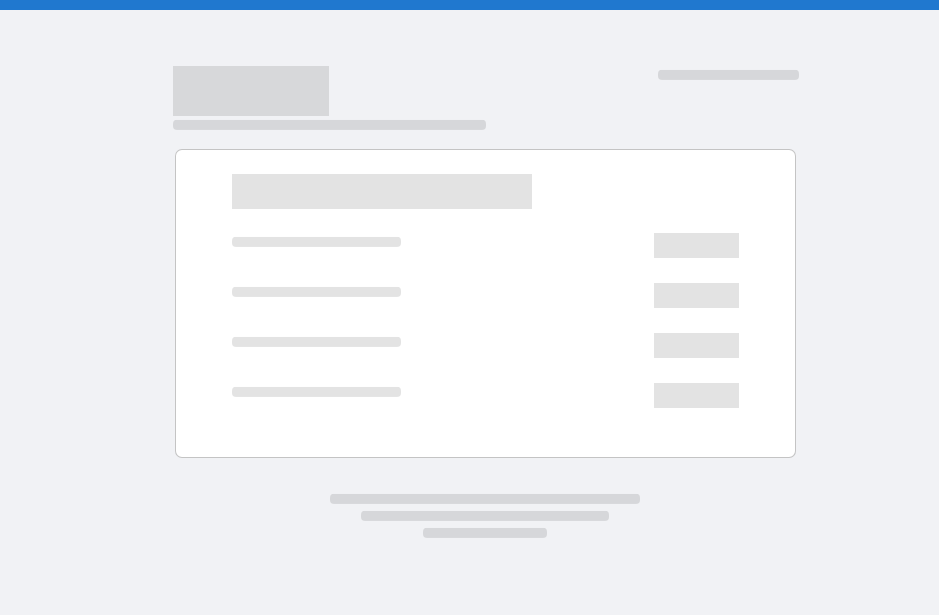 scroll, scrollTop: 0, scrollLeft: 0, axis: both 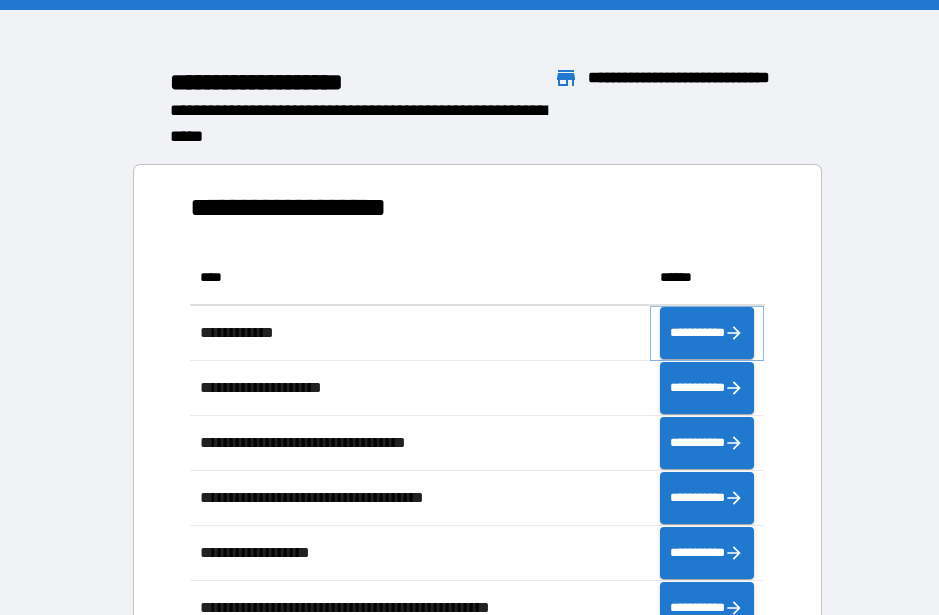 click on "**********" at bounding box center (707, 333) 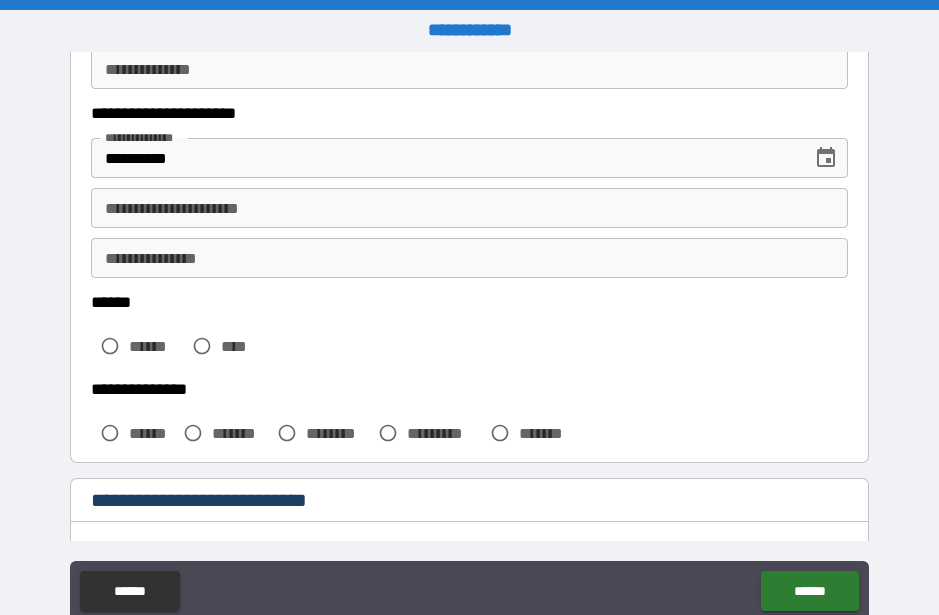 scroll, scrollTop: 326, scrollLeft: 0, axis: vertical 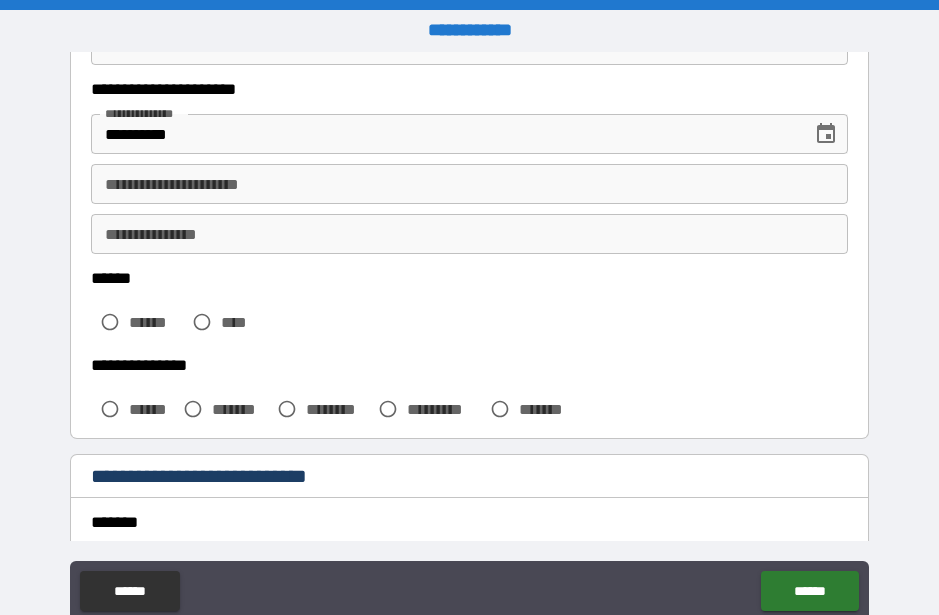 click on "**********" at bounding box center [469, 184] 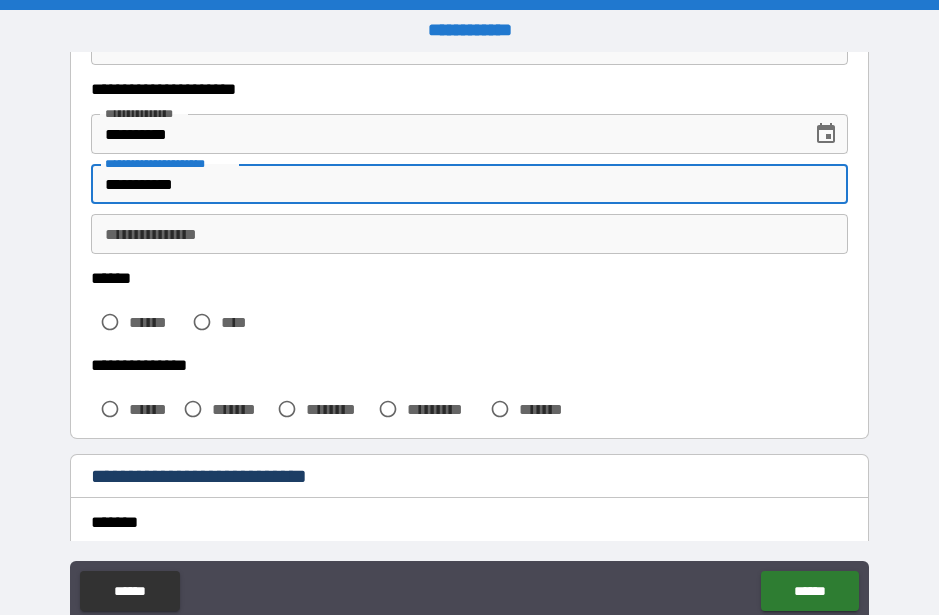 type on "**********" 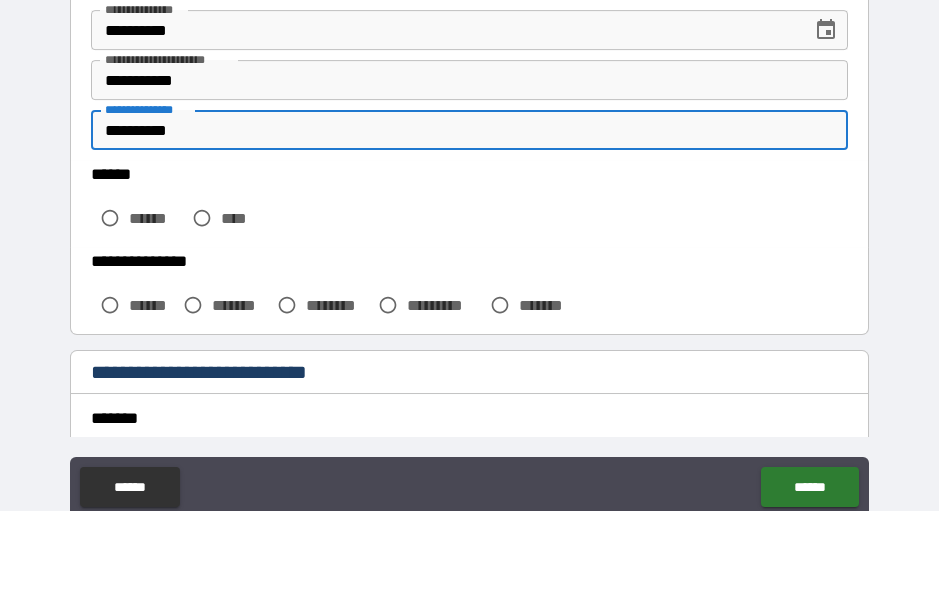 type on "**********" 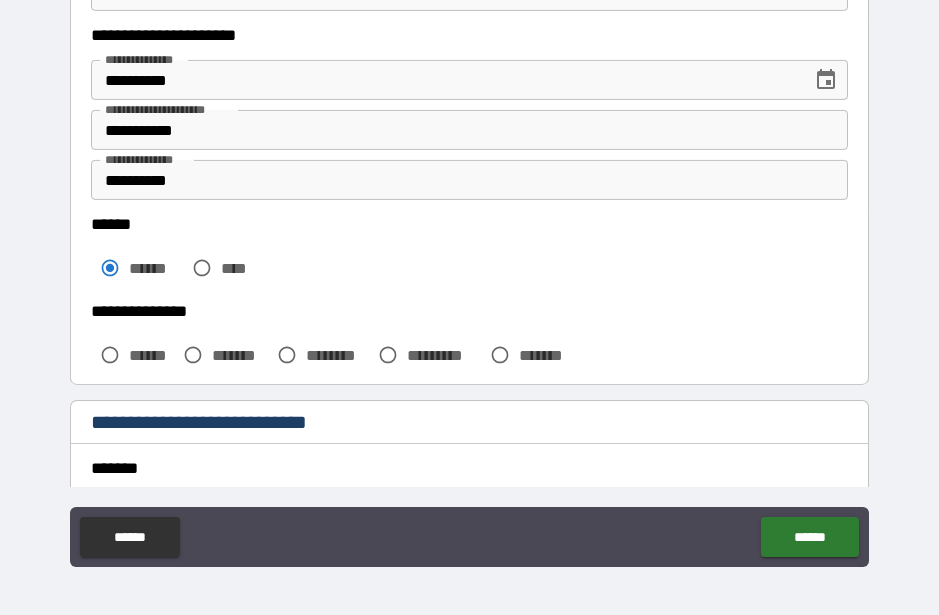 scroll, scrollTop: 55, scrollLeft: 0, axis: vertical 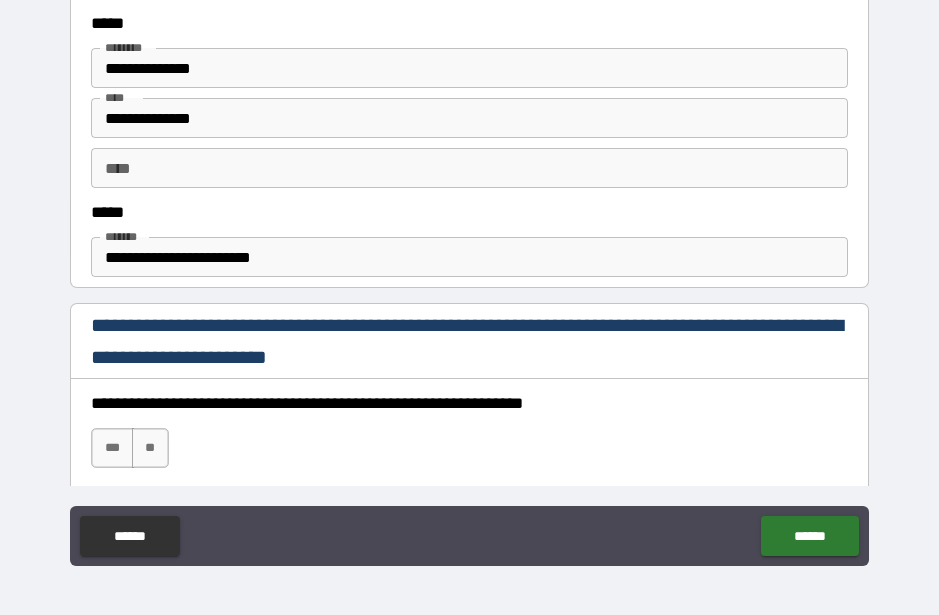 click on "******" at bounding box center (809, 536) 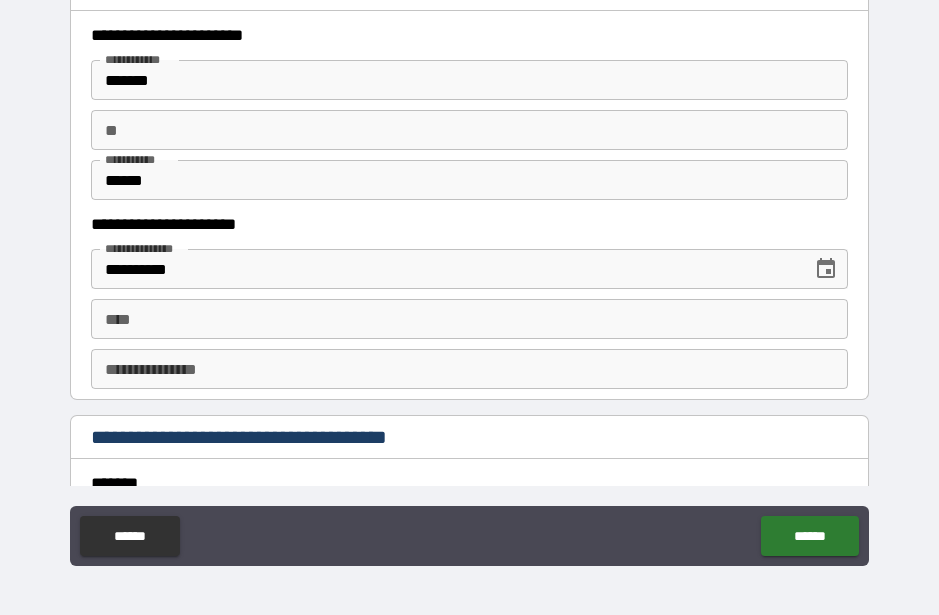 scroll, scrollTop: 1948, scrollLeft: 0, axis: vertical 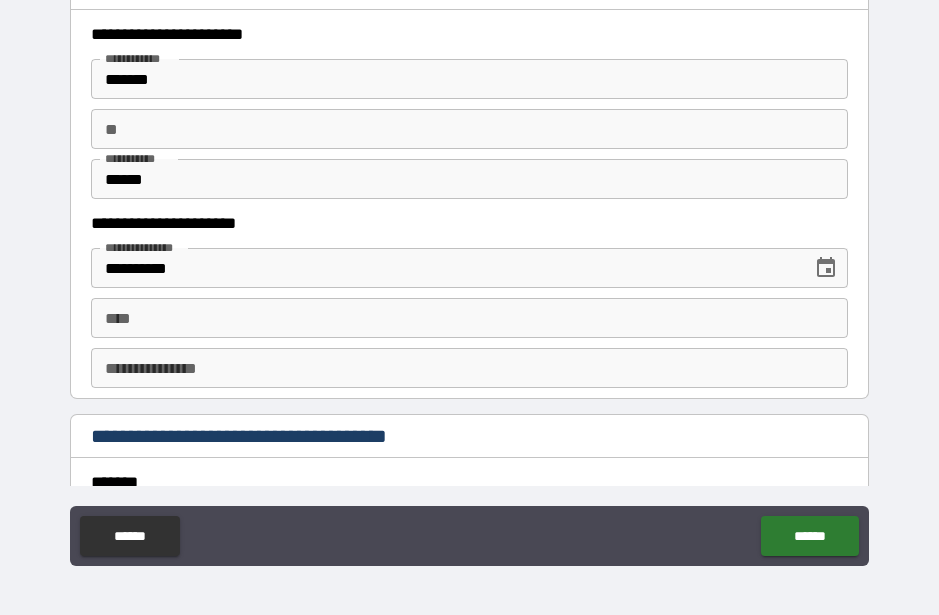 click on "**********" at bounding box center (469, 368) 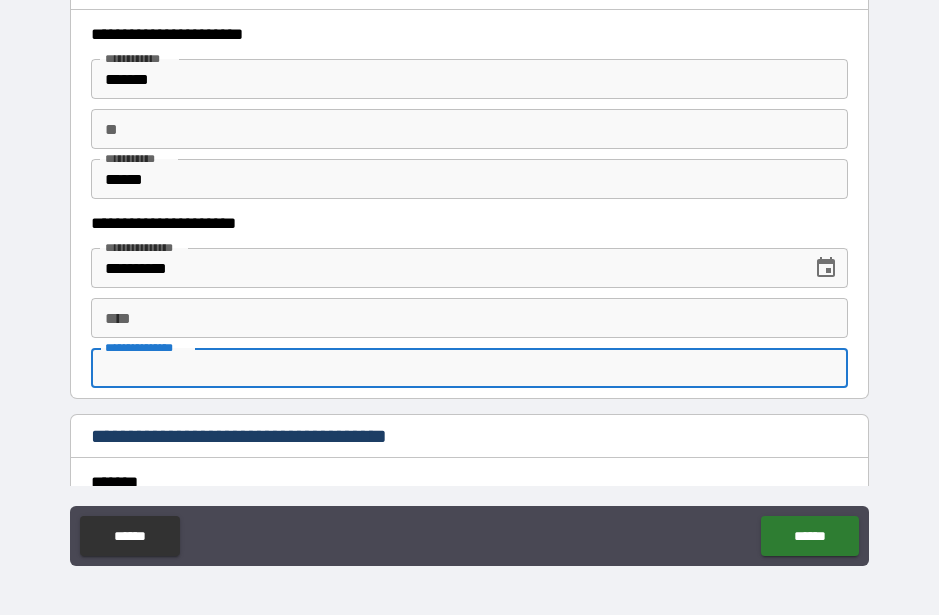 scroll, scrollTop: 54, scrollLeft: 0, axis: vertical 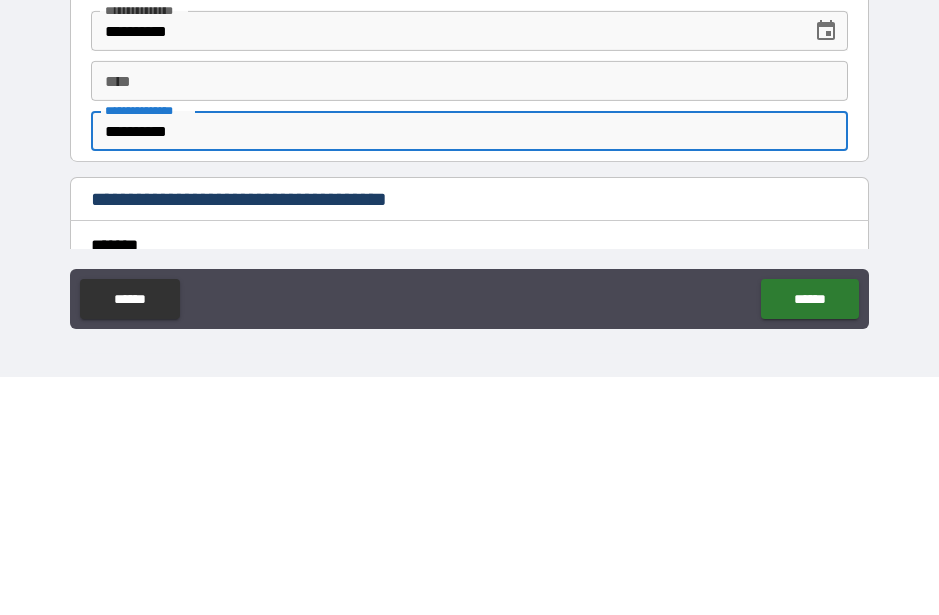 type on "**********" 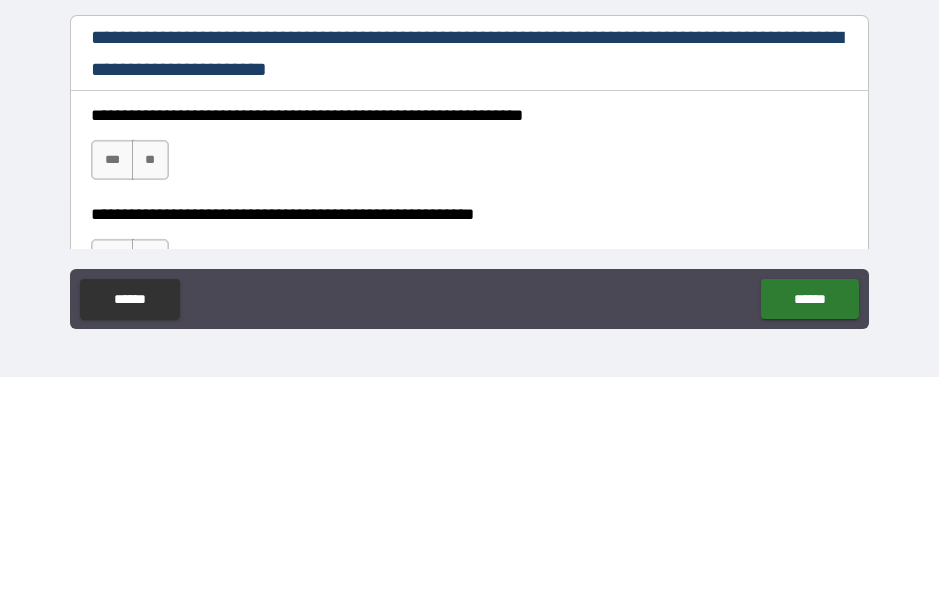 scroll, scrollTop: 2742, scrollLeft: 0, axis: vertical 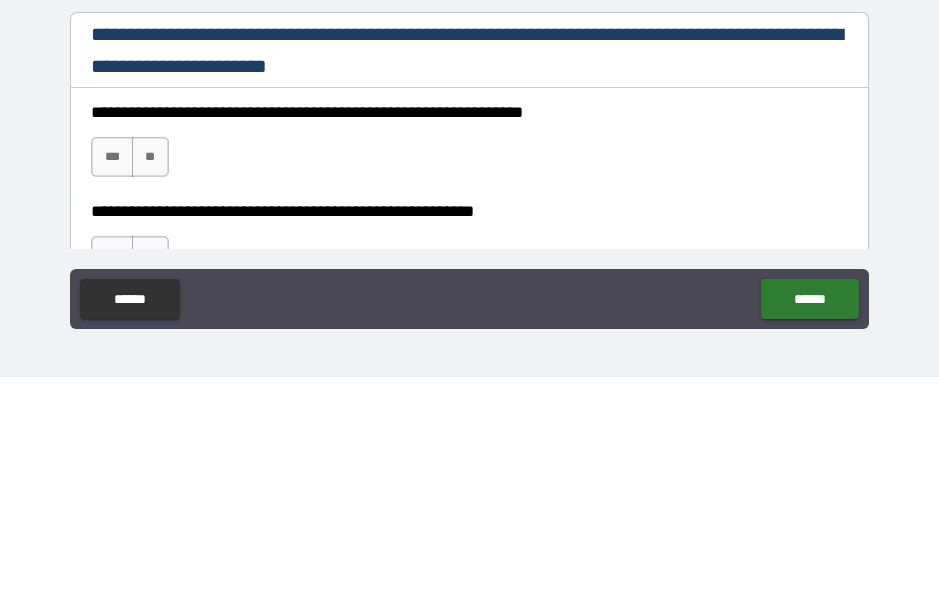 type on "**********" 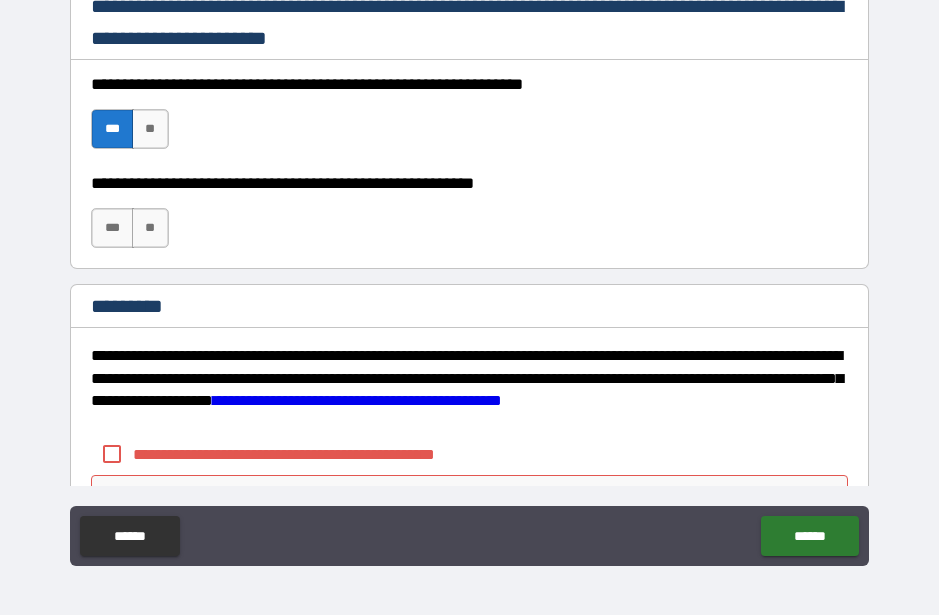 scroll, scrollTop: 3023, scrollLeft: 0, axis: vertical 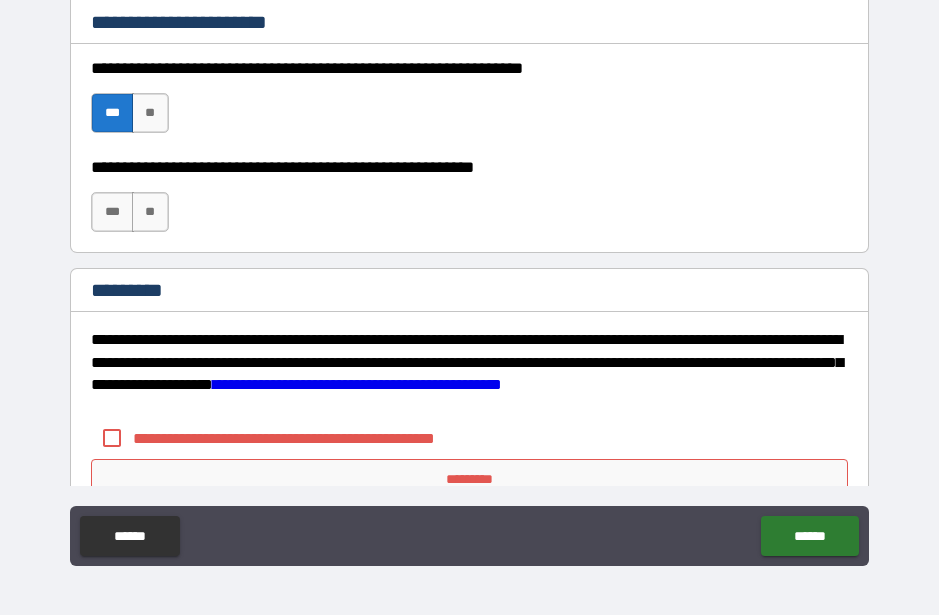 click on "***" at bounding box center [112, 212] 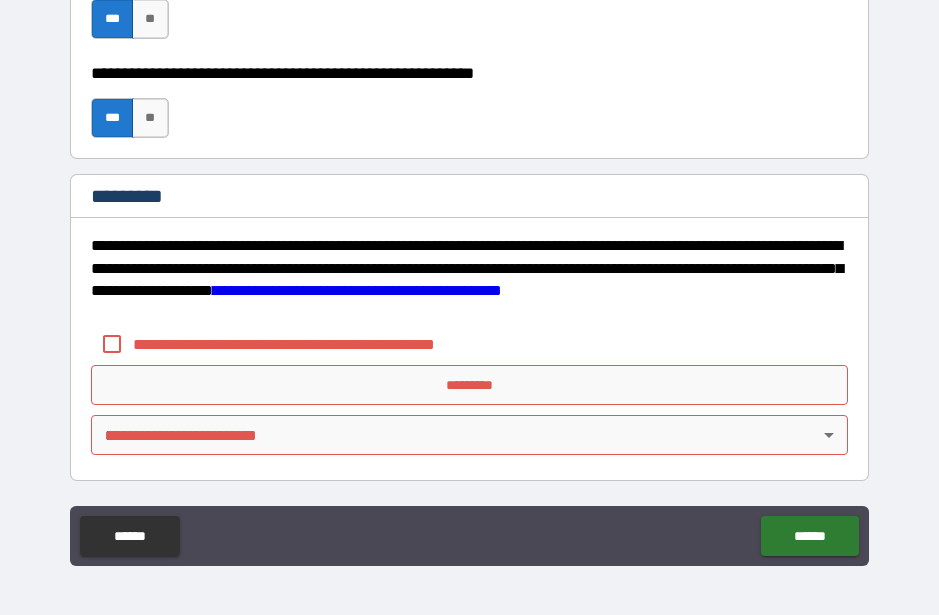 scroll, scrollTop: 3117, scrollLeft: 0, axis: vertical 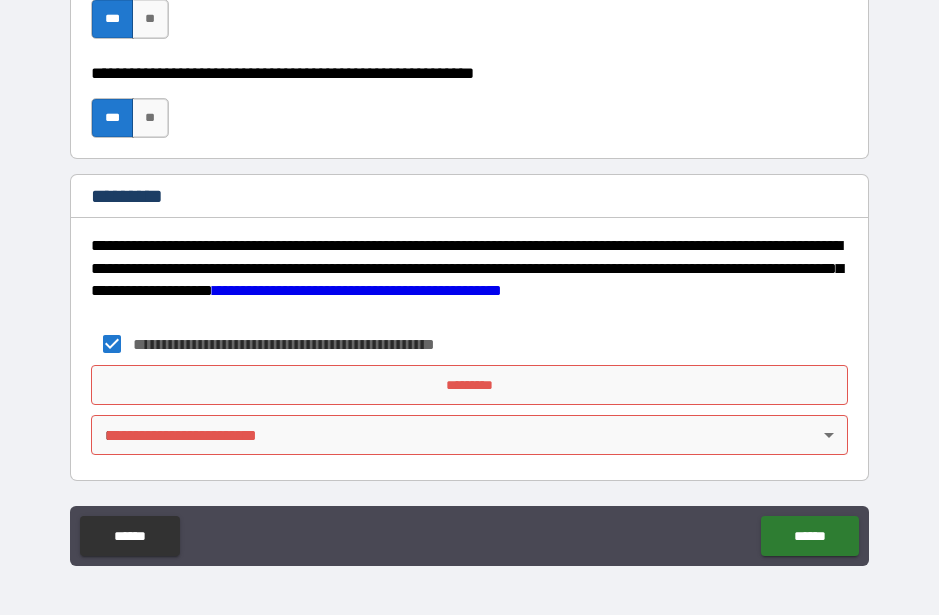 click on "*********" at bounding box center [469, 385] 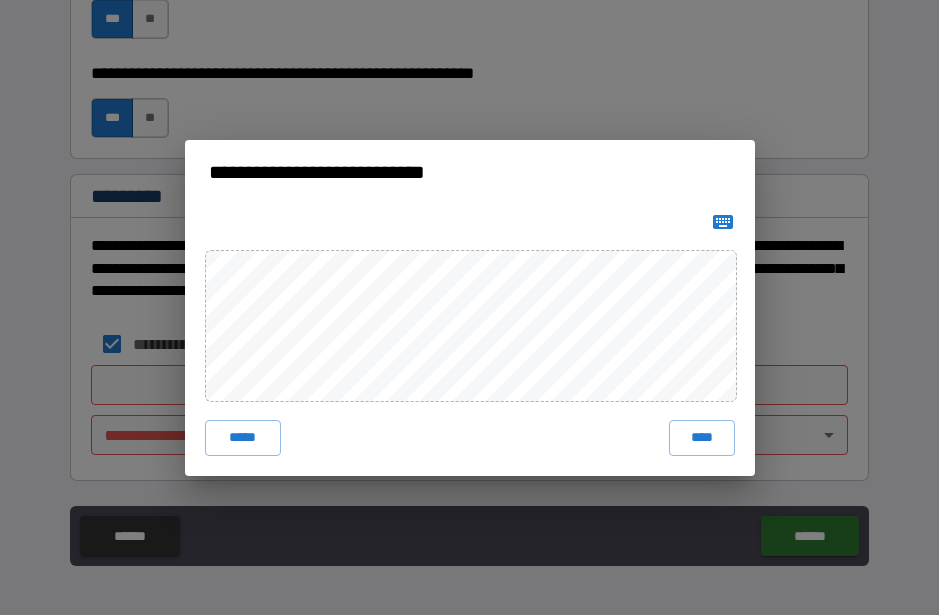 click on "****" at bounding box center (702, 438) 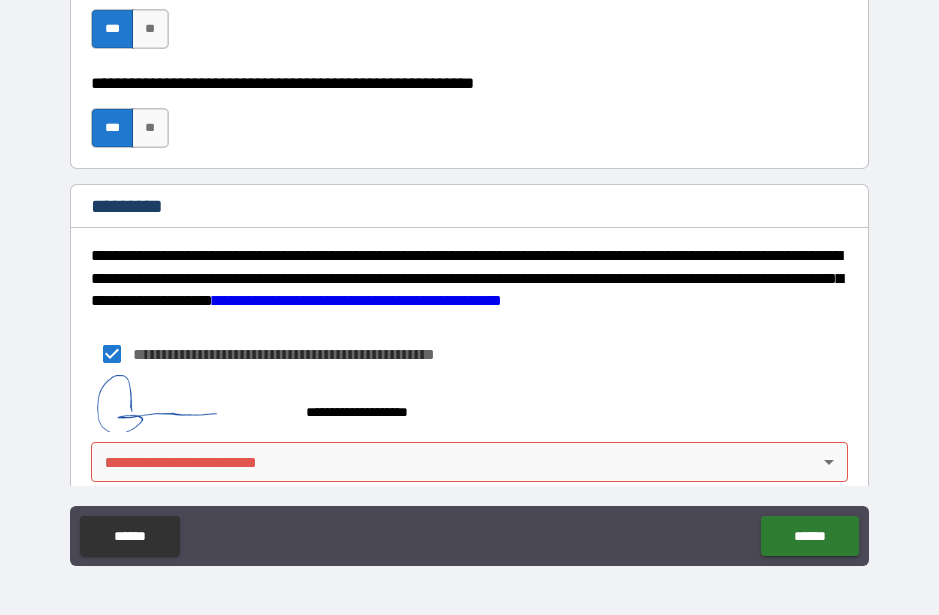 click on "**********" at bounding box center [469, 280] 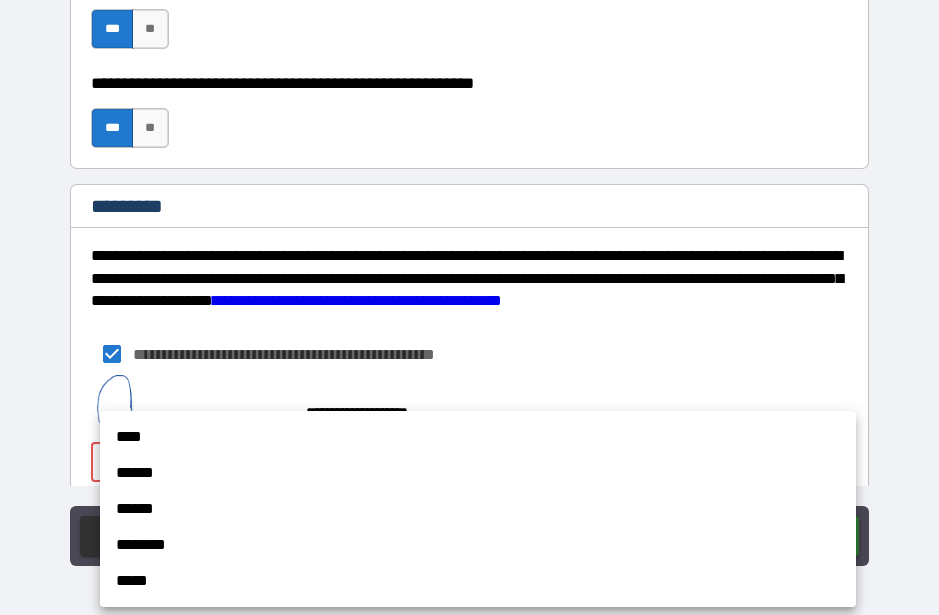 click on "****" at bounding box center [478, 437] 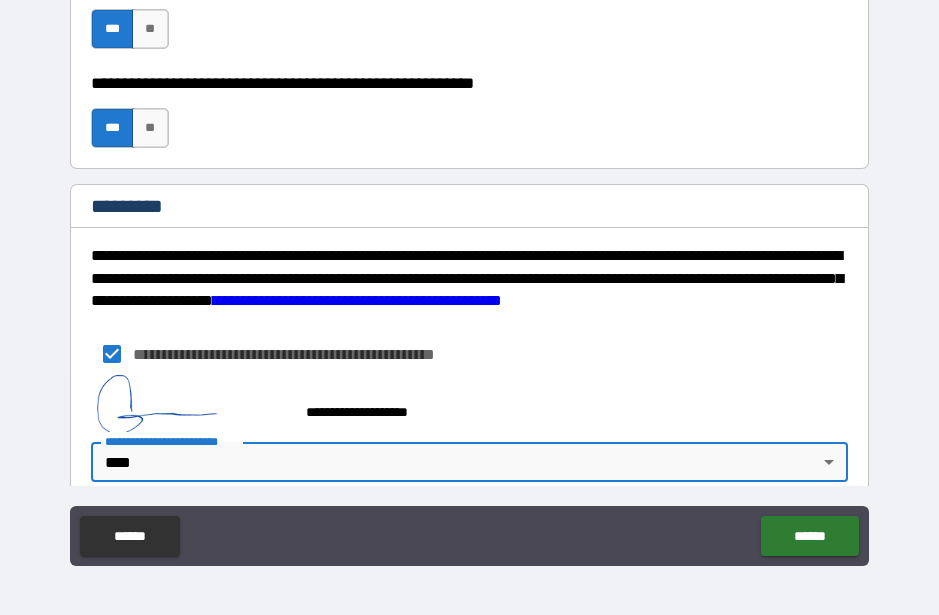 type on "*" 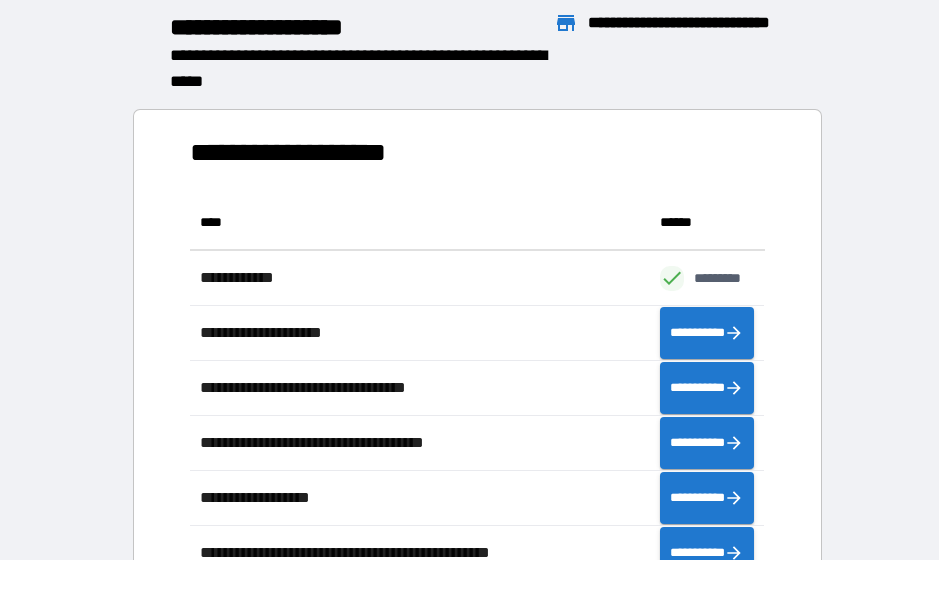 scroll, scrollTop: 1, scrollLeft: 1, axis: both 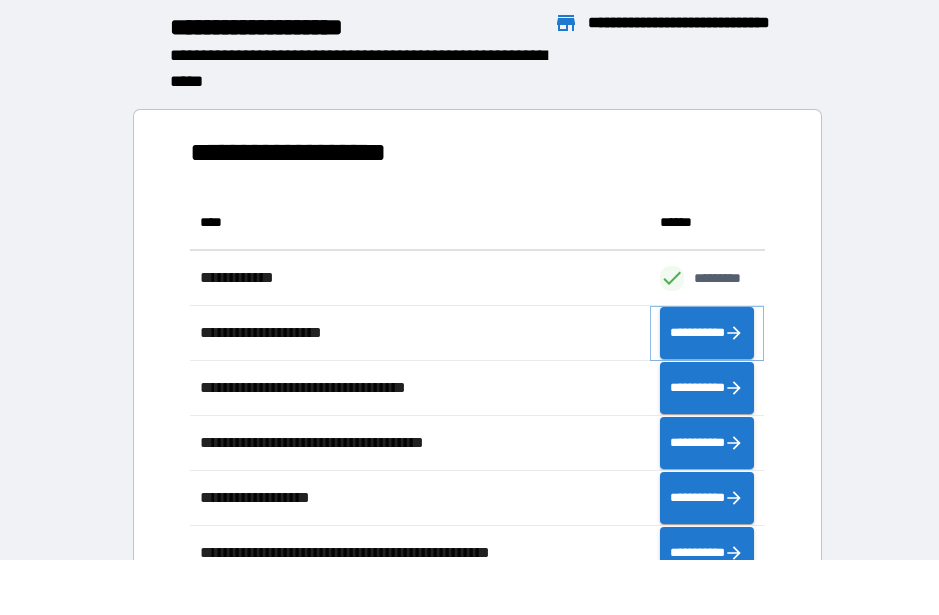click on "**********" at bounding box center (707, 333) 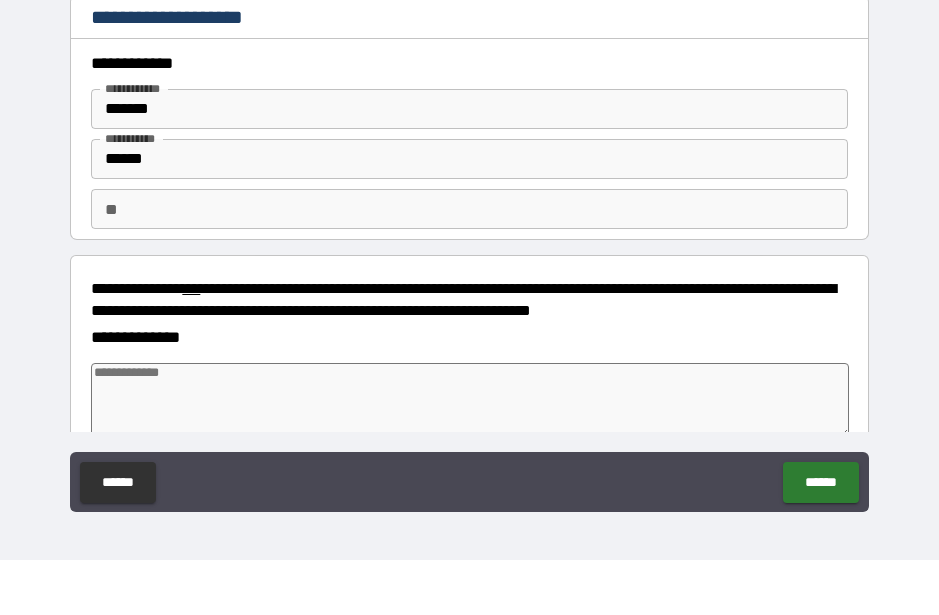 type on "*" 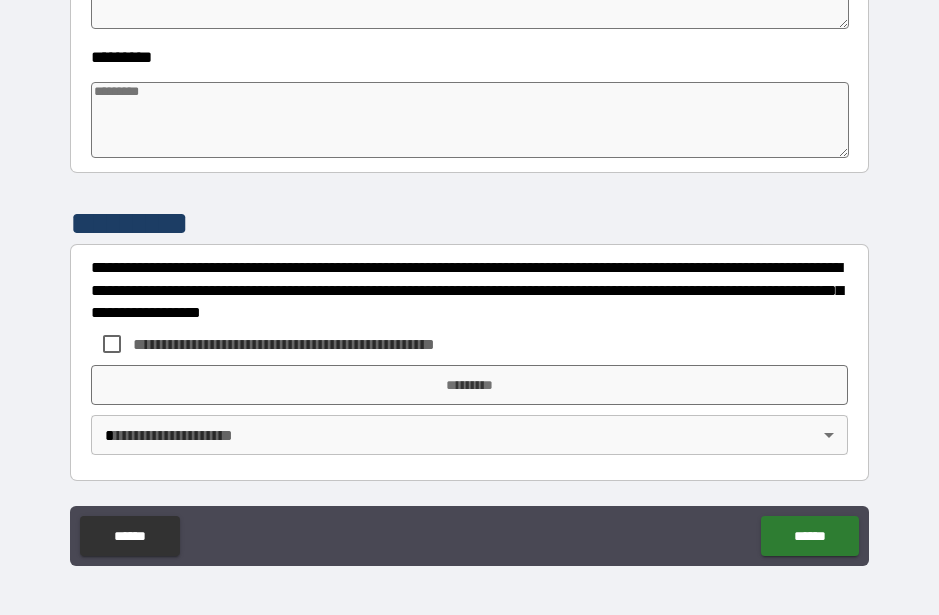 scroll, scrollTop: 667, scrollLeft: 0, axis: vertical 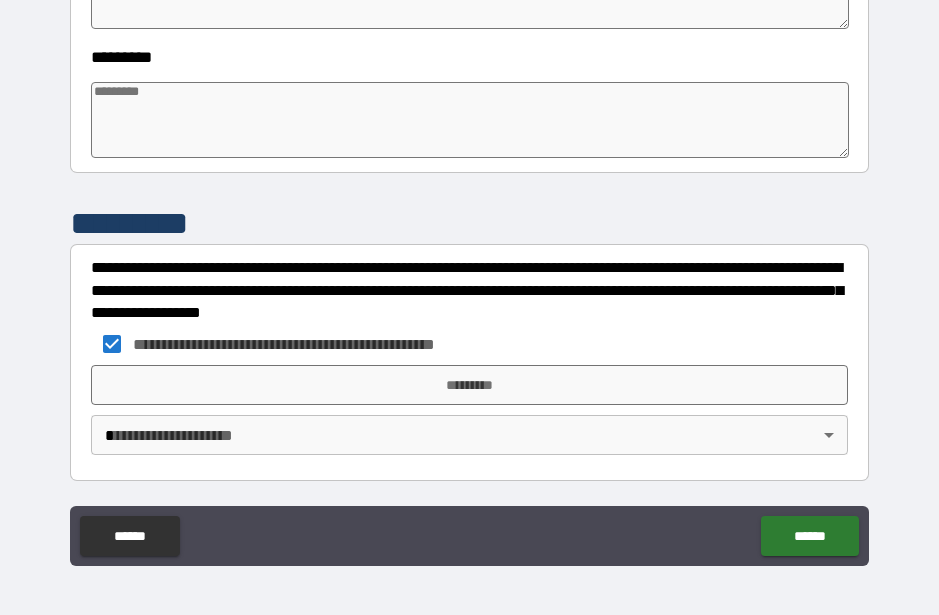 type on "*" 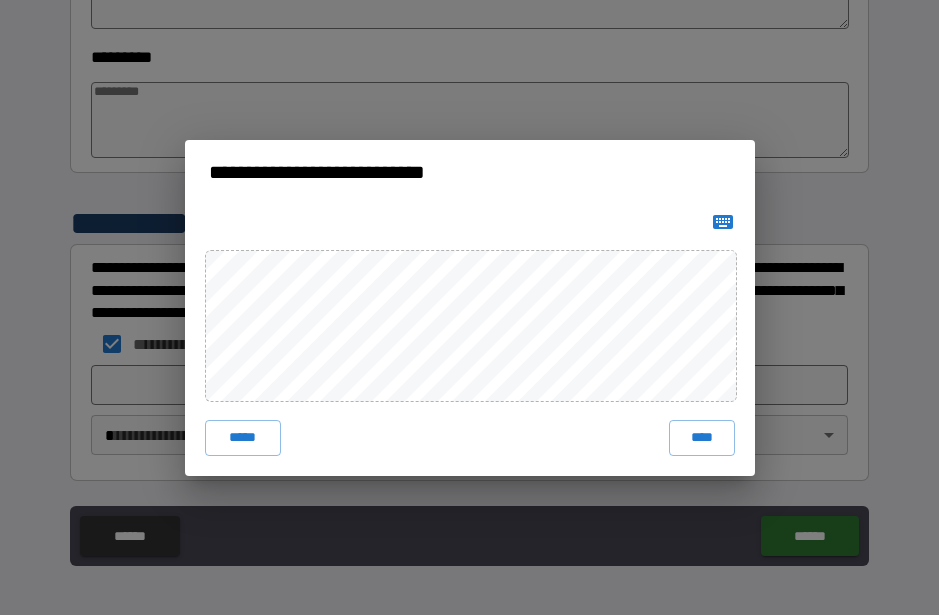click on "****" at bounding box center (702, 438) 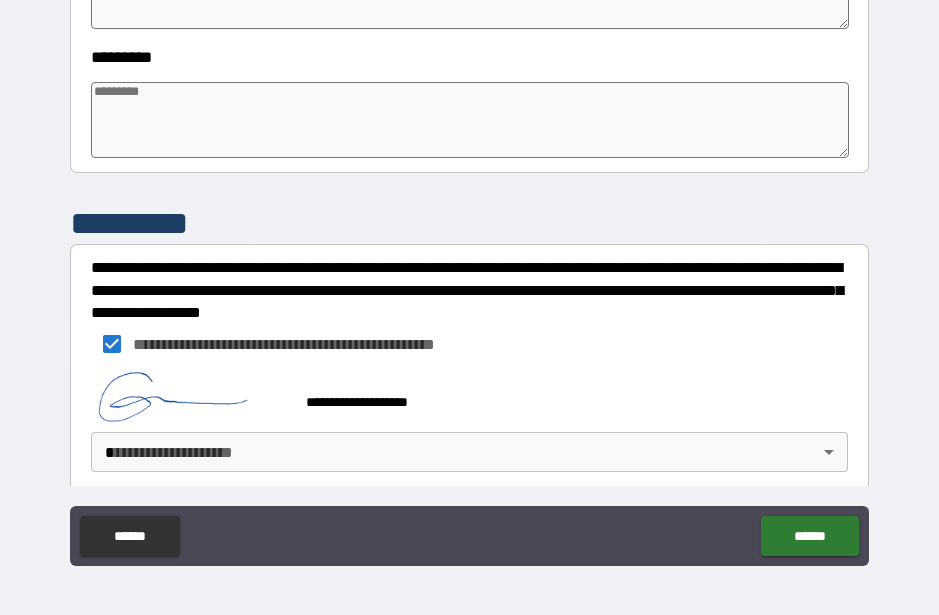 scroll, scrollTop: 657, scrollLeft: 0, axis: vertical 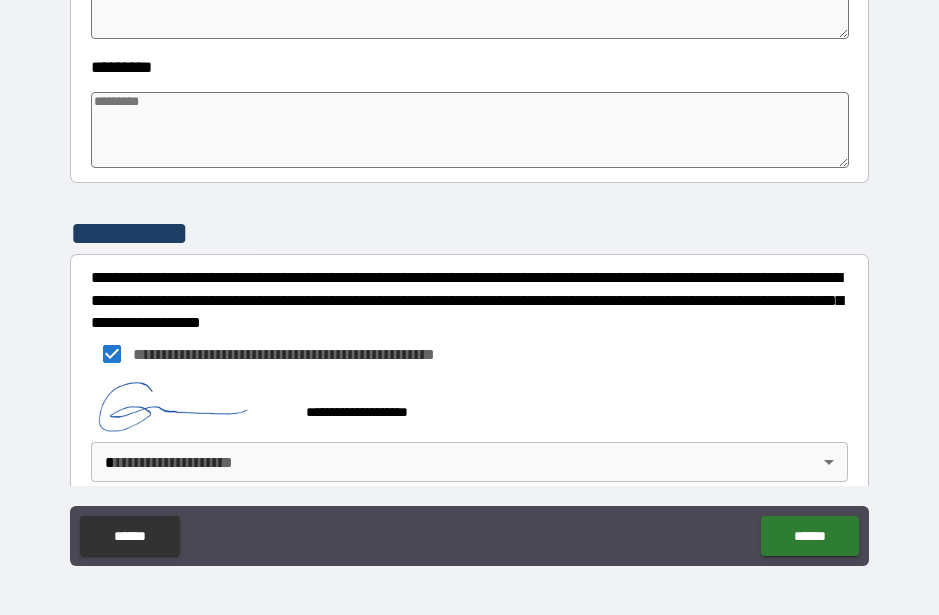 type on "*" 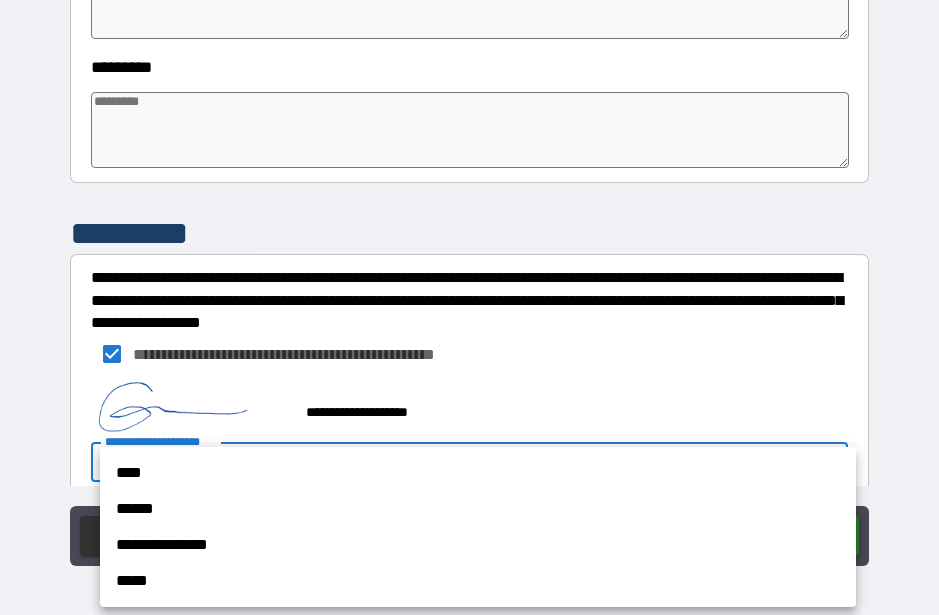 click on "****" at bounding box center (478, 473) 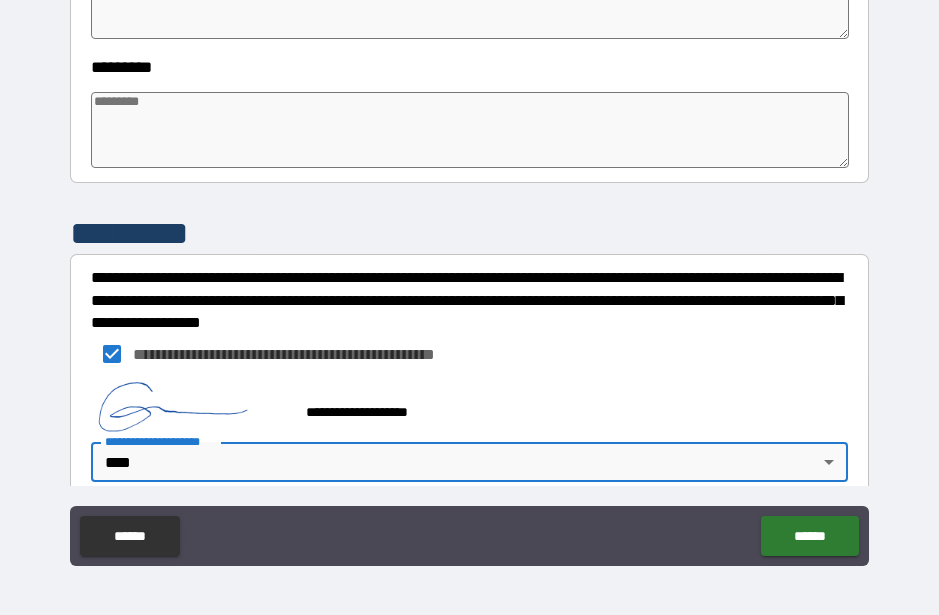 type on "*" 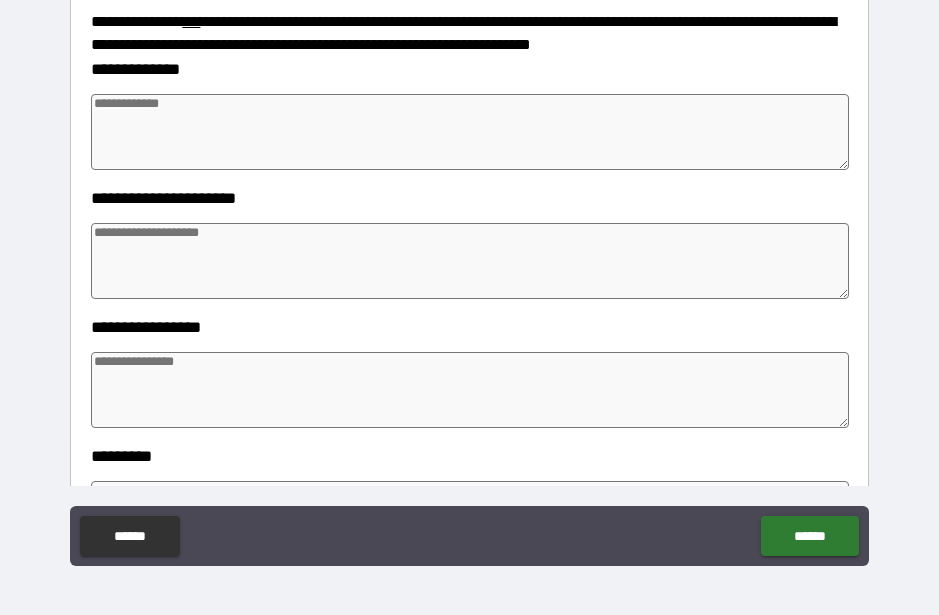 scroll, scrollTop: 267, scrollLeft: 0, axis: vertical 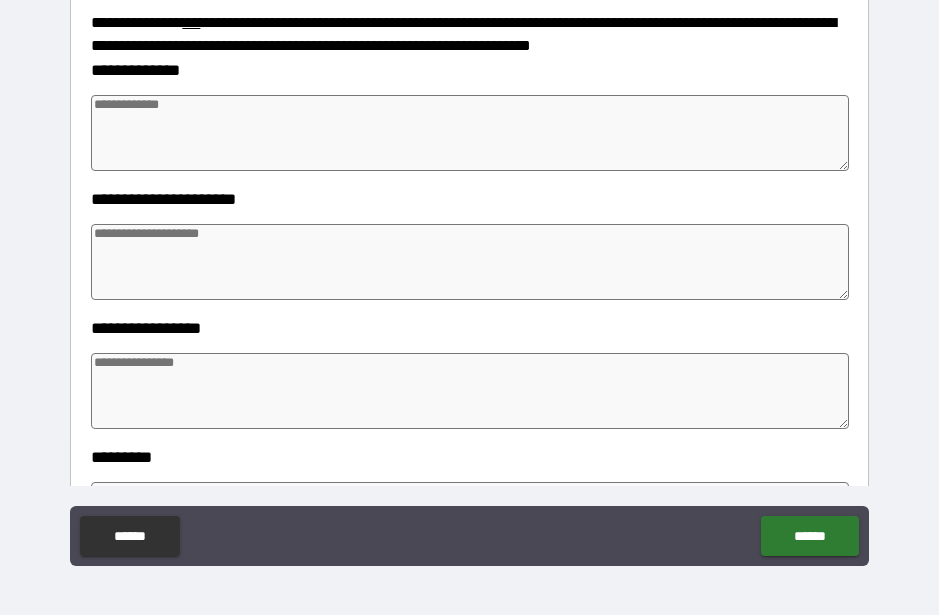 click on "******" at bounding box center [809, 536] 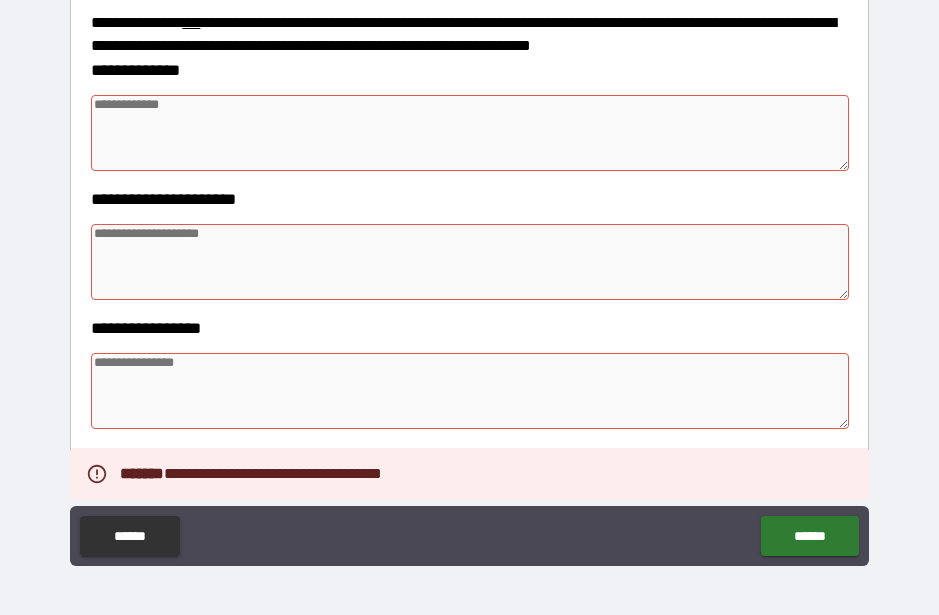 type on "*" 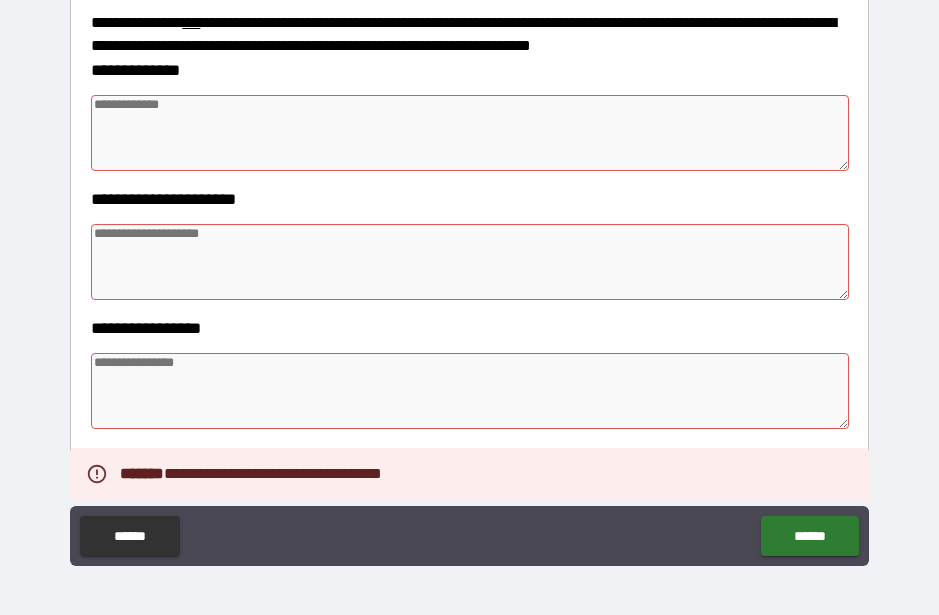type on "*" 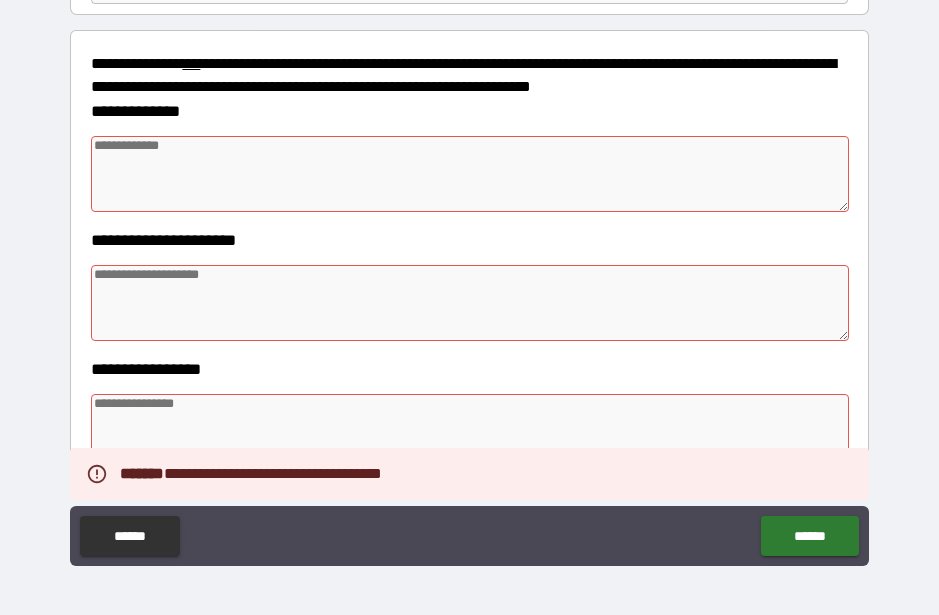 scroll, scrollTop: 230, scrollLeft: 0, axis: vertical 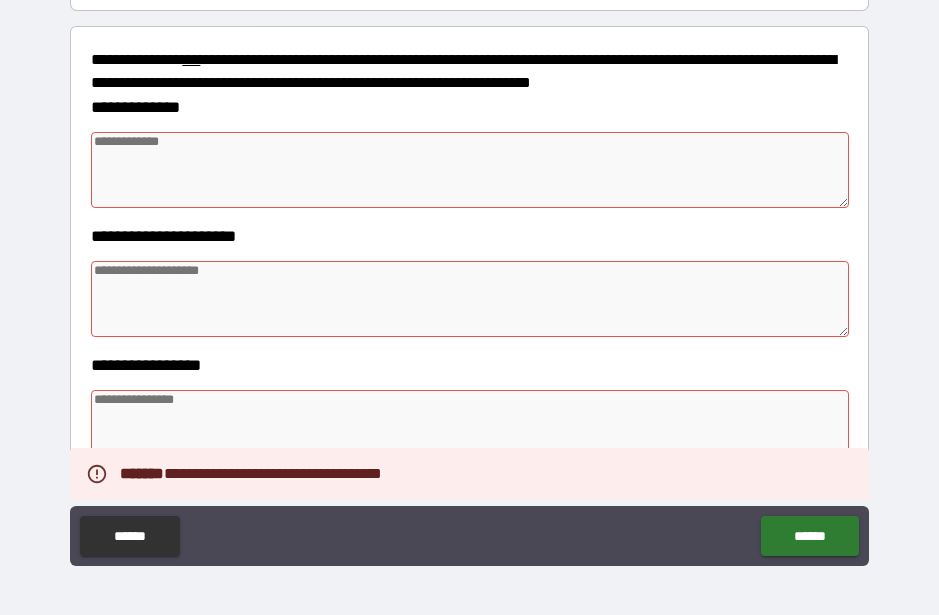 click at bounding box center (469, 170) 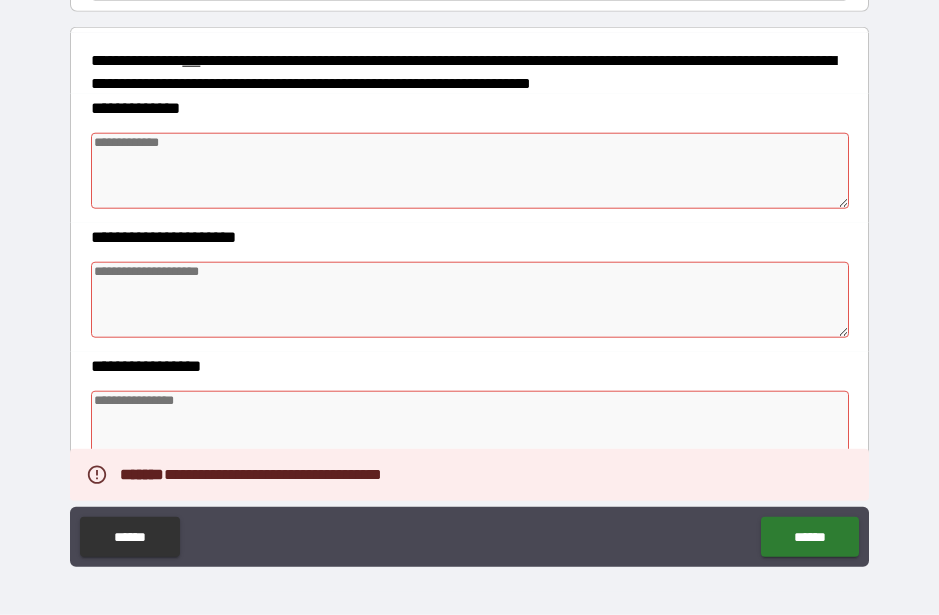 type on "*" 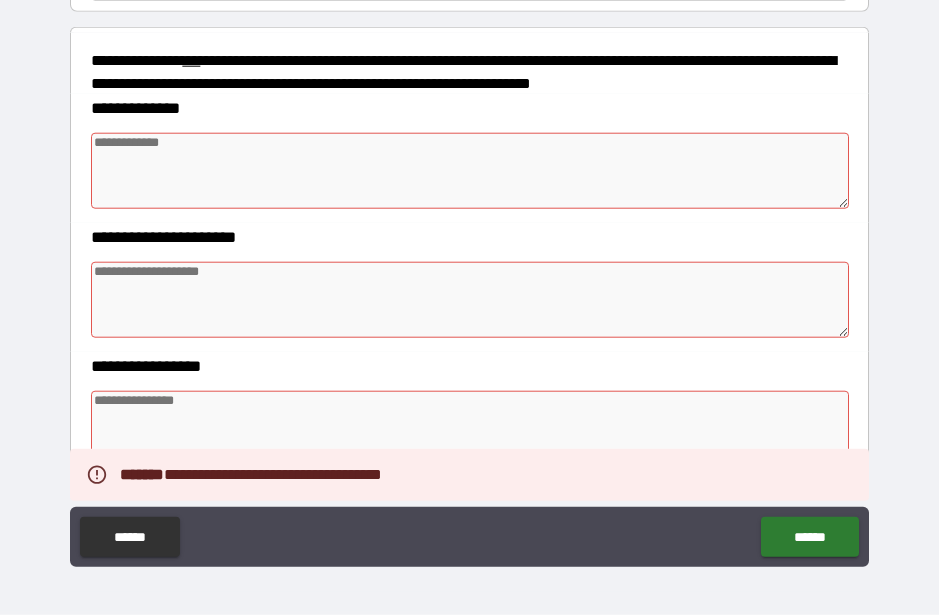 type on "*" 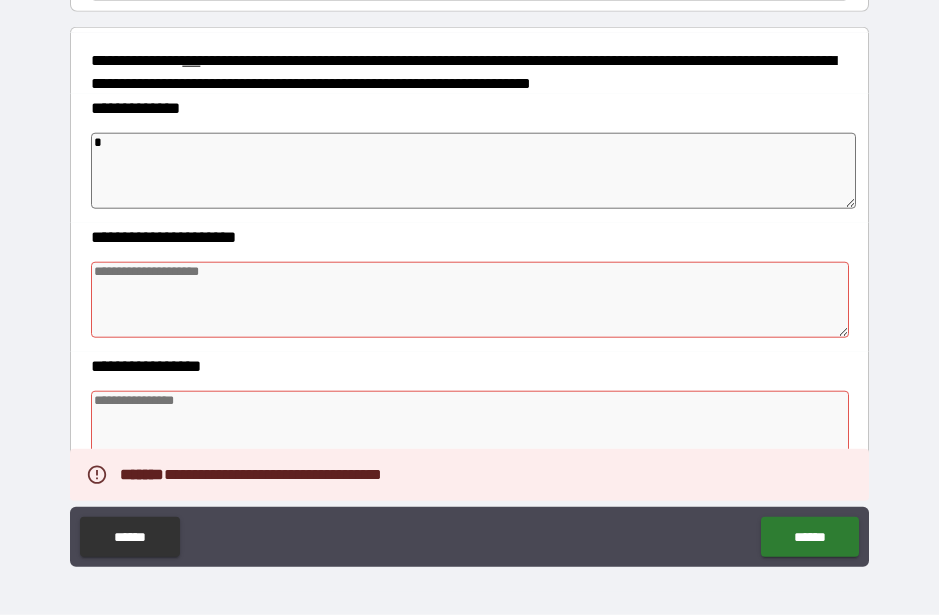 type on "**" 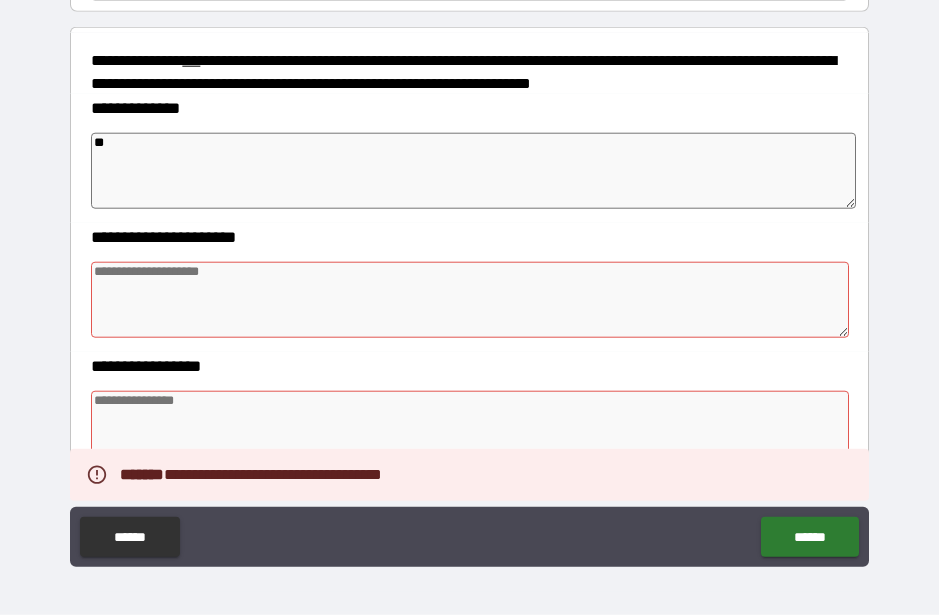 type on "*" 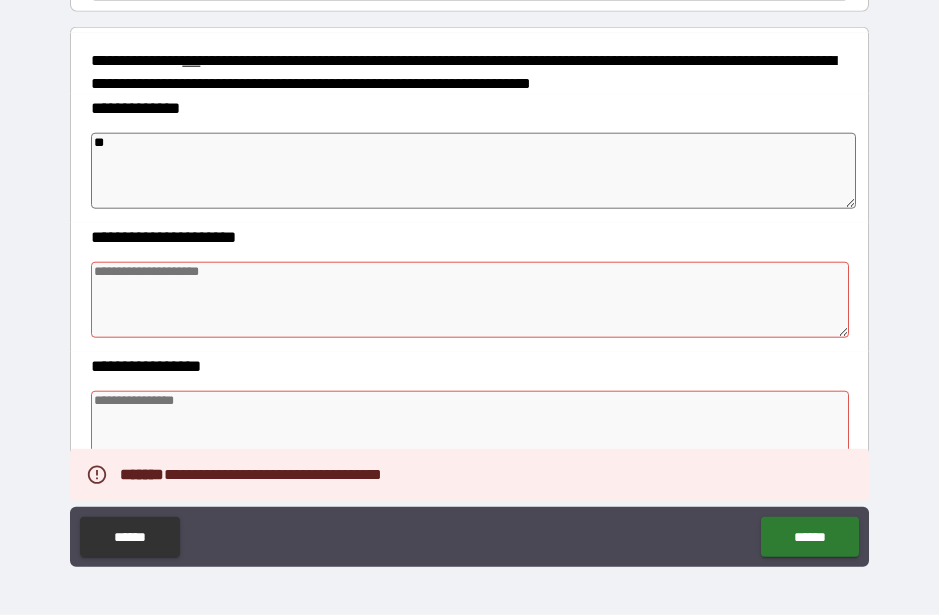 type on "*" 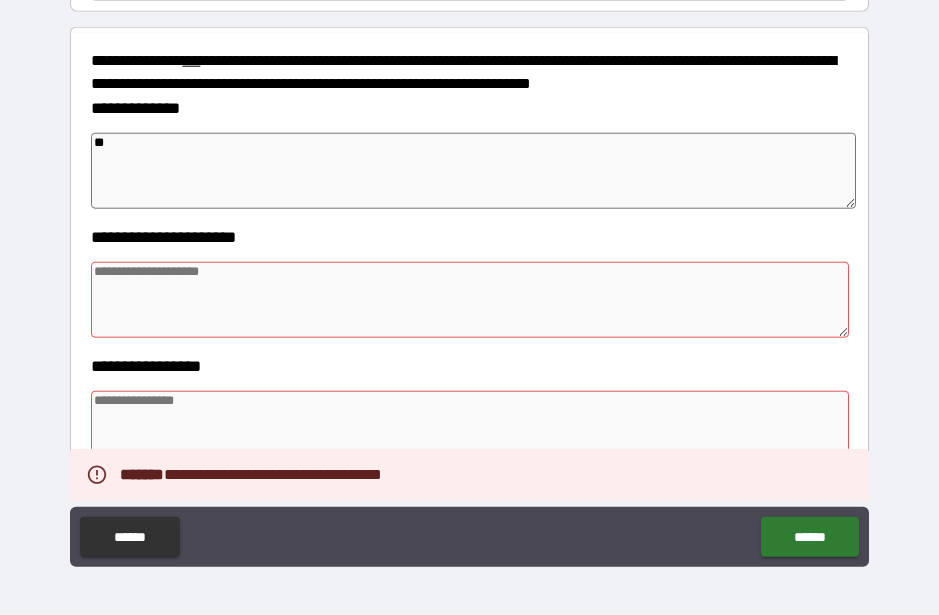 type on "*" 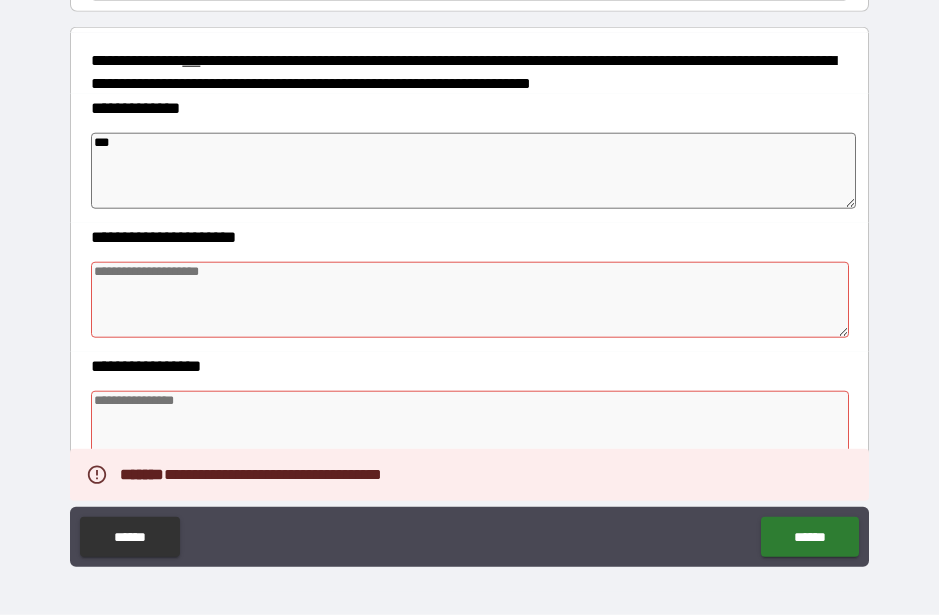 type on "*" 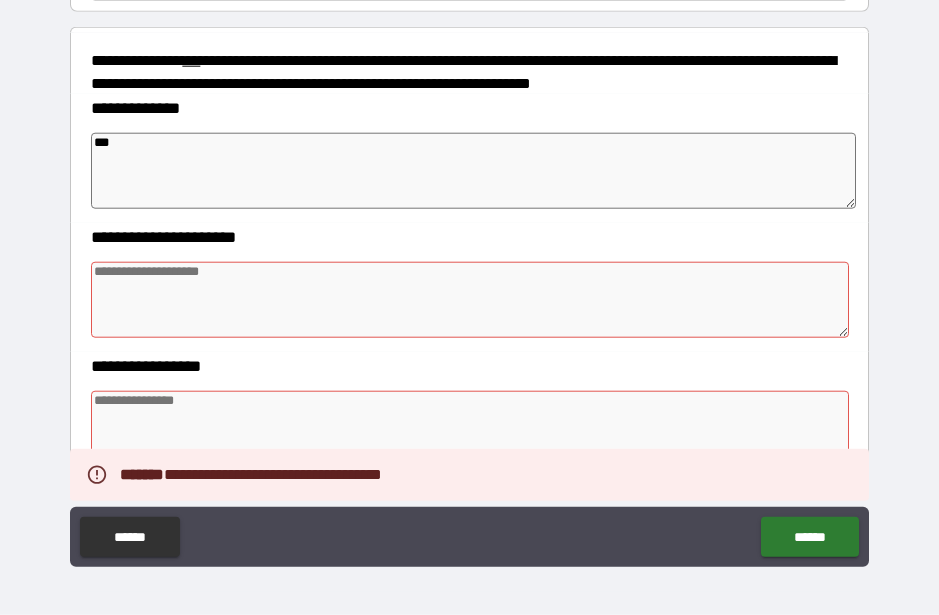 type on "*" 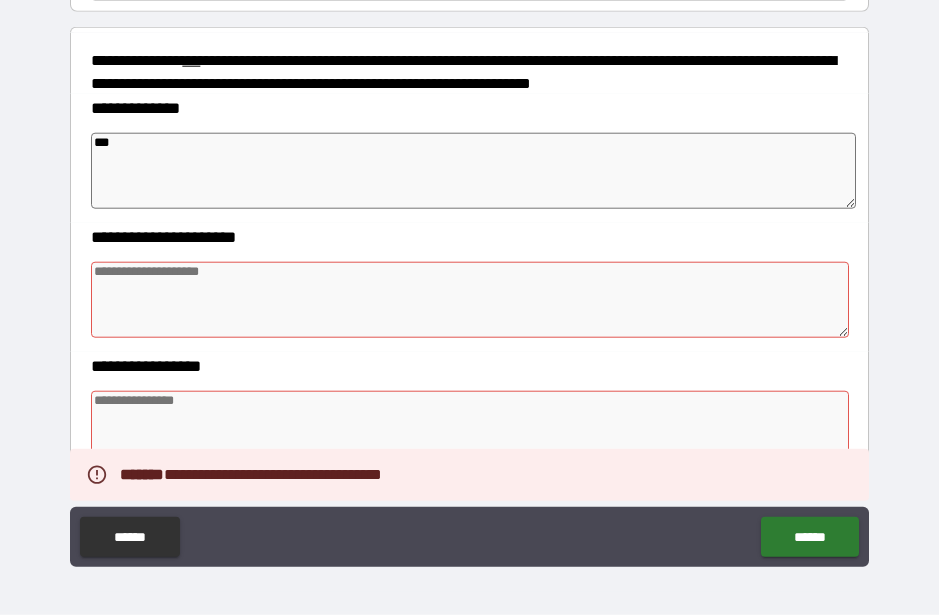 type on "*" 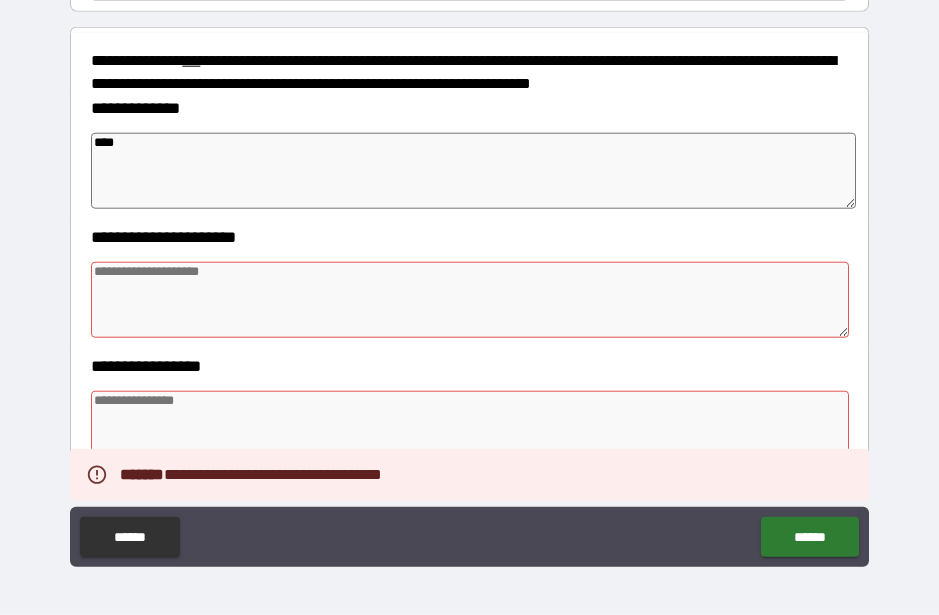 type on "*" 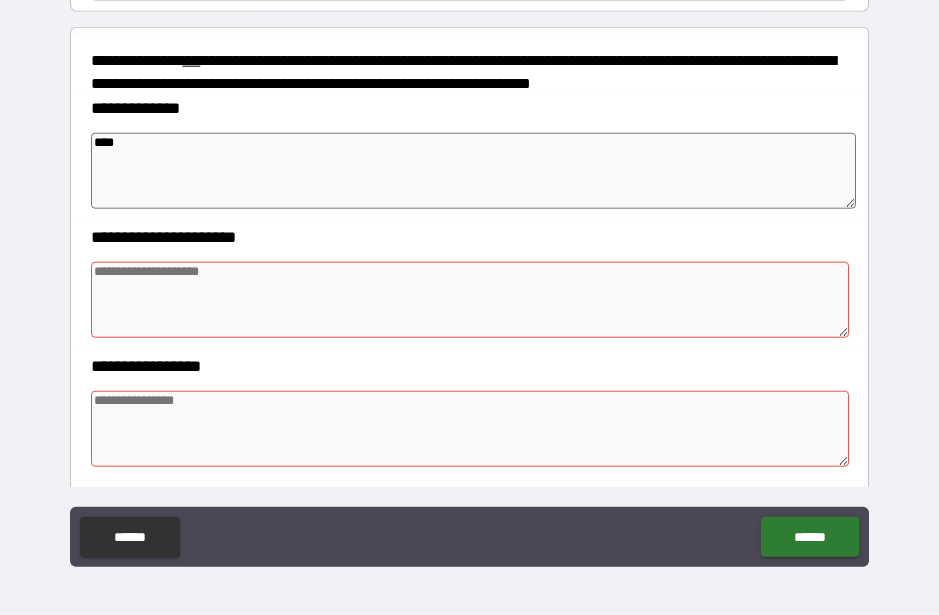 type on "*" 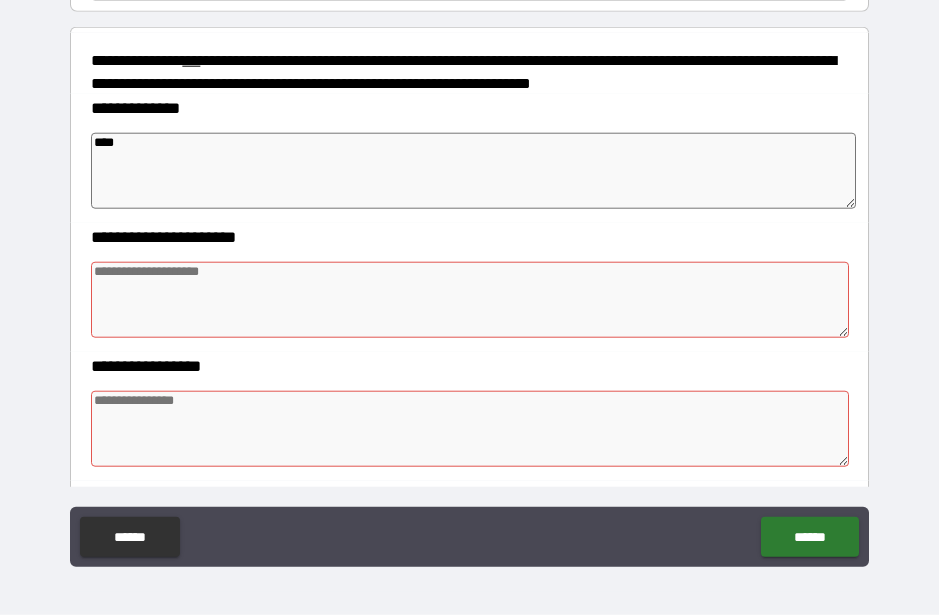 type on "*" 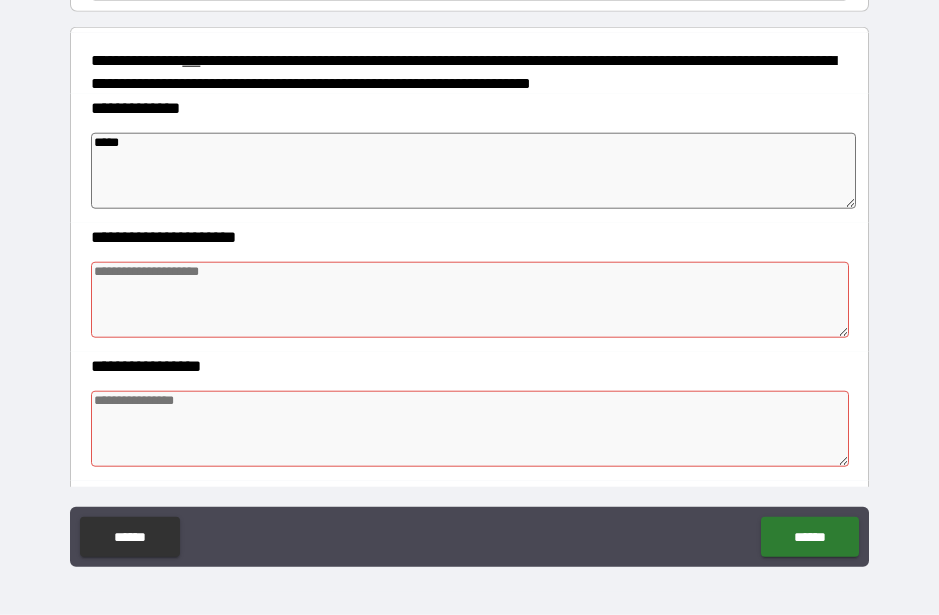 type on "*" 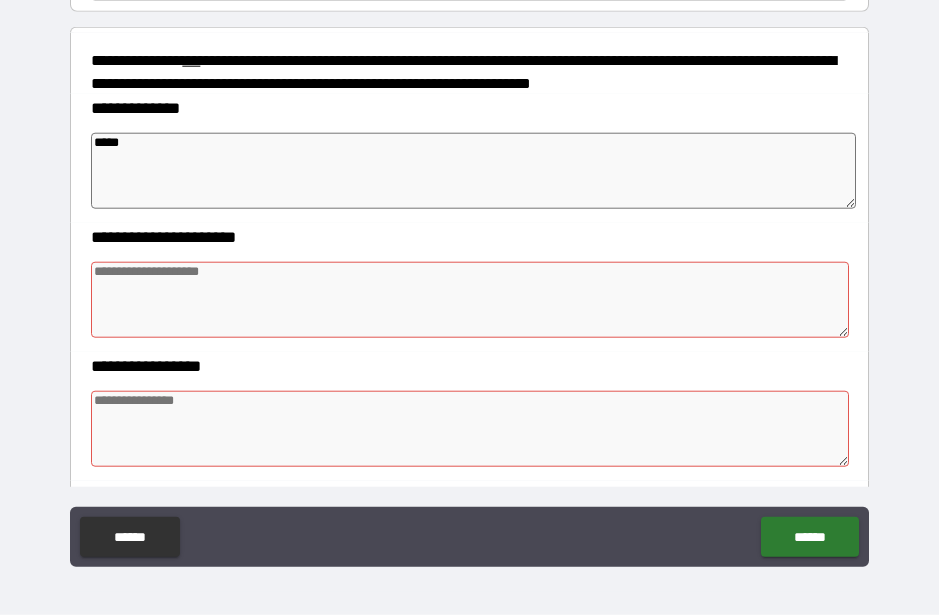 type on "*" 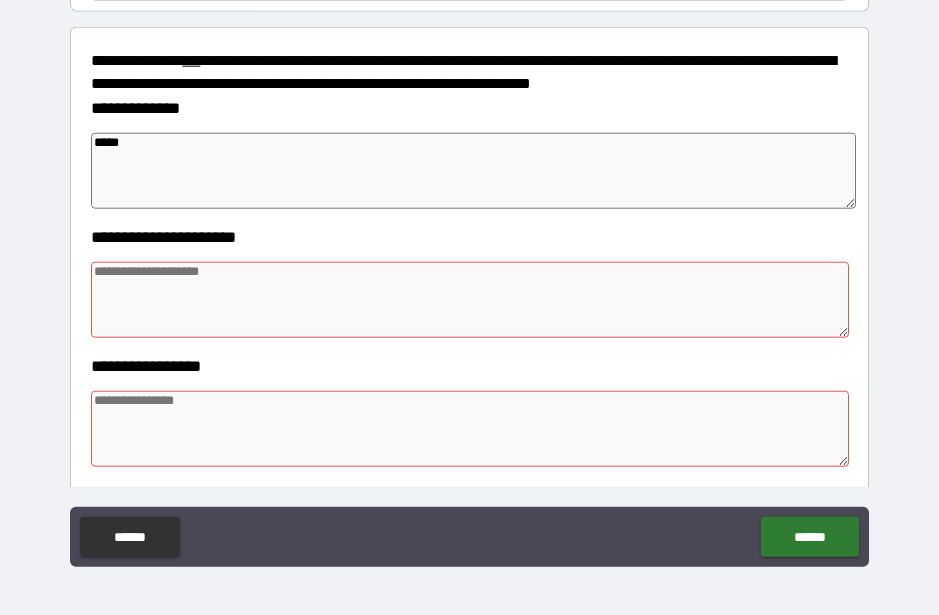 type on "*" 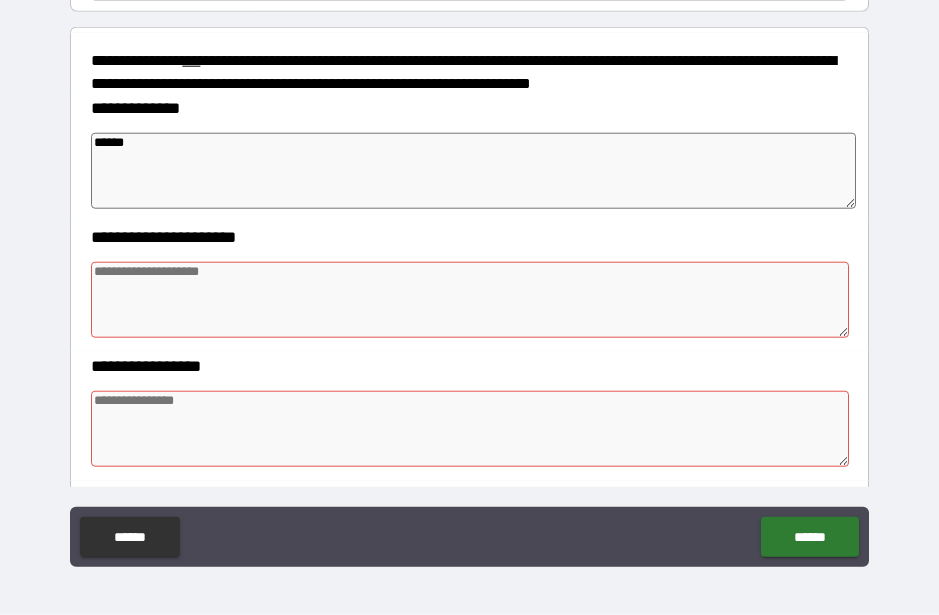 type on "*" 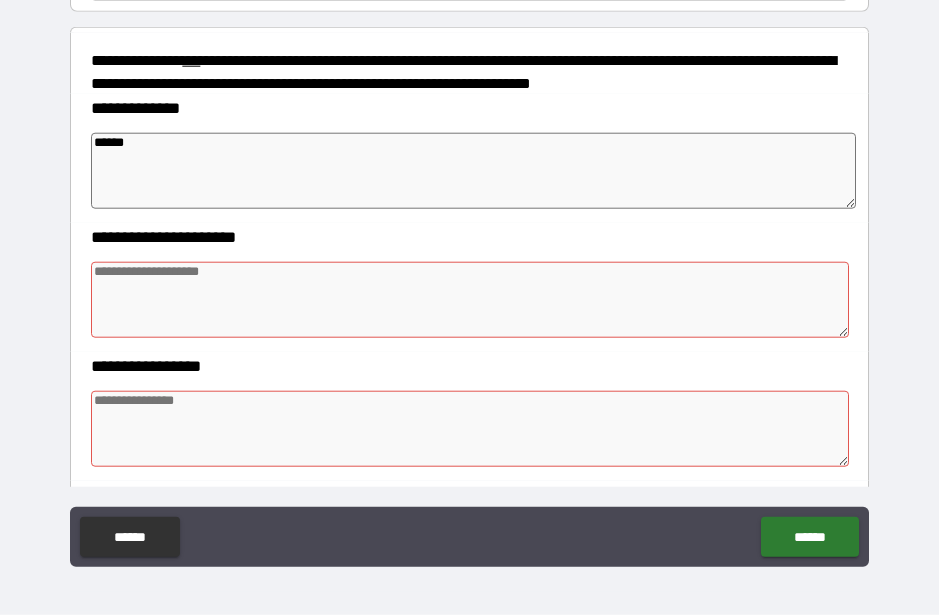 type on "*******" 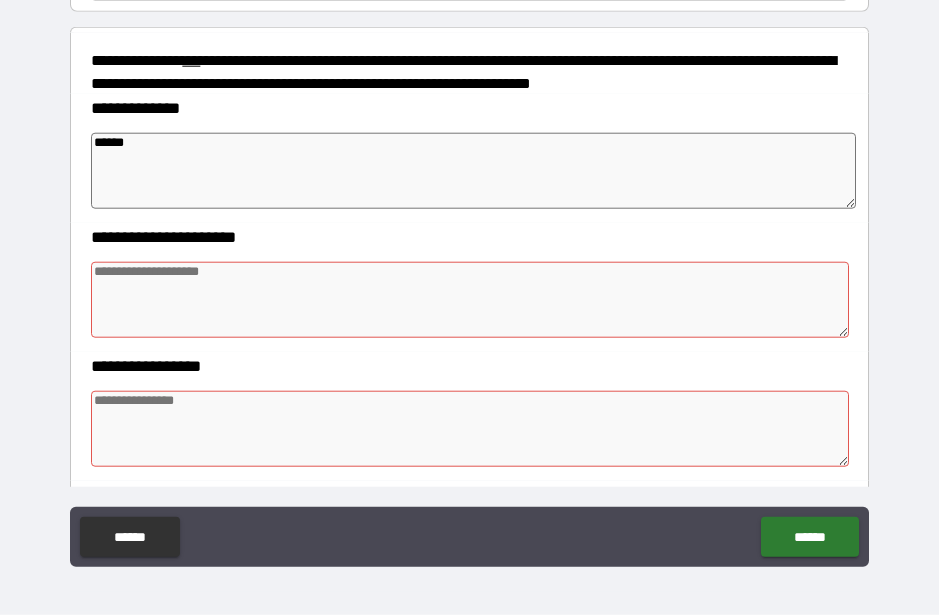 type on "*" 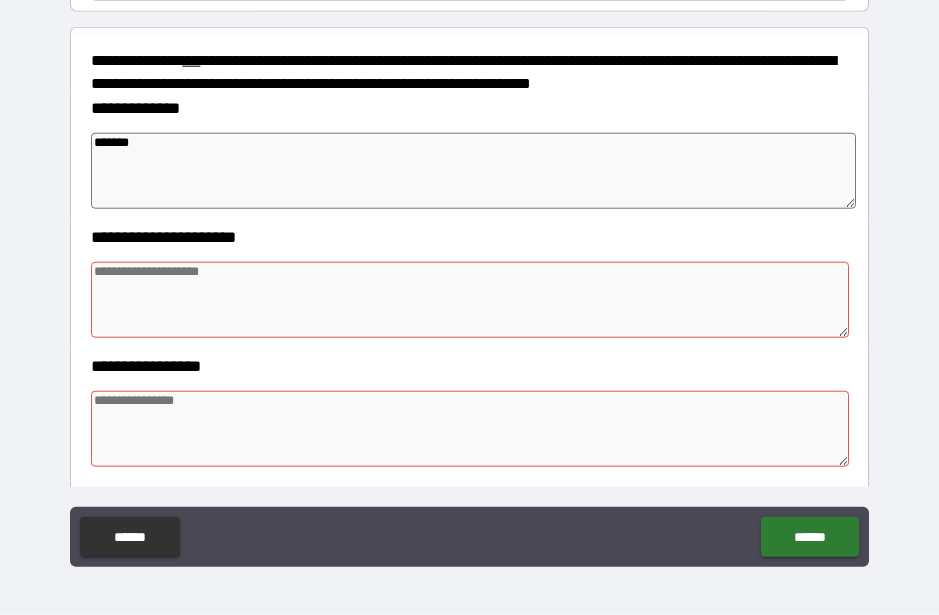 type on "*" 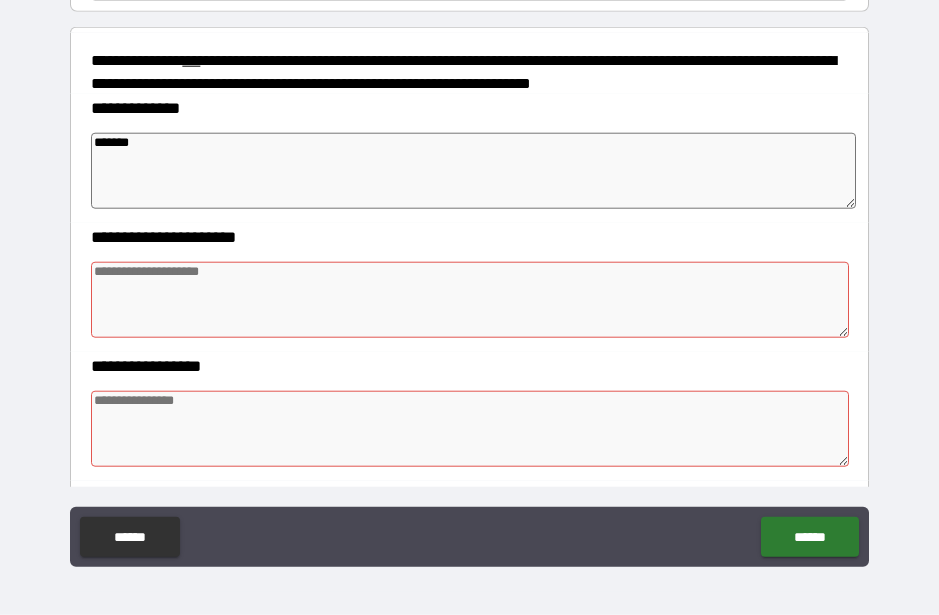 type on "********" 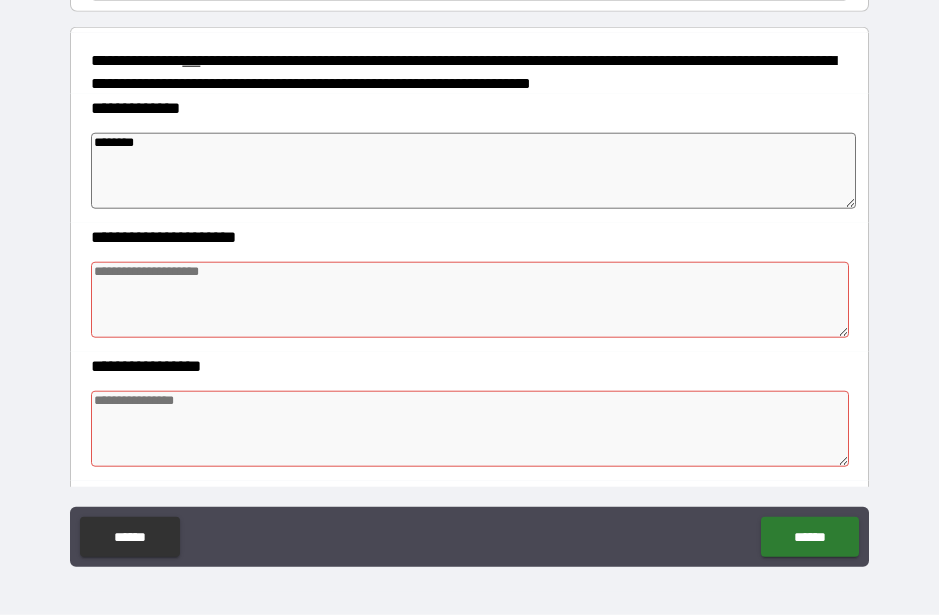 type on "*" 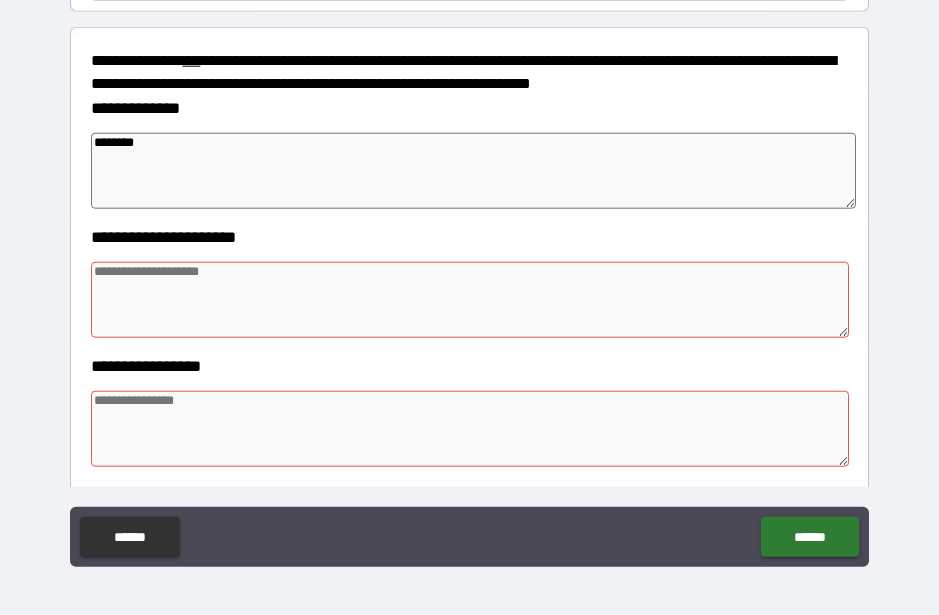 type on "*" 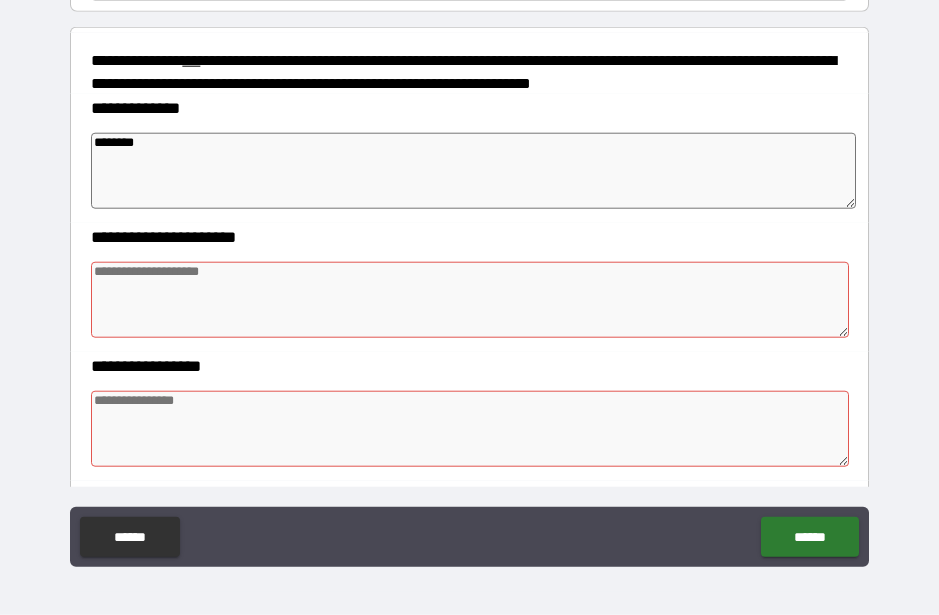 type on "*" 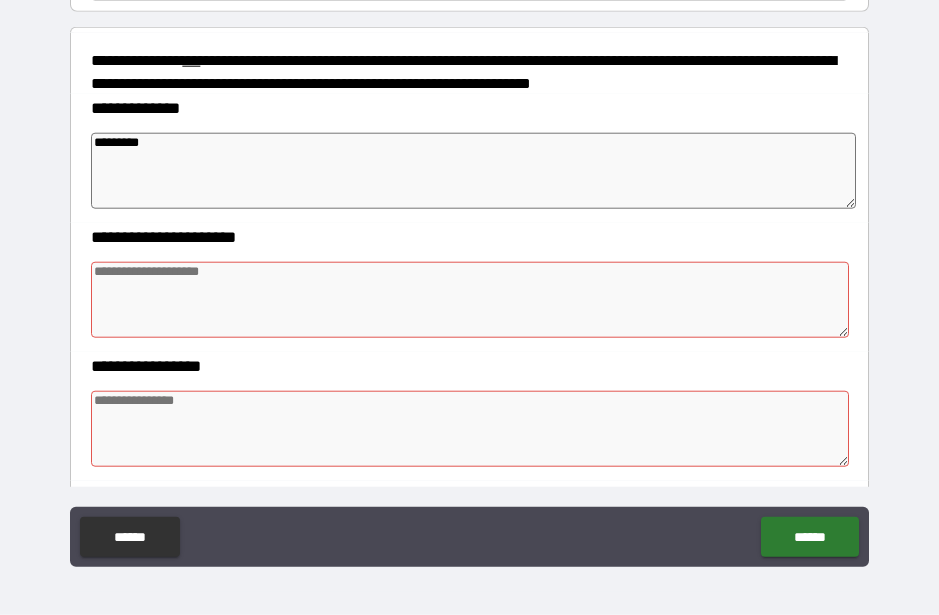 type on "*" 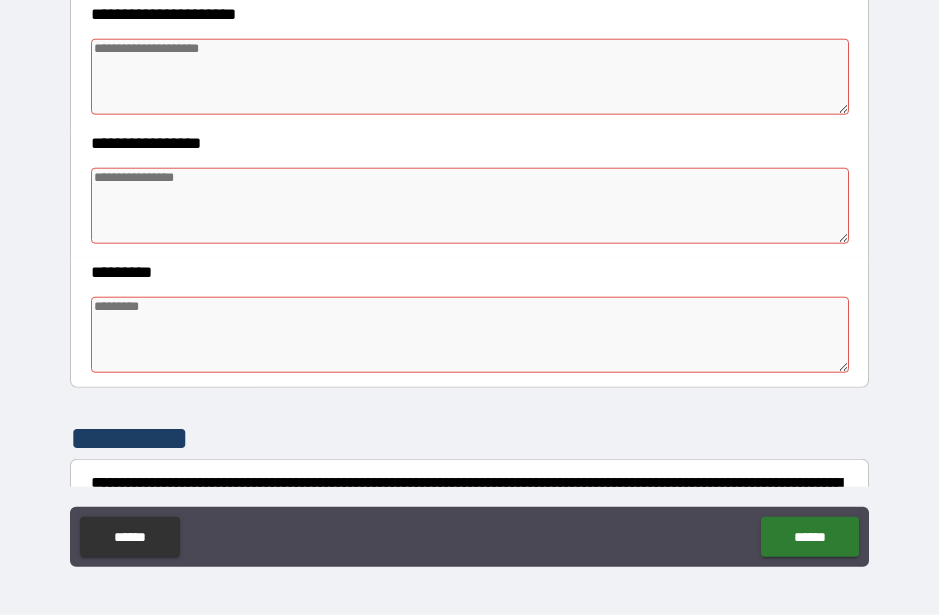 scroll, scrollTop: 460, scrollLeft: 0, axis: vertical 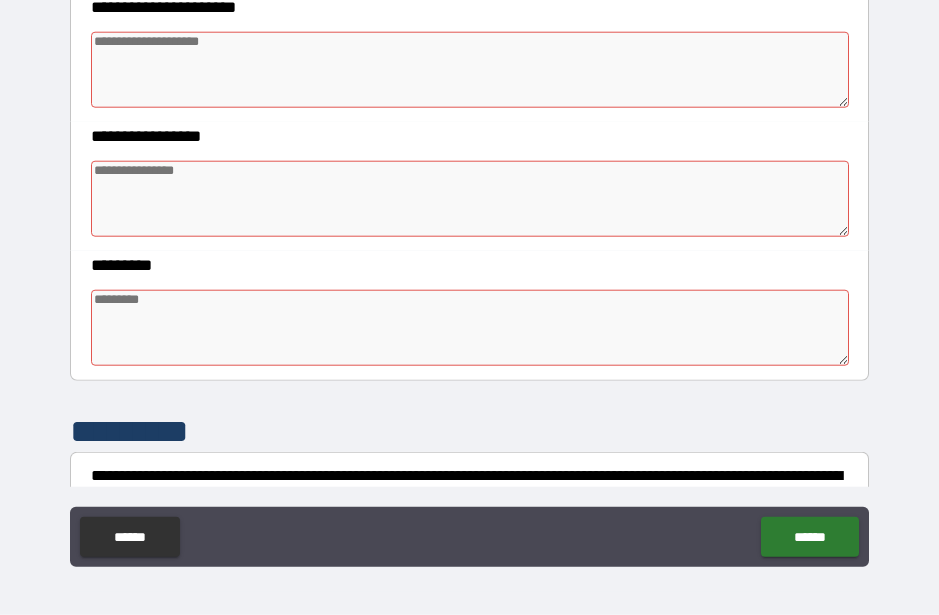 type on "*********" 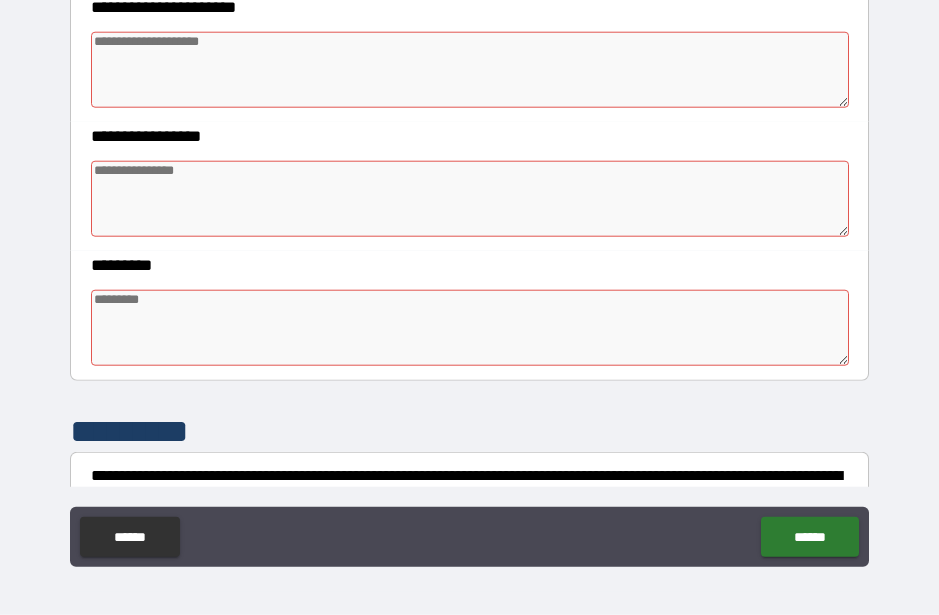 type on "*" 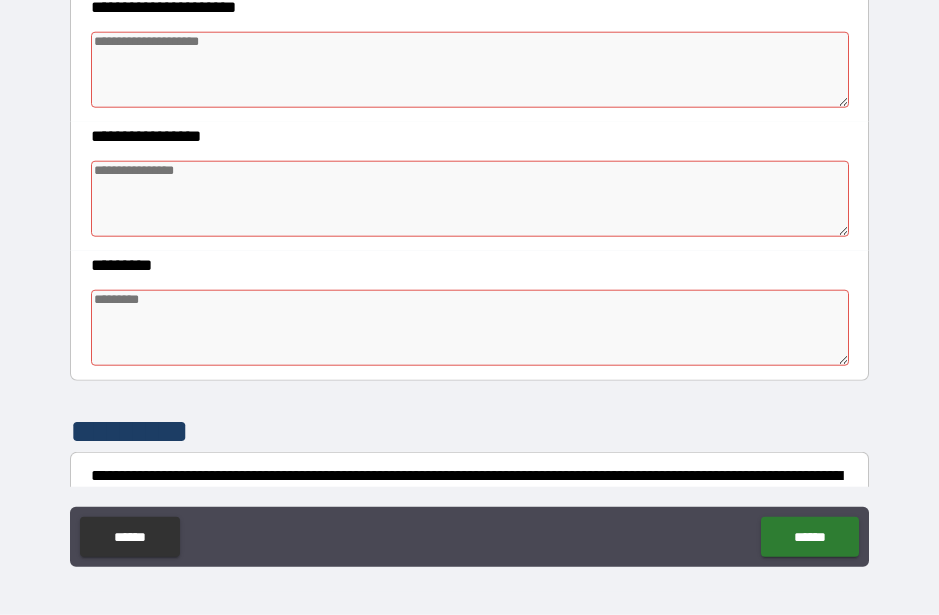 type on "*" 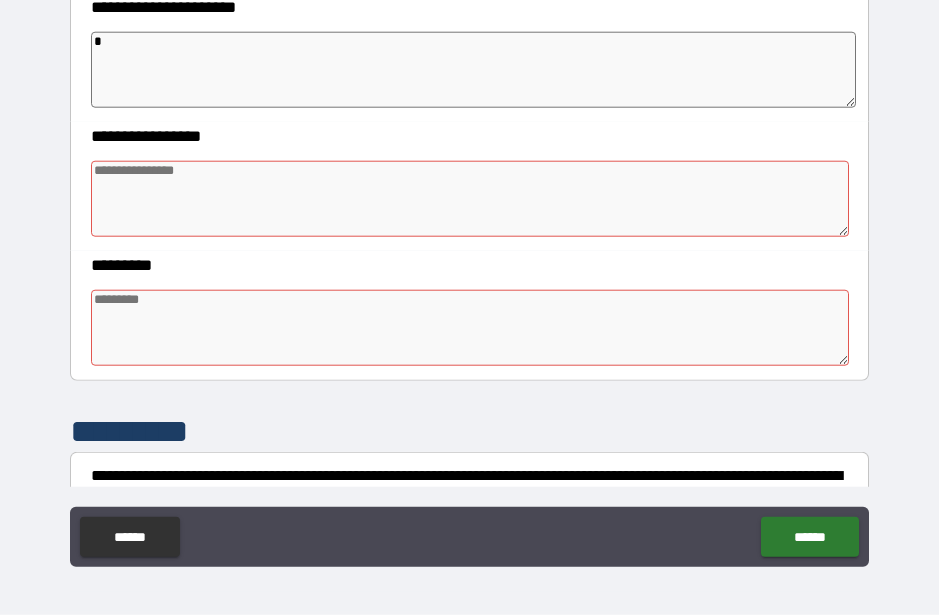 type on "*" 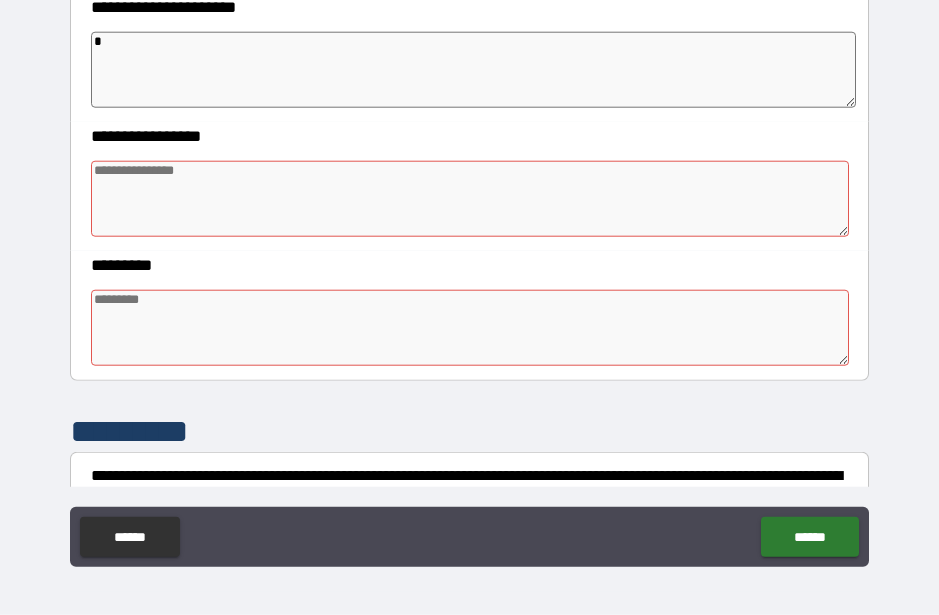 type on "*" 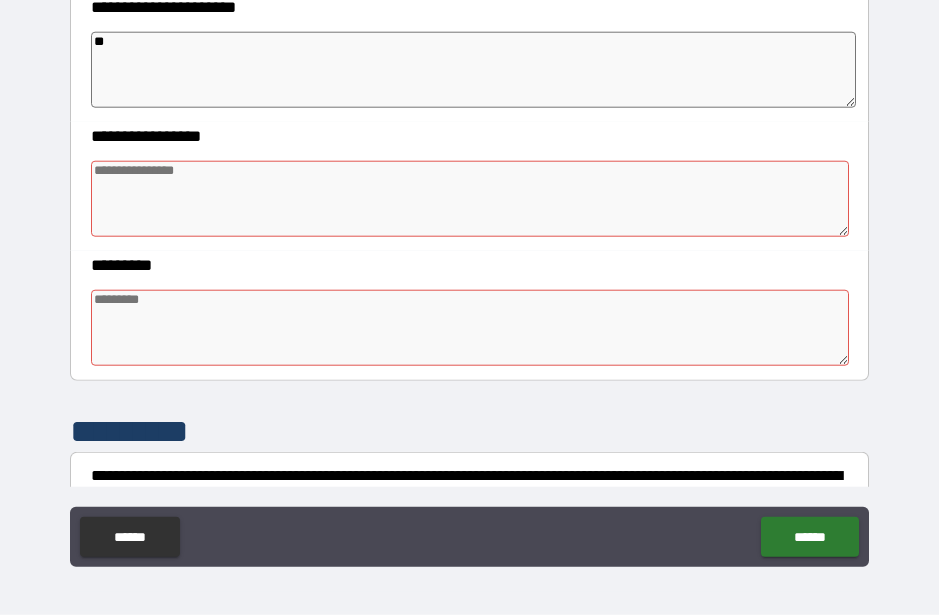 type on "*" 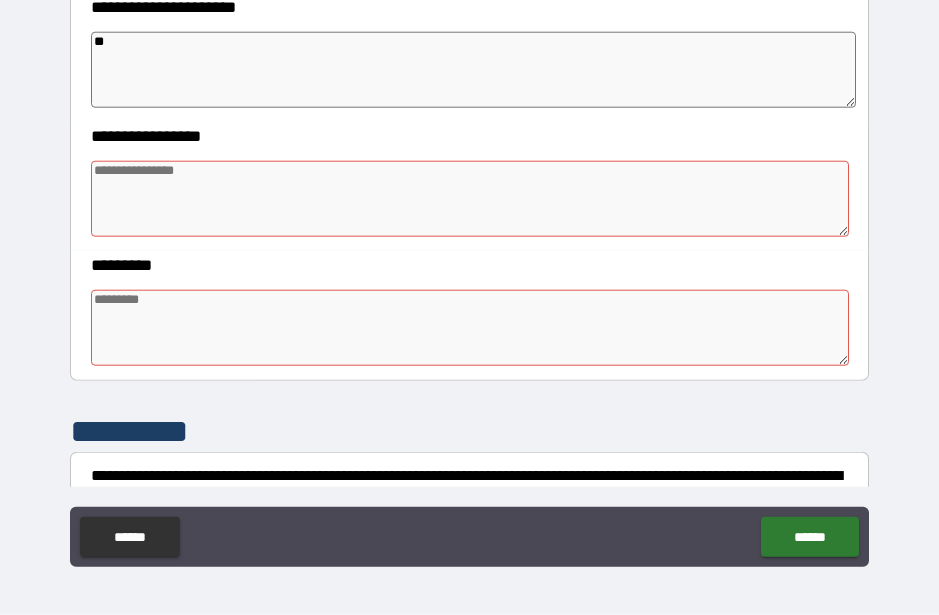 type on "***" 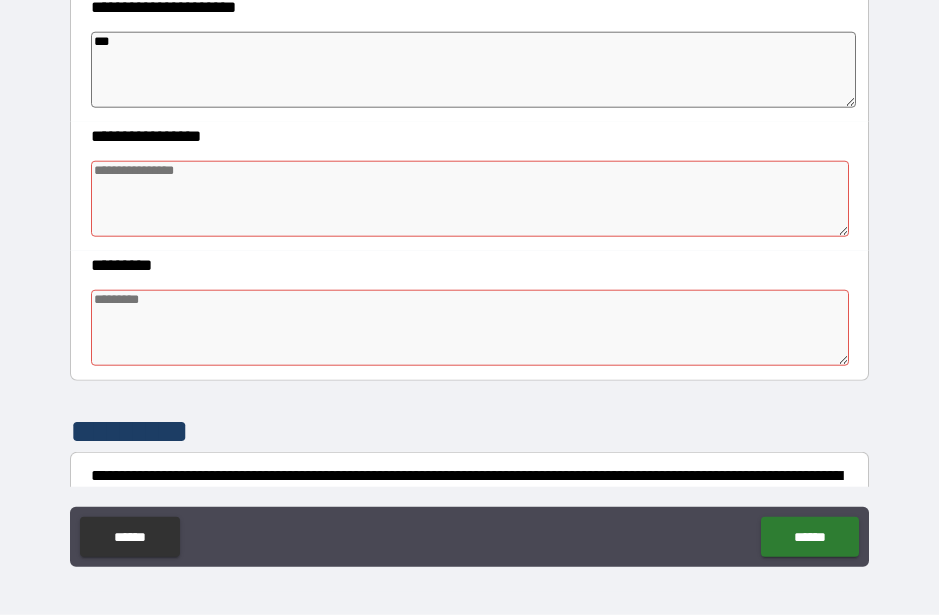type on "*" 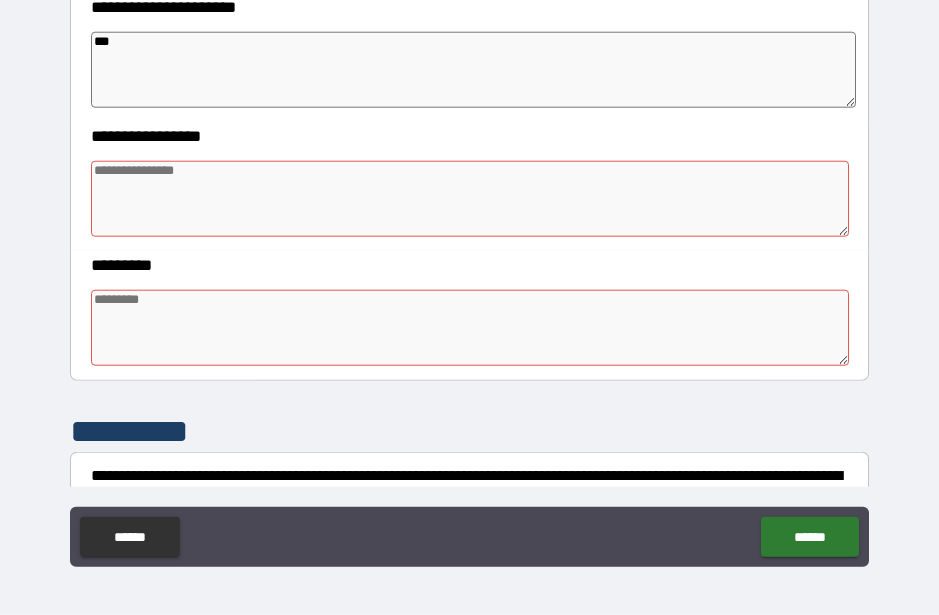 type on "*" 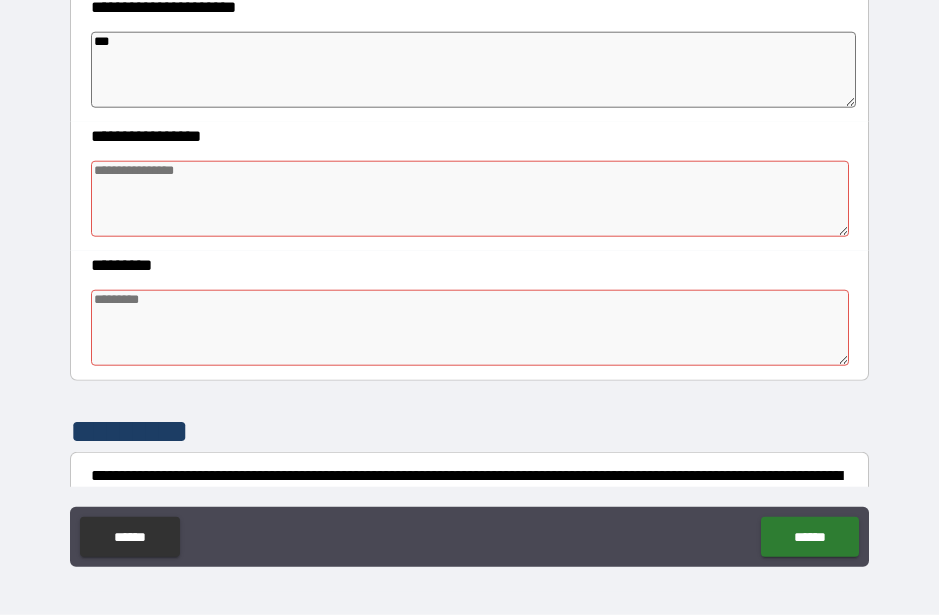 type on "*" 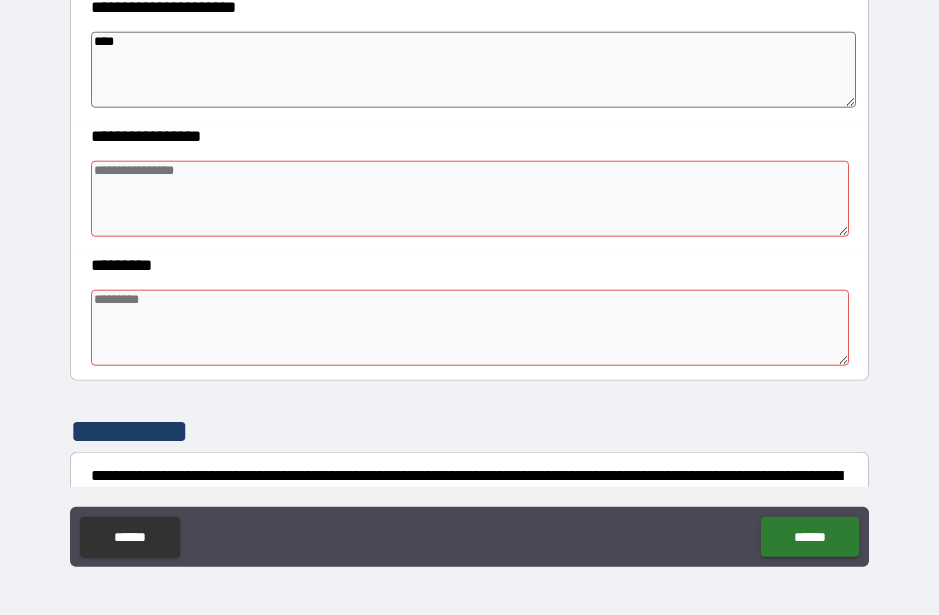 type on "*" 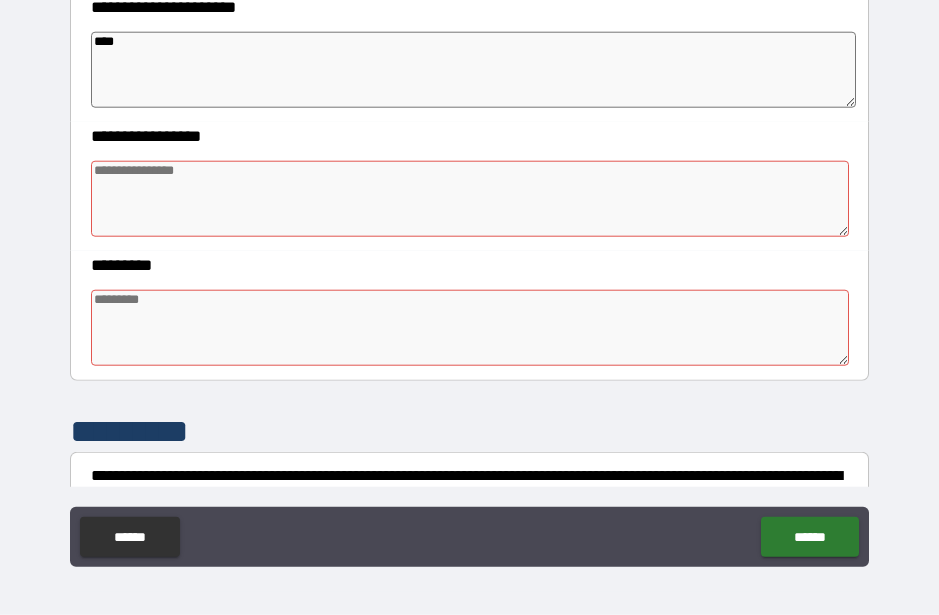type on "*" 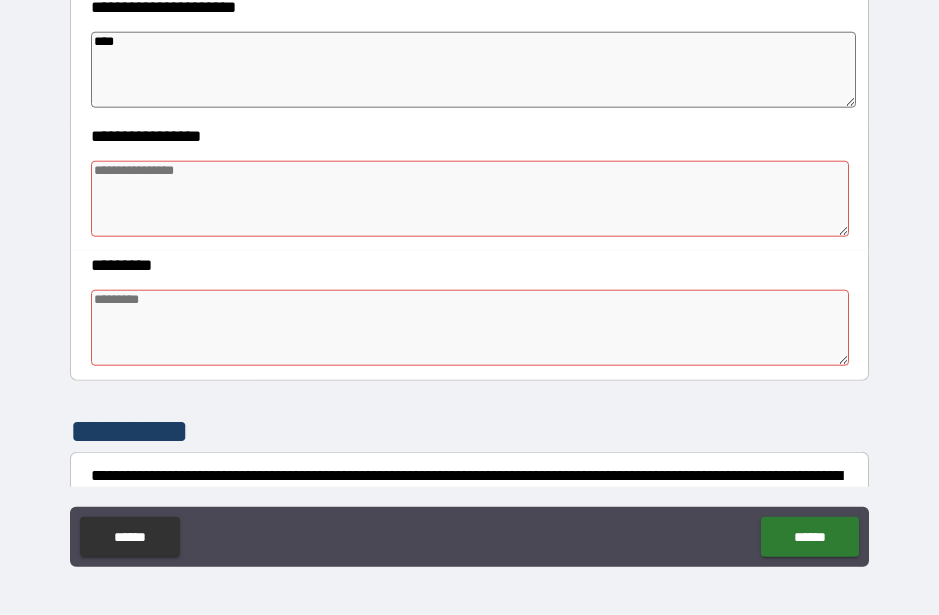 type on "*" 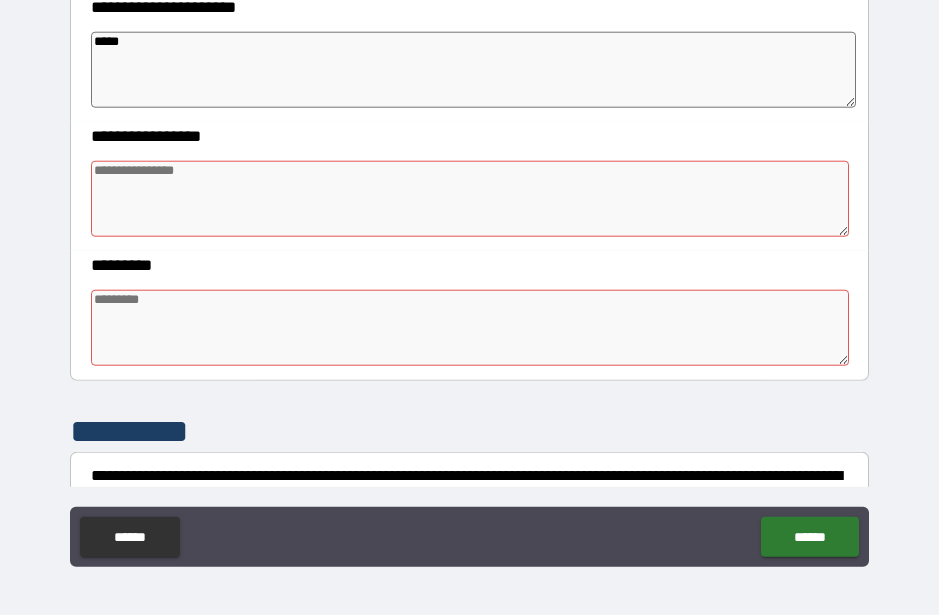 type on "*" 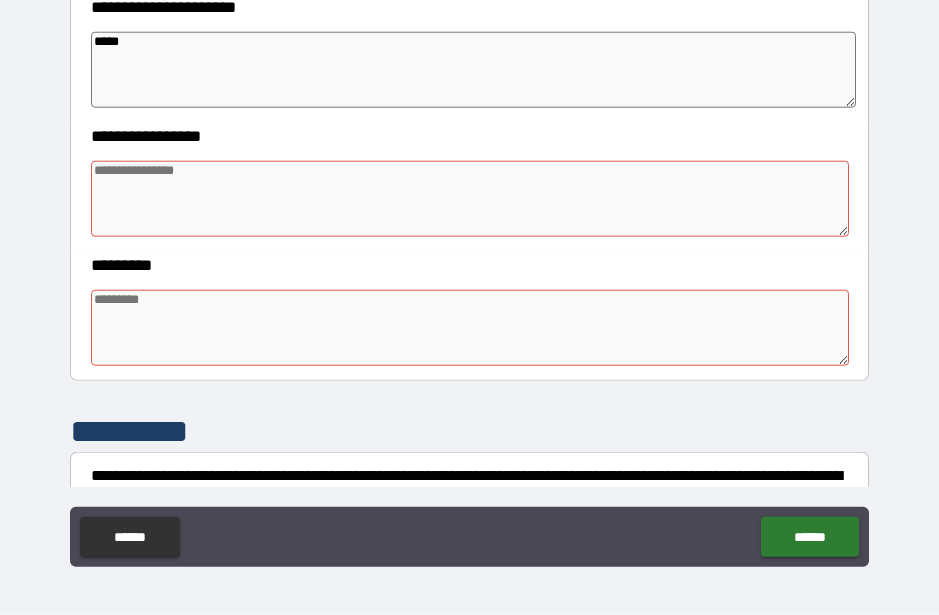 type on "*" 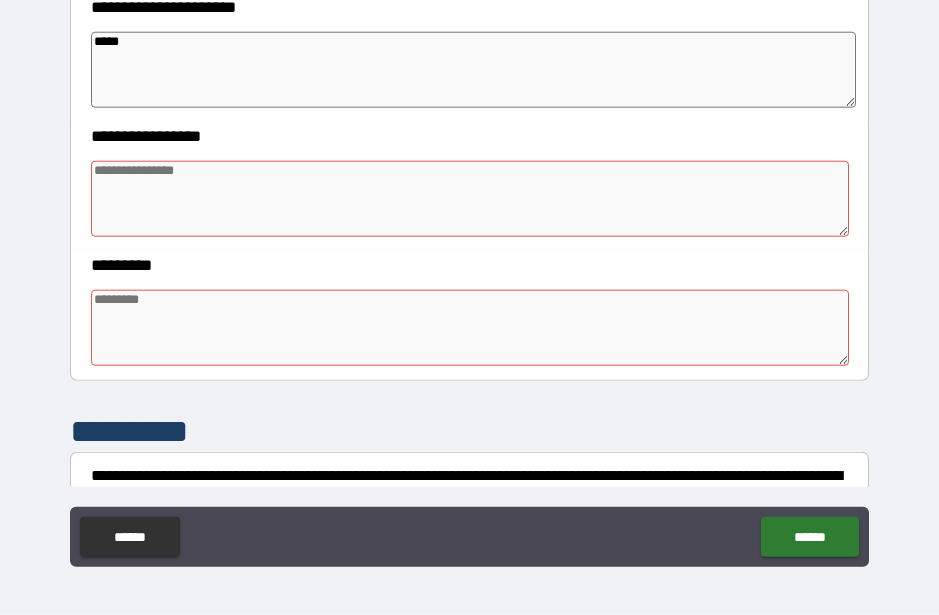 type on "*" 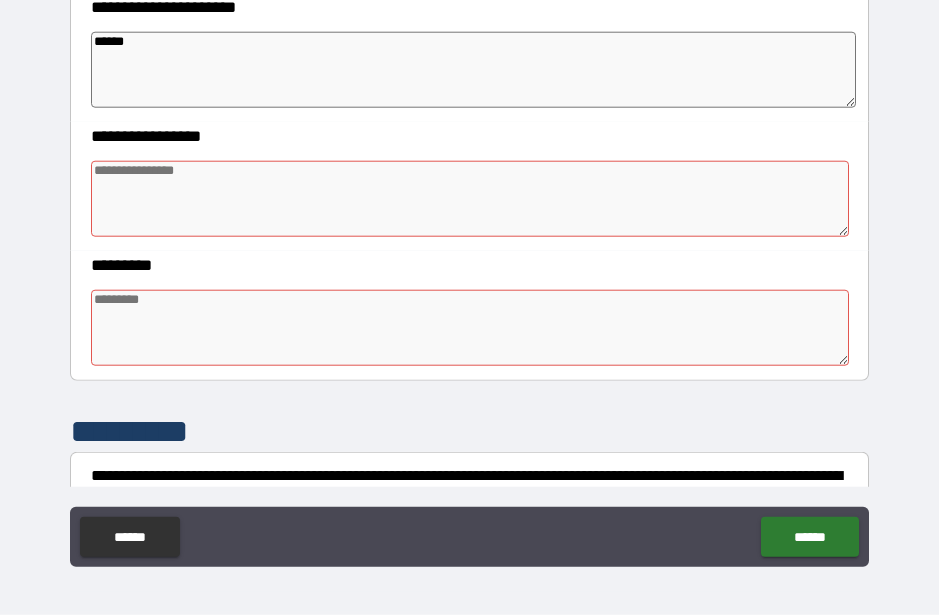 type on "*" 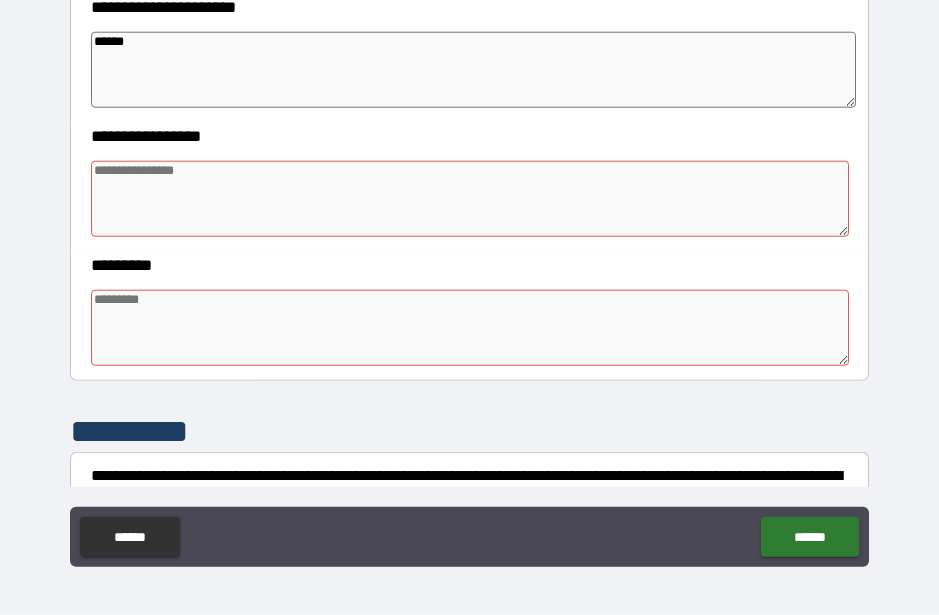 type on "*******" 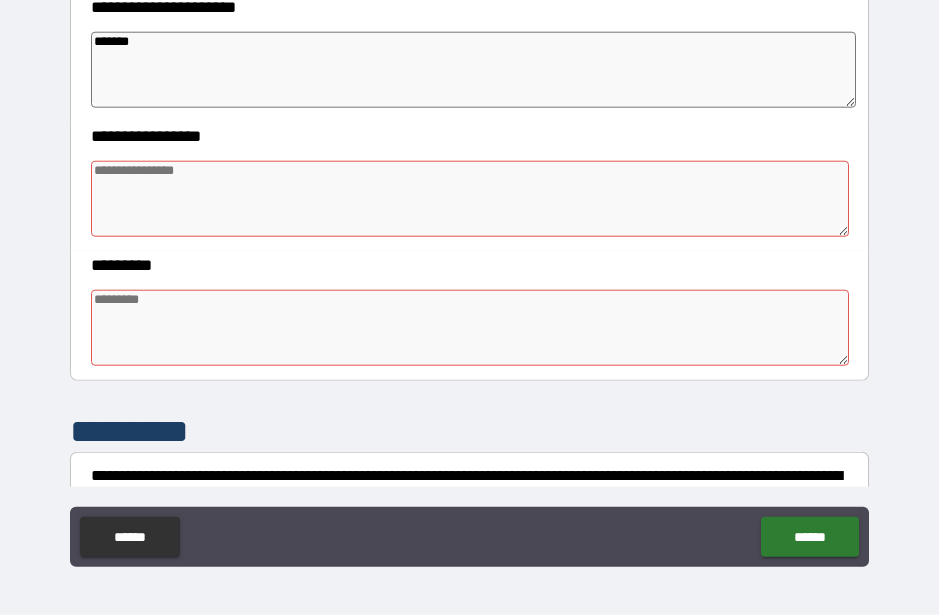 type on "*" 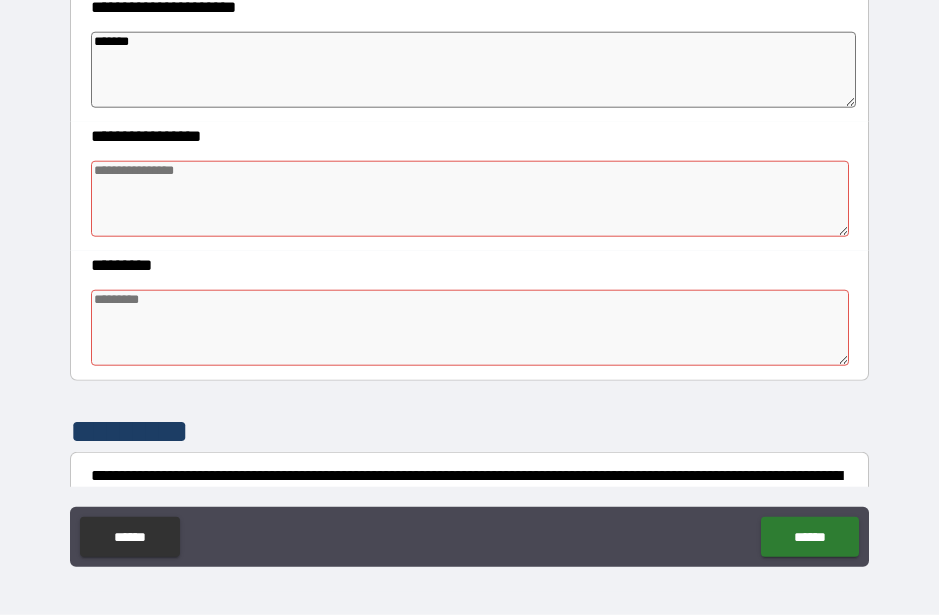 type on "*" 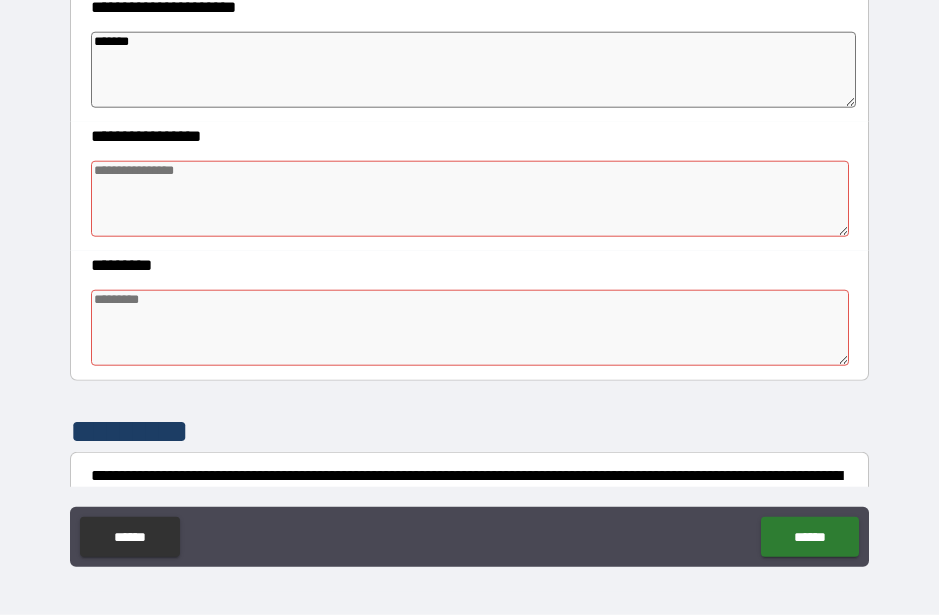 type on "*" 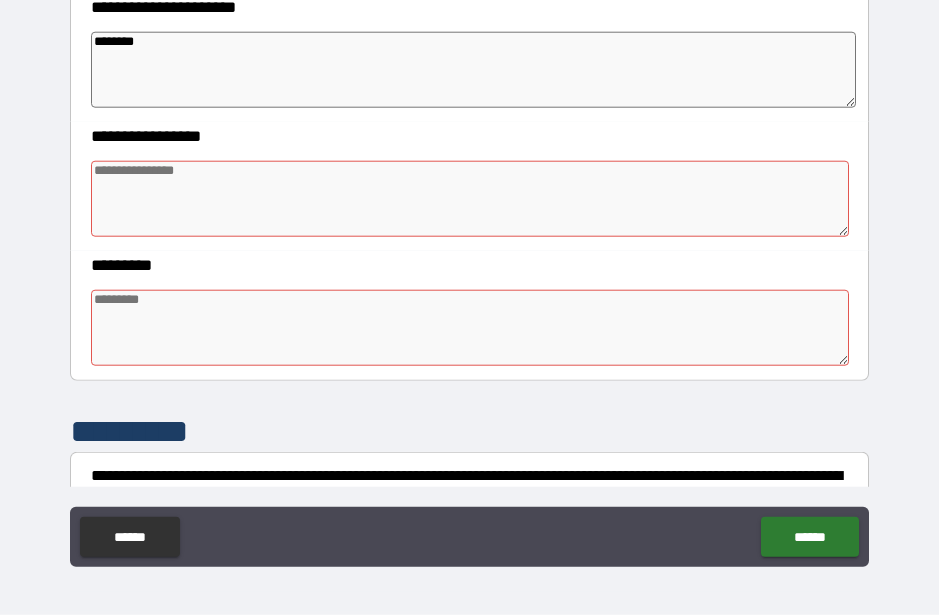 type on "*" 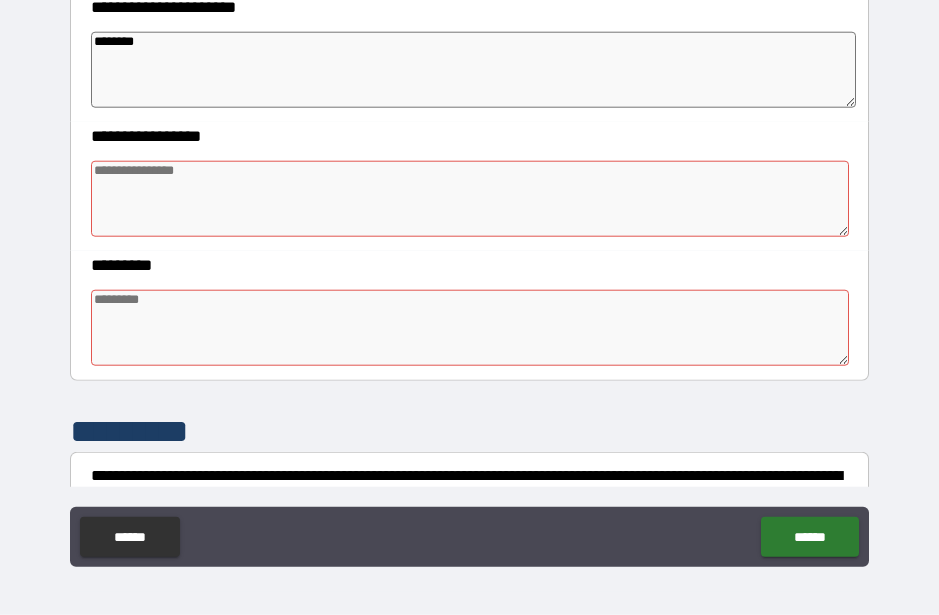 type on "*" 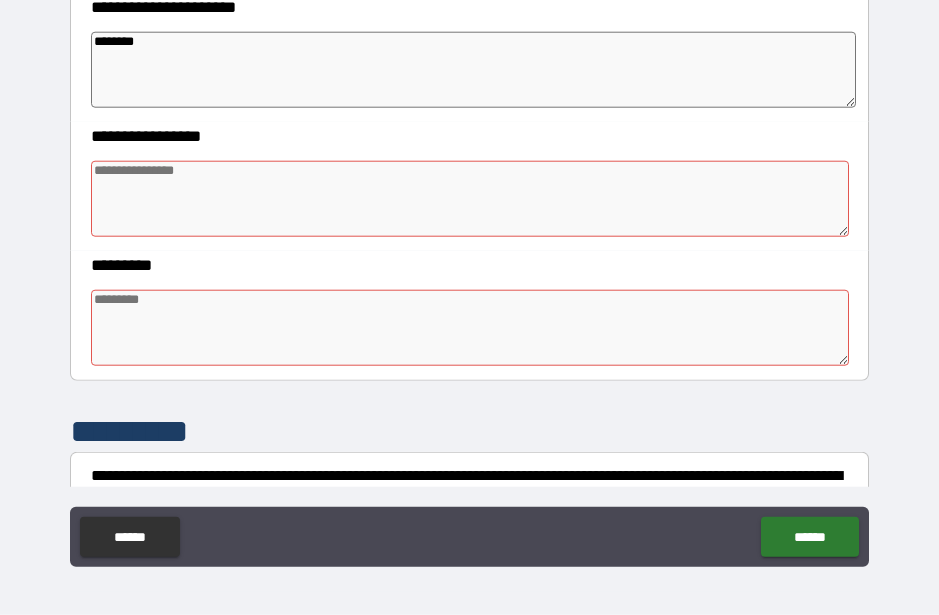 type on "*" 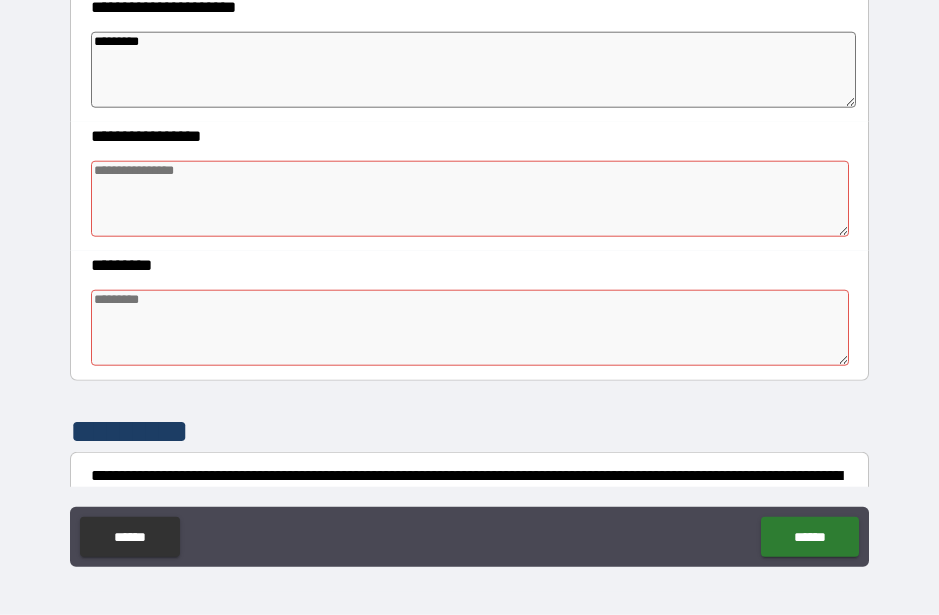 type on "*" 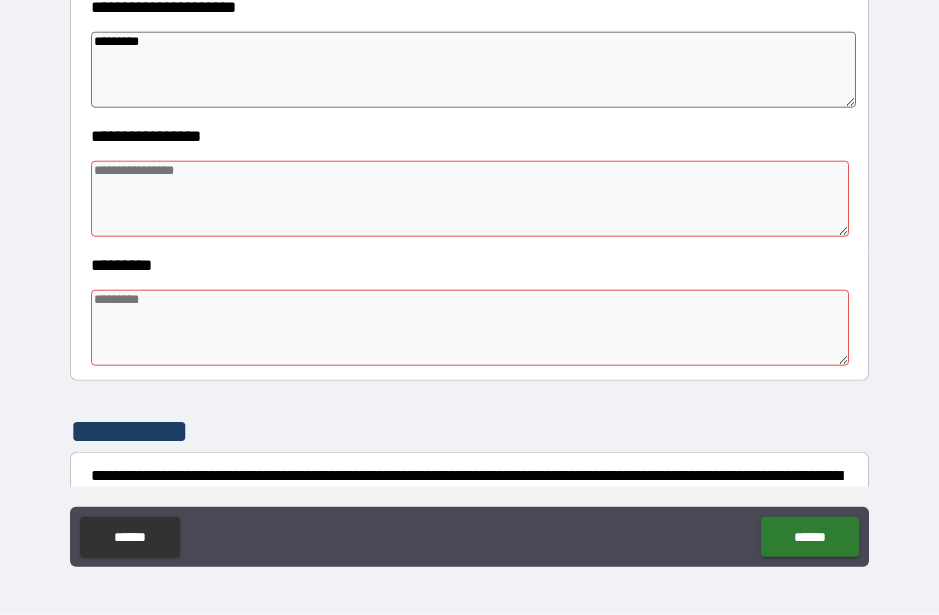 type on "*" 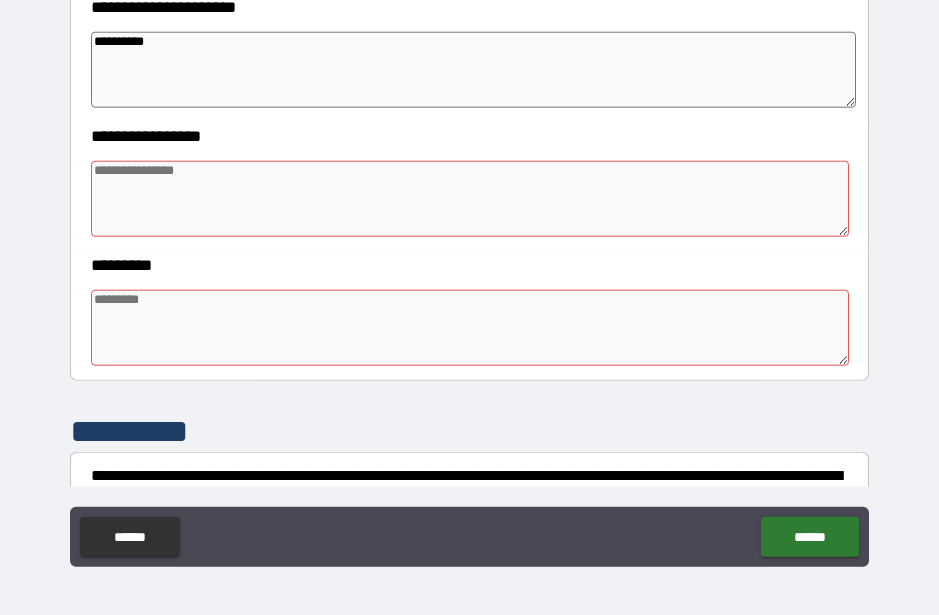 type on "*" 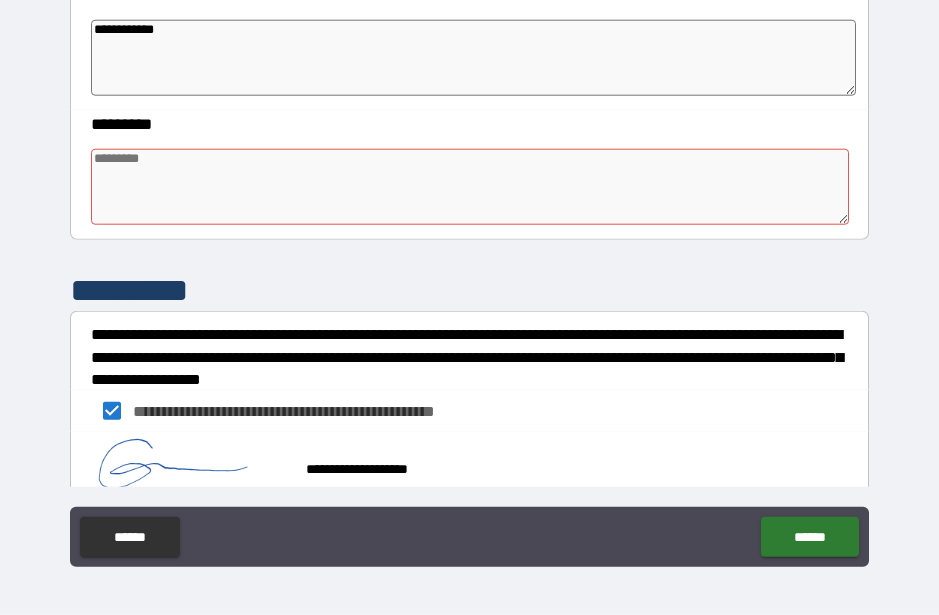 scroll, scrollTop: 599, scrollLeft: 0, axis: vertical 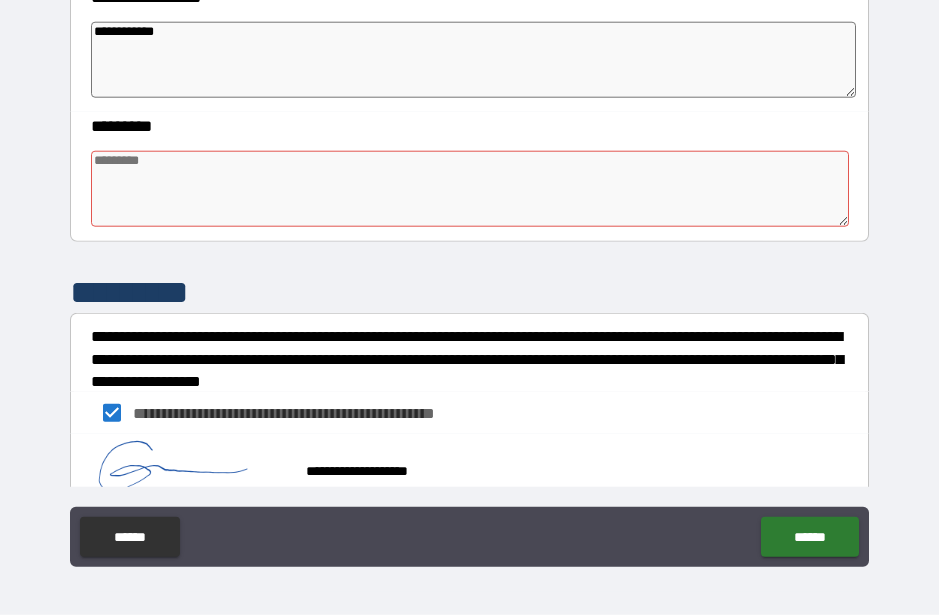 click at bounding box center [469, 189] 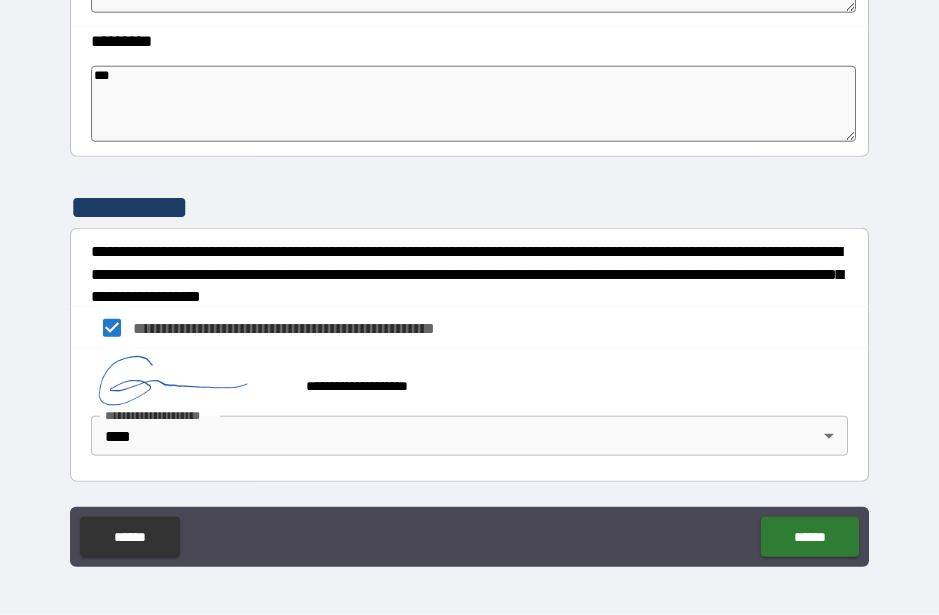scroll, scrollTop: 684, scrollLeft: 0, axis: vertical 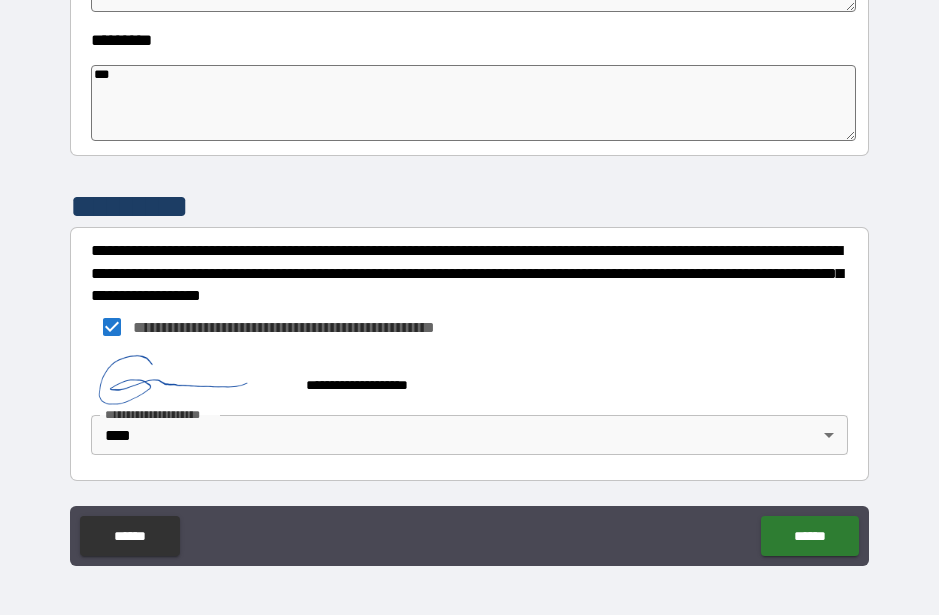 click on "******" at bounding box center [809, 536] 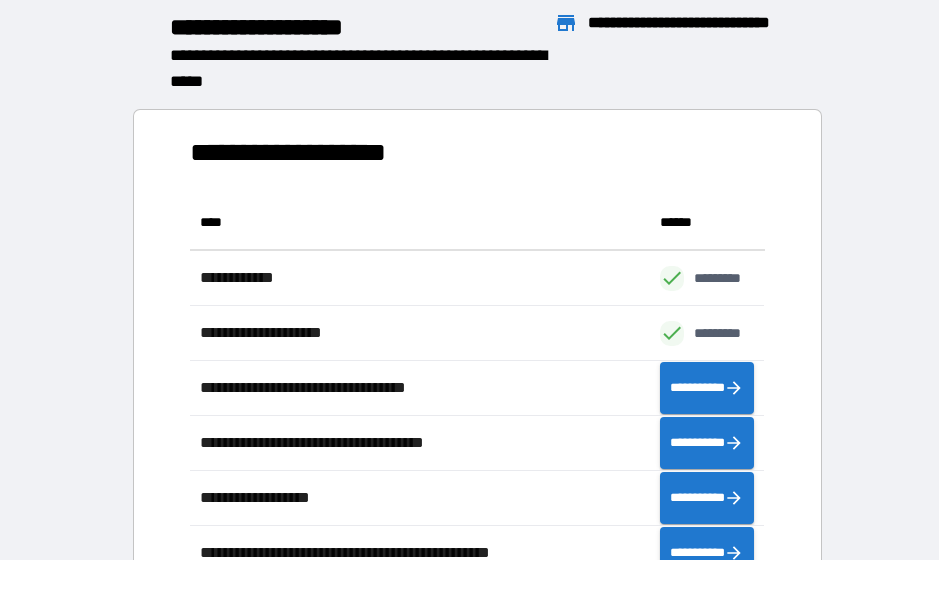 scroll, scrollTop: 1, scrollLeft: 1, axis: both 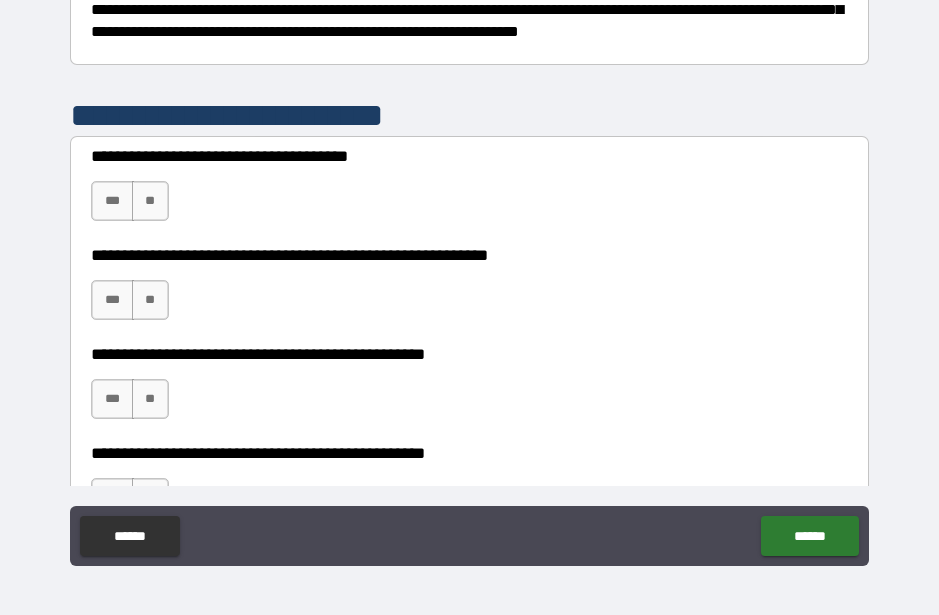 click on "***" at bounding box center (112, 201) 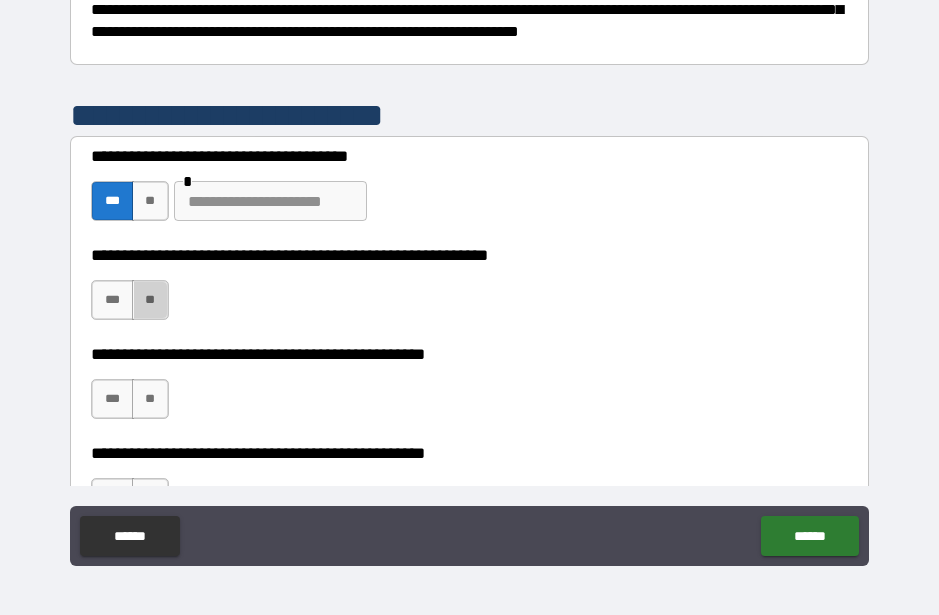 click on "**" at bounding box center [150, 300] 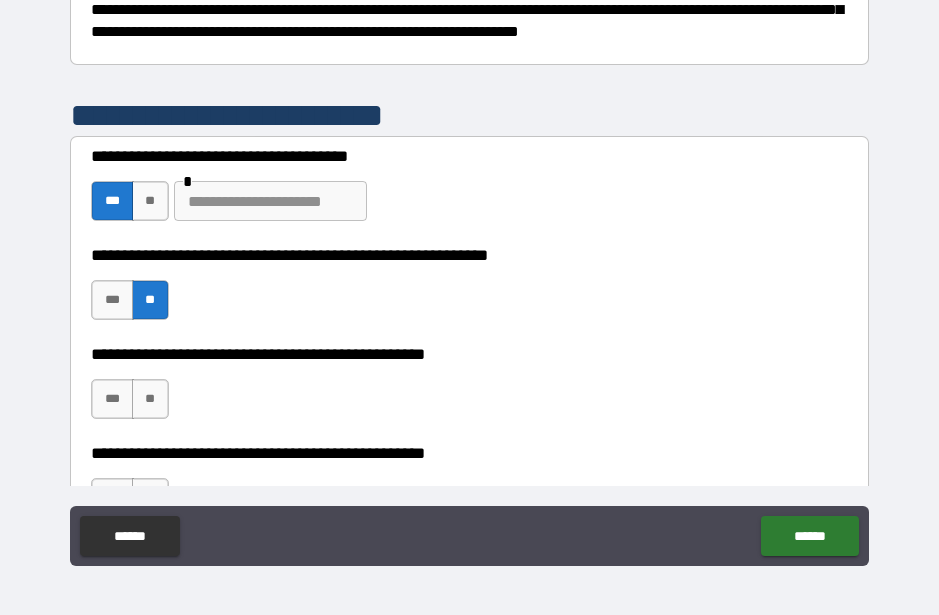 click on "**" at bounding box center (150, 399) 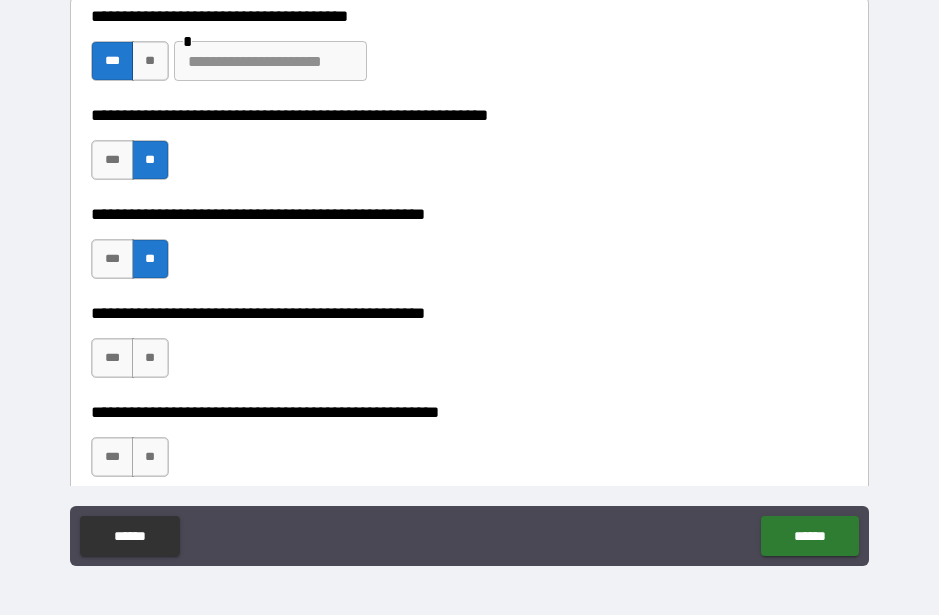 scroll, scrollTop: 520, scrollLeft: 0, axis: vertical 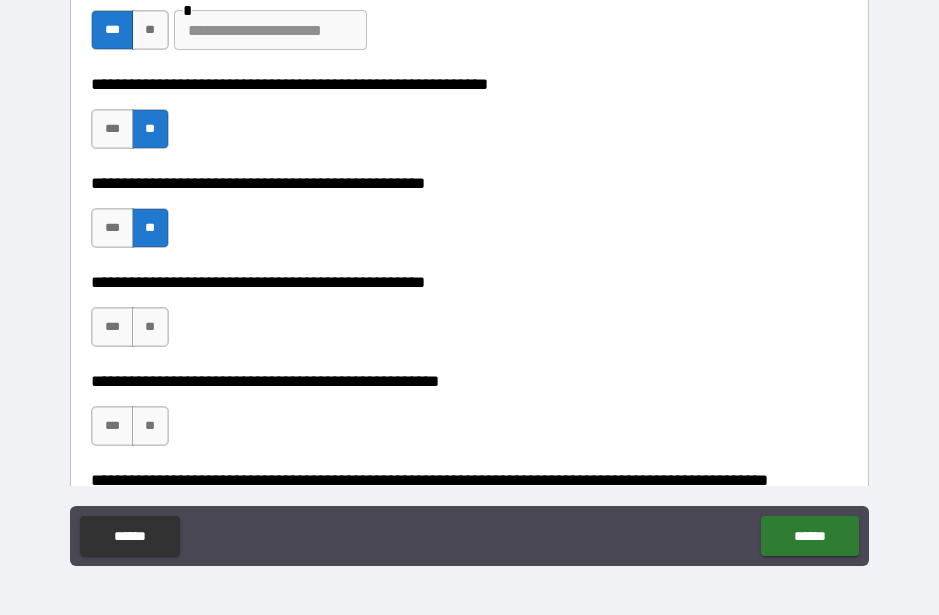 click on "**" at bounding box center [150, 327] 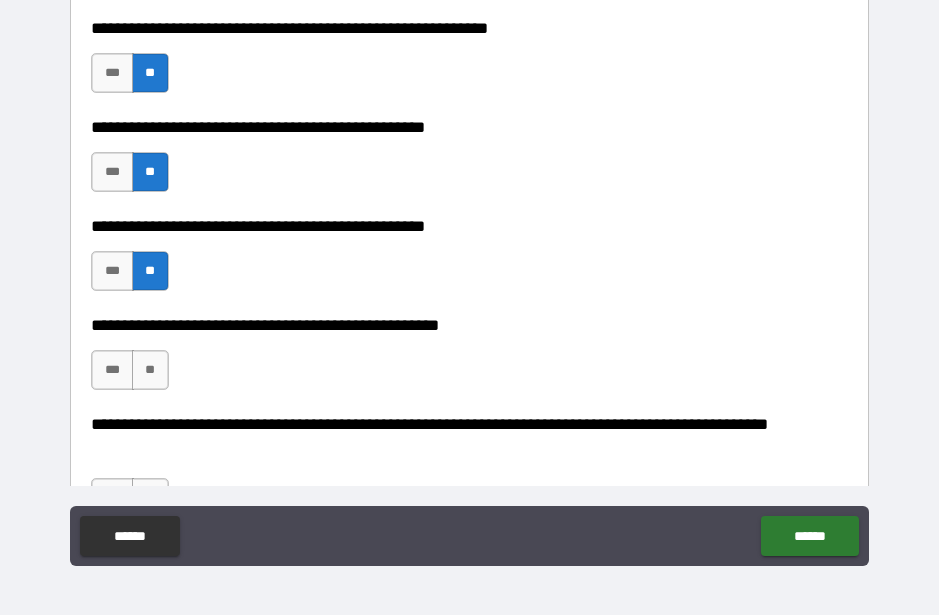 click on "**" at bounding box center (150, 370) 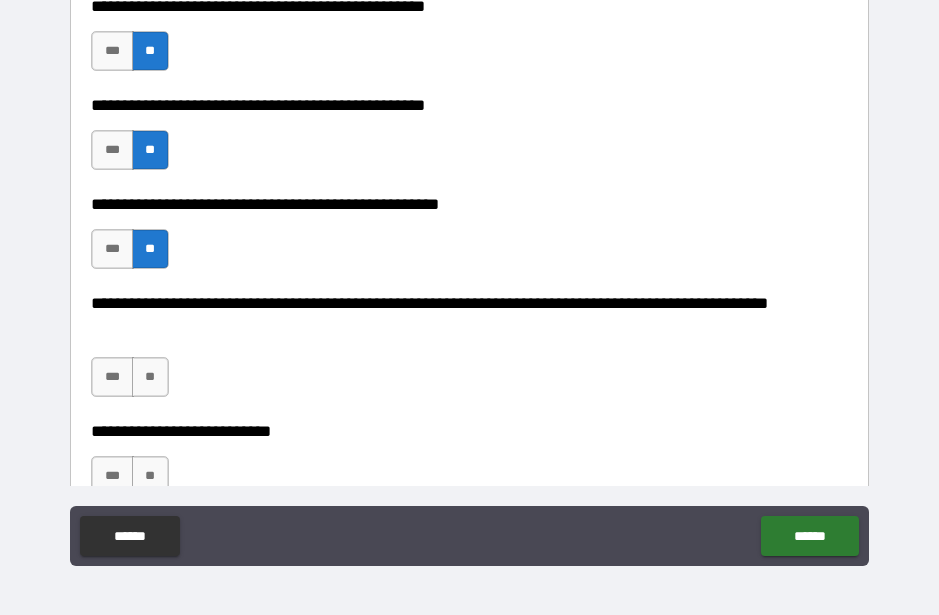 scroll, scrollTop: 706, scrollLeft: 0, axis: vertical 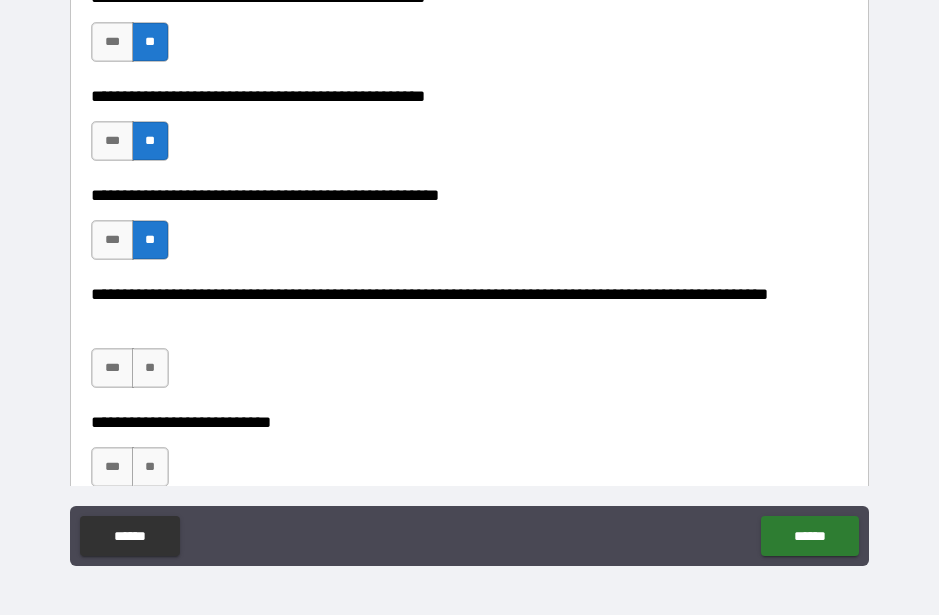 click on "**" at bounding box center (150, 368) 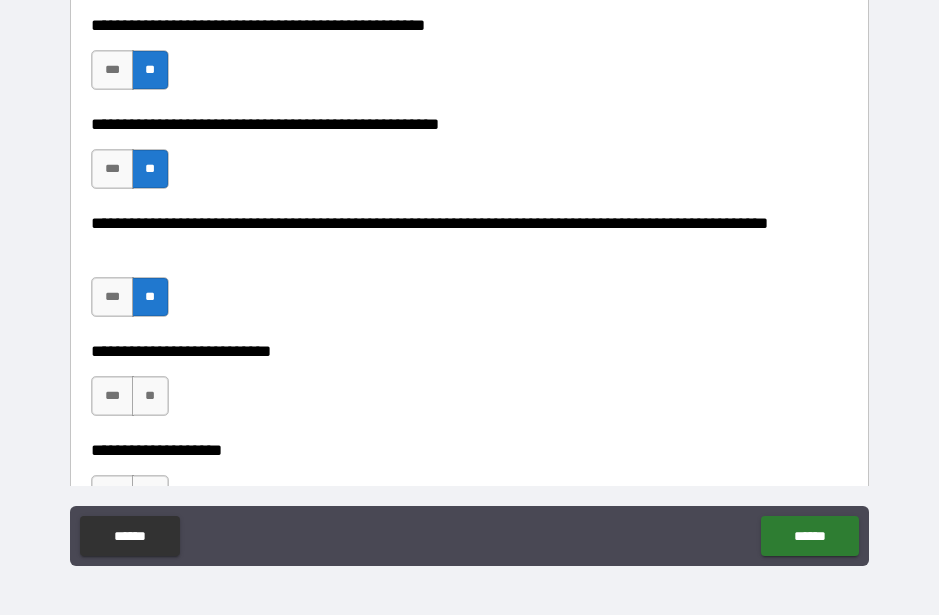 scroll, scrollTop: 791, scrollLeft: 0, axis: vertical 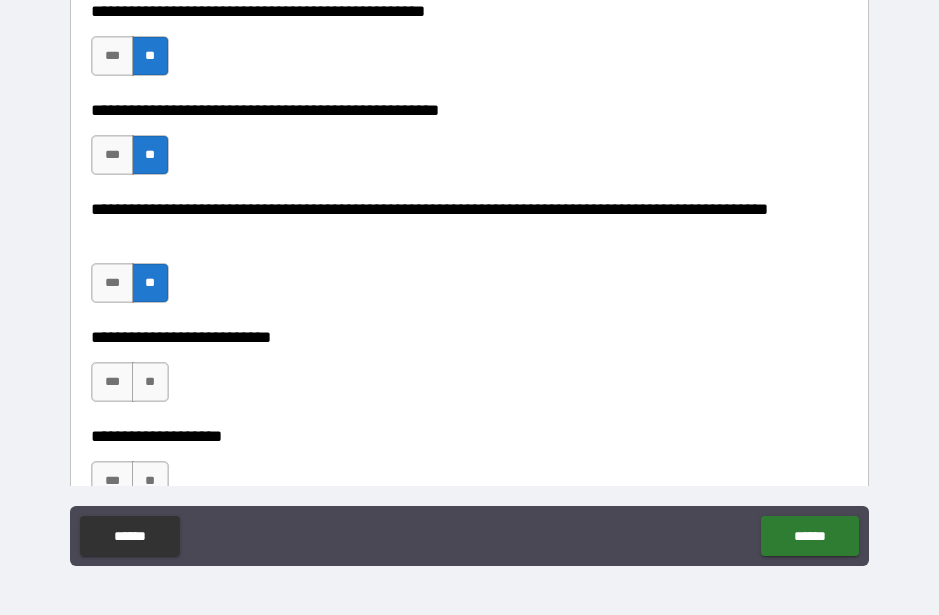 click on "**" at bounding box center (150, 382) 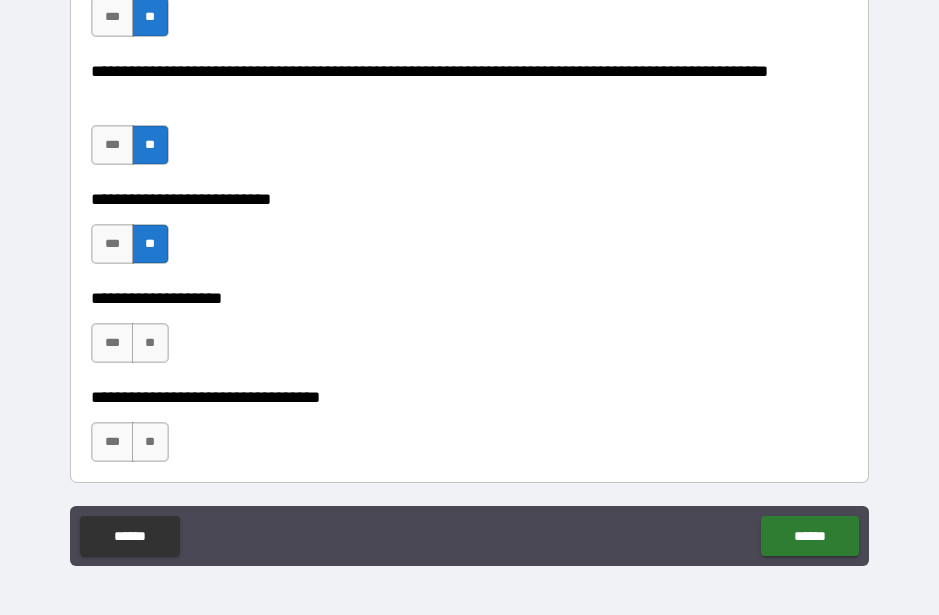 scroll, scrollTop: 933, scrollLeft: 0, axis: vertical 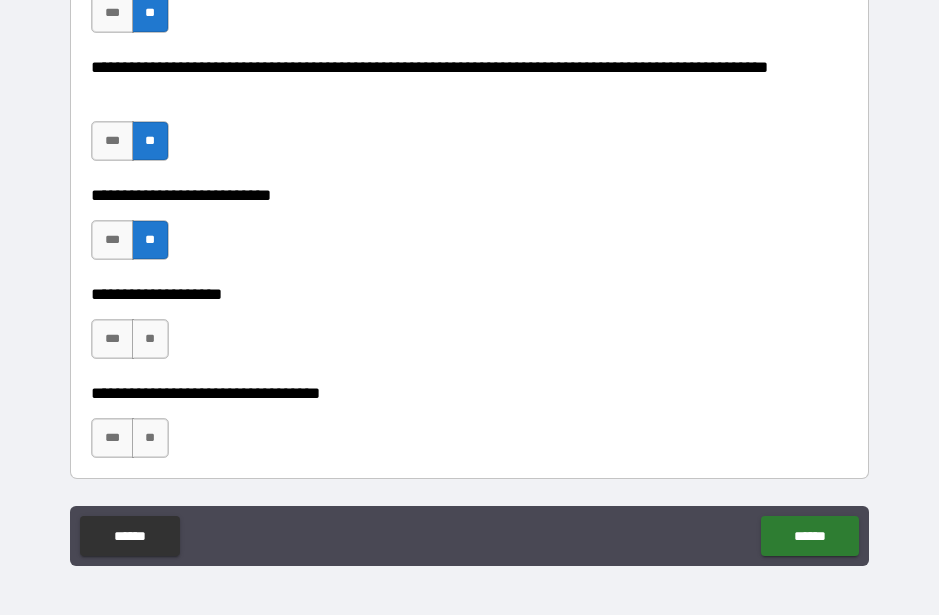 click on "**" at bounding box center [150, 339] 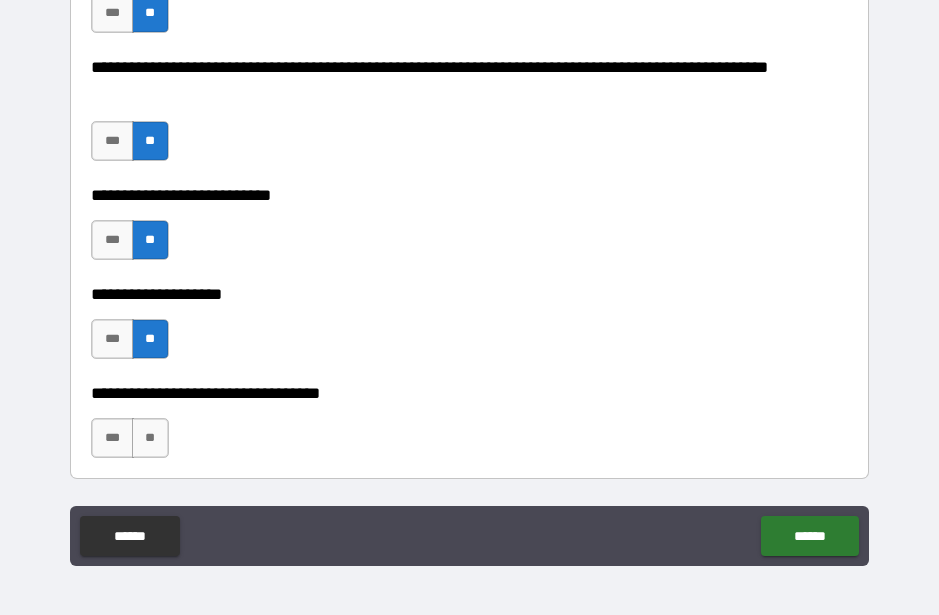 click on "**" at bounding box center [150, 438] 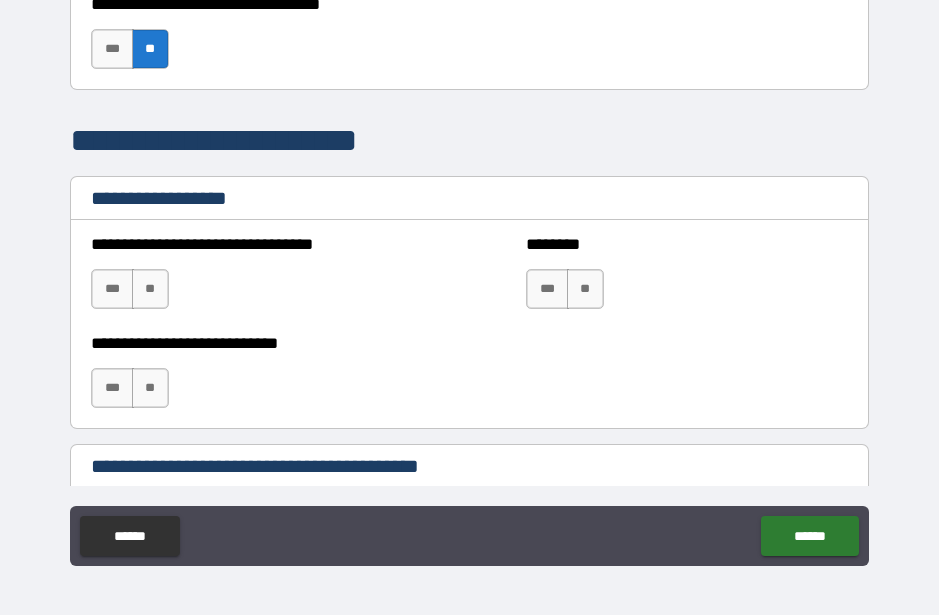 scroll, scrollTop: 1357, scrollLeft: 0, axis: vertical 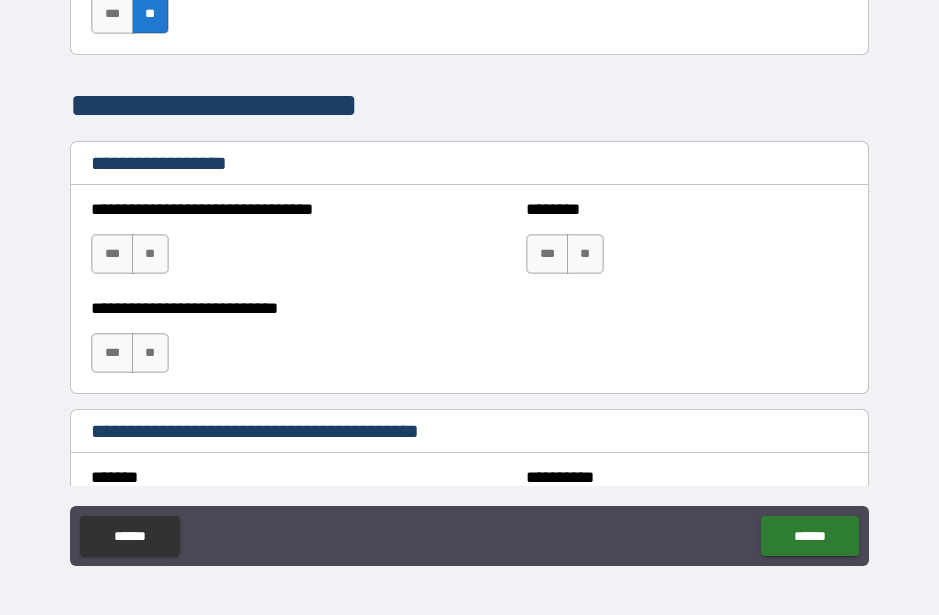 click on "**" at bounding box center (150, 254) 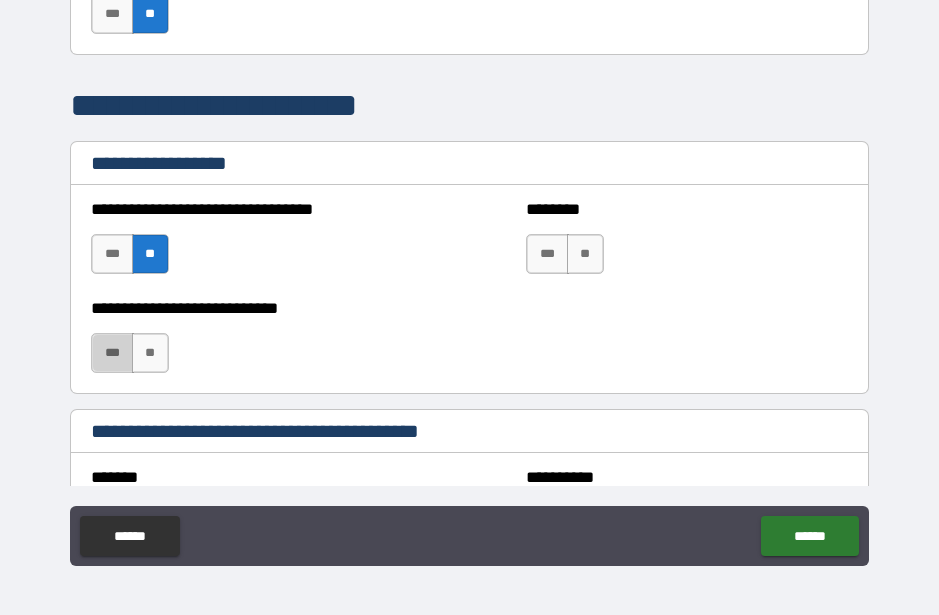 click on "***" at bounding box center [112, 353] 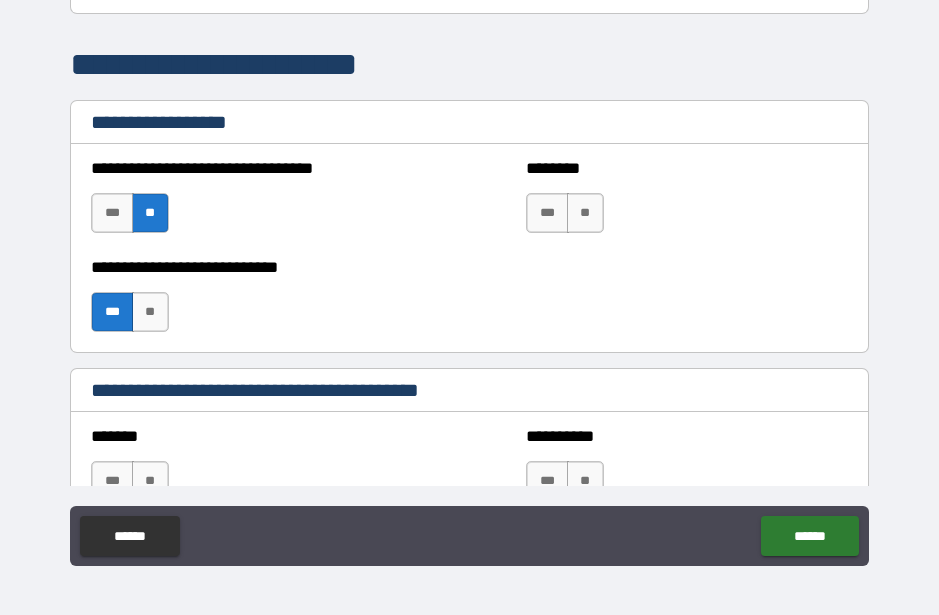 scroll, scrollTop: 1400, scrollLeft: 0, axis: vertical 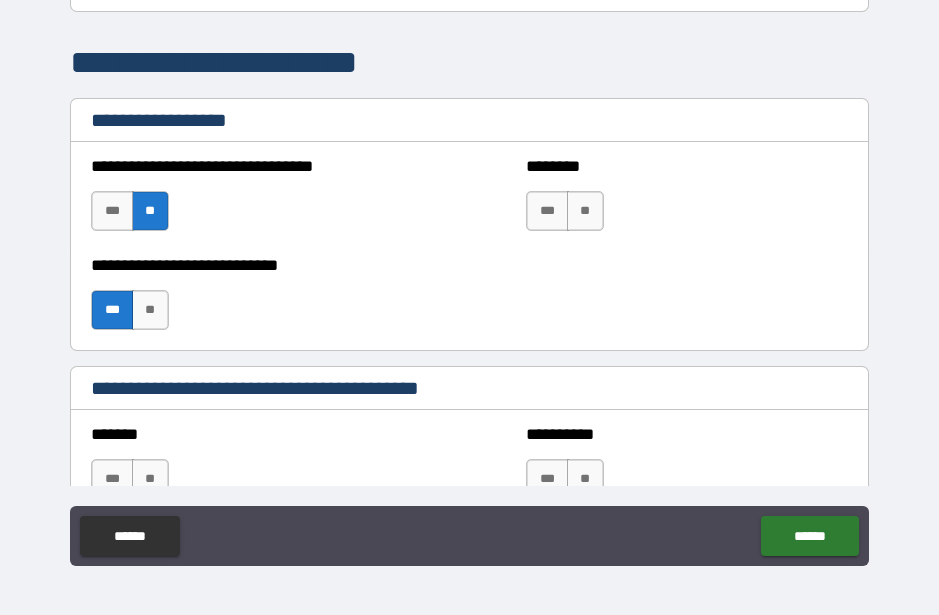 click on "**" at bounding box center [150, 310] 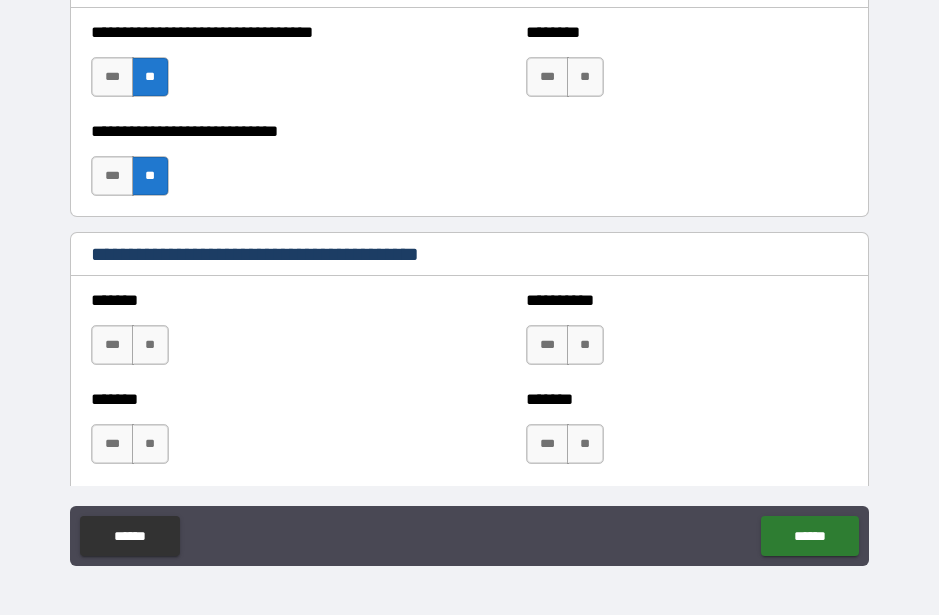 scroll, scrollTop: 1537, scrollLeft: 0, axis: vertical 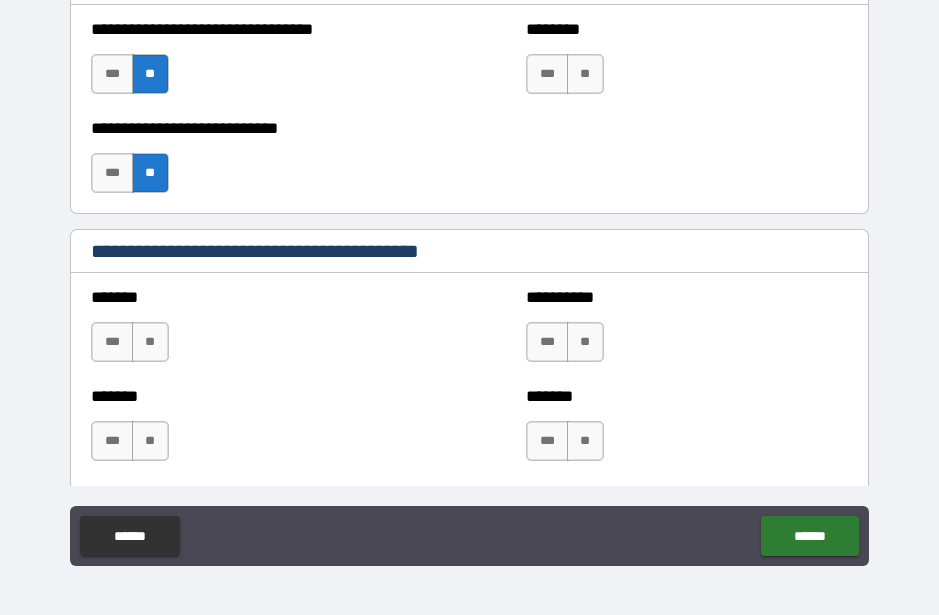 click on "**" at bounding box center [150, 342] 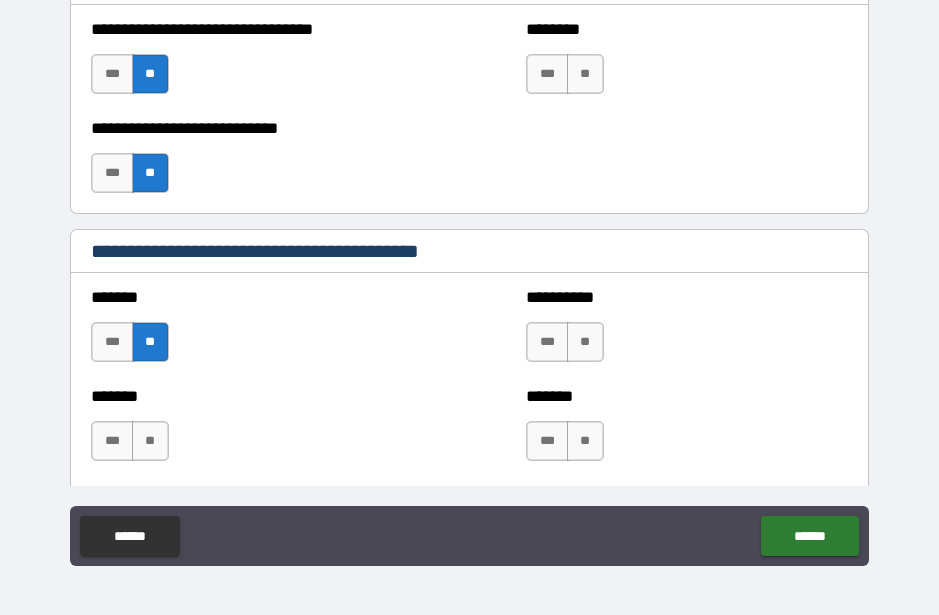 click on "**" at bounding box center (150, 441) 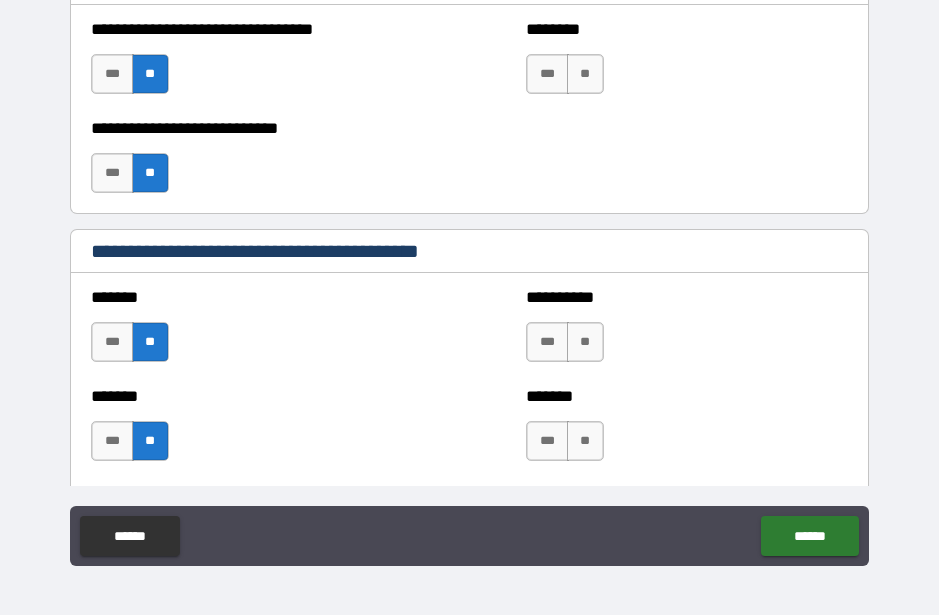 click on "**" at bounding box center (585, 342) 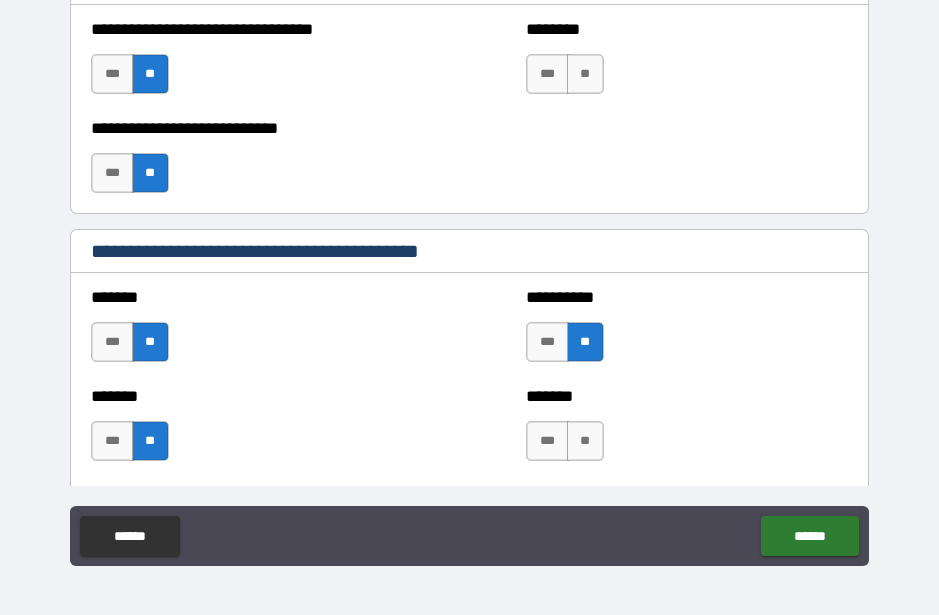 click on "**" at bounding box center (585, 441) 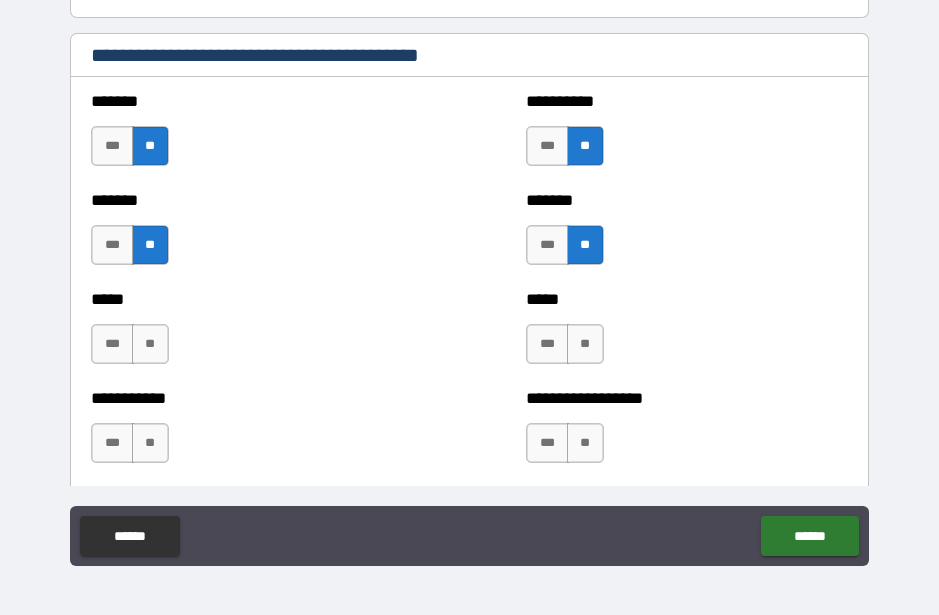 scroll, scrollTop: 1749, scrollLeft: 0, axis: vertical 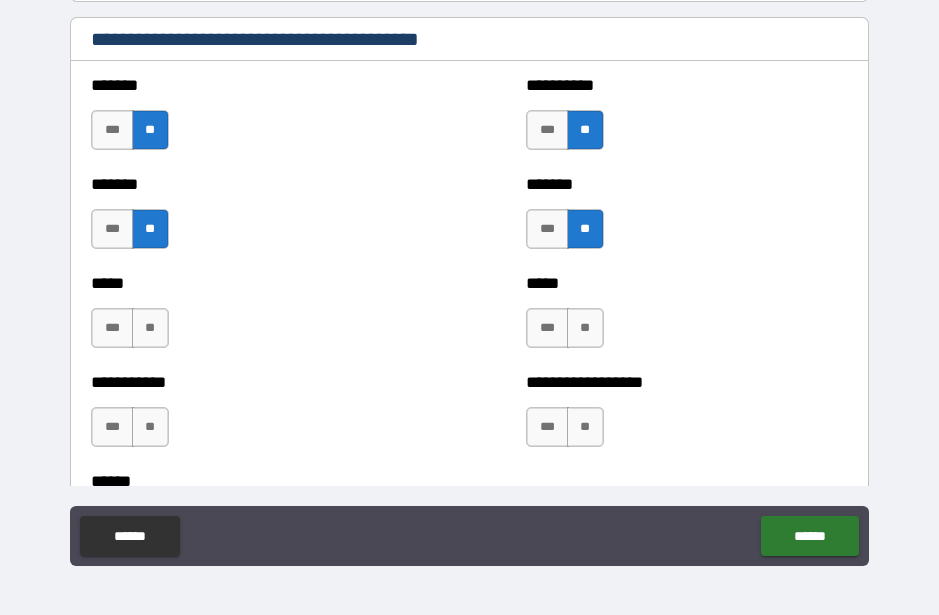 click on "**" at bounding box center (150, 328) 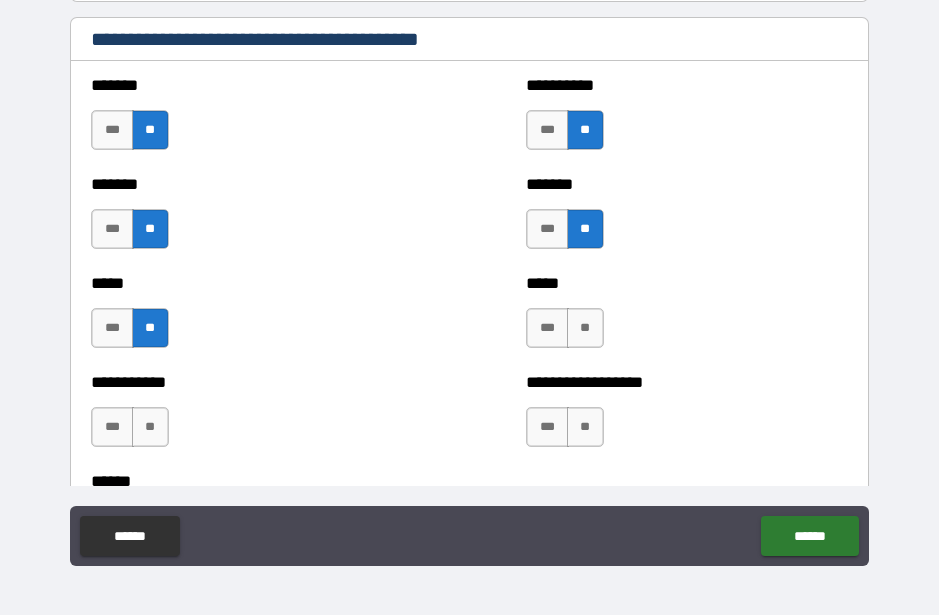 click on "**" at bounding box center [585, 328] 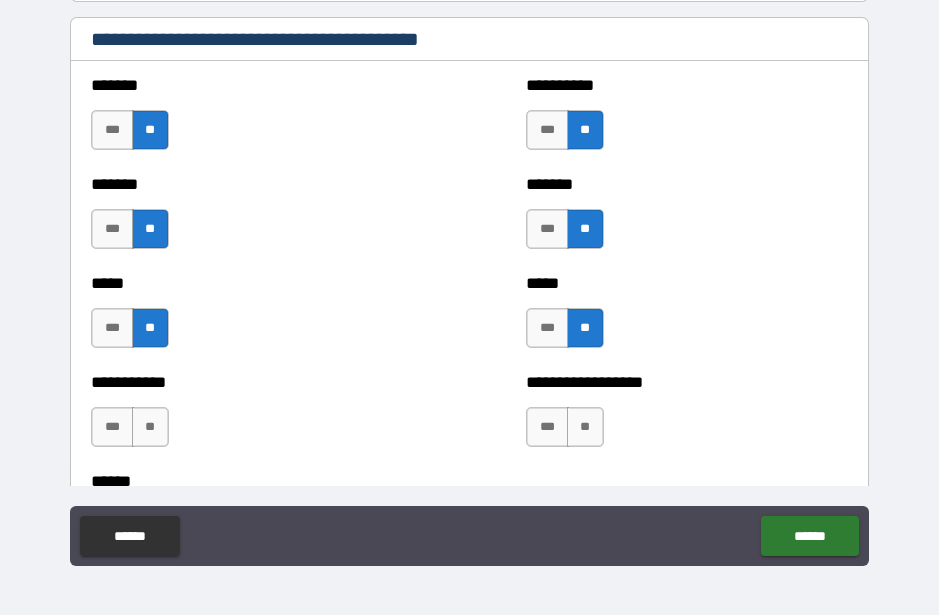 click on "**" at bounding box center (585, 427) 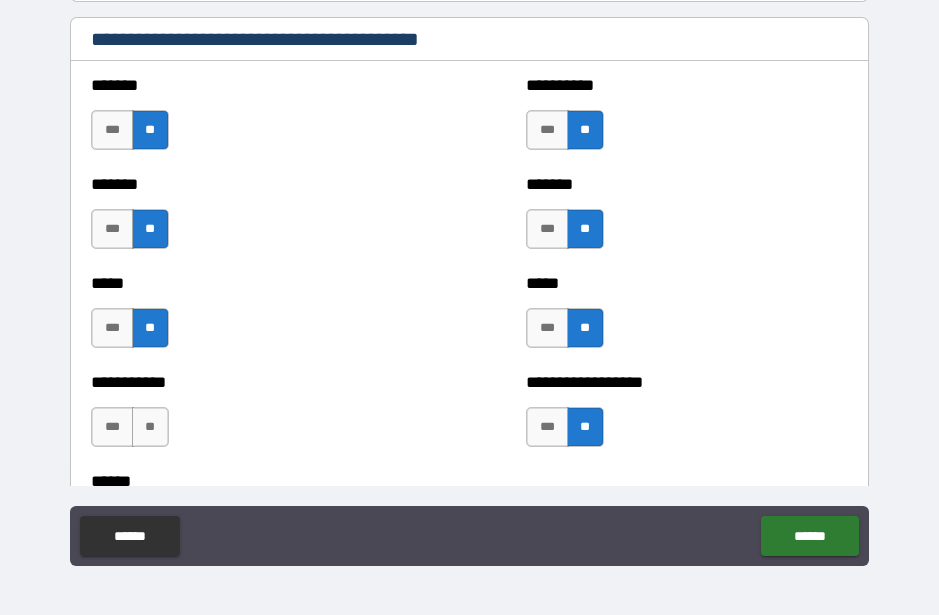 click on "**" at bounding box center [150, 427] 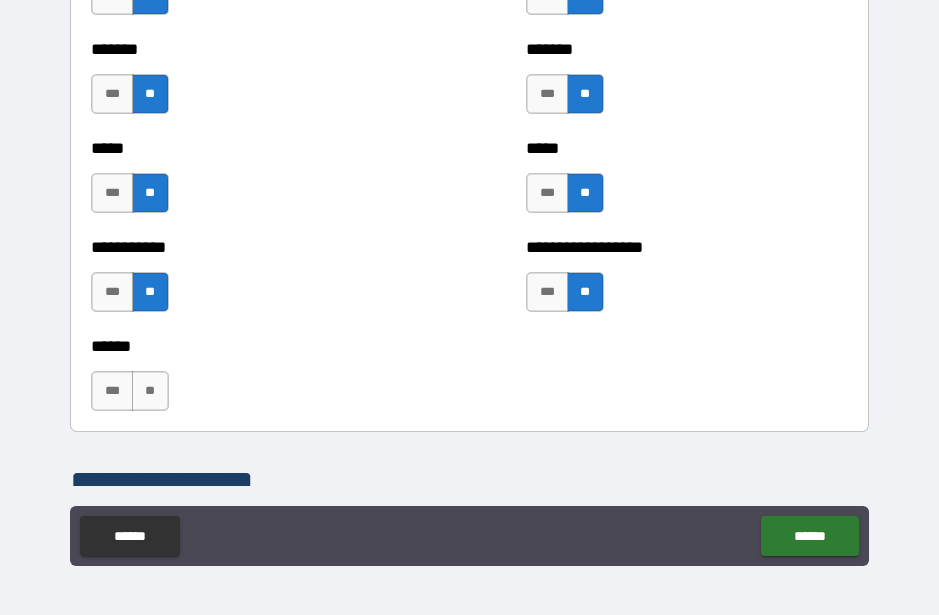scroll, scrollTop: 1929, scrollLeft: 0, axis: vertical 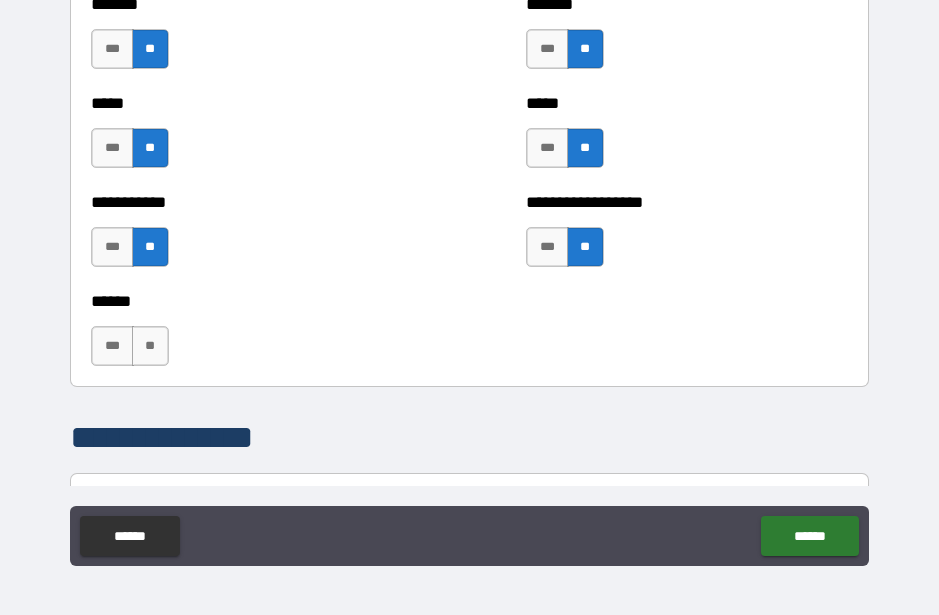 click on "**" at bounding box center [150, 346] 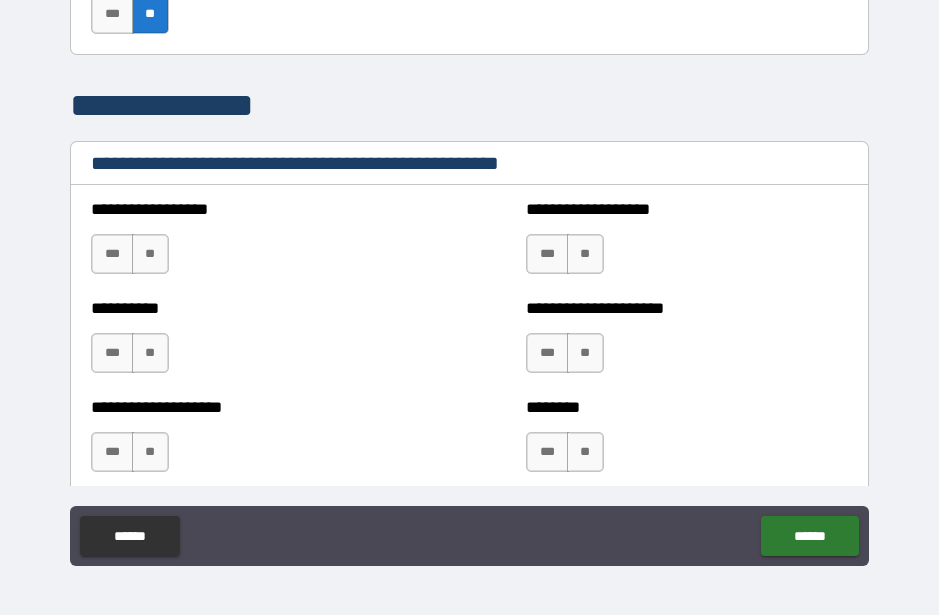 scroll, scrollTop: 2268, scrollLeft: 0, axis: vertical 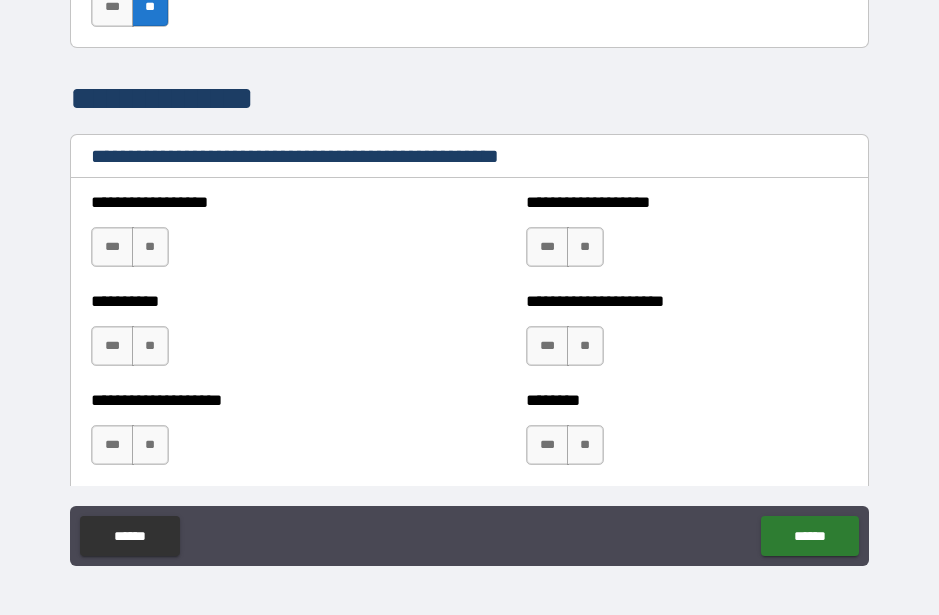 click on "**" at bounding box center [150, 247] 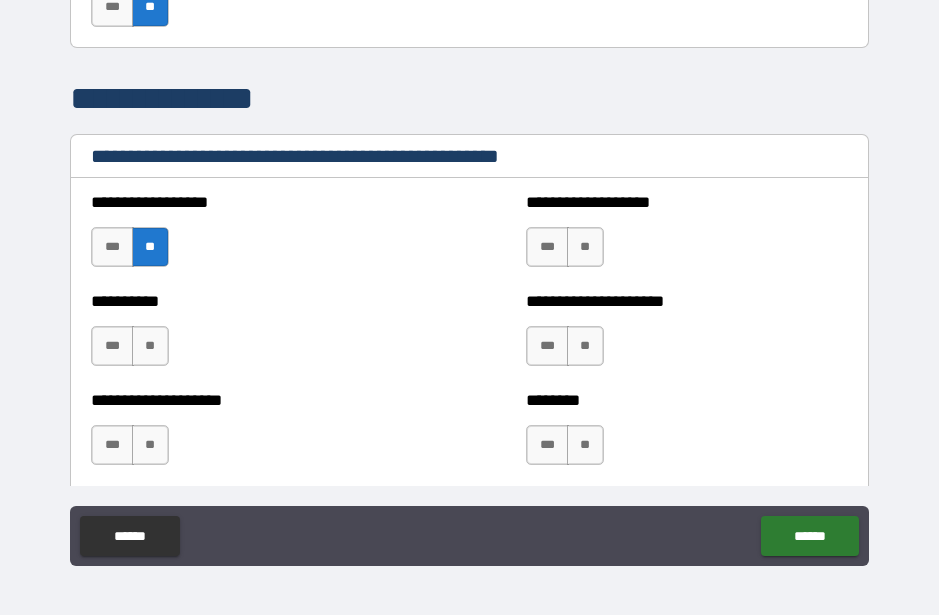 click on "**" at bounding box center [150, 346] 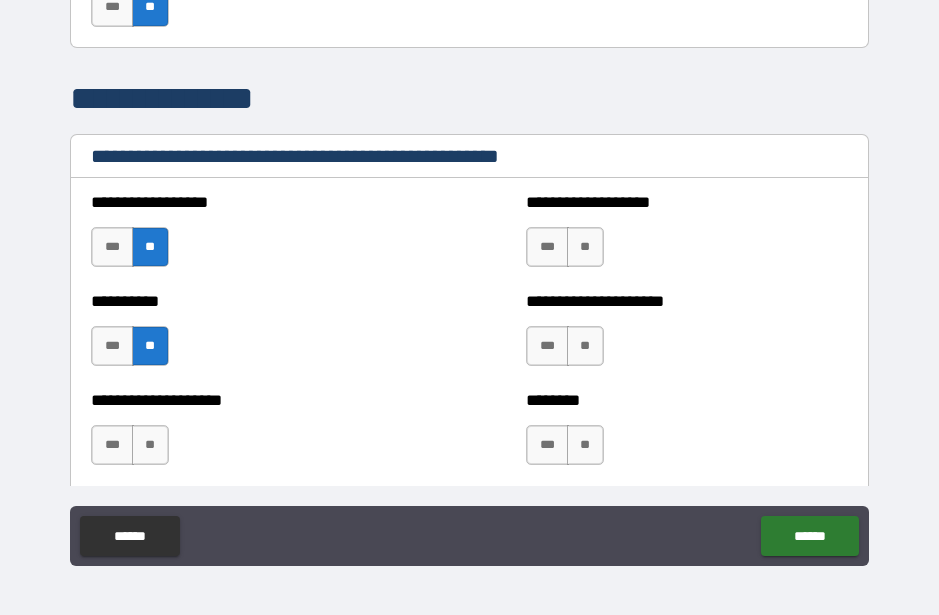 click on "**" at bounding box center (150, 445) 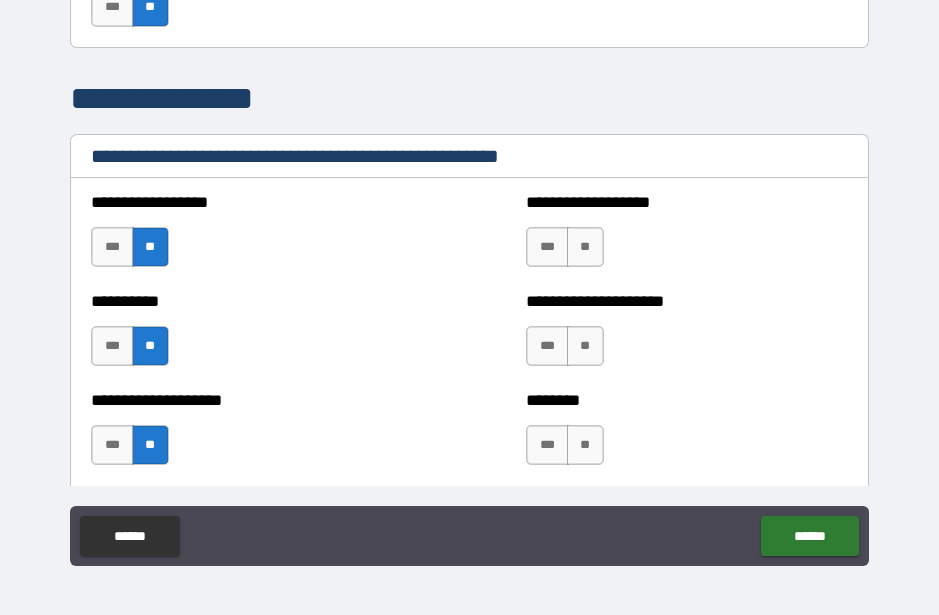 click on "**" at bounding box center (585, 247) 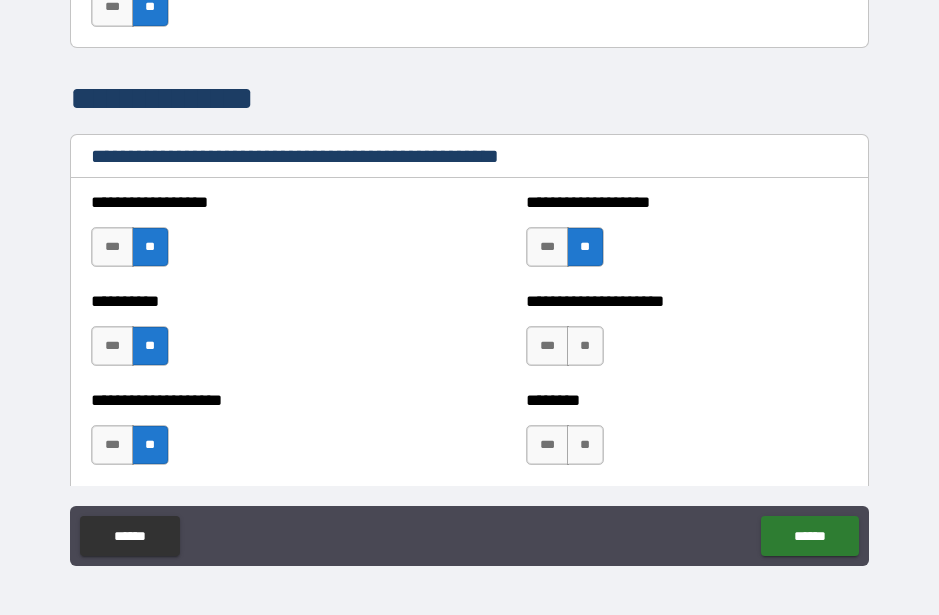 click on "**" at bounding box center (585, 346) 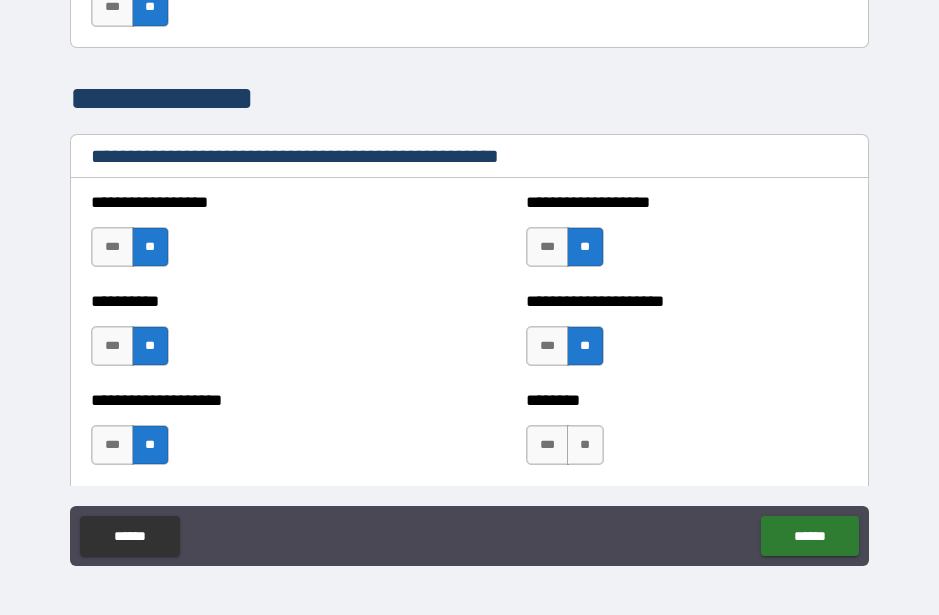click on "**" at bounding box center (585, 445) 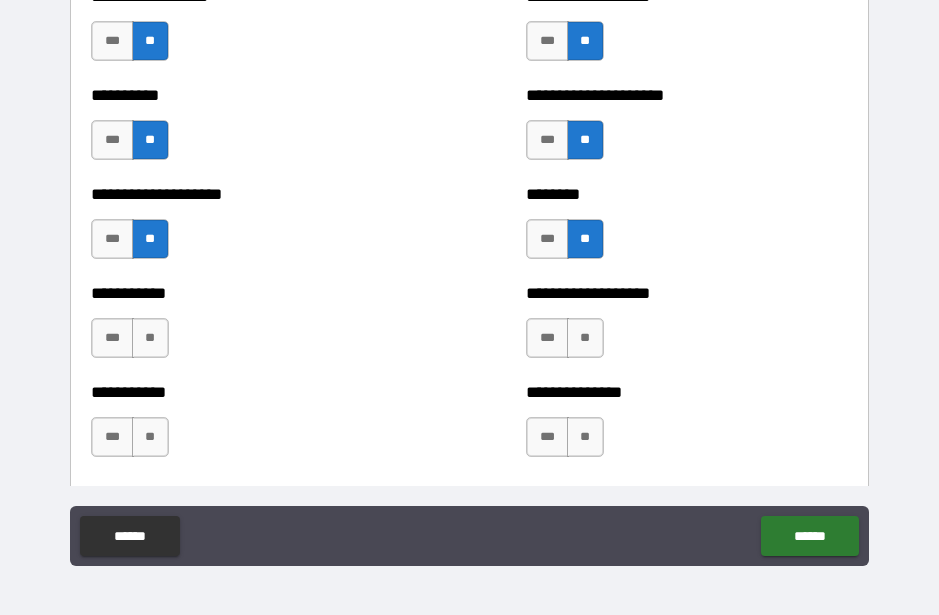 scroll, scrollTop: 2476, scrollLeft: 0, axis: vertical 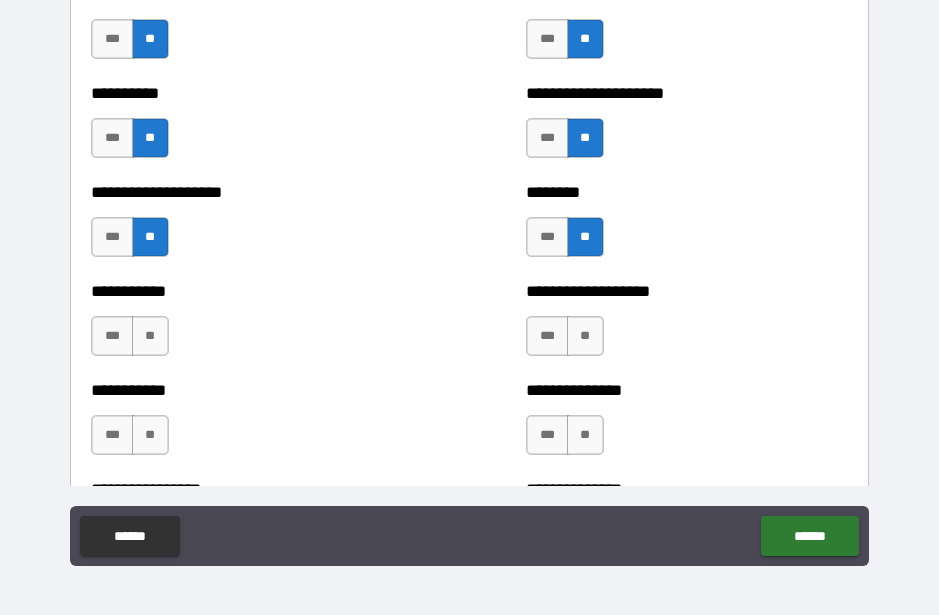 click on "**" at bounding box center [150, 336] 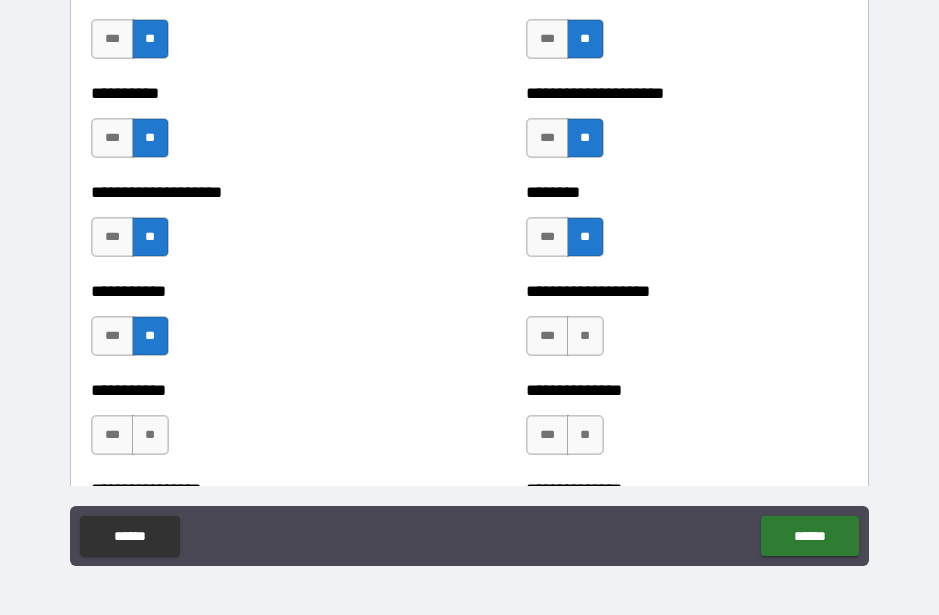 click on "**" at bounding box center (585, 336) 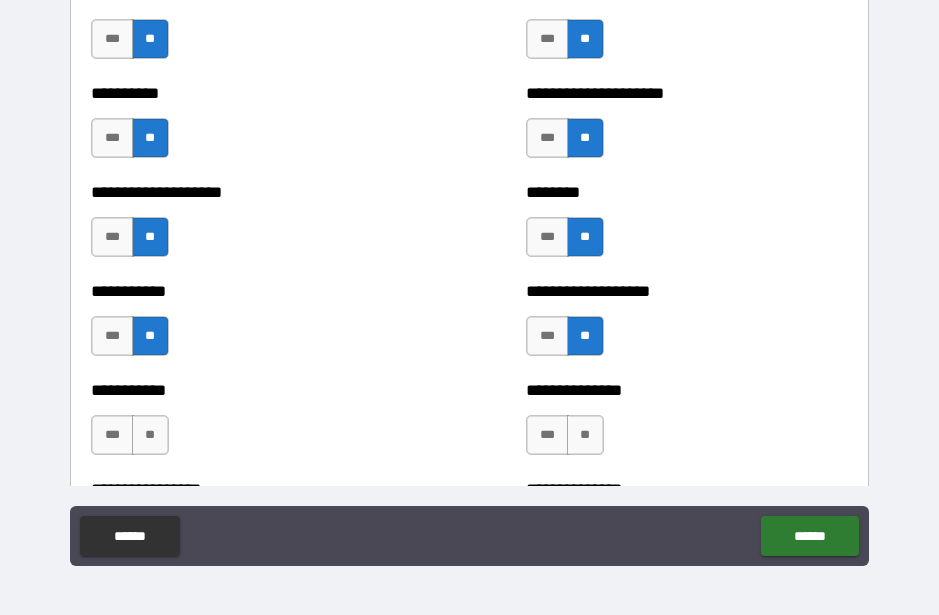 click on "**" at bounding box center [585, 435] 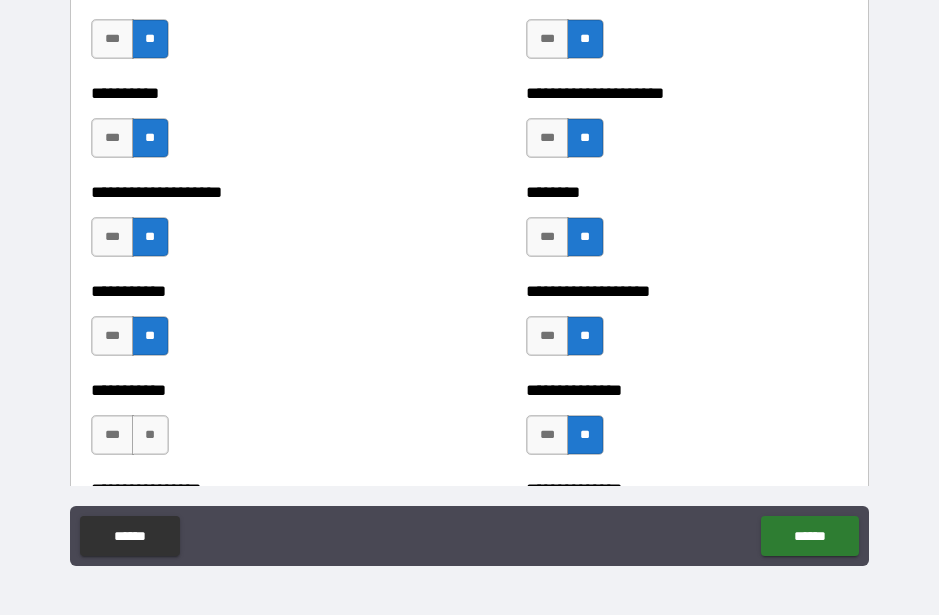 click on "**" at bounding box center (150, 435) 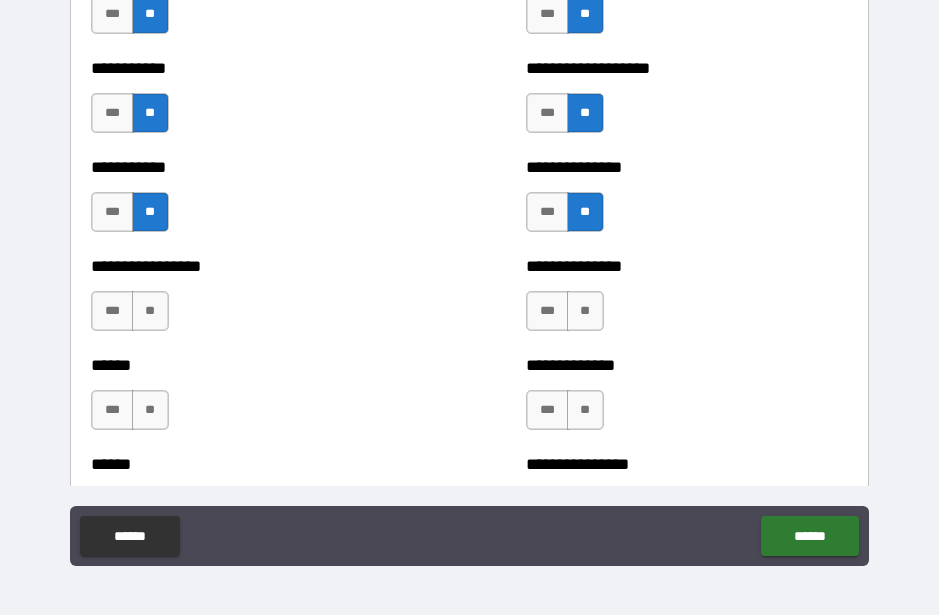 scroll, scrollTop: 2700, scrollLeft: 0, axis: vertical 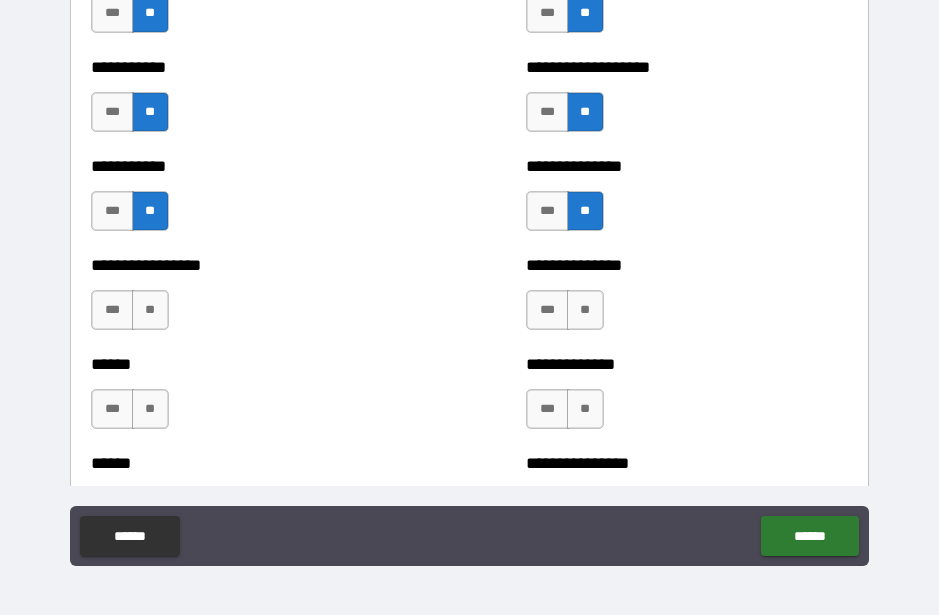 click on "**" at bounding box center [150, 310] 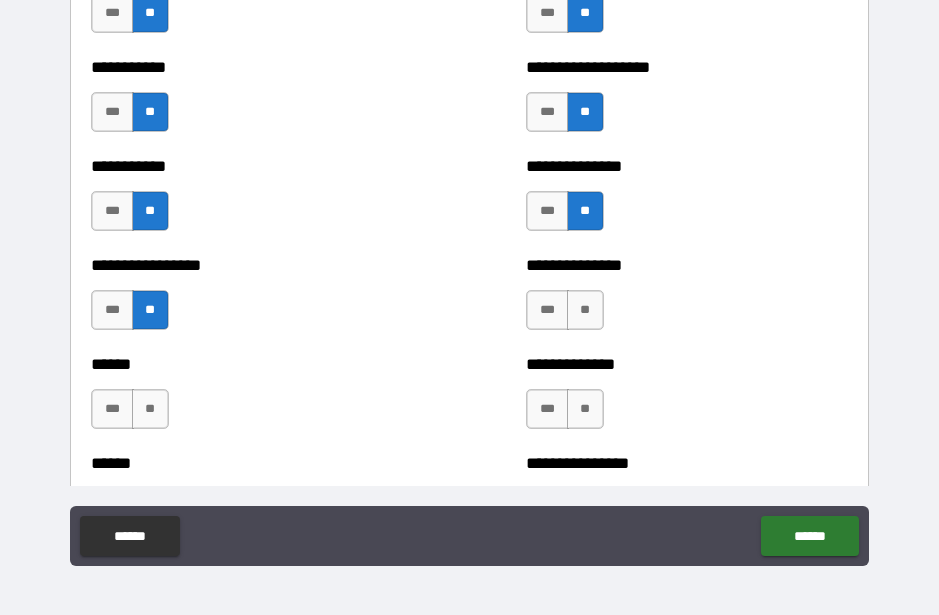 click on "**" at bounding box center (585, 310) 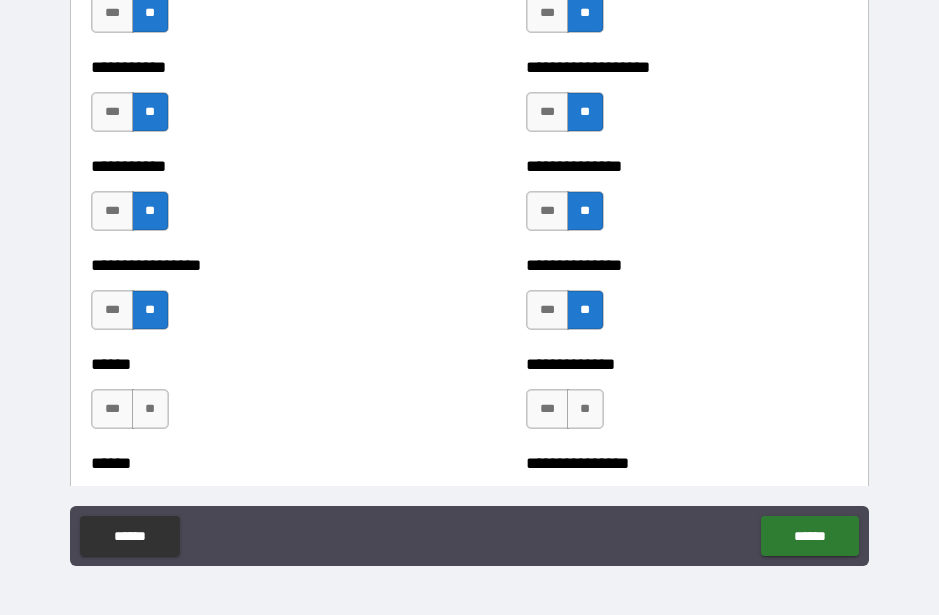 click on "**" at bounding box center (585, 409) 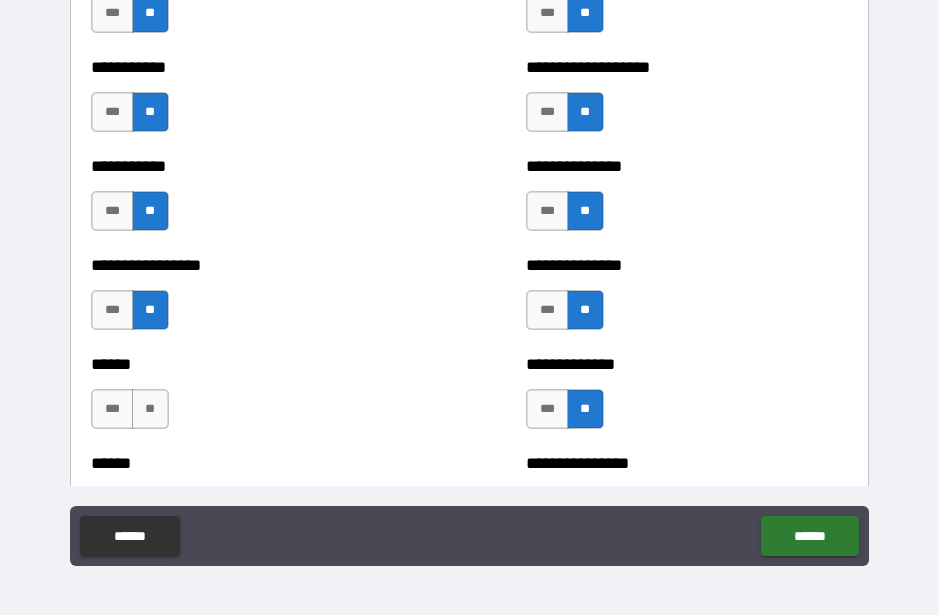 click on "**" at bounding box center (150, 409) 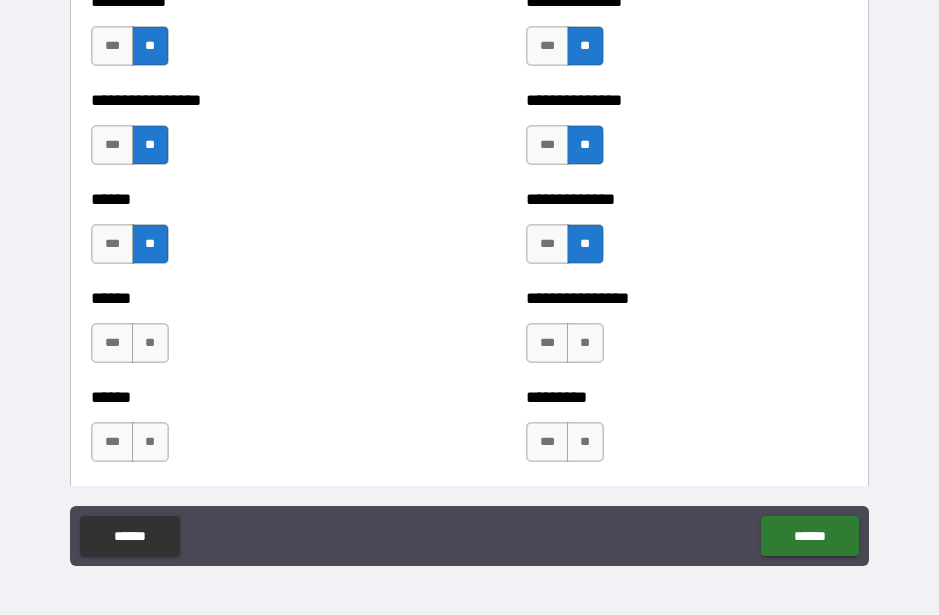 scroll, scrollTop: 2866, scrollLeft: 0, axis: vertical 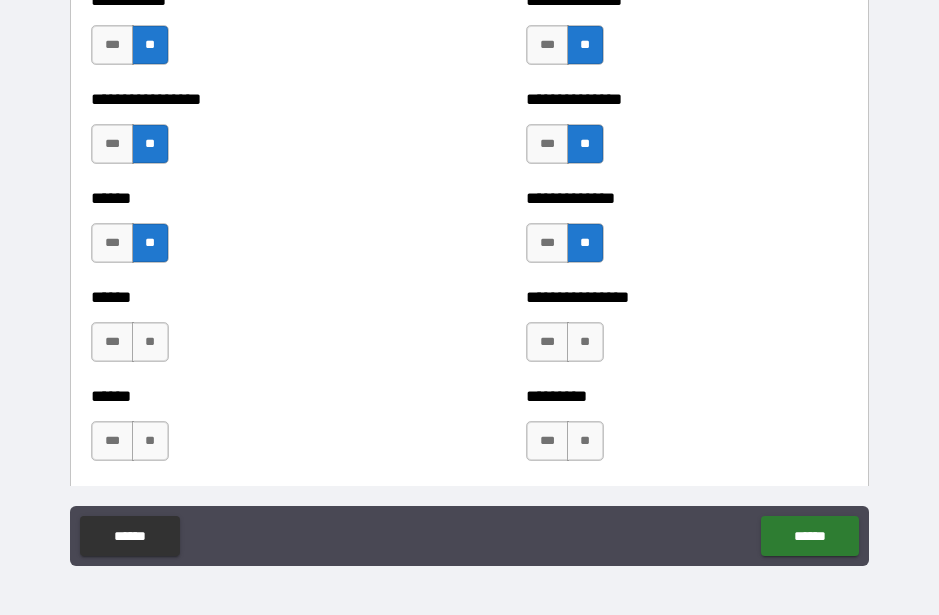 click on "***" at bounding box center [112, 243] 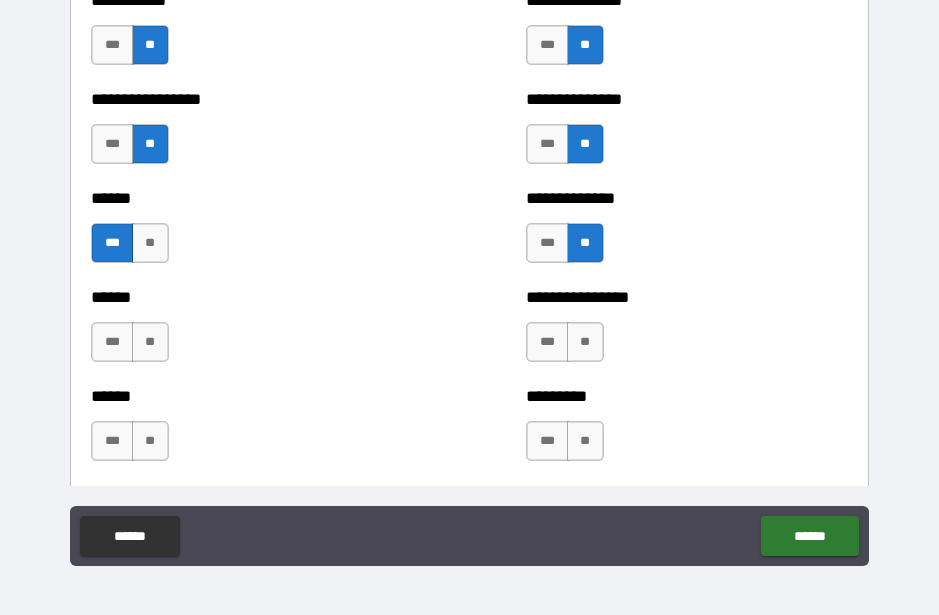 click on "**" at bounding box center [150, 243] 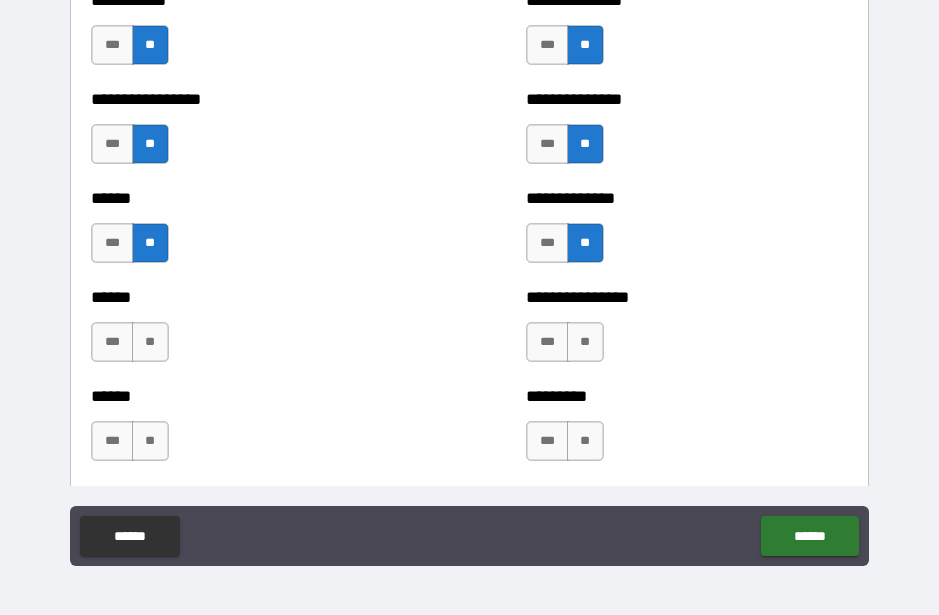 click on "**" at bounding box center (150, 342) 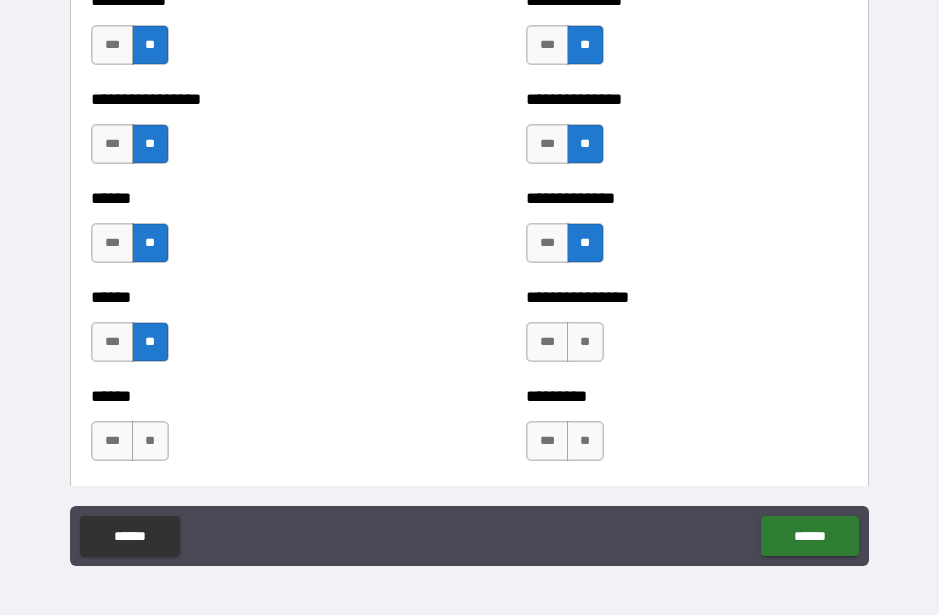 click on "**" at bounding box center (585, 342) 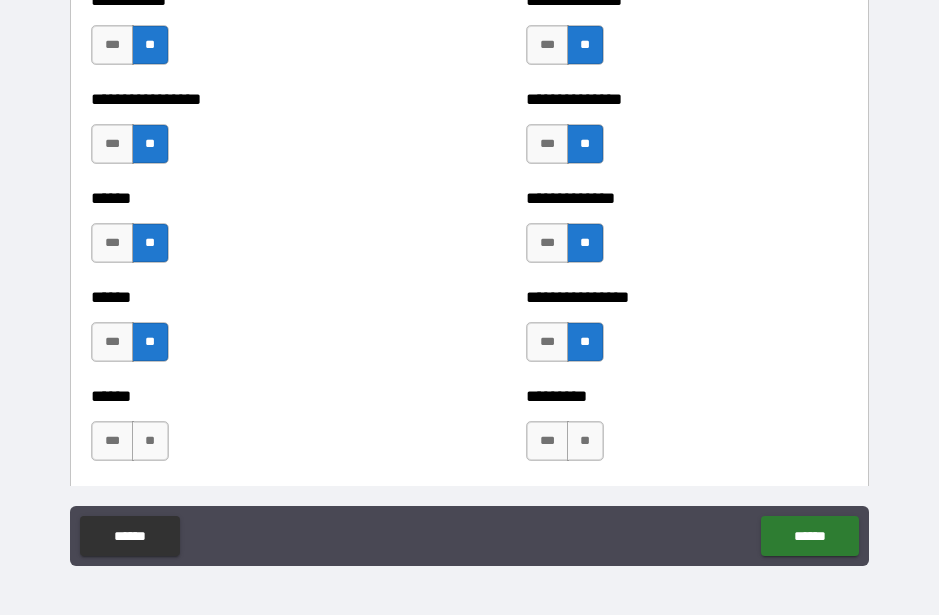 click on "**" at bounding box center [585, 441] 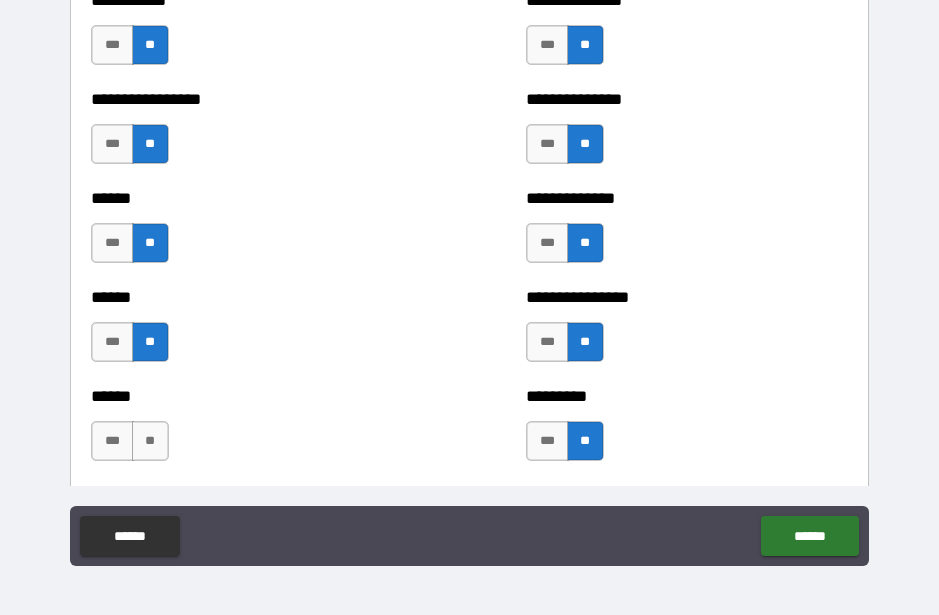 click on "**" at bounding box center [150, 441] 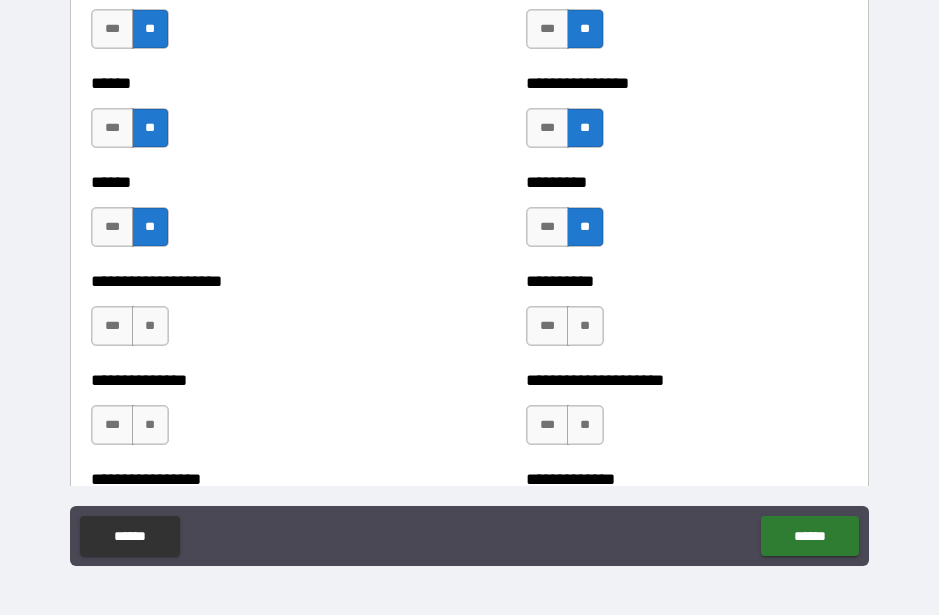 scroll, scrollTop: 3083, scrollLeft: 0, axis: vertical 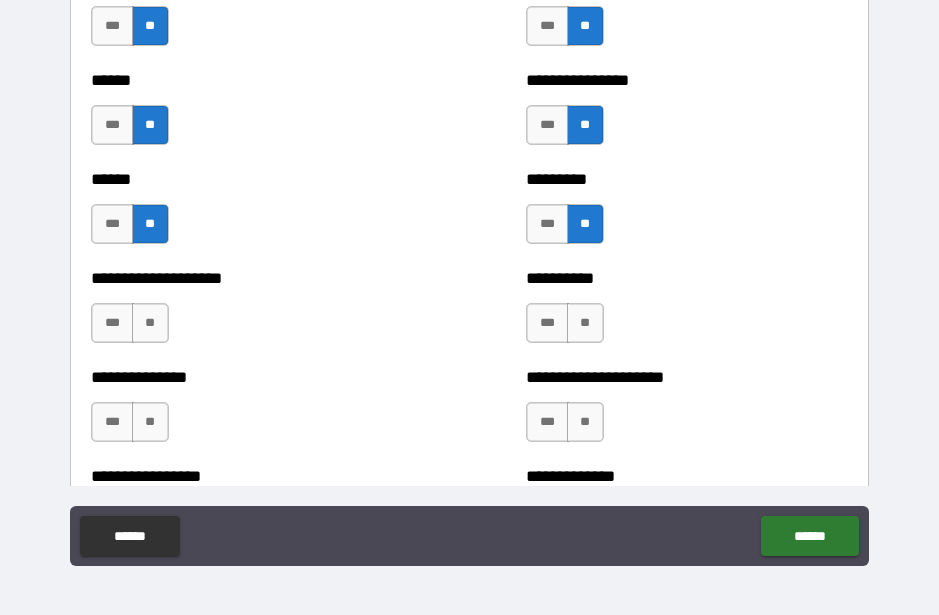 click on "**" at bounding box center [150, 323] 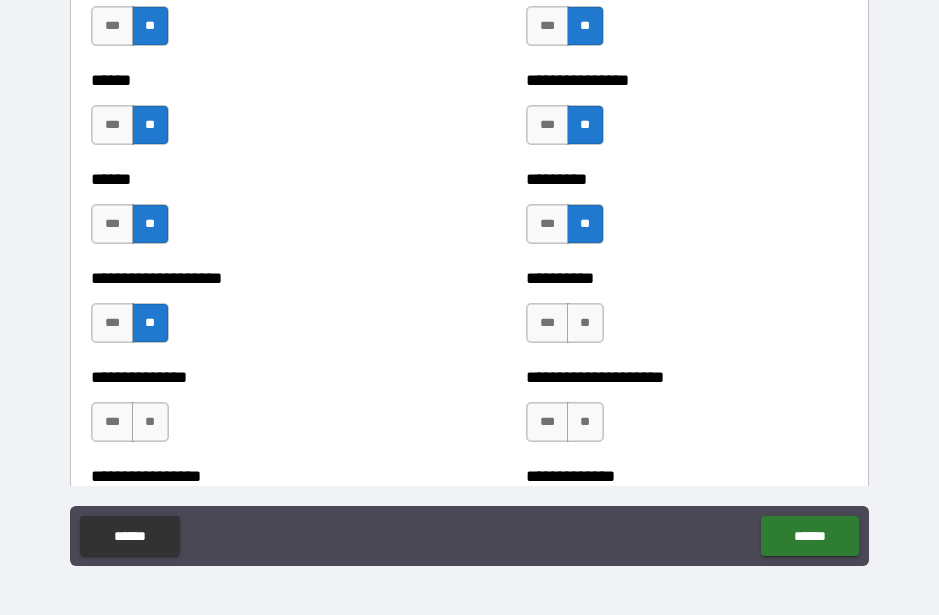 click on "**" at bounding box center [585, 323] 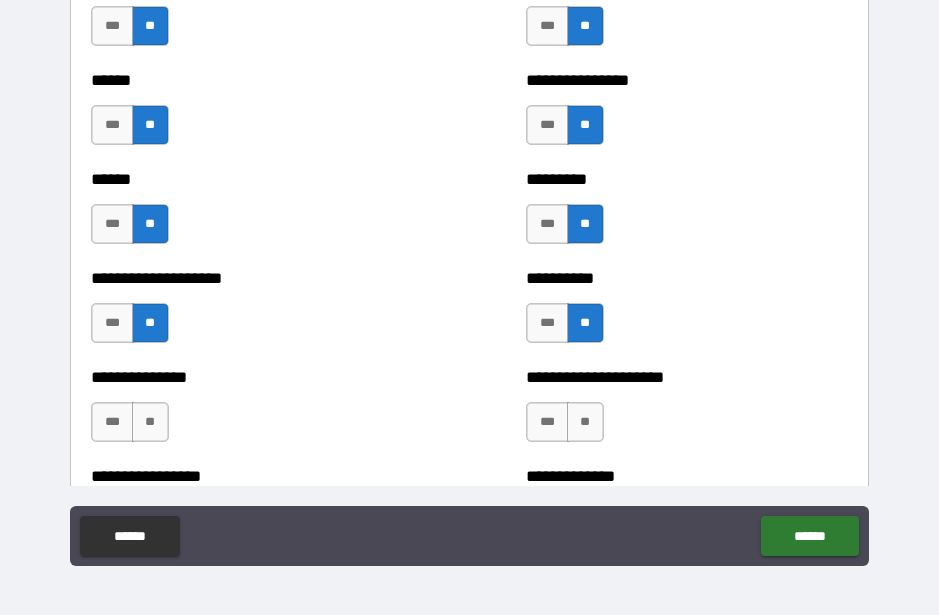 click on "**" at bounding box center (585, 422) 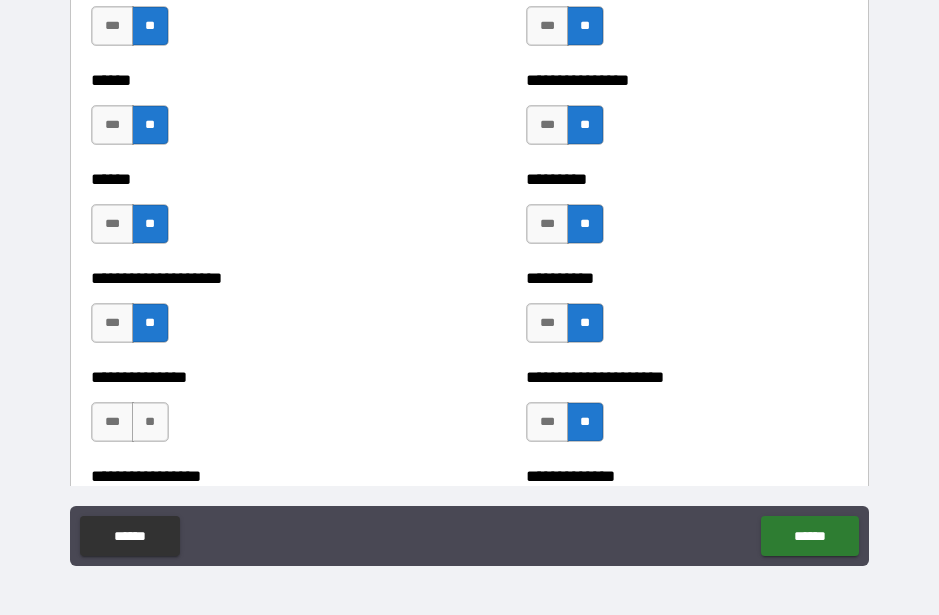 click on "**" at bounding box center (150, 422) 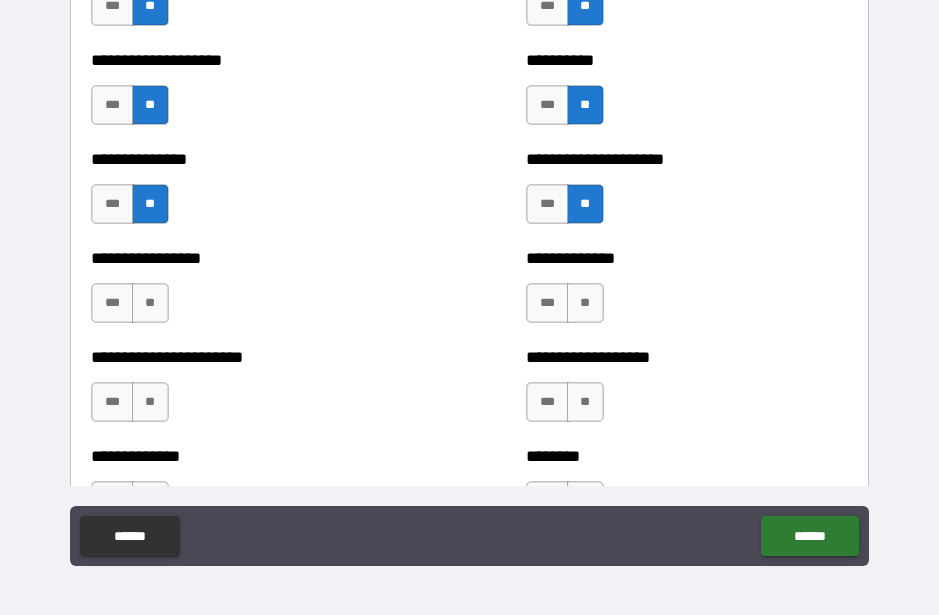 scroll, scrollTop: 3316, scrollLeft: 0, axis: vertical 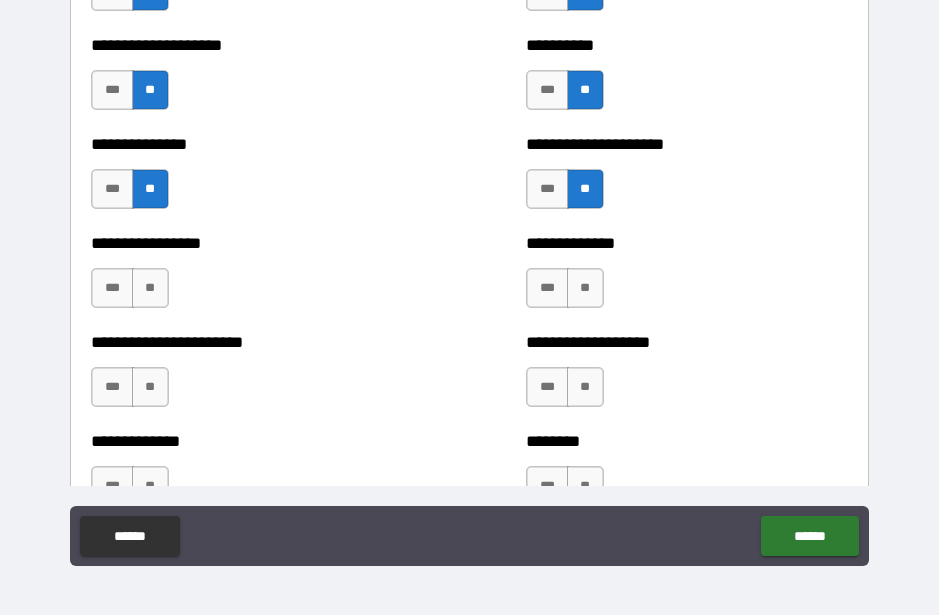click on "**" at bounding box center (150, 288) 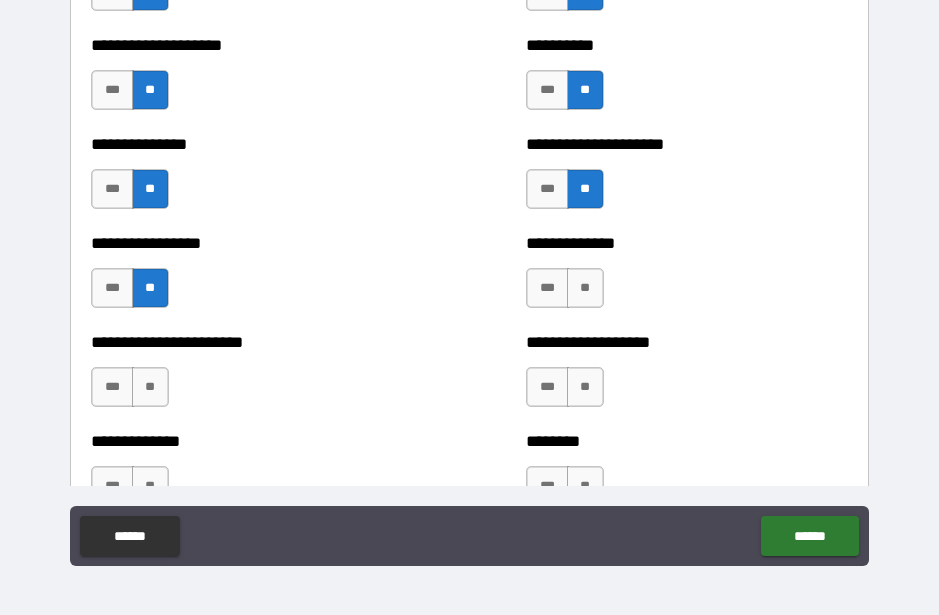 click on "**" at bounding box center [585, 288] 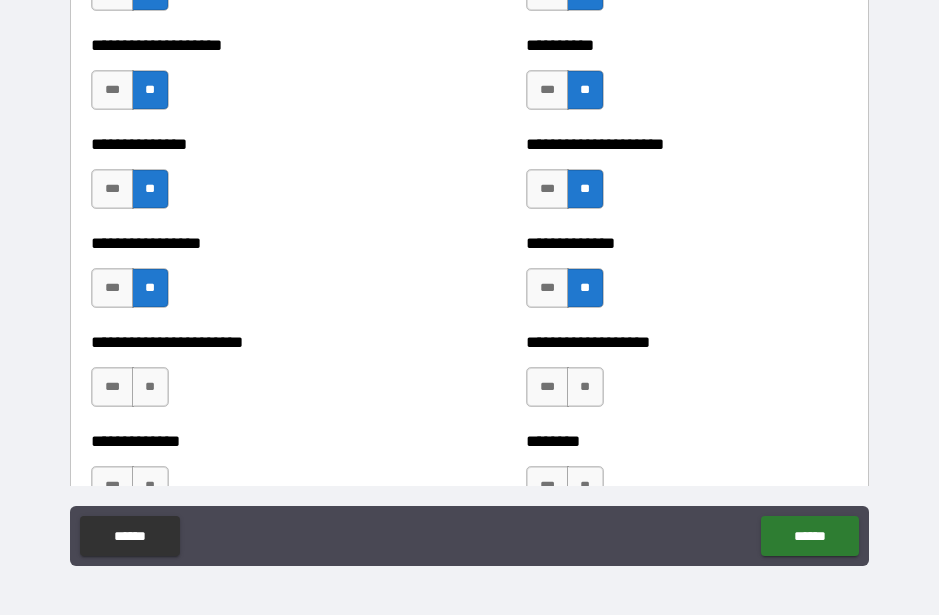 click on "**" at bounding box center (585, 387) 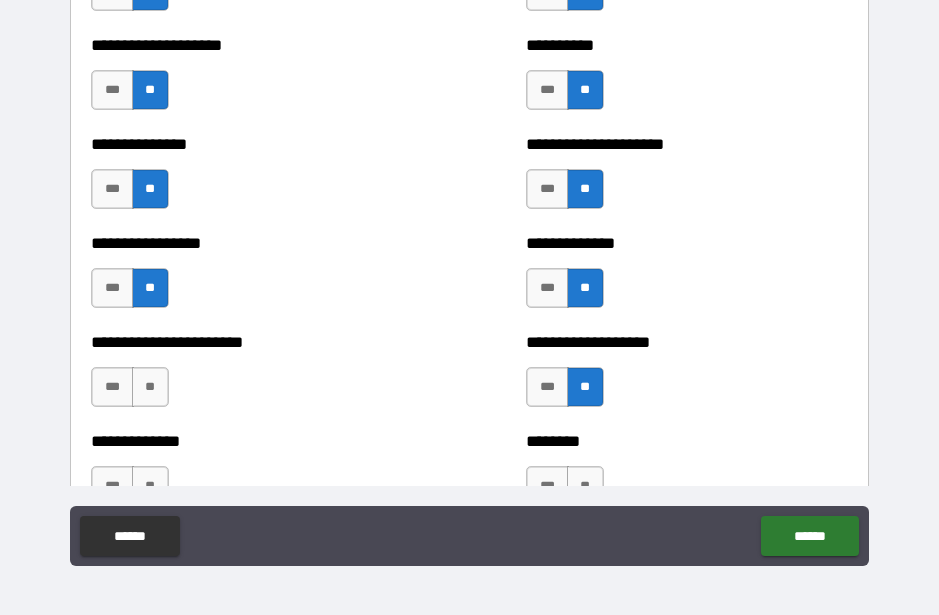 click on "**" at bounding box center (150, 387) 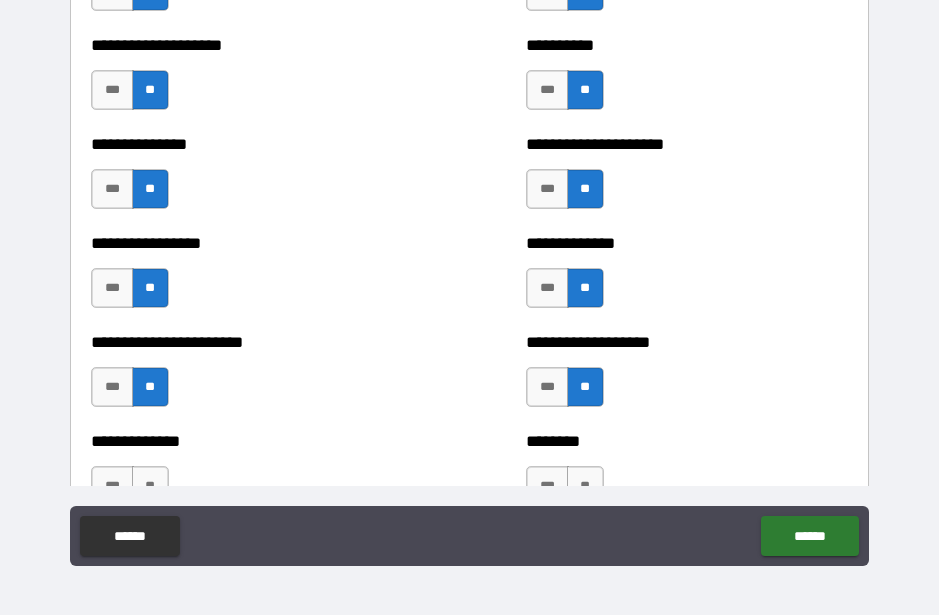 click on "**********" at bounding box center [251, 476] 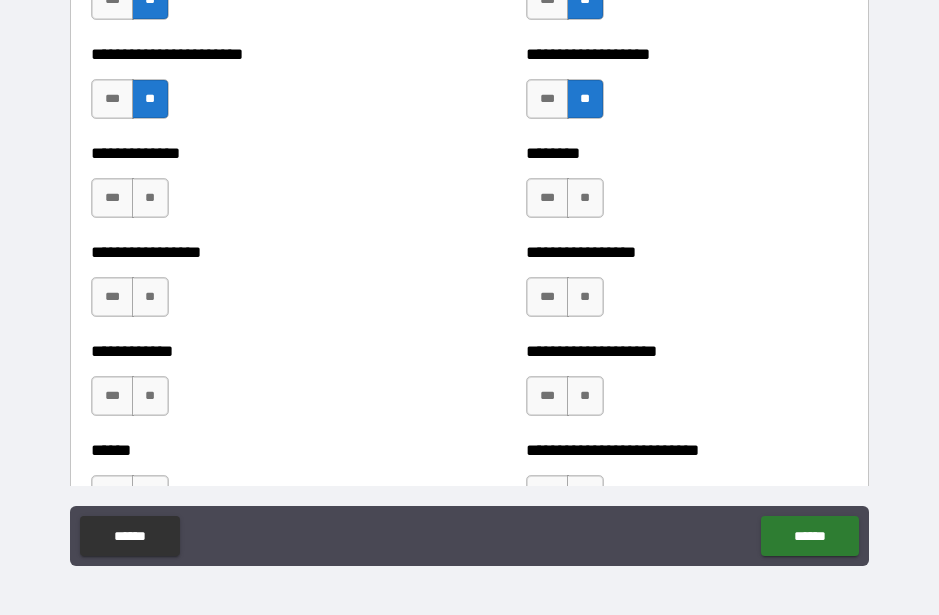 scroll, scrollTop: 3613, scrollLeft: 0, axis: vertical 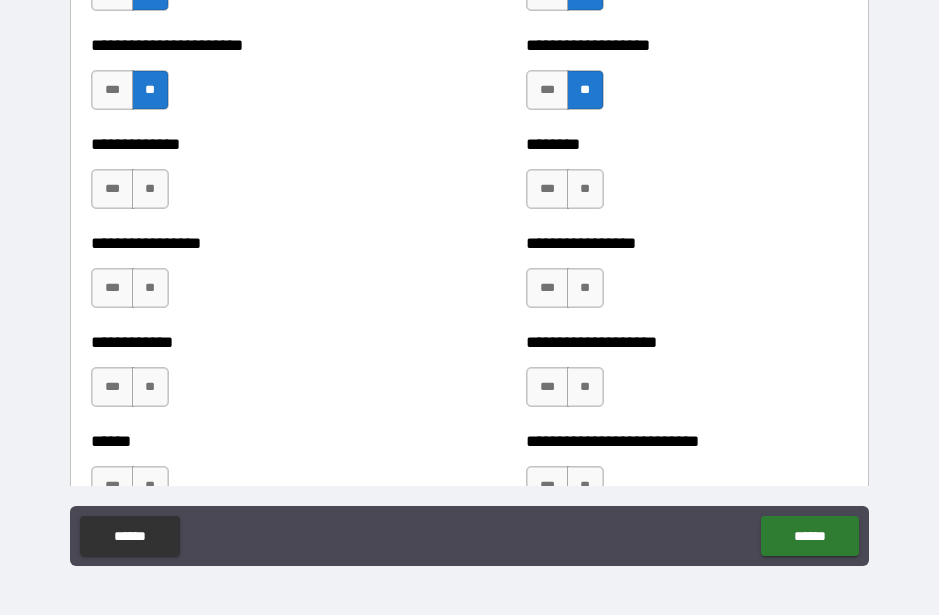 click on "***" at bounding box center (112, 189) 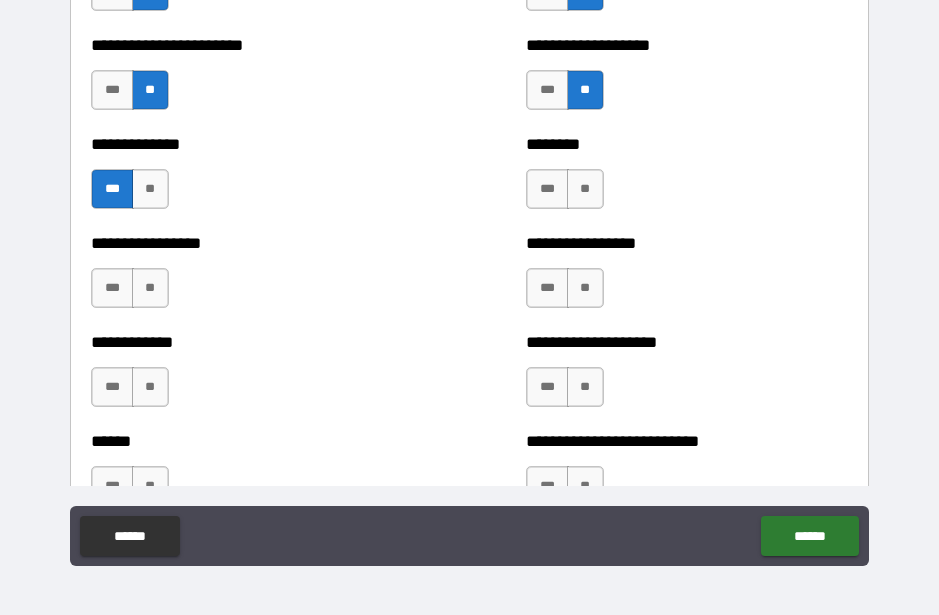 click on "**" at bounding box center [150, 189] 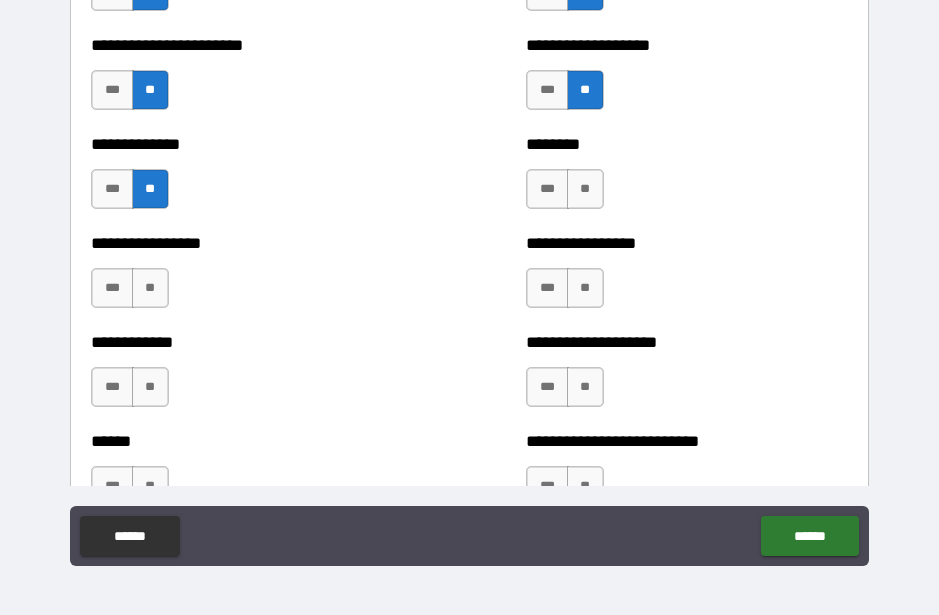 click on "**" at bounding box center (585, 189) 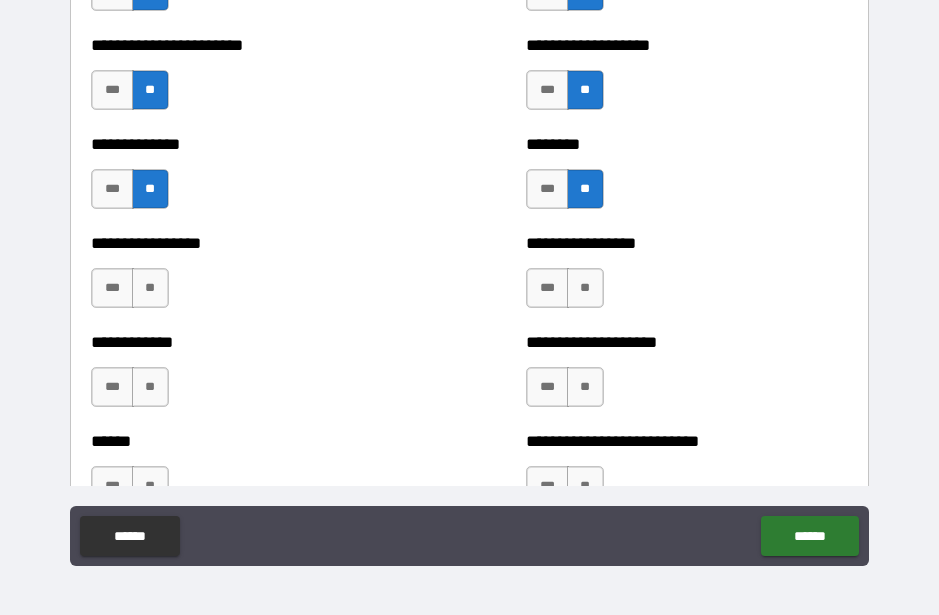 click on "**" at bounding box center (585, 288) 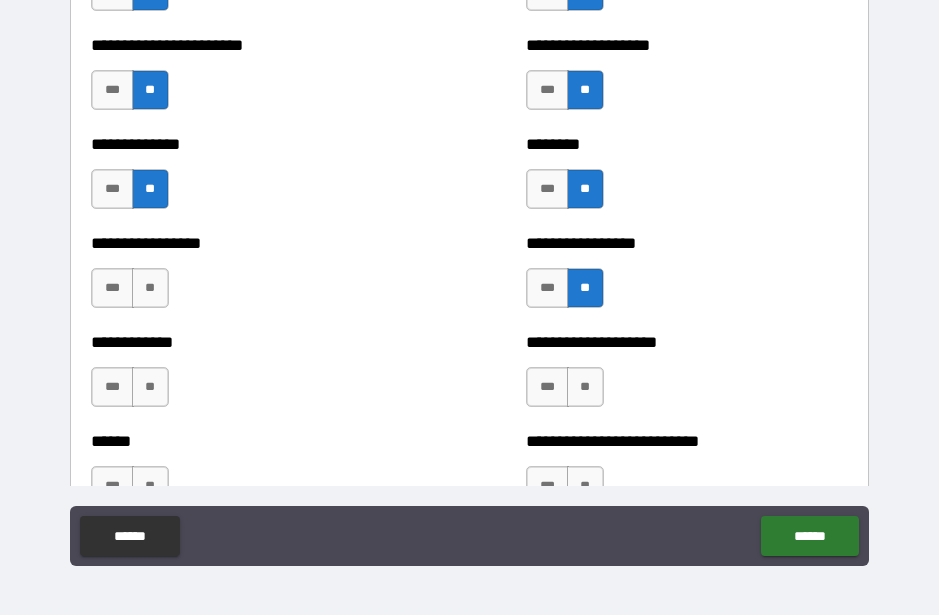 click on "**" at bounding box center (150, 288) 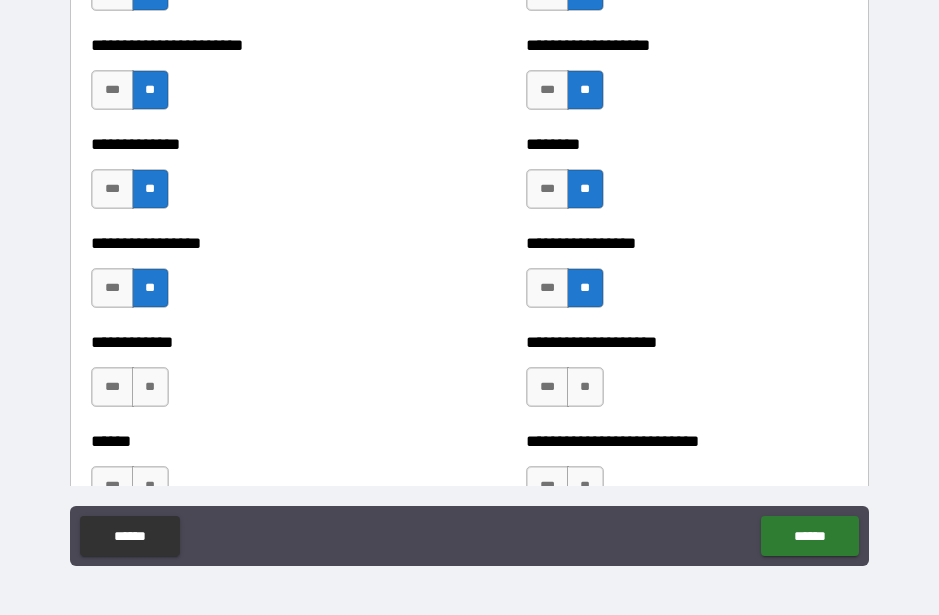 click on "**" at bounding box center [150, 387] 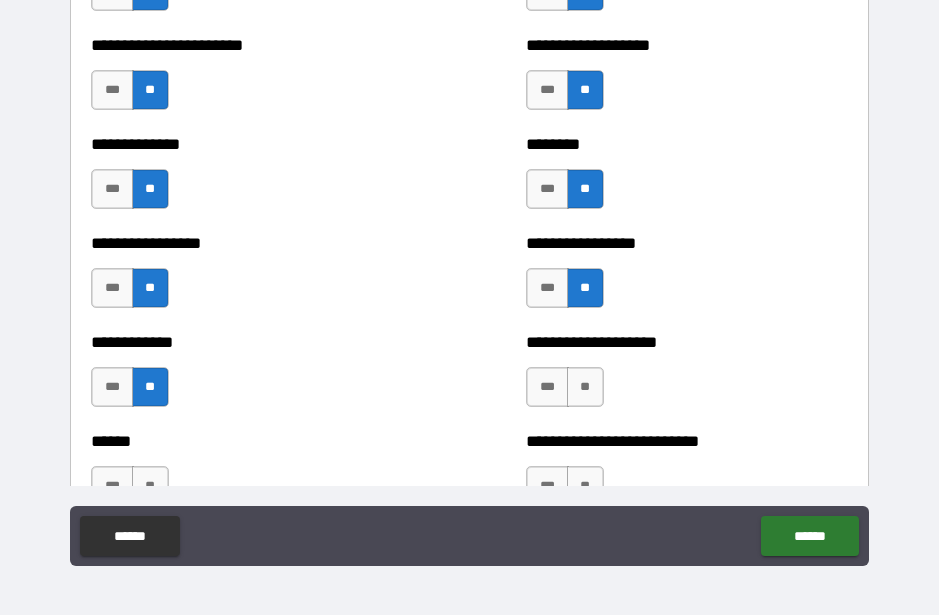 click on "**" at bounding box center (585, 387) 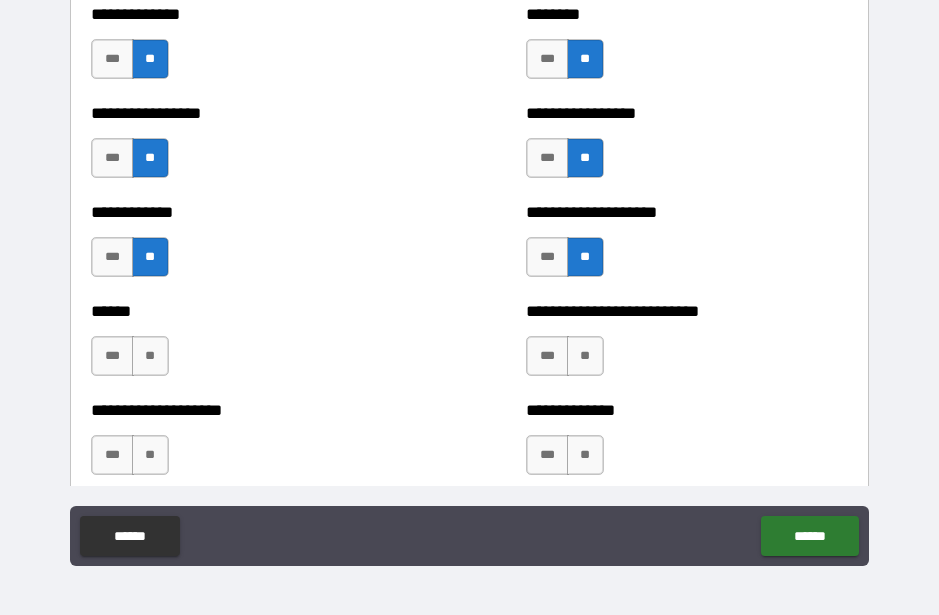 scroll, scrollTop: 3791, scrollLeft: 0, axis: vertical 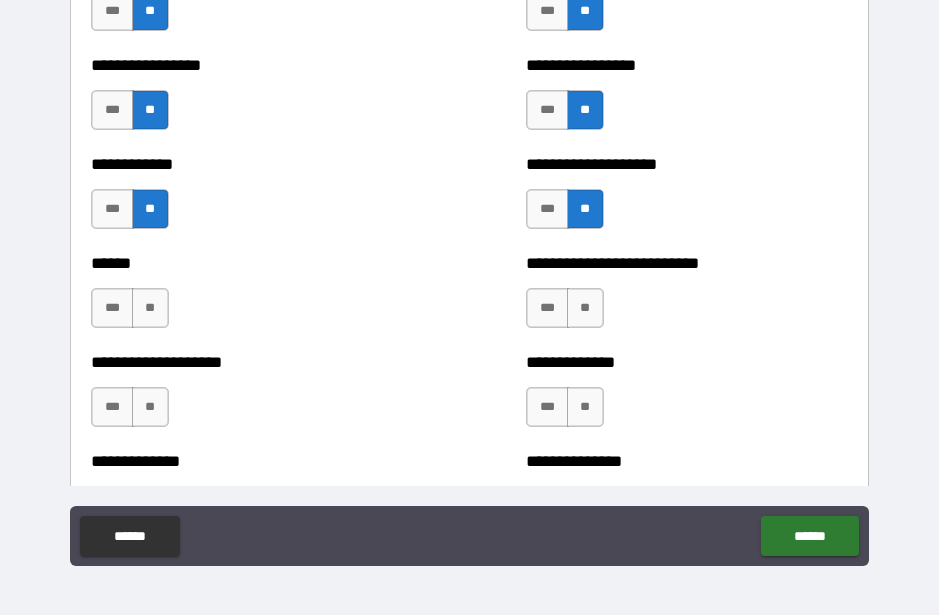 click on "**" at bounding box center [585, 308] 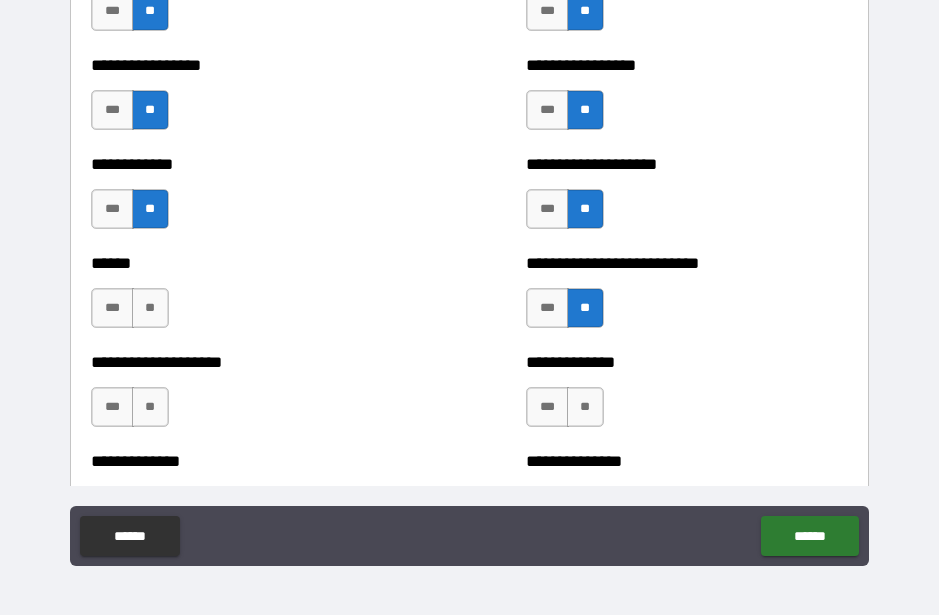 click on "**" at bounding box center [585, 407] 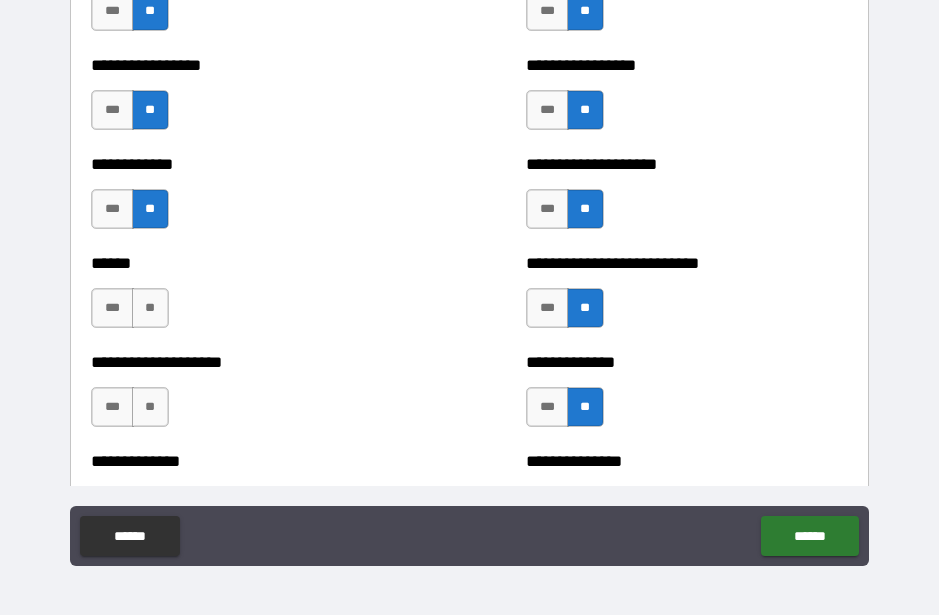click on "**" at bounding box center [150, 308] 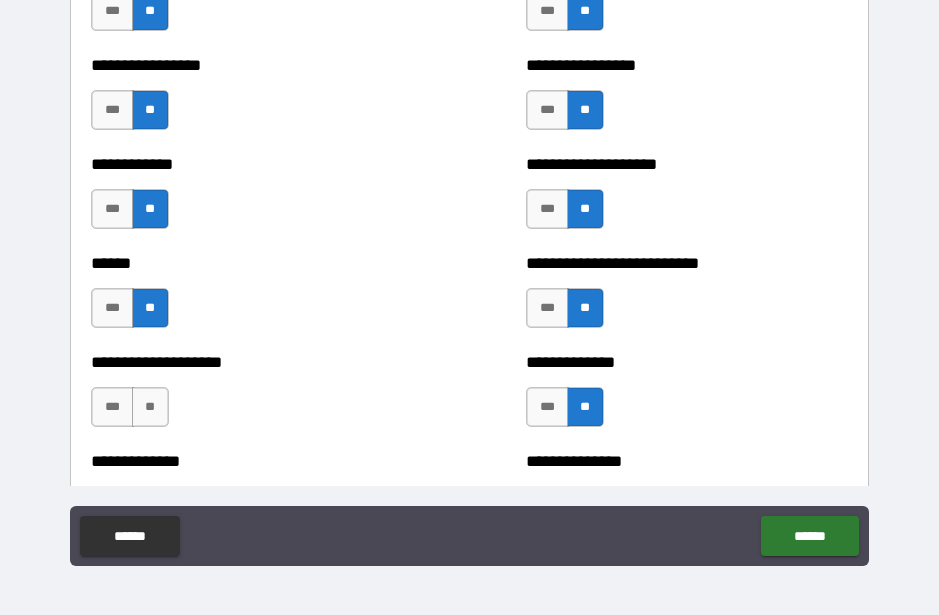 click on "**" at bounding box center (150, 407) 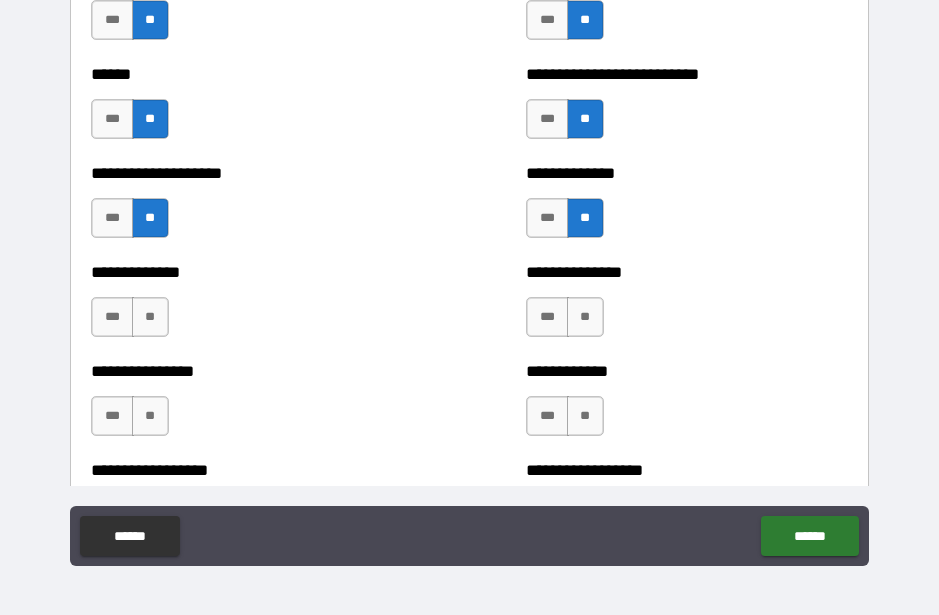 scroll, scrollTop: 3975, scrollLeft: 0, axis: vertical 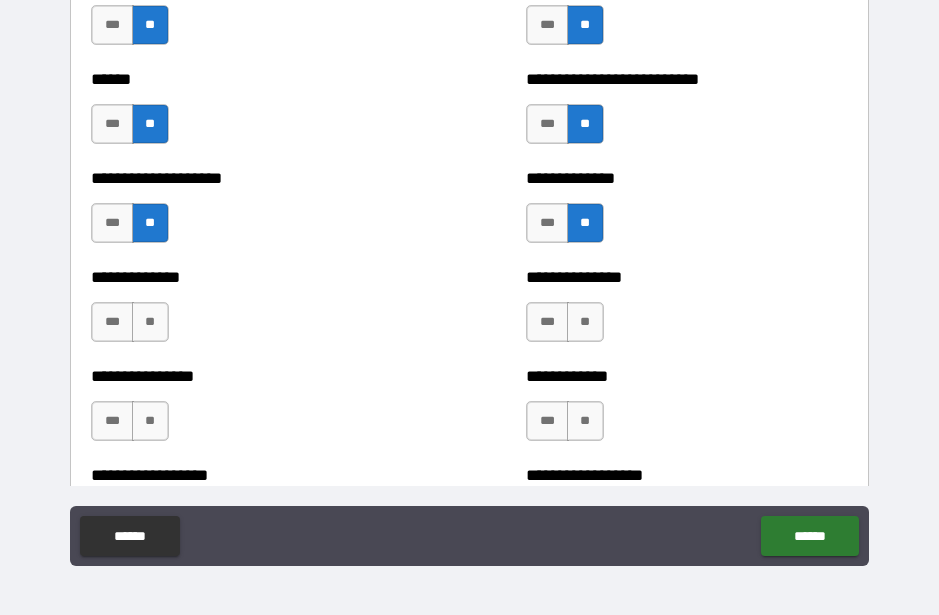 click on "**" at bounding box center [150, 322] 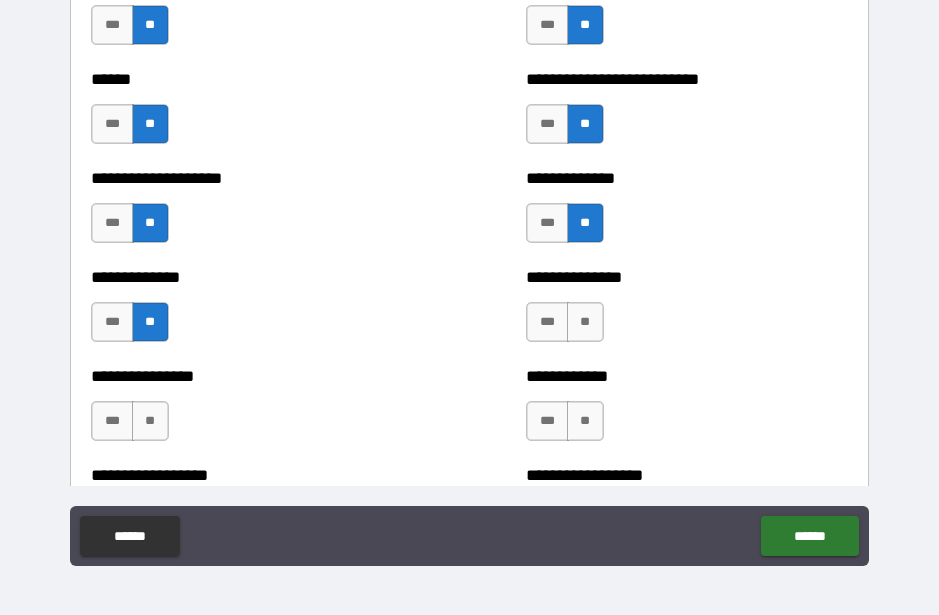 click on "**" at bounding box center (150, 421) 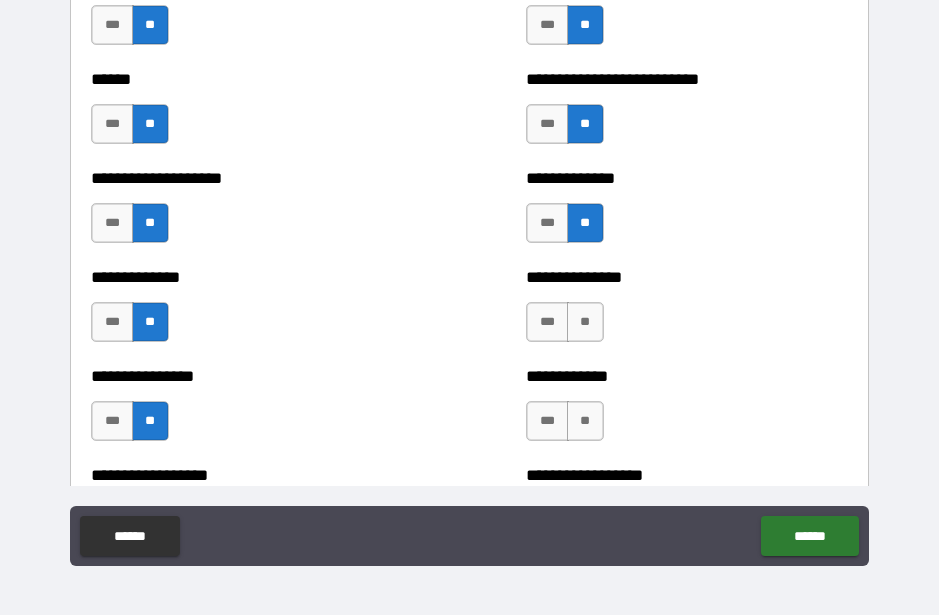 click on "**" at bounding box center (585, 322) 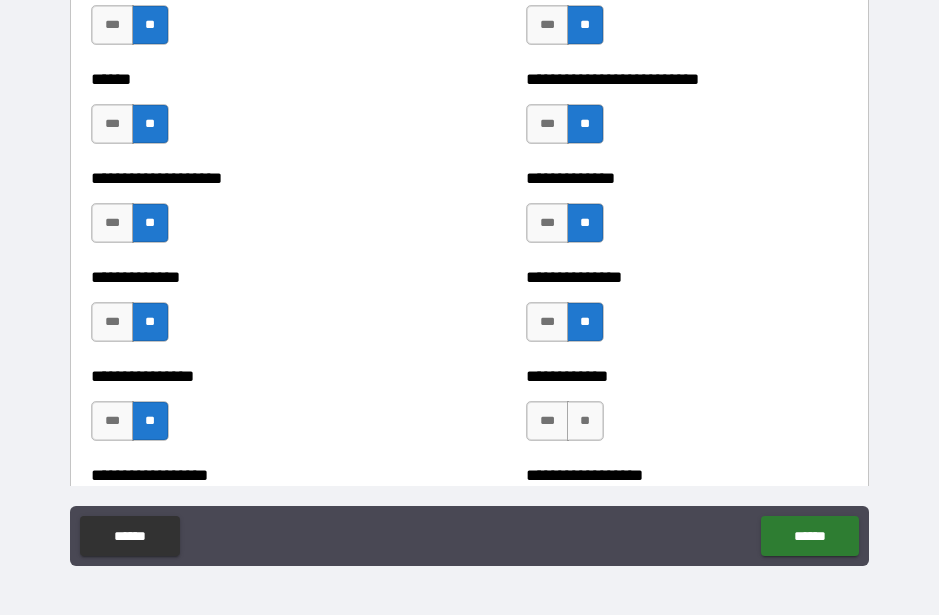 click on "**" at bounding box center (585, 421) 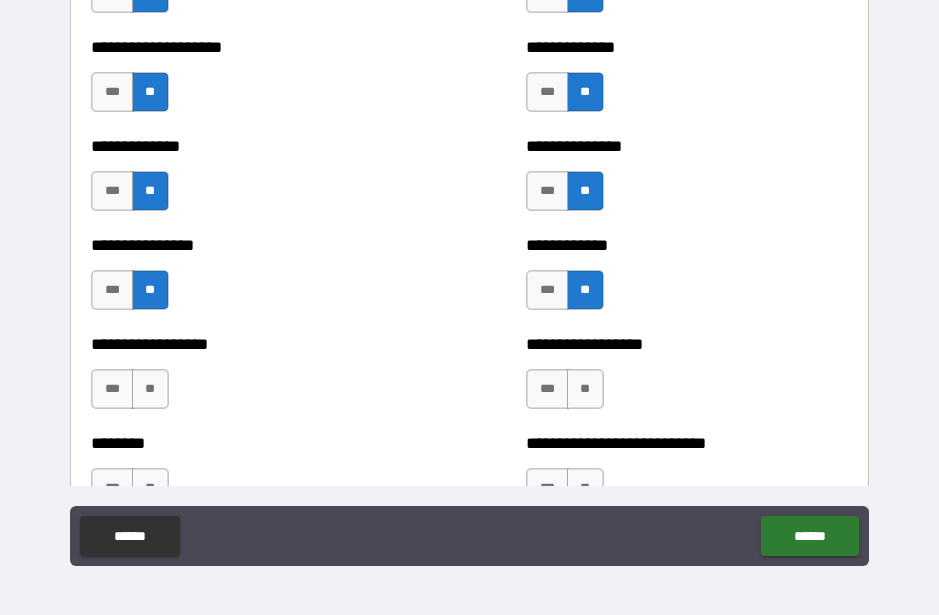 scroll, scrollTop: 4105, scrollLeft: 0, axis: vertical 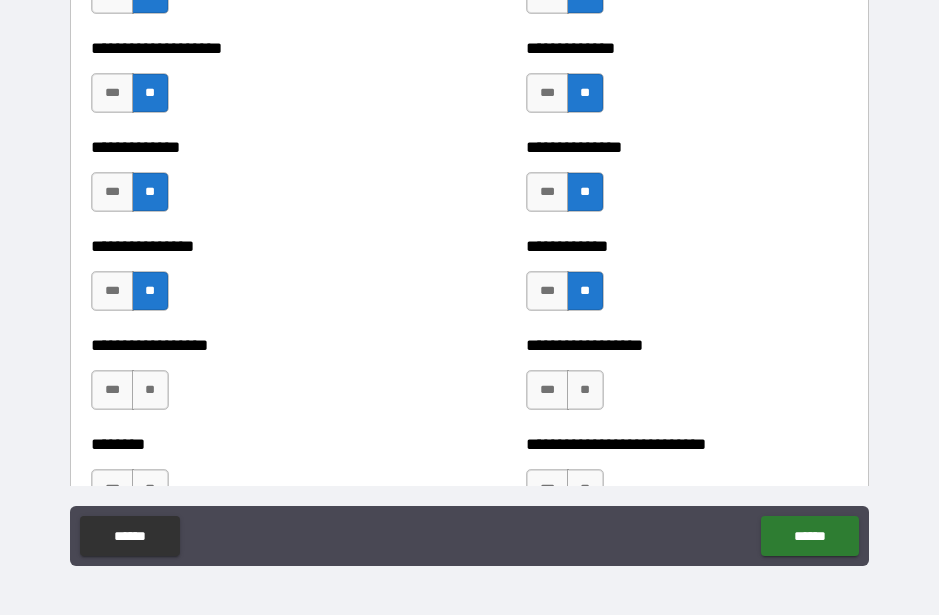 click on "**" at bounding box center [150, 390] 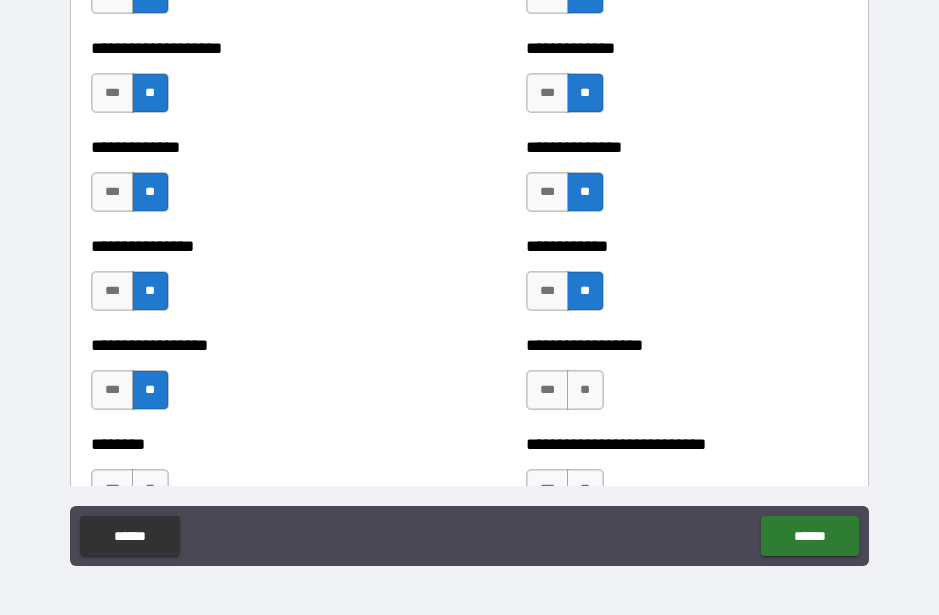 click on "**" at bounding box center [585, 390] 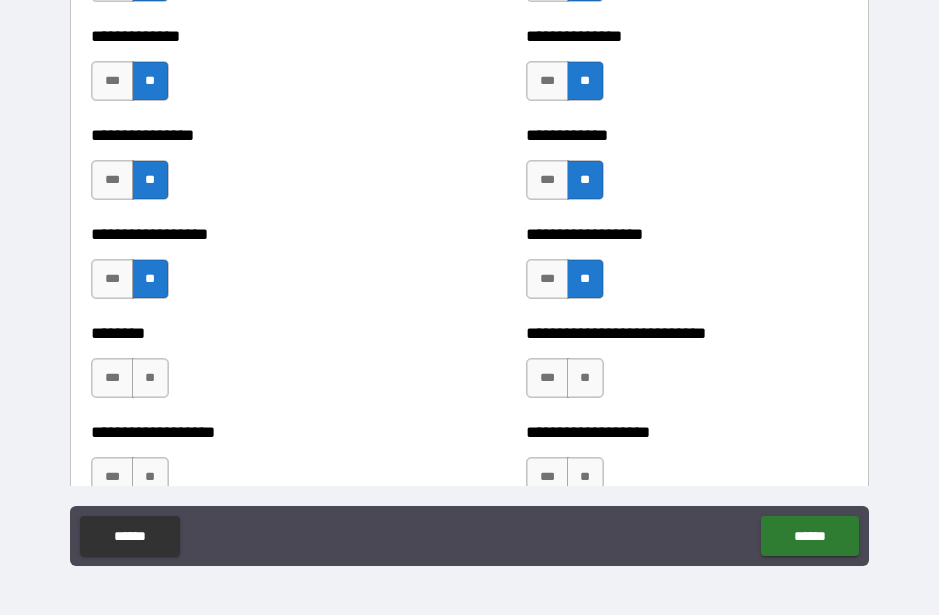 scroll, scrollTop: 4217, scrollLeft: 0, axis: vertical 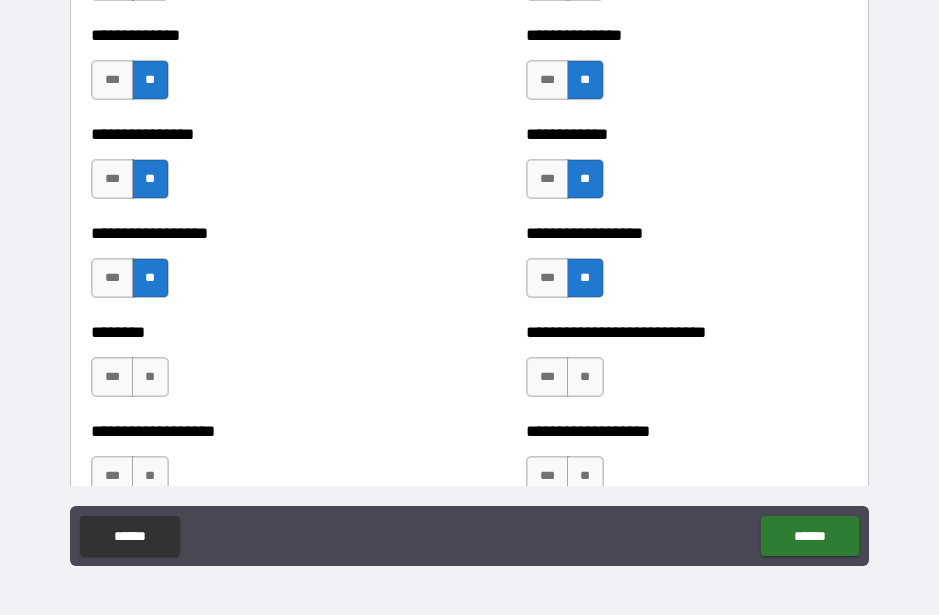 click on "**" at bounding box center (585, 377) 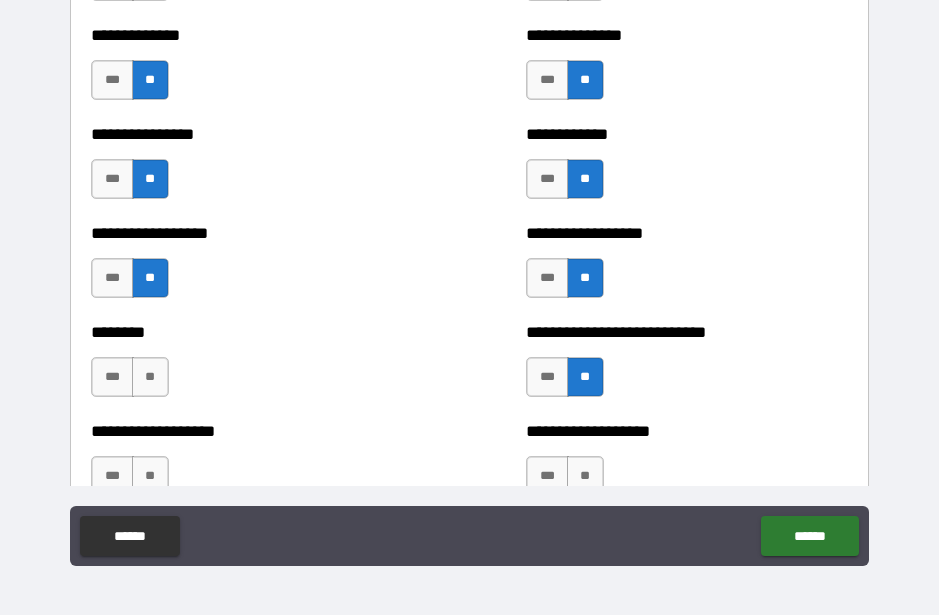 click on "**" at bounding box center [150, 377] 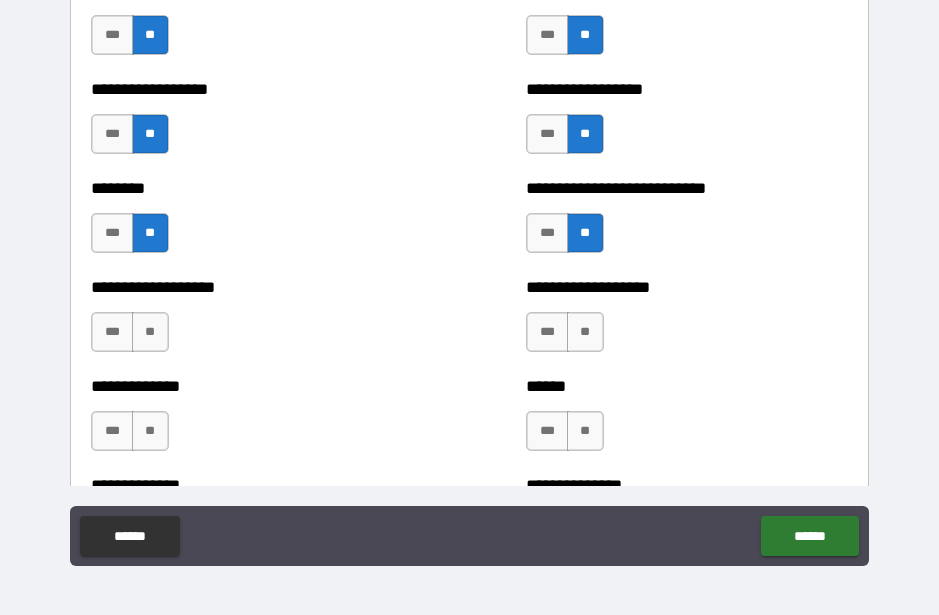scroll, scrollTop: 4356, scrollLeft: 0, axis: vertical 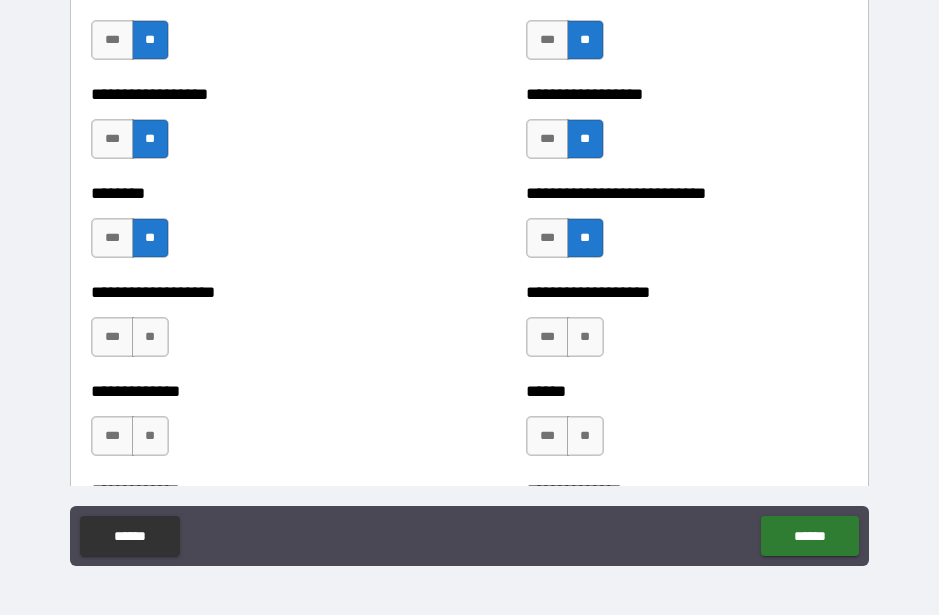 click on "**" at bounding box center [150, 337] 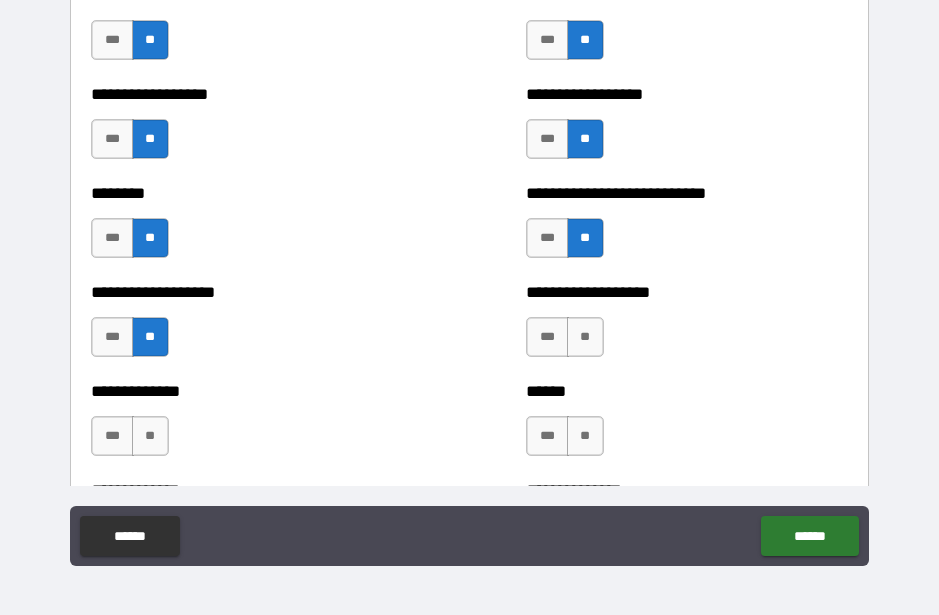 click on "**" at bounding box center [150, 436] 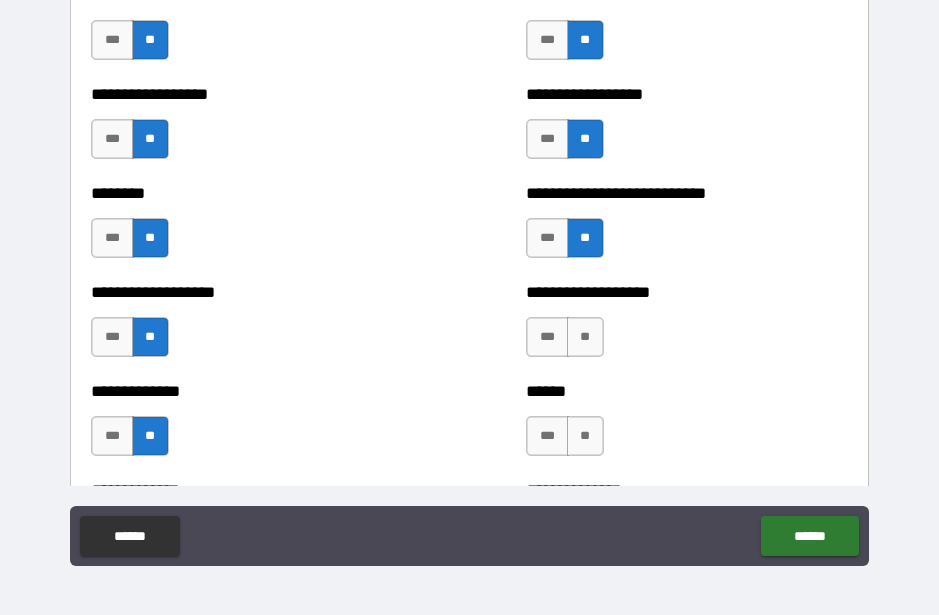 click on "**" at bounding box center (585, 337) 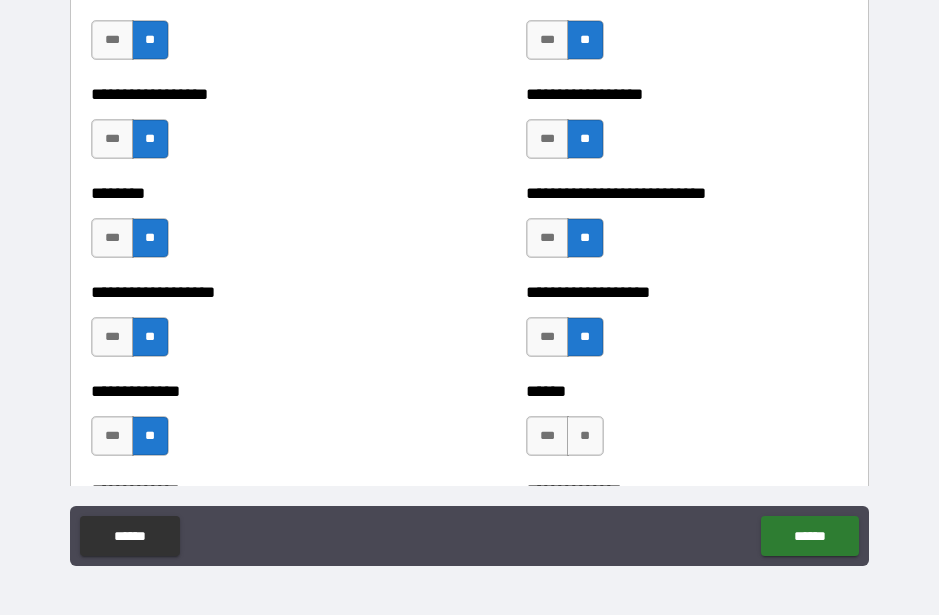 click on "**" at bounding box center [585, 436] 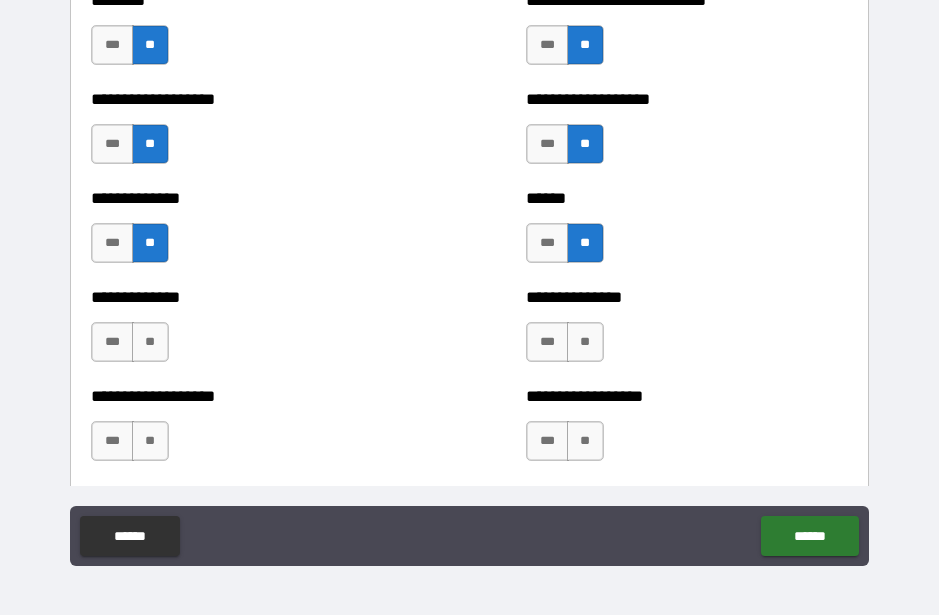 scroll, scrollTop: 4555, scrollLeft: 0, axis: vertical 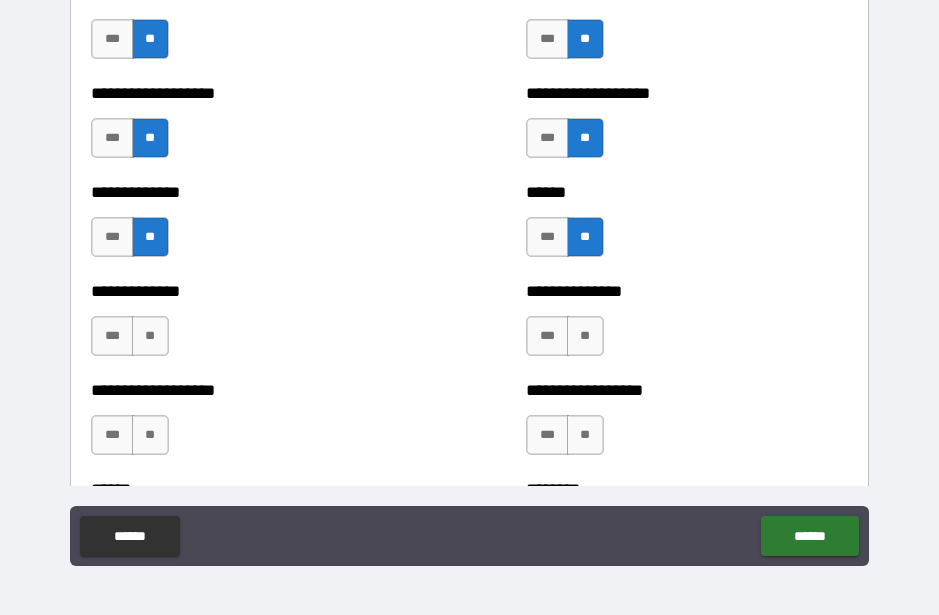 click on "**" at bounding box center (150, 336) 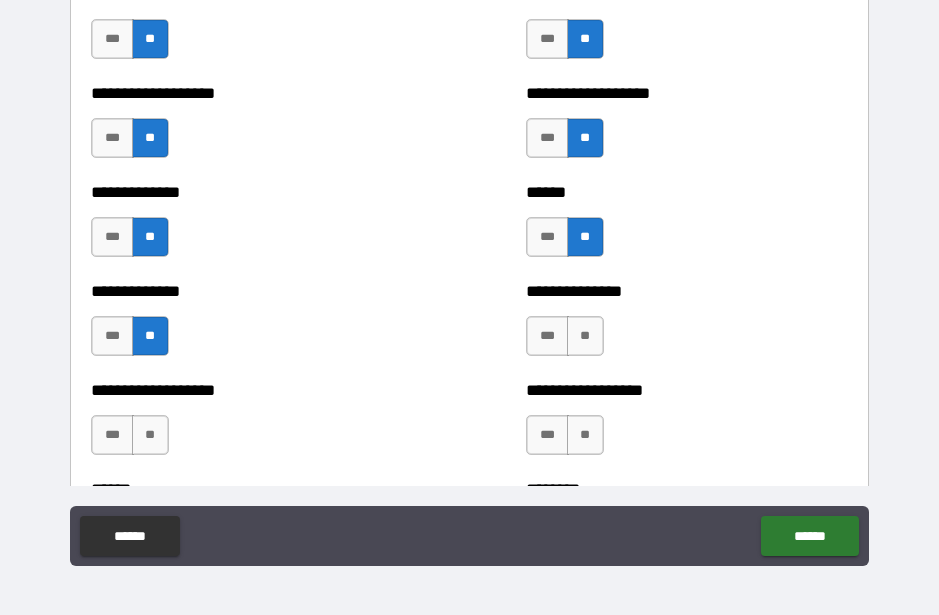click on "**" at bounding box center [150, 435] 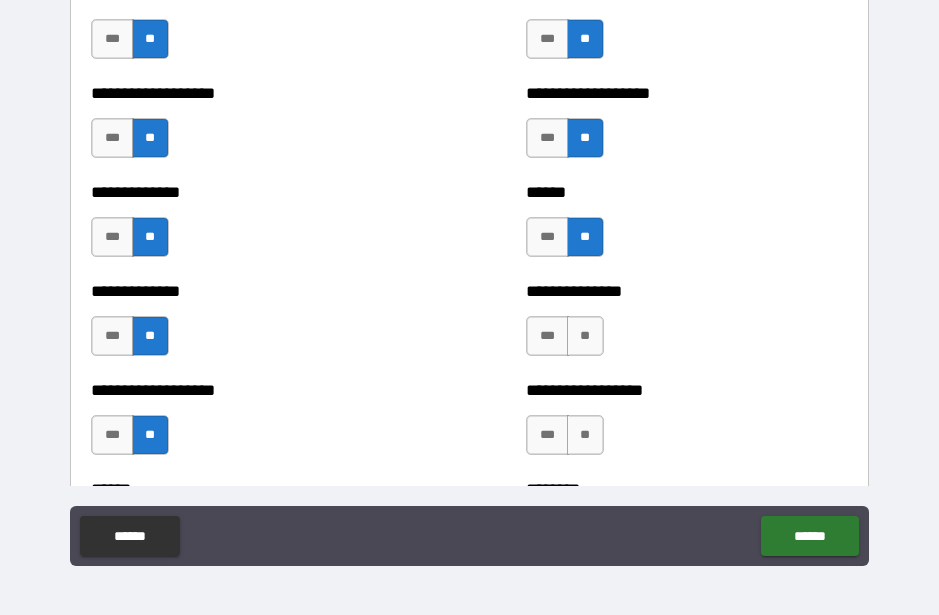 click on "**********" at bounding box center (686, 291) 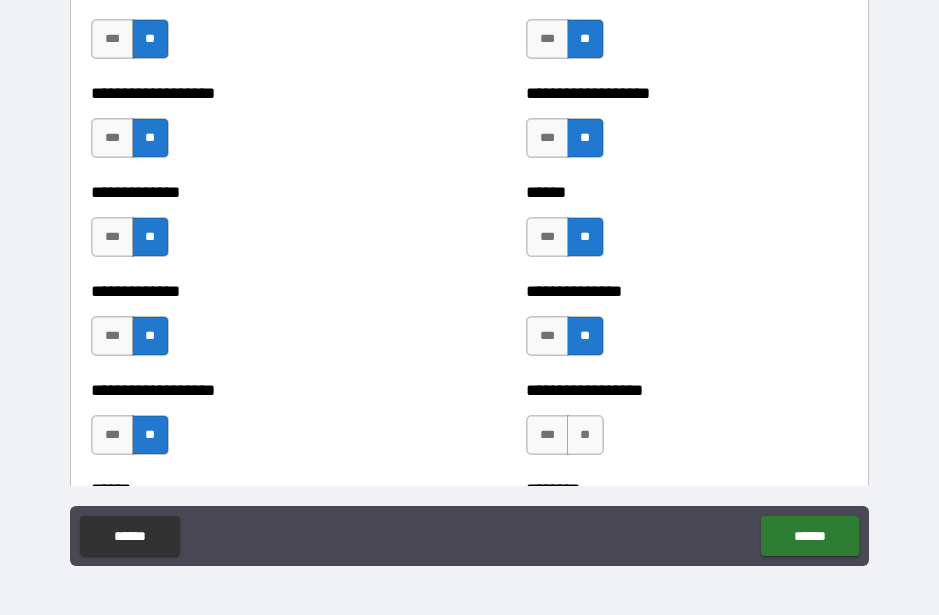 click on "**********" at bounding box center (686, 425) 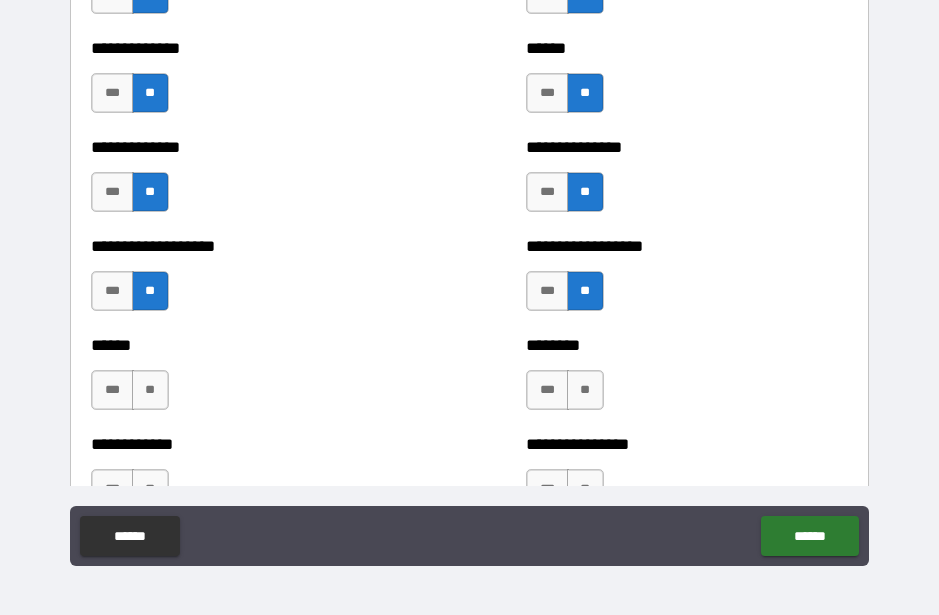 scroll, scrollTop: 4728, scrollLeft: 0, axis: vertical 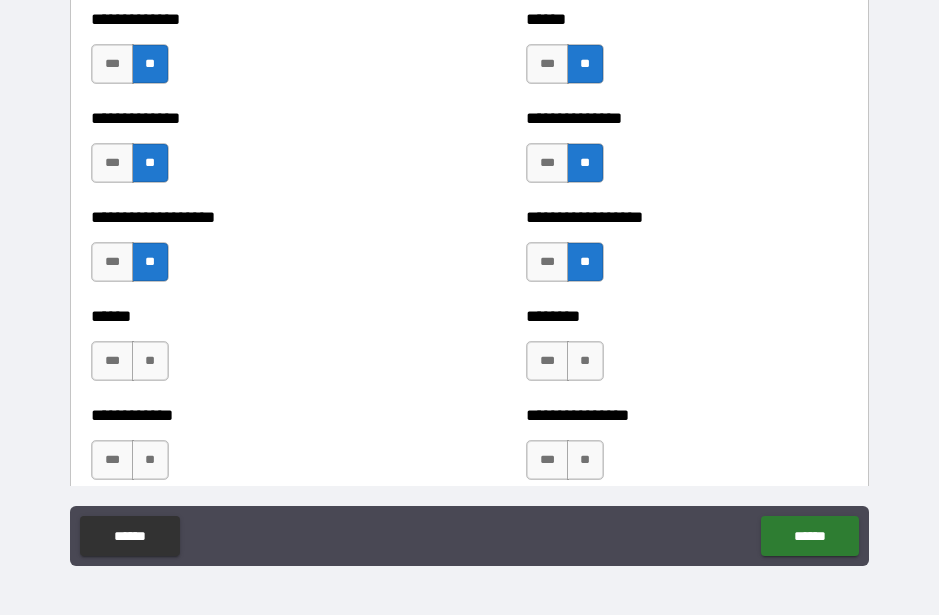 click on "**" at bounding box center (585, 361) 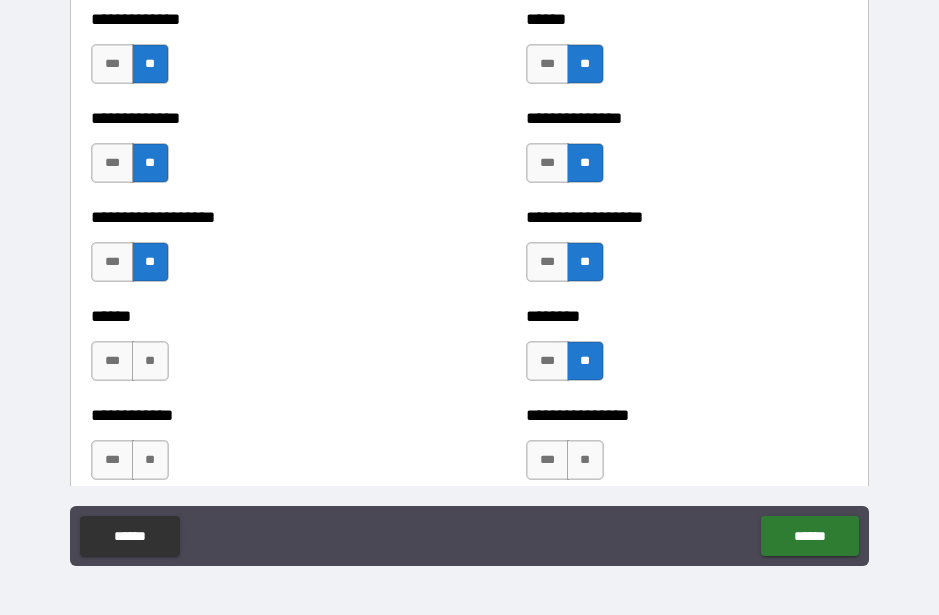 click on "**" at bounding box center (150, 361) 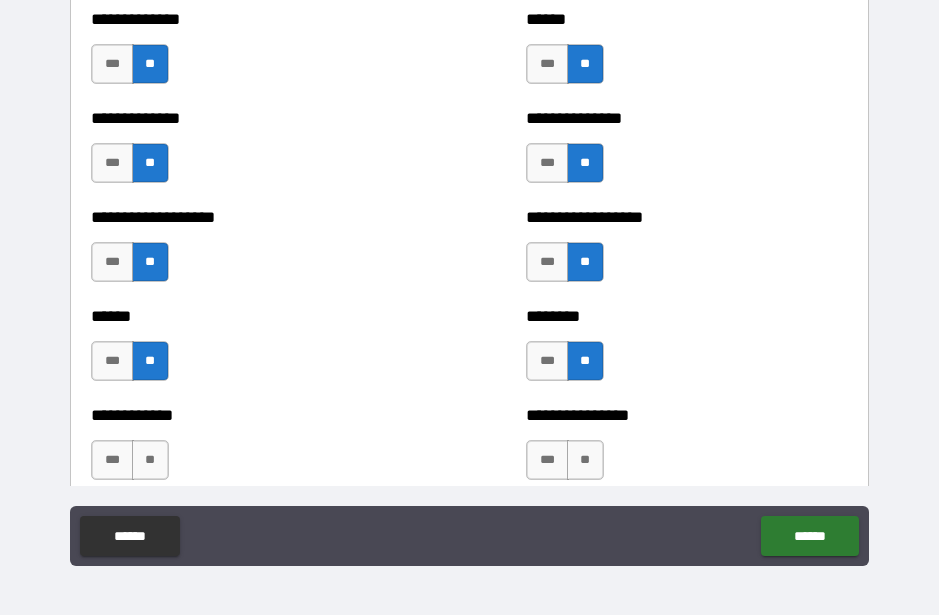 click on "**" at bounding box center (150, 460) 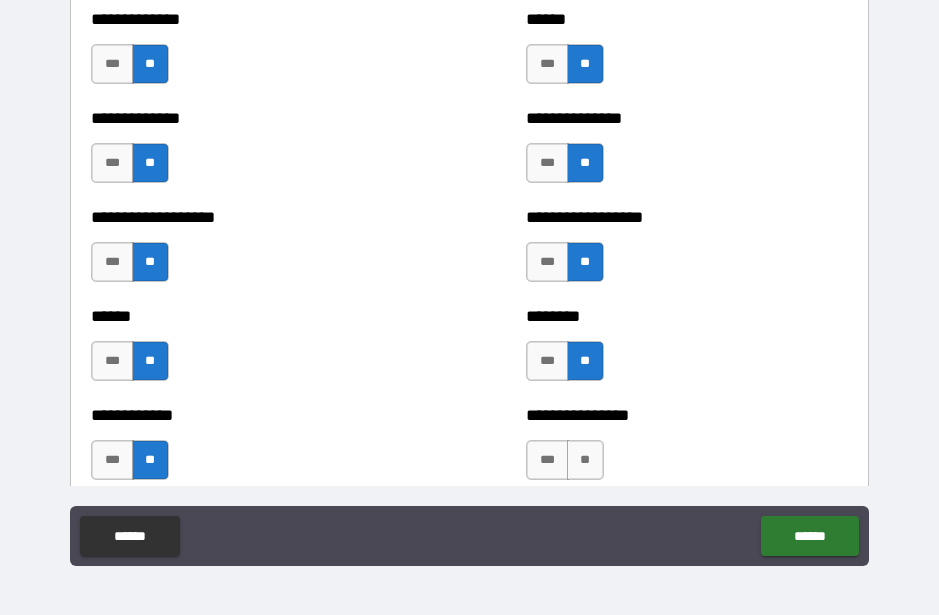 click on "**" at bounding box center [585, 460] 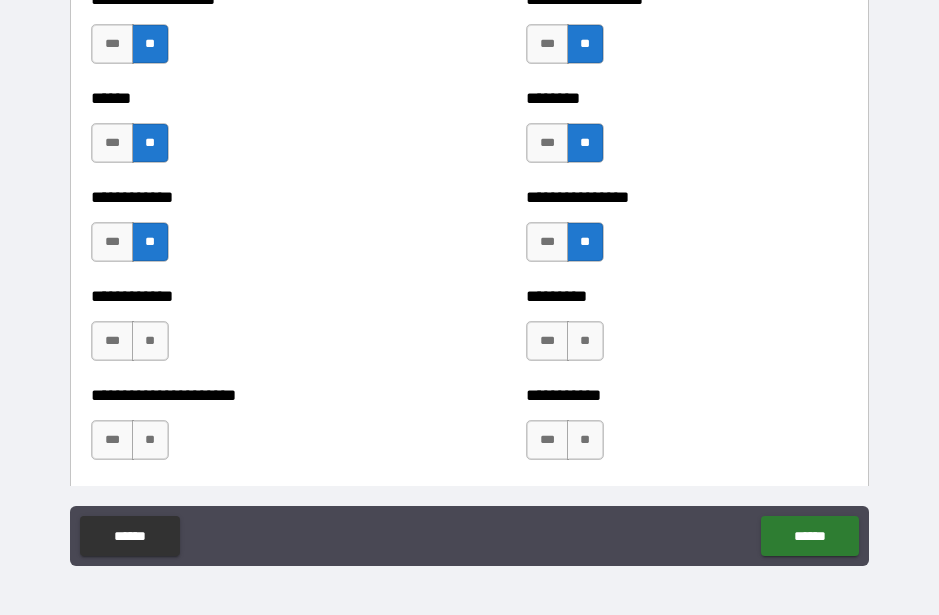 scroll, scrollTop: 4952, scrollLeft: 0, axis: vertical 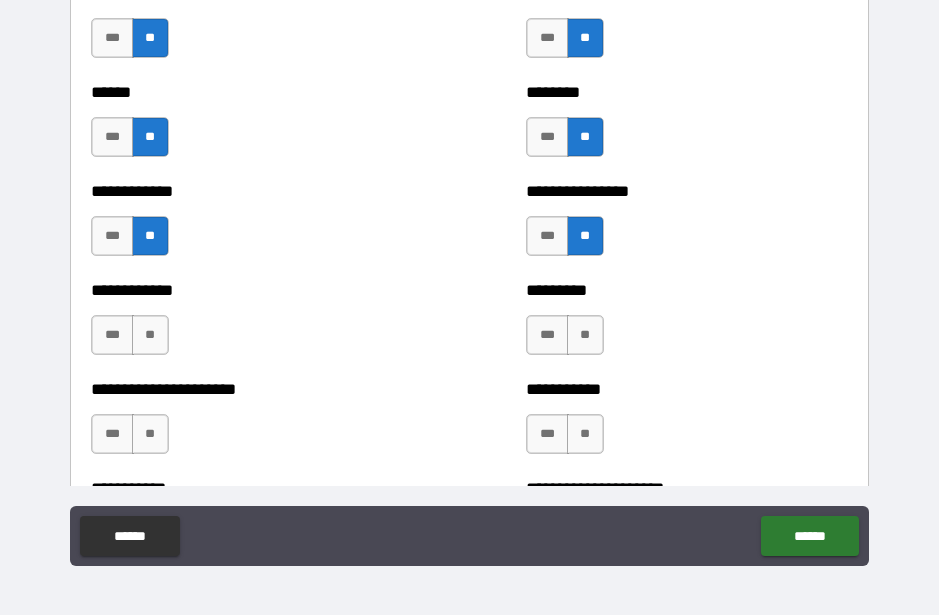 click on "**" at bounding box center [585, 335] 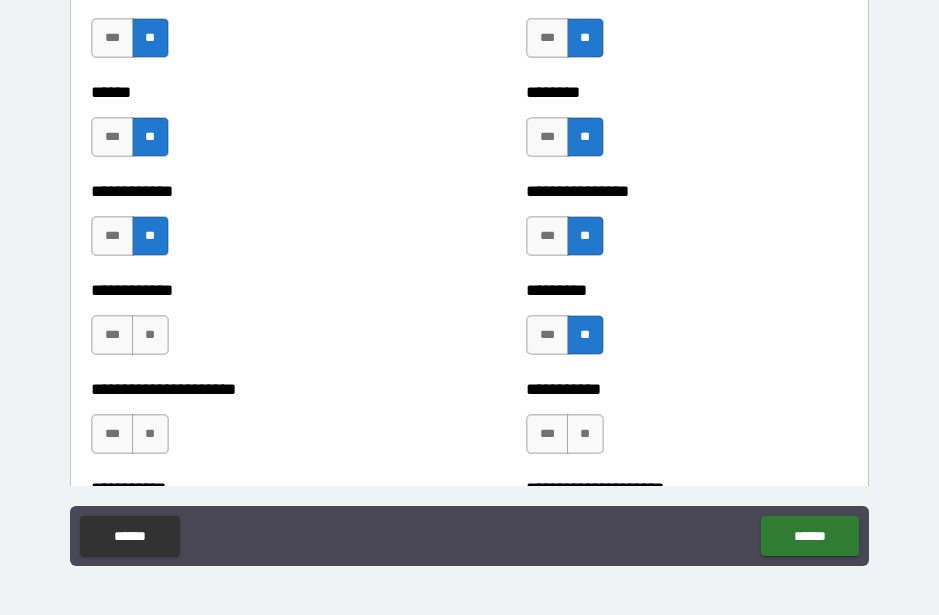 click on "**" at bounding box center (585, 434) 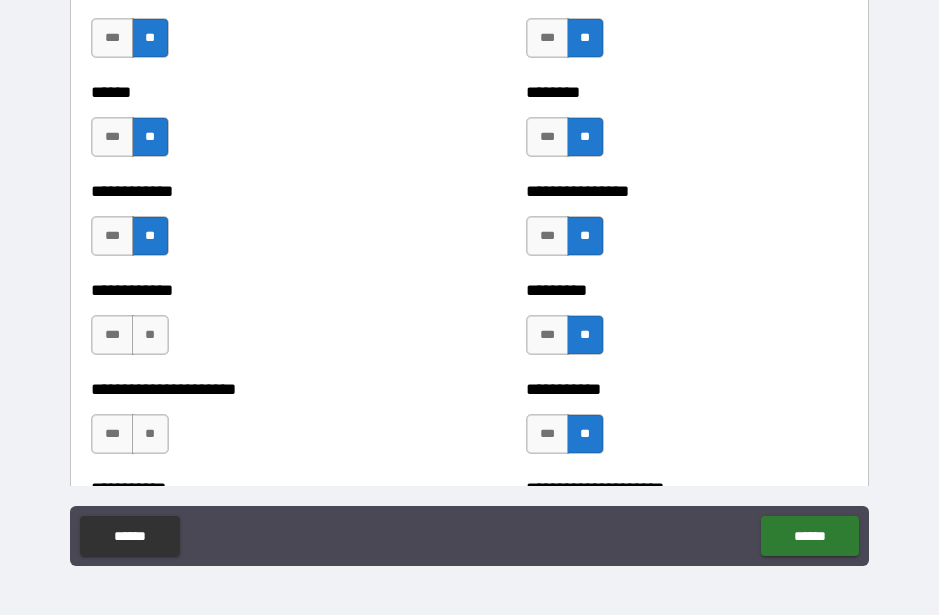 click on "**" at bounding box center [150, 434] 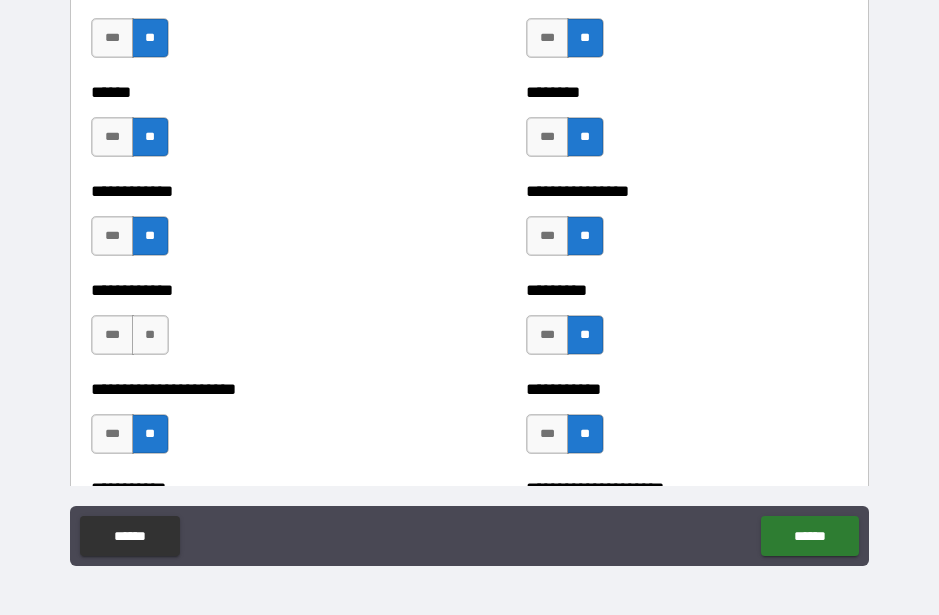 click on "**" at bounding box center (150, 335) 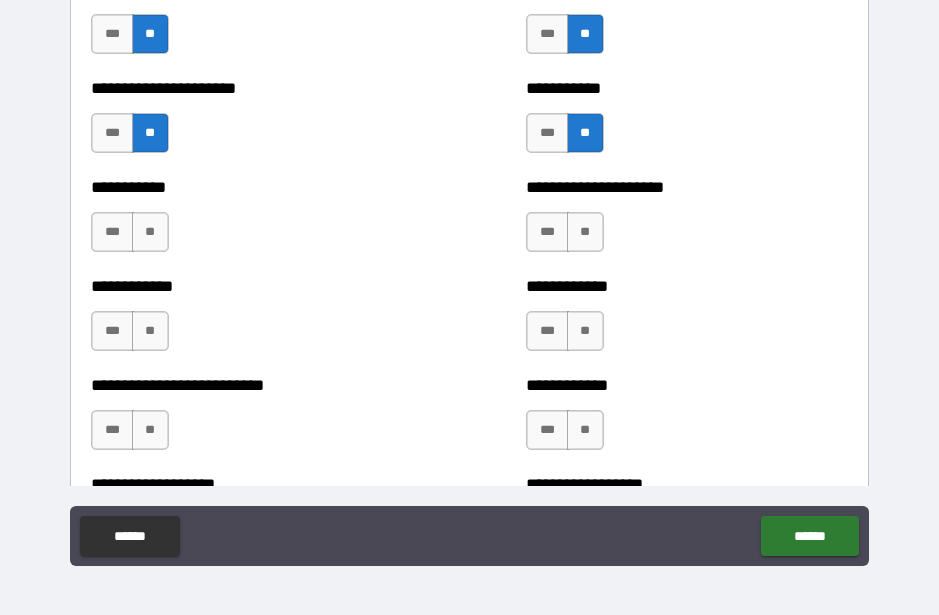 scroll, scrollTop: 5257, scrollLeft: 0, axis: vertical 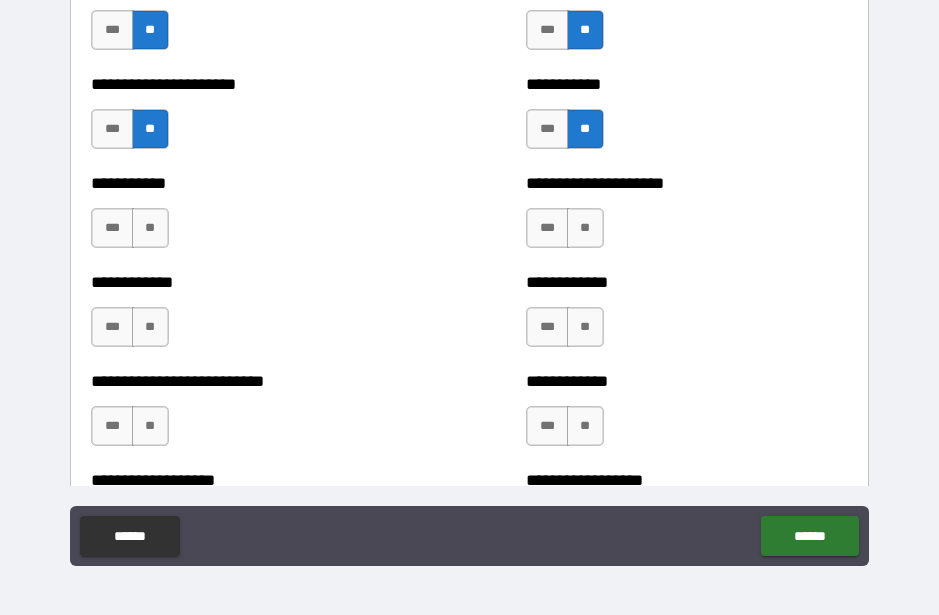 click on "**" at bounding box center (150, 228) 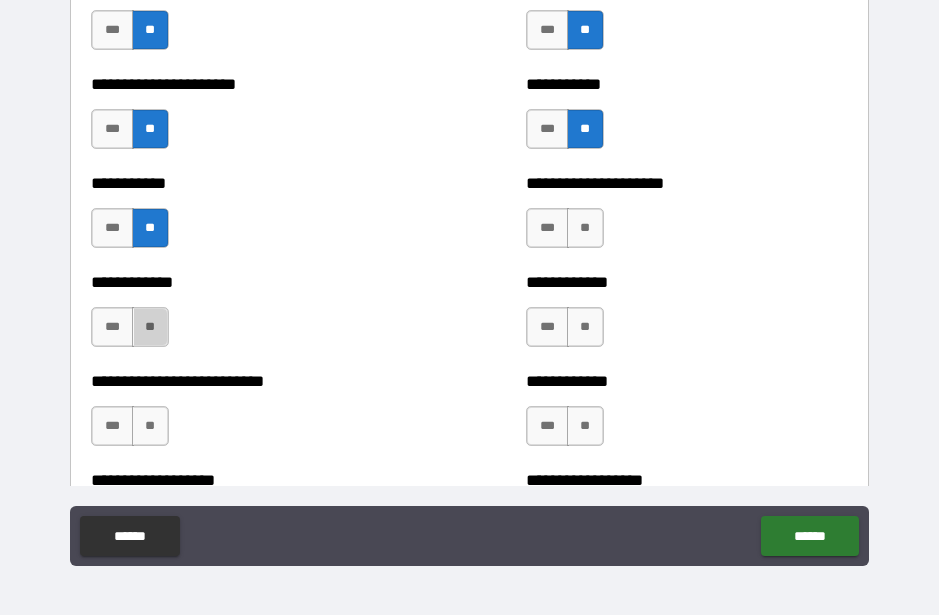 click on "**" at bounding box center [150, 327] 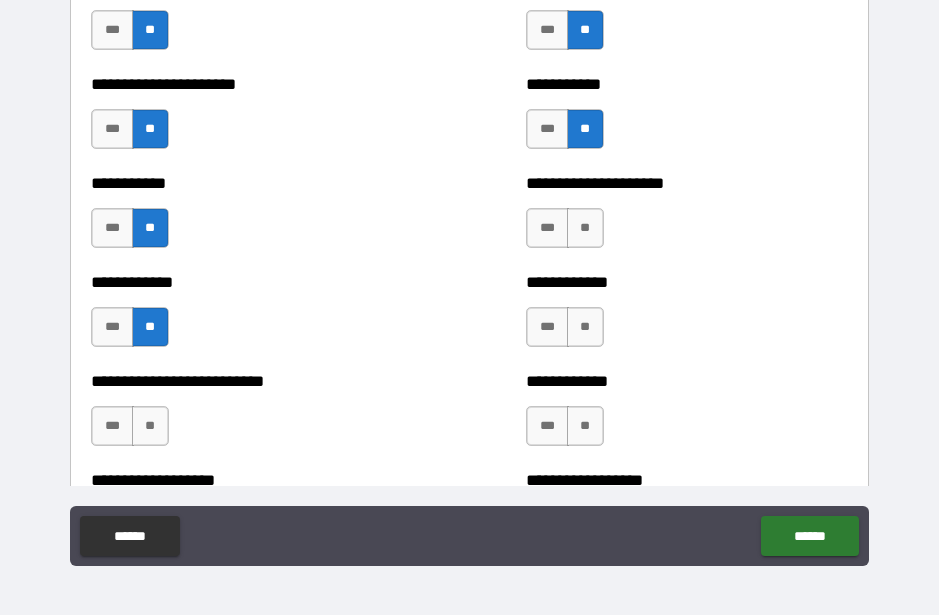 click on "**" at bounding box center (150, 426) 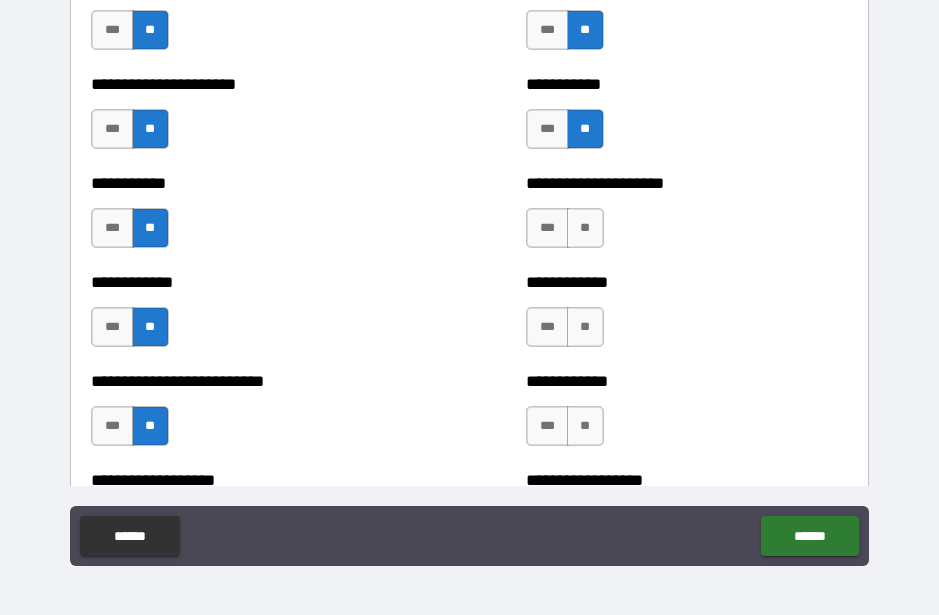 click on "**" at bounding box center [585, 426] 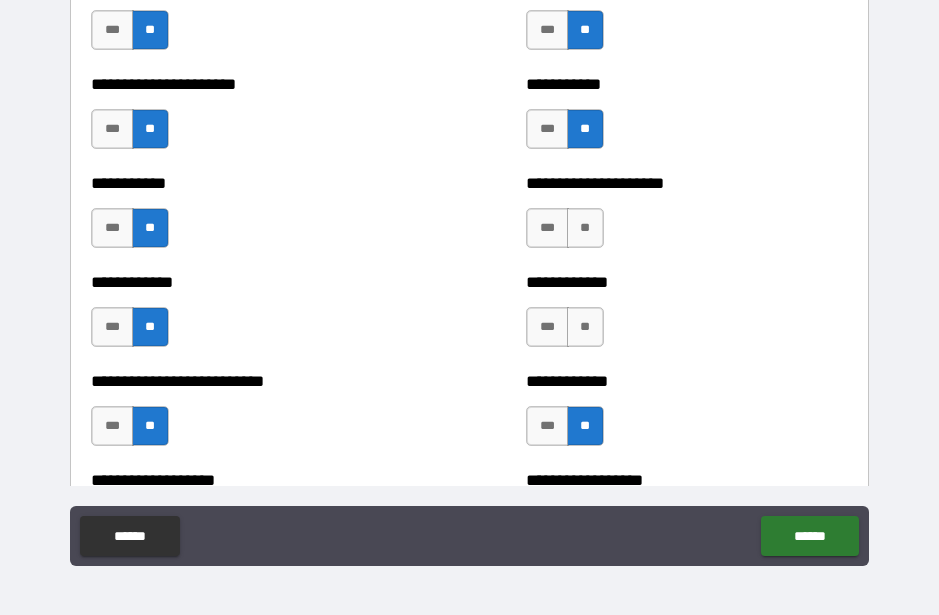 click on "**" at bounding box center (585, 327) 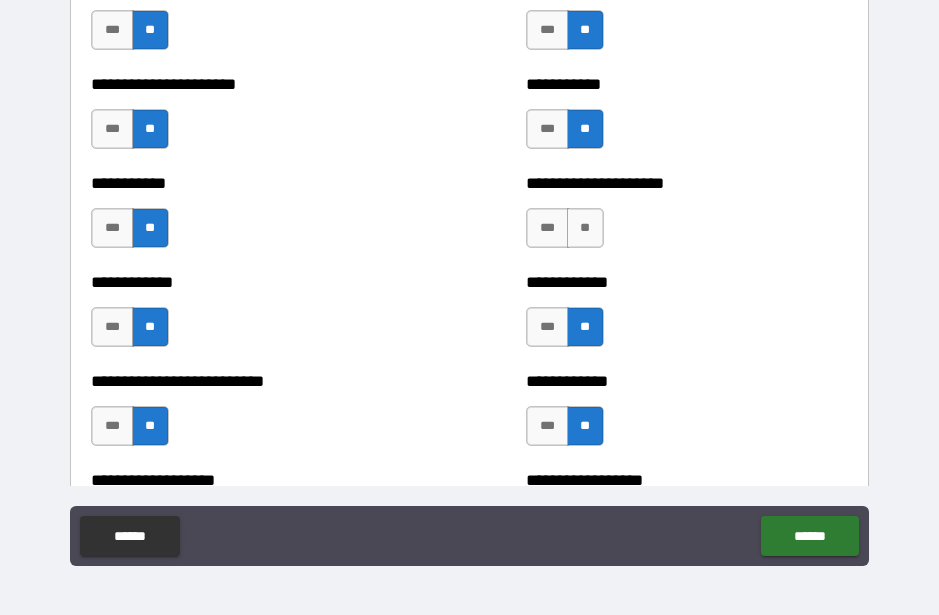 click on "**" at bounding box center [585, 228] 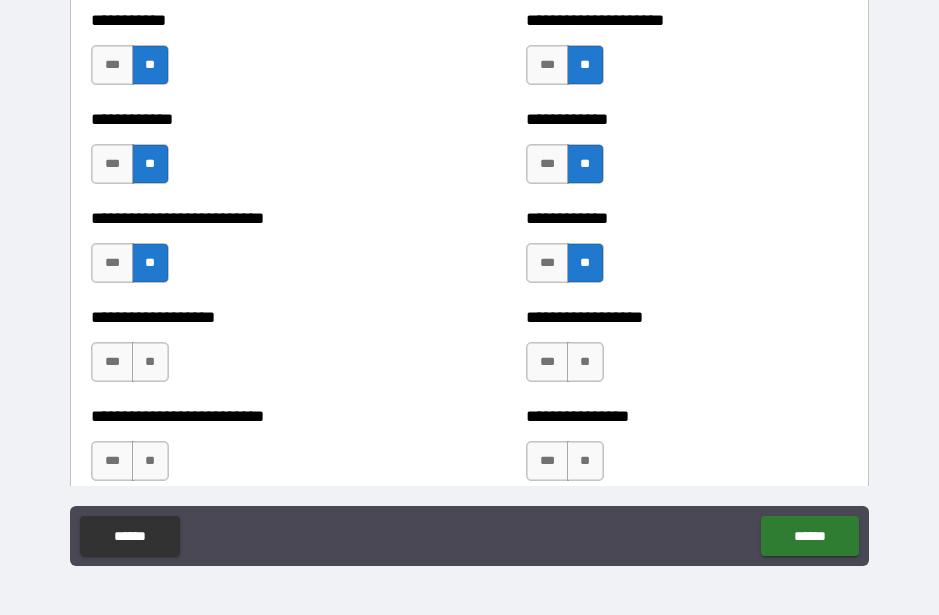 scroll, scrollTop: 5482, scrollLeft: 0, axis: vertical 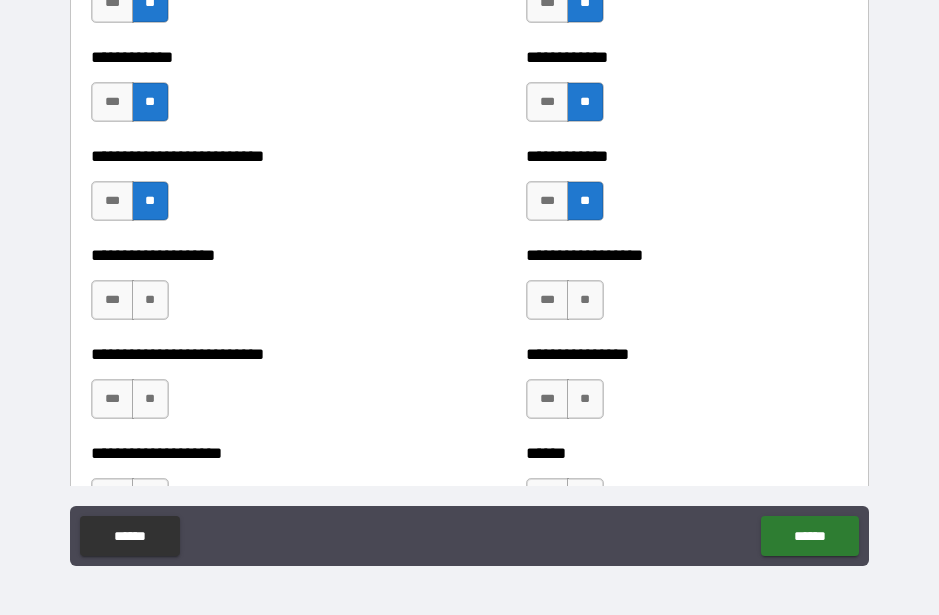 click on "**" at bounding box center [585, 300] 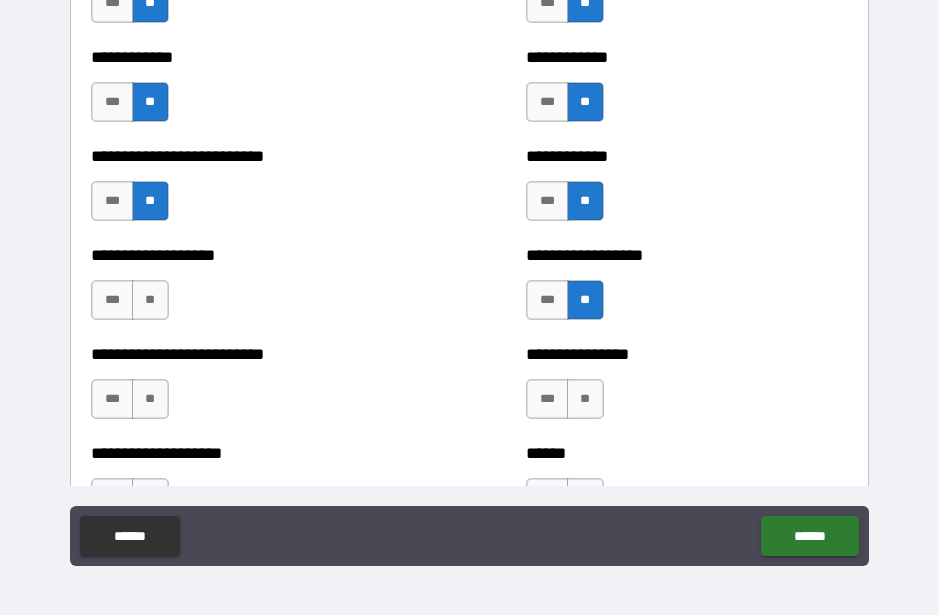 click on "**" at bounding box center (585, 399) 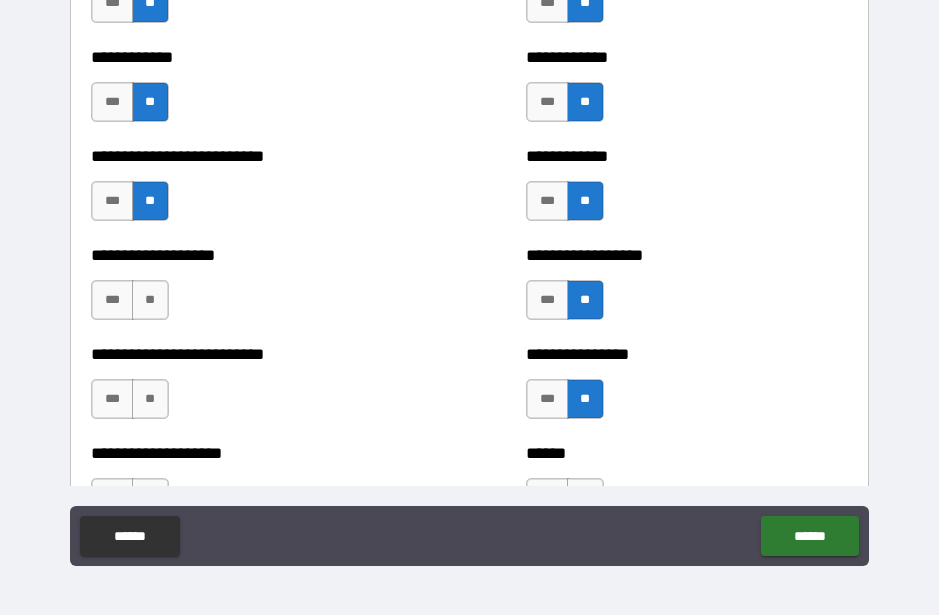 click on "**" at bounding box center (150, 399) 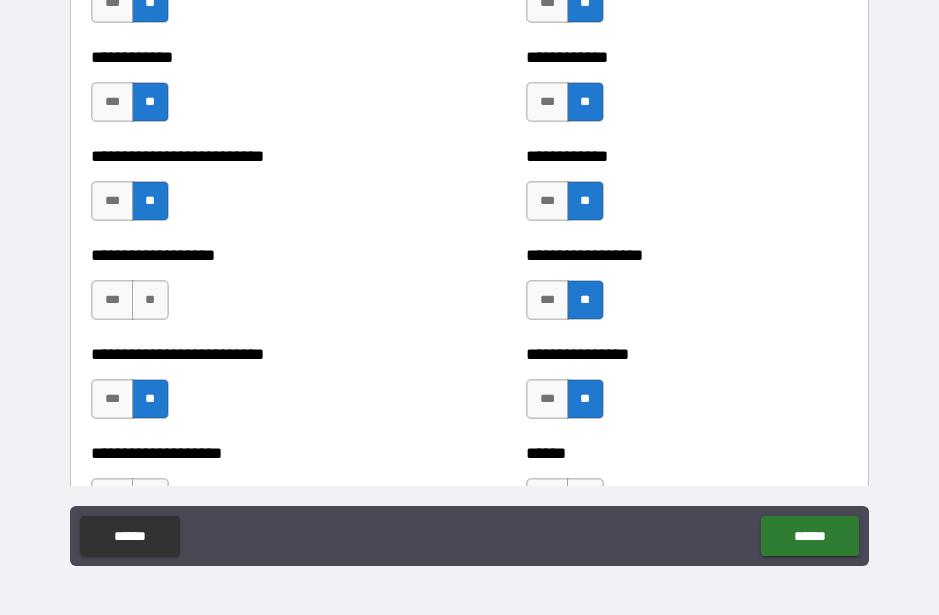 click on "**" at bounding box center [150, 300] 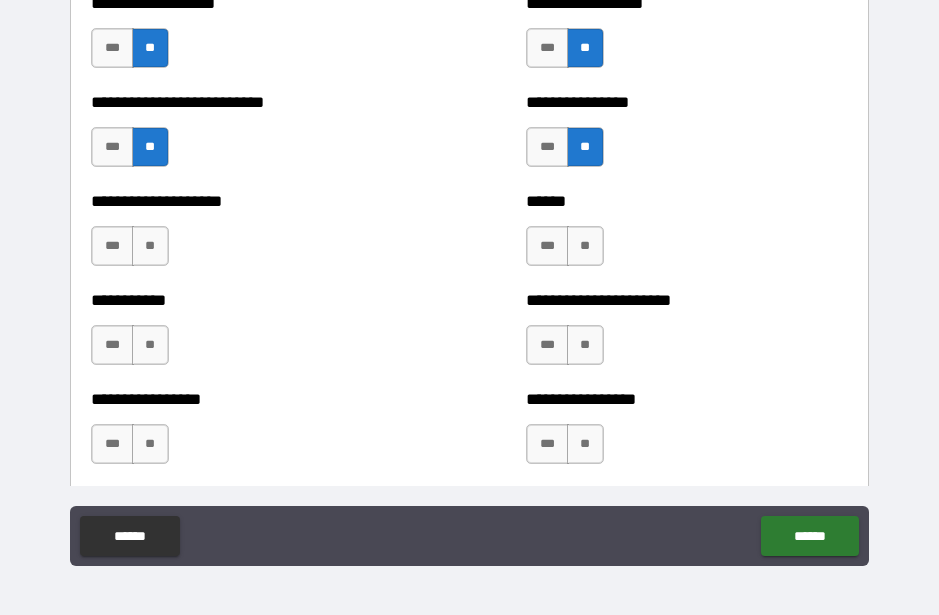 scroll, scrollTop: 5745, scrollLeft: 0, axis: vertical 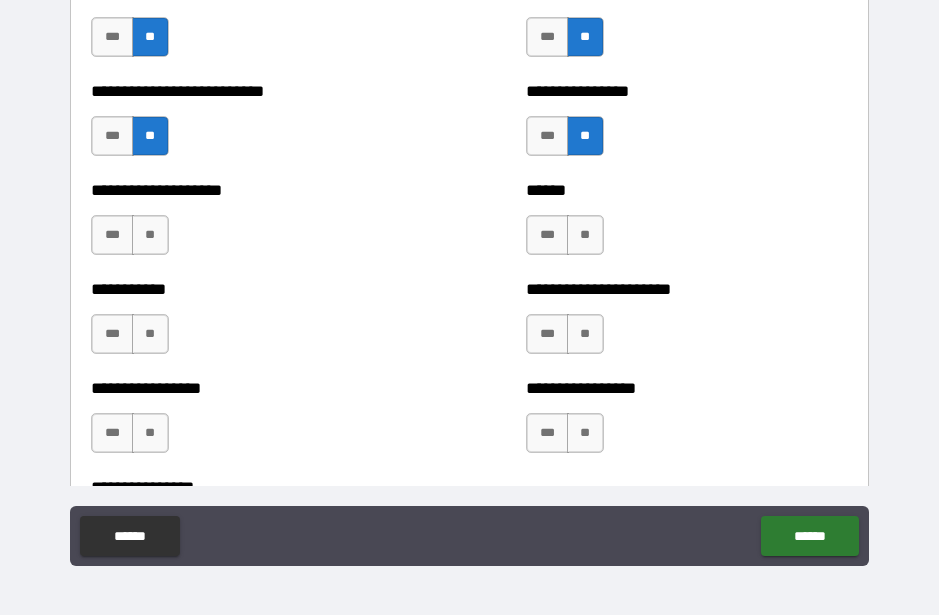 click on "**" at bounding box center (150, 235) 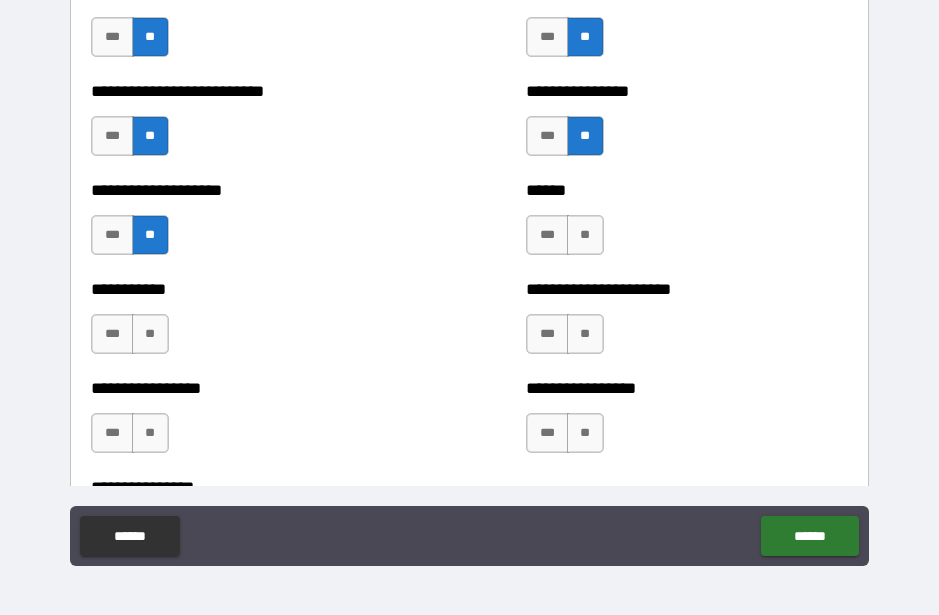 click on "**" at bounding box center (150, 334) 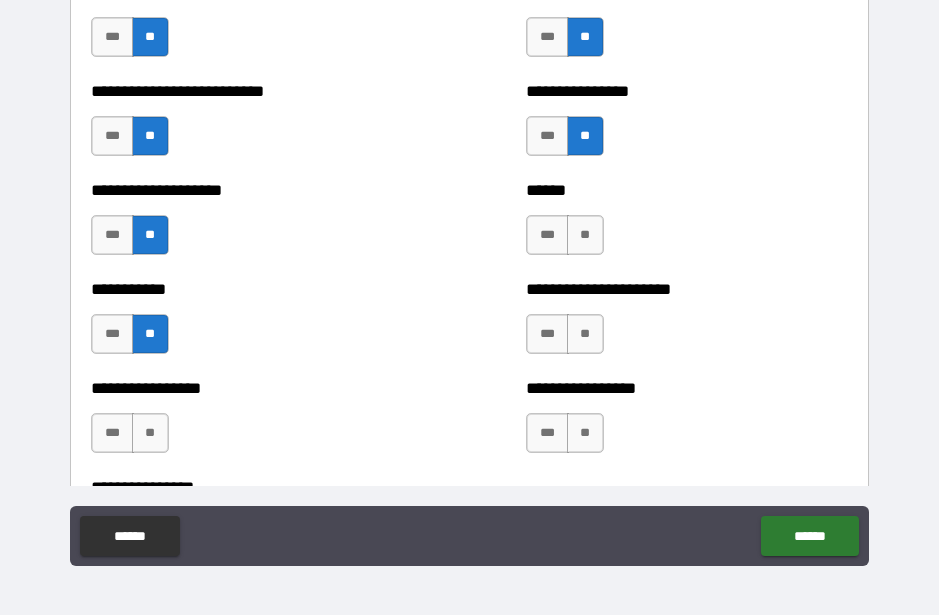 click on "**" at bounding box center [150, 433] 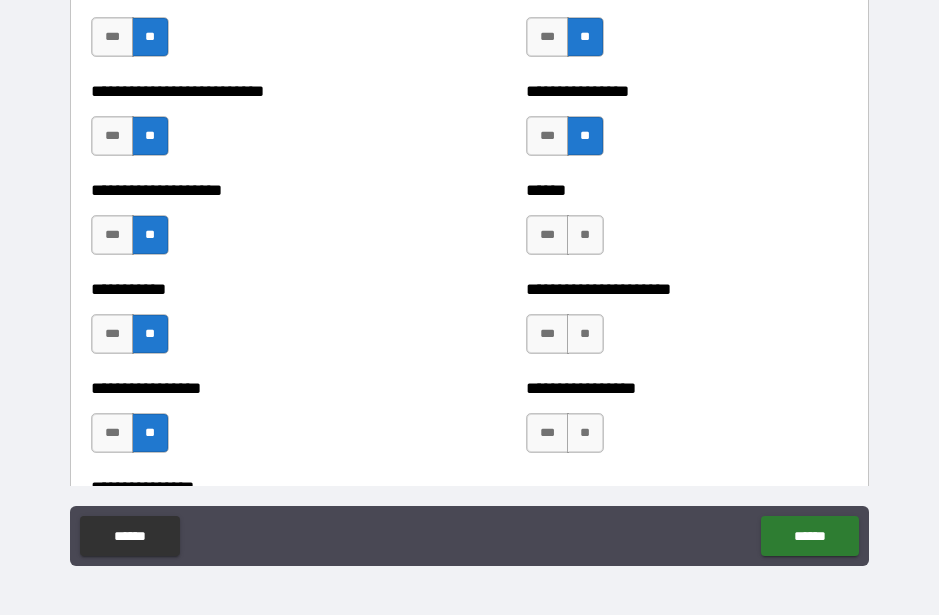 click on "**" at bounding box center (585, 433) 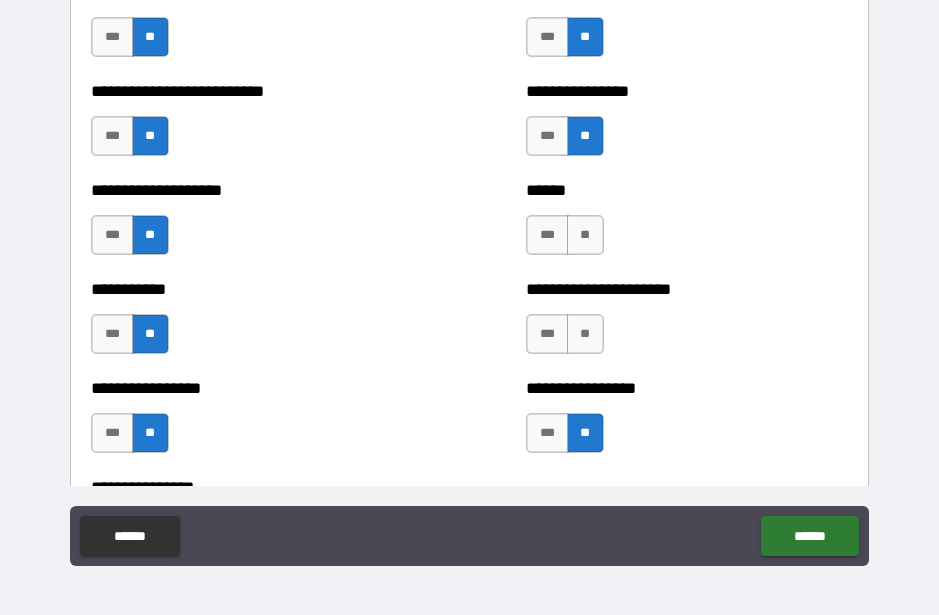 click on "**" at bounding box center (585, 334) 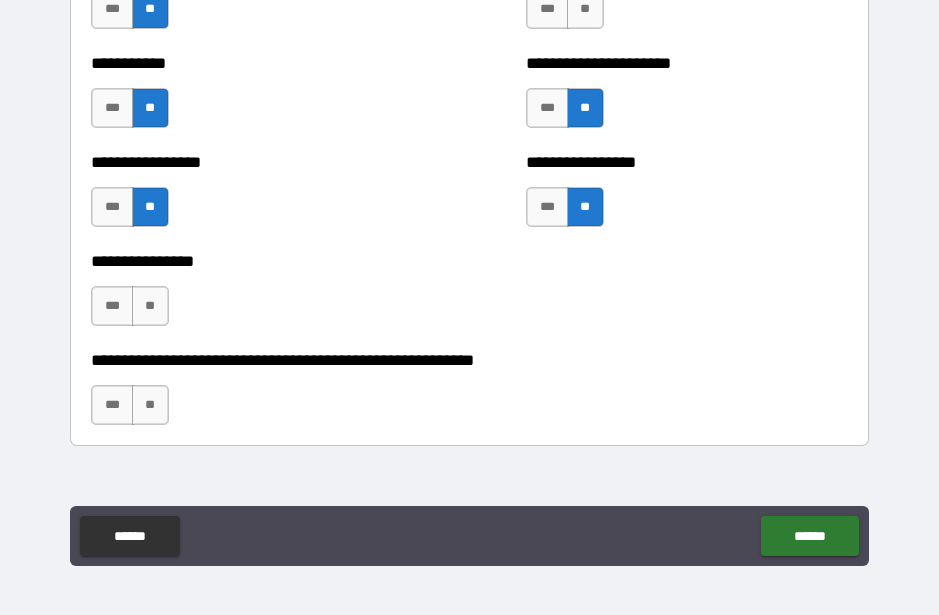 scroll, scrollTop: 5973, scrollLeft: 0, axis: vertical 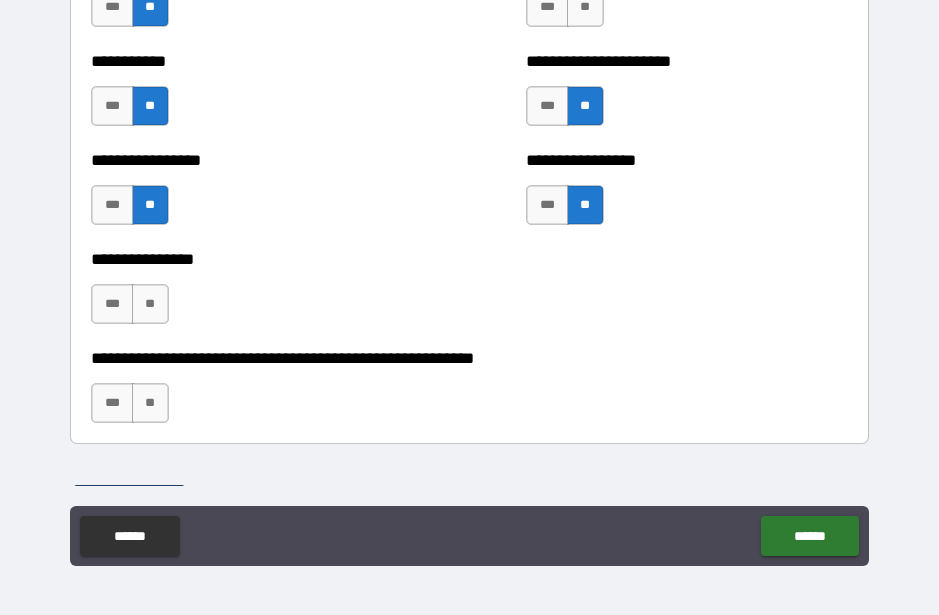 click on "**" at bounding box center [150, 304] 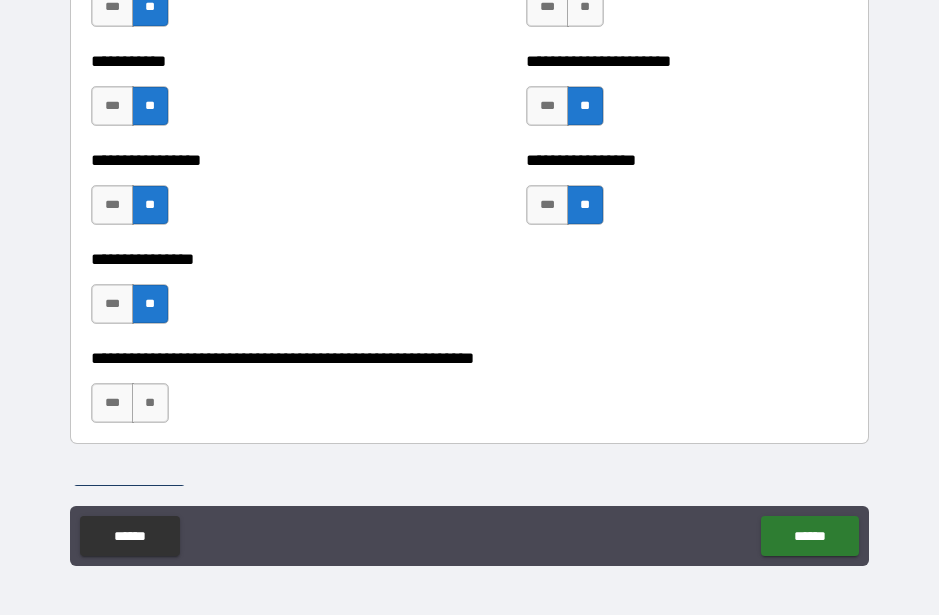 click on "**" at bounding box center (150, 403) 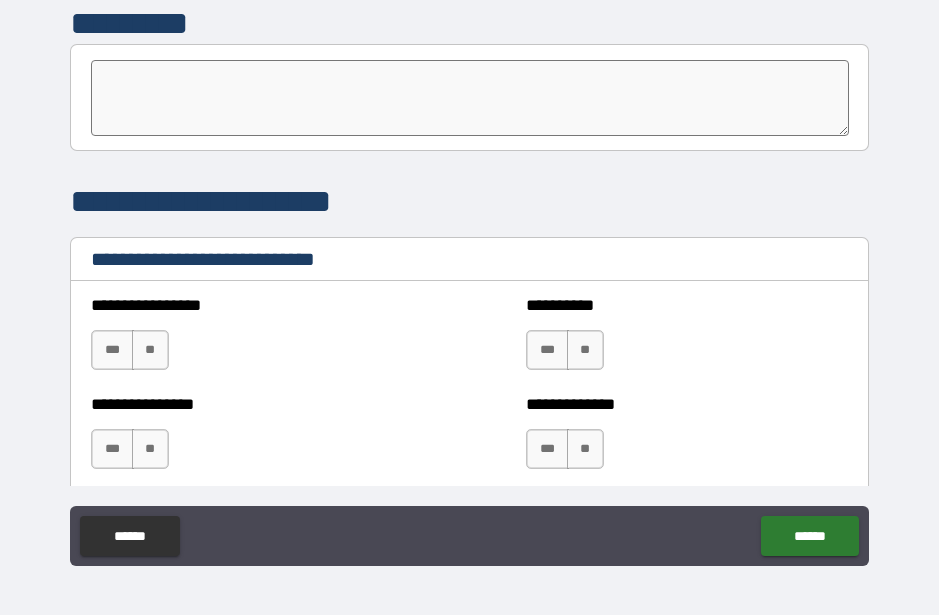 scroll, scrollTop: 6445, scrollLeft: 0, axis: vertical 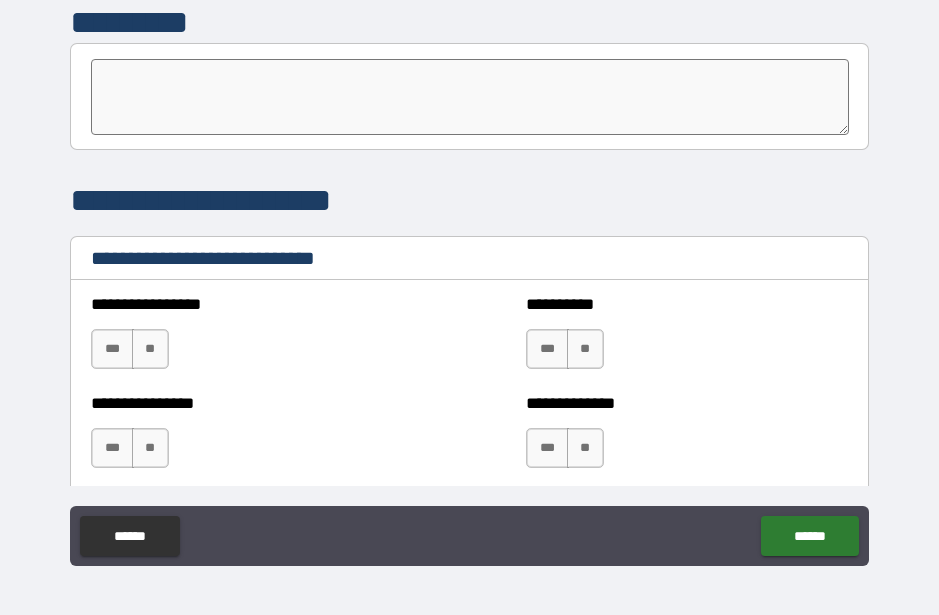 click on "**" at bounding box center (150, 349) 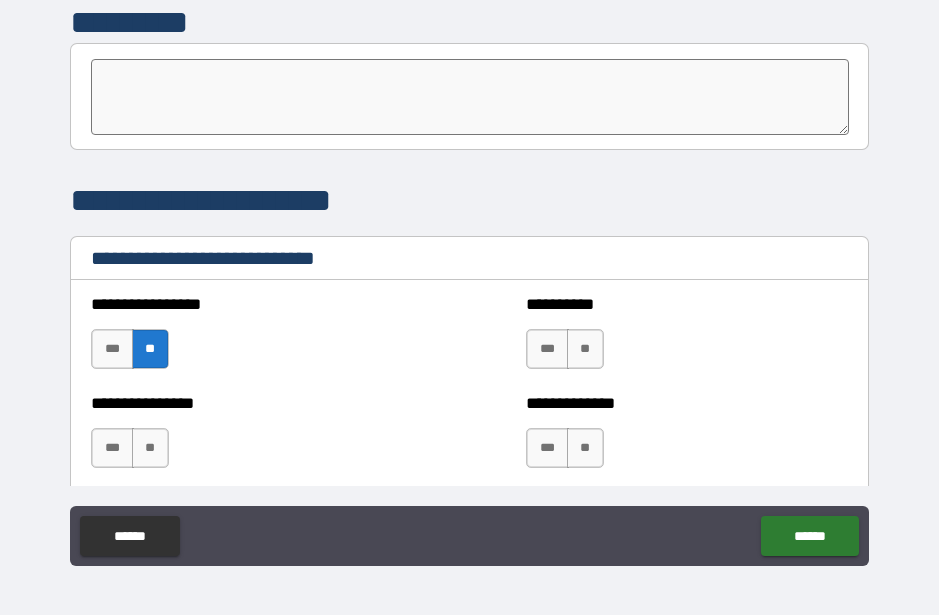 click on "**" at bounding box center [150, 448] 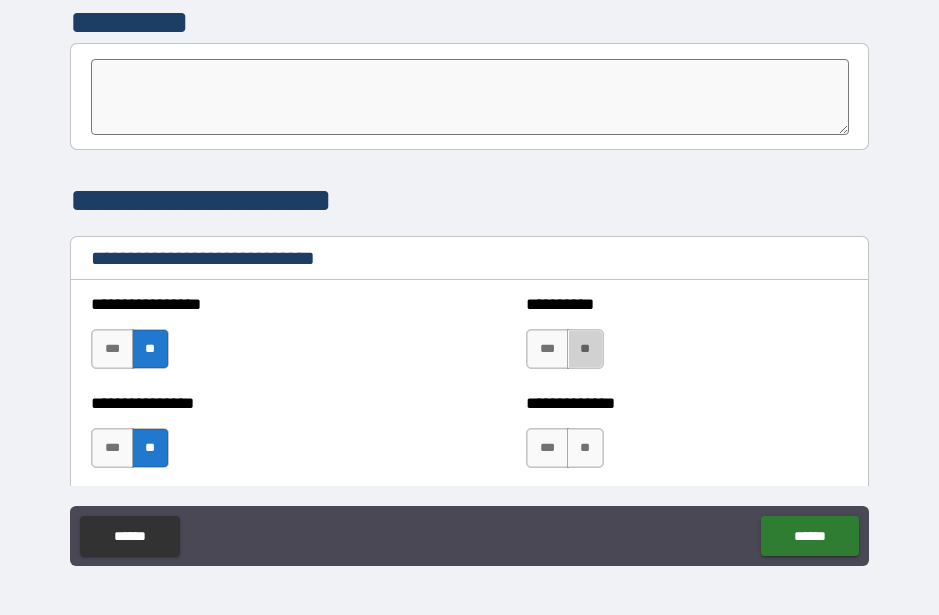 click on "**" at bounding box center [585, 349] 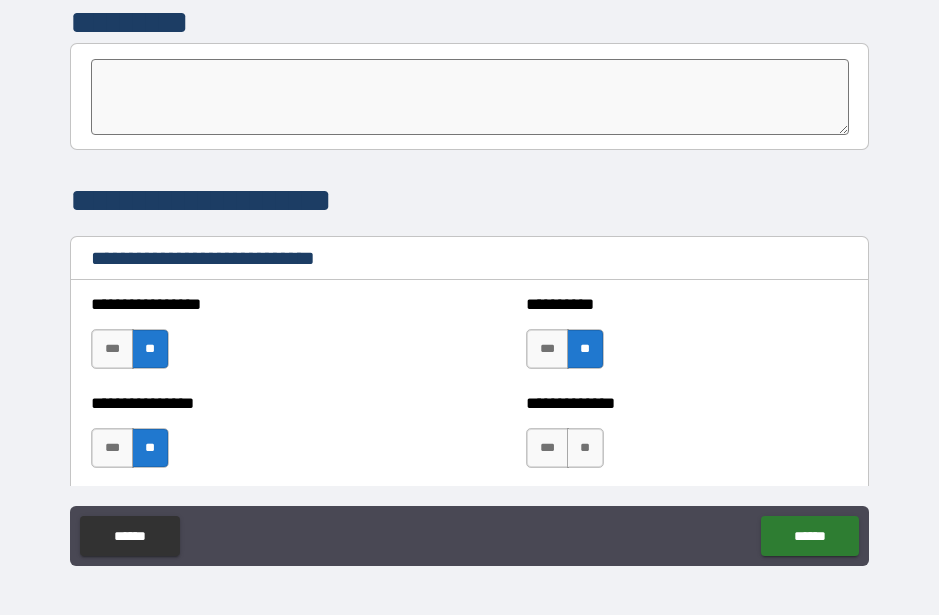 click on "**" at bounding box center (585, 448) 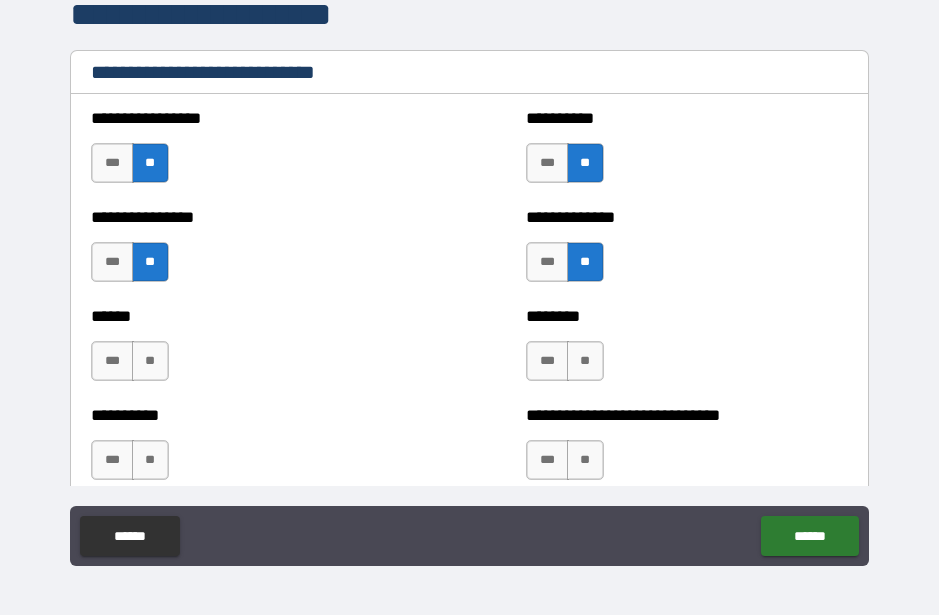 scroll, scrollTop: 6633, scrollLeft: 0, axis: vertical 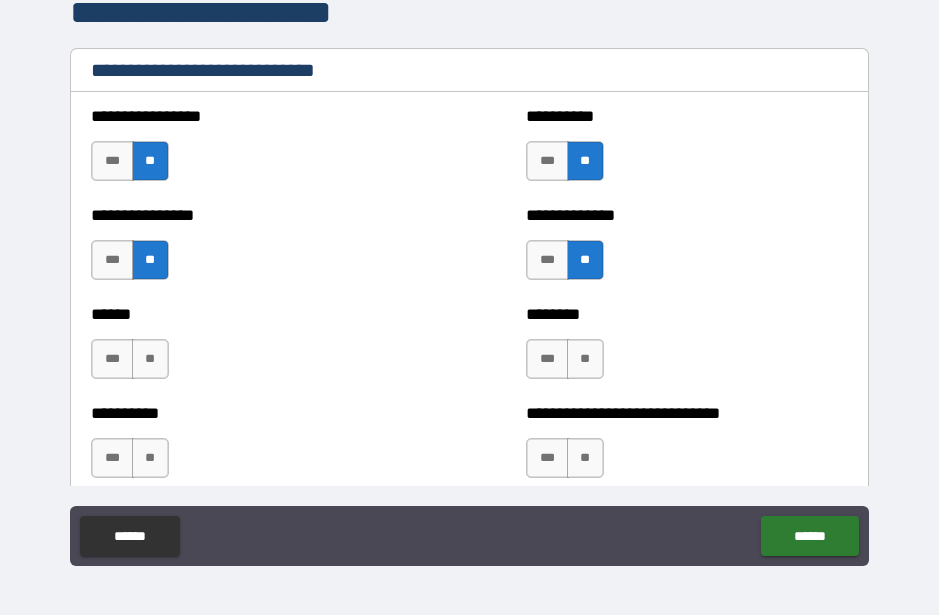 click on "**" at bounding box center (585, 359) 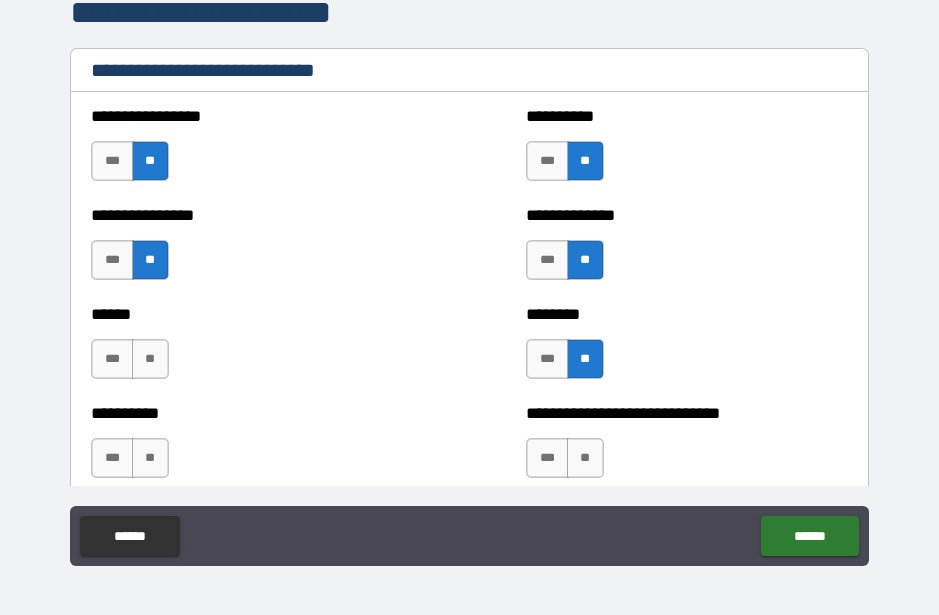 click on "**" at bounding box center (585, 458) 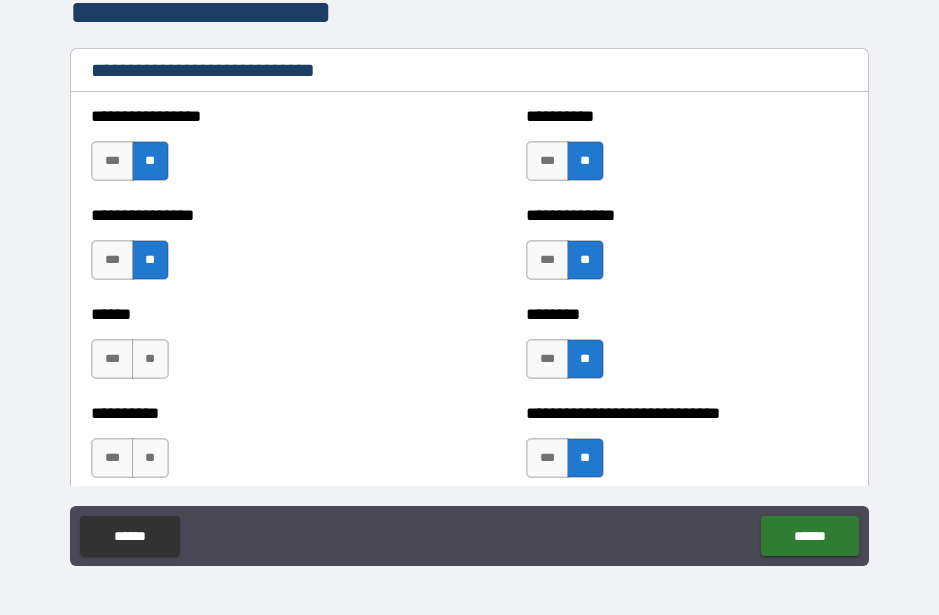 click on "***" at bounding box center [547, 458] 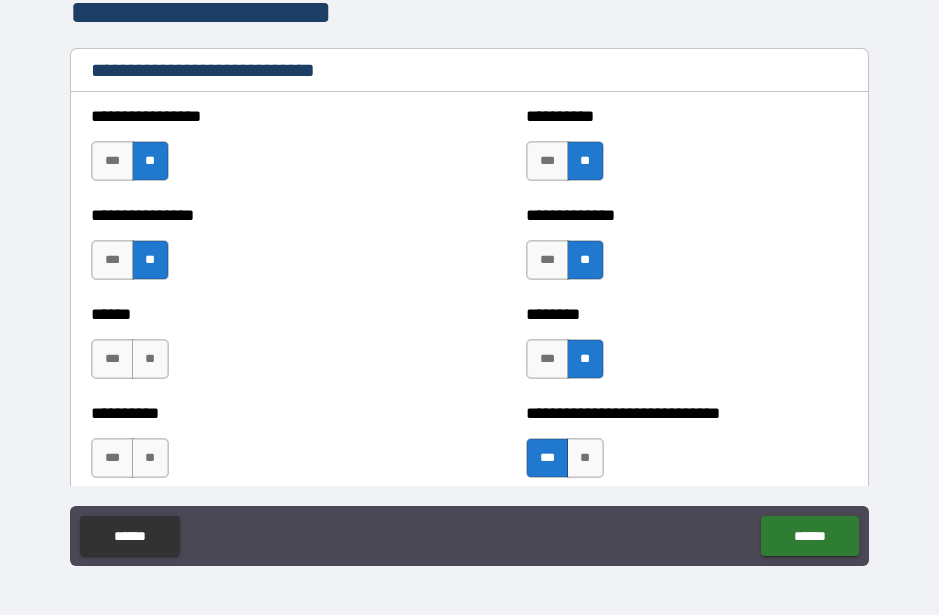 click on "**" at bounding box center (150, 458) 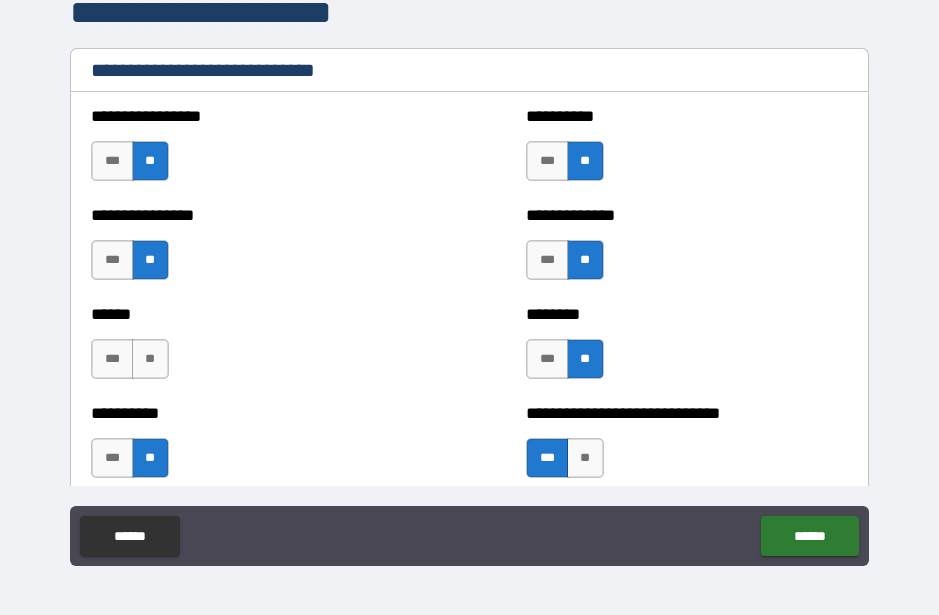 click on "***" at bounding box center (112, 359) 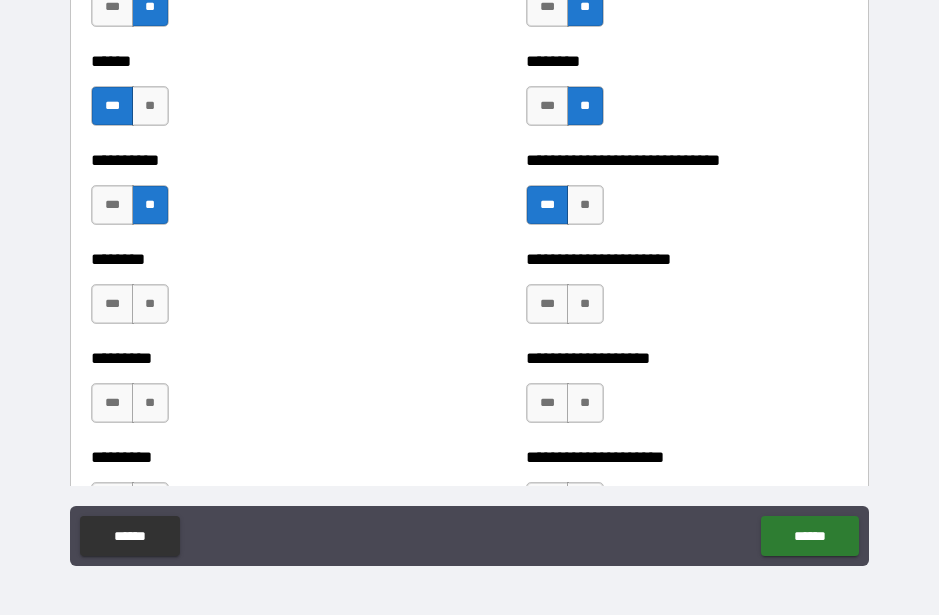 scroll, scrollTop: 6894, scrollLeft: 0, axis: vertical 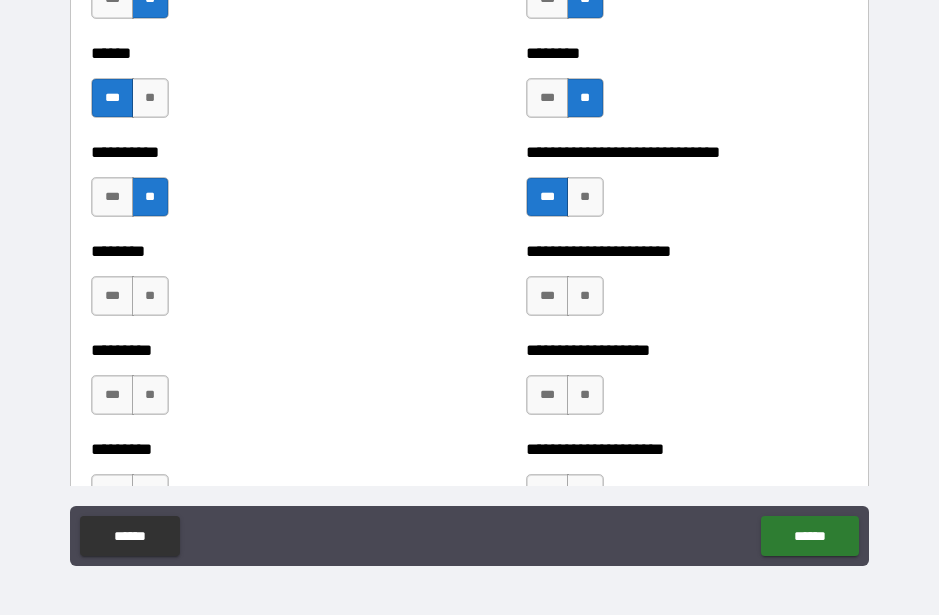 click on "**" at bounding box center [150, 296] 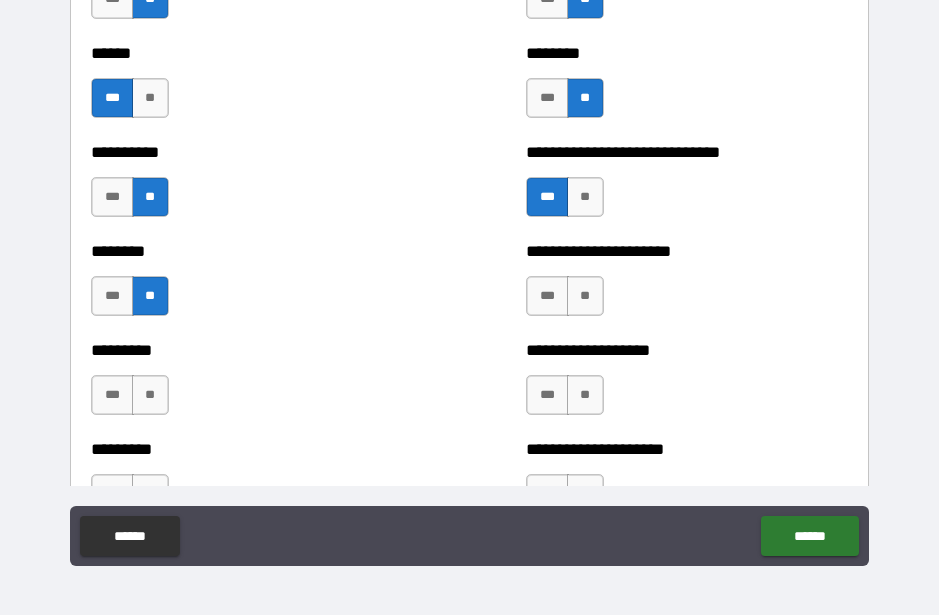 click on "**" at bounding box center (585, 296) 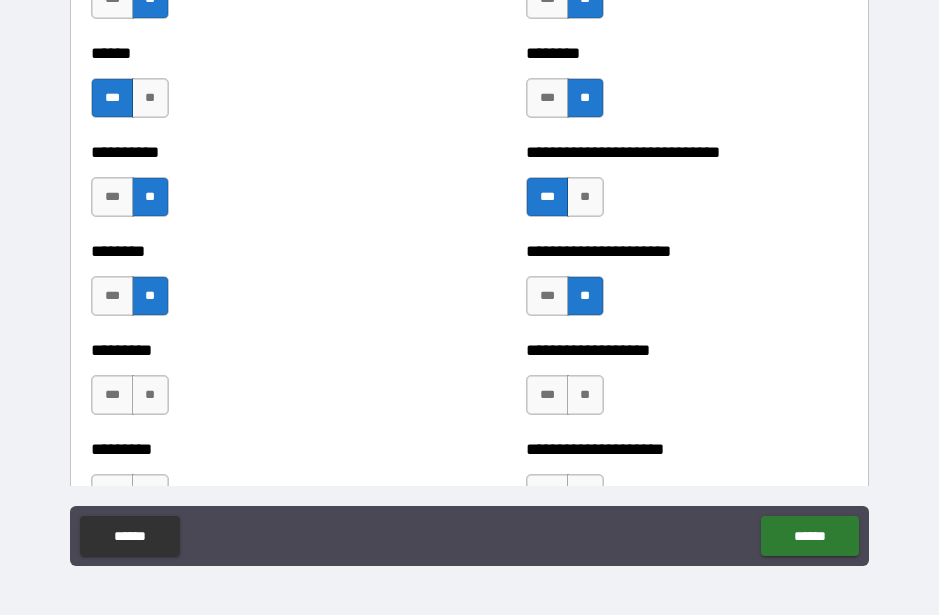 click on "**" at bounding box center [585, 395] 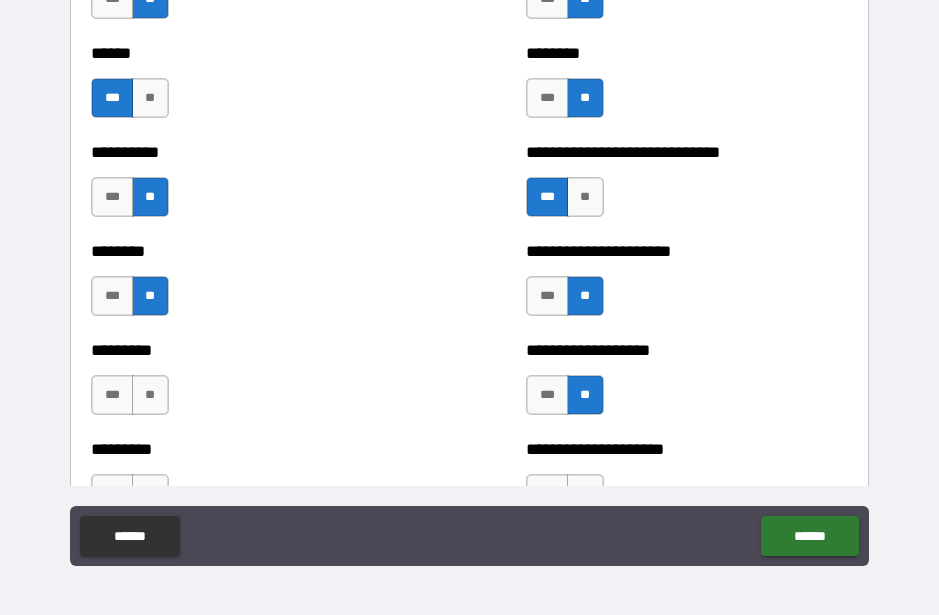 click on "**" at bounding box center (150, 395) 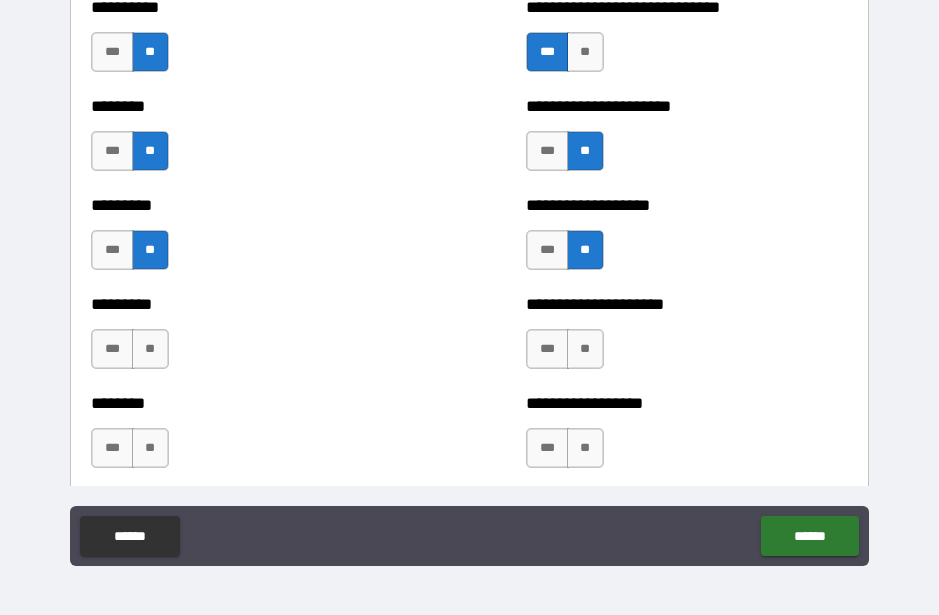 scroll, scrollTop: 7042, scrollLeft: 0, axis: vertical 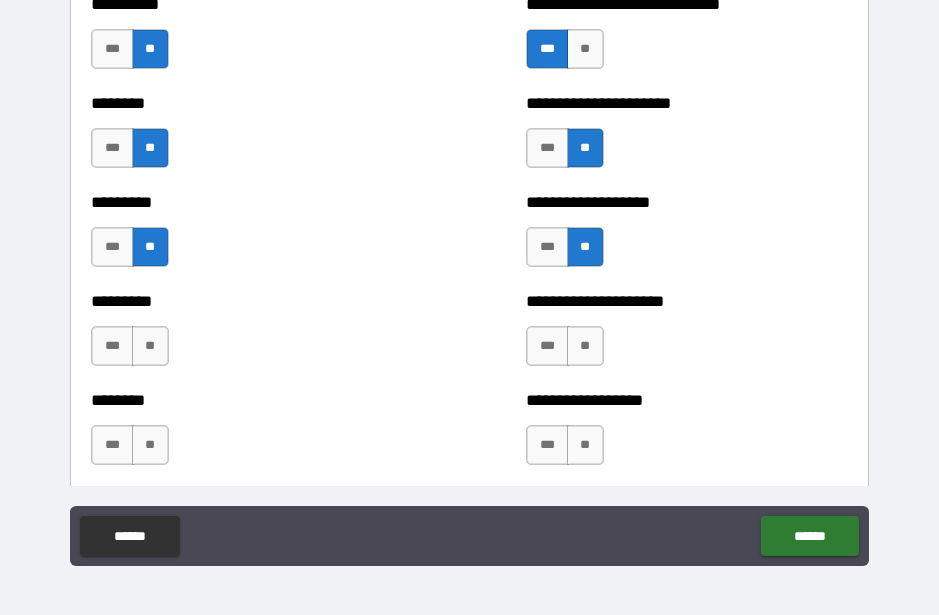 click on "**" at bounding box center [150, 346] 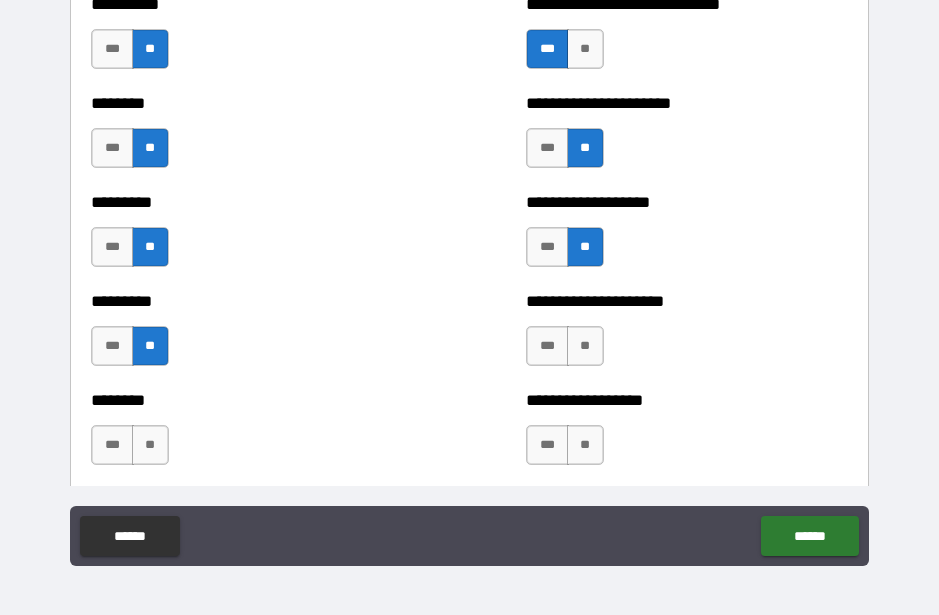 click on "**" at bounding box center [585, 346] 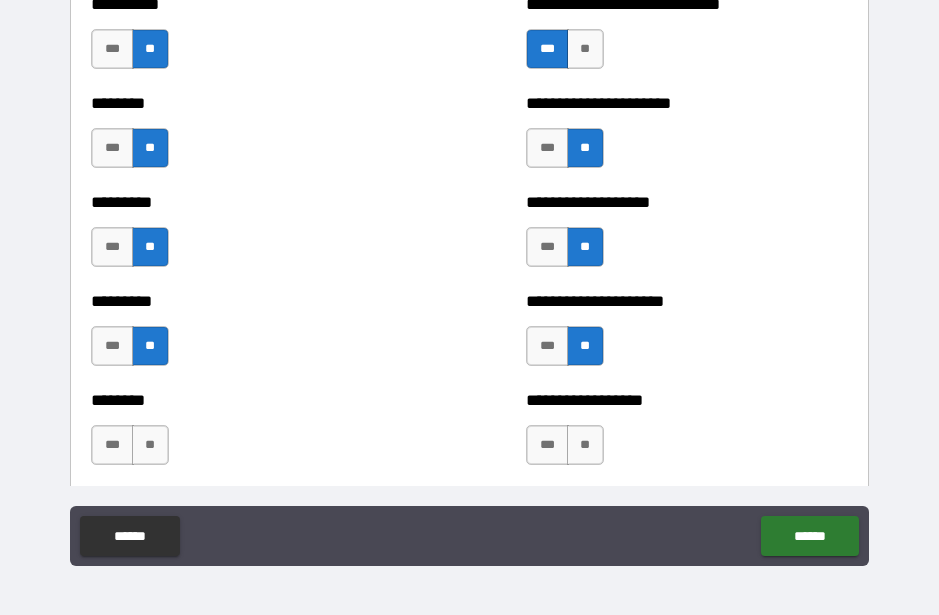 click on "**" at bounding box center (585, 445) 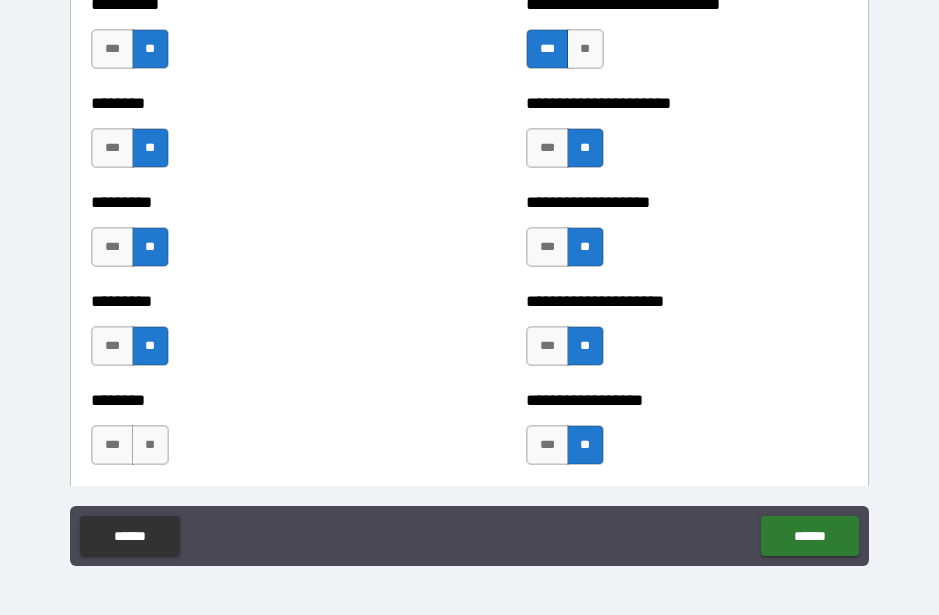 click on "**" at bounding box center (150, 445) 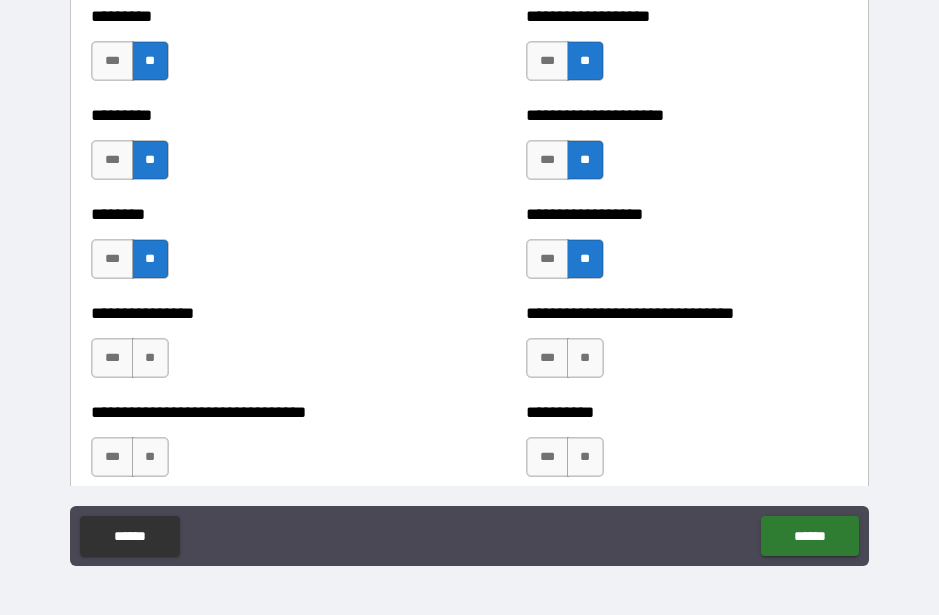 scroll, scrollTop: 7249, scrollLeft: 0, axis: vertical 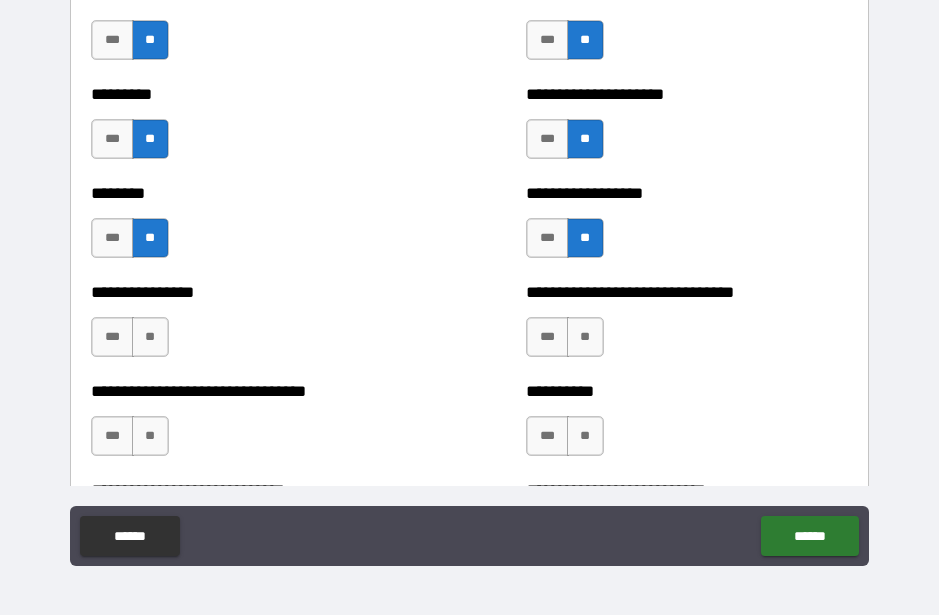 click on "**" at bounding box center (150, 337) 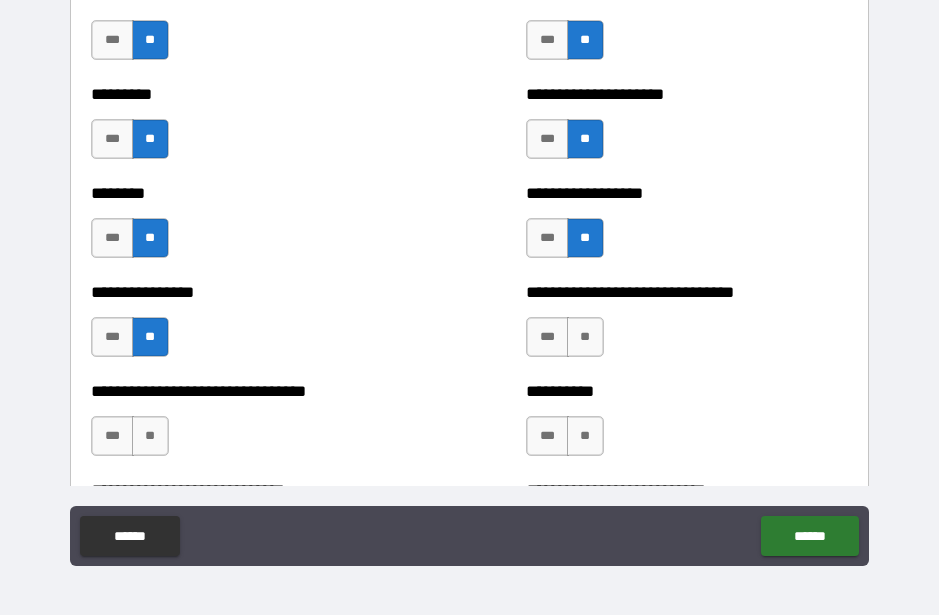 click on "**" at bounding box center (150, 436) 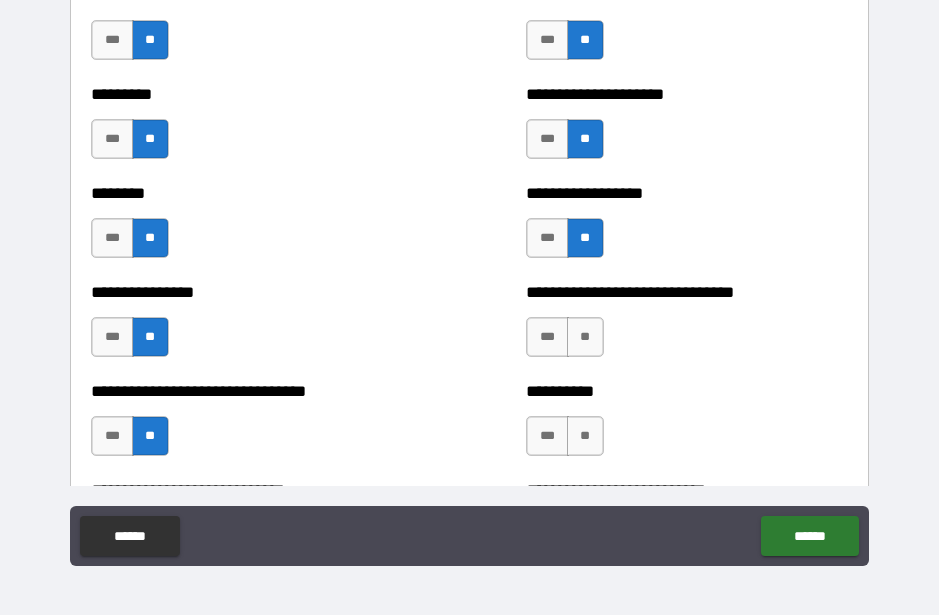 click on "**" at bounding box center (585, 337) 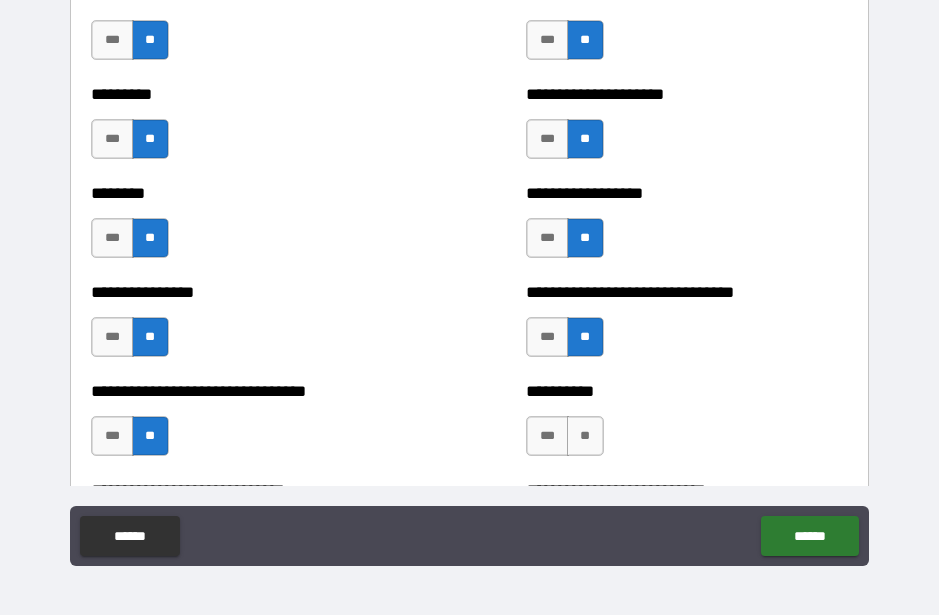 click on "**" at bounding box center [585, 436] 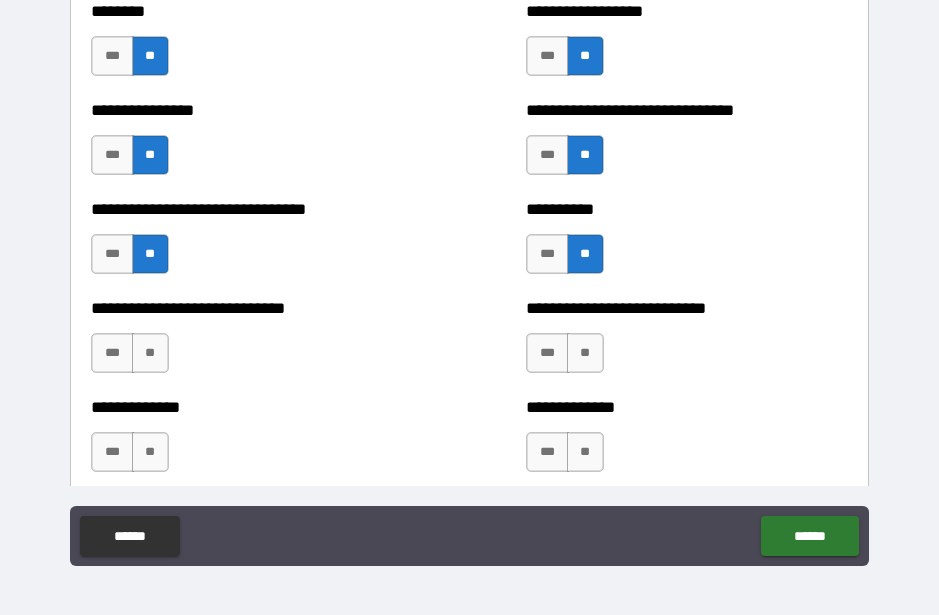 scroll, scrollTop: 7436, scrollLeft: 0, axis: vertical 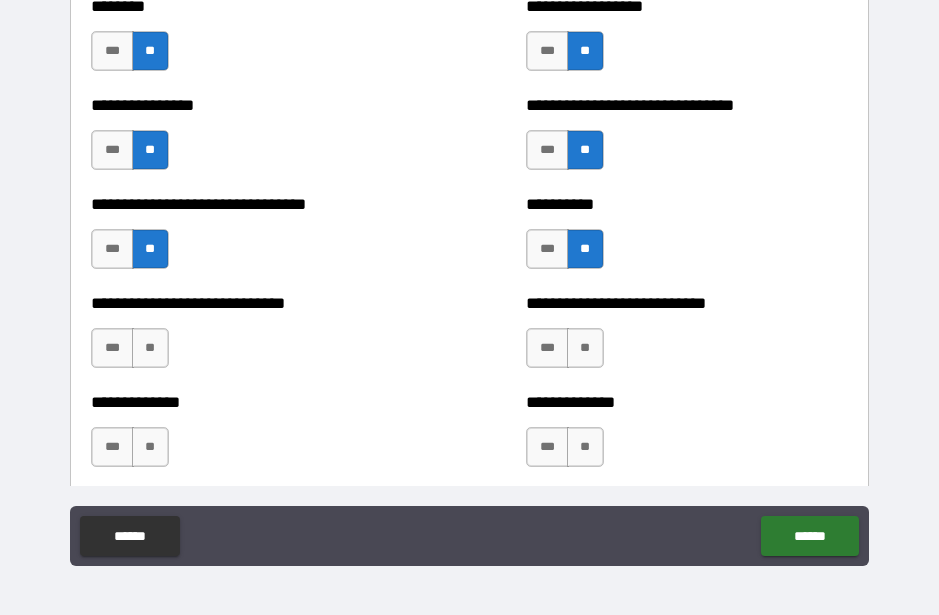 click on "**" at bounding box center [150, 348] 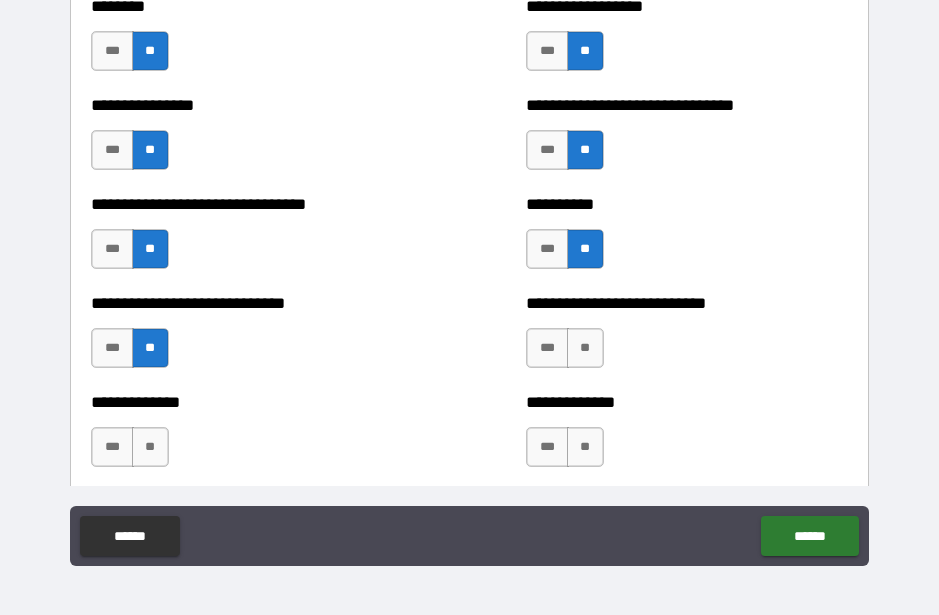 click on "**" at bounding box center (150, 447) 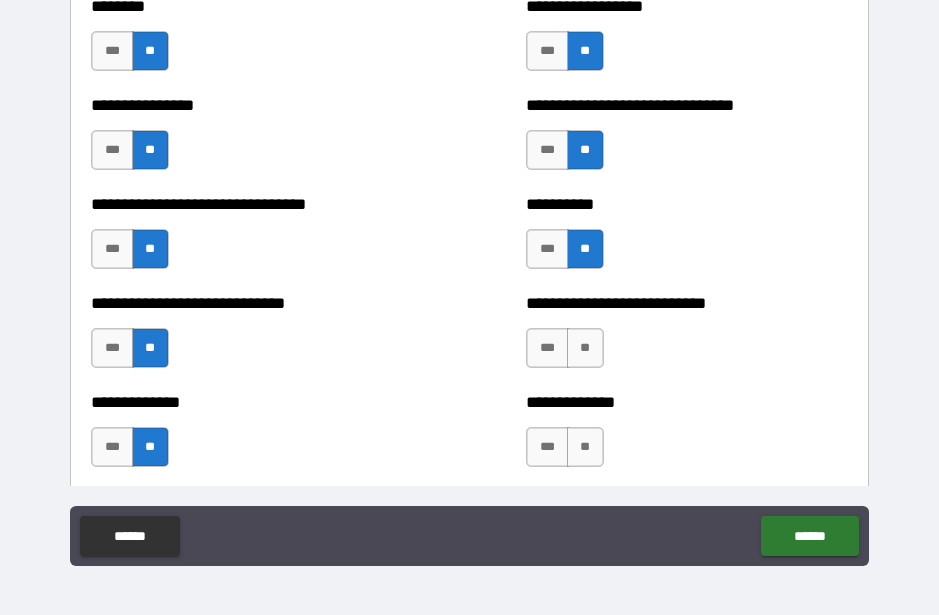 click on "**" at bounding box center (585, 447) 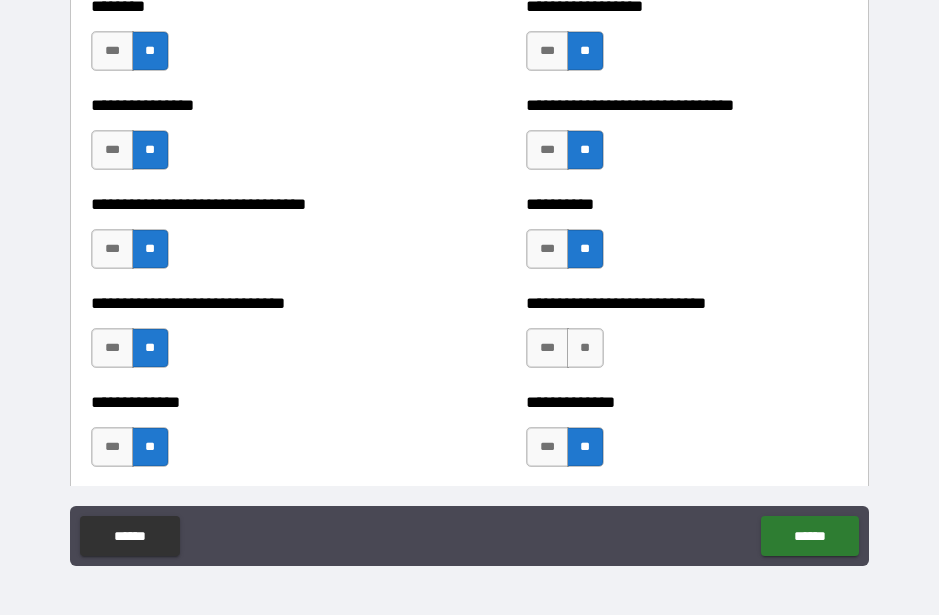 click on "**" at bounding box center [585, 348] 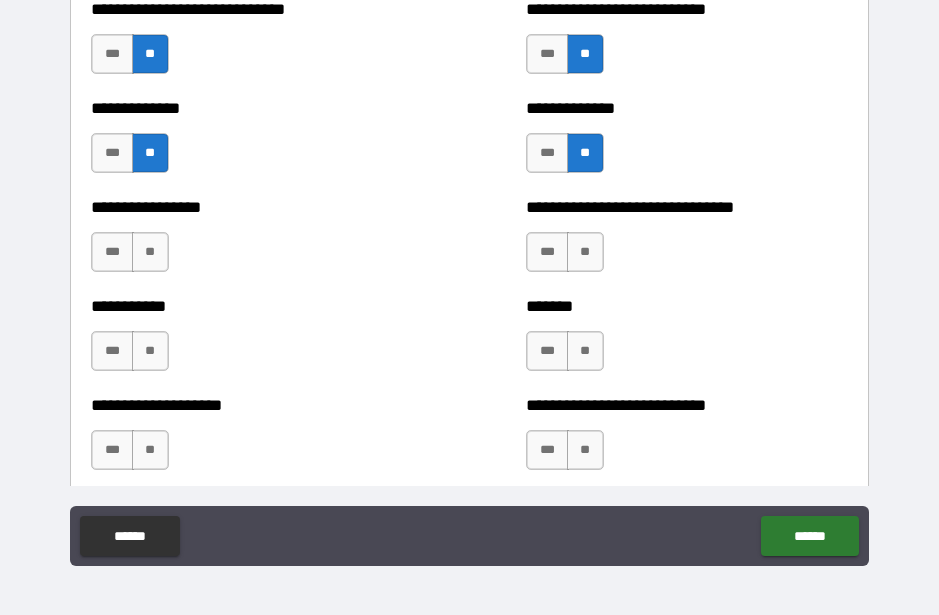 scroll, scrollTop: 7735, scrollLeft: 0, axis: vertical 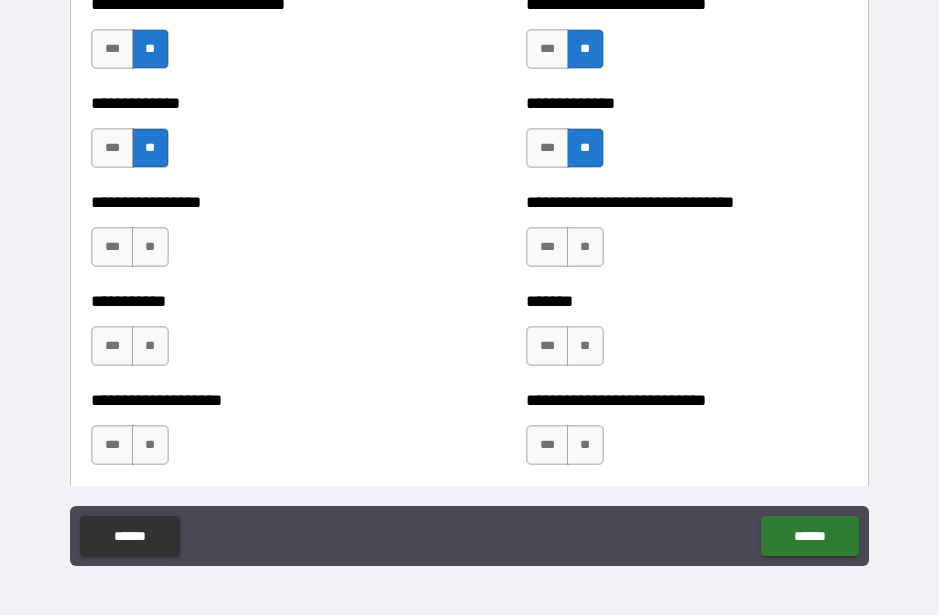 click on "**" at bounding box center (150, 445) 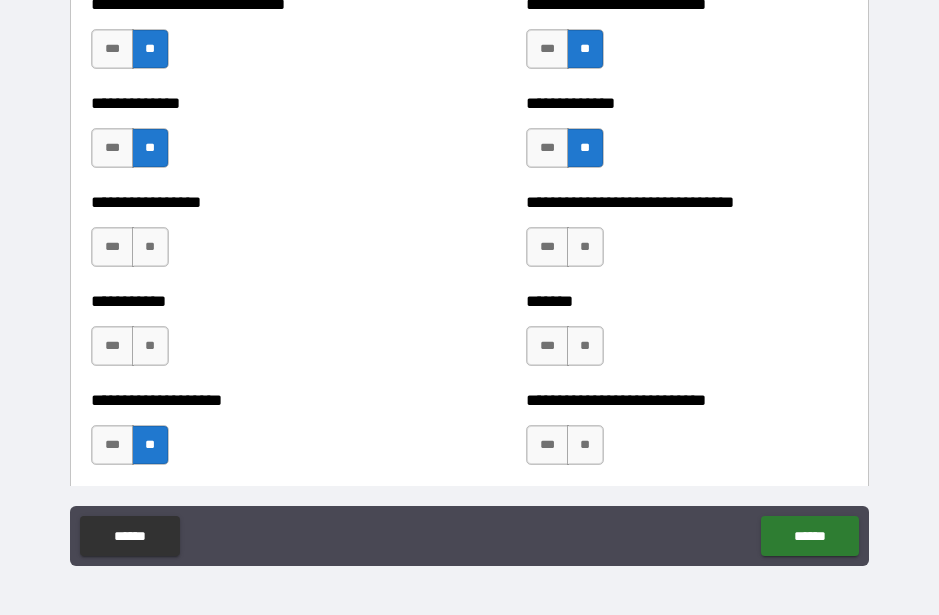 click on "**" at bounding box center (150, 346) 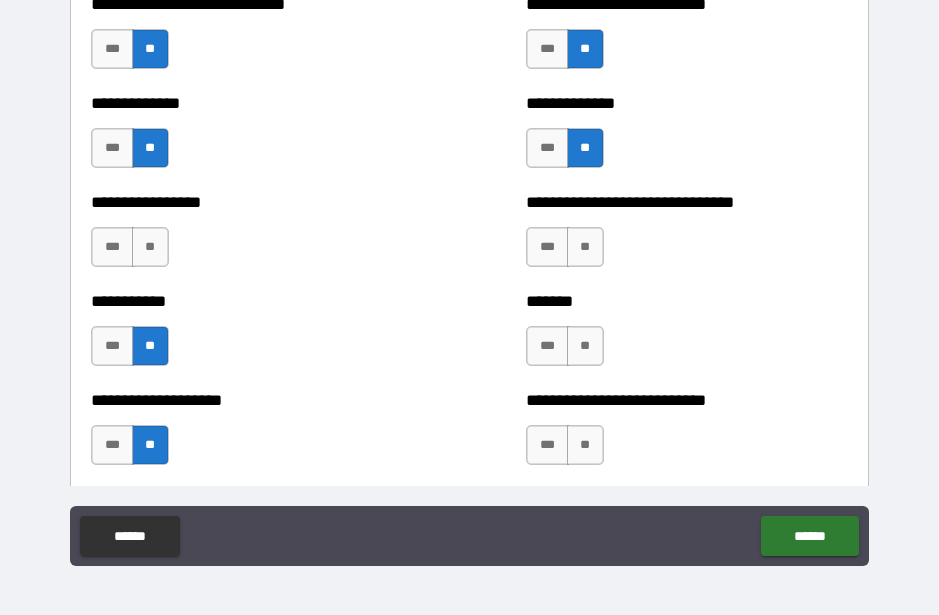 click on "**" at bounding box center [150, 247] 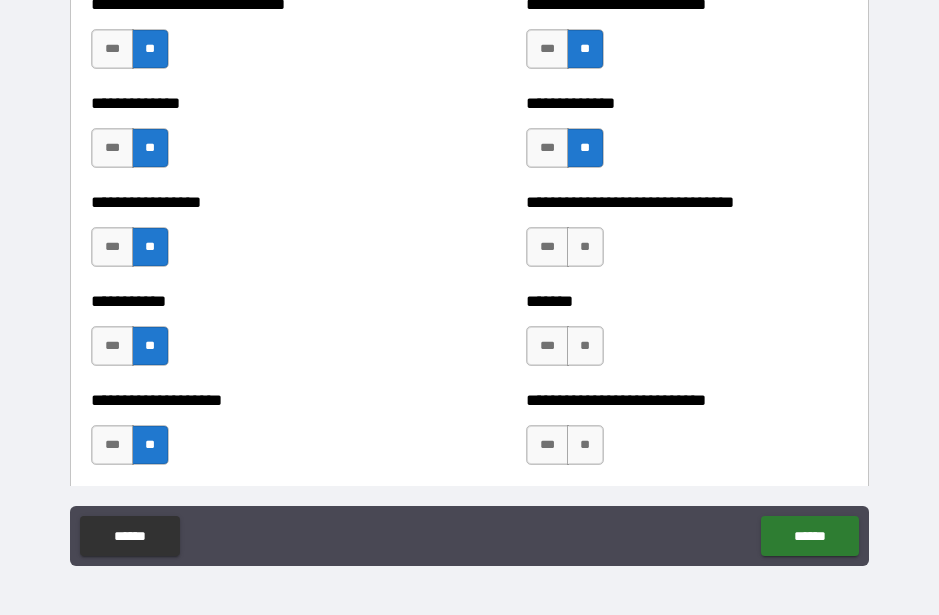 click on "**" at bounding box center (585, 445) 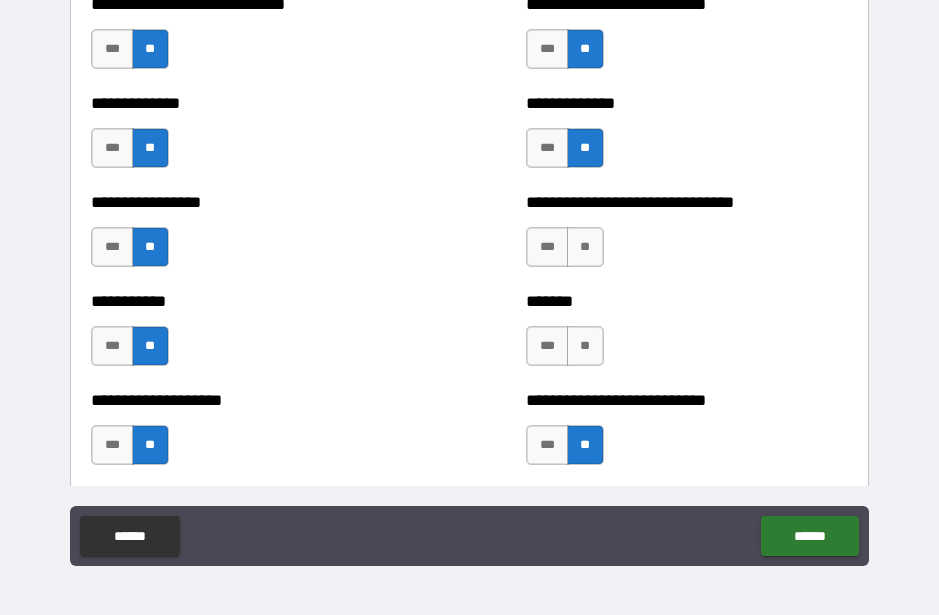click on "**" at bounding box center [585, 346] 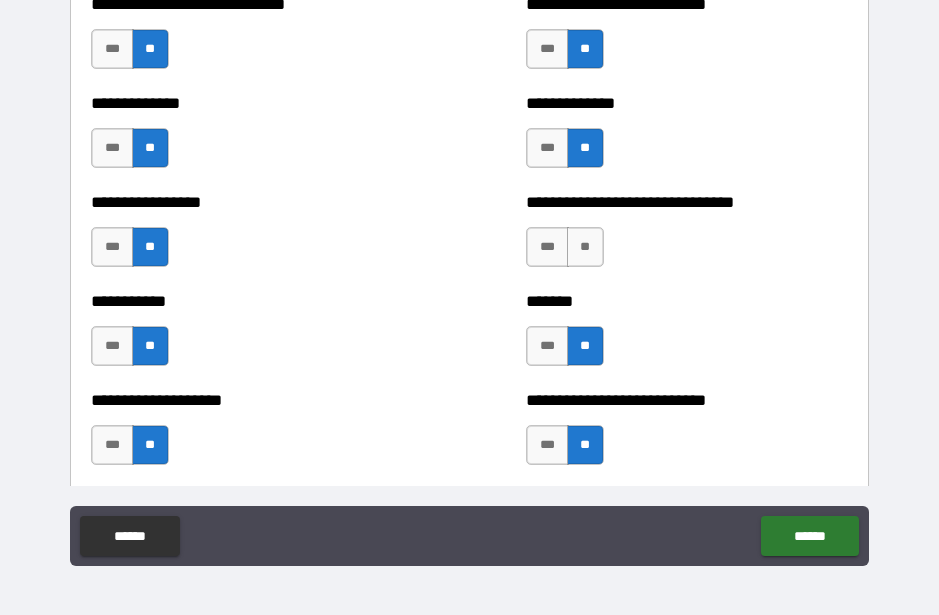 click on "**" at bounding box center [585, 247] 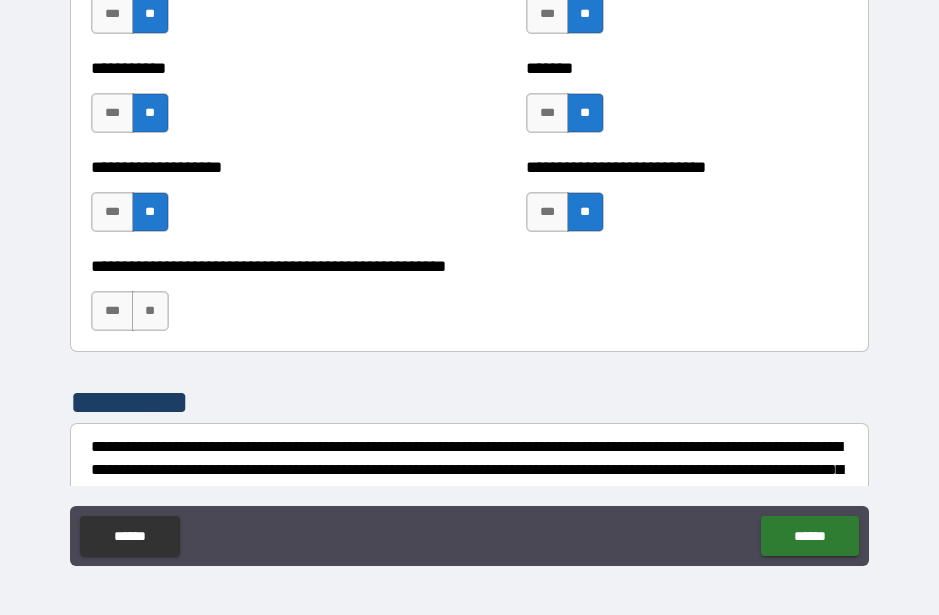 scroll, scrollTop: 7981, scrollLeft: 0, axis: vertical 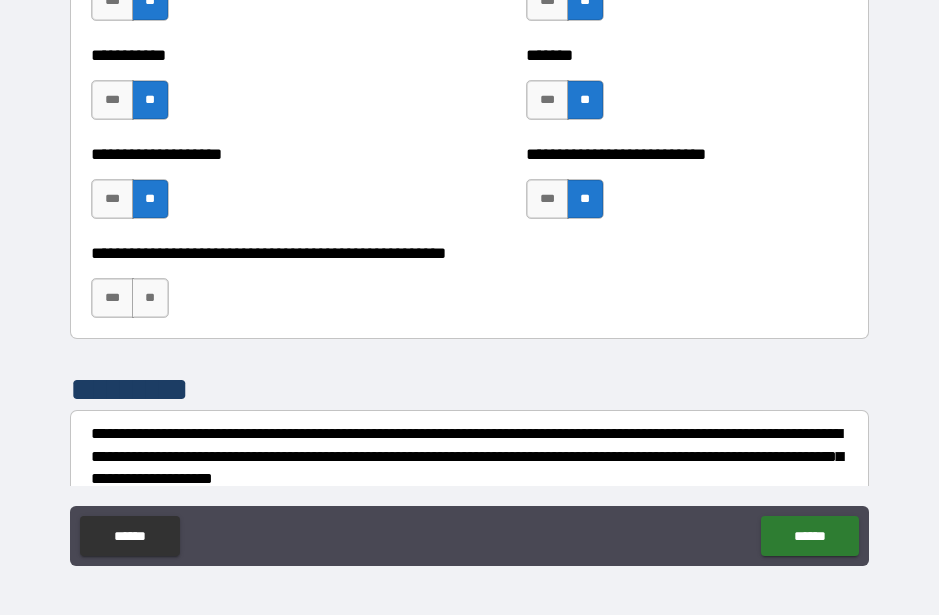 click on "**" at bounding box center [150, 298] 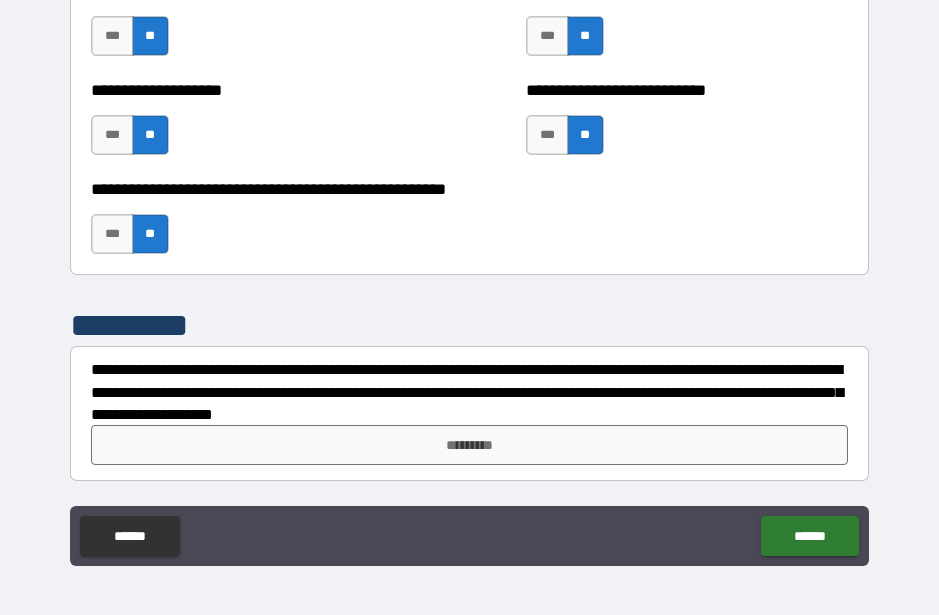 scroll, scrollTop: 8045, scrollLeft: 0, axis: vertical 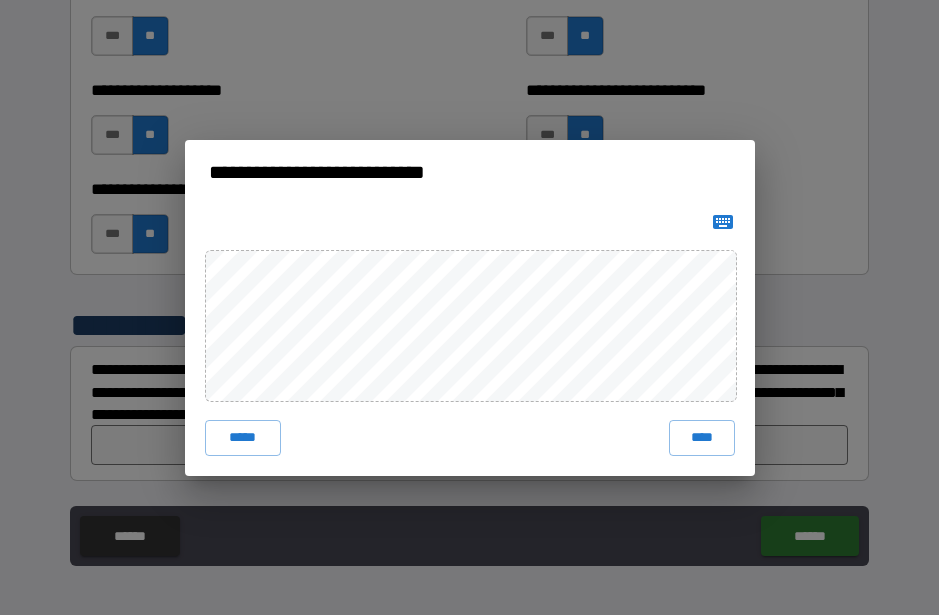 click on "****" at bounding box center [702, 438] 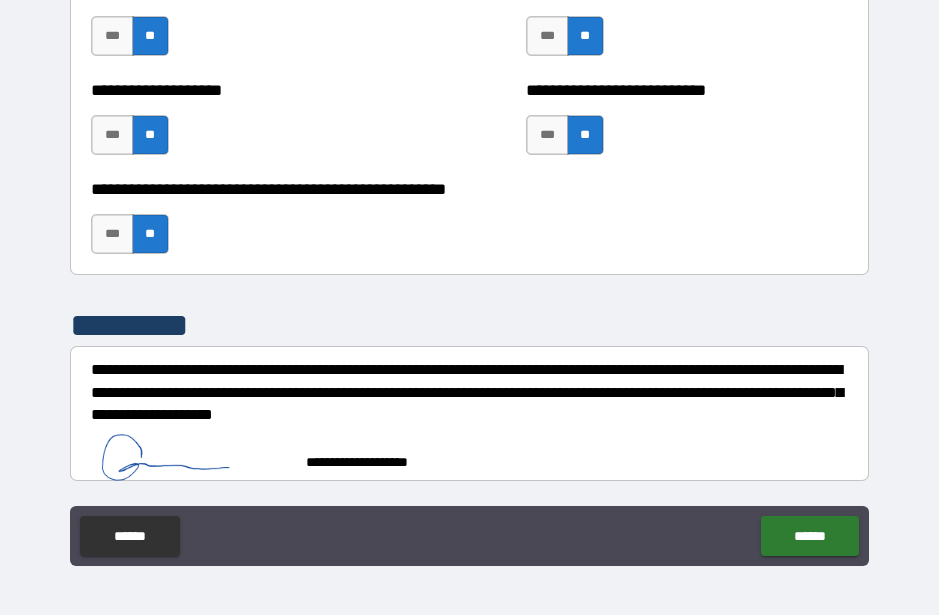 scroll, scrollTop: 8035, scrollLeft: 0, axis: vertical 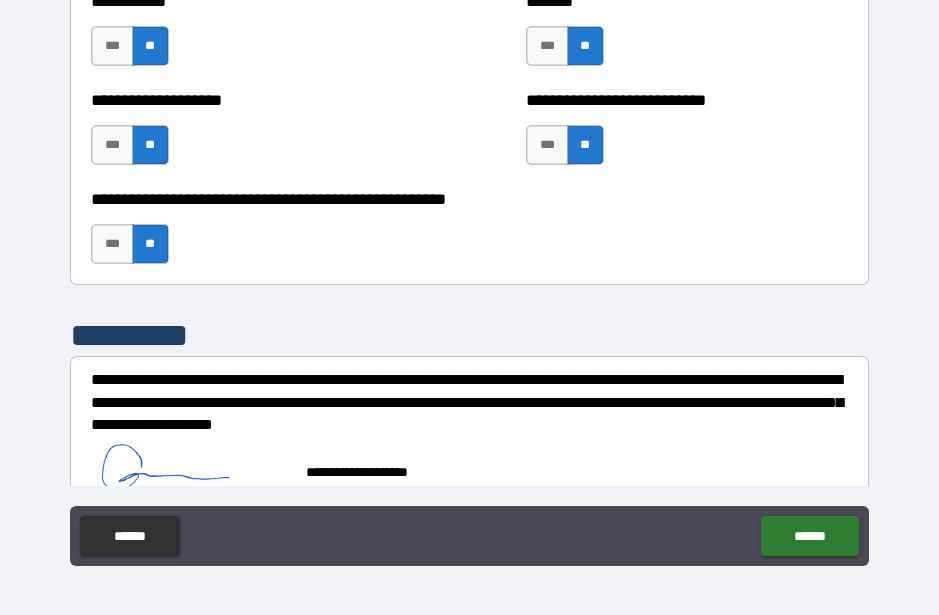 click on "******" at bounding box center (809, 536) 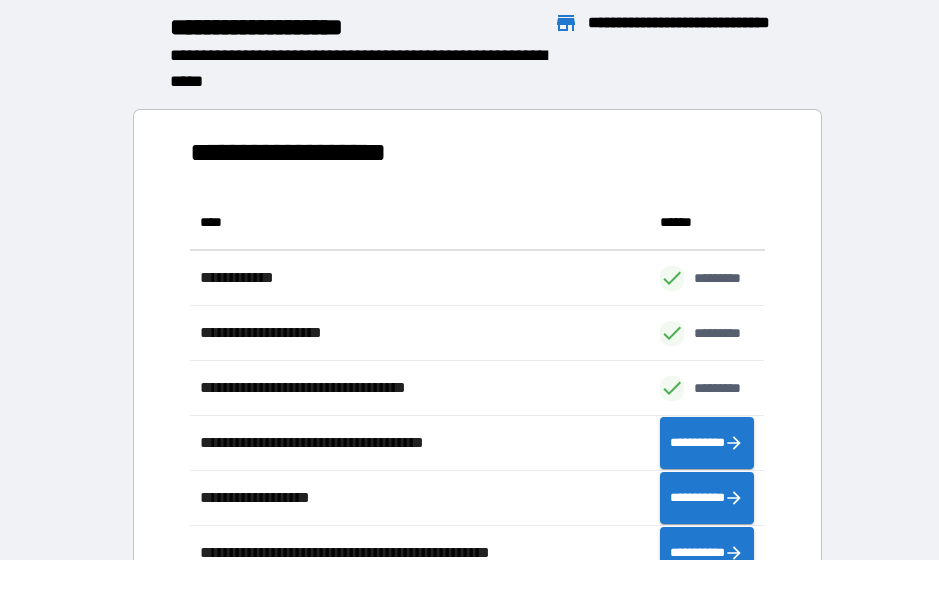 scroll, scrollTop: 1, scrollLeft: 1, axis: both 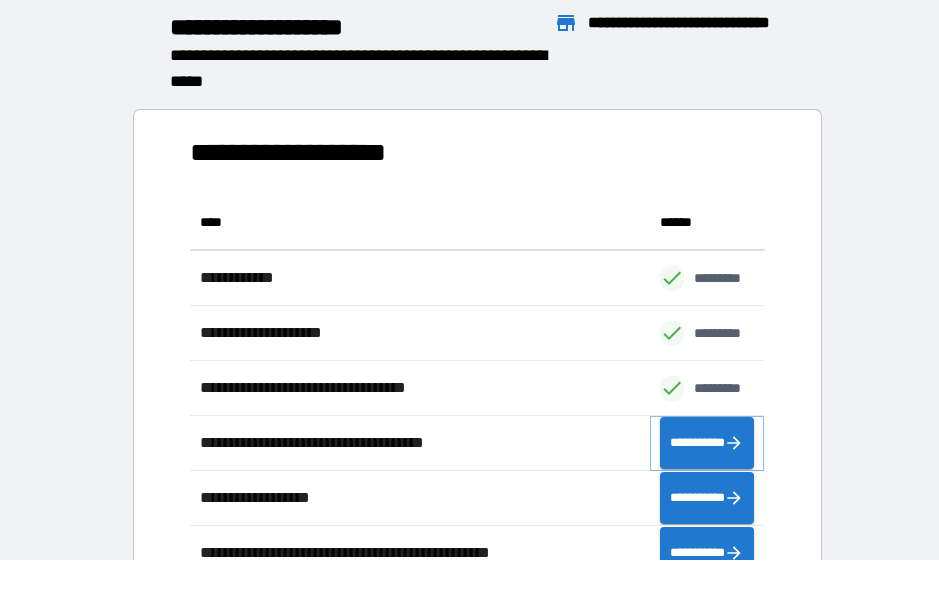 click on "**********" at bounding box center (707, 443) 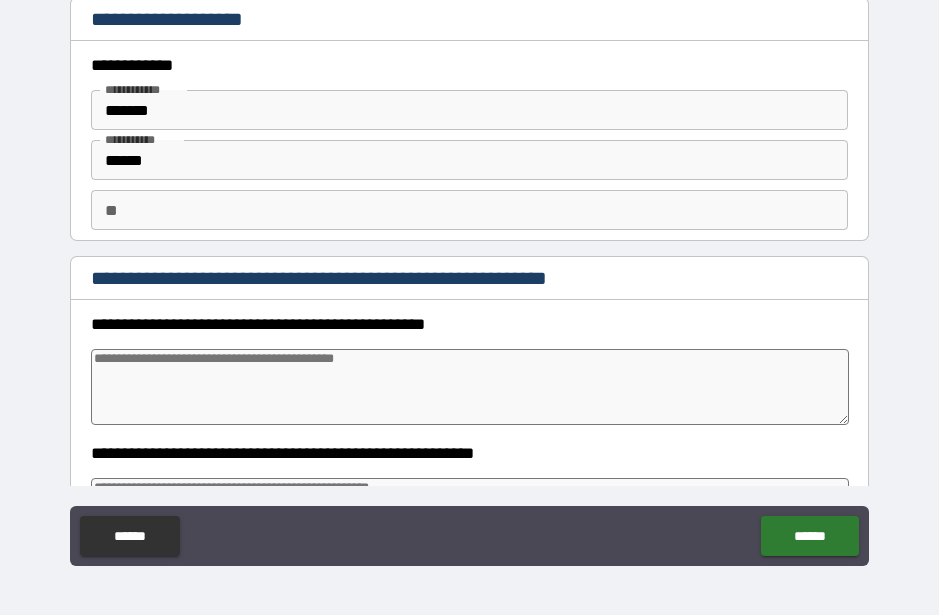 click at bounding box center [469, 387] 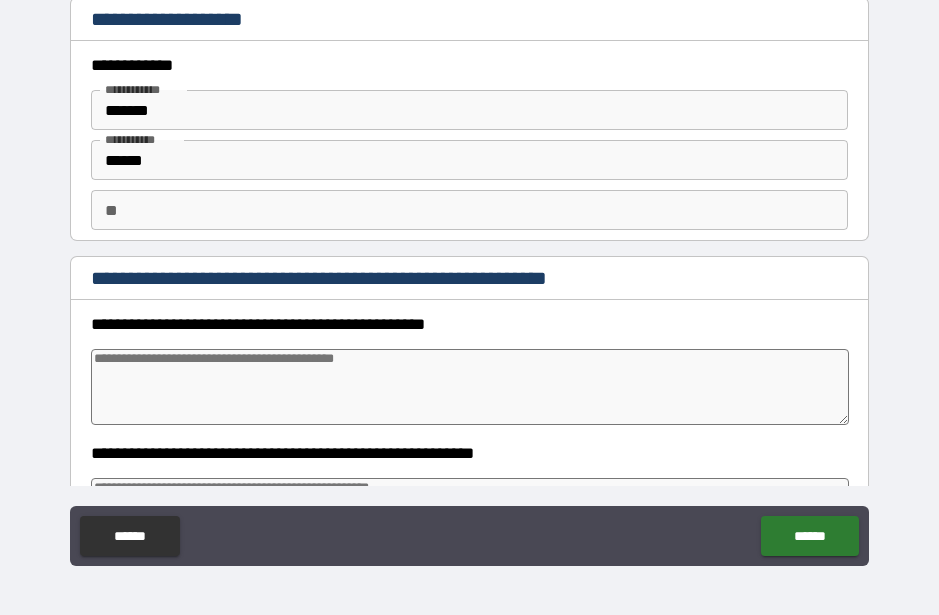 scroll, scrollTop: 54, scrollLeft: 0, axis: vertical 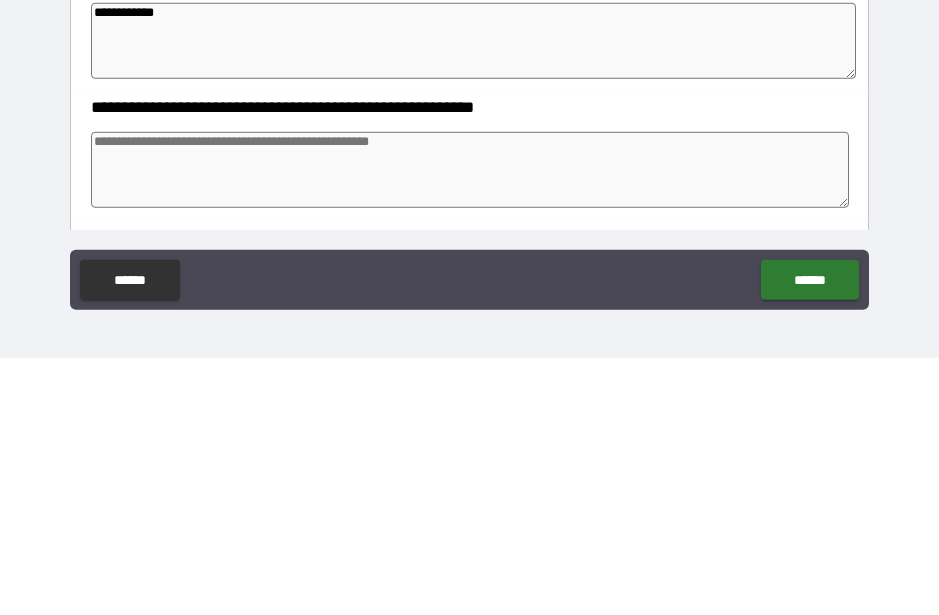 click at bounding box center (469, 427) 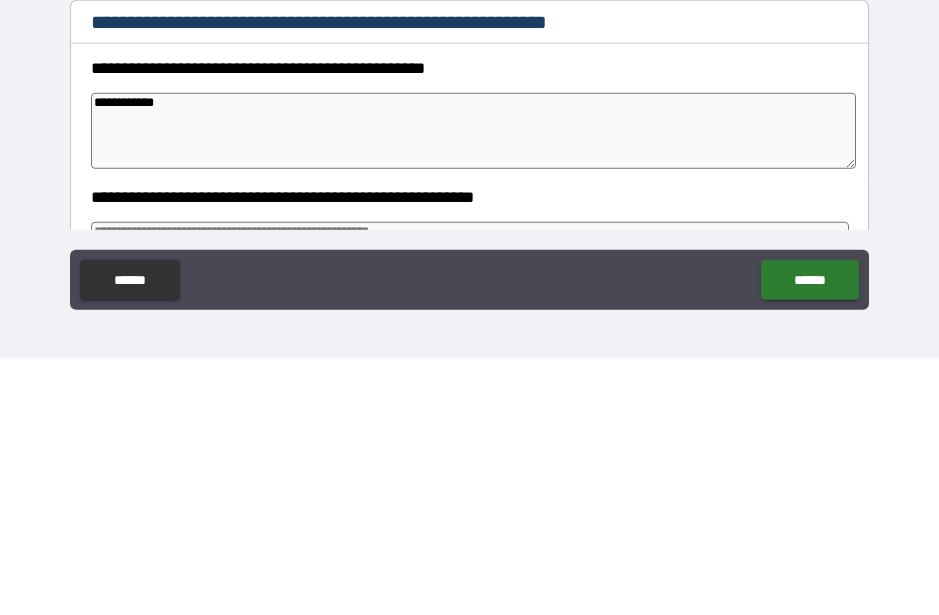 scroll, scrollTop: 2, scrollLeft: 0, axis: vertical 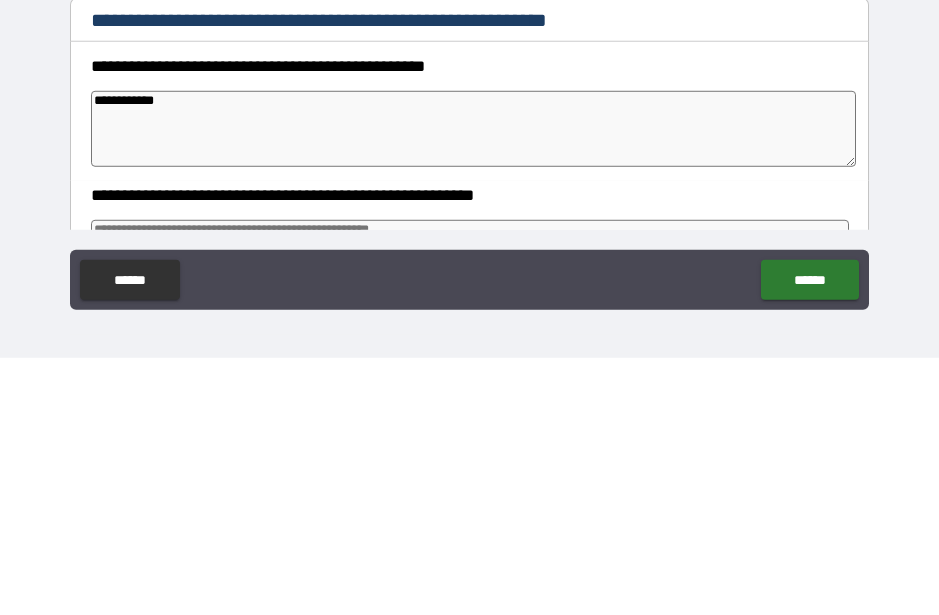 click on "**********" at bounding box center [473, 386] 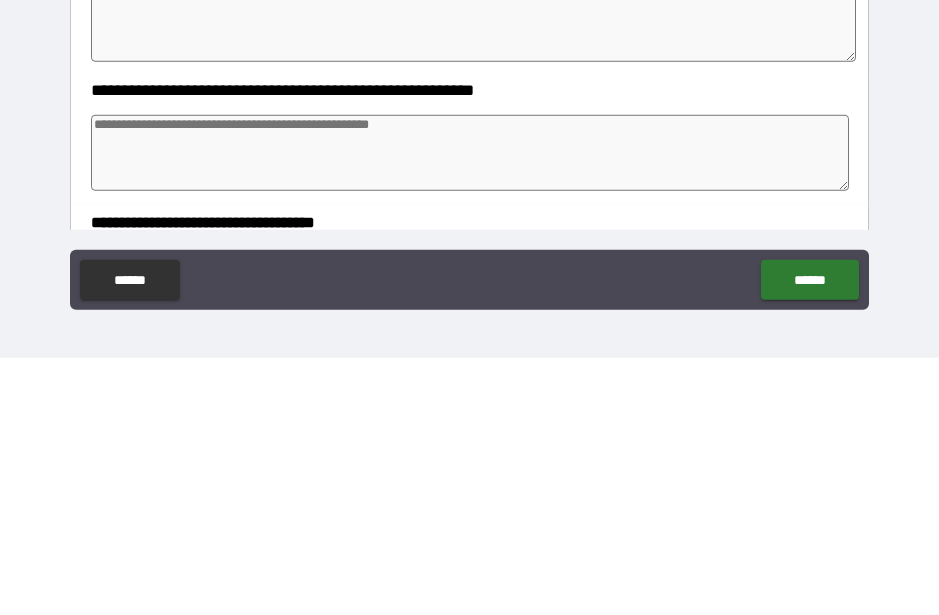 scroll, scrollTop: 108, scrollLeft: 0, axis: vertical 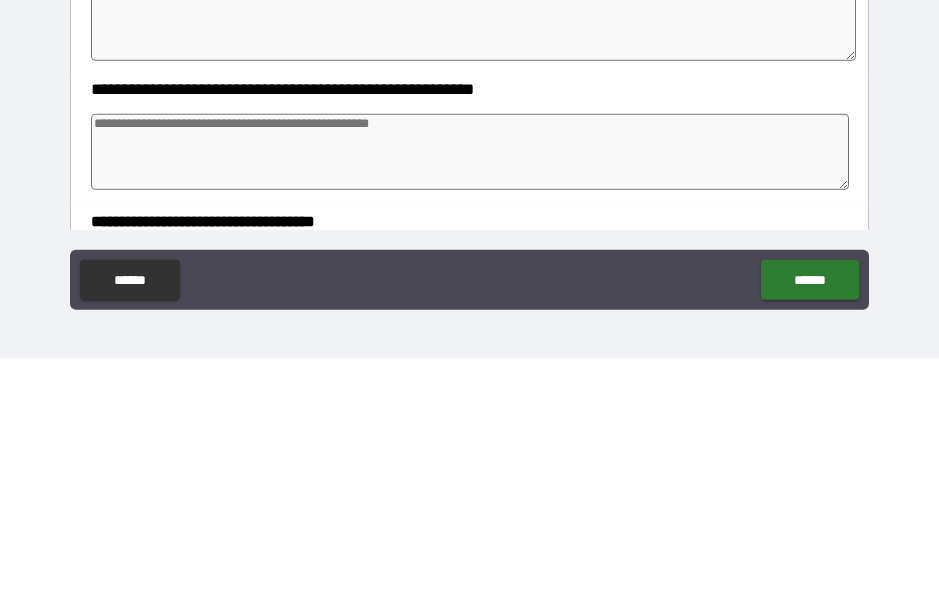 click at bounding box center [469, 409] 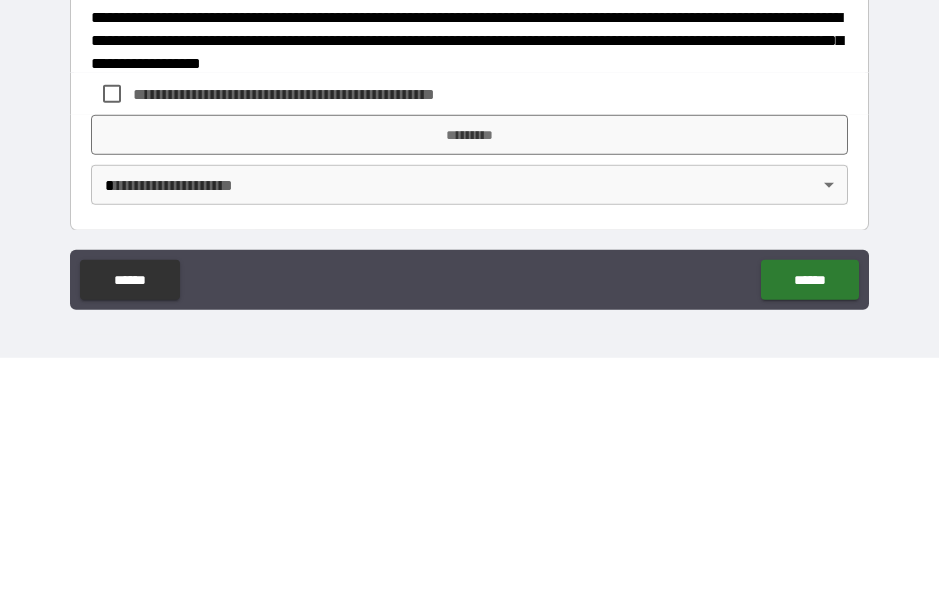 scroll, scrollTop: 601, scrollLeft: 0, axis: vertical 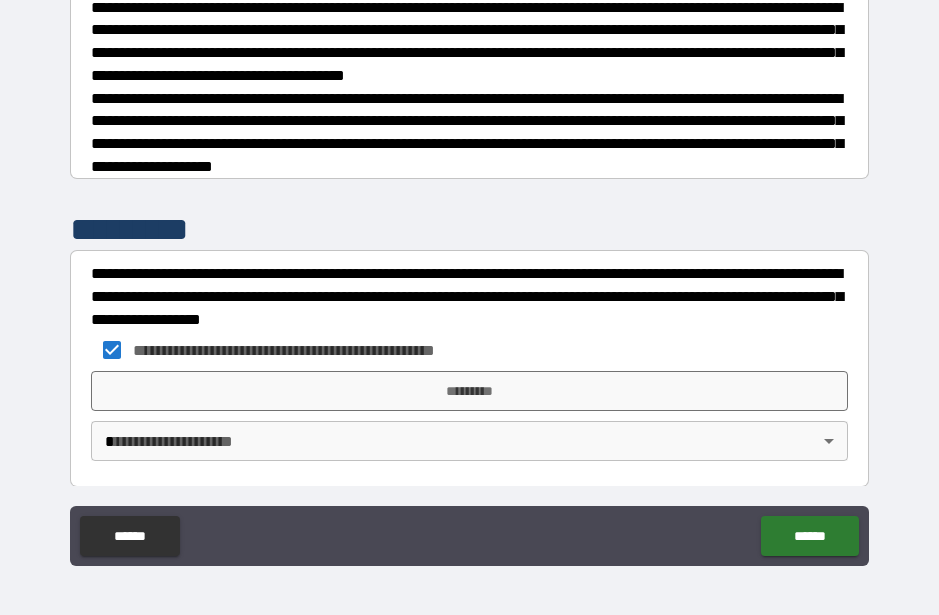 click on "*********" at bounding box center (469, 391) 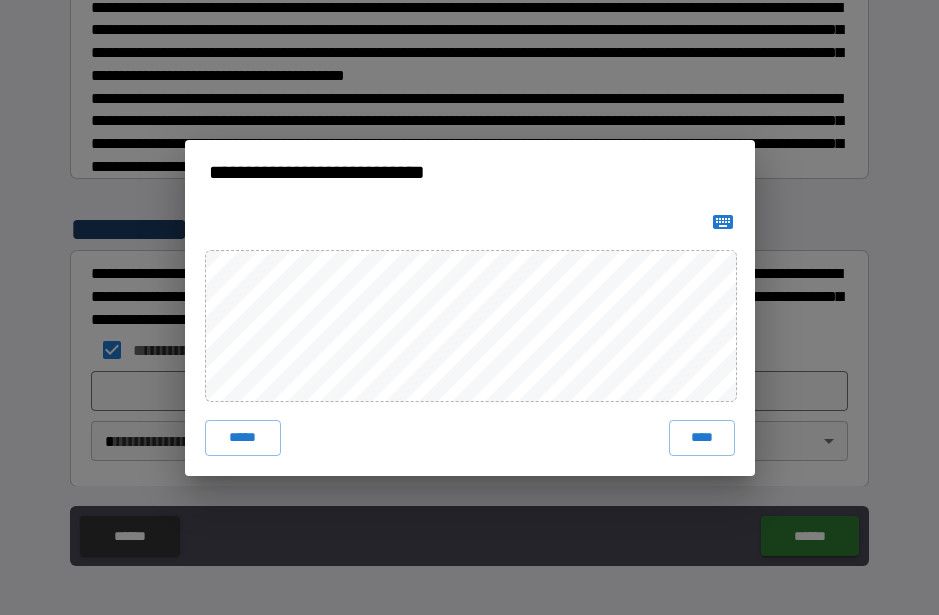 click on "****" at bounding box center [702, 438] 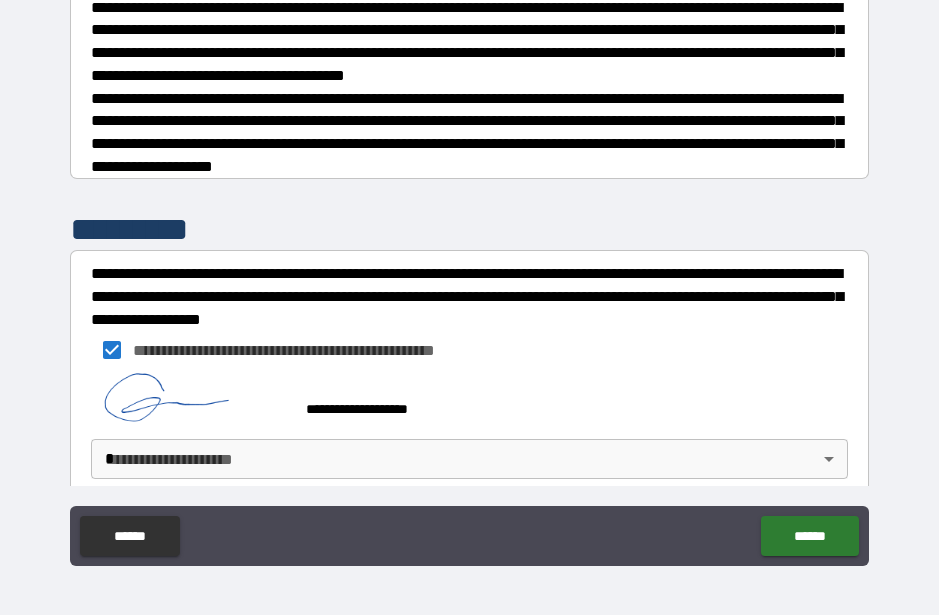 scroll, scrollTop: 591, scrollLeft: 0, axis: vertical 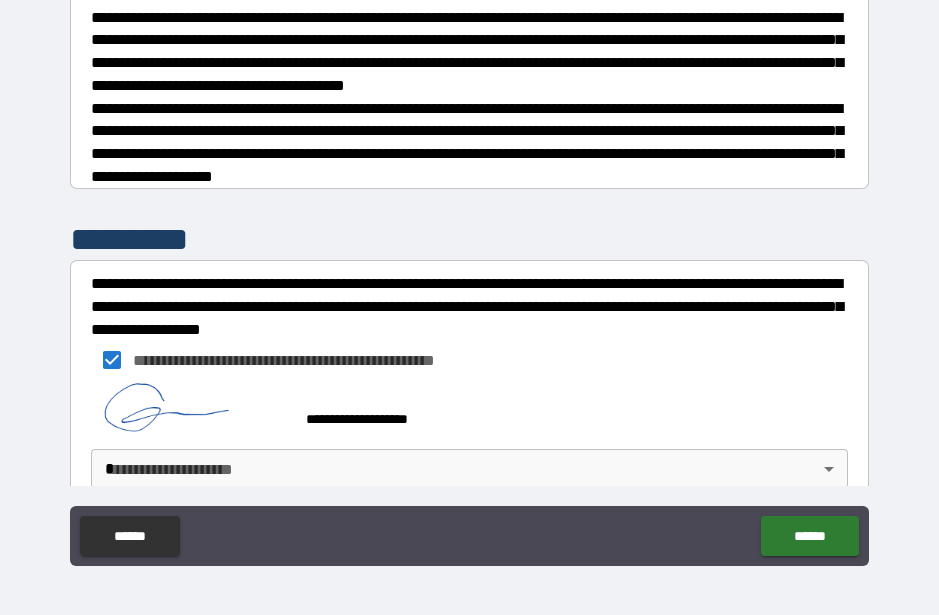click on "**********" at bounding box center (469, 280) 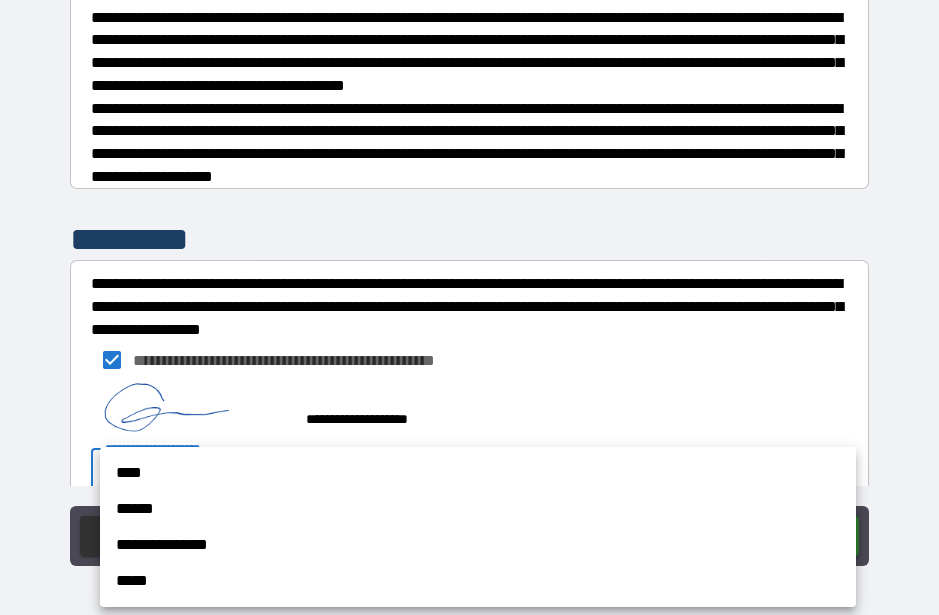 click on "****" at bounding box center [478, 473] 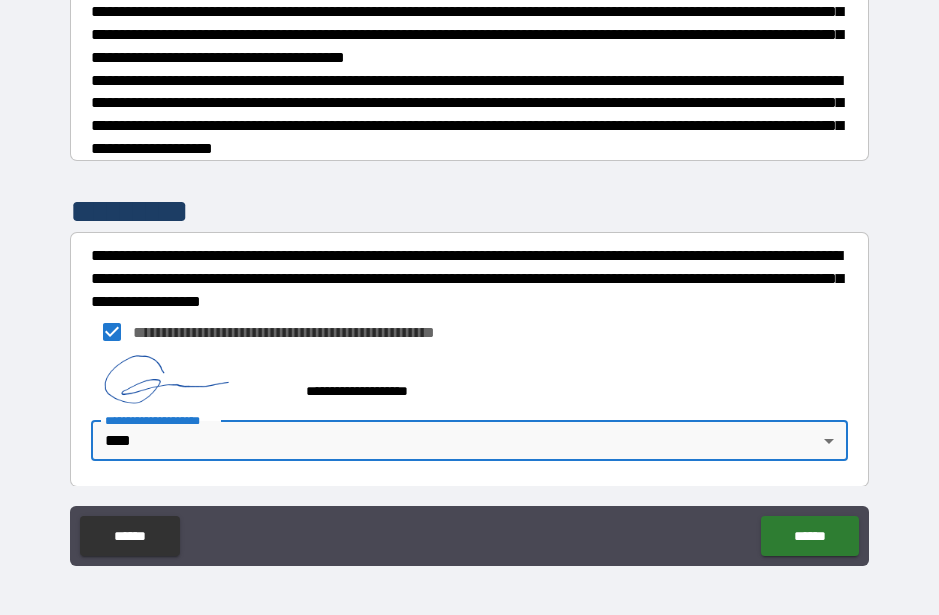 scroll, scrollTop: 618, scrollLeft: 0, axis: vertical 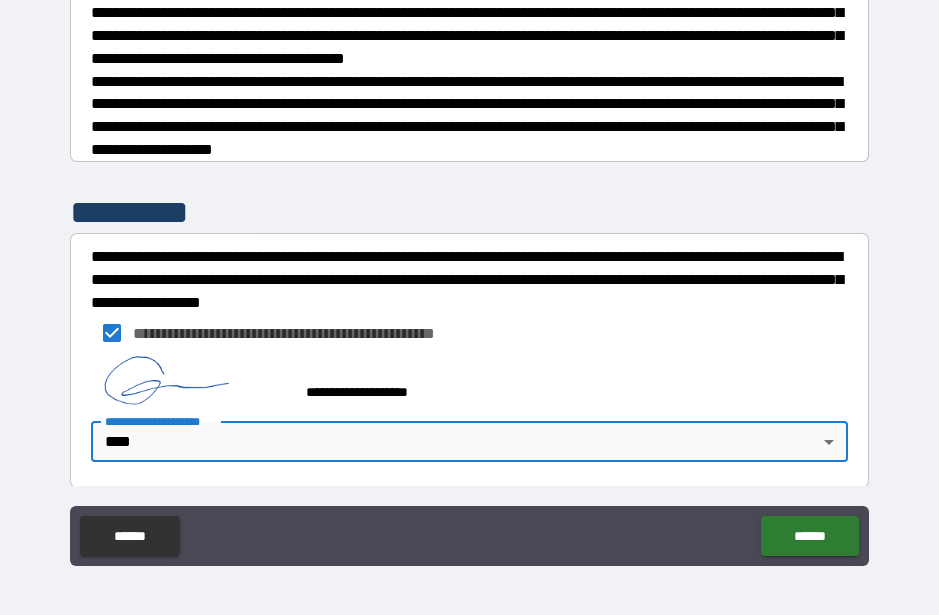 click on "******" at bounding box center [809, 536] 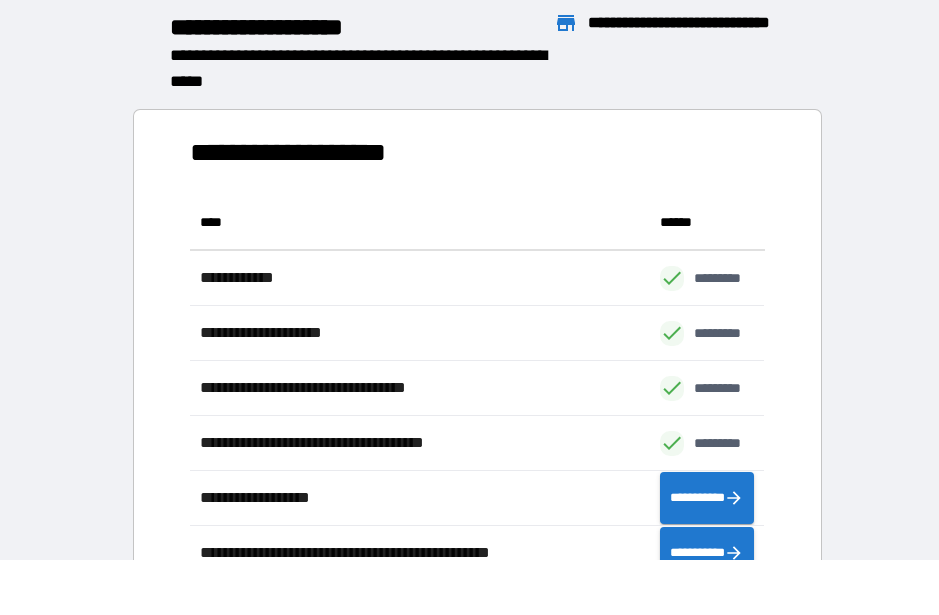 scroll, scrollTop: 1, scrollLeft: 1, axis: both 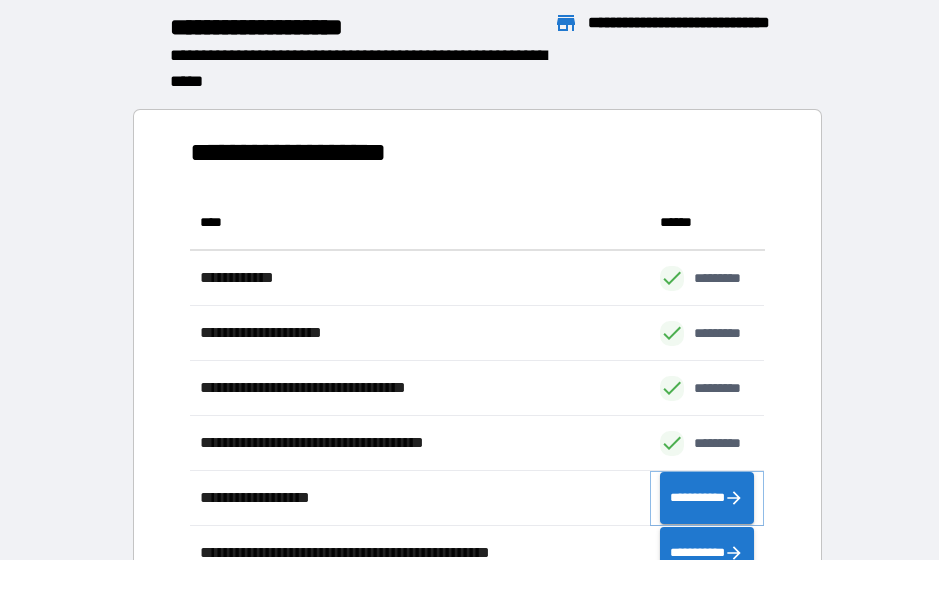 click on "**********" at bounding box center [707, 498] 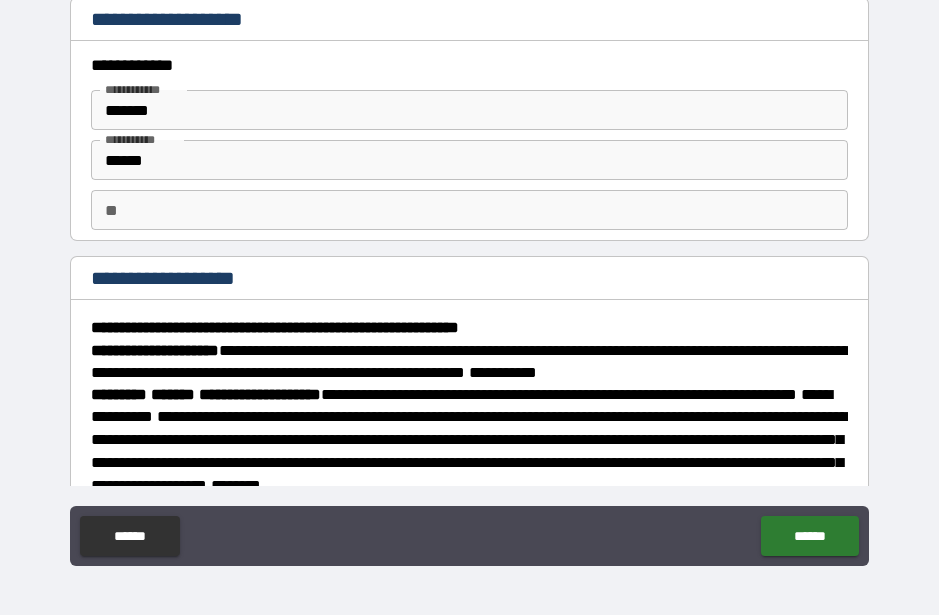 click on "******" at bounding box center (809, 536) 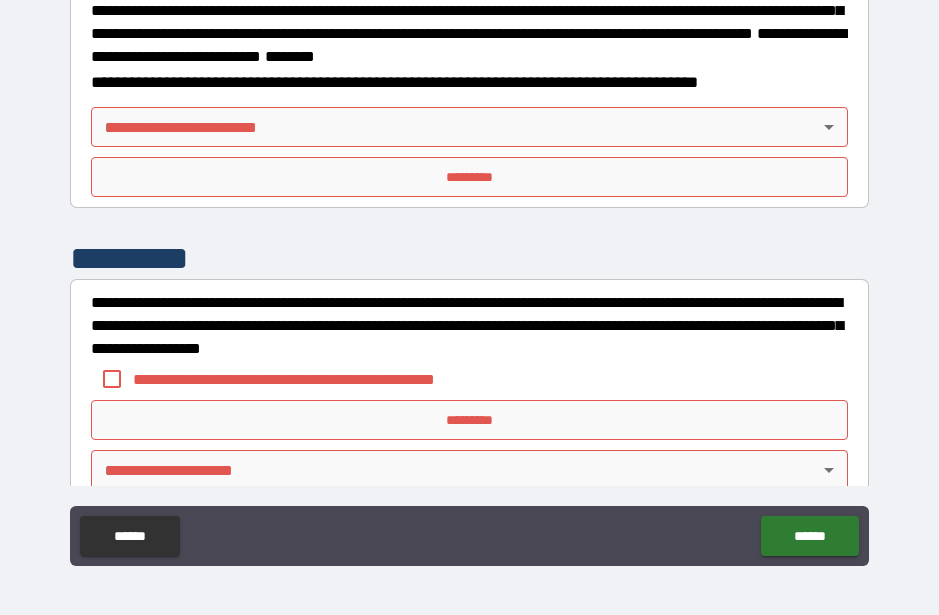 scroll, scrollTop: 2408, scrollLeft: 0, axis: vertical 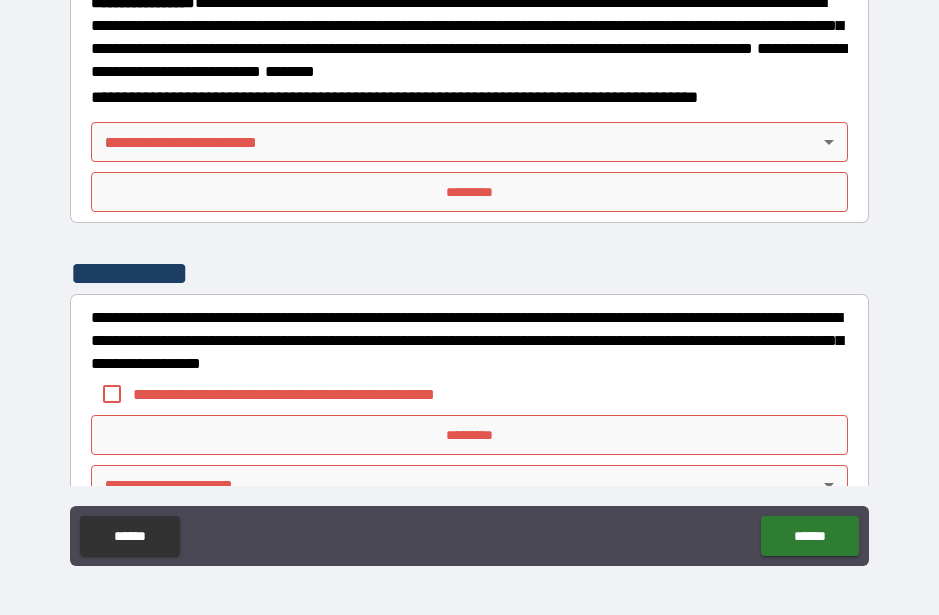 click on "**********" at bounding box center [469, 280] 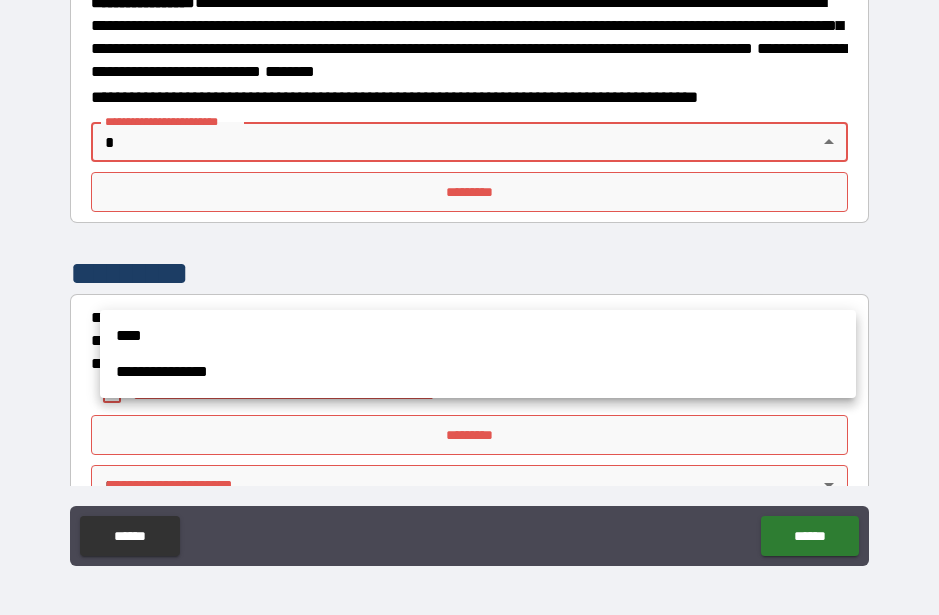 click on "****" at bounding box center [478, 336] 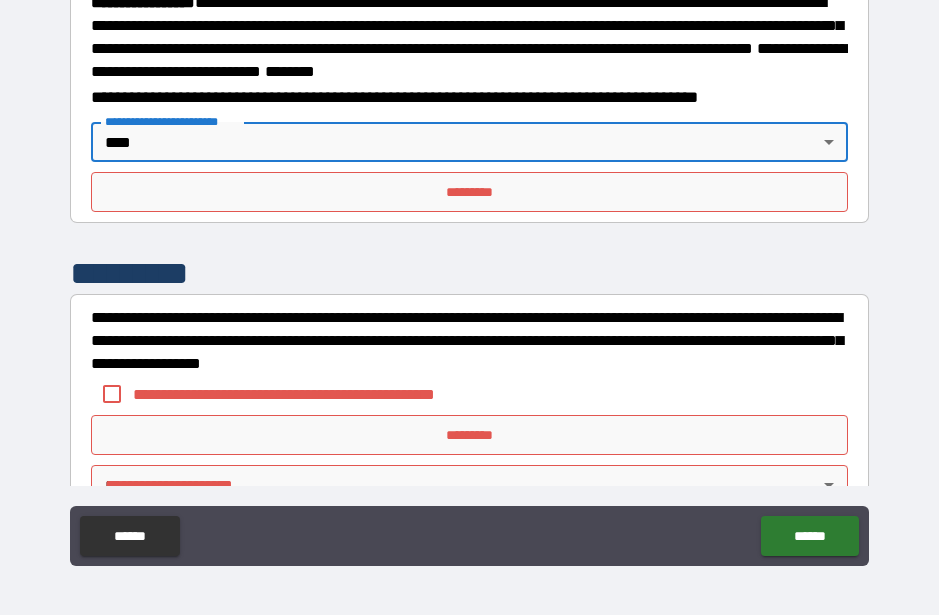 click on "*********" at bounding box center [469, 192] 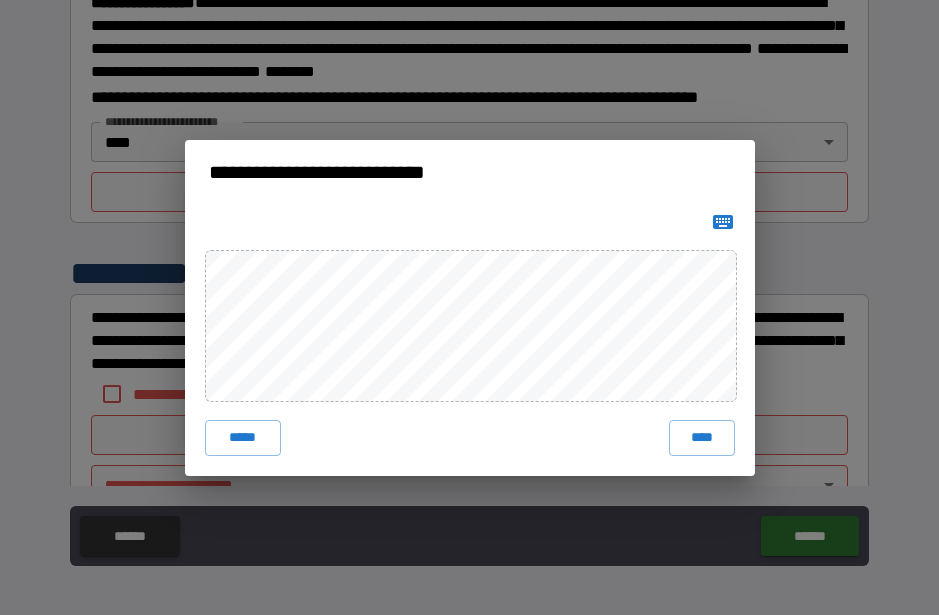 click on "****" at bounding box center (702, 438) 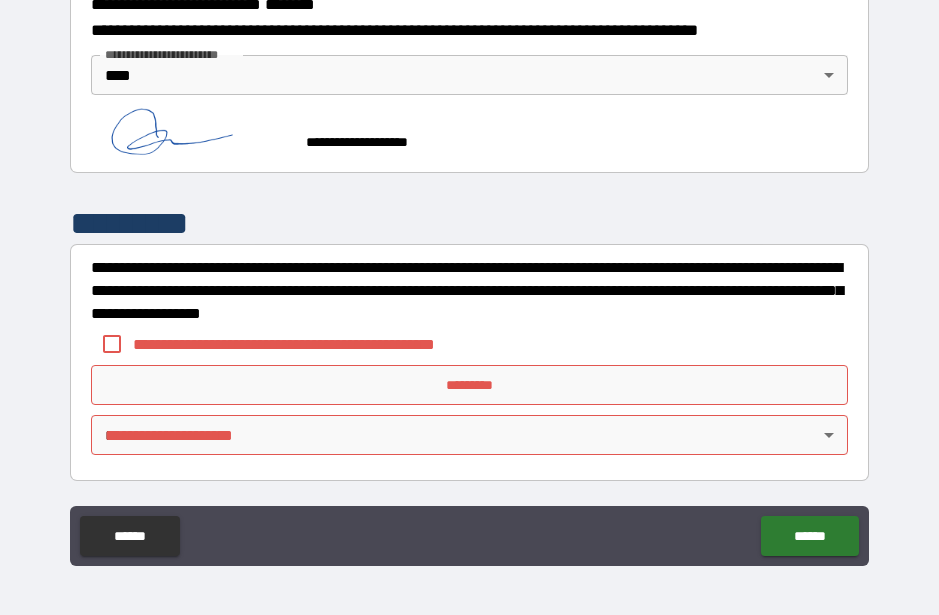 scroll, scrollTop: 2548, scrollLeft: 0, axis: vertical 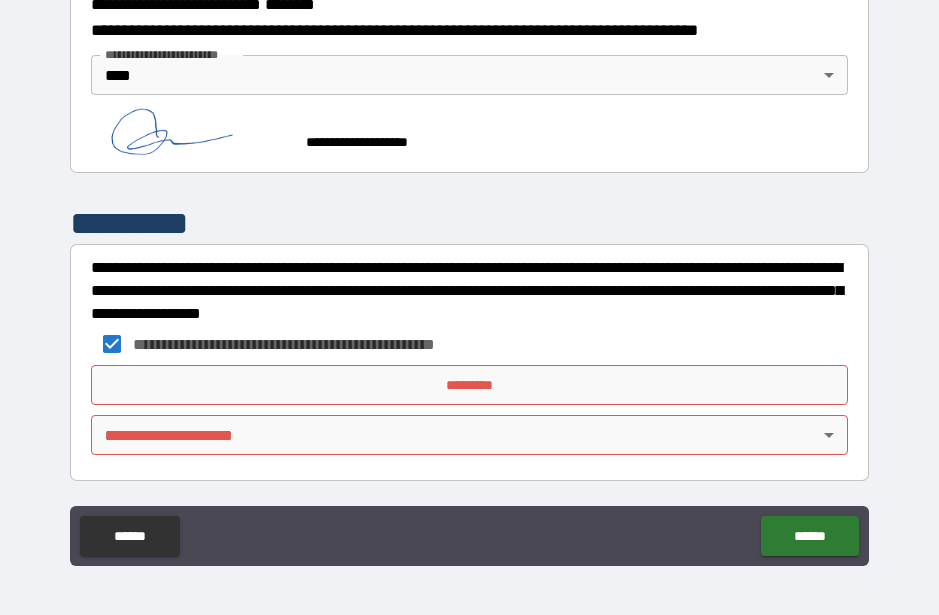 click on "*********" at bounding box center (469, 385) 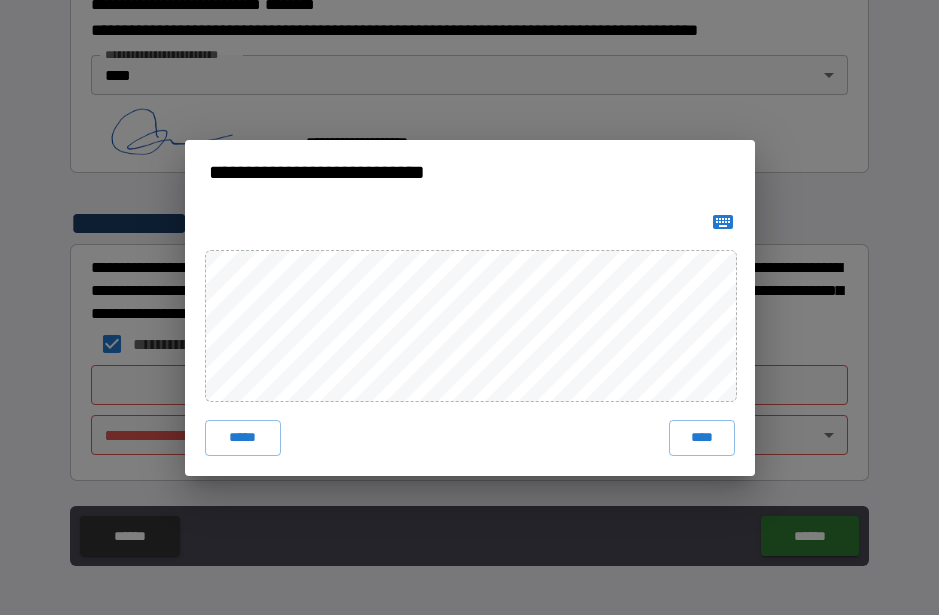 click on "****" at bounding box center (702, 438) 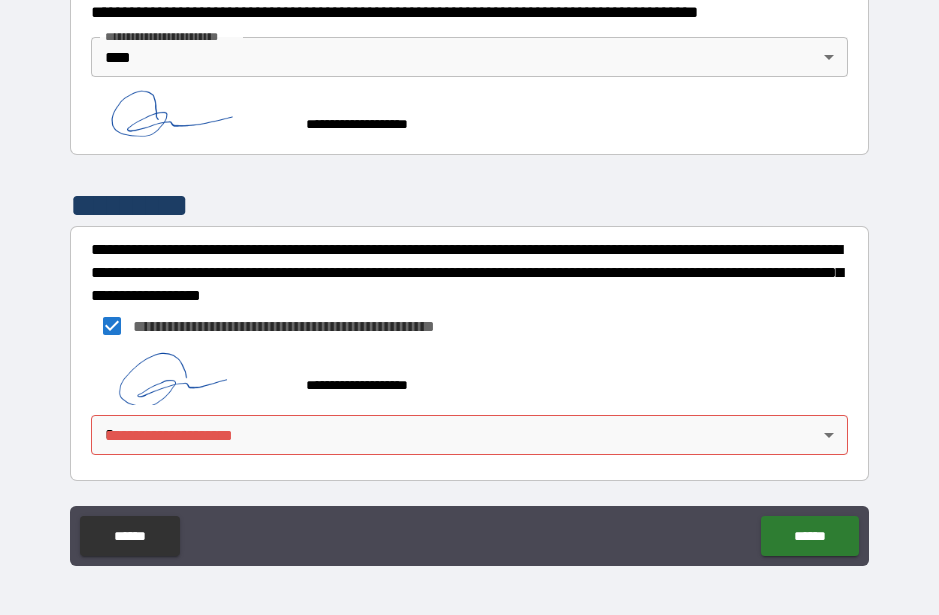 scroll, scrollTop: 2632, scrollLeft: 0, axis: vertical 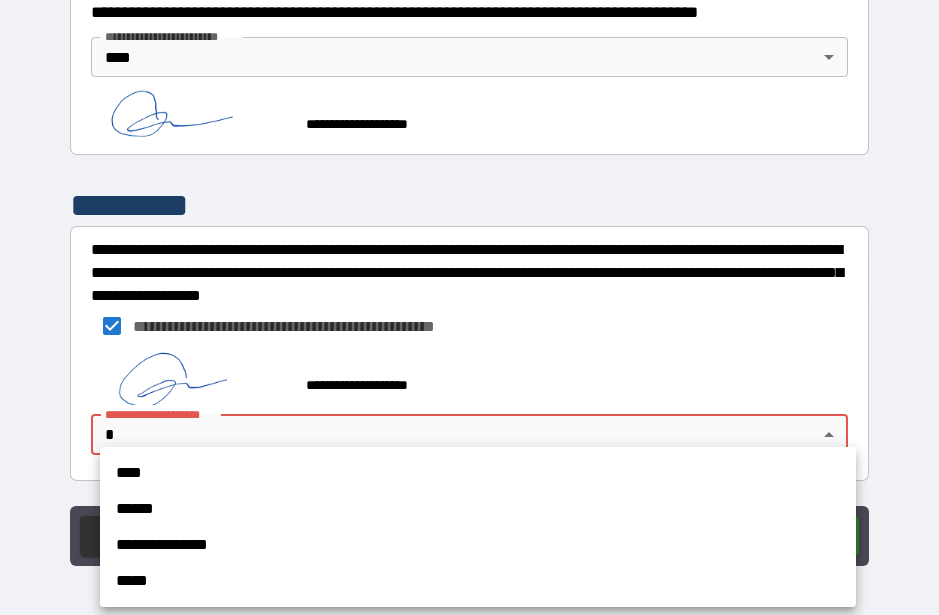 click on "****" at bounding box center (478, 473) 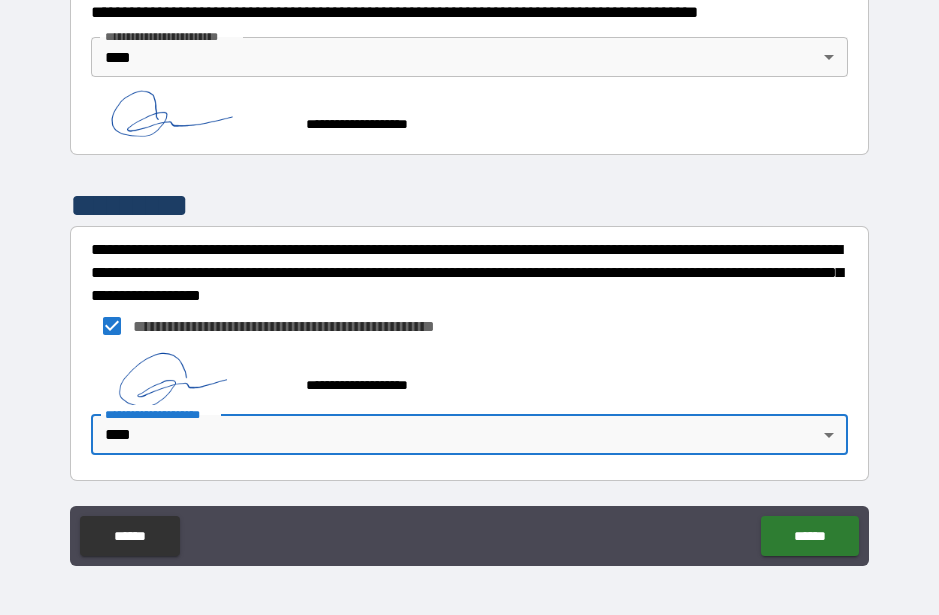 click on "******" at bounding box center [809, 536] 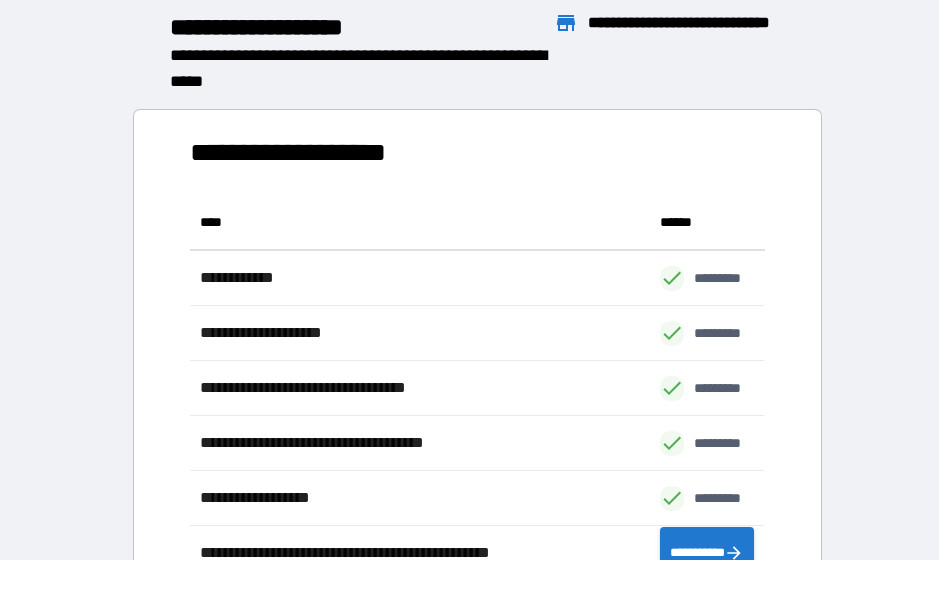 scroll, scrollTop: 1, scrollLeft: 1, axis: both 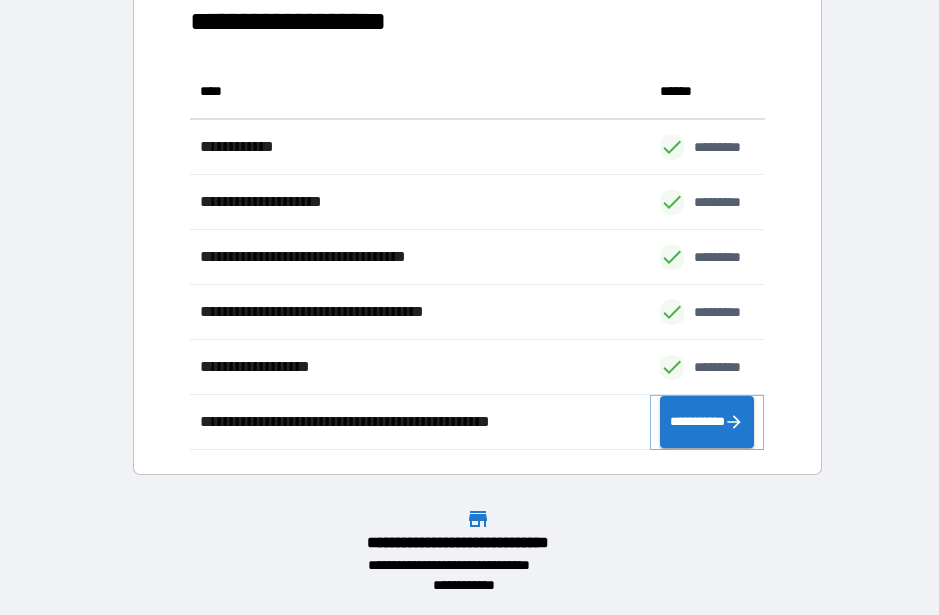 click on "**********" at bounding box center [707, 422] 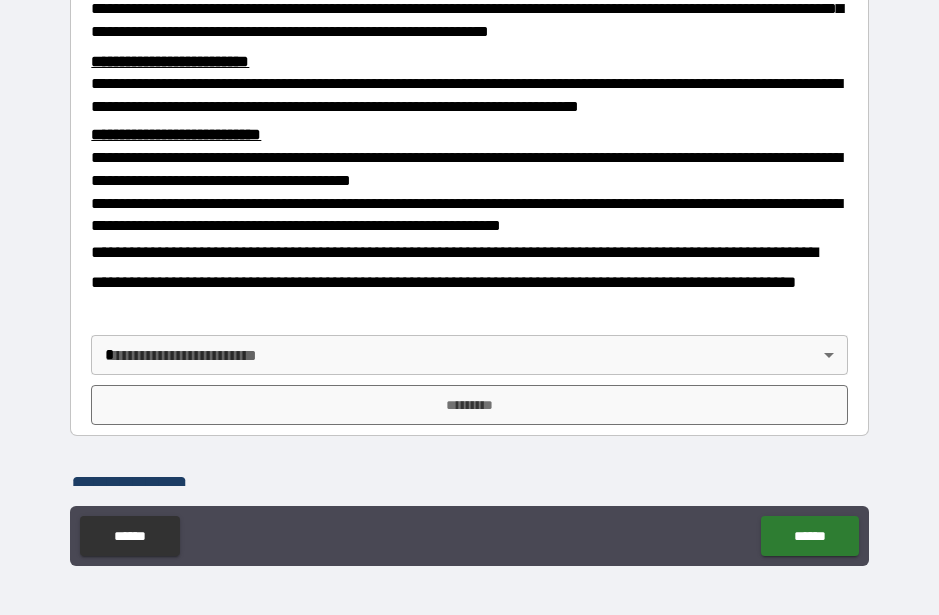 scroll, scrollTop: 592, scrollLeft: 0, axis: vertical 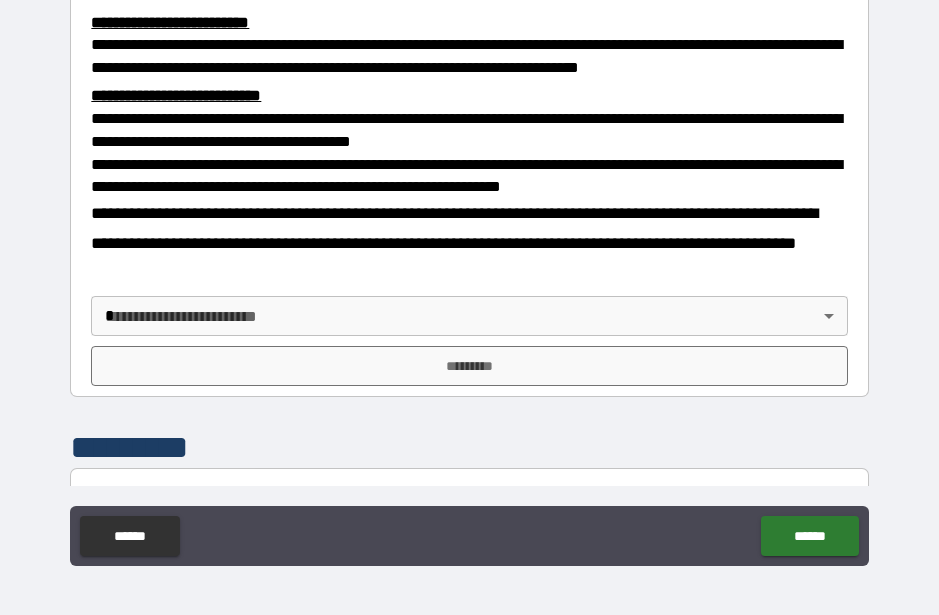 click on "**********" at bounding box center (469, 280) 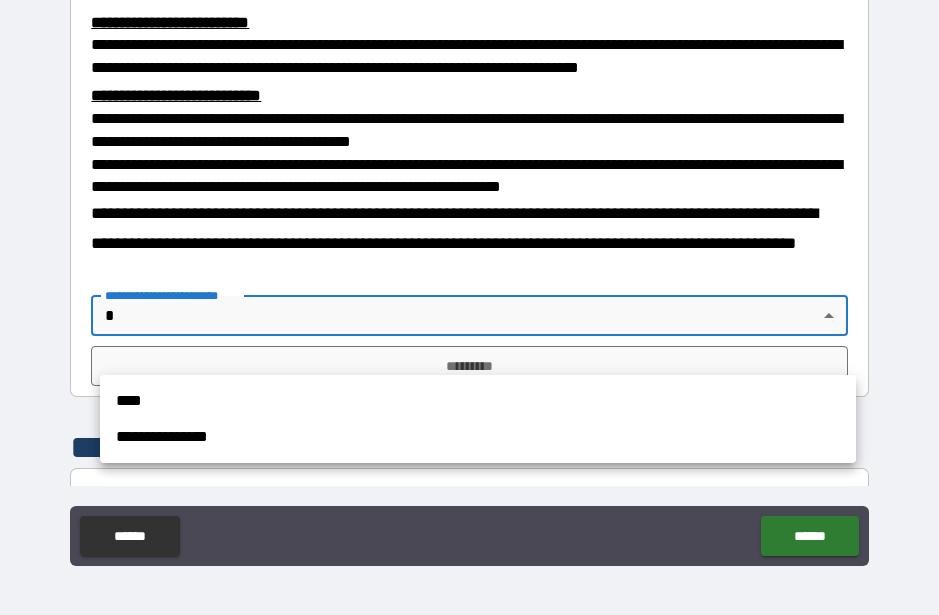 click on "****" at bounding box center [478, 401] 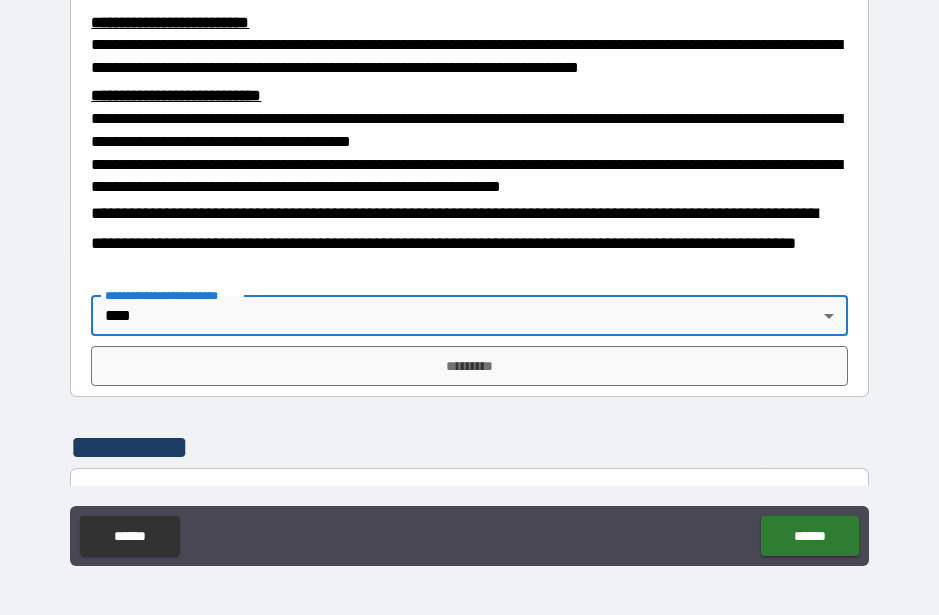click on "*********" at bounding box center (469, 366) 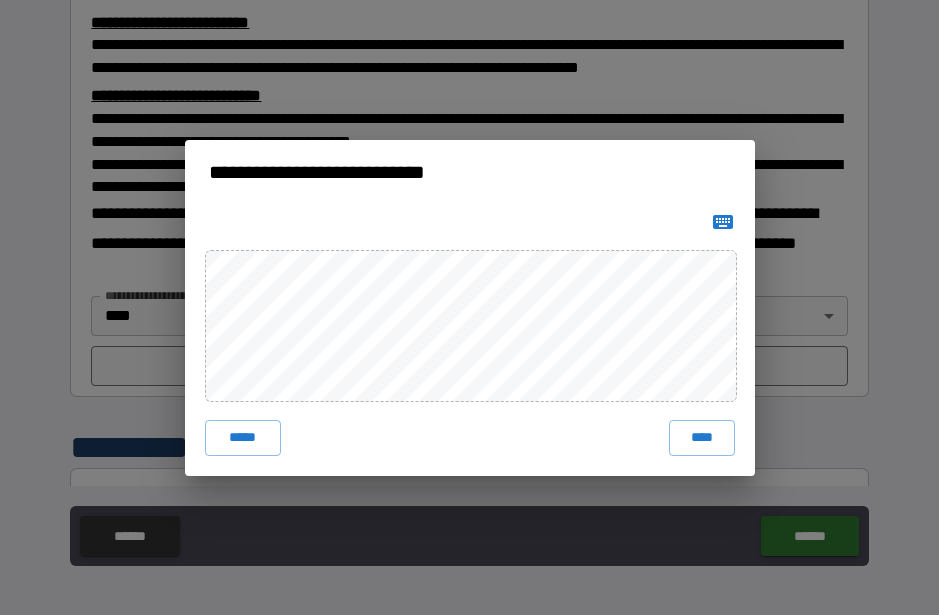 click on "****" at bounding box center (702, 438) 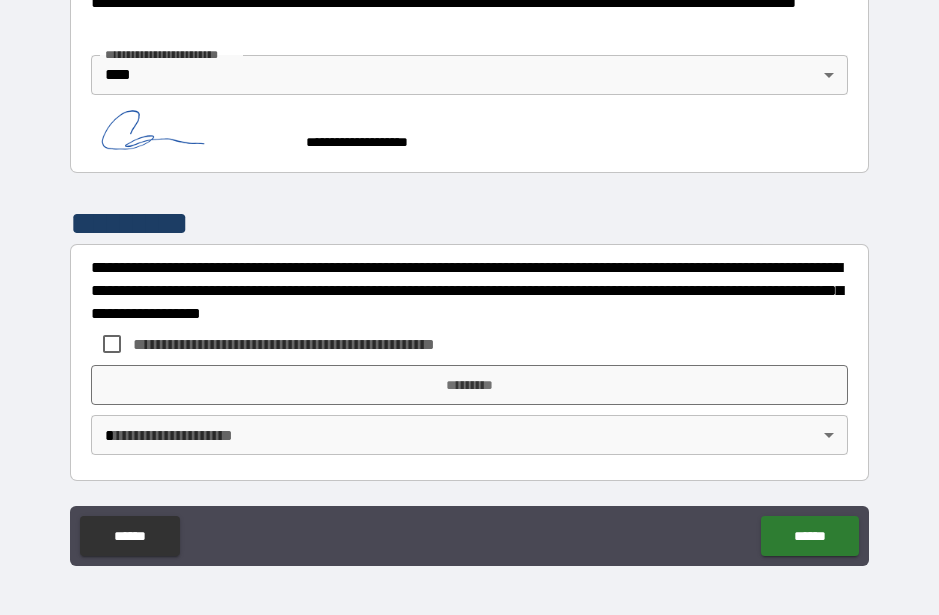scroll, scrollTop: 864, scrollLeft: 0, axis: vertical 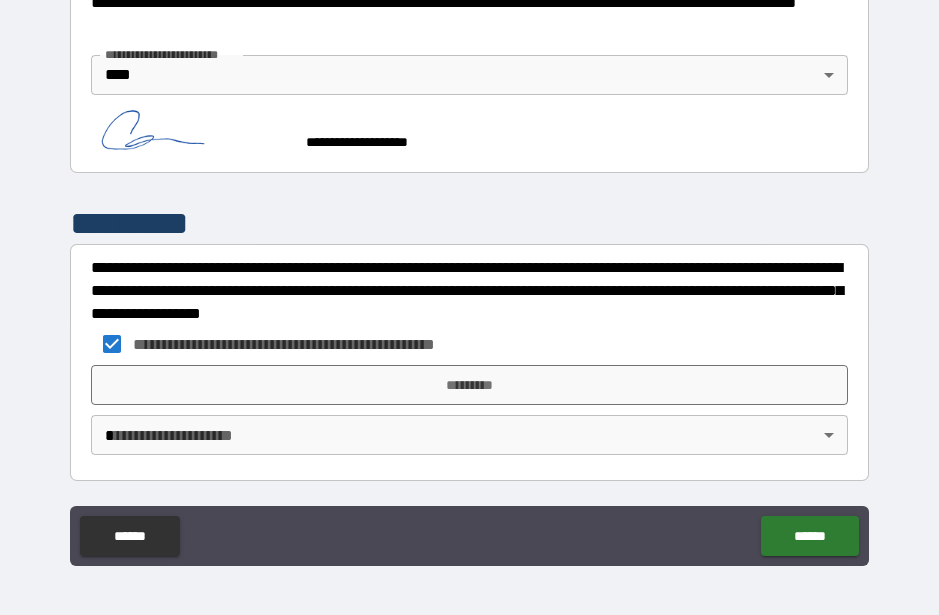 click on "*********" at bounding box center (469, 385) 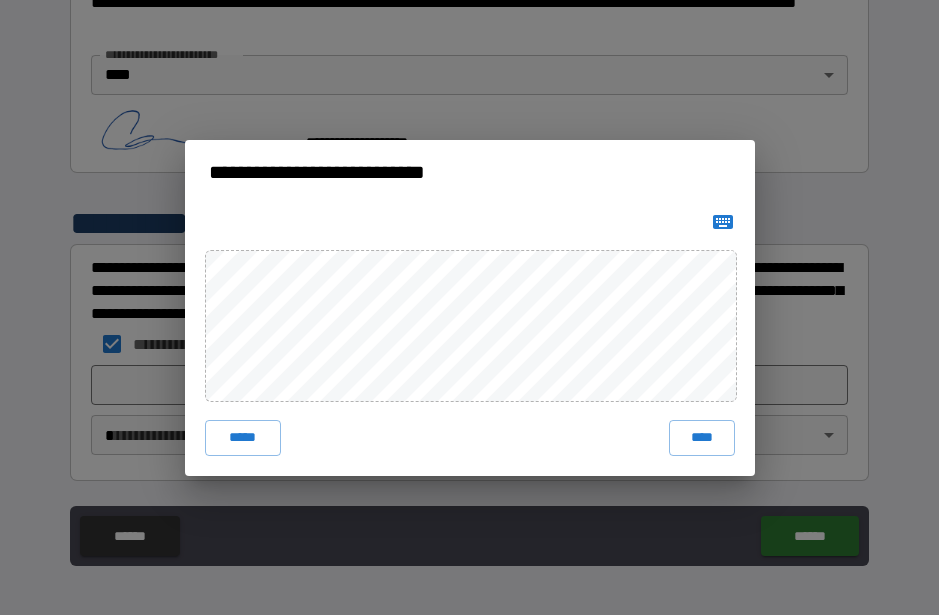 click on "****" at bounding box center (702, 438) 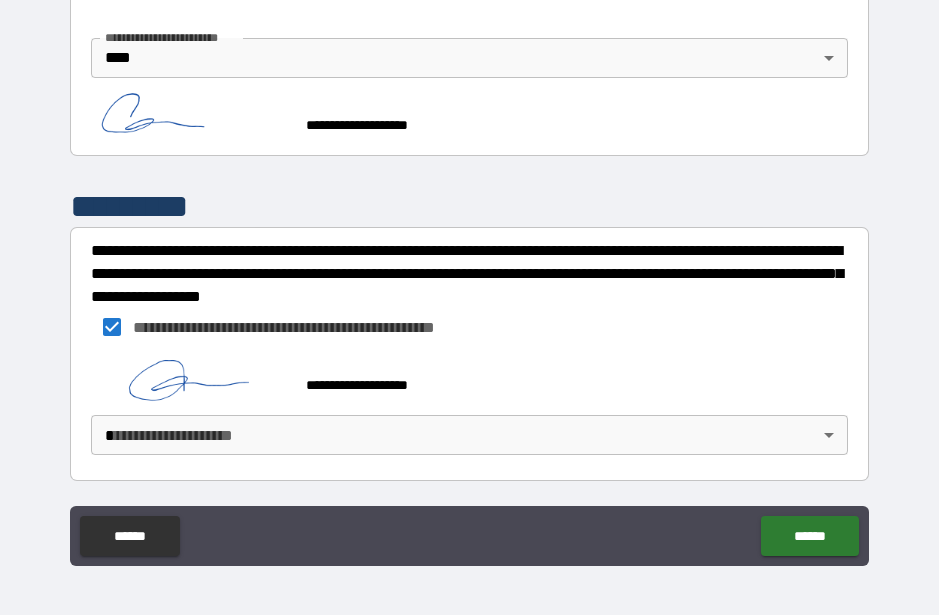 click on "**********" at bounding box center (469, 280) 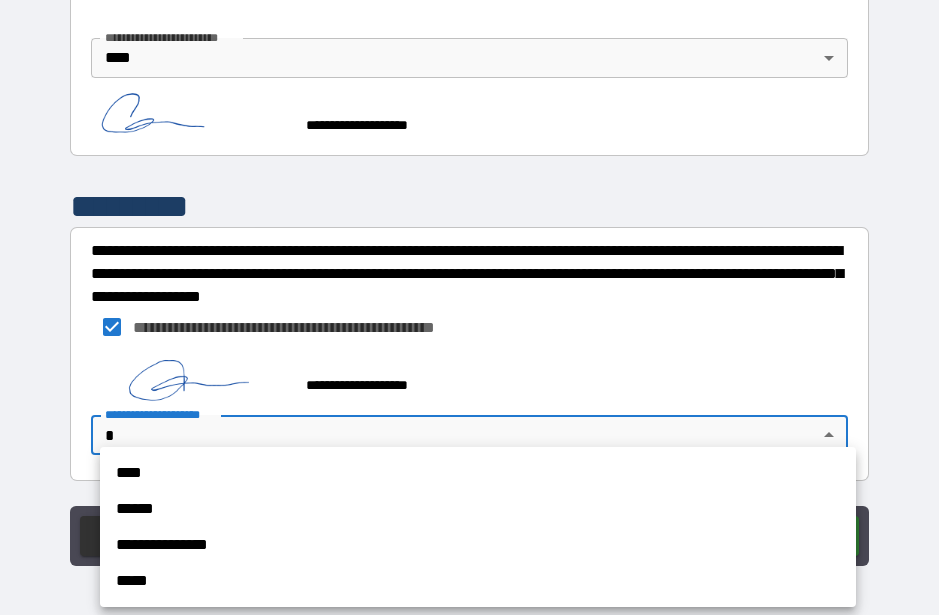 click on "******" at bounding box center [478, 509] 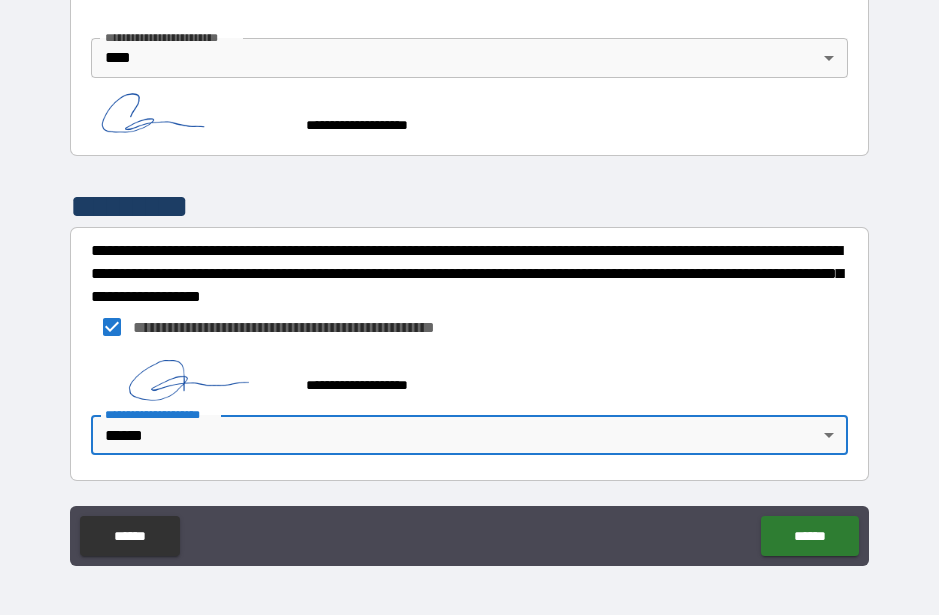 click on "**********" at bounding box center [469, 280] 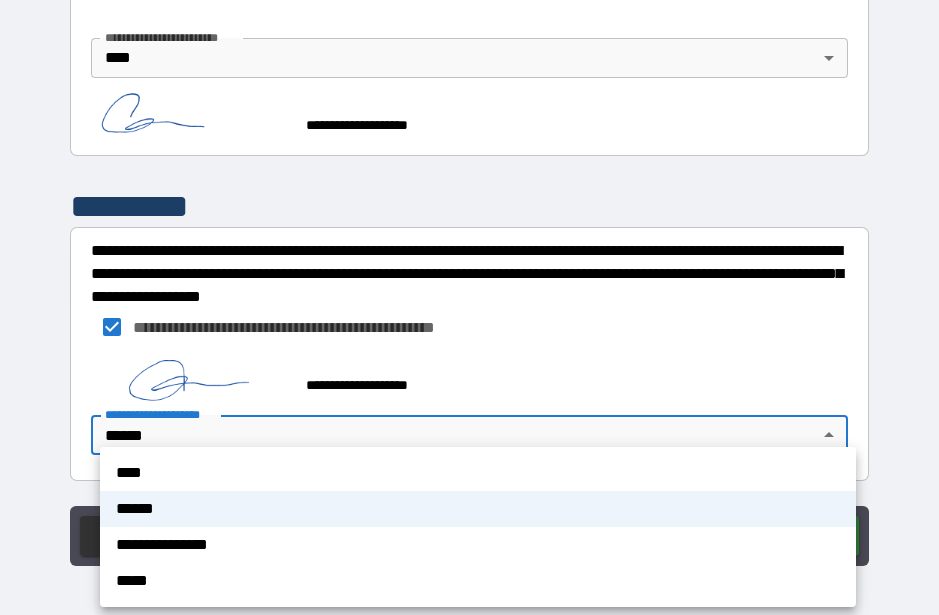 click on "****" at bounding box center [478, 473] 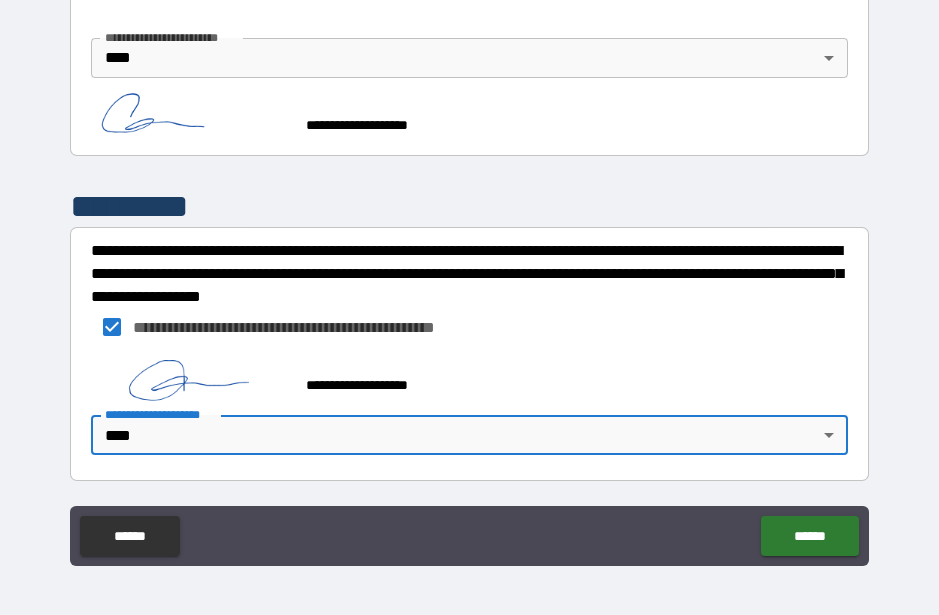 click on "******" at bounding box center (809, 536) 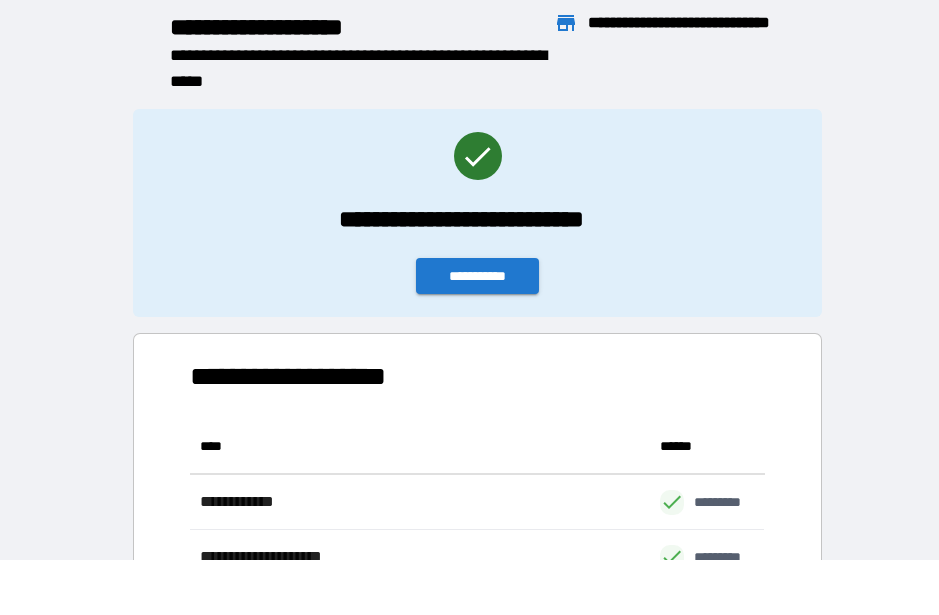 scroll, scrollTop: 386, scrollLeft: 575, axis: both 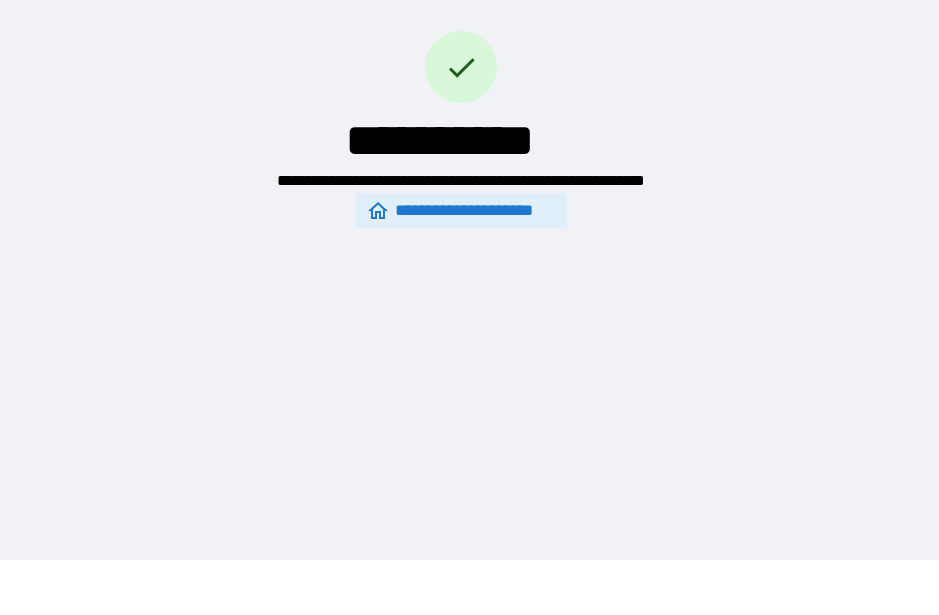 click on "**********" at bounding box center (462, 210) 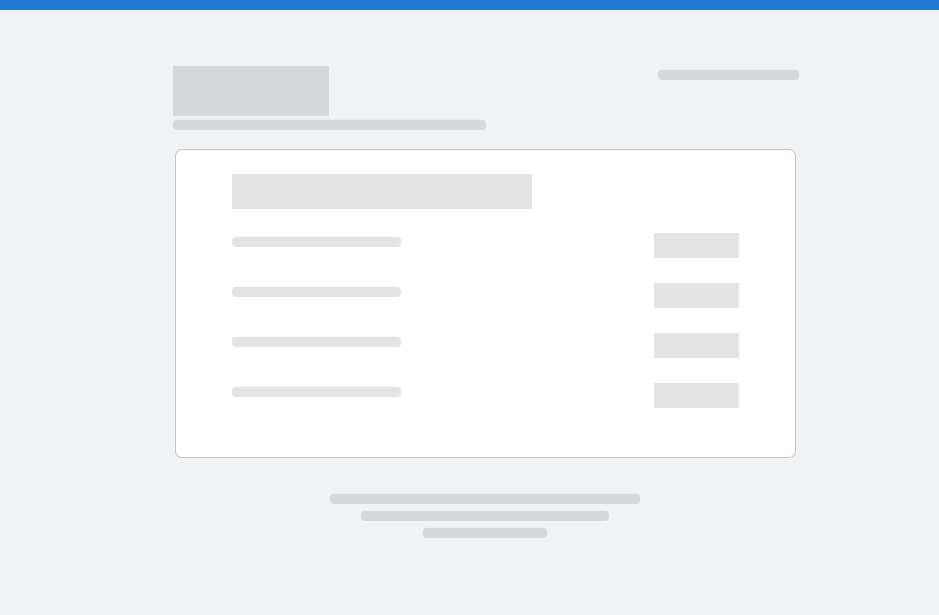 scroll, scrollTop: 0, scrollLeft: 0, axis: both 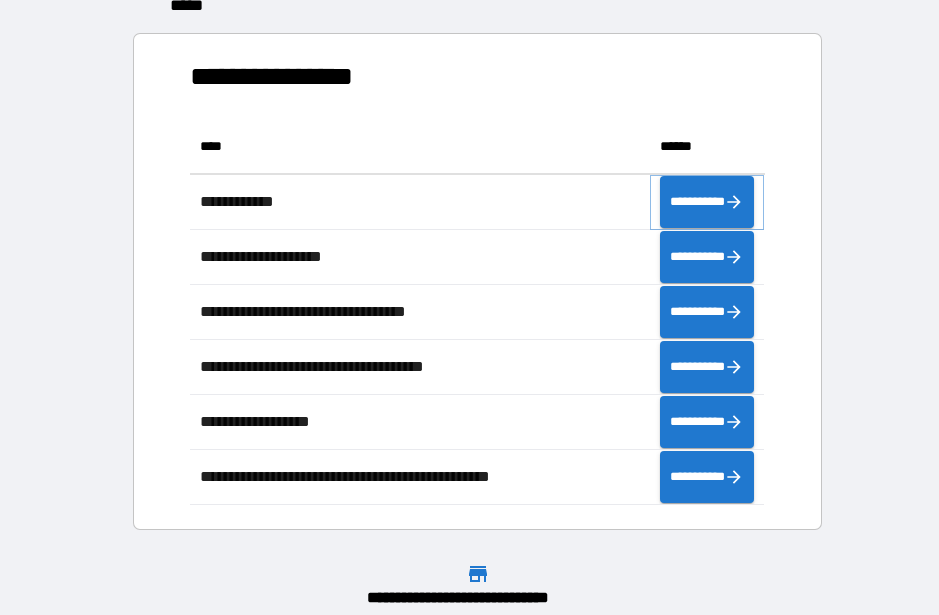 click on "**********" at bounding box center [707, 202] 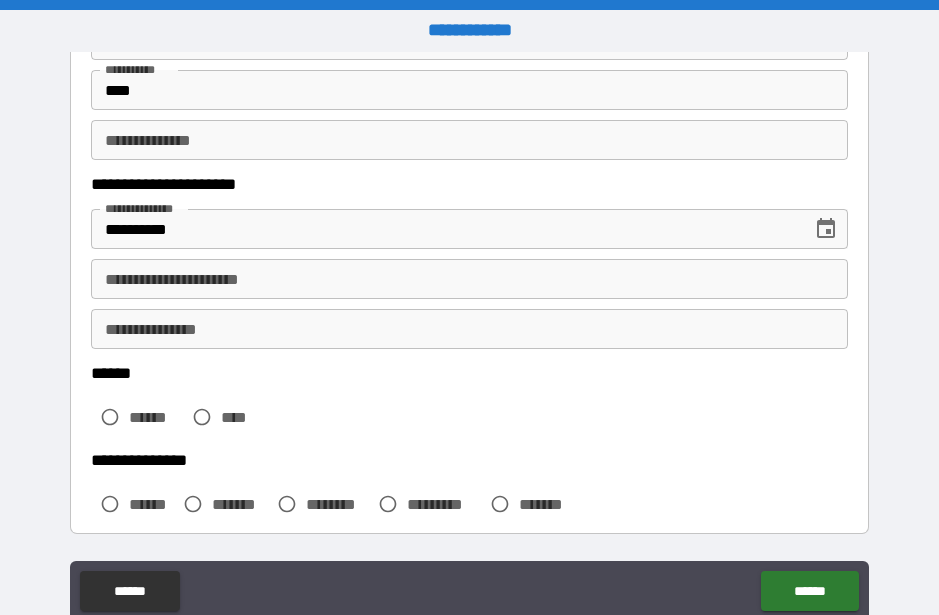 scroll, scrollTop: 240, scrollLeft: 0, axis: vertical 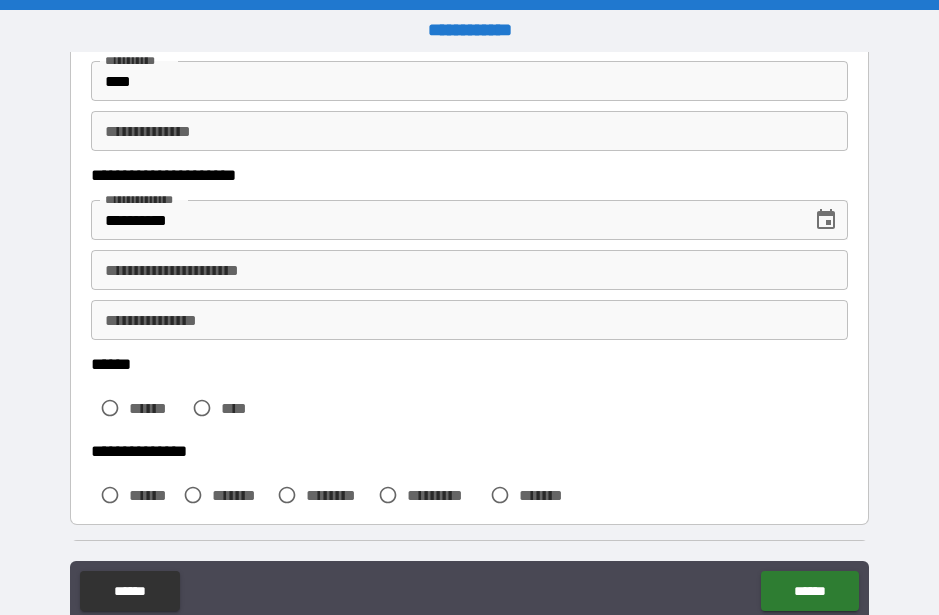 click on "****** ****** ****" at bounding box center (469, 393) 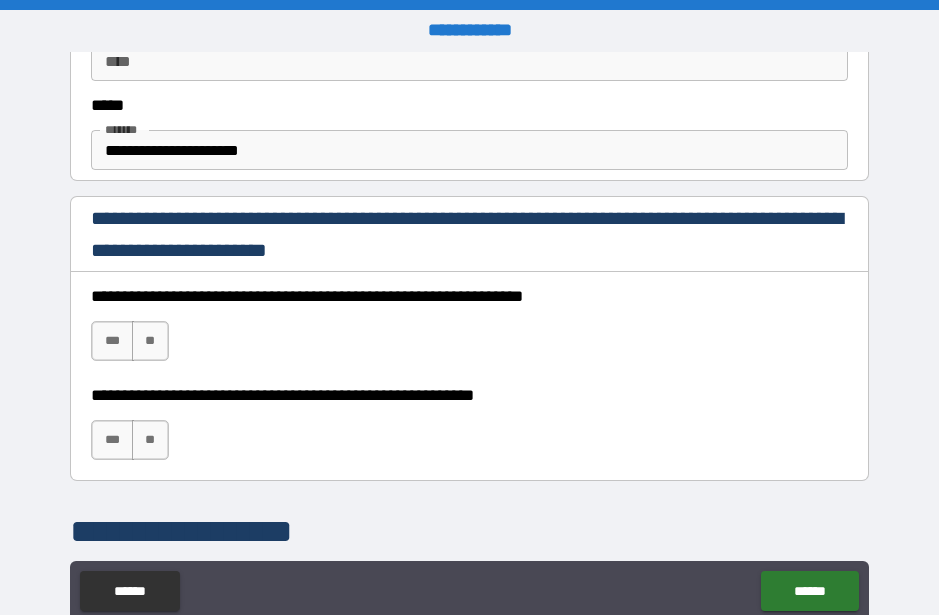 scroll, scrollTop: 1250, scrollLeft: 0, axis: vertical 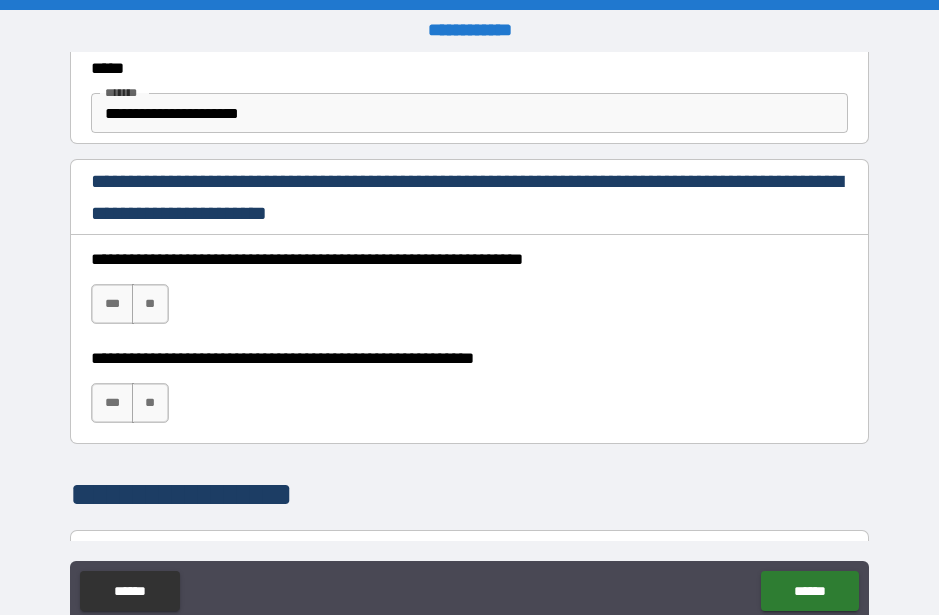 click on "***" at bounding box center [112, 304] 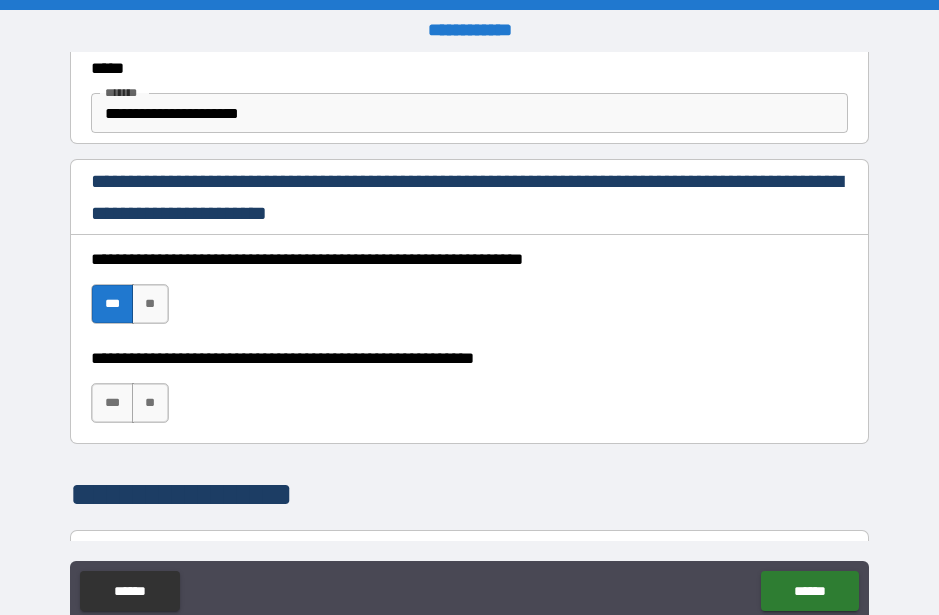 click on "***" at bounding box center [112, 403] 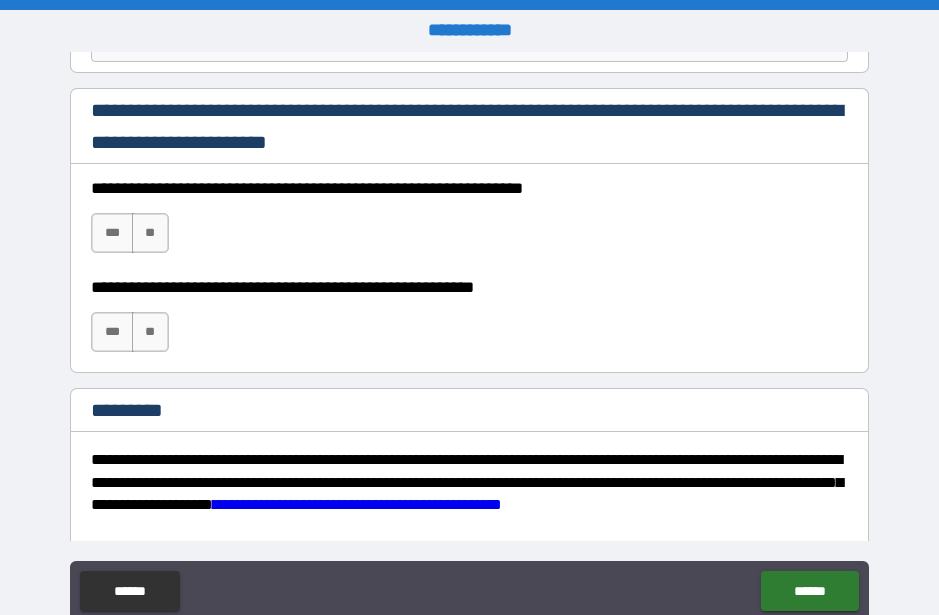 scroll, scrollTop: 2959, scrollLeft: 0, axis: vertical 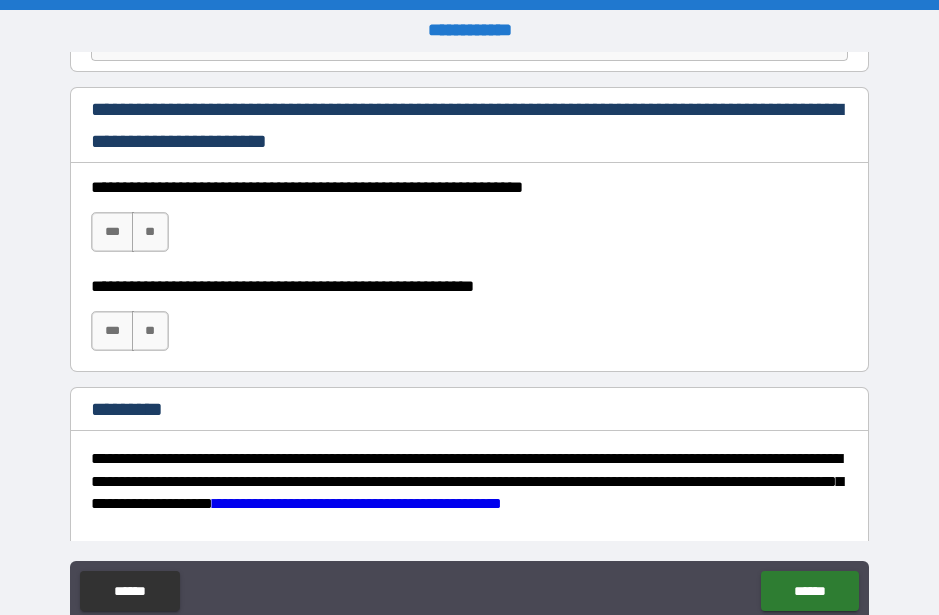 click on "***" at bounding box center [112, 232] 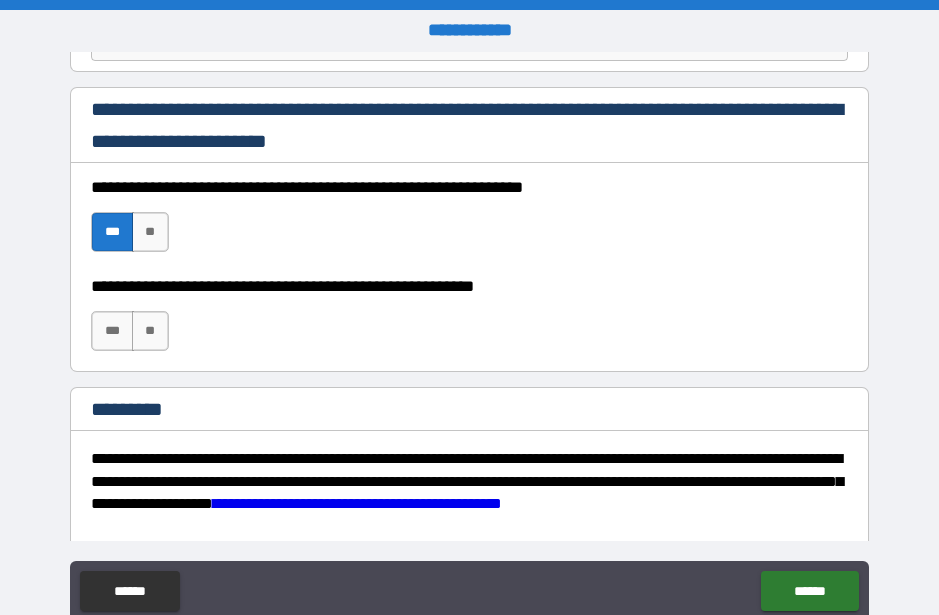 click on "***" at bounding box center (112, 331) 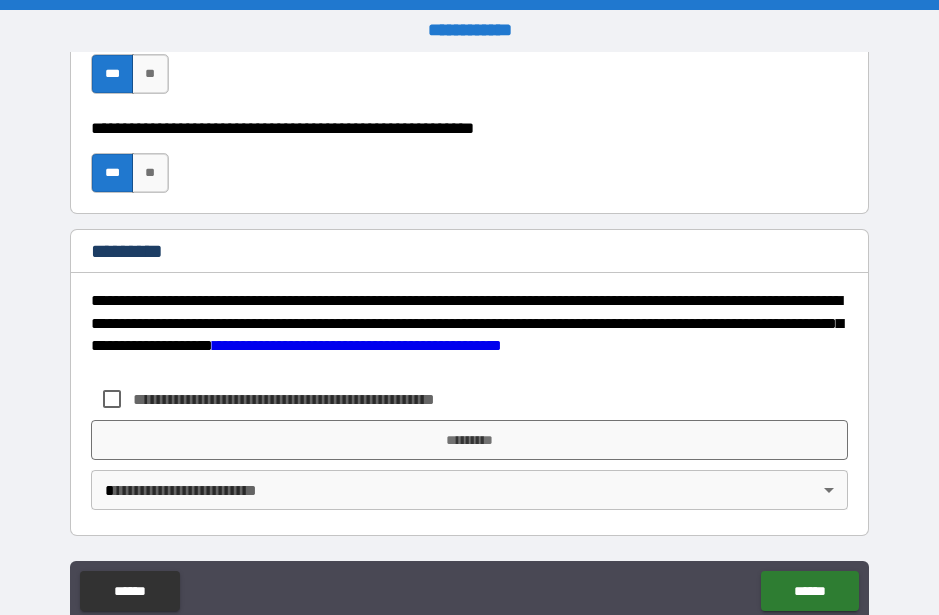 scroll, scrollTop: 3117, scrollLeft: 0, axis: vertical 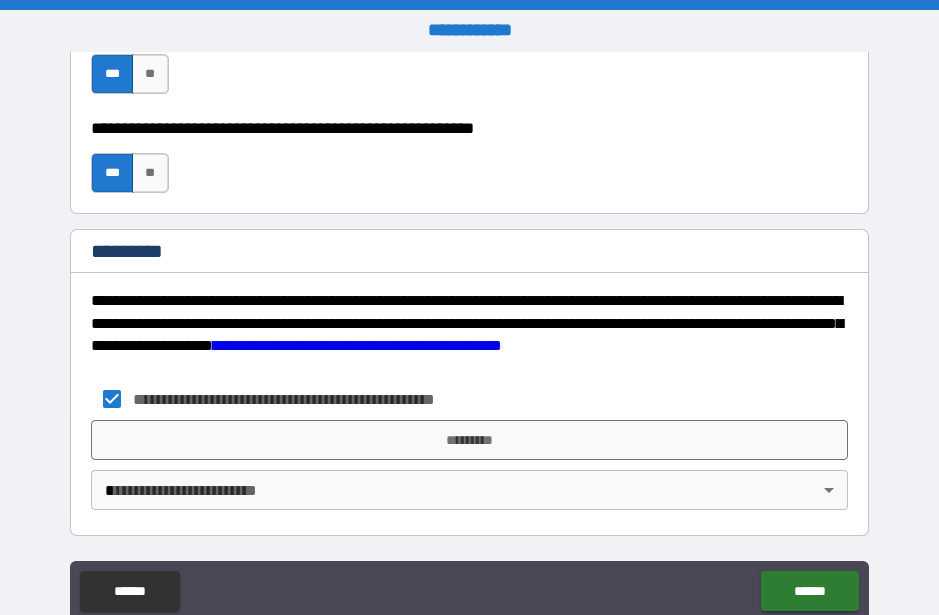 click on "*********" at bounding box center [469, 440] 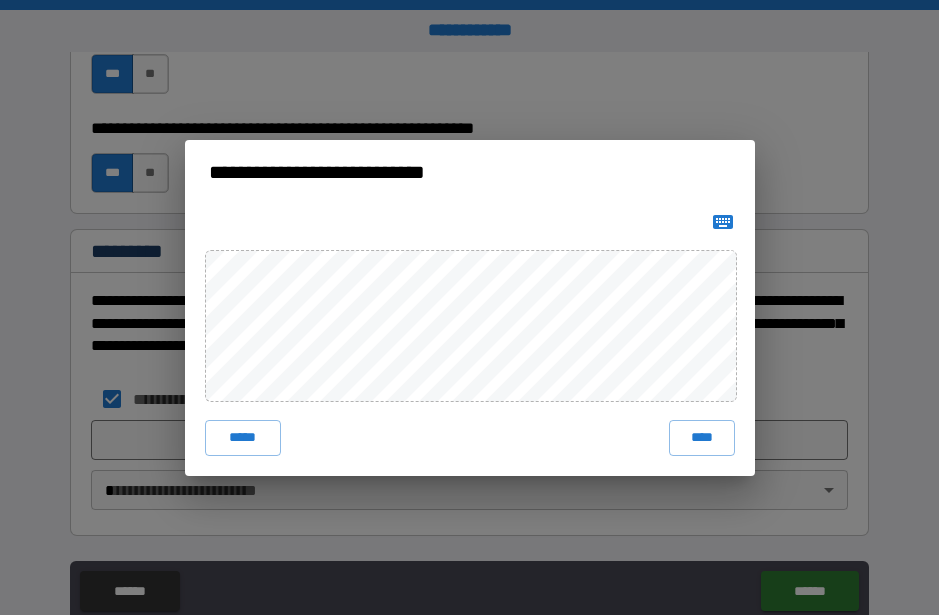 click on "****" at bounding box center (702, 438) 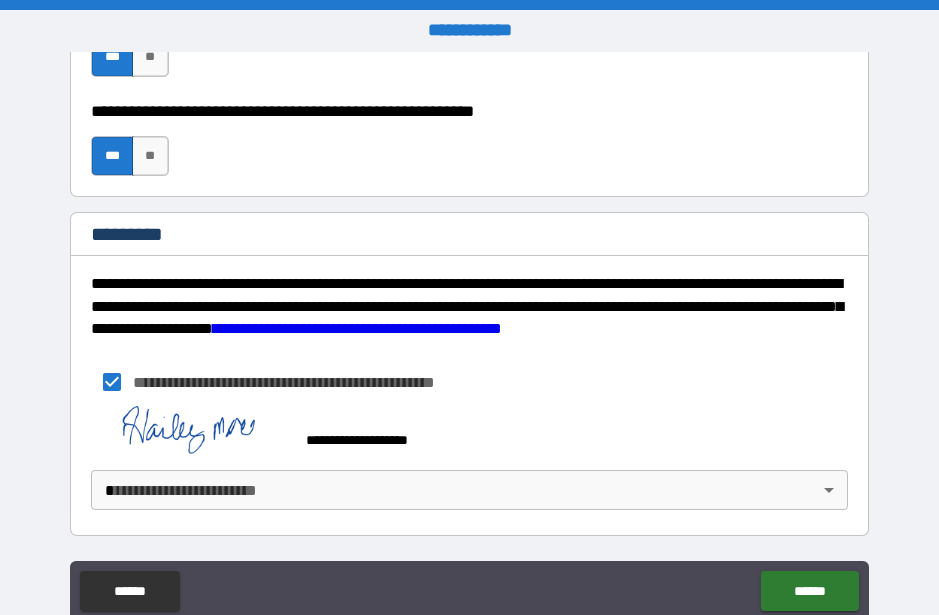 scroll, scrollTop: 3134, scrollLeft: 0, axis: vertical 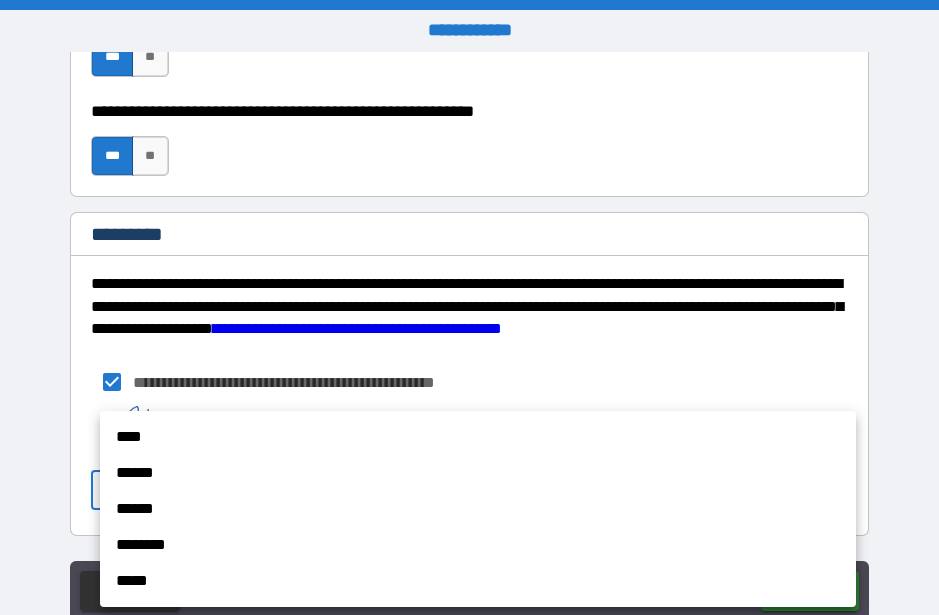 click on "****" at bounding box center [478, 437] 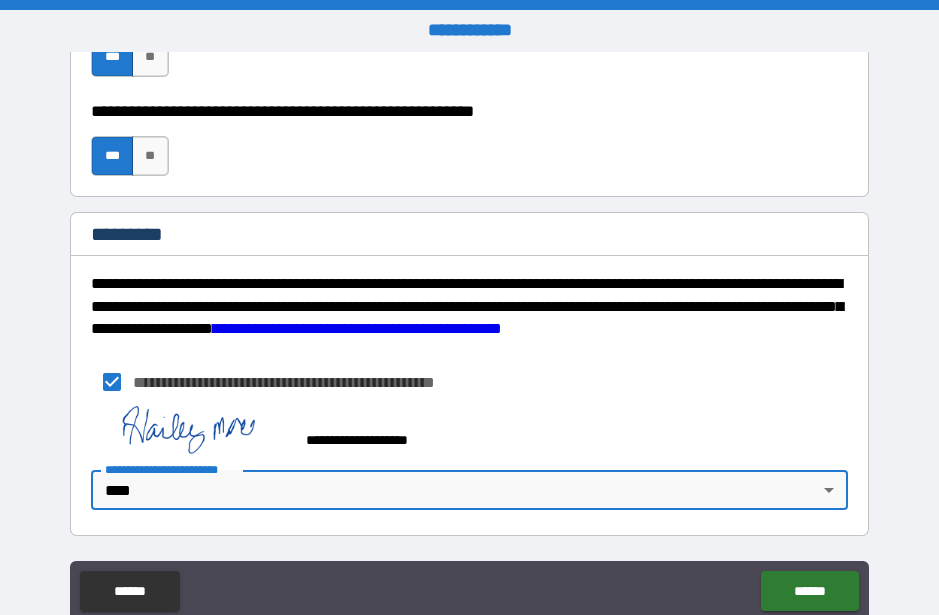 click on "******" at bounding box center [809, 591] 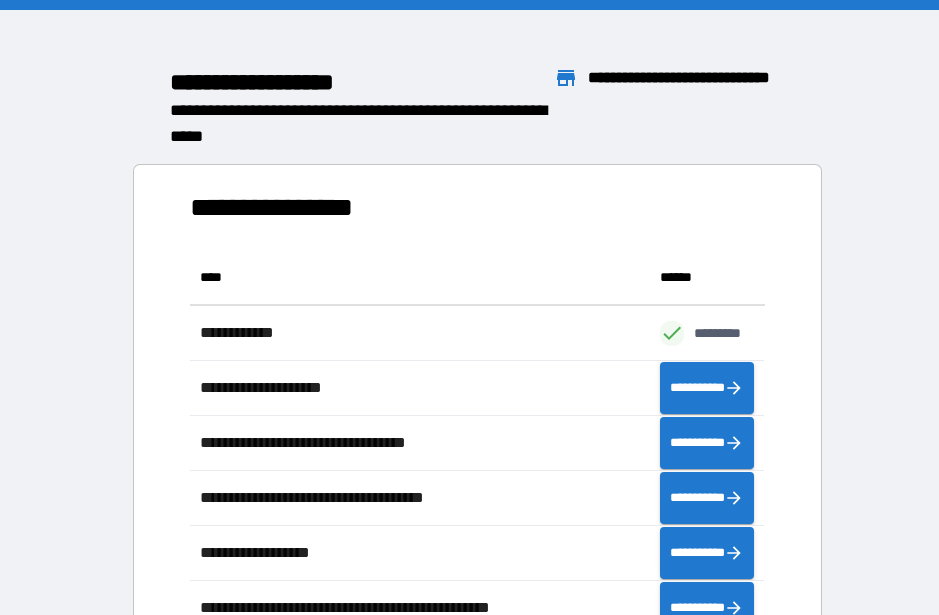 scroll, scrollTop: 386, scrollLeft: 575, axis: both 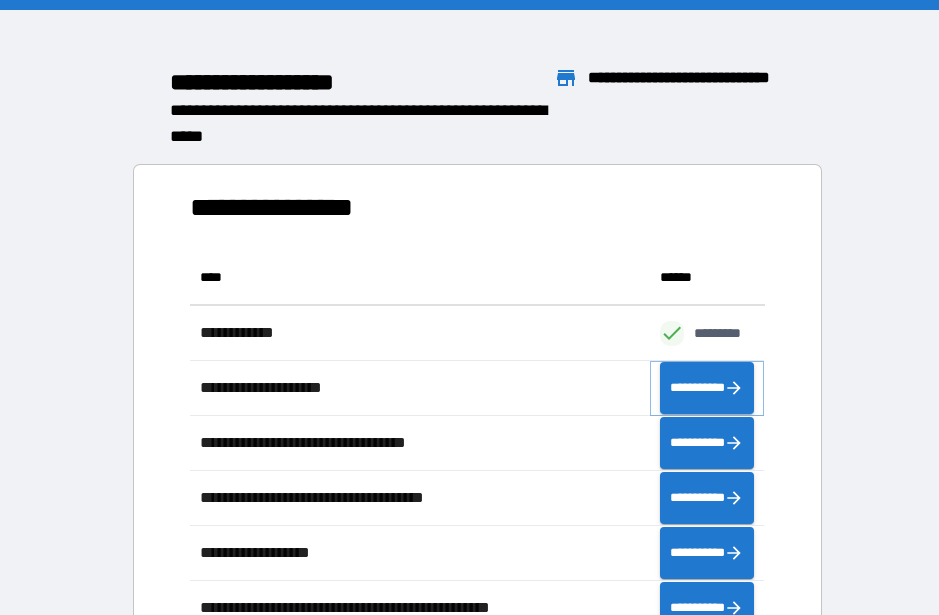 click 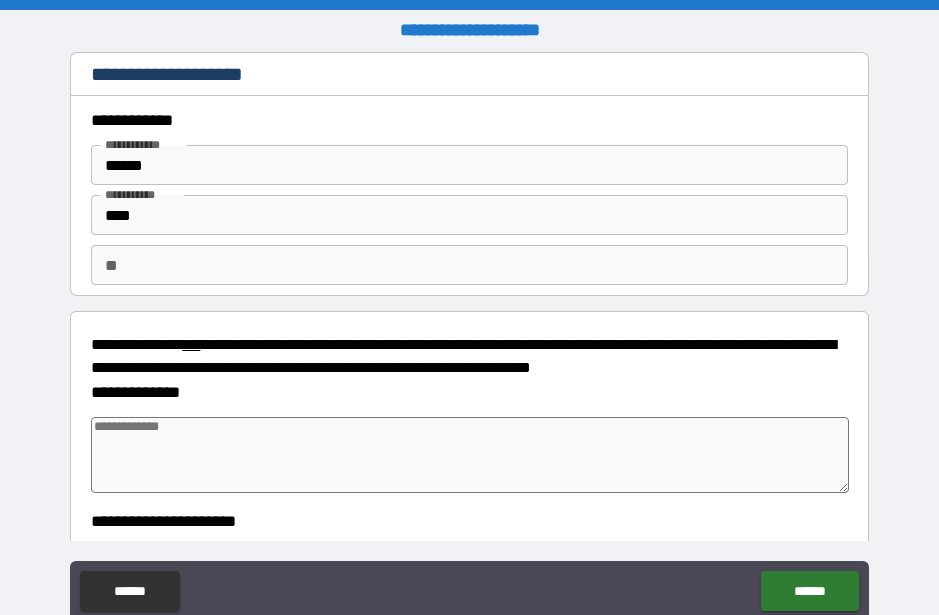 type on "*" 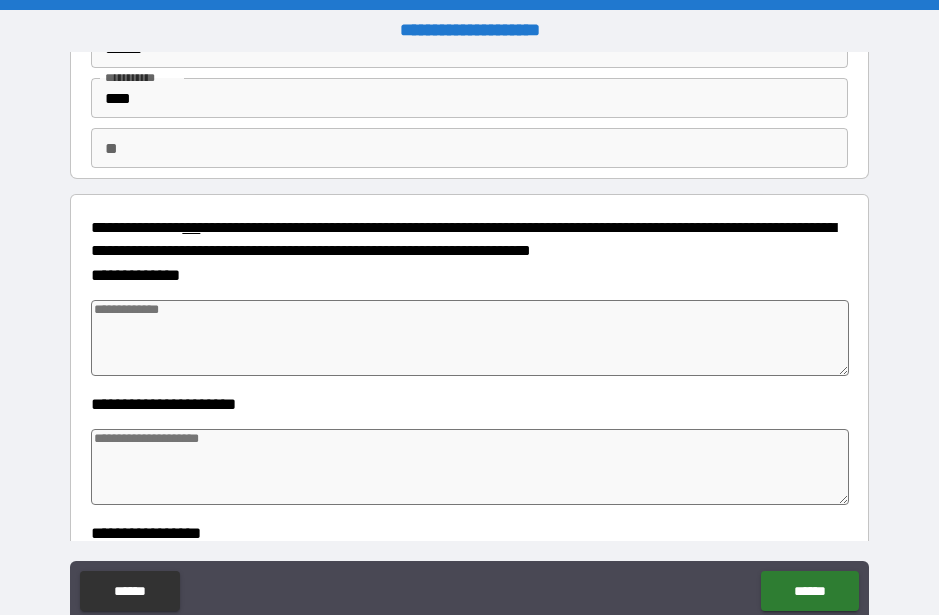scroll, scrollTop: 118, scrollLeft: 0, axis: vertical 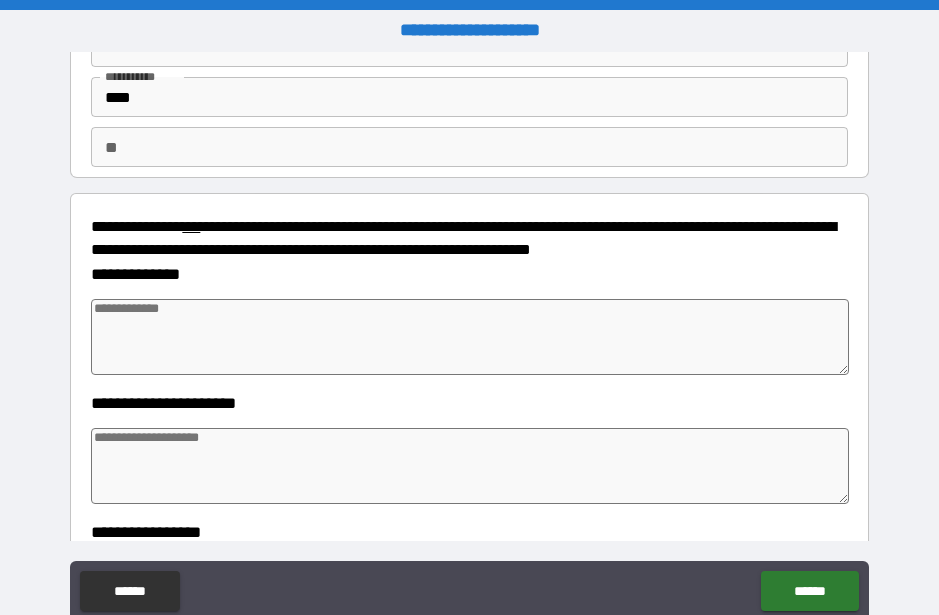click at bounding box center (469, 337) 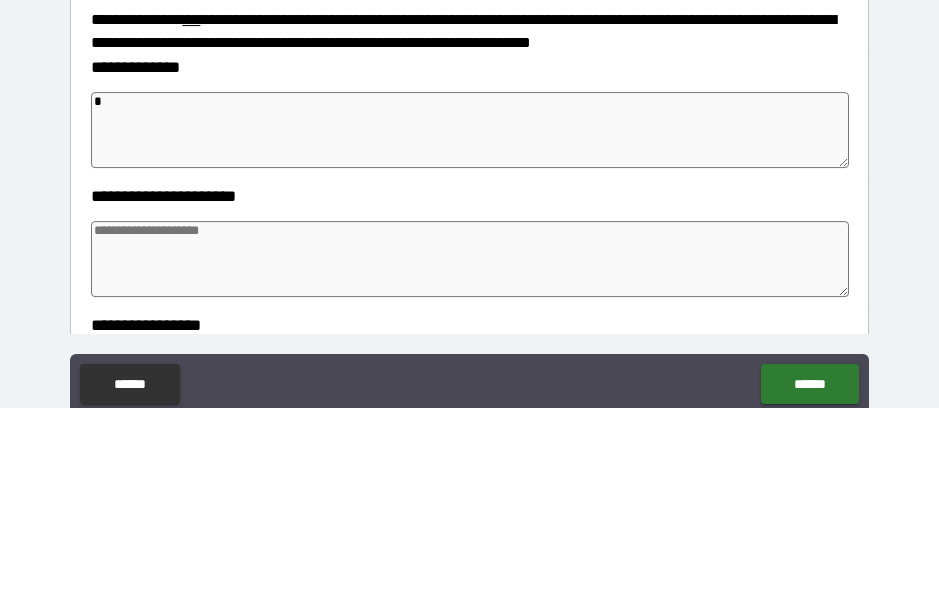 type on "*" 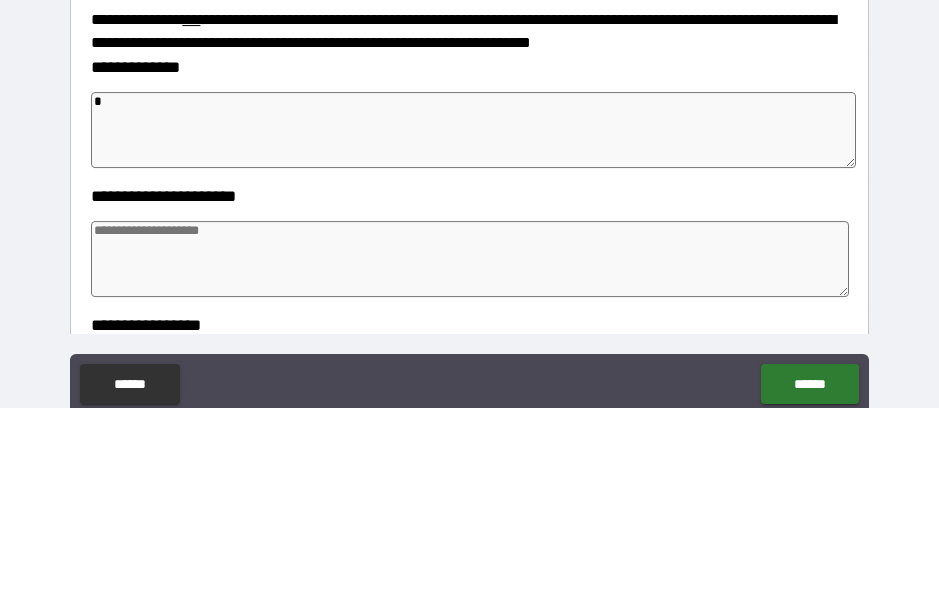 type on "*" 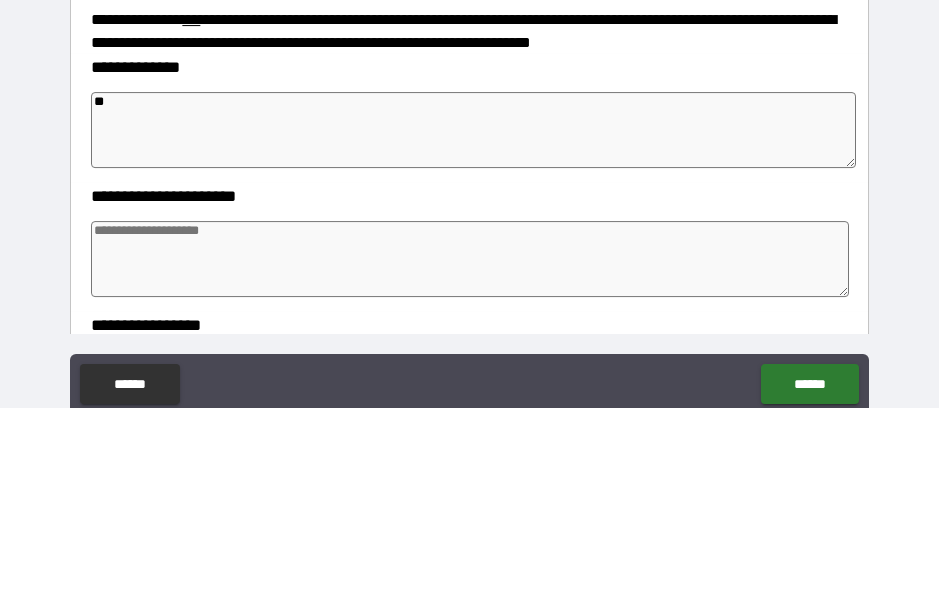 type on "*" 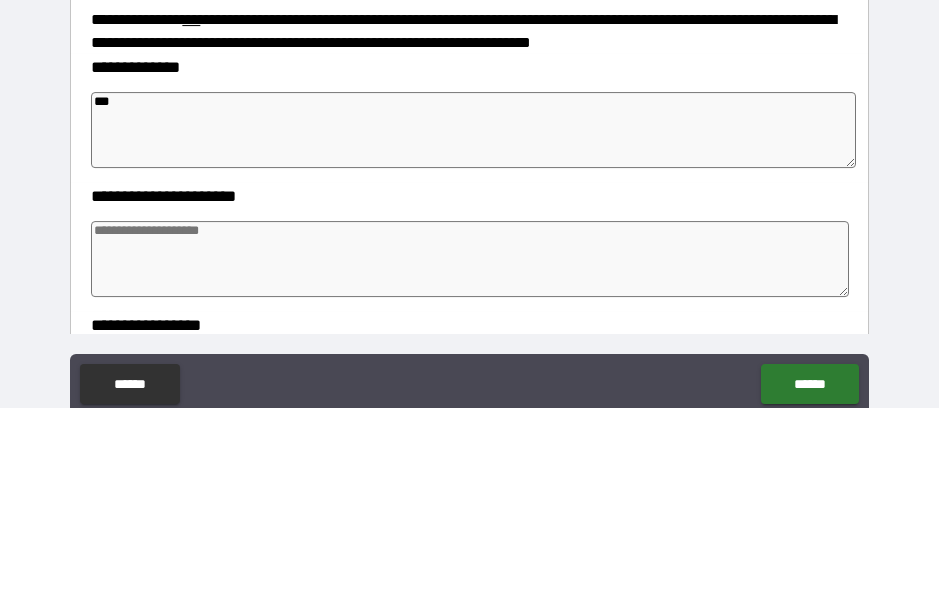 type on "*" 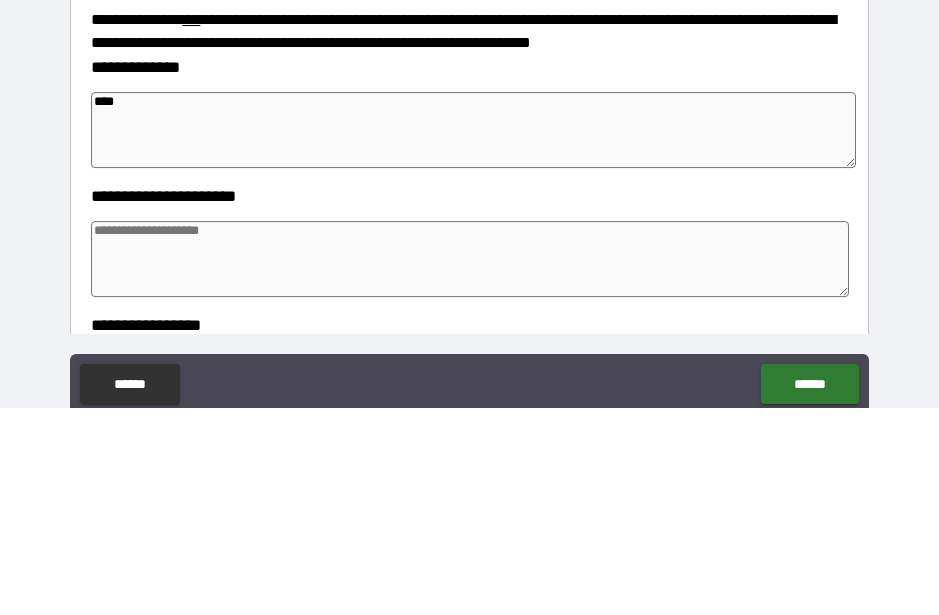 type on "*" 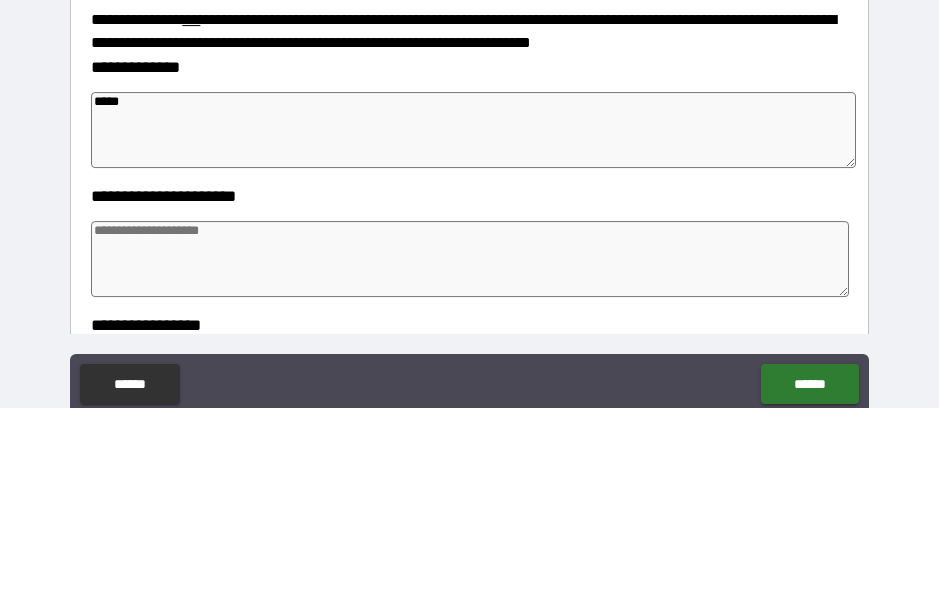 type on "*" 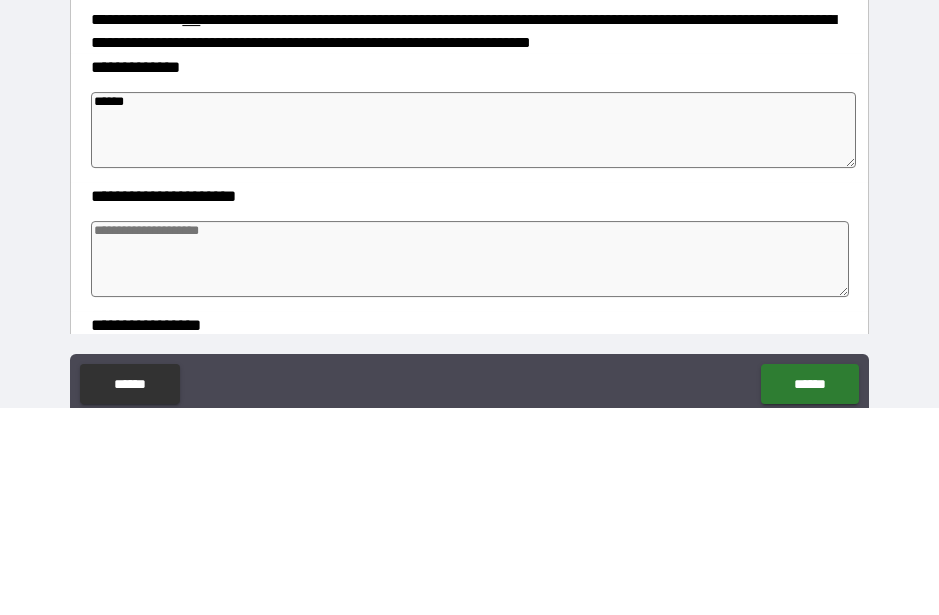type on "*" 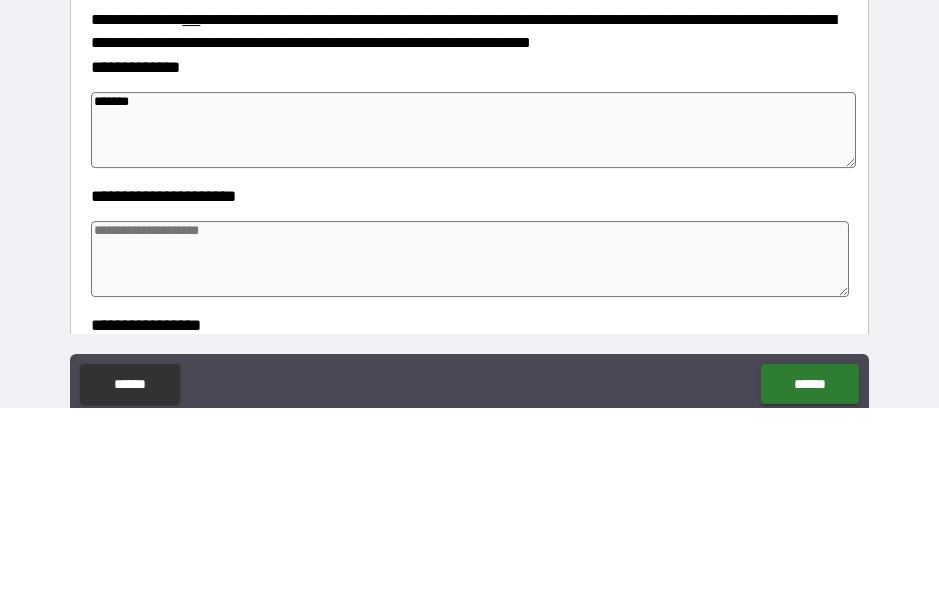 type on "********" 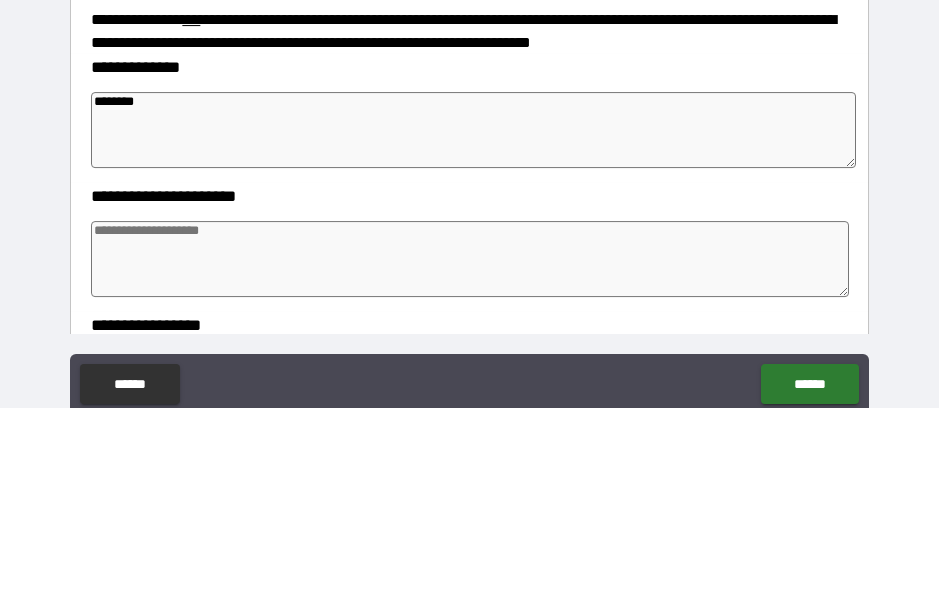 type on "*" 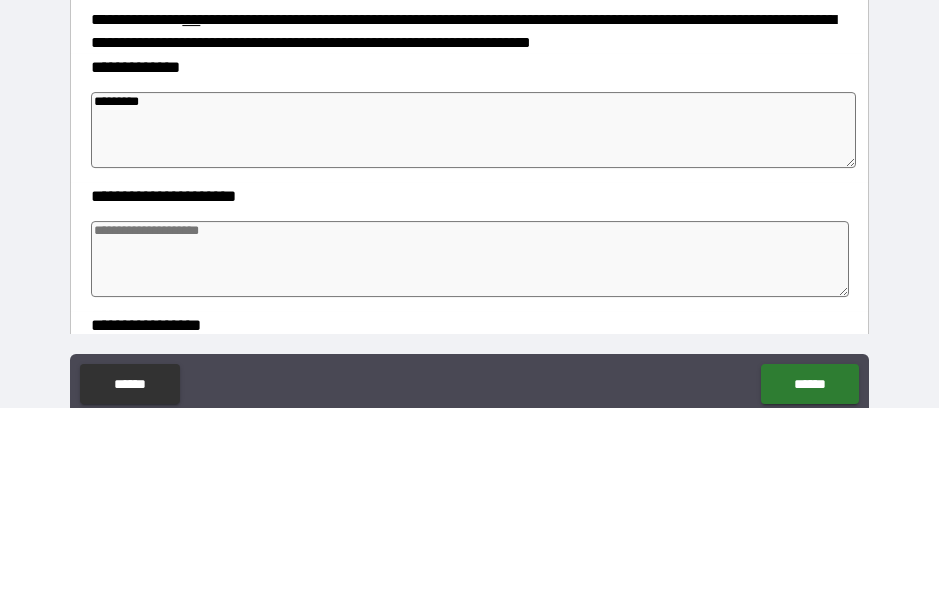 type on "*" 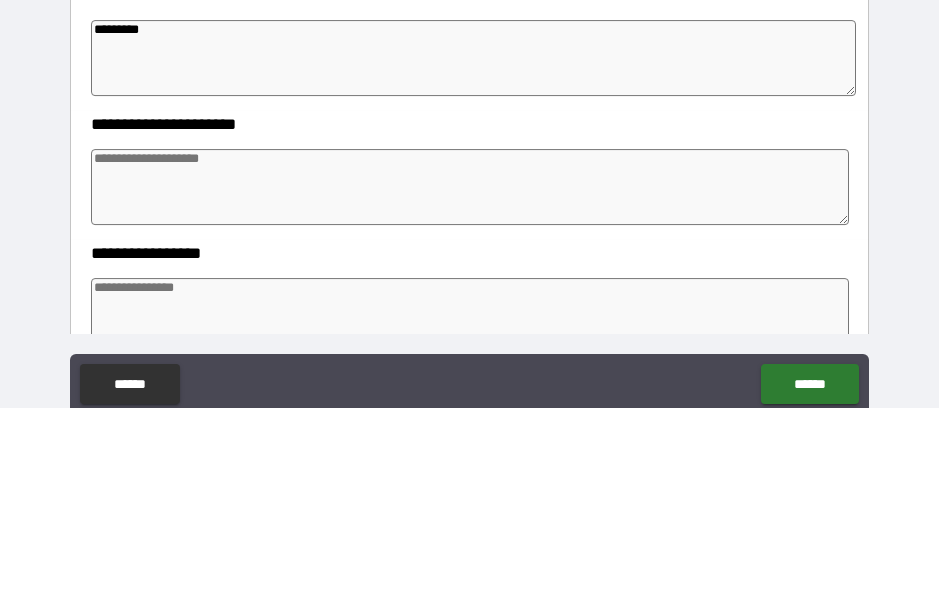scroll, scrollTop: 191, scrollLeft: 0, axis: vertical 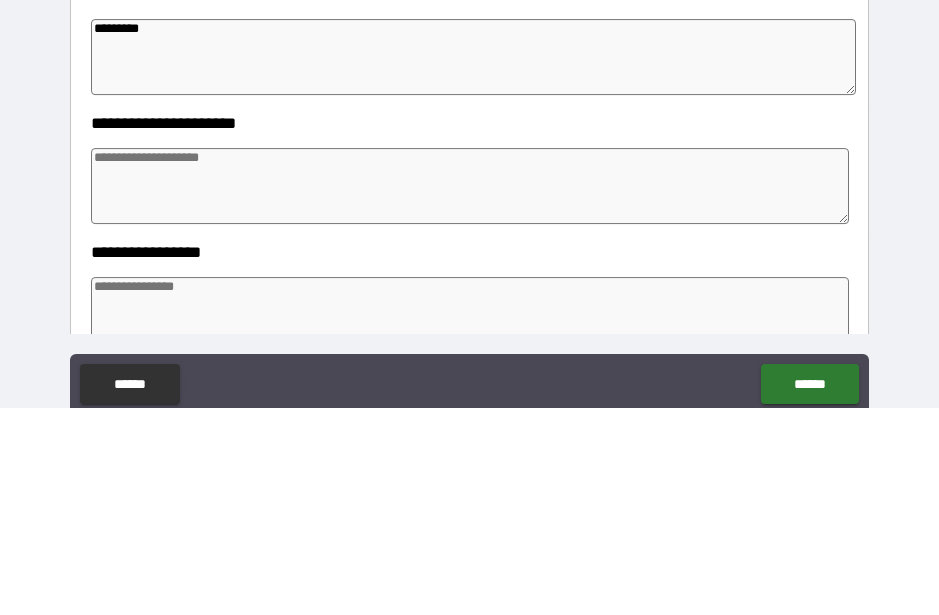 type on "*********" 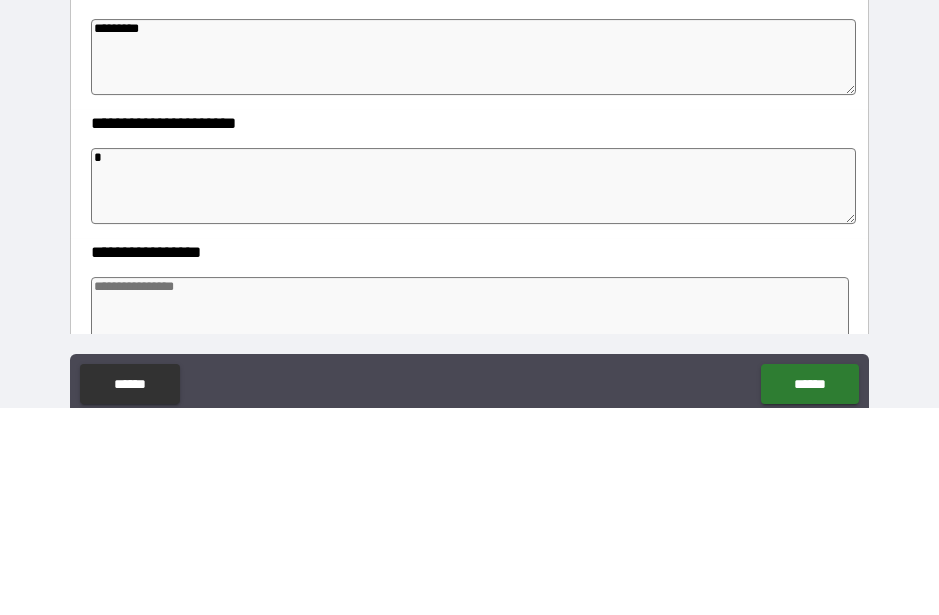 type on "*" 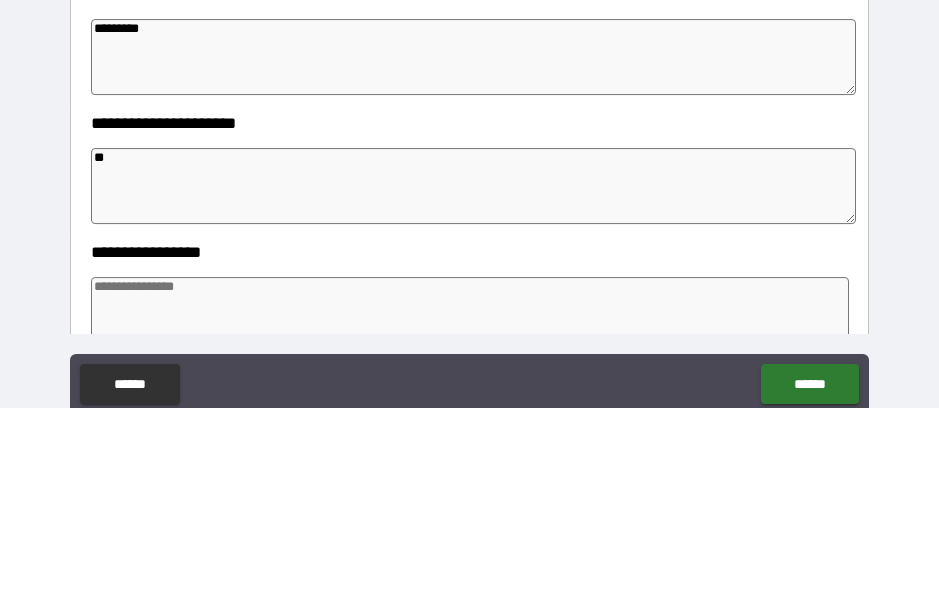 type on "*" 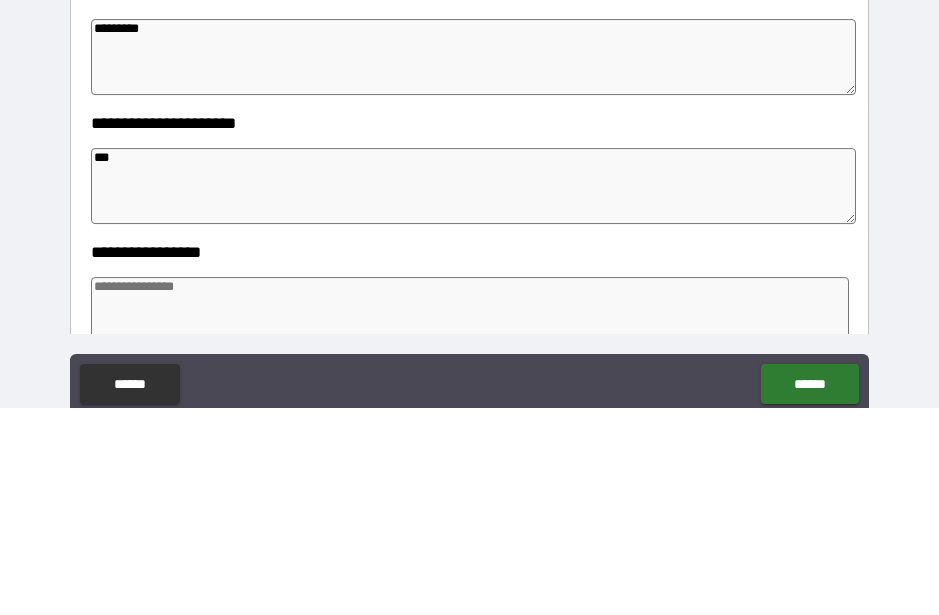 type on "*" 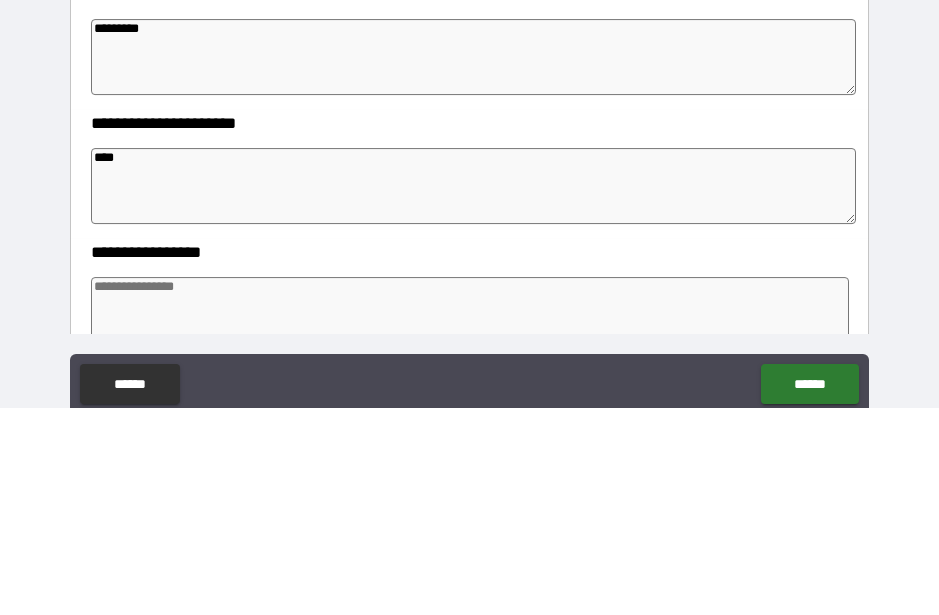 type on "*" 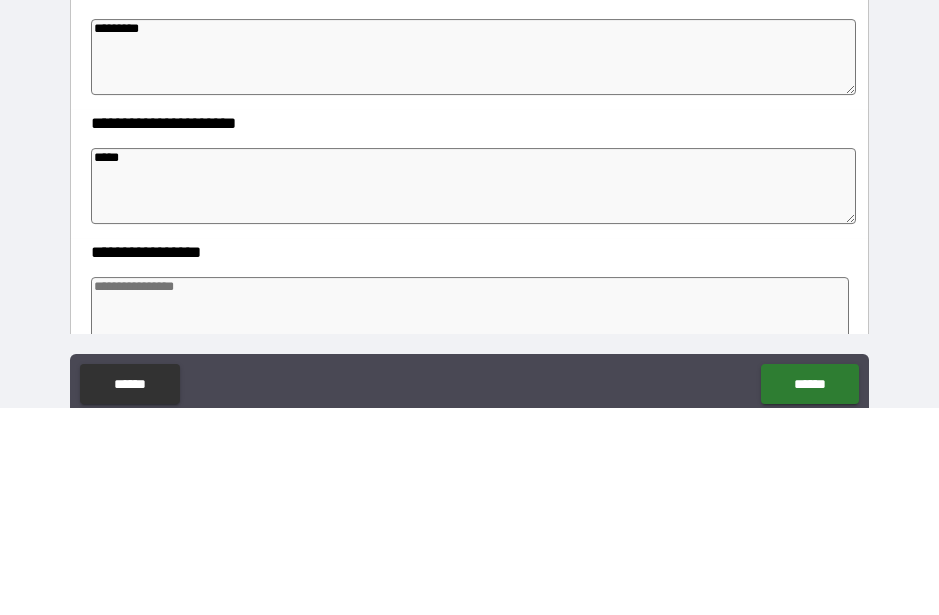 type on "*" 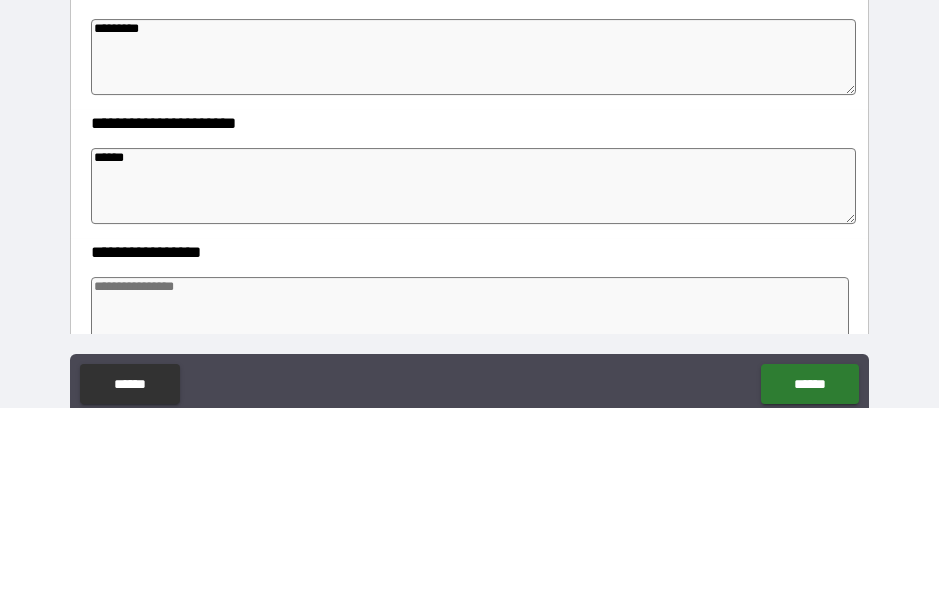 type on "*" 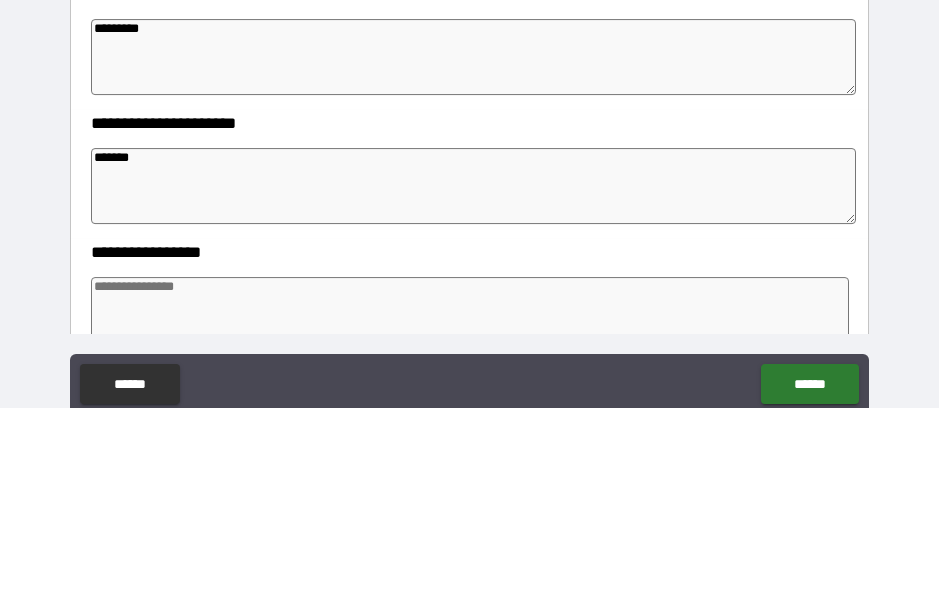 type on "*" 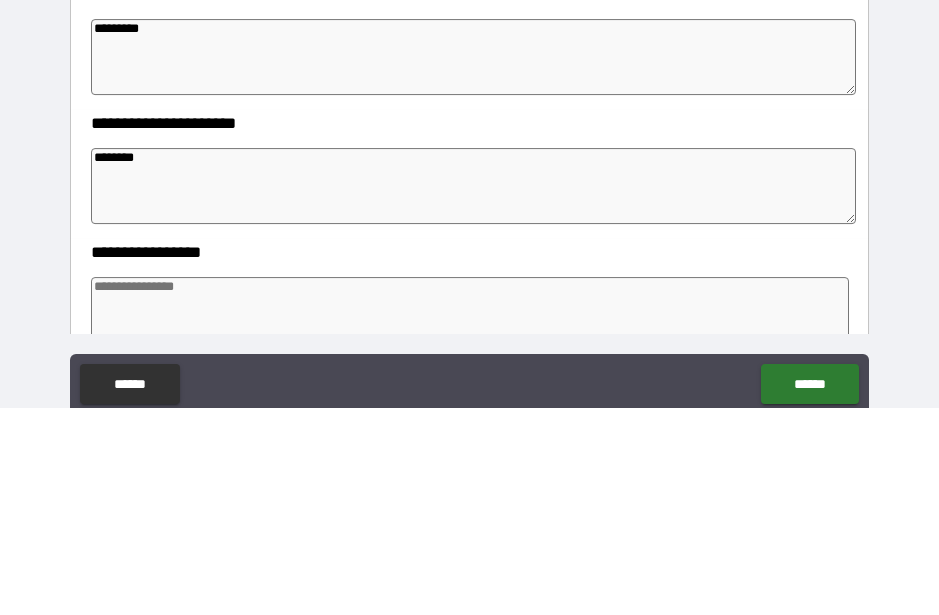 type on "*" 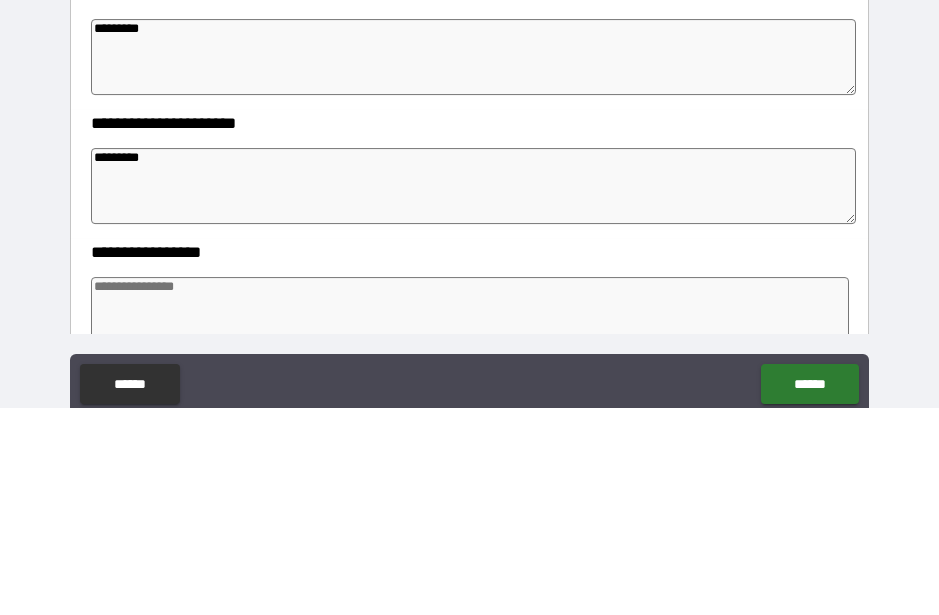 type on "*" 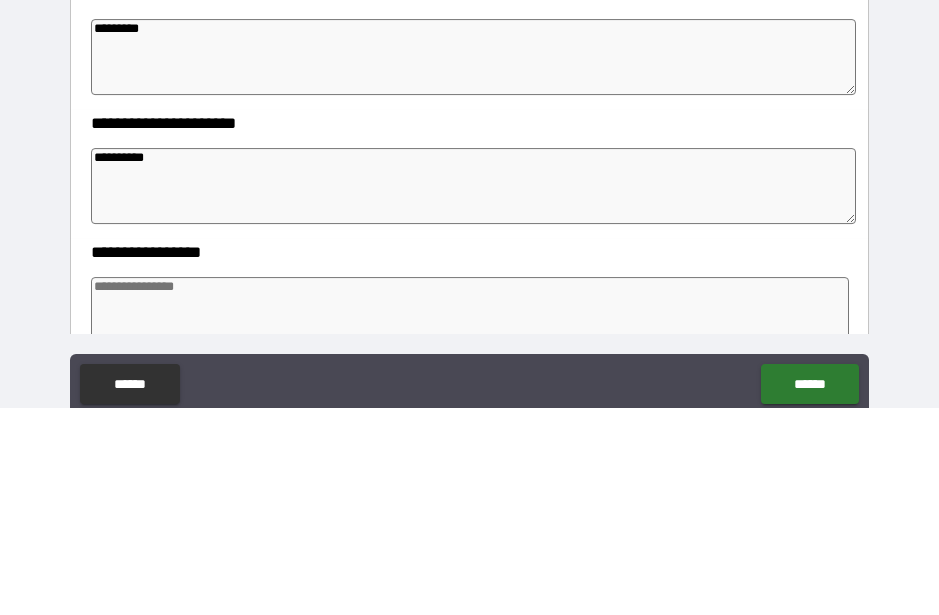 type on "*" 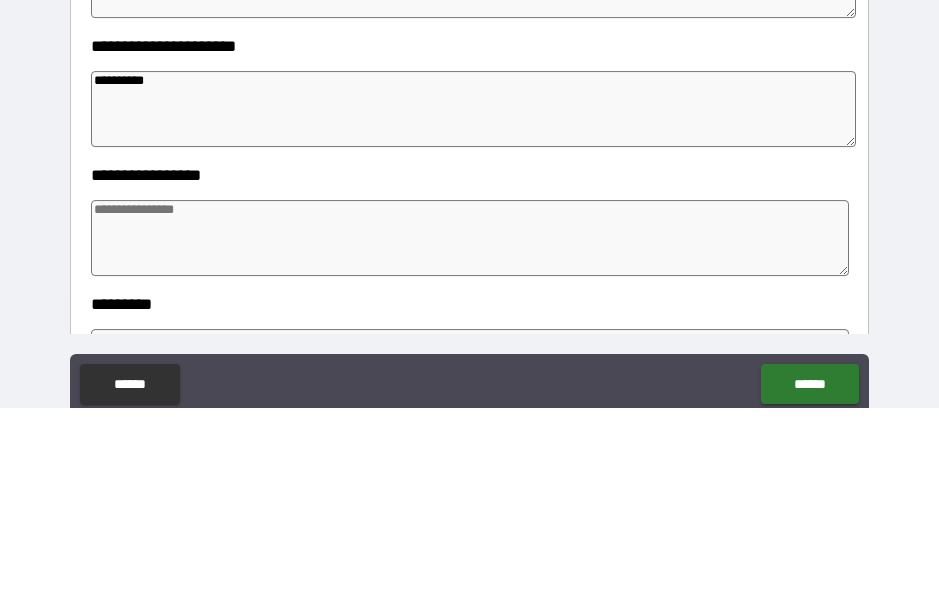 scroll, scrollTop: 283, scrollLeft: 0, axis: vertical 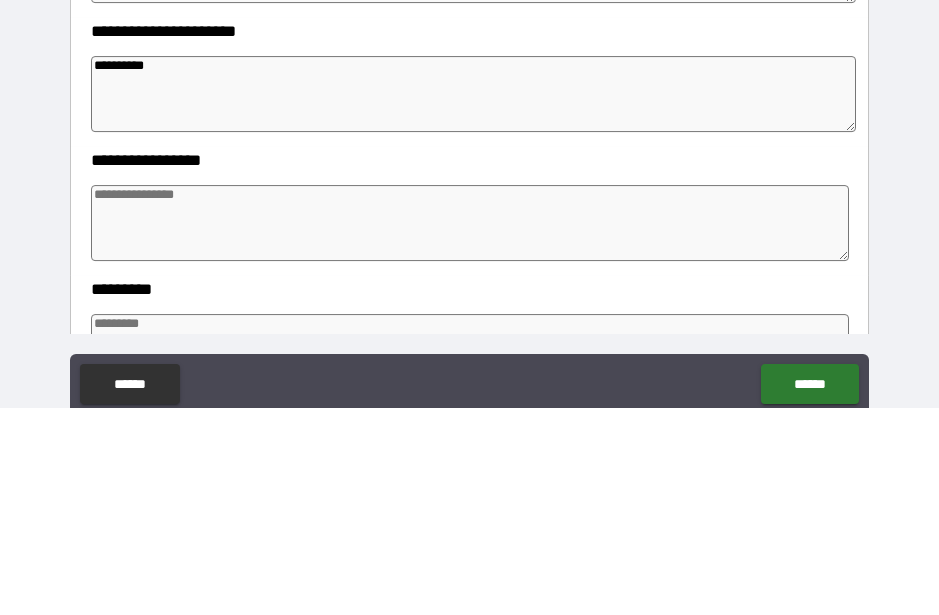 type on "**********" 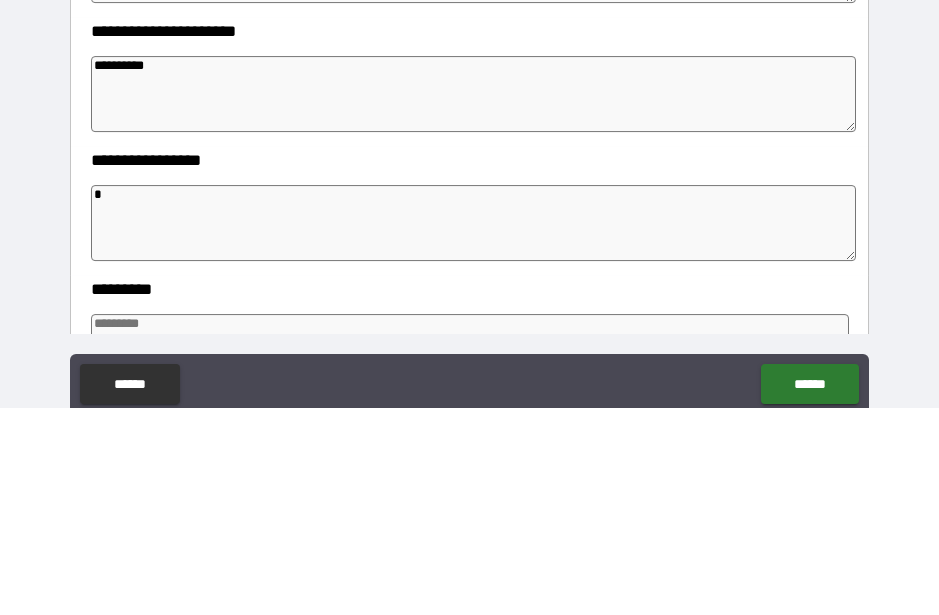 type on "**" 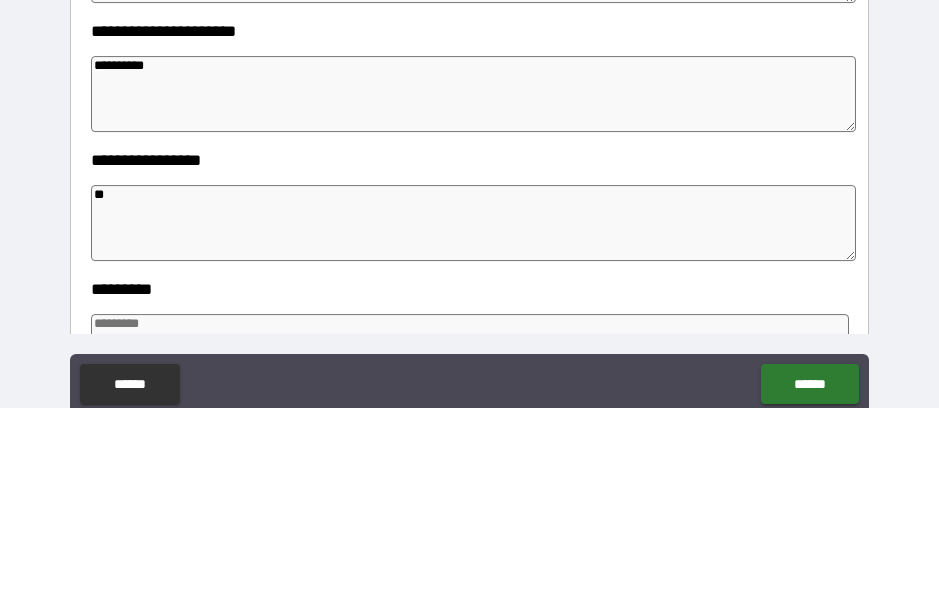 type on "*" 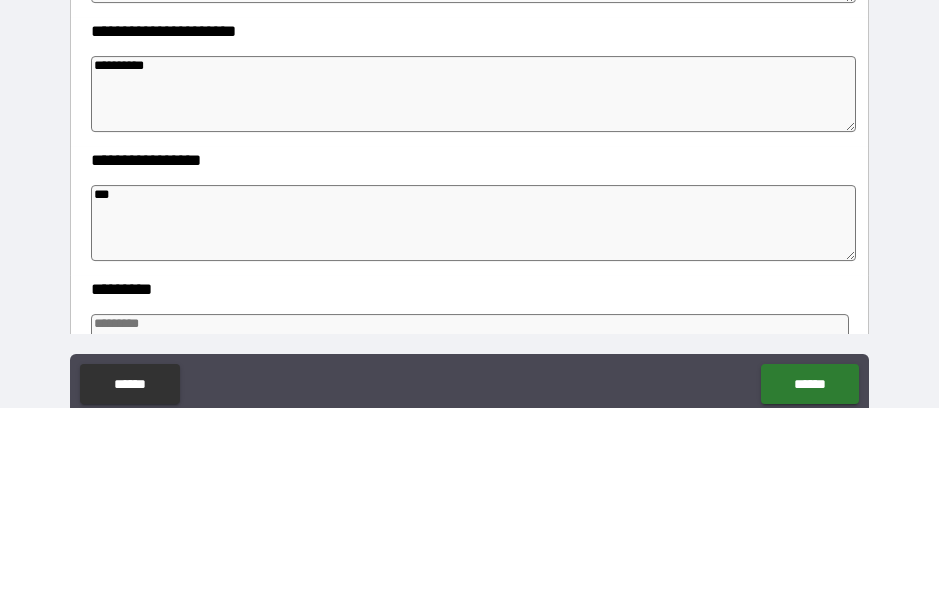 type on "*" 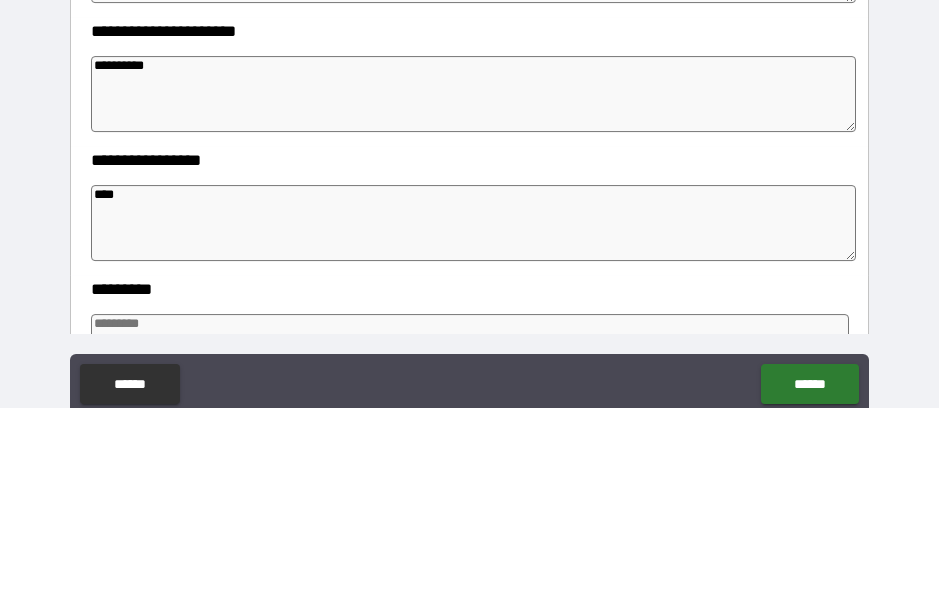 type on "*" 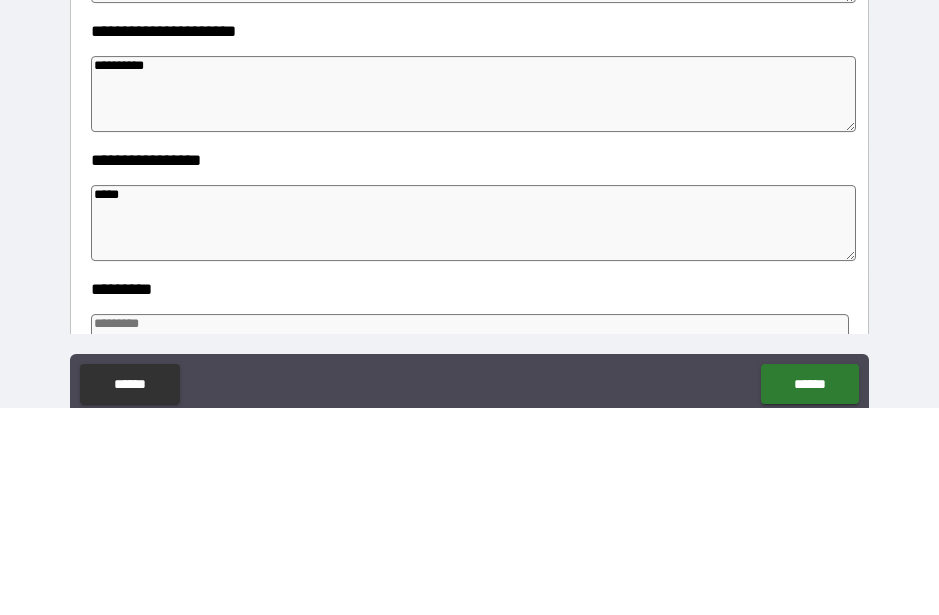 type on "*" 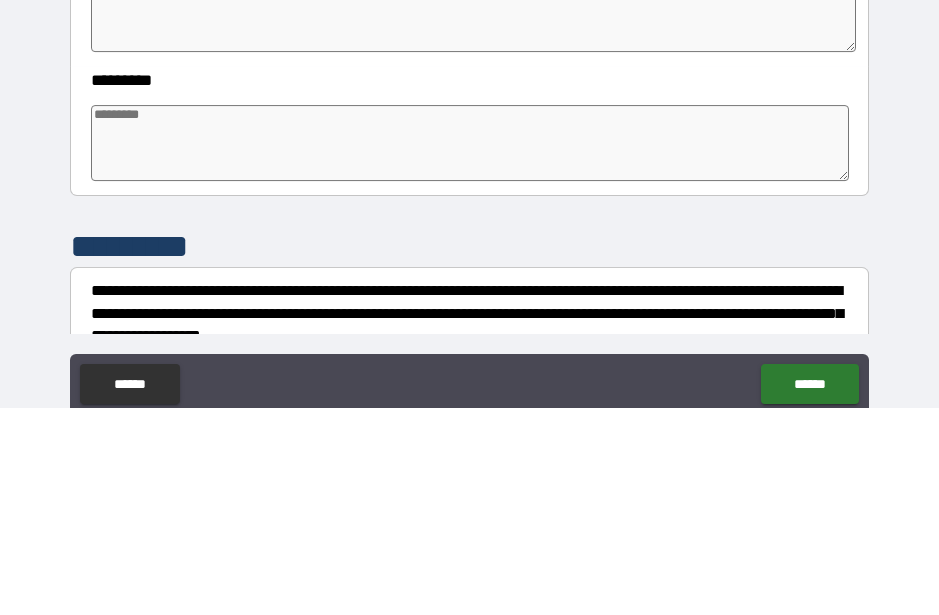 scroll, scrollTop: 528, scrollLeft: 0, axis: vertical 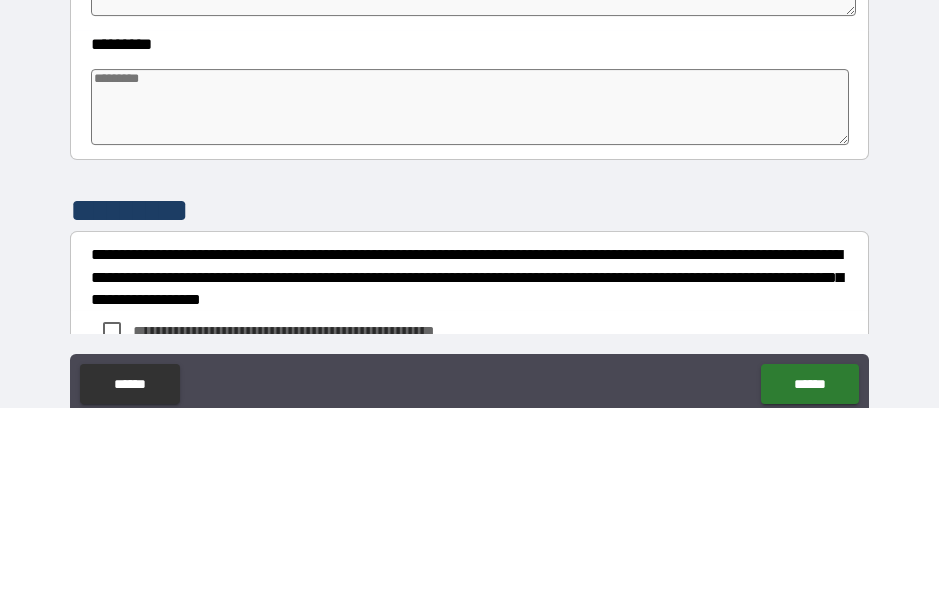 click at bounding box center [469, 314] 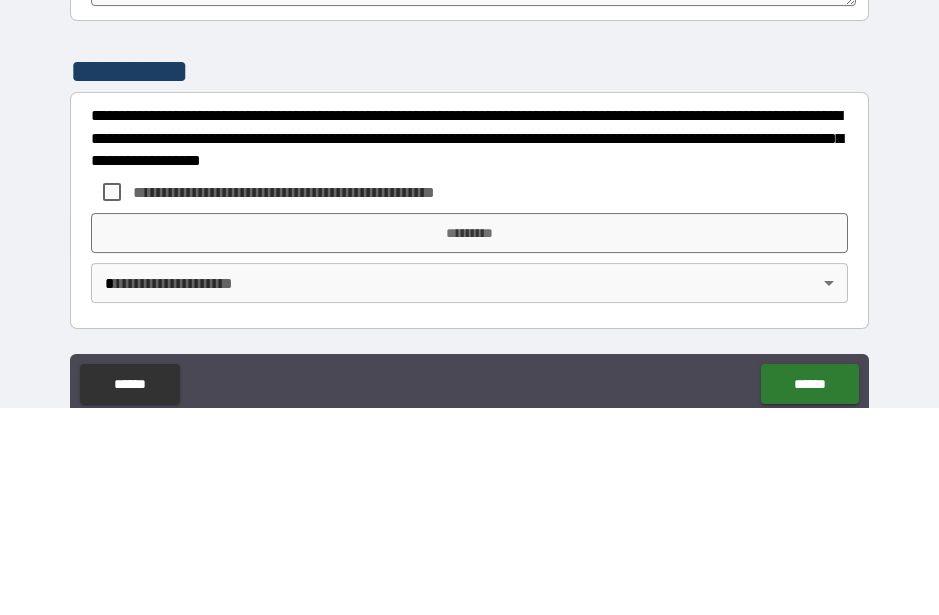 scroll, scrollTop: 667, scrollLeft: 0, axis: vertical 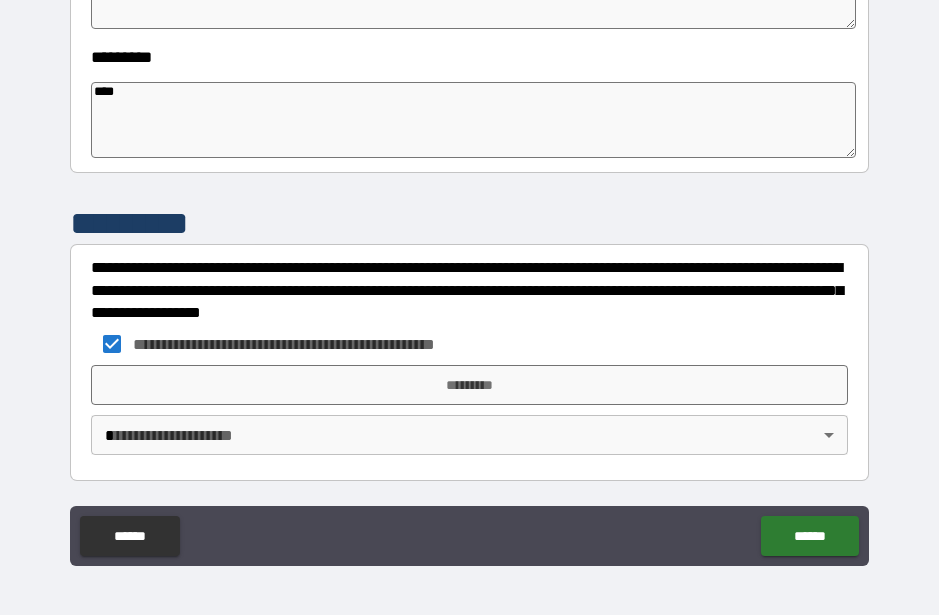 click on "*********" at bounding box center (469, 385) 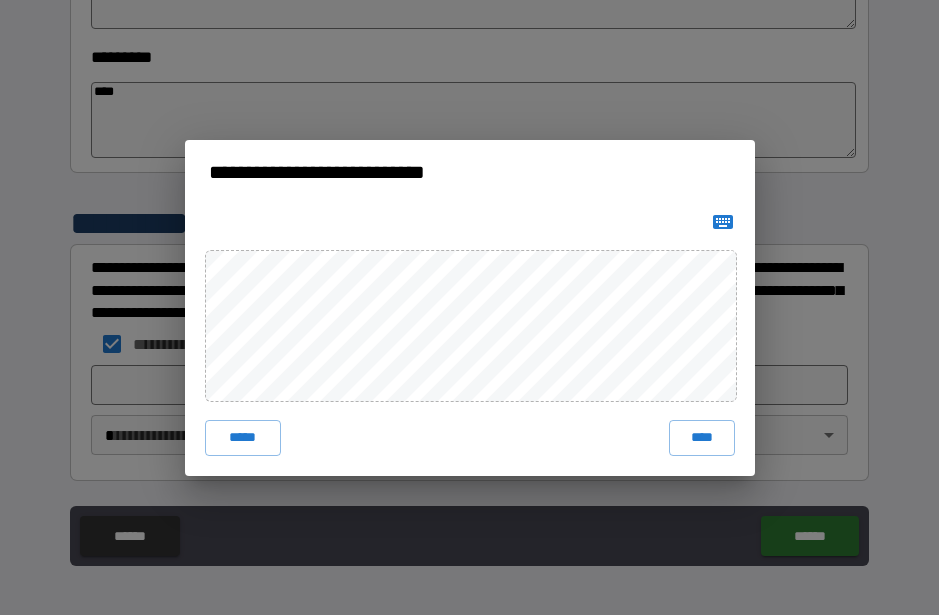 click on "****" at bounding box center [702, 438] 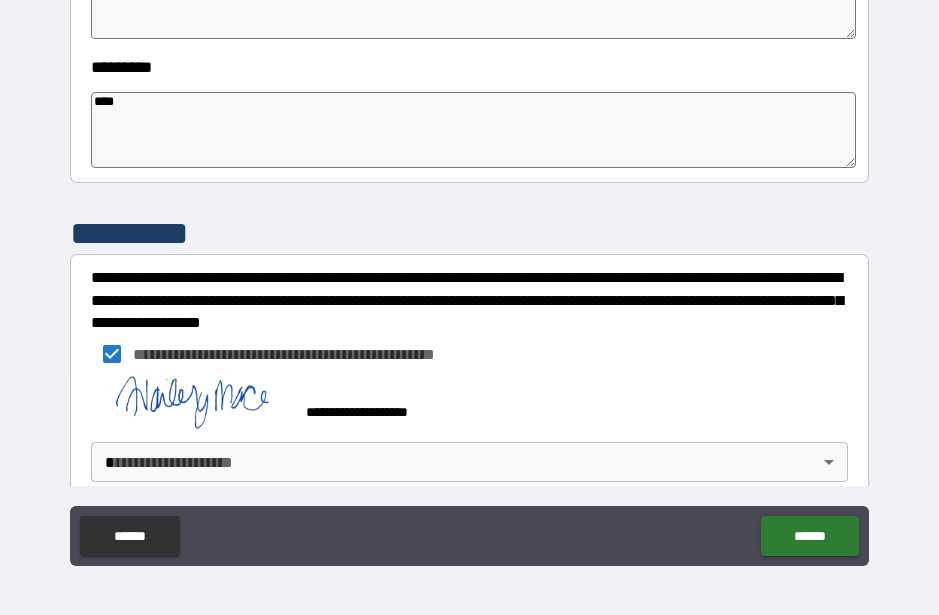 click on "**********" at bounding box center (469, 280) 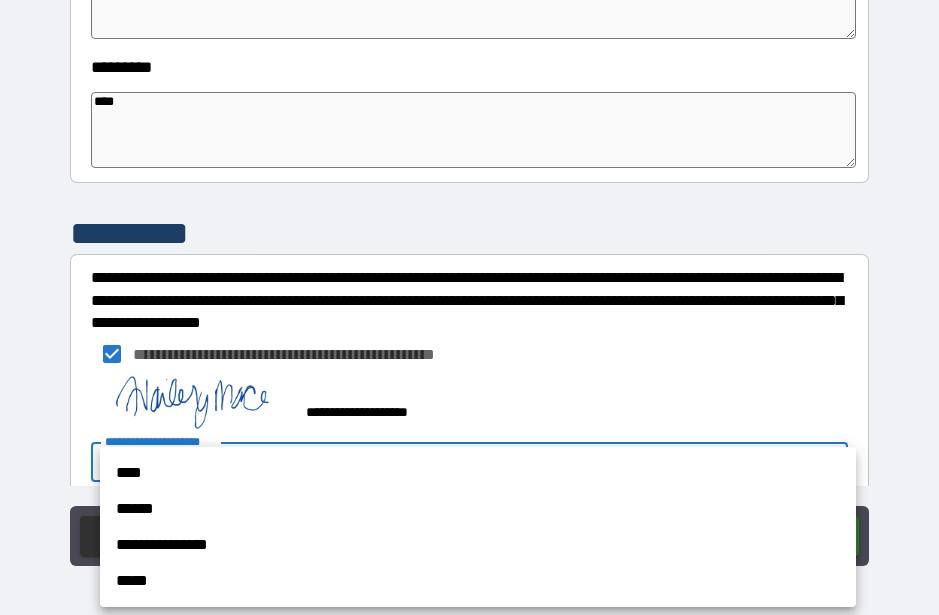 click on "****" at bounding box center [478, 473] 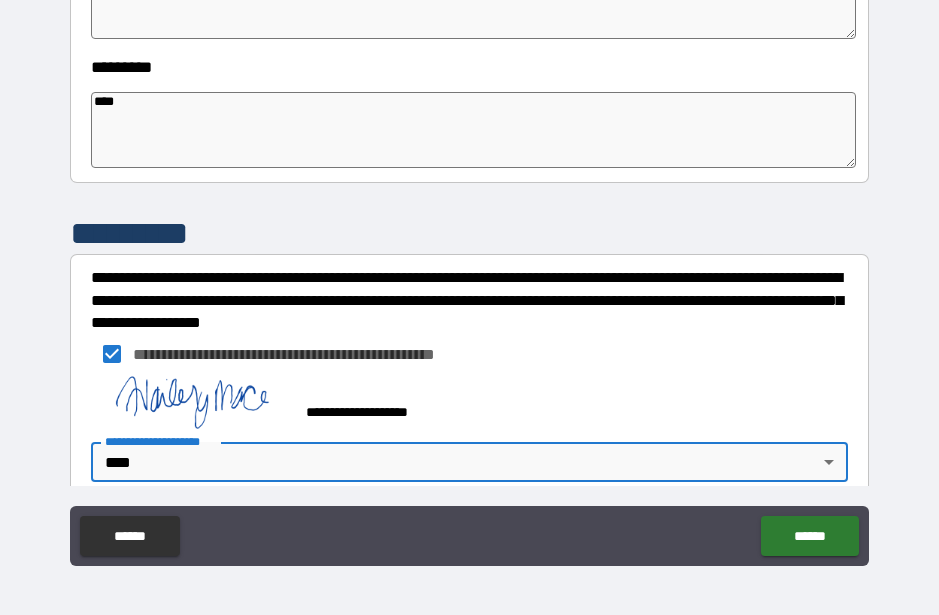 click on "******" at bounding box center (809, 536) 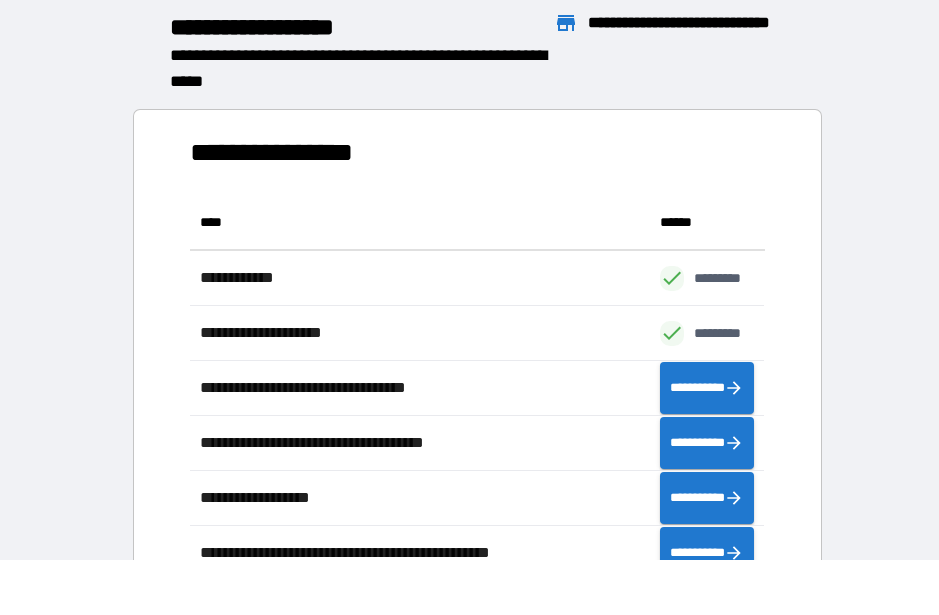 scroll, scrollTop: 386, scrollLeft: 575, axis: both 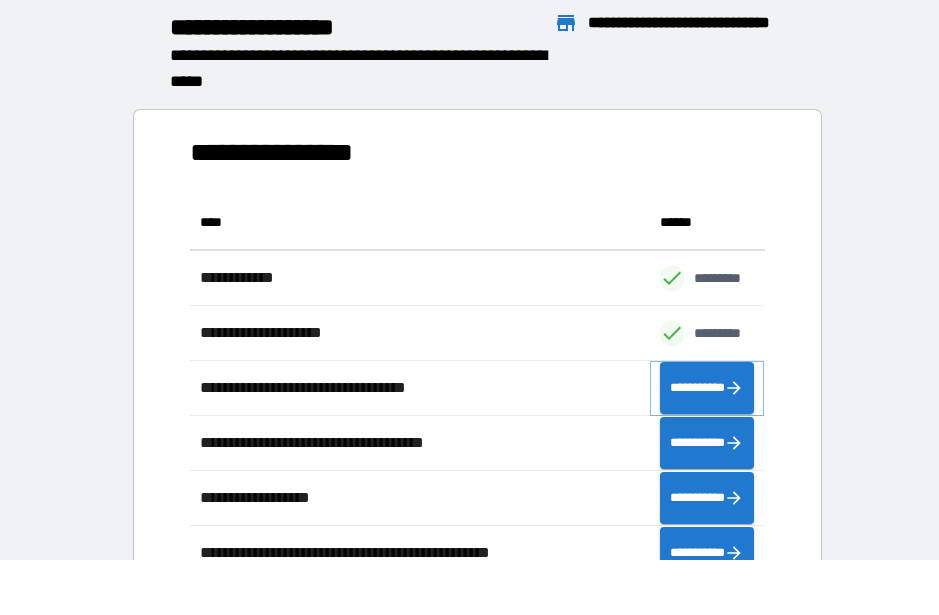 click on "**********" at bounding box center [707, 388] 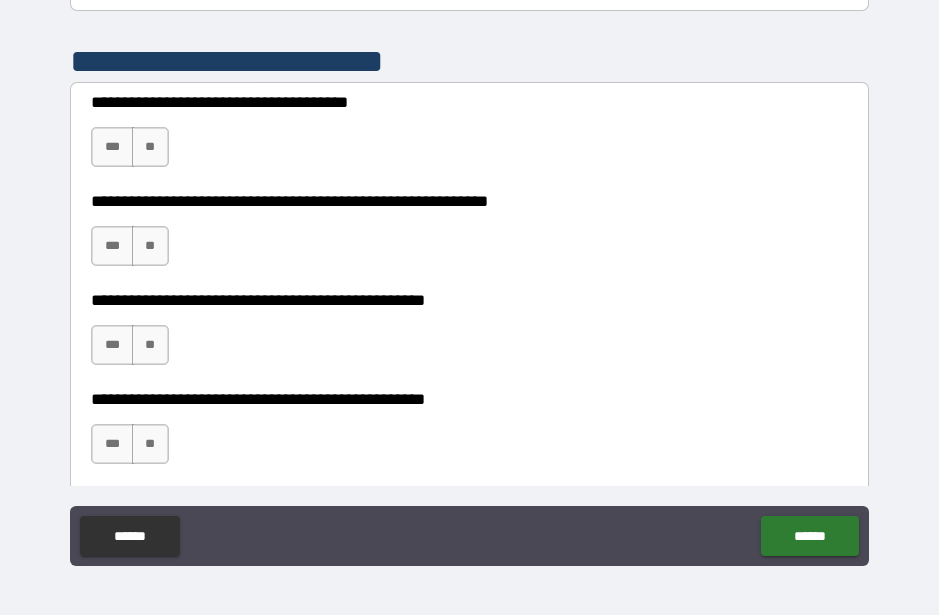 scroll, scrollTop: 404, scrollLeft: 0, axis: vertical 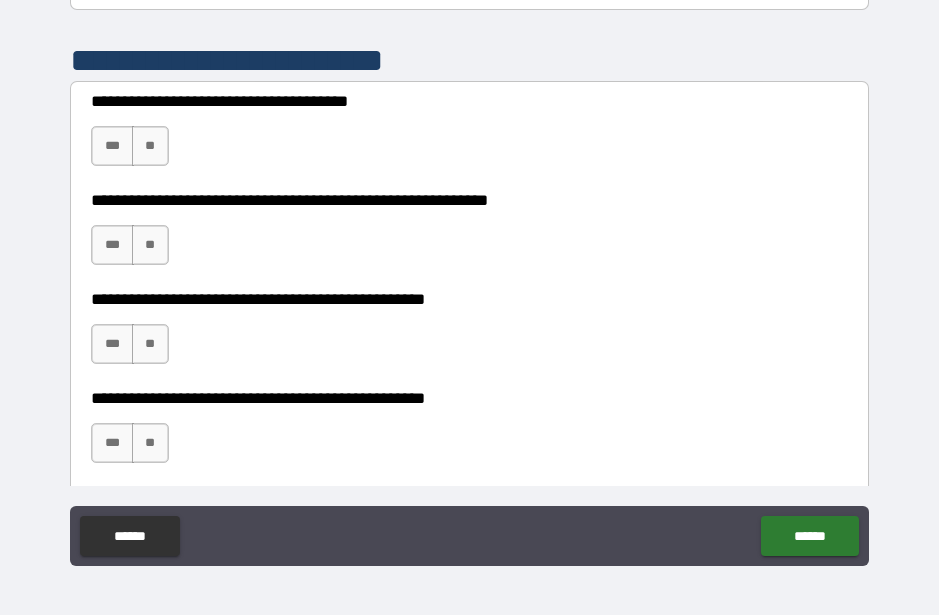click on "**" at bounding box center [150, 146] 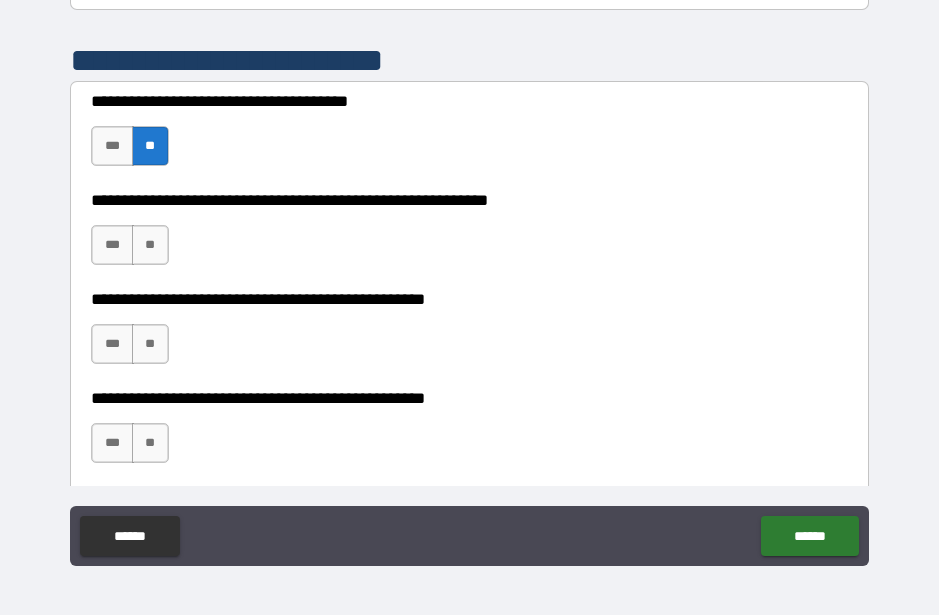 click on "**" at bounding box center [150, 245] 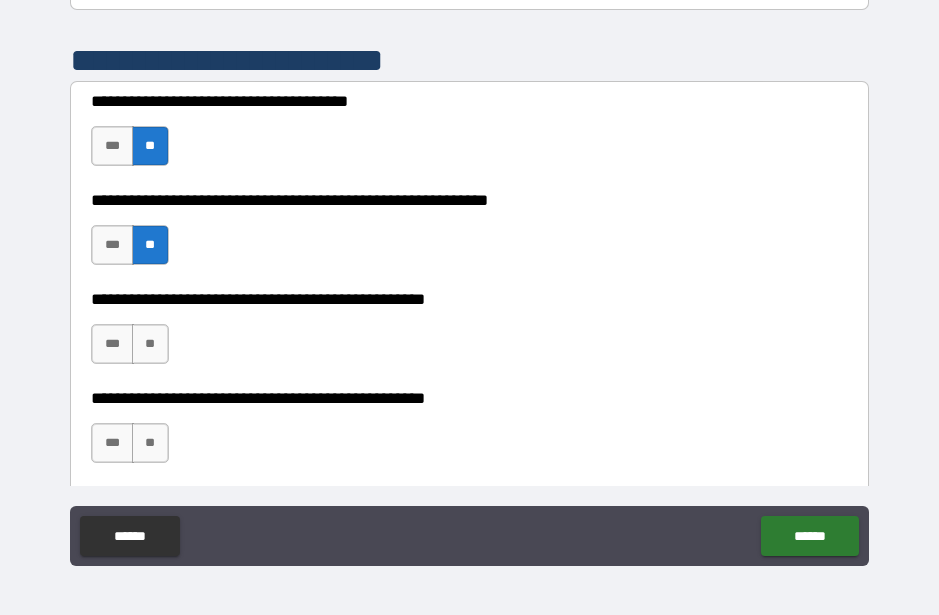 click on "**" at bounding box center (150, 344) 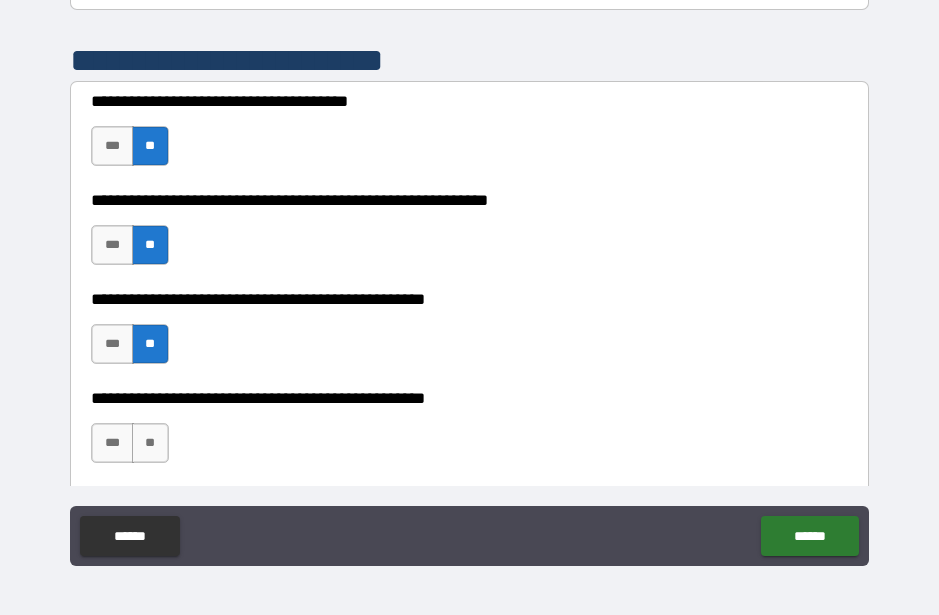 click on "**" at bounding box center [150, 443] 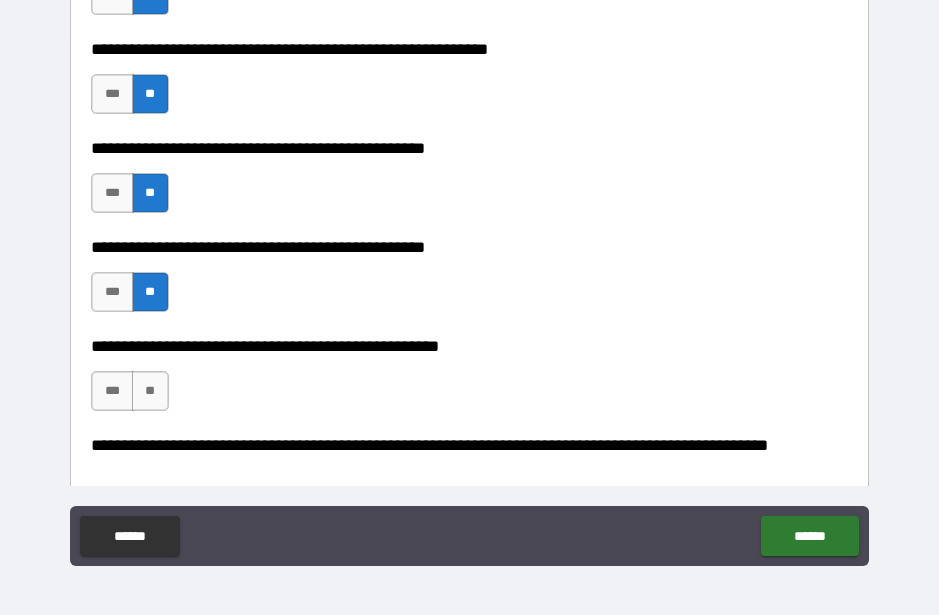 scroll, scrollTop: 582, scrollLeft: 0, axis: vertical 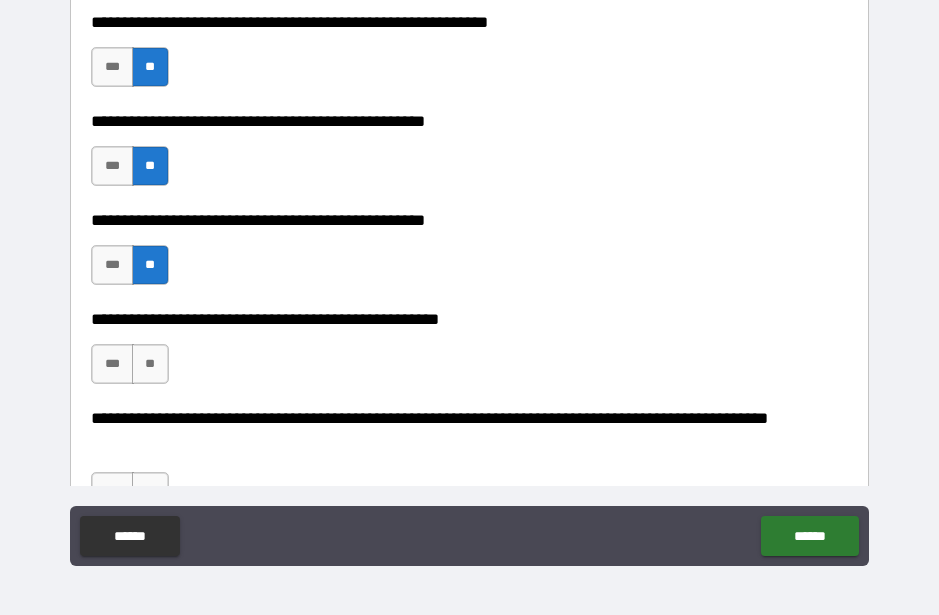 click on "**" at bounding box center [150, 364] 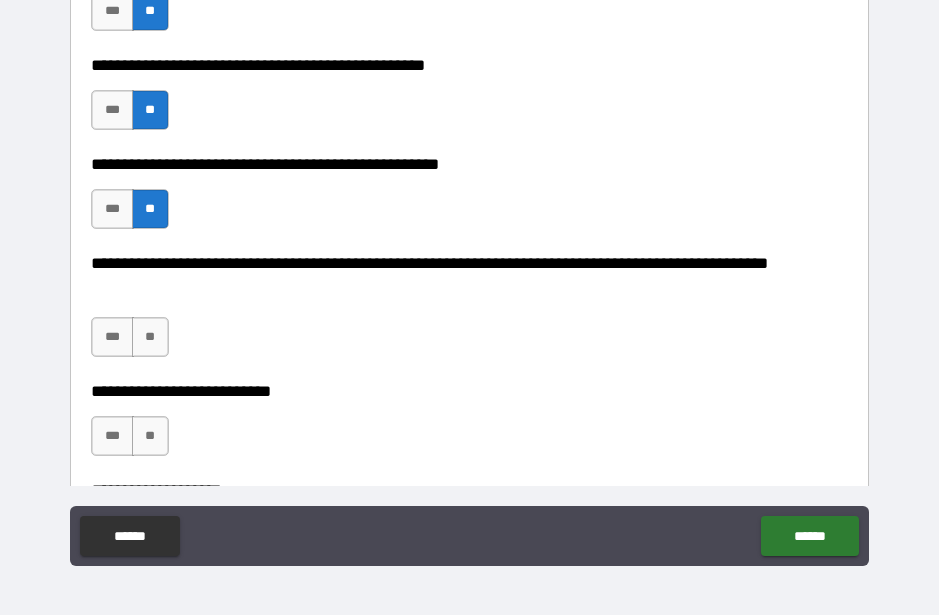 scroll, scrollTop: 741, scrollLeft: 0, axis: vertical 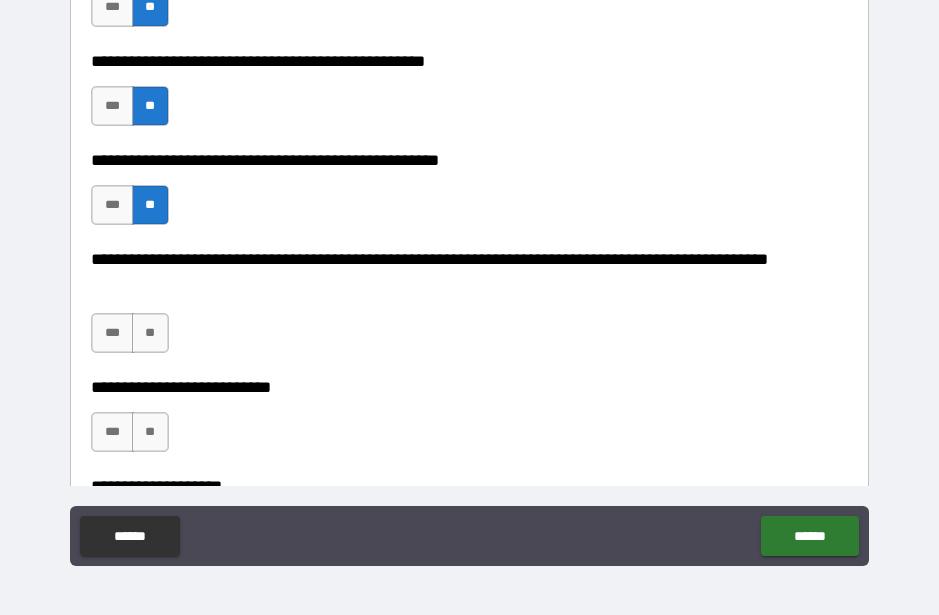 click on "**" at bounding box center [150, 333] 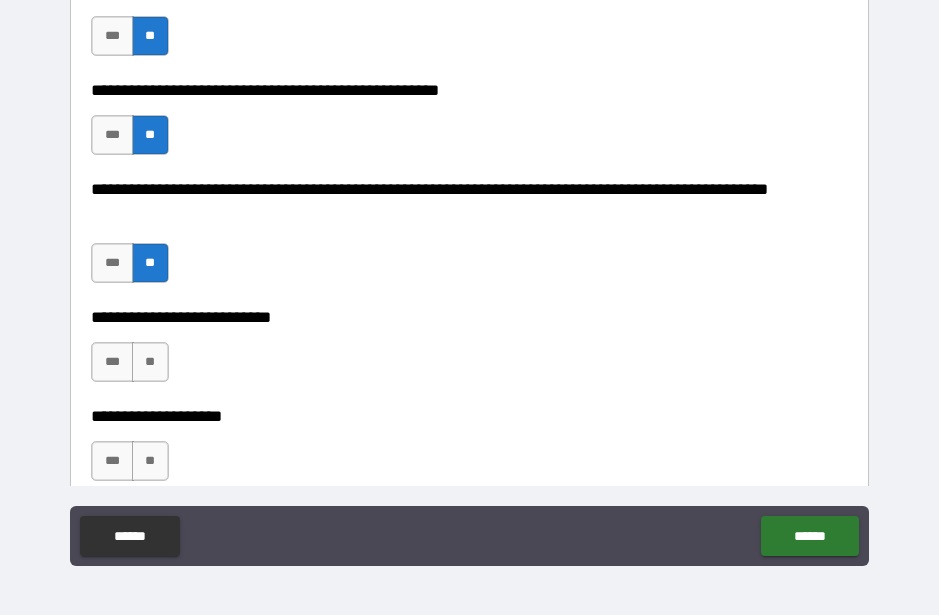 scroll, scrollTop: 843, scrollLeft: 0, axis: vertical 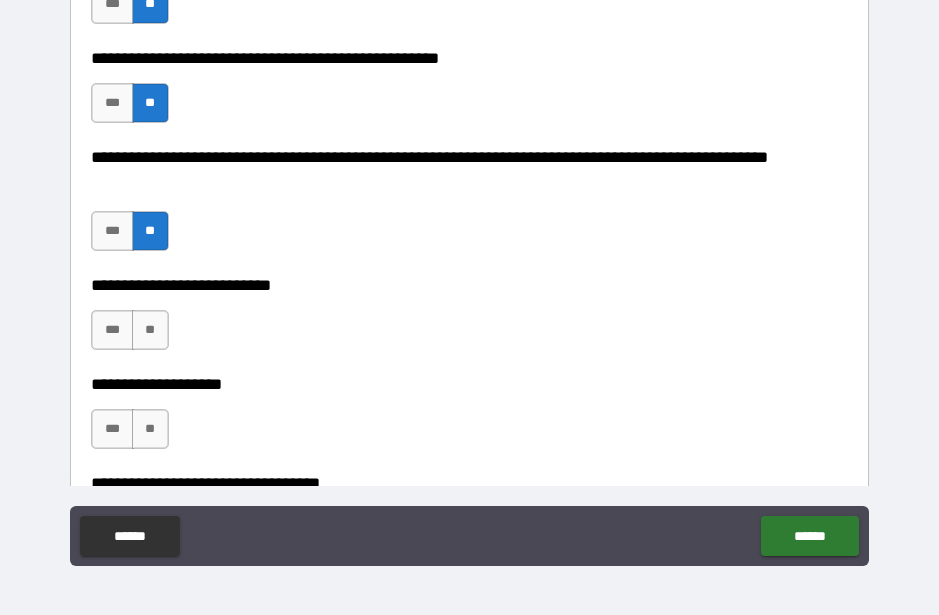 click on "**" at bounding box center [150, 330] 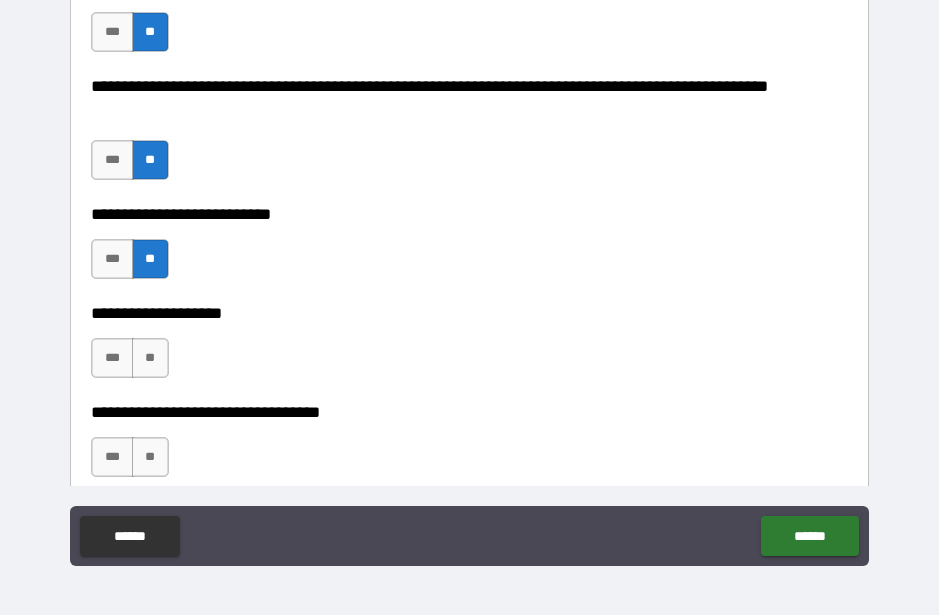 scroll, scrollTop: 933, scrollLeft: 0, axis: vertical 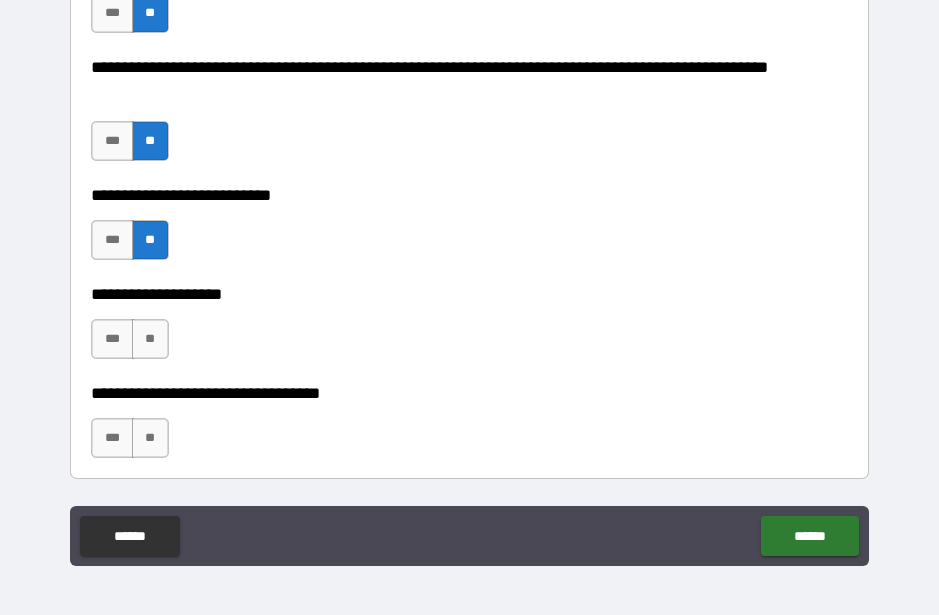 click on "**" at bounding box center [150, 339] 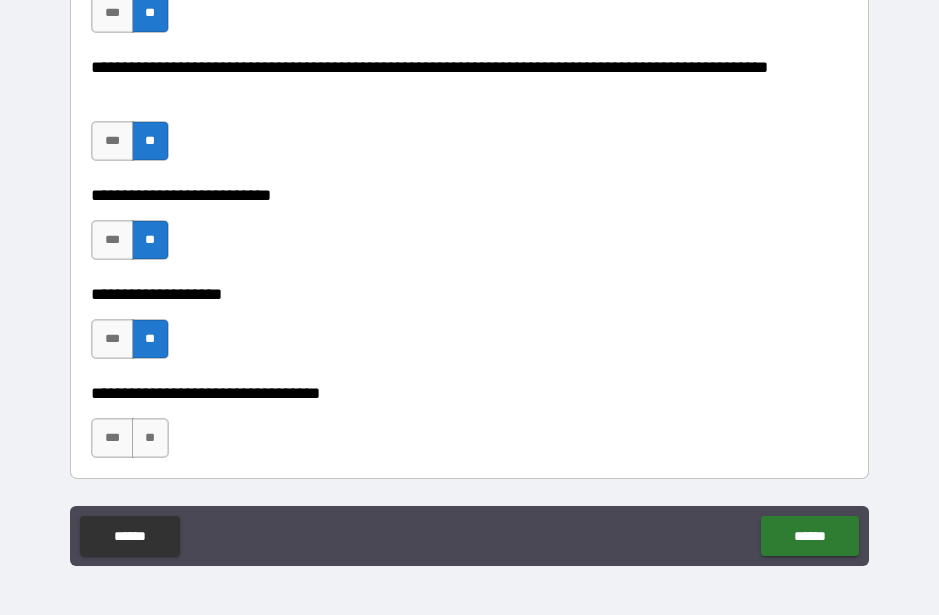 click on "**" at bounding box center (150, 438) 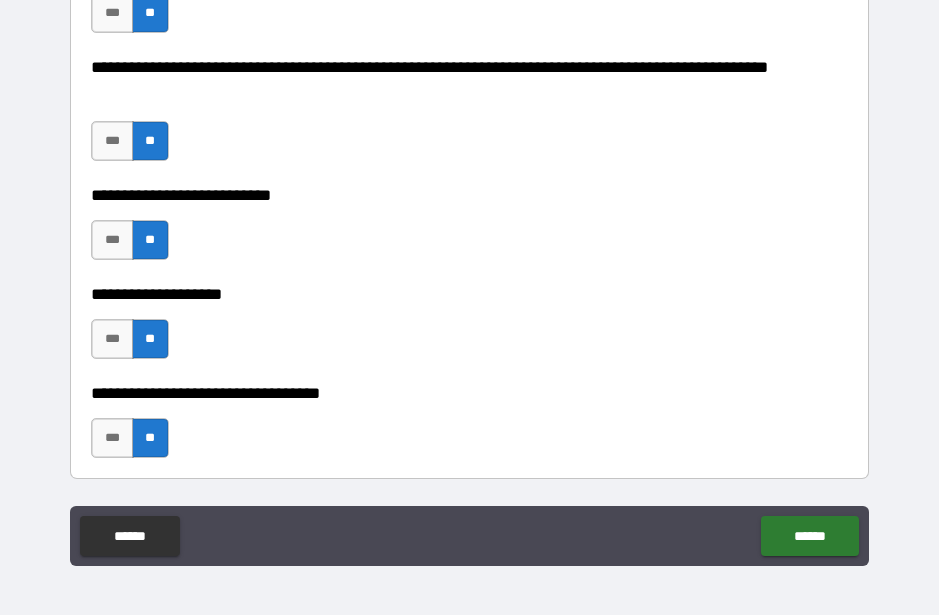 click on "******" at bounding box center (809, 536) 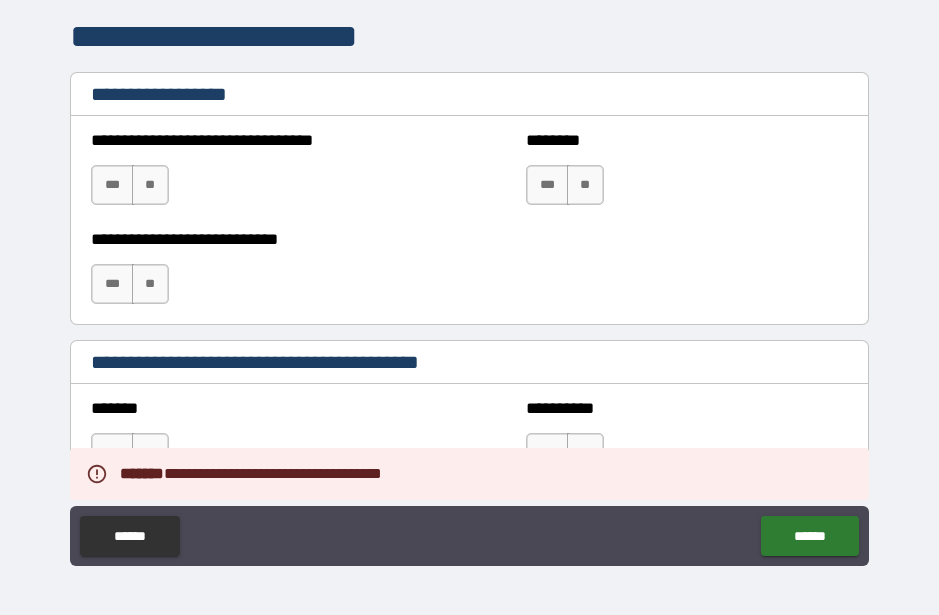 scroll, scrollTop: 1431, scrollLeft: 0, axis: vertical 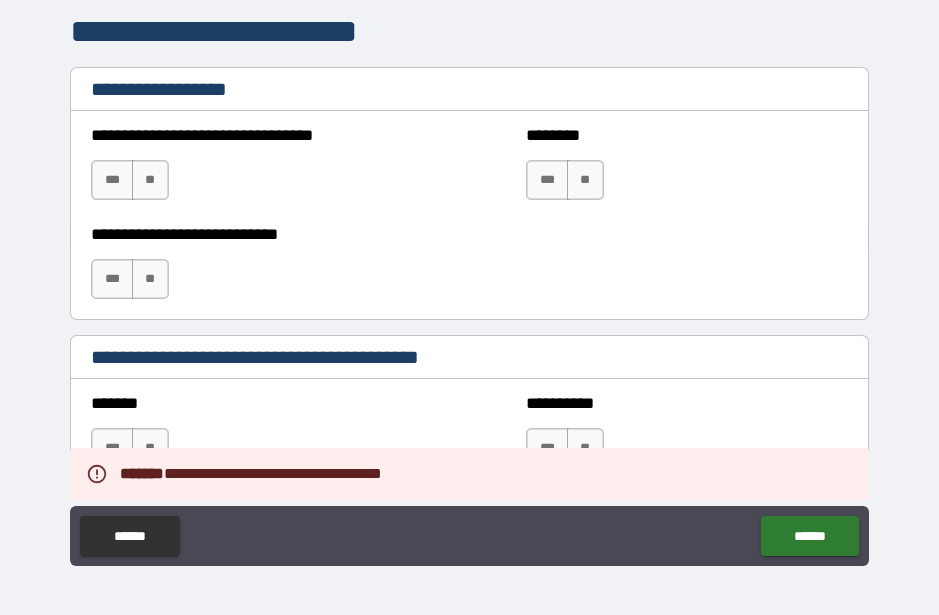 click on "**" at bounding box center [150, 180] 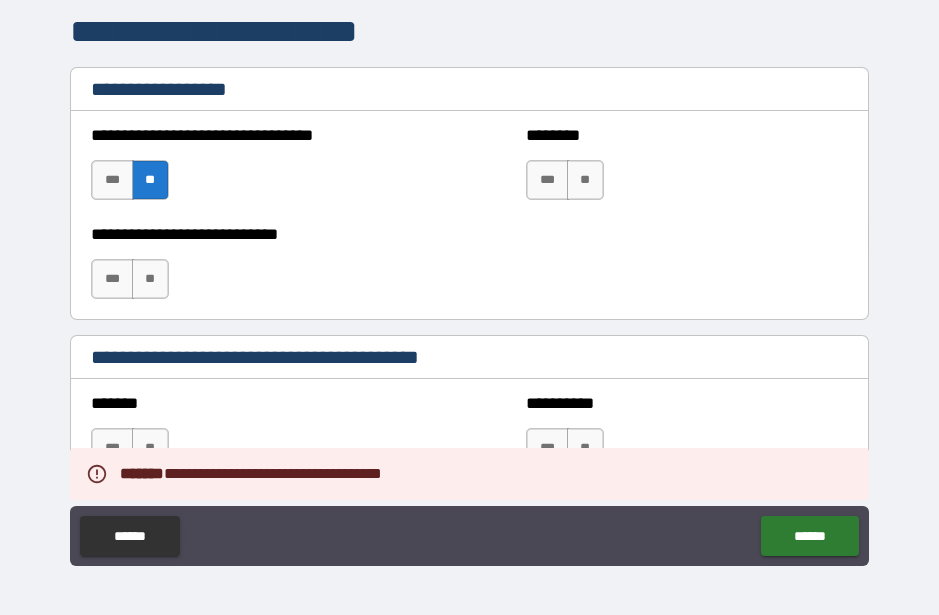 click on "**" at bounding box center [585, 180] 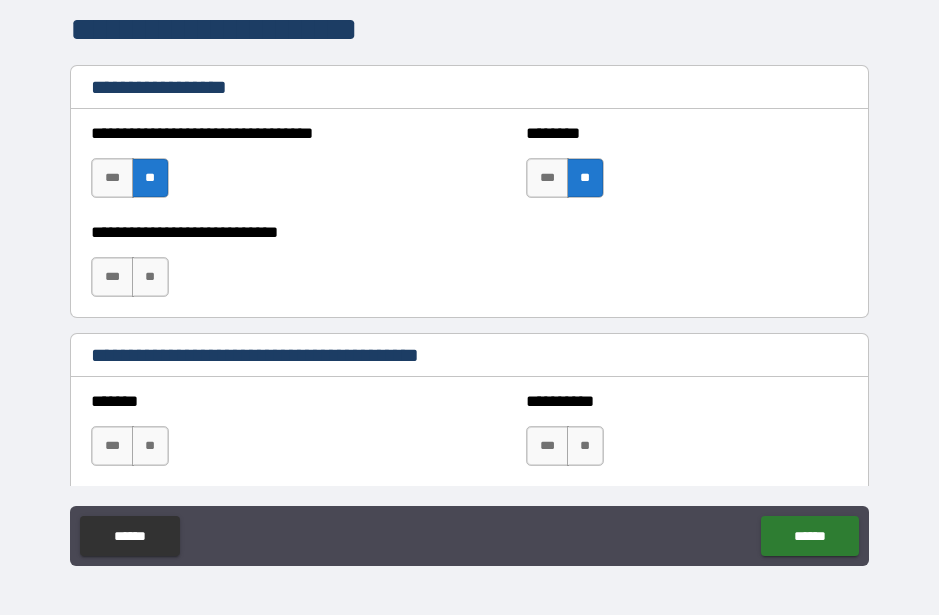 click on "**" at bounding box center [150, 277] 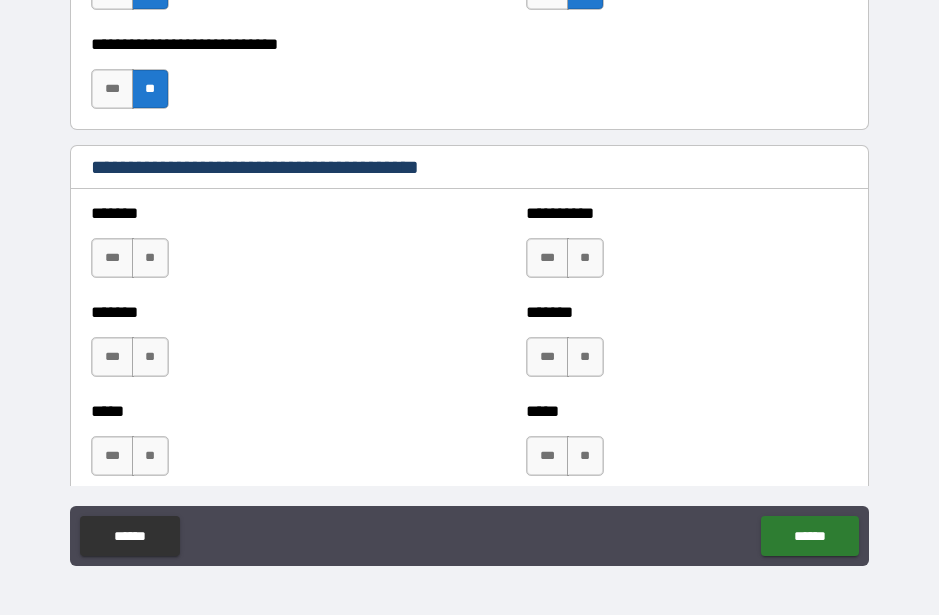 scroll, scrollTop: 1625, scrollLeft: 0, axis: vertical 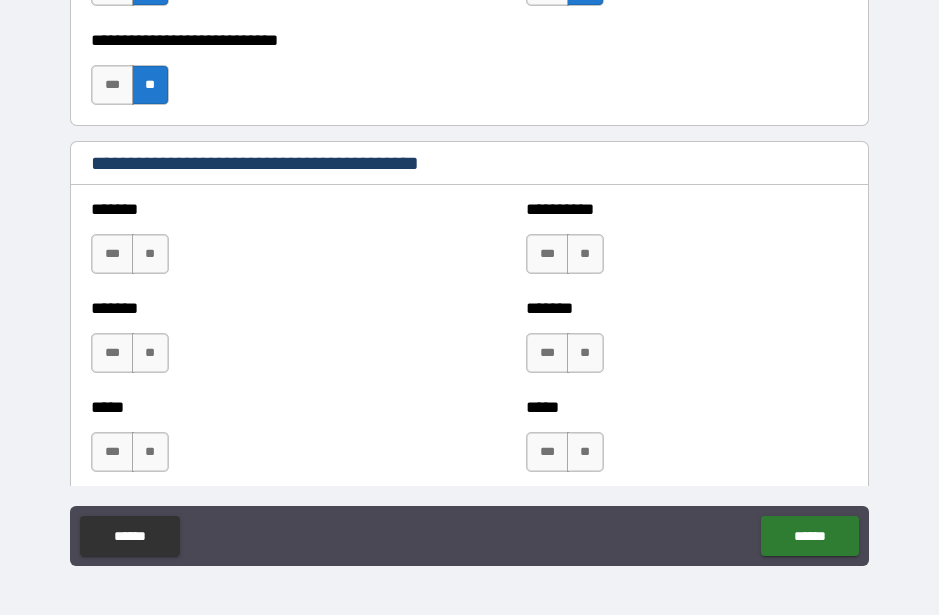 click on "**" at bounding box center (150, 254) 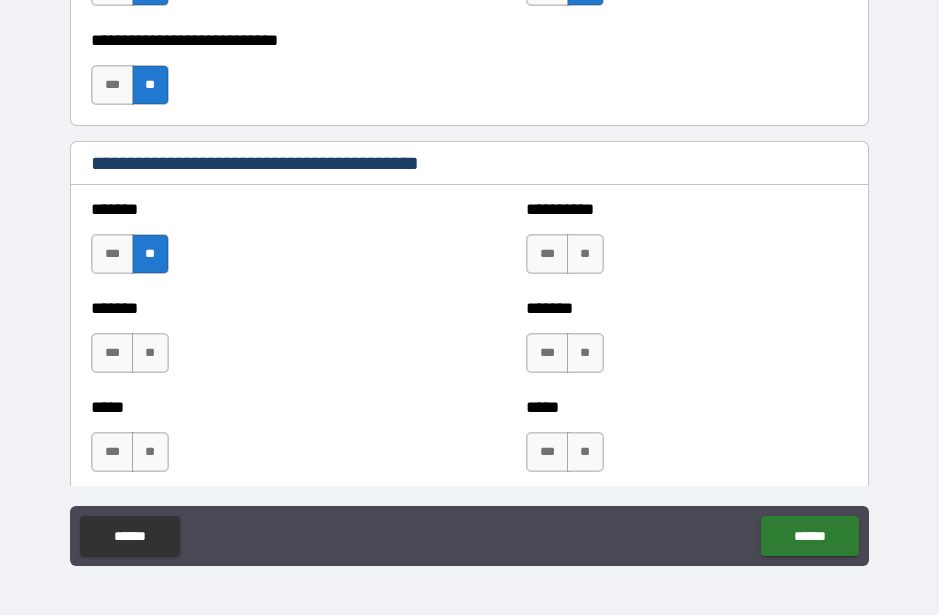 click on "**" at bounding box center [150, 353] 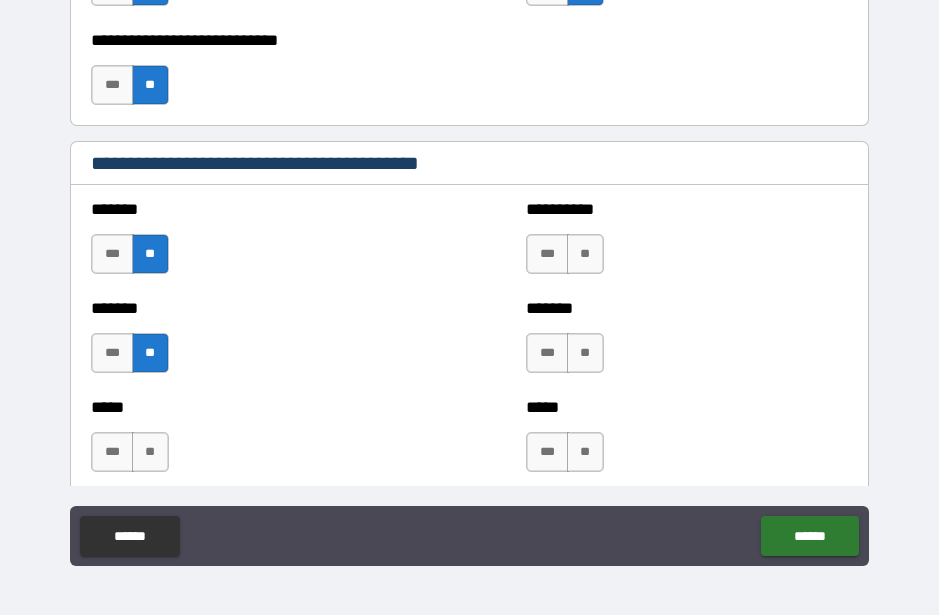 click on "**" at bounding box center (150, 452) 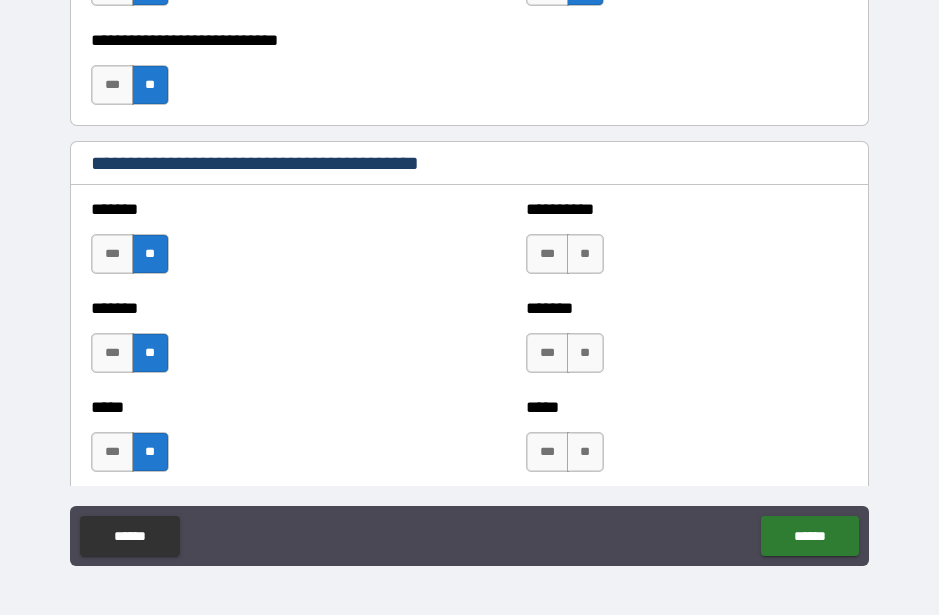 click on "**" at bounding box center [585, 254] 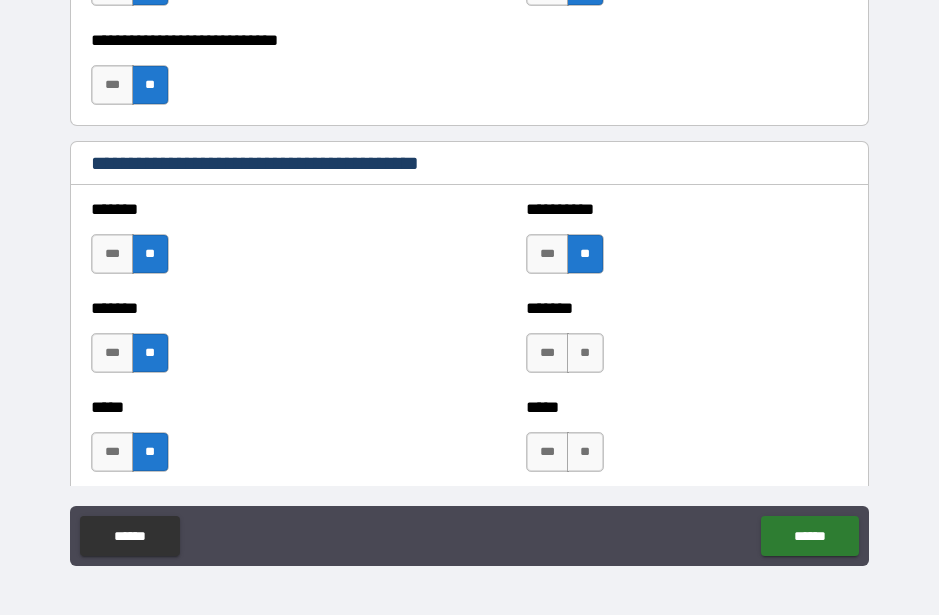 click on "**" at bounding box center [585, 353] 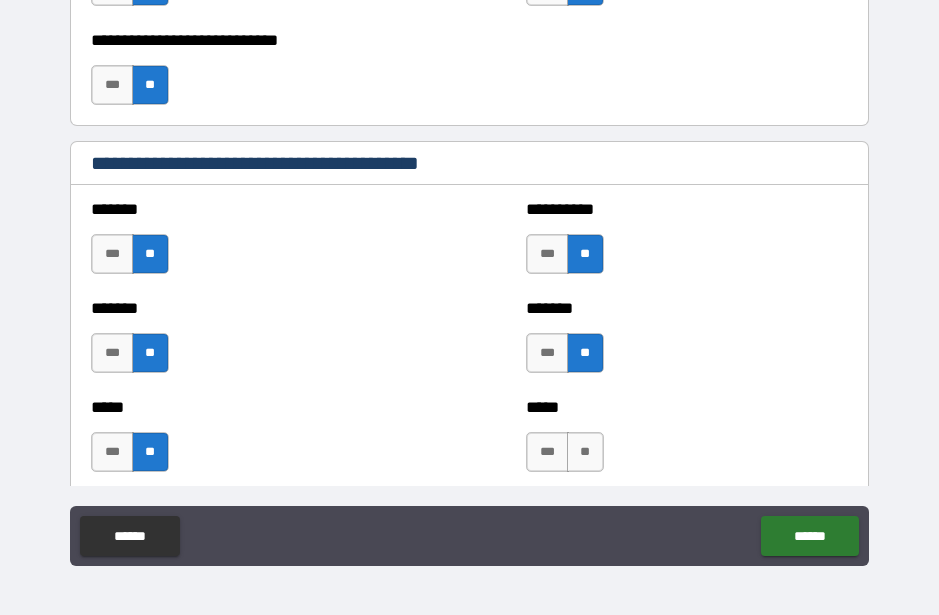 click on "**" at bounding box center [585, 452] 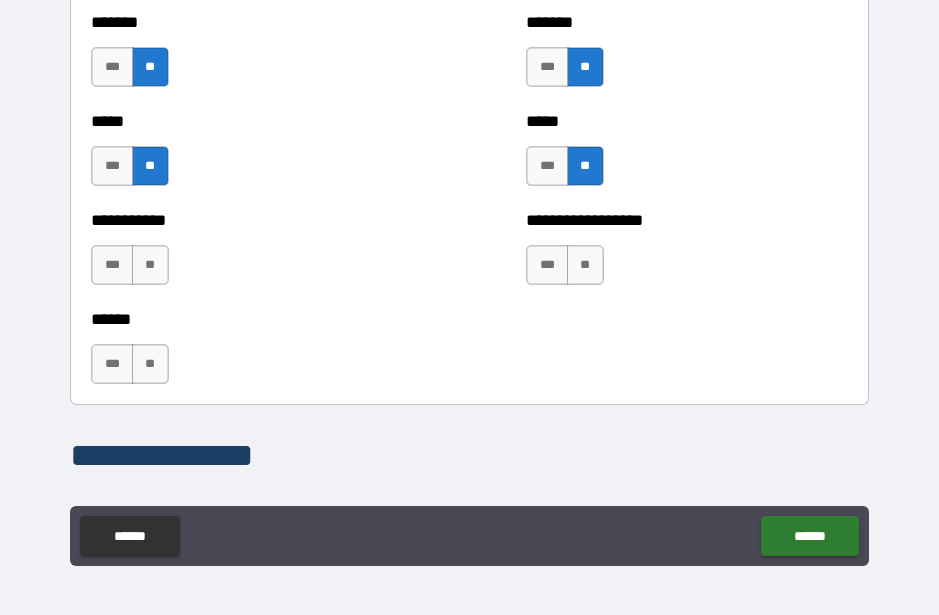 scroll, scrollTop: 1917, scrollLeft: 0, axis: vertical 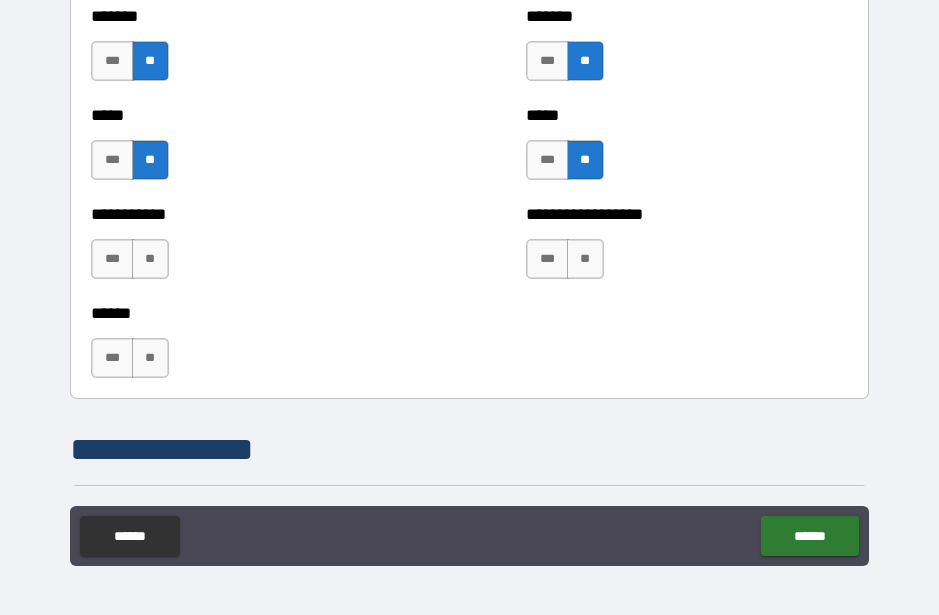 click on "**" at bounding box center [150, 259] 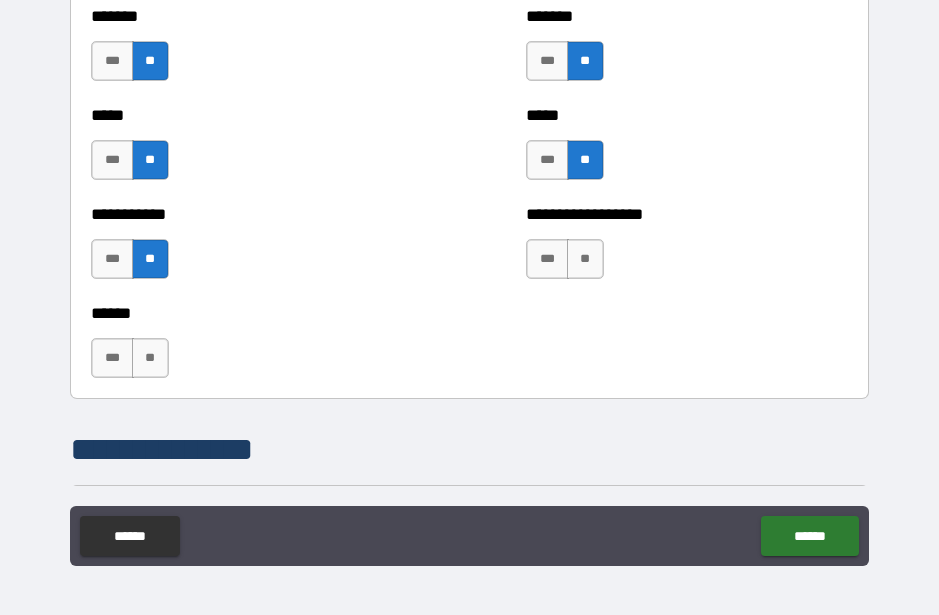 click on "**" at bounding box center (150, 358) 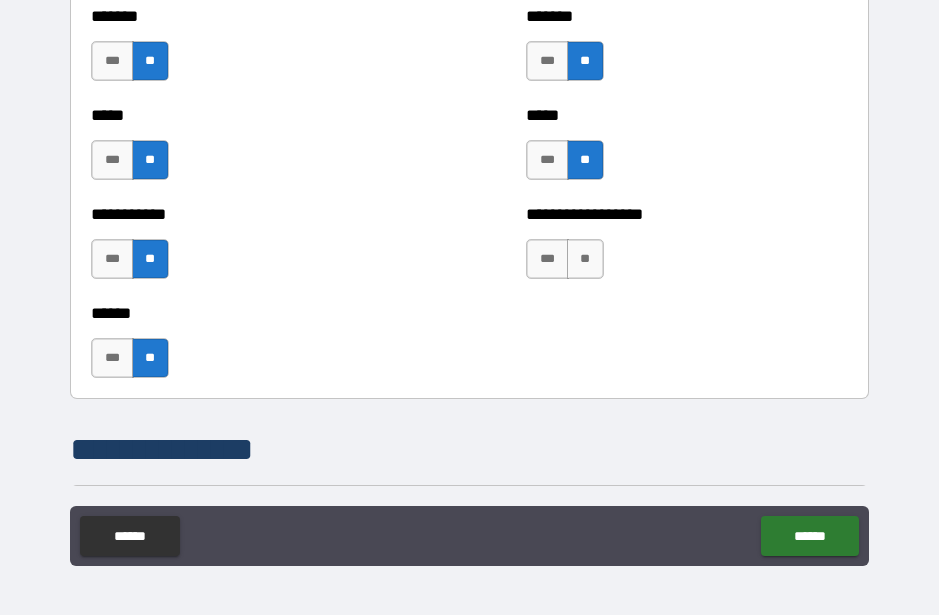 click on "**" at bounding box center [585, 259] 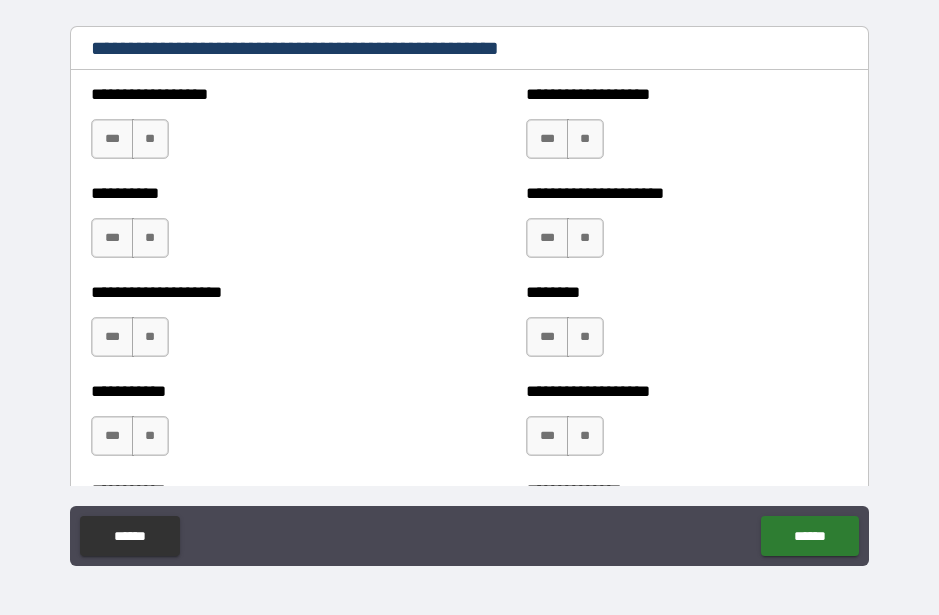 scroll, scrollTop: 2377, scrollLeft: 0, axis: vertical 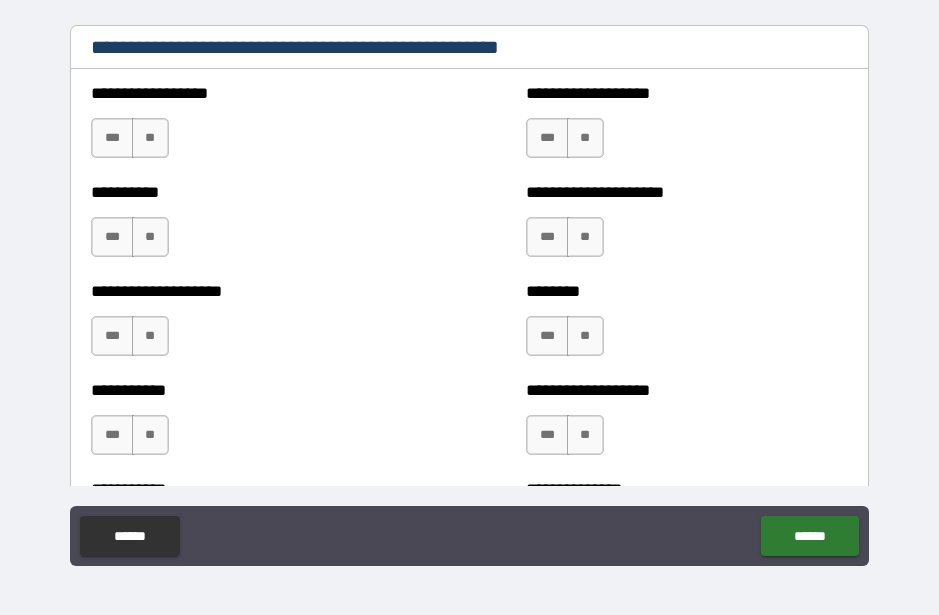 click on "**" at bounding box center (150, 138) 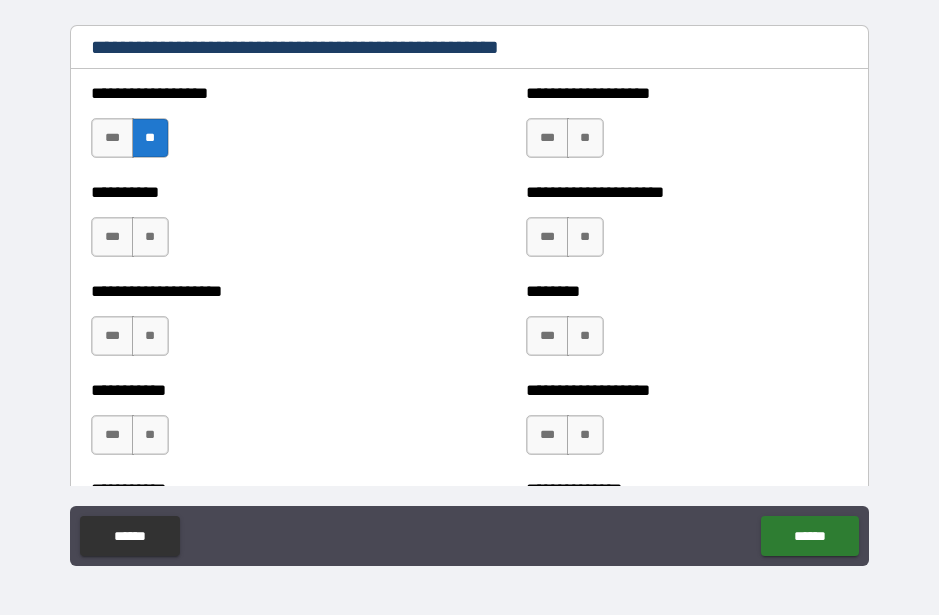 click on "**" at bounding box center [150, 237] 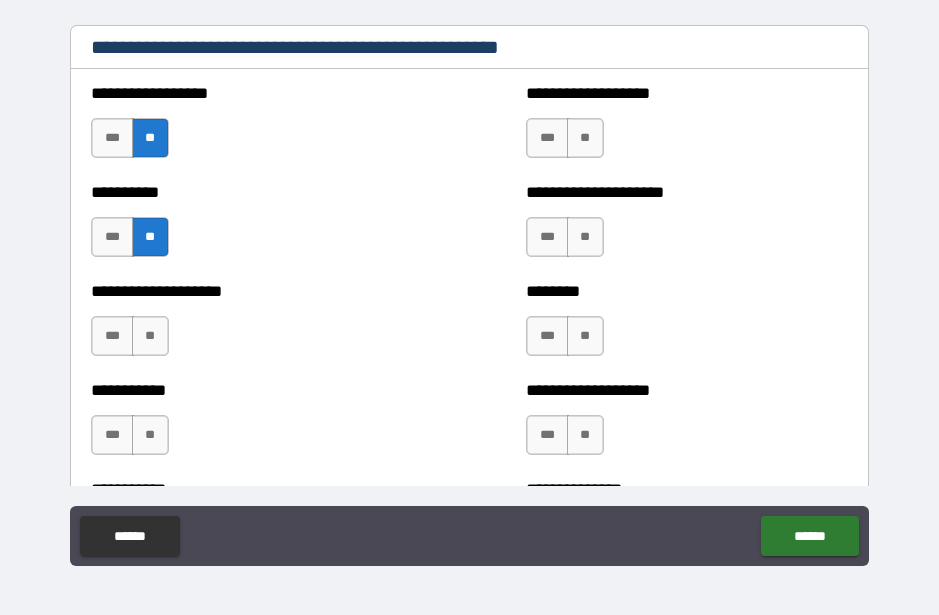 click on "**" at bounding box center (150, 336) 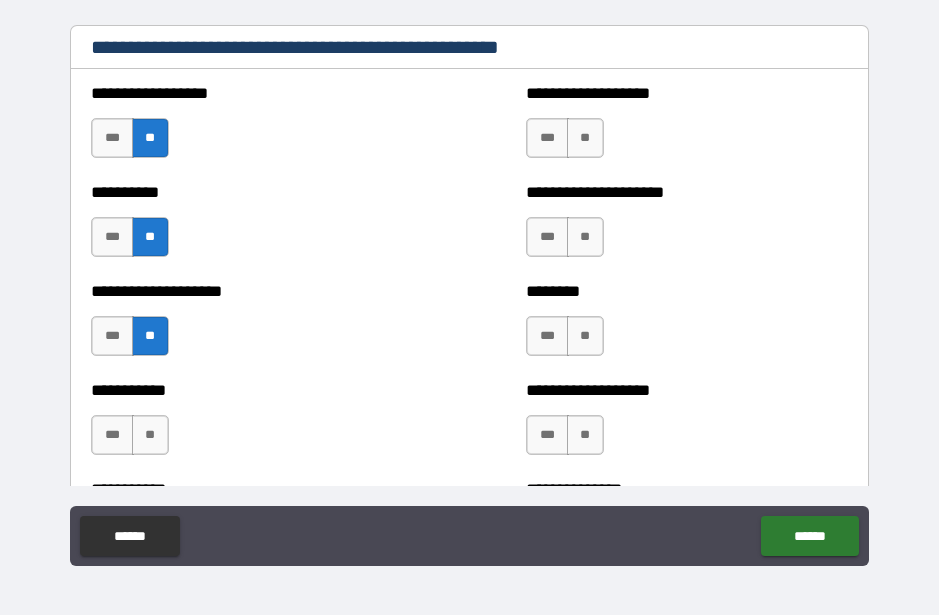 click on "**" at bounding box center [150, 435] 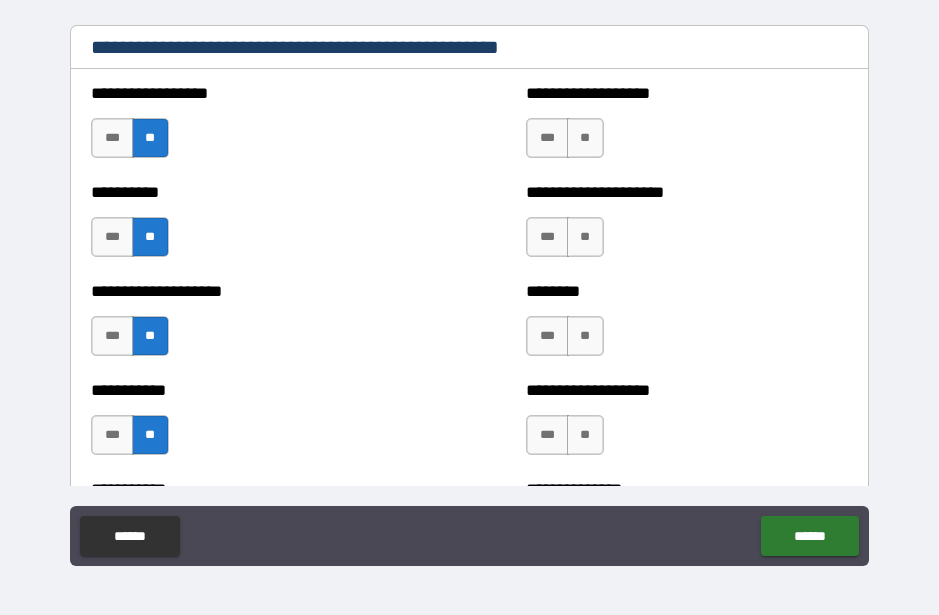 click on "**" at bounding box center [585, 138] 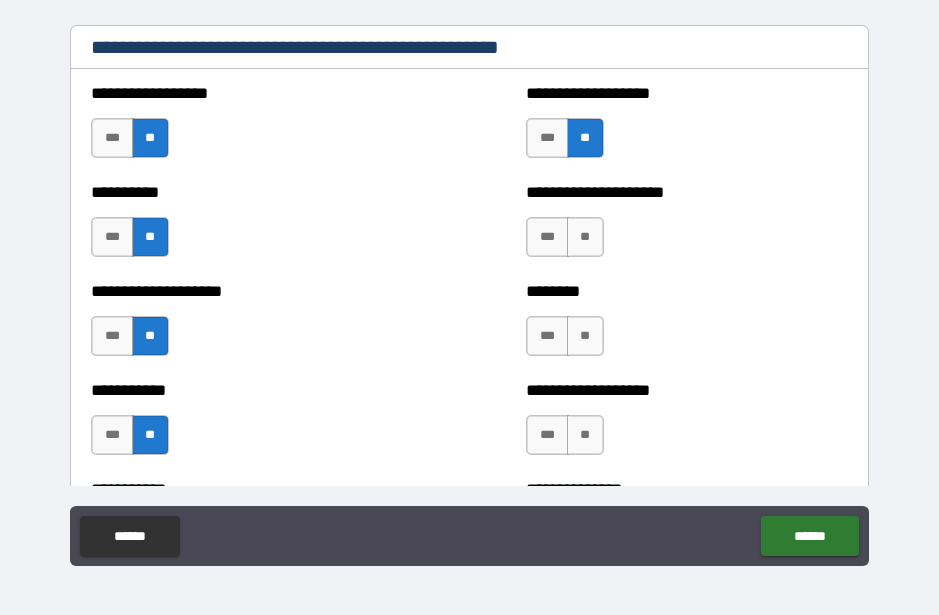 click on "**" at bounding box center (585, 237) 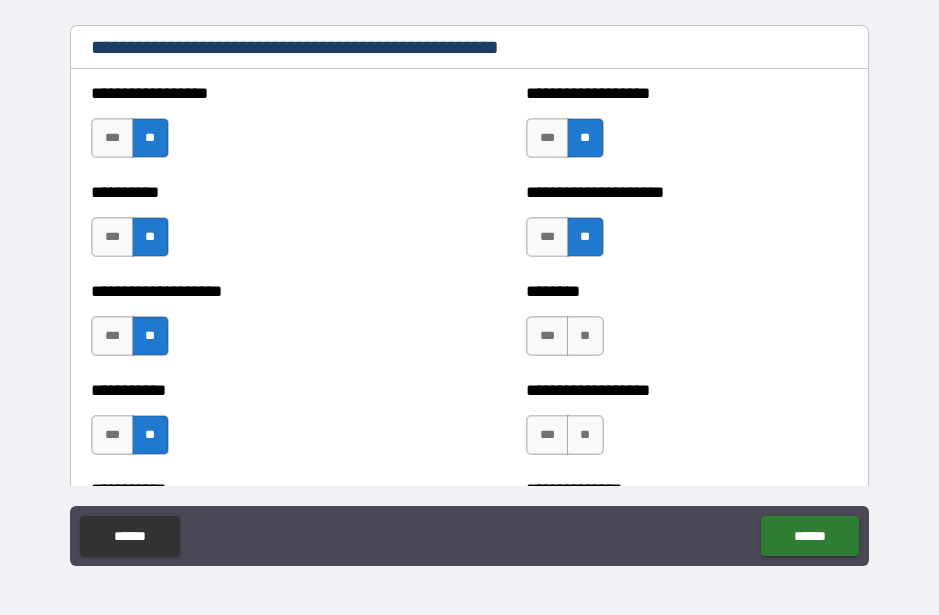 click on "**" at bounding box center [585, 336] 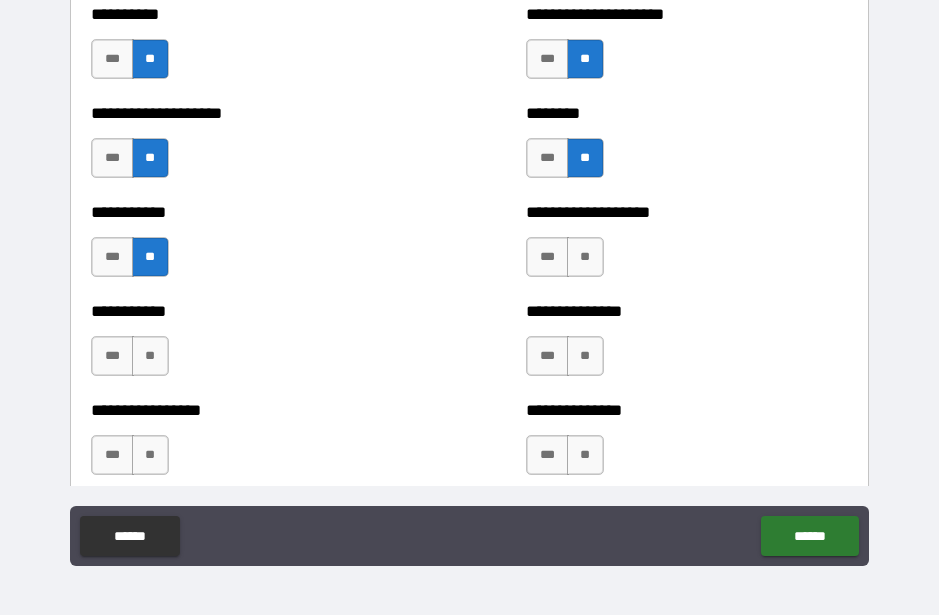 scroll, scrollTop: 2557, scrollLeft: 0, axis: vertical 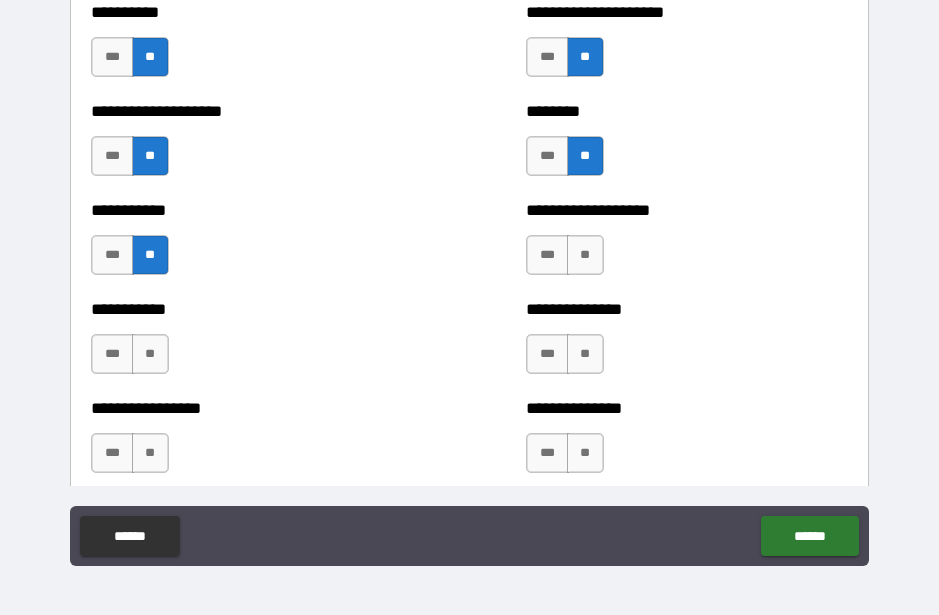 click on "**" at bounding box center [585, 255] 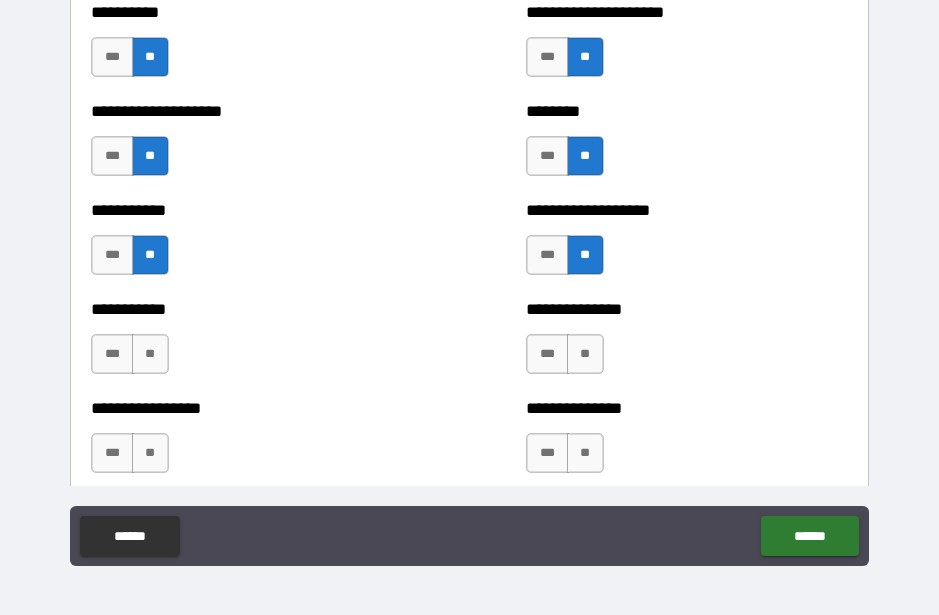 click on "**" at bounding box center (585, 354) 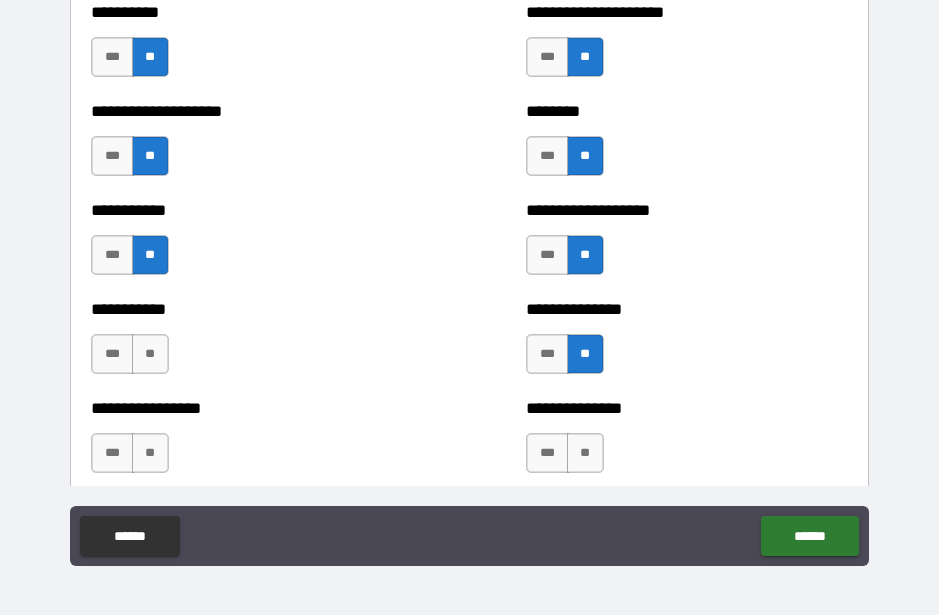 click on "**" at bounding box center [150, 354] 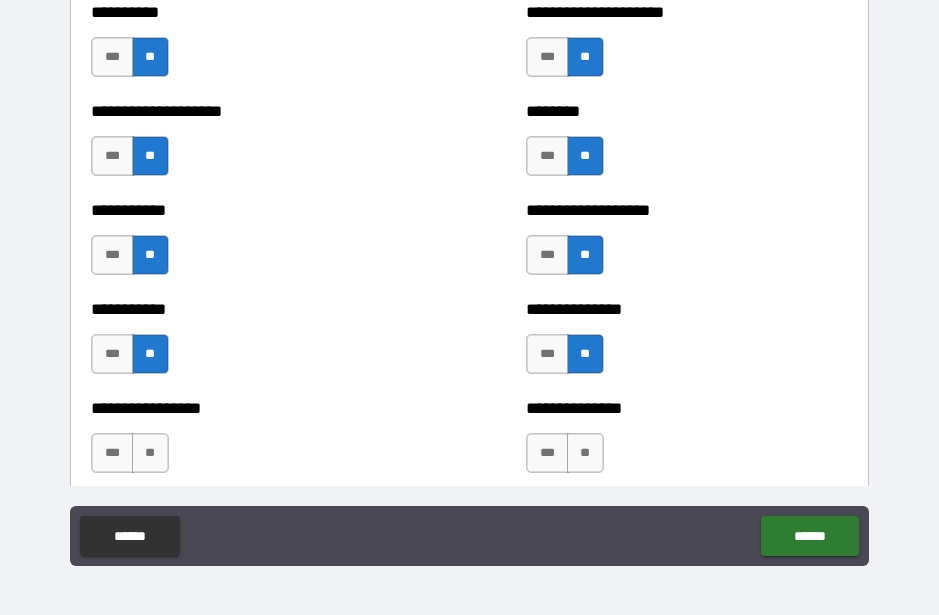 click on "**" at bounding box center (150, 453) 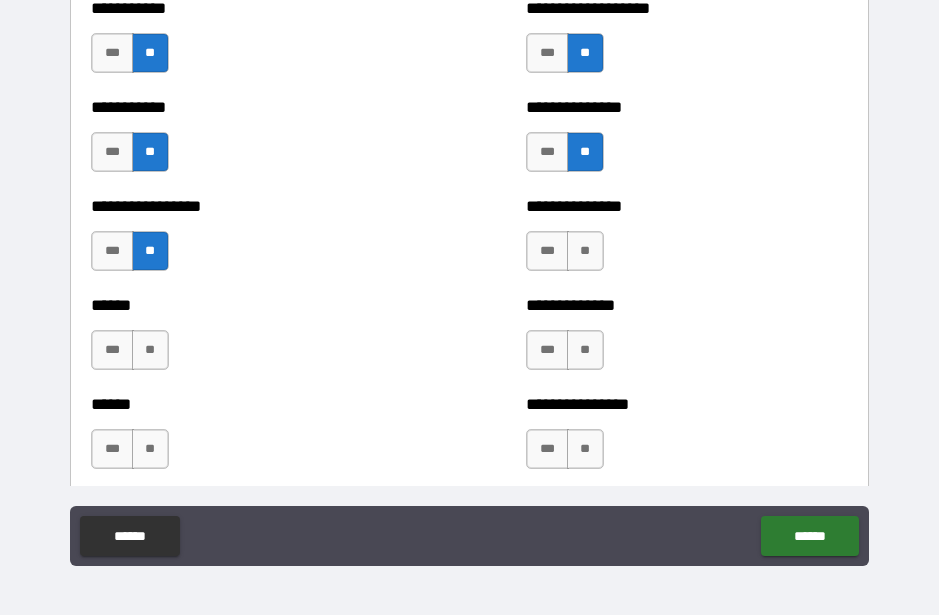 scroll, scrollTop: 2772, scrollLeft: 0, axis: vertical 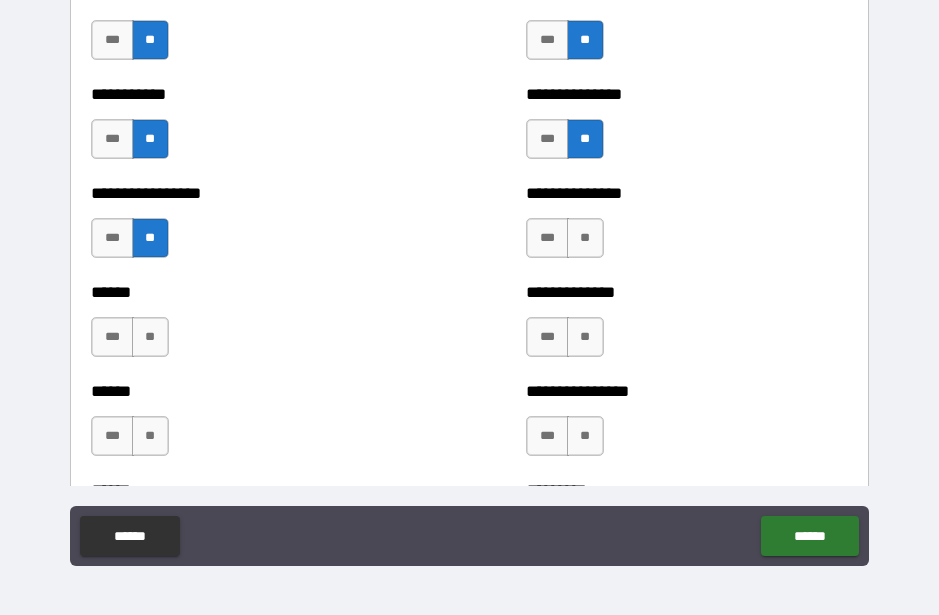click on "**" at bounding box center [585, 238] 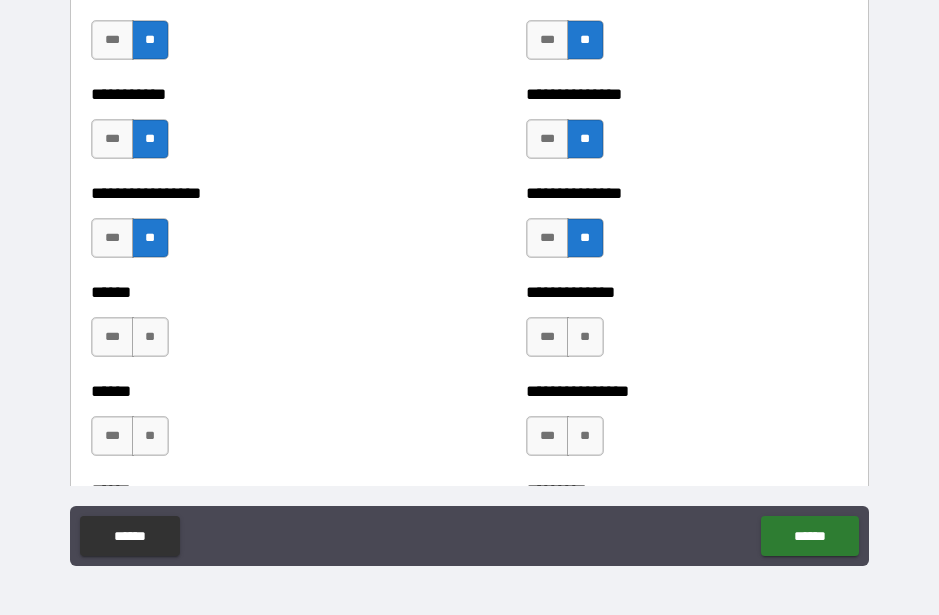 click on "**" at bounding box center [585, 337] 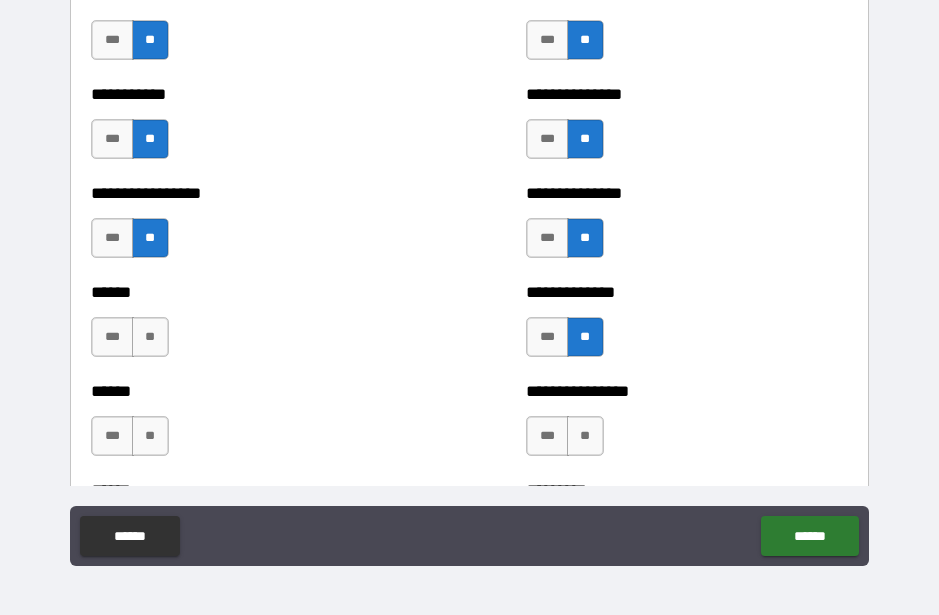 click on "**" at bounding box center [150, 337] 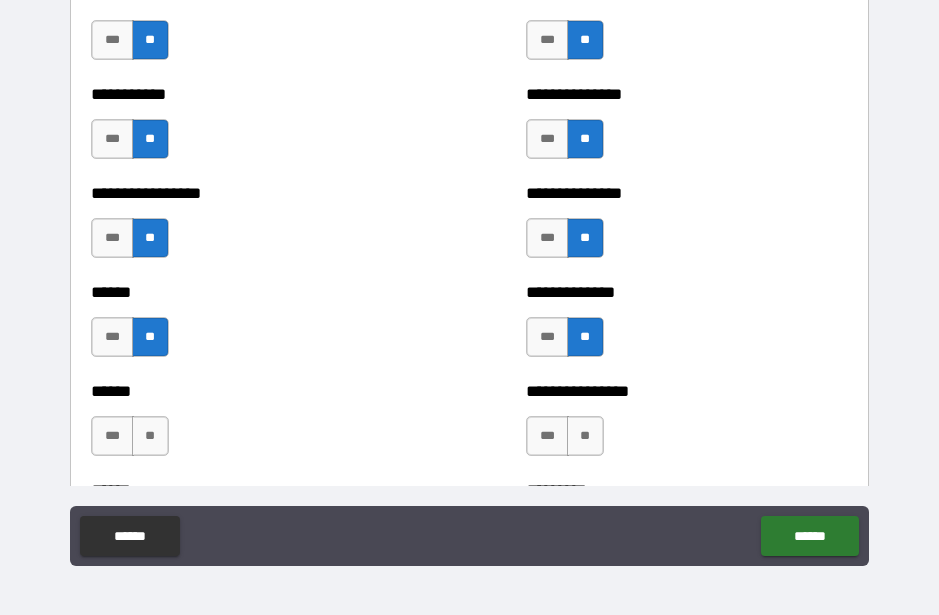 click on "**" at bounding box center (150, 436) 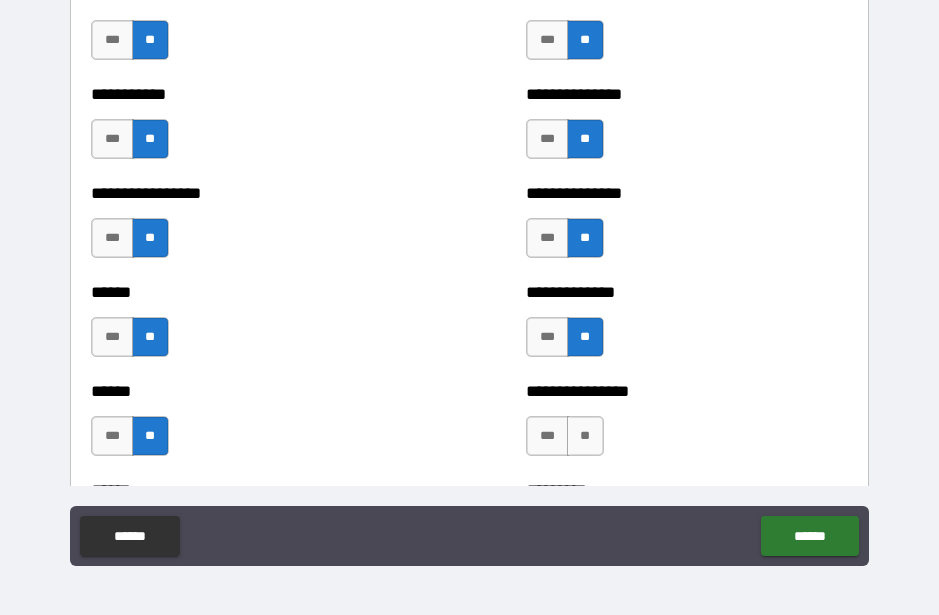 click on "**" at bounding box center (585, 436) 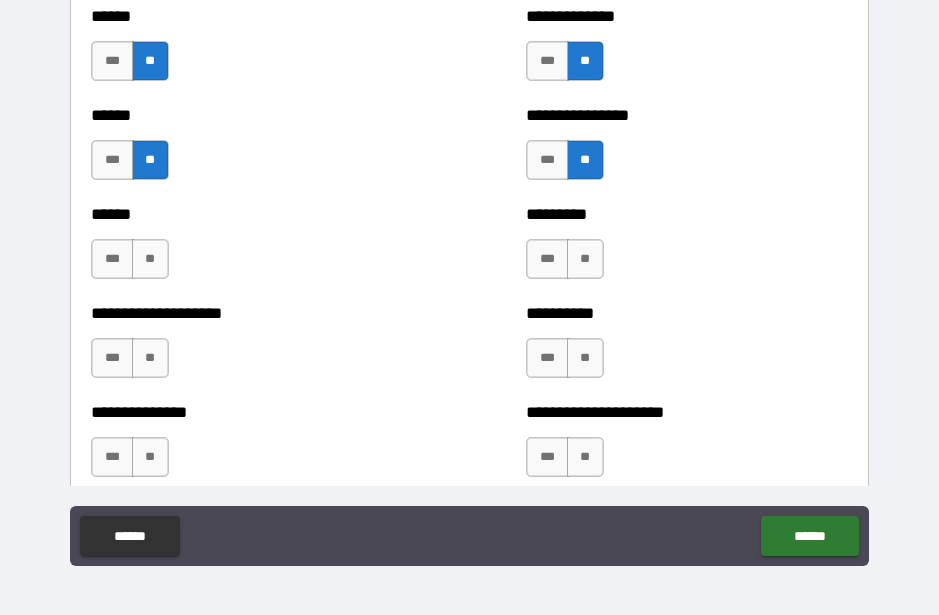 scroll, scrollTop: 3060, scrollLeft: 0, axis: vertical 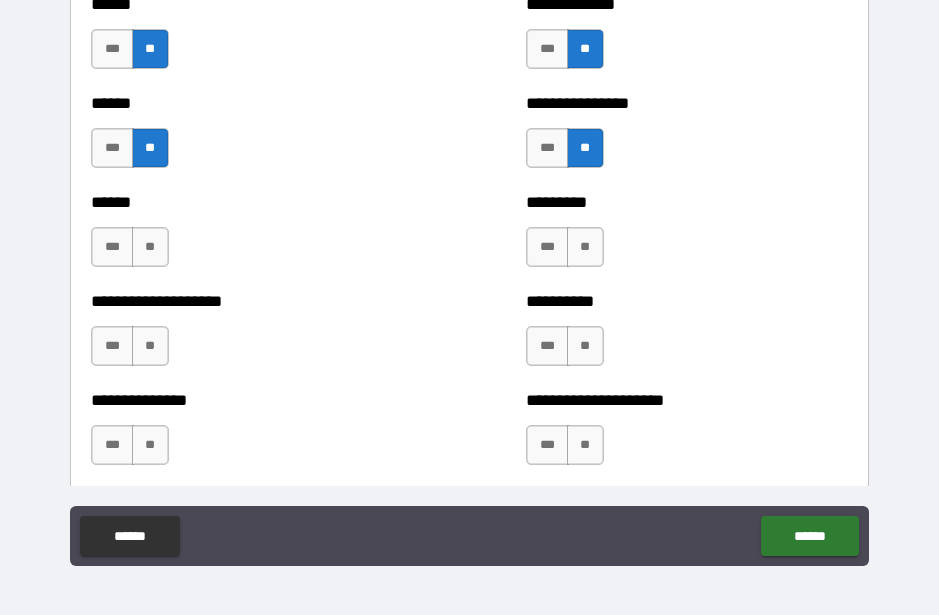 click on "**" at bounding box center (585, 247) 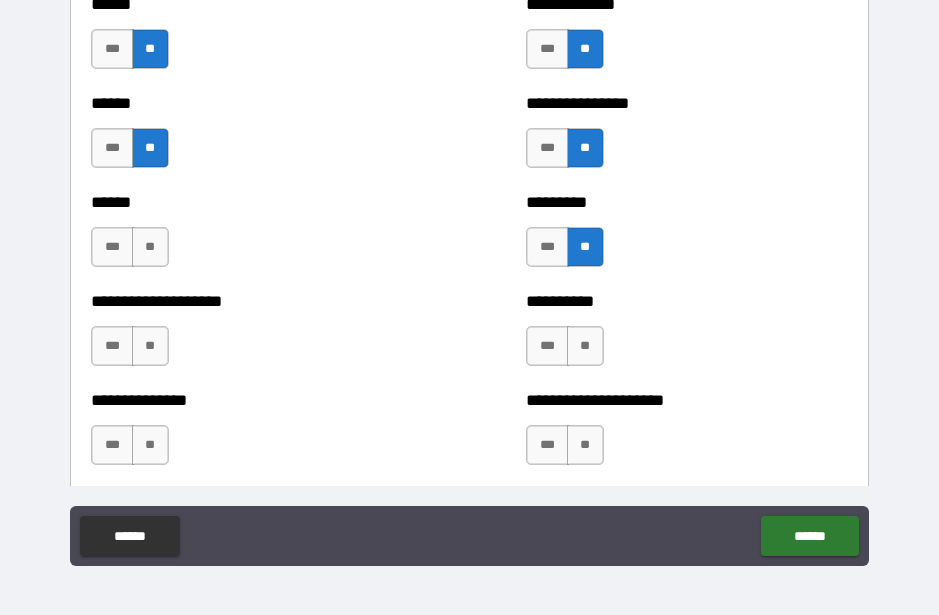 click on "**" at bounding box center (150, 247) 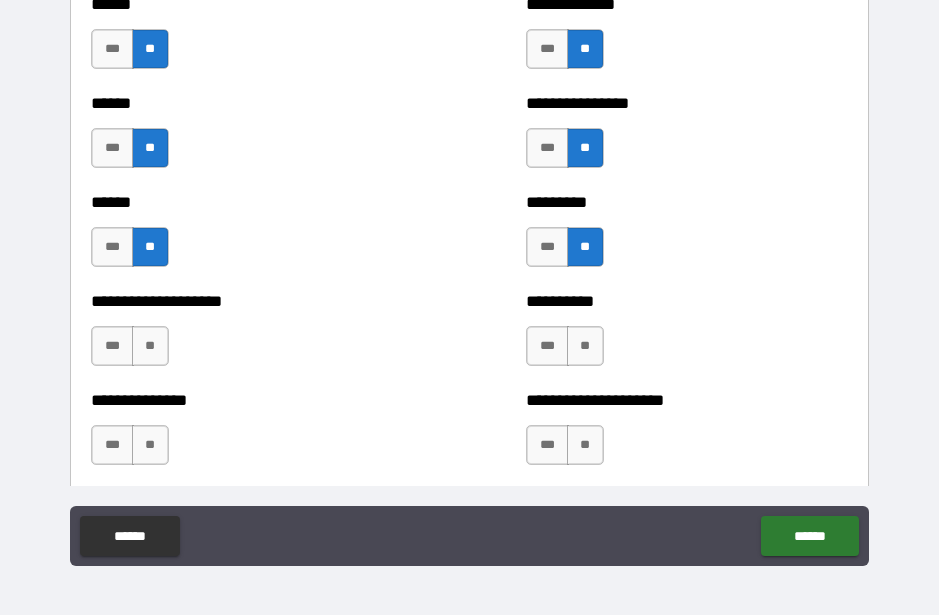 click on "**" at bounding box center (150, 346) 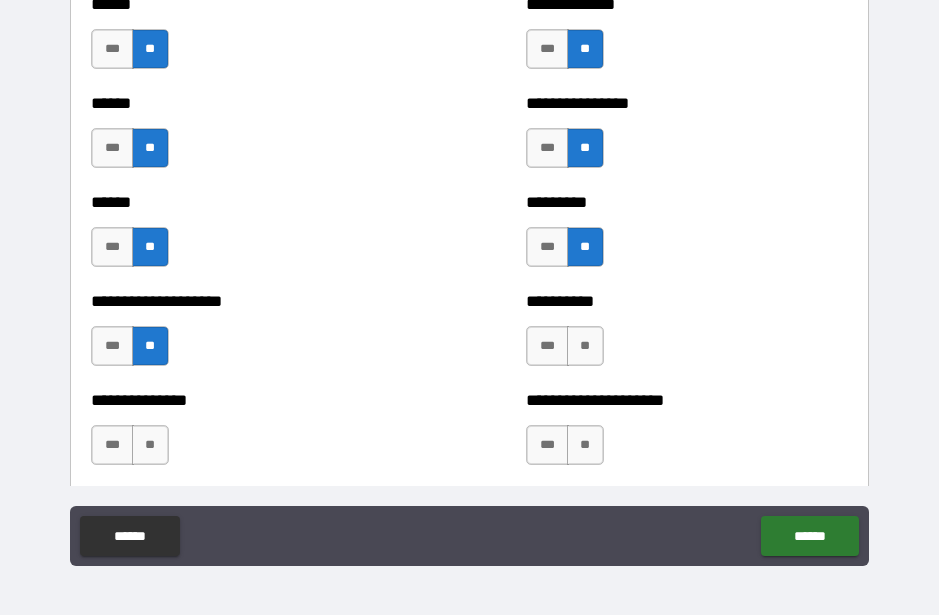 click on "**" at bounding box center [150, 445] 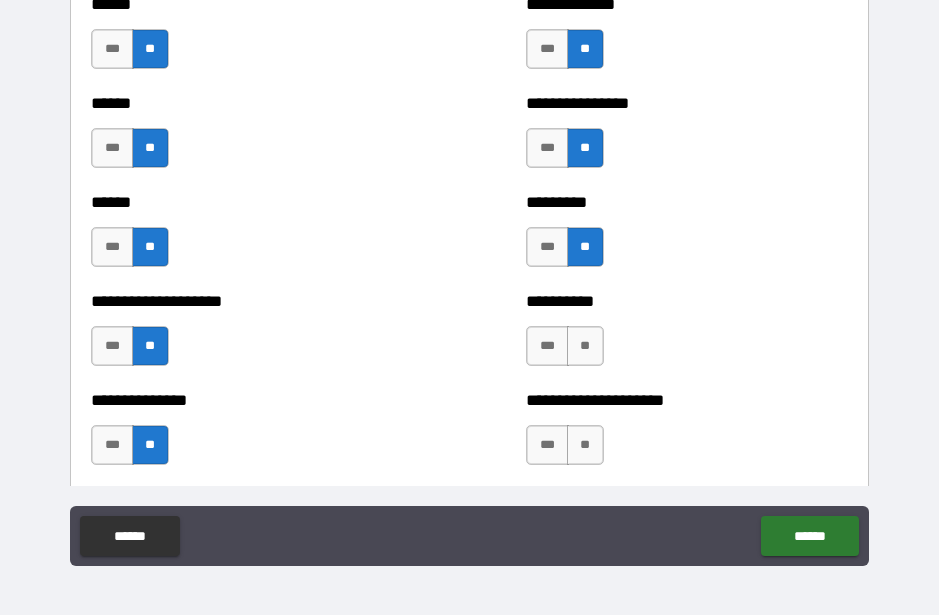 click on "**" at bounding box center (585, 346) 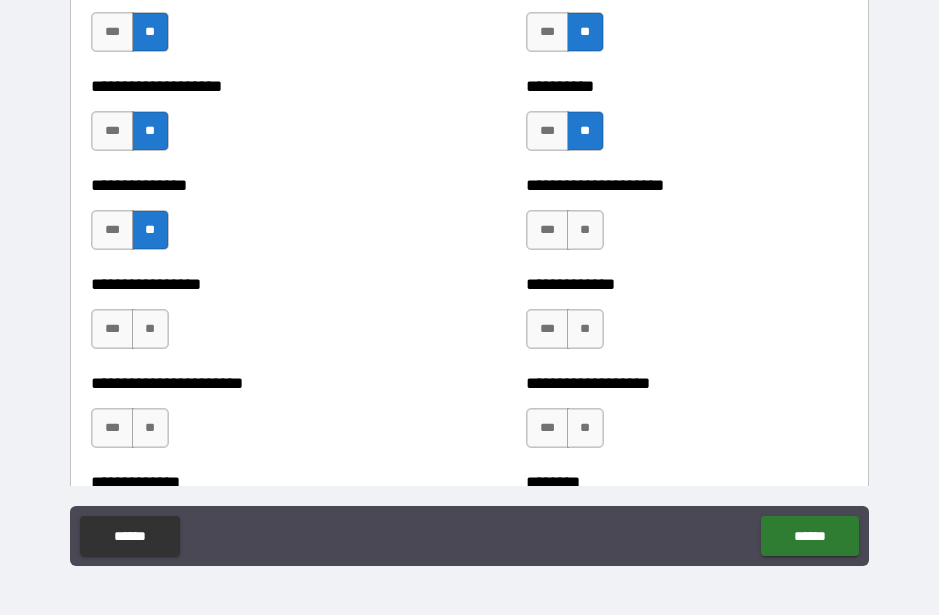 scroll, scrollTop: 3304, scrollLeft: 0, axis: vertical 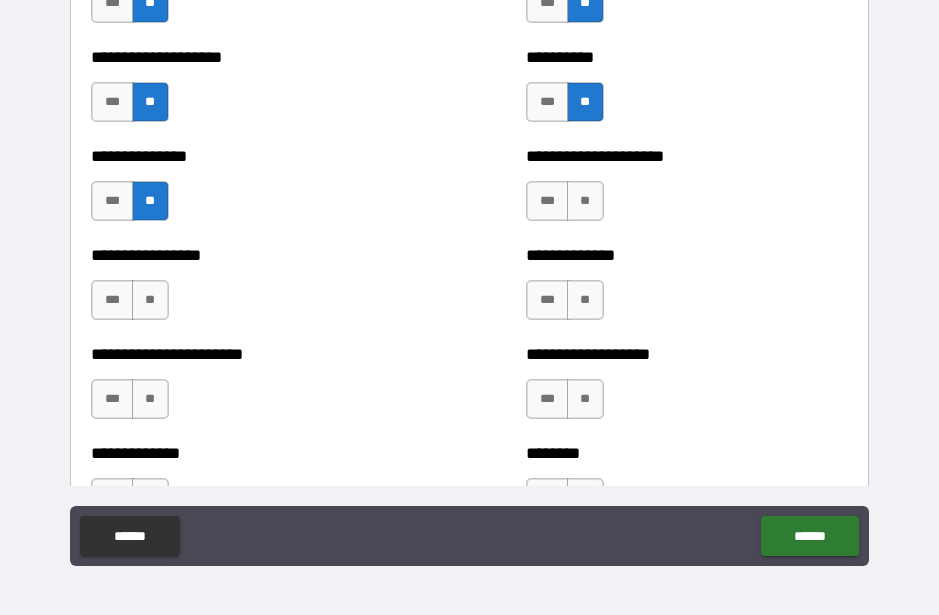 click on "**" at bounding box center (585, 201) 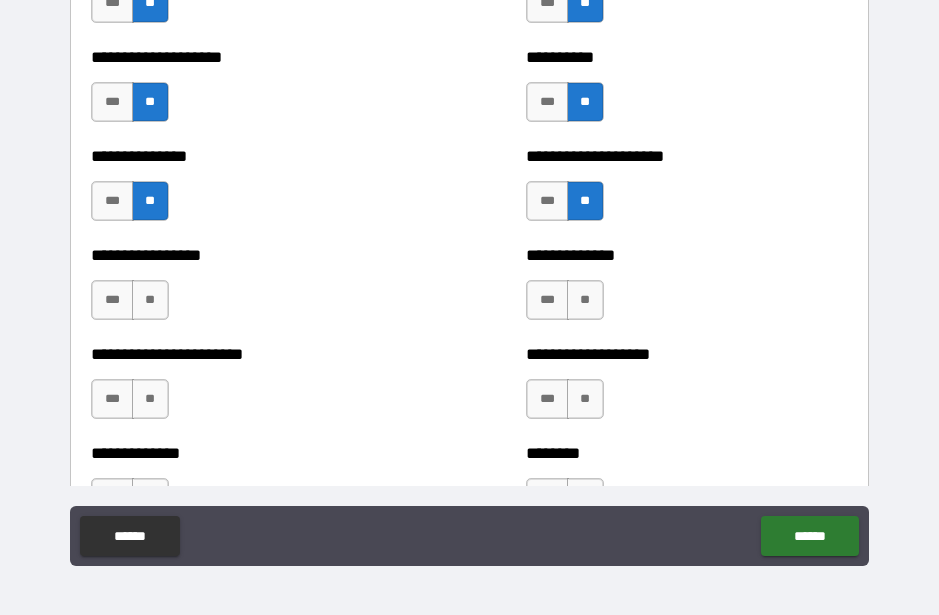 click on "**" at bounding box center (585, 300) 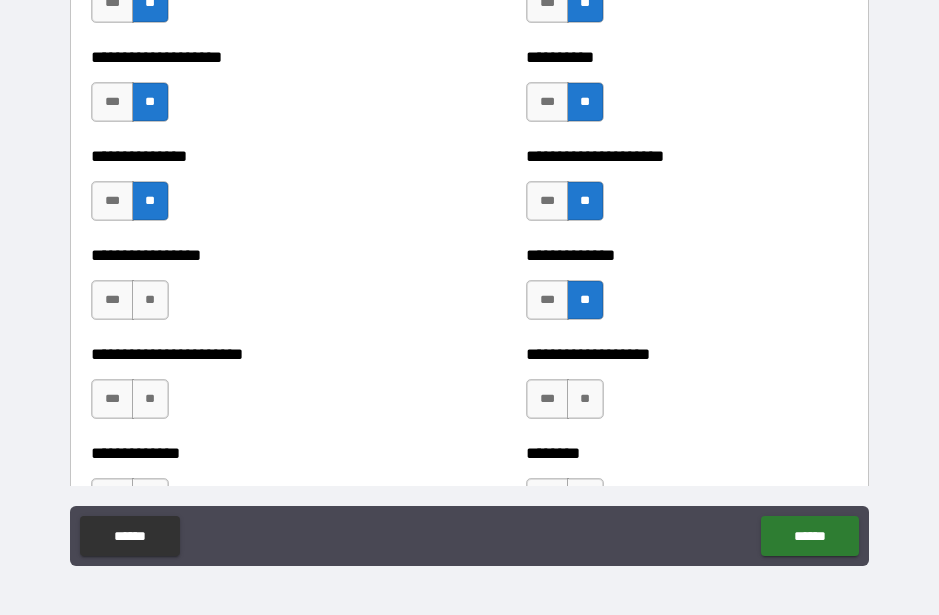 click on "**" at bounding box center (150, 300) 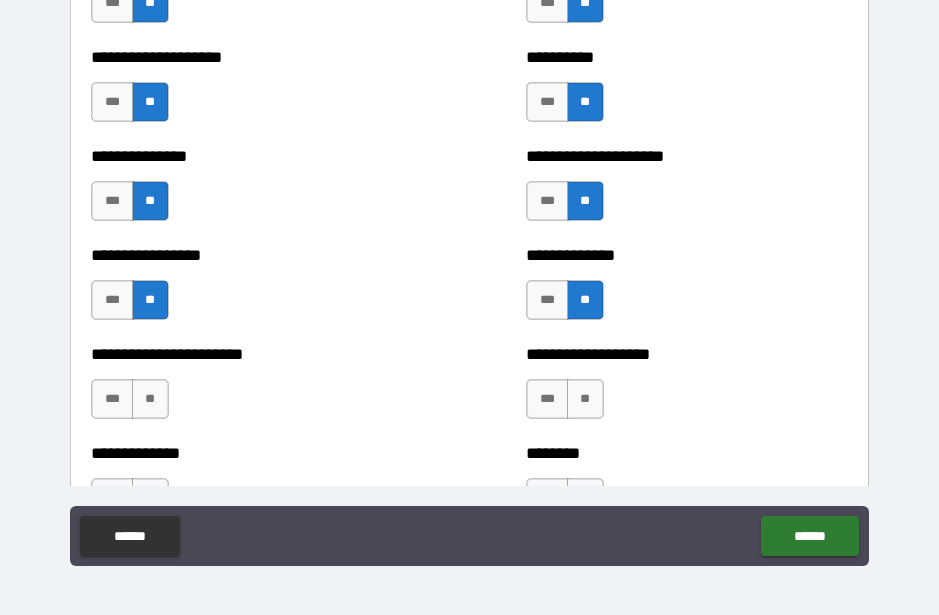 click on "**" at bounding box center (150, 399) 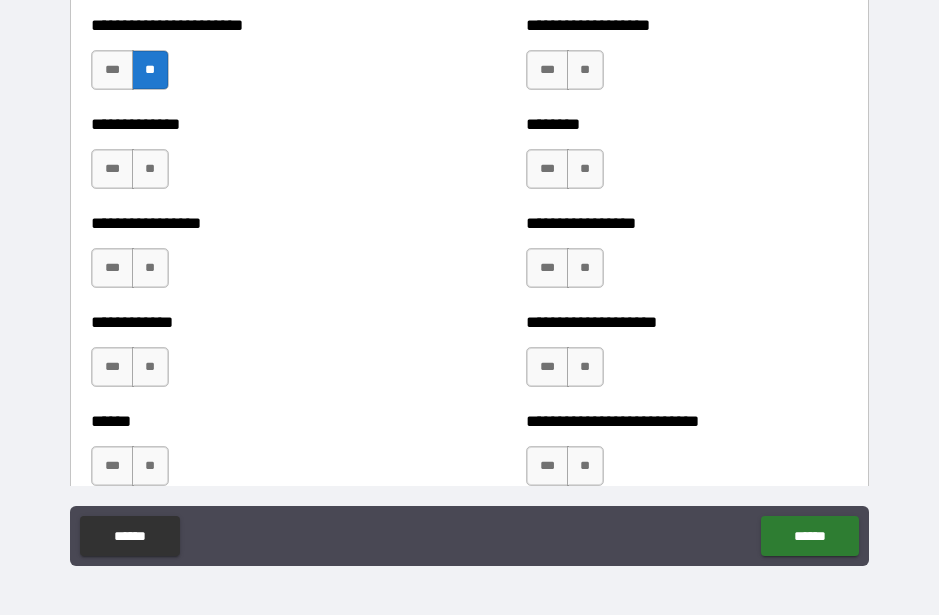 scroll, scrollTop: 3632, scrollLeft: 0, axis: vertical 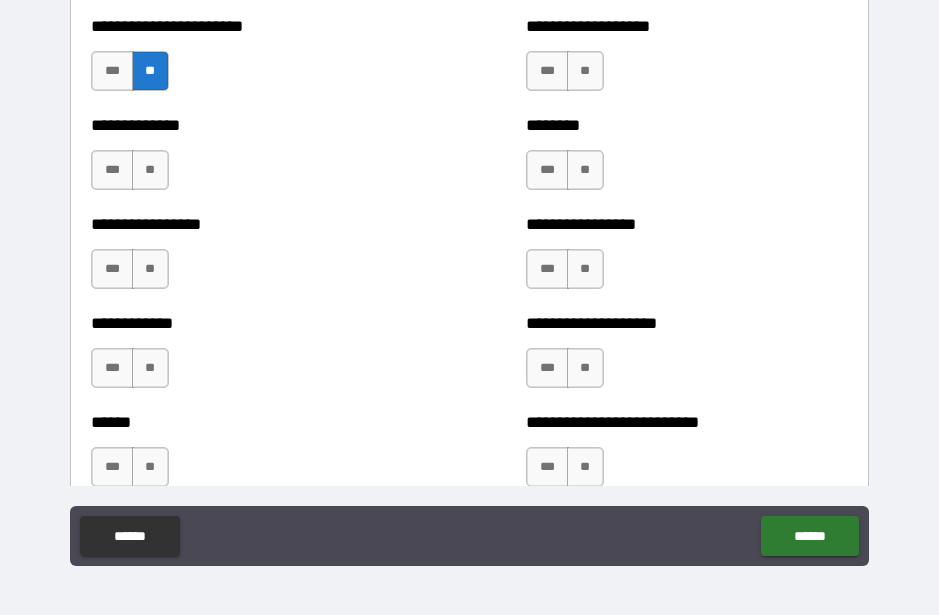 click on "**" at bounding box center (150, 170) 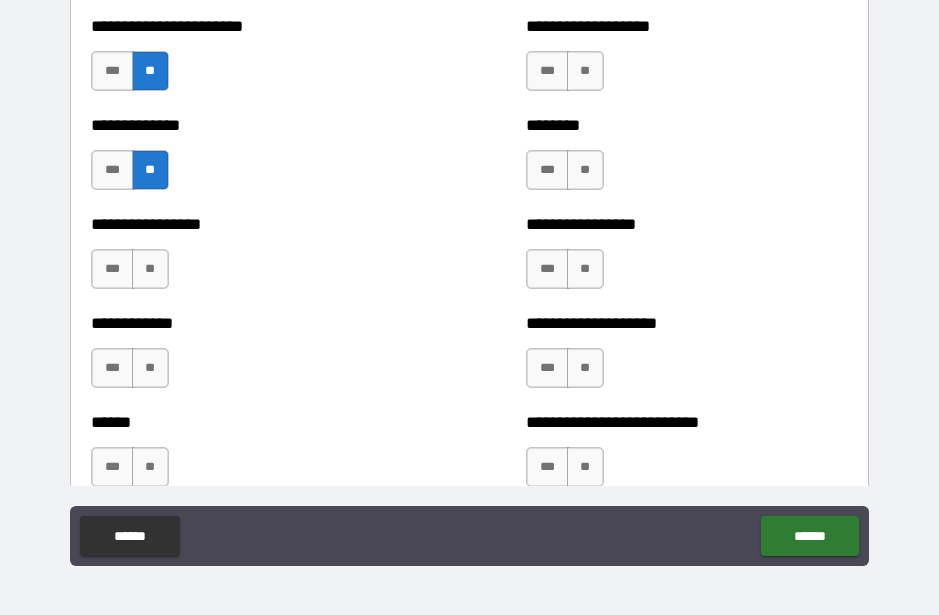 click on "**" at bounding box center (150, 269) 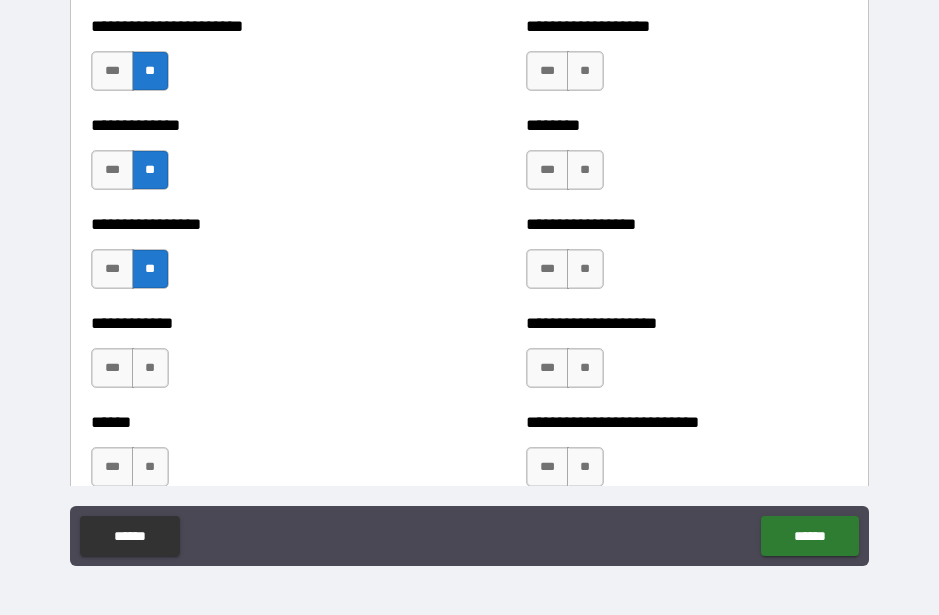 click on "**" at bounding box center [585, 71] 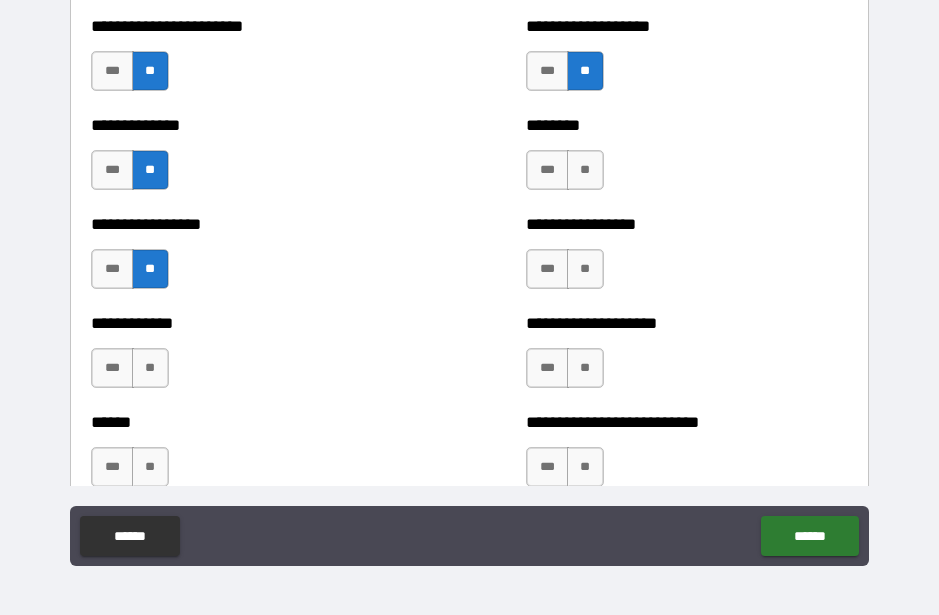 click on "**" at bounding box center [585, 170] 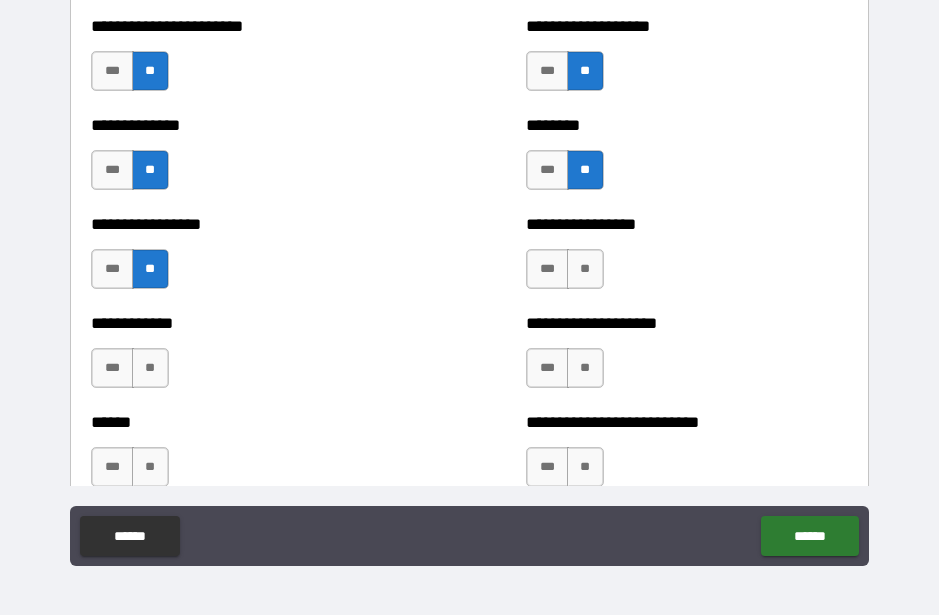 click on "**" at bounding box center [585, 269] 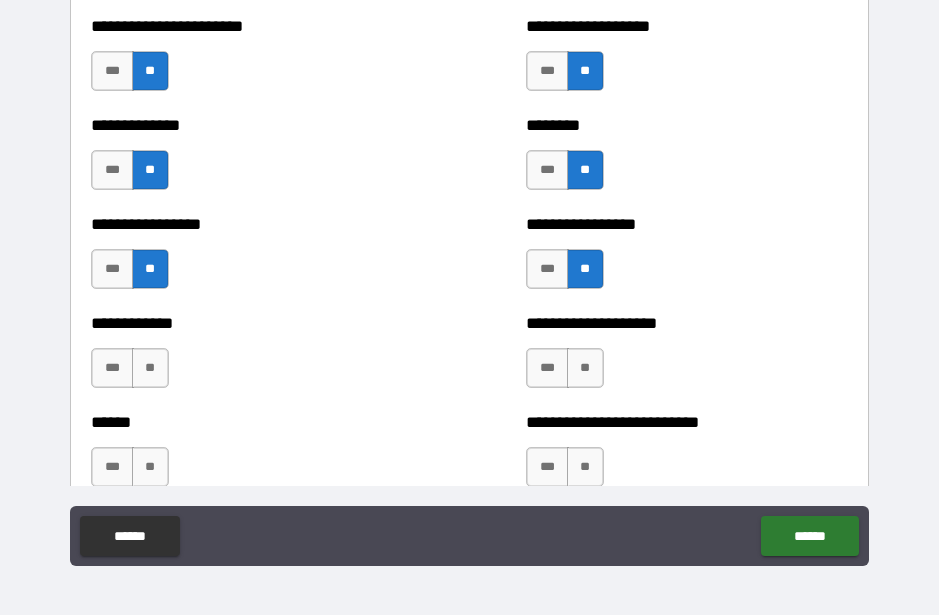 click on "**" at bounding box center (585, 368) 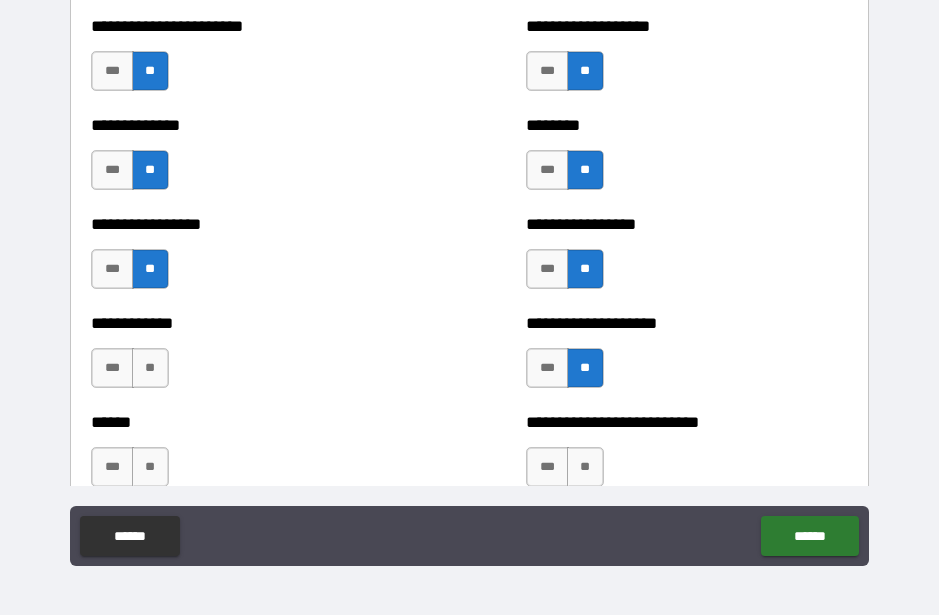 click on "**" at bounding box center [150, 368] 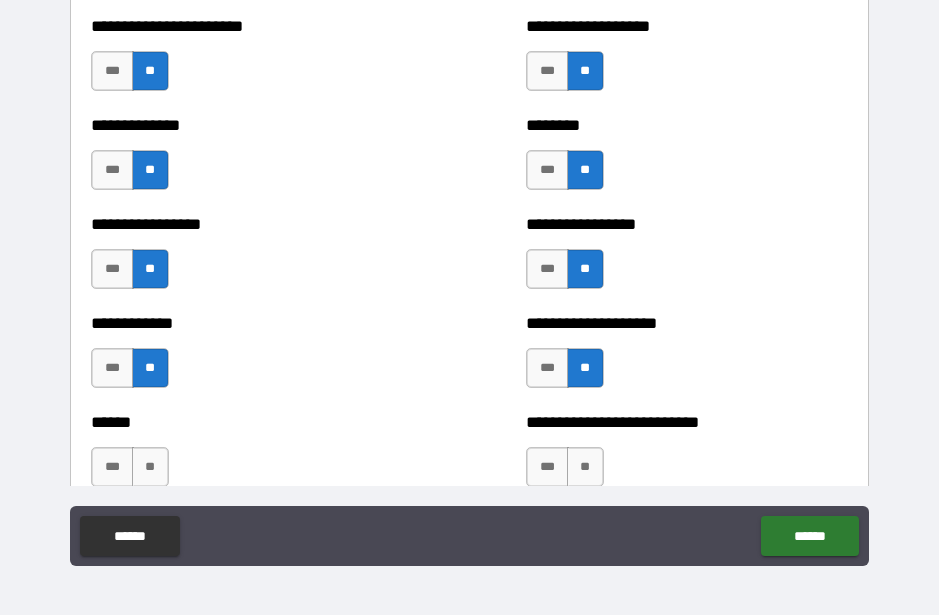 click on "**" at bounding box center [150, 467] 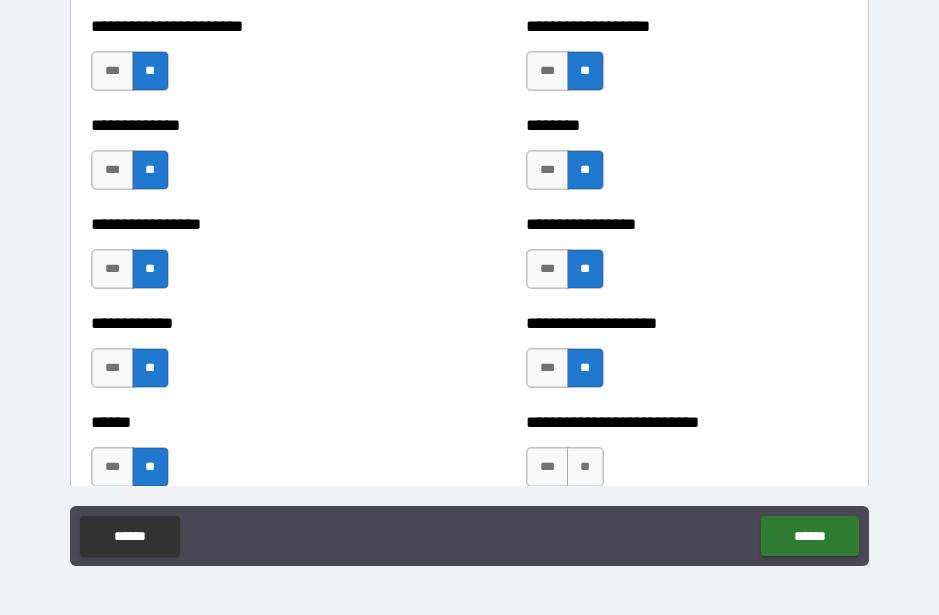 click on "**********" at bounding box center [686, 457] 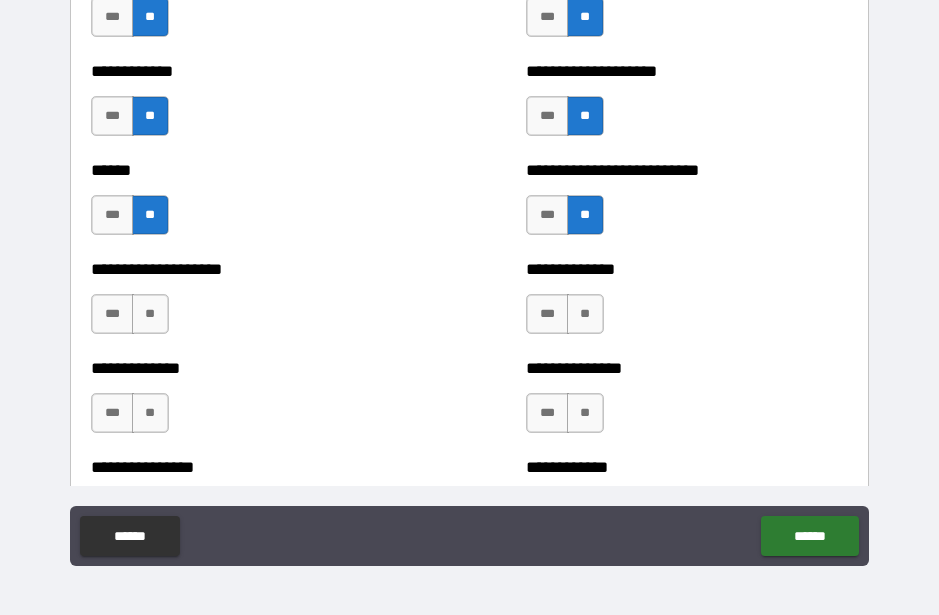 scroll, scrollTop: 3891, scrollLeft: 0, axis: vertical 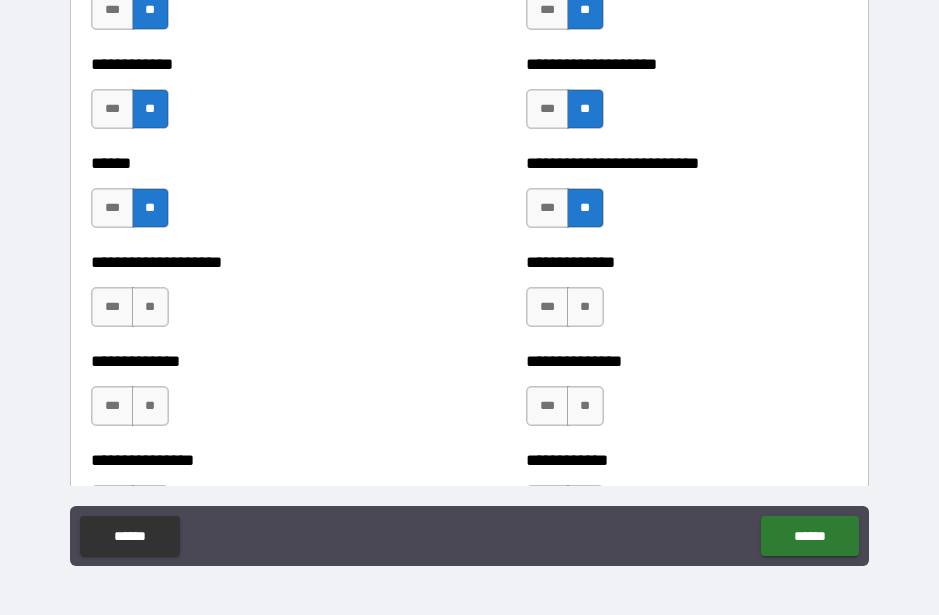 click on "**" at bounding box center [585, 307] 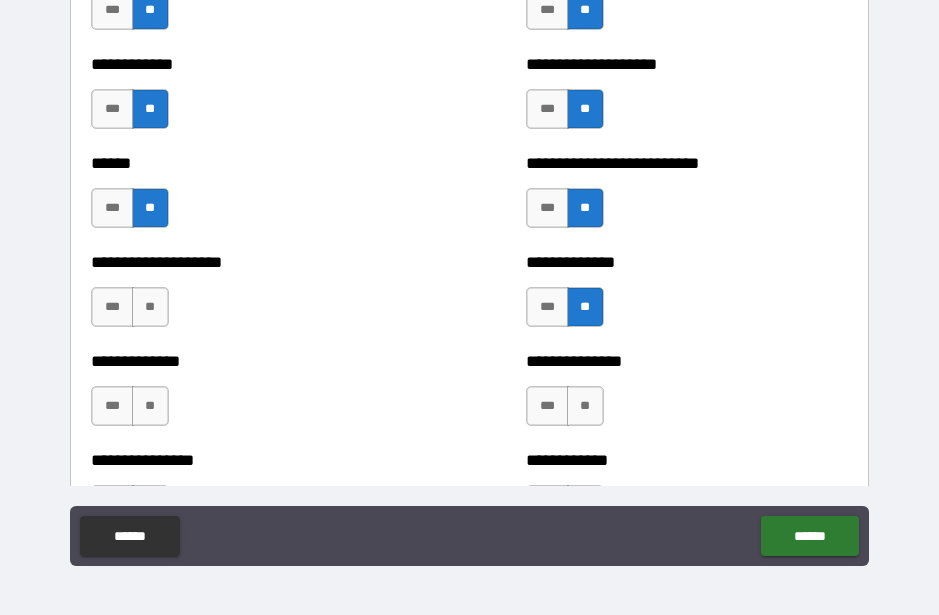 click on "**" at bounding box center [150, 307] 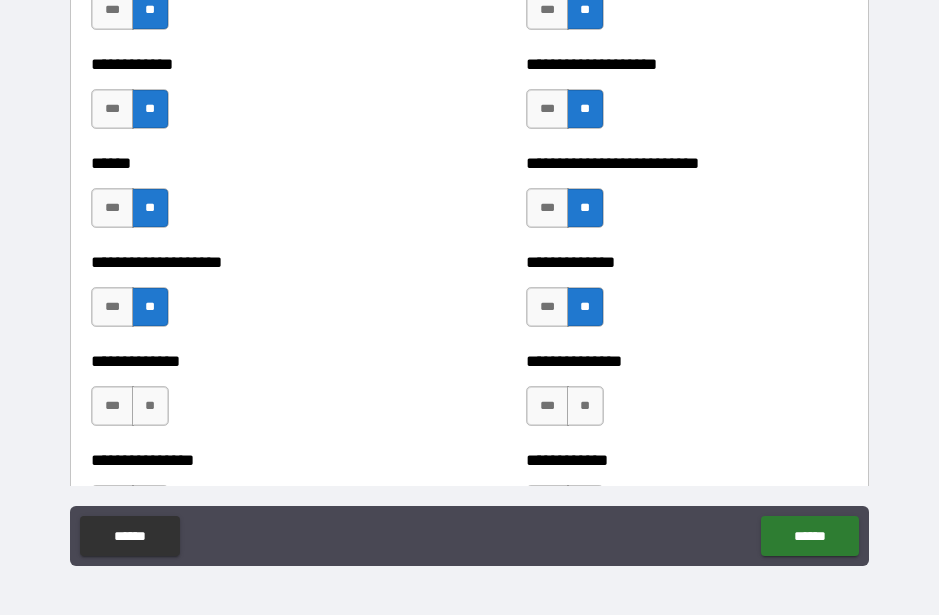click on "**" at bounding box center [150, 406] 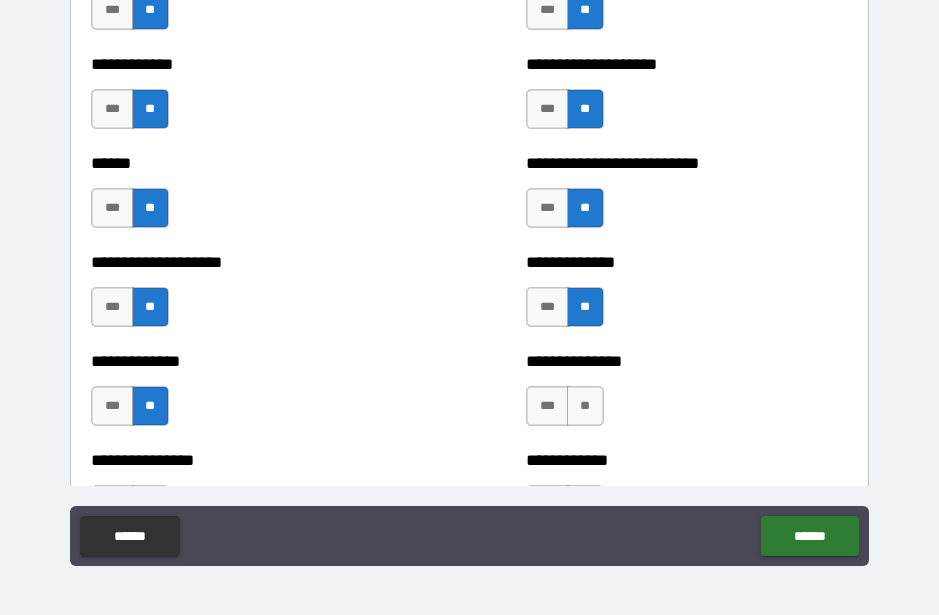 click on "**" at bounding box center [585, 406] 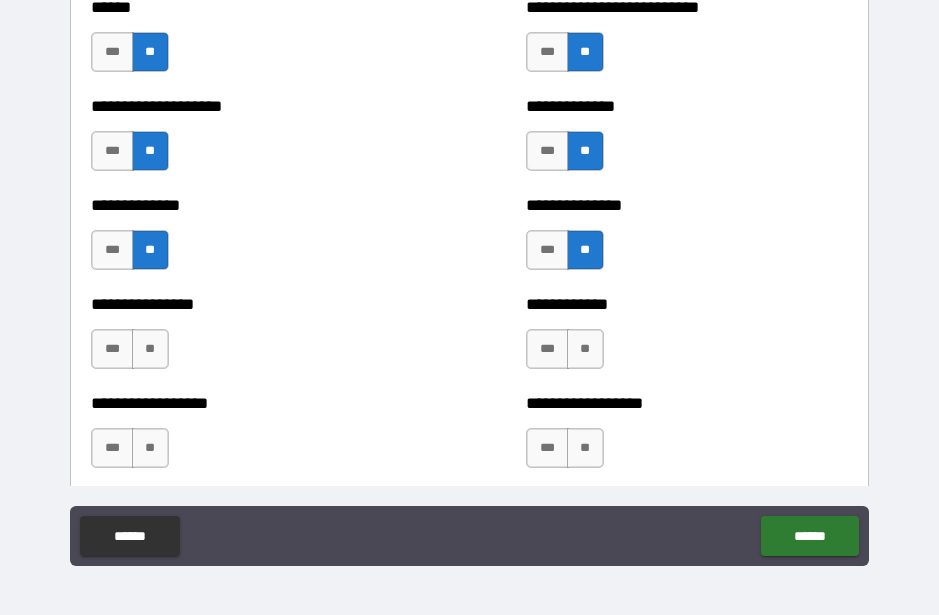 scroll, scrollTop: 4066, scrollLeft: 0, axis: vertical 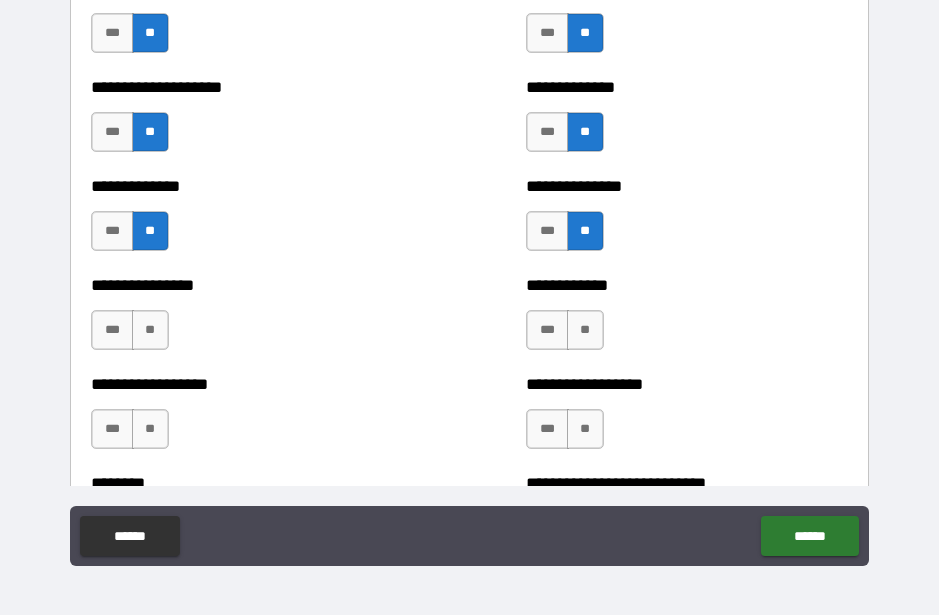 click on "**" at bounding box center [585, 330] 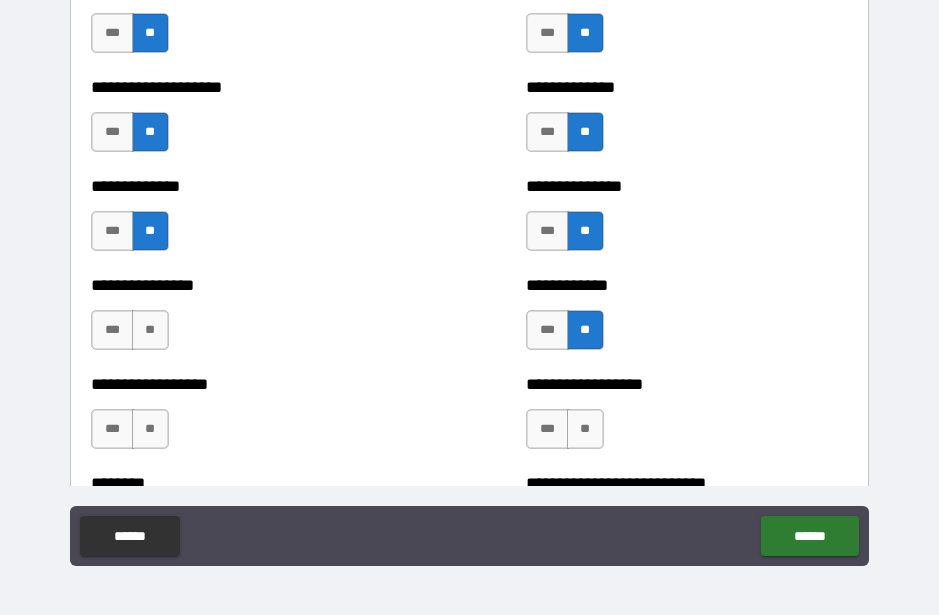 click on "**" at bounding box center [150, 330] 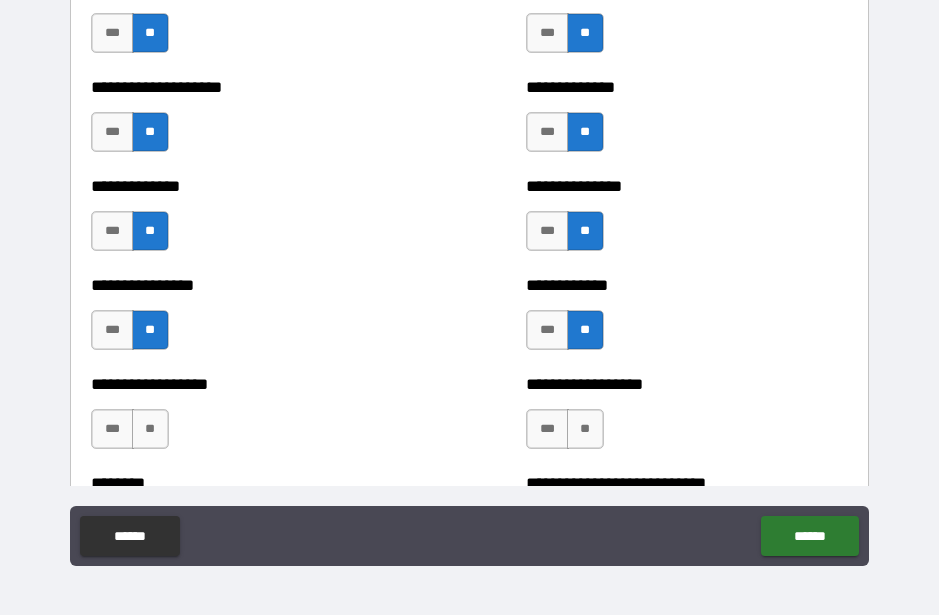 click on "**" at bounding box center [150, 429] 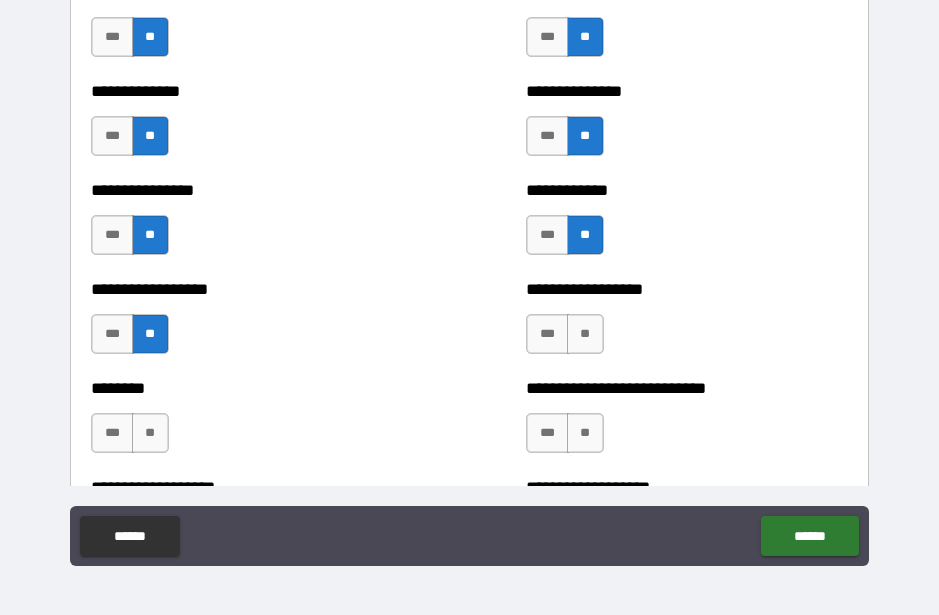 scroll, scrollTop: 4243, scrollLeft: 0, axis: vertical 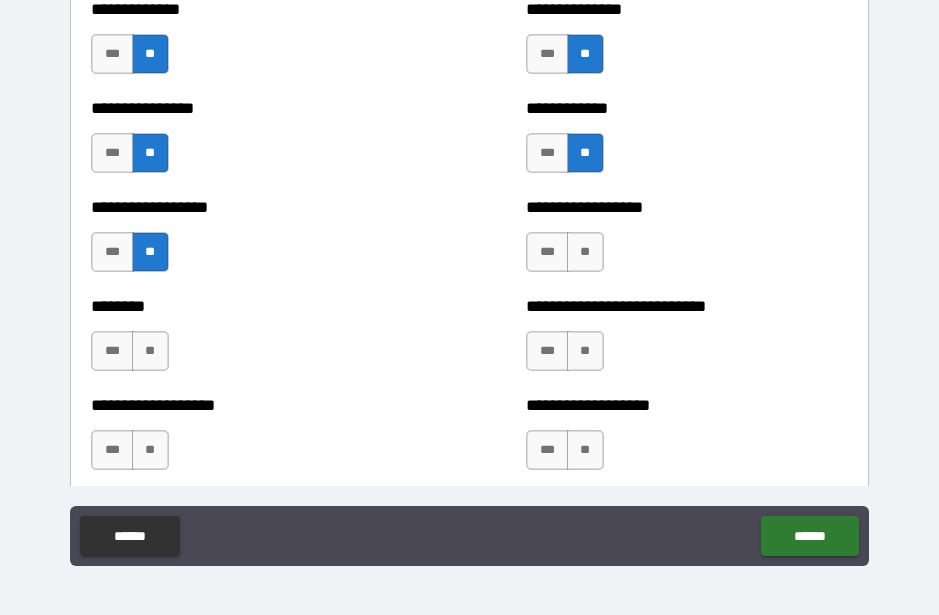 click on "**" at bounding box center (585, 252) 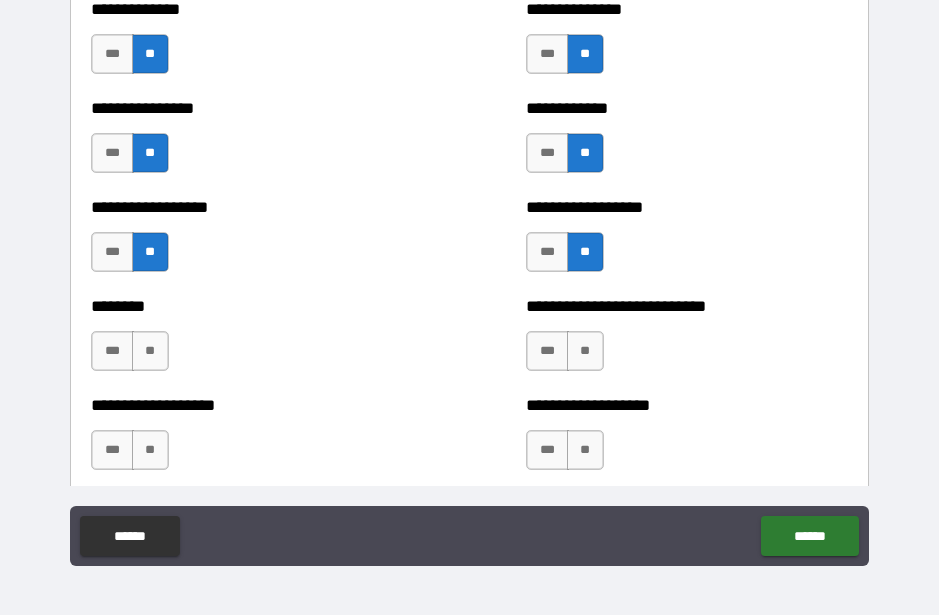 click on "**" at bounding box center (585, 351) 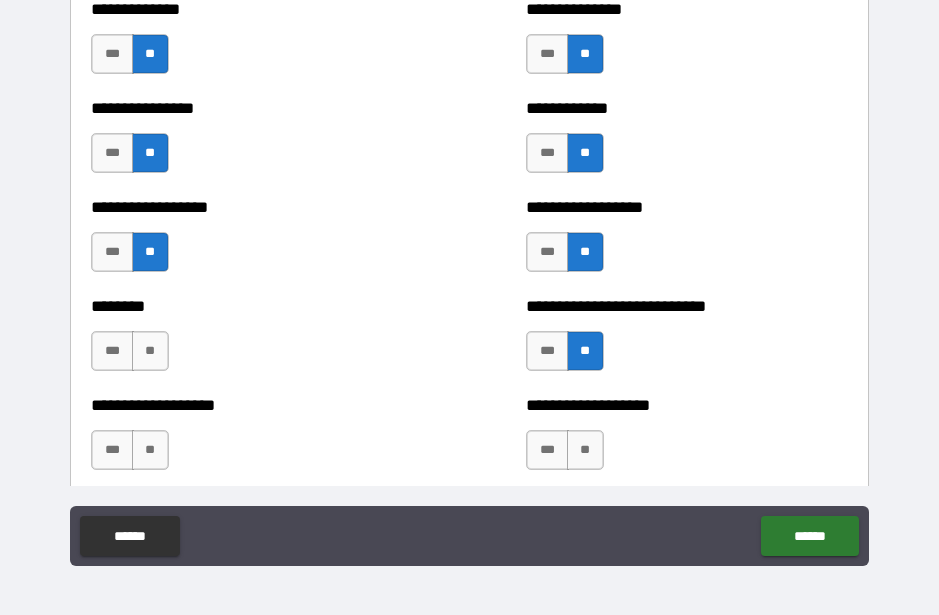 click on "**" at bounding box center (150, 351) 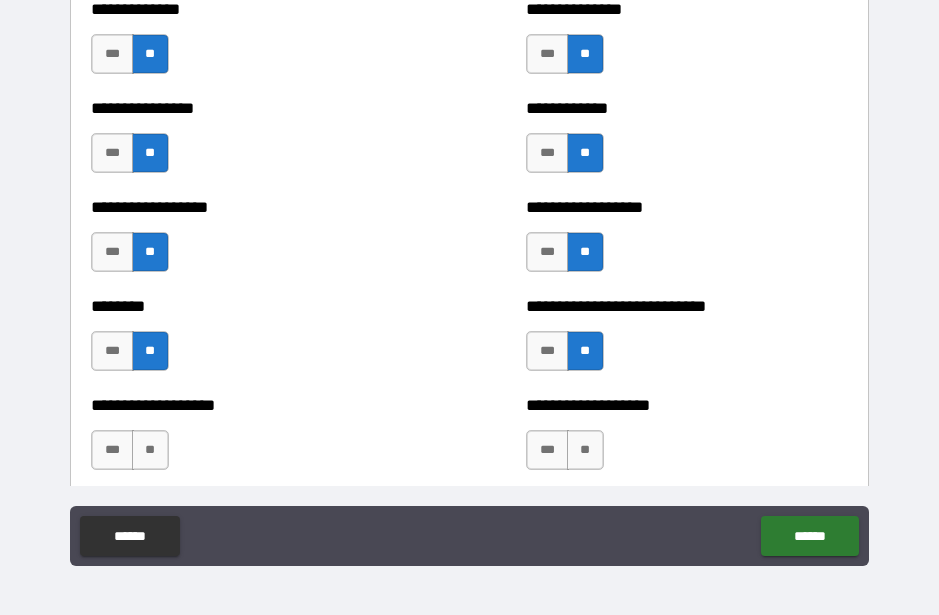 click on "**" at bounding box center (150, 450) 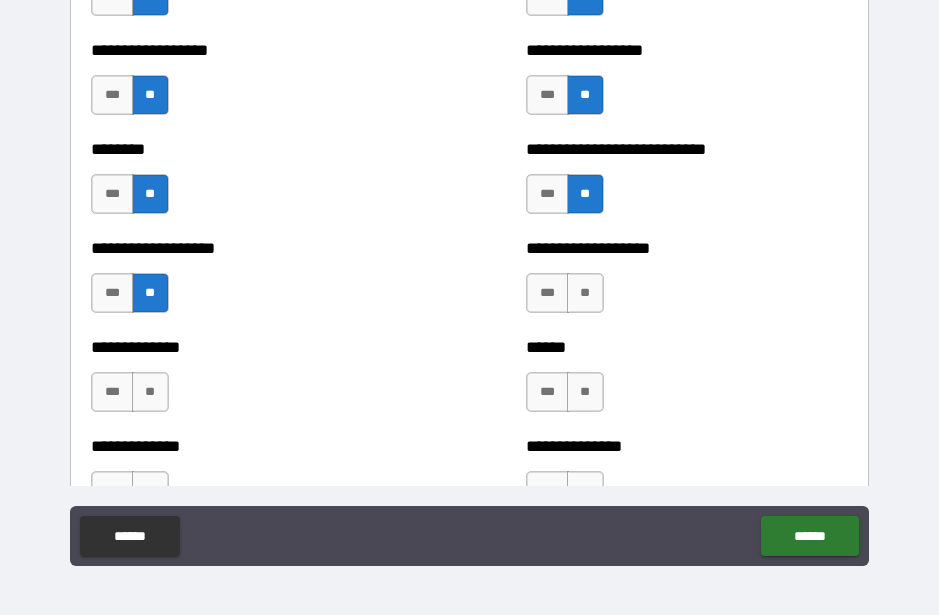 scroll, scrollTop: 4416, scrollLeft: 0, axis: vertical 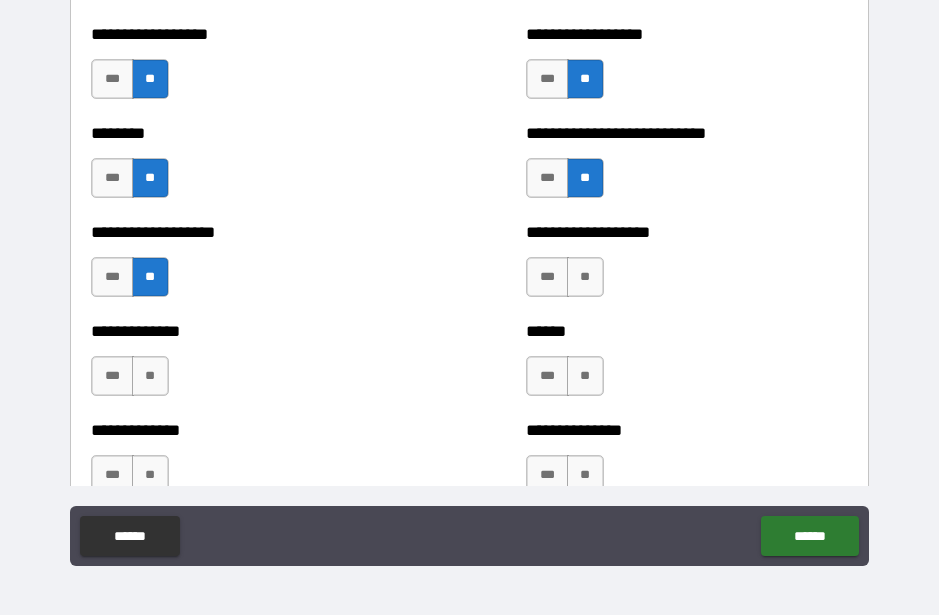 click on "**" at bounding box center (585, 277) 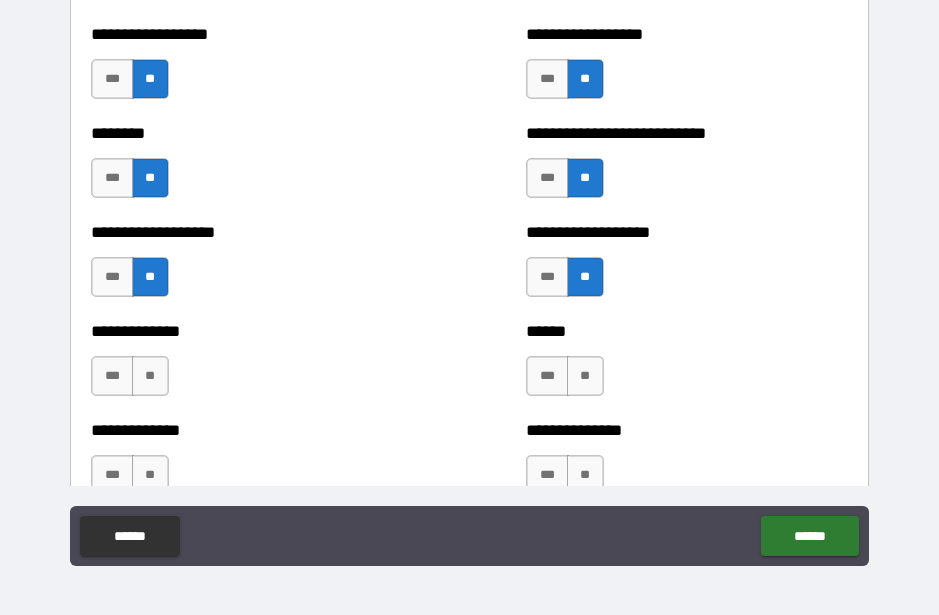 click on "**" at bounding box center (585, 376) 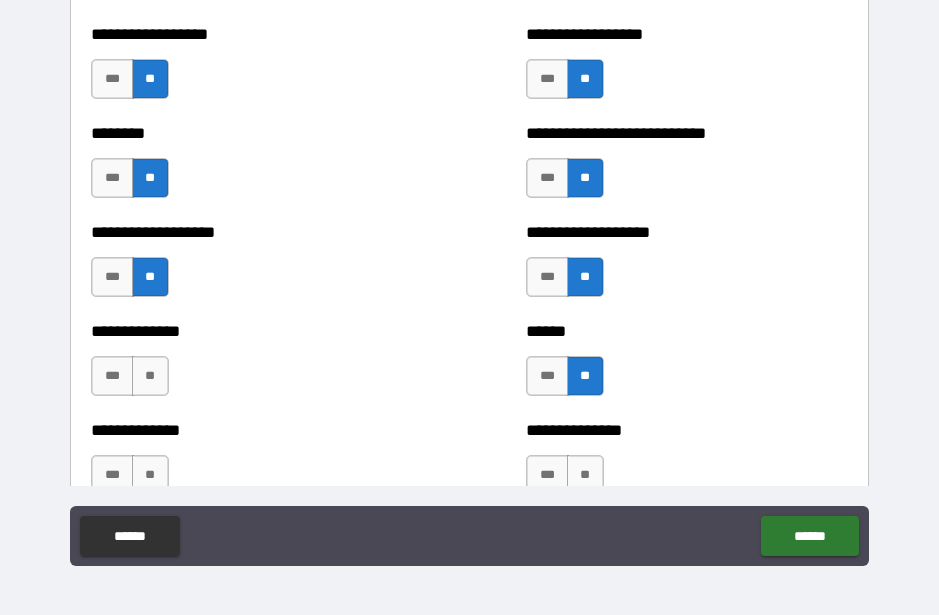 click on "**" at bounding box center [150, 376] 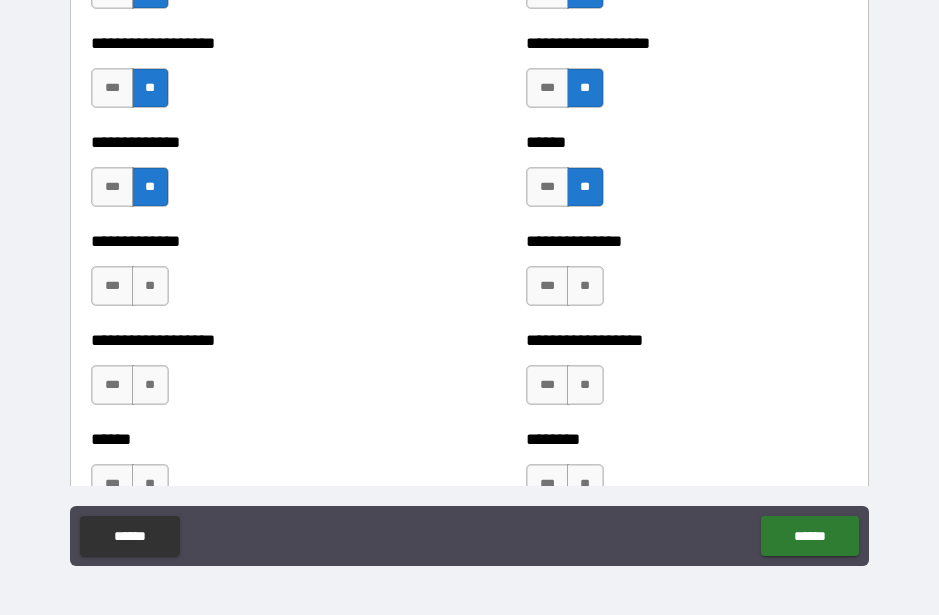 scroll, scrollTop: 4620, scrollLeft: 0, axis: vertical 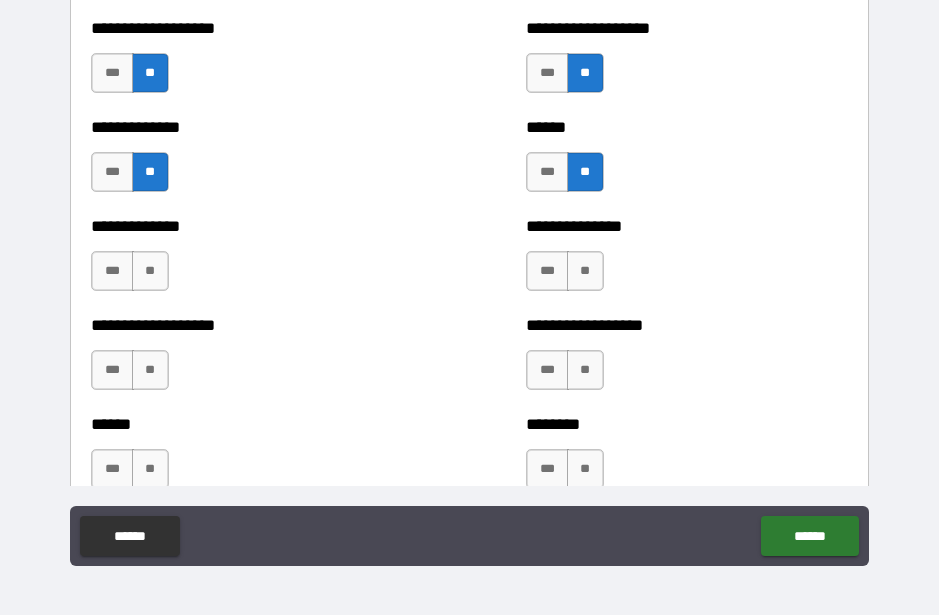 click on "**" at bounding box center [150, 271] 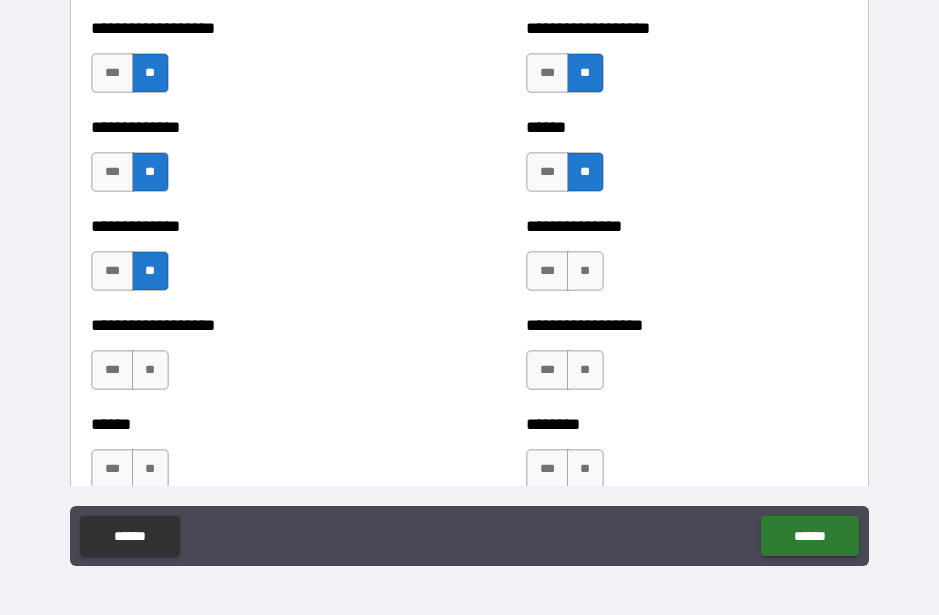 click on "**" at bounding box center [585, 271] 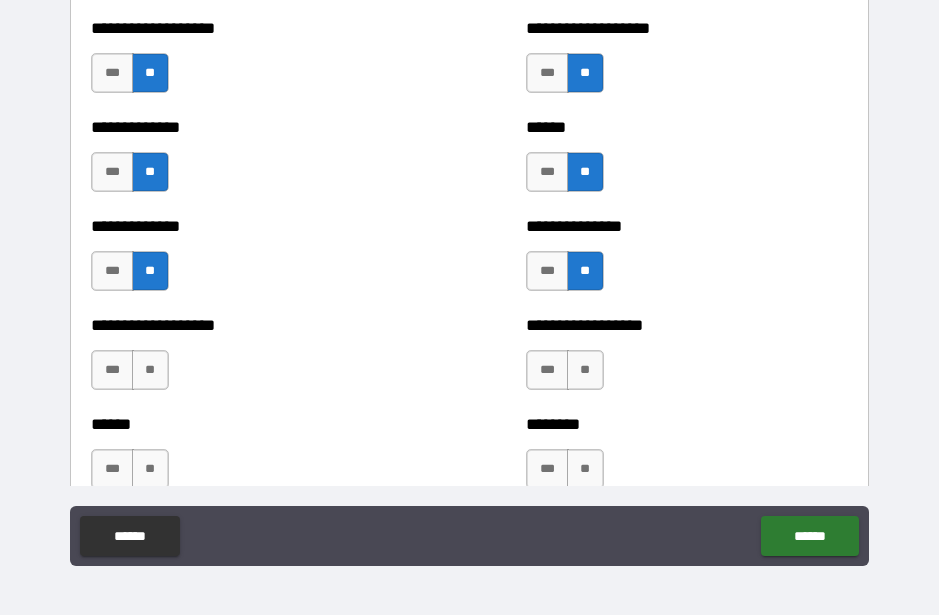 click on "**" at bounding box center (585, 370) 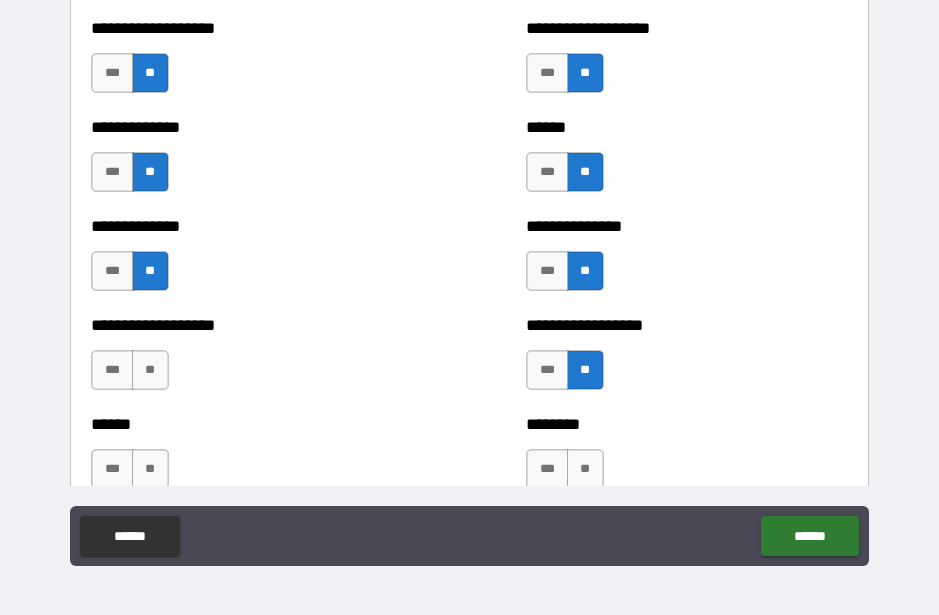 click on "**" at bounding box center (150, 370) 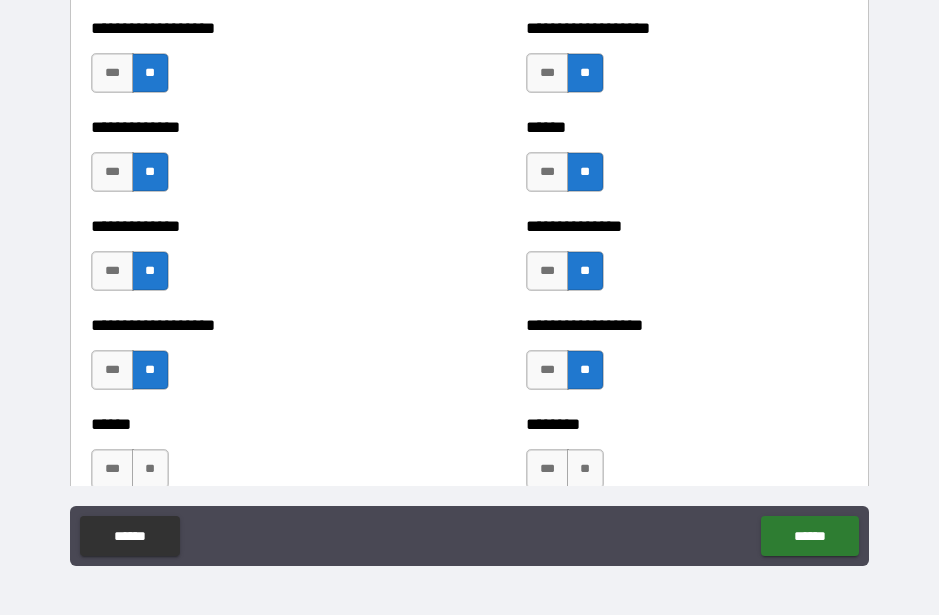 click on "**" at bounding box center [150, 469] 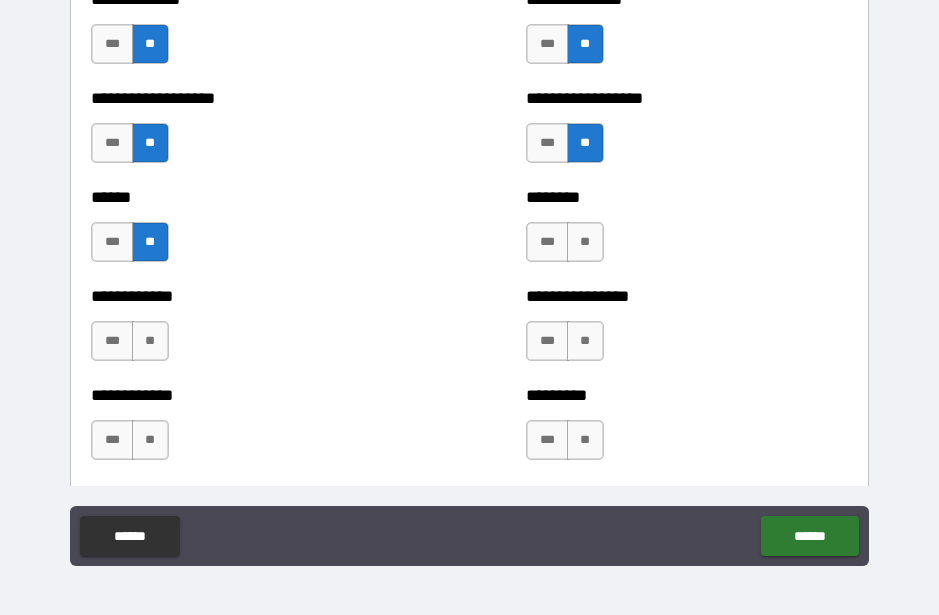 scroll, scrollTop: 4848, scrollLeft: 0, axis: vertical 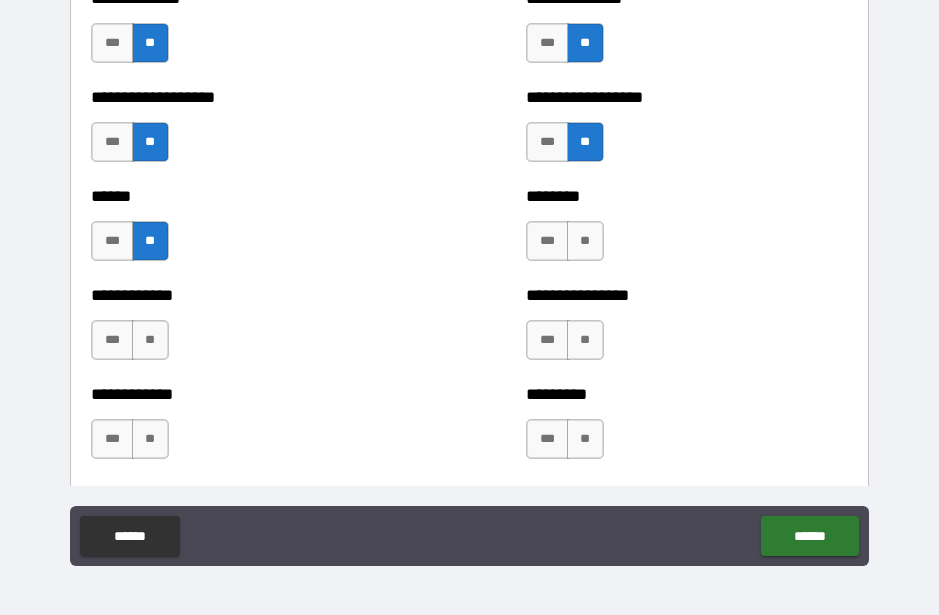 click on "**" at bounding box center (585, 241) 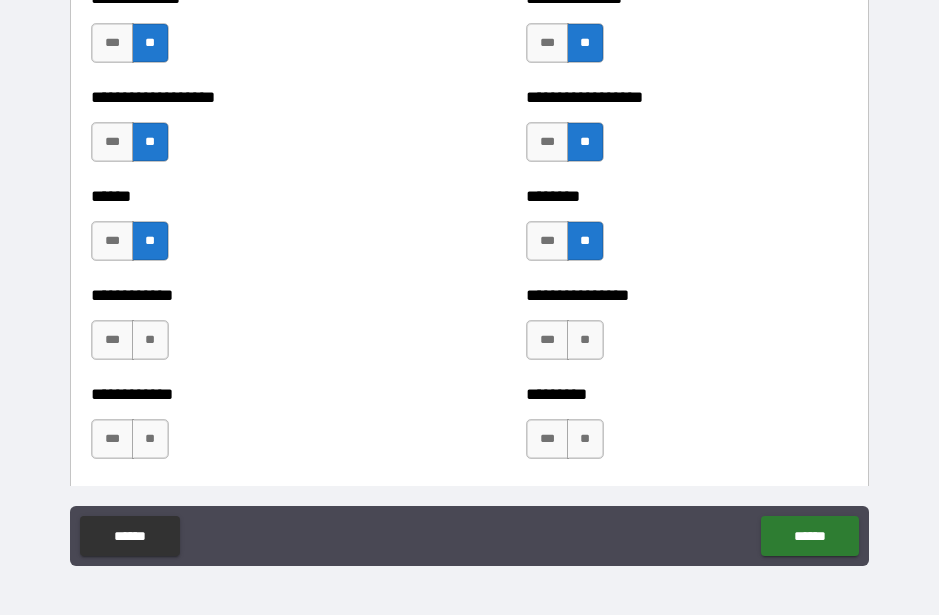 click on "**" at bounding box center (585, 340) 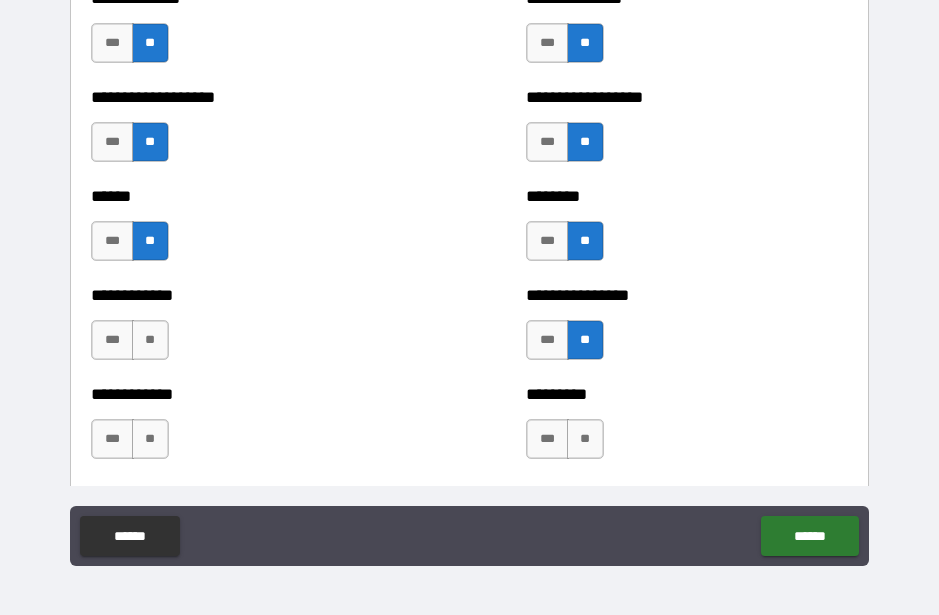 click on "**" at bounding box center [585, 439] 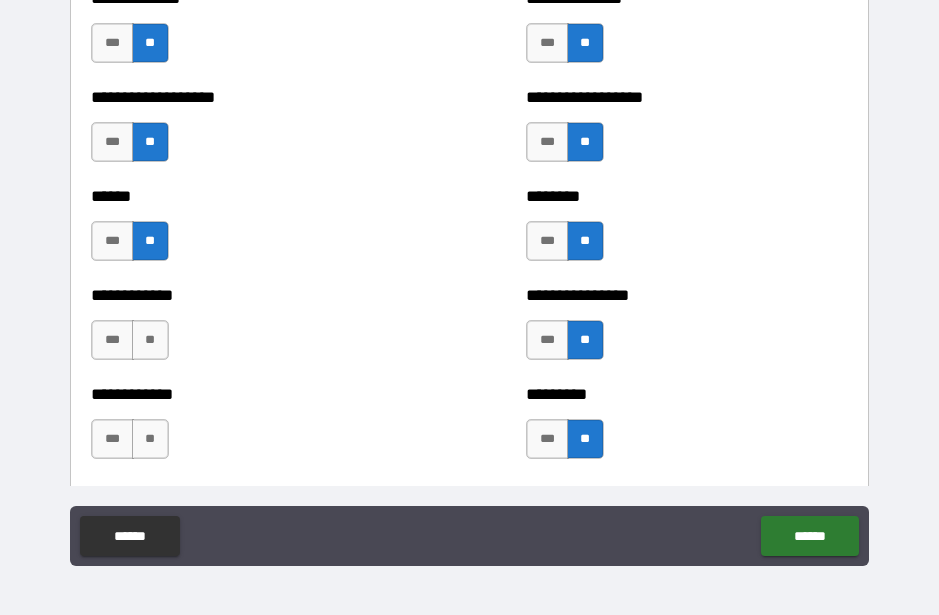 click on "**" at bounding box center (150, 439) 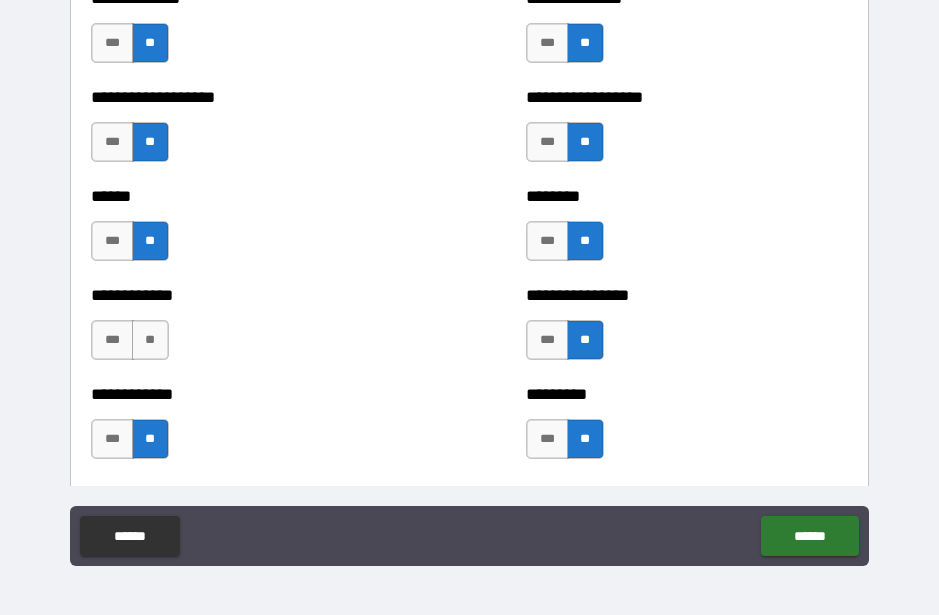 click on "**" at bounding box center (150, 340) 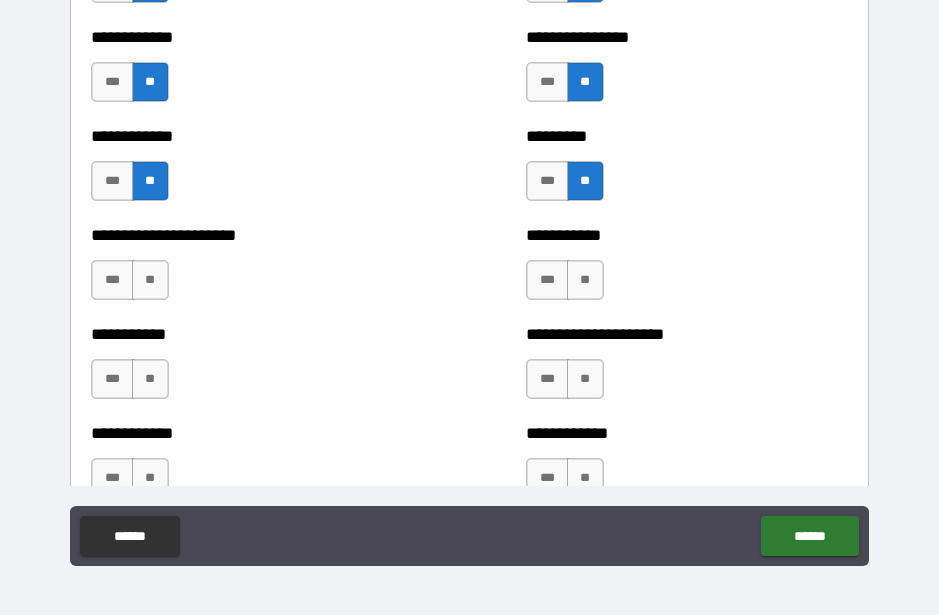 scroll, scrollTop: 5107, scrollLeft: 0, axis: vertical 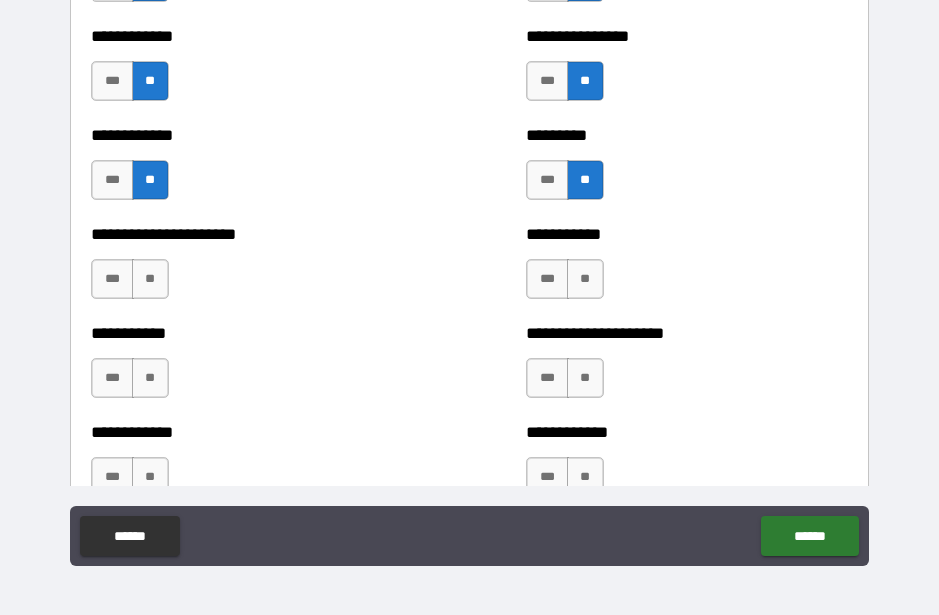 click on "**" at bounding box center [150, 279] 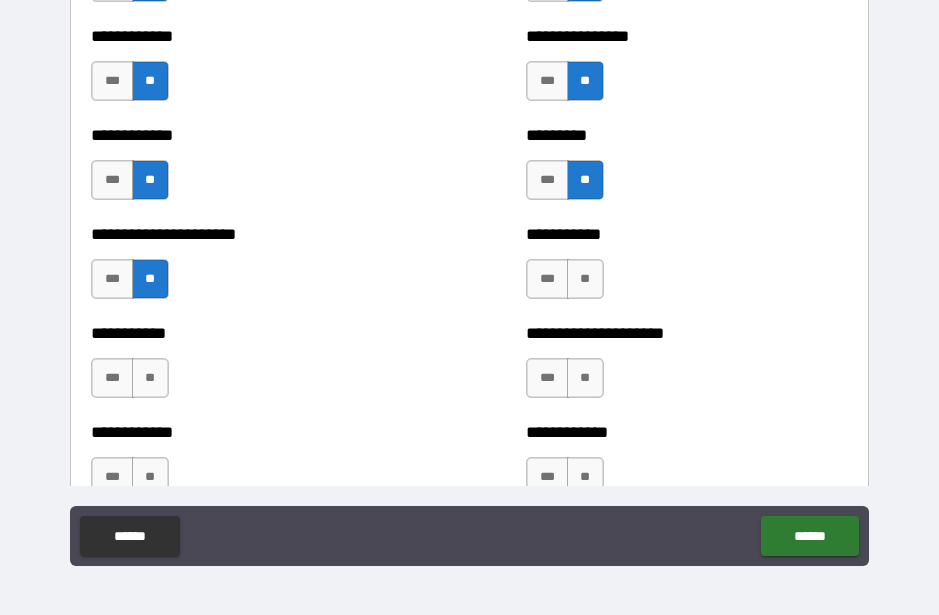 click on "**" at bounding box center [150, 378] 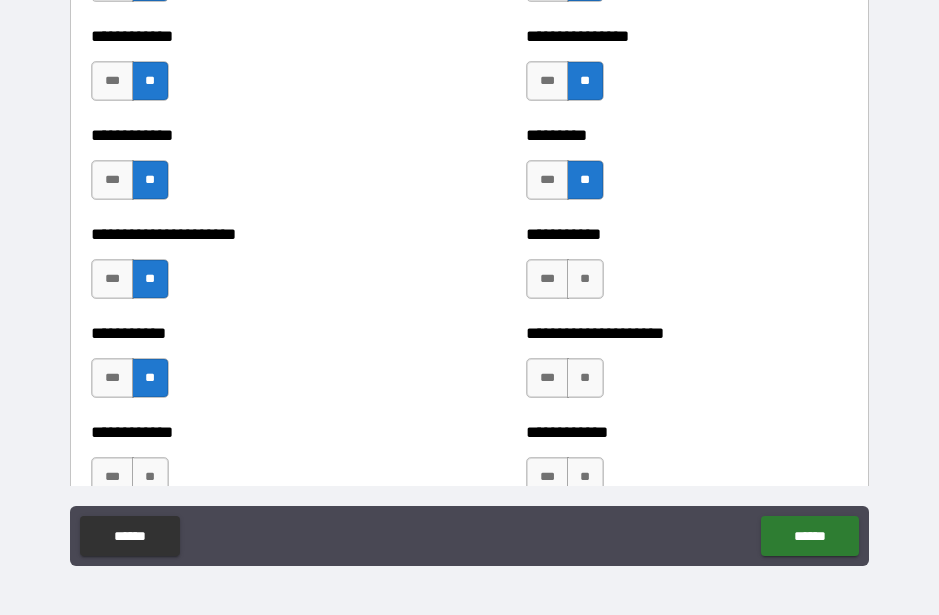 click on "**" at bounding box center (150, 477) 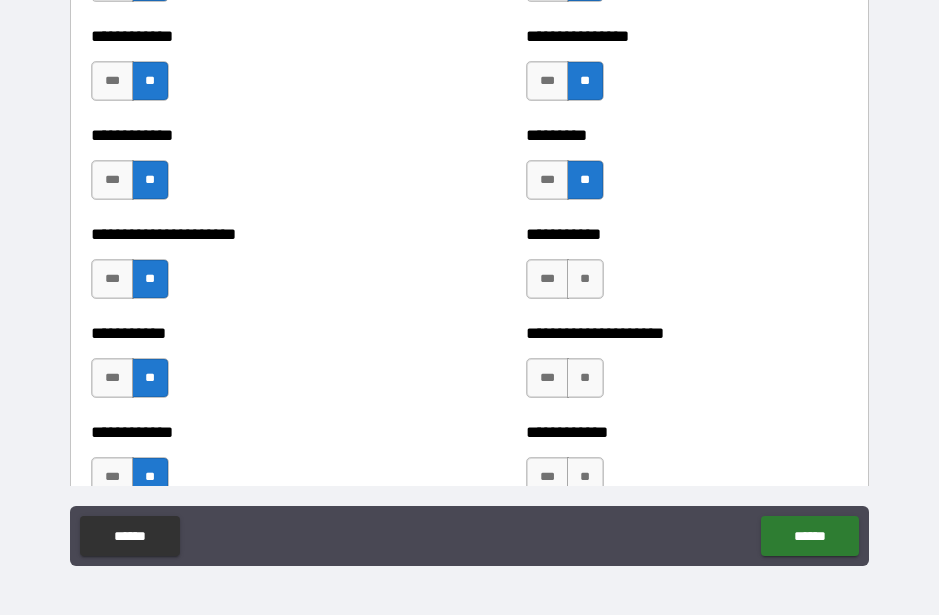 click on "**" at bounding box center [585, 279] 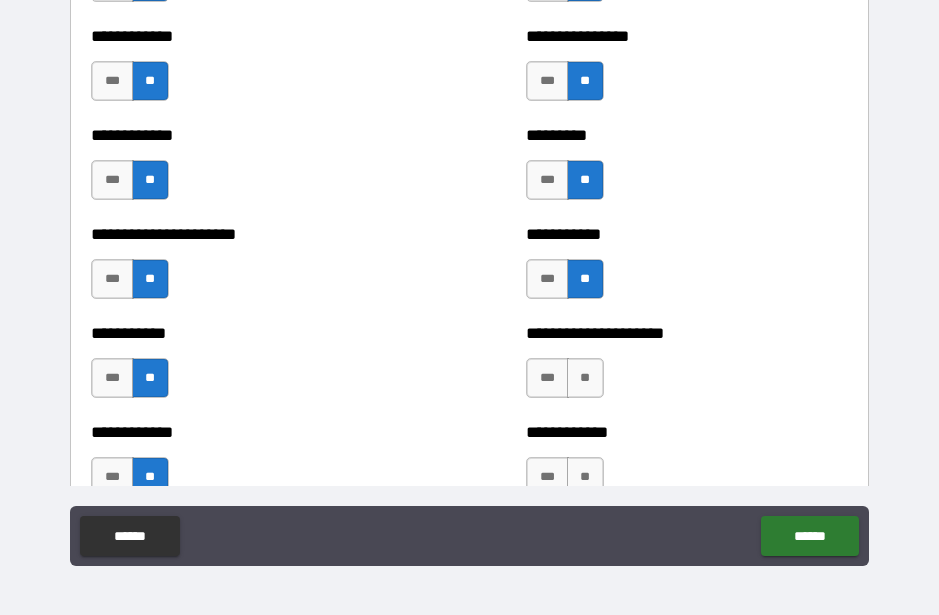 click on "**" at bounding box center (585, 378) 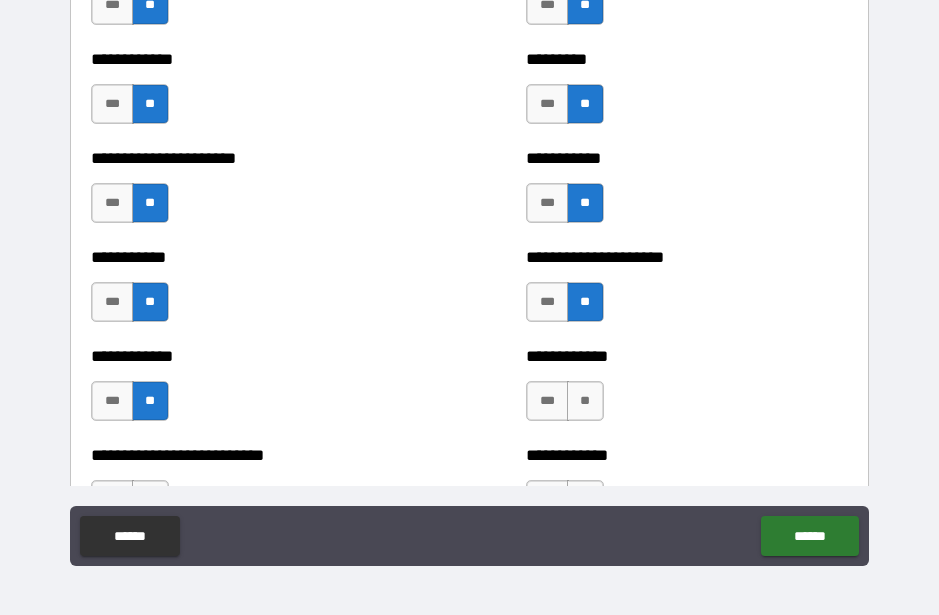 scroll, scrollTop: 5316, scrollLeft: 0, axis: vertical 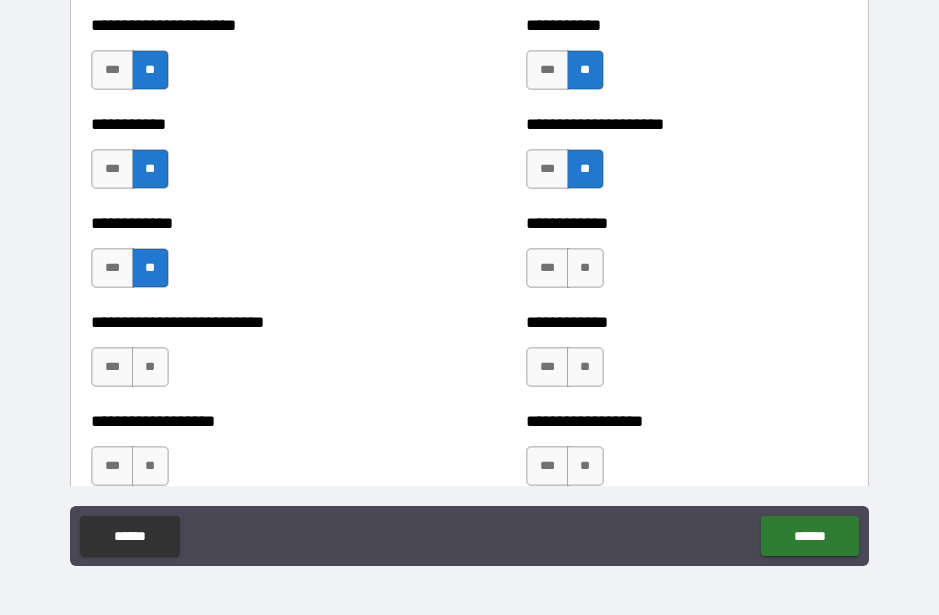 click on "**" at bounding box center (585, 268) 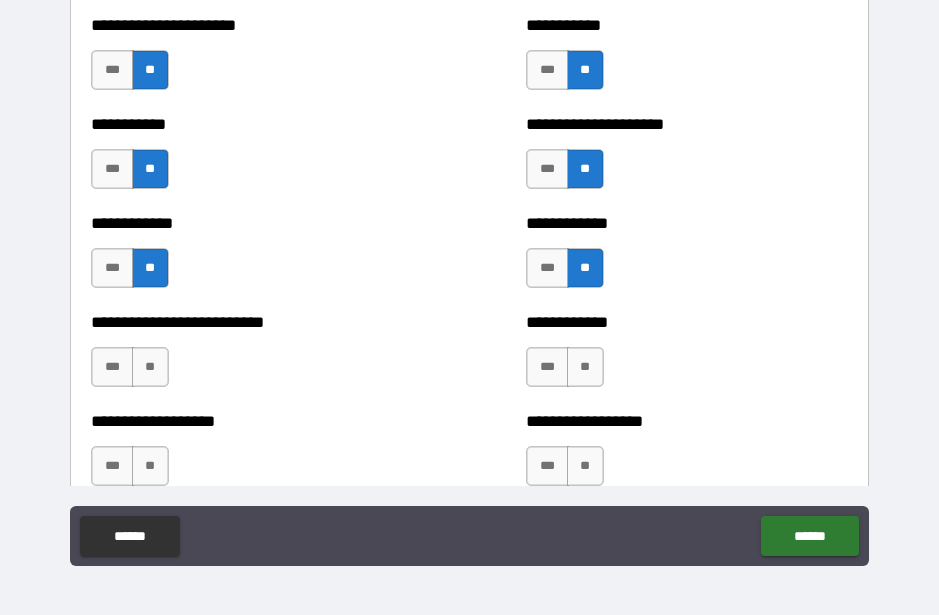 click on "**" at bounding box center (585, 367) 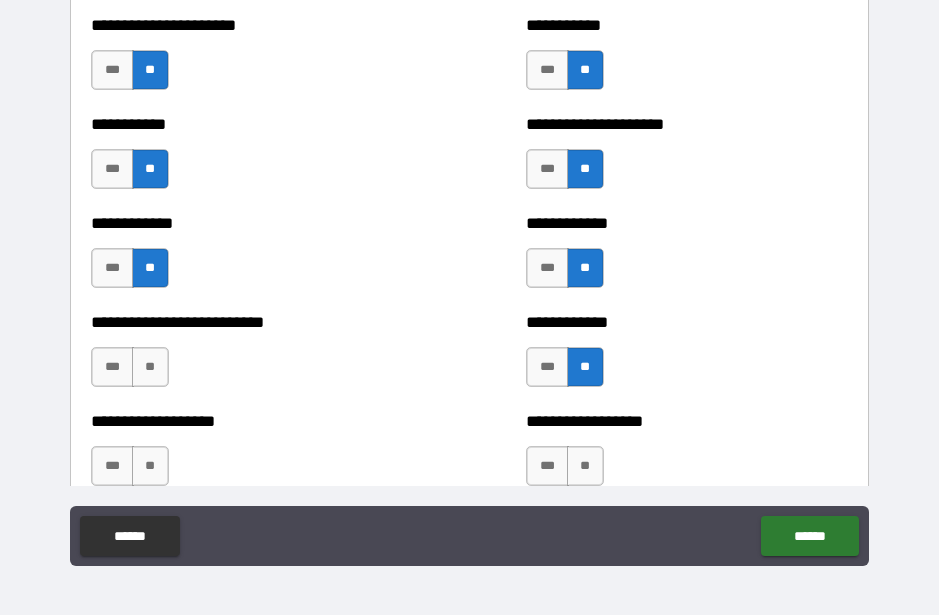 click on "**" at bounding box center [585, 466] 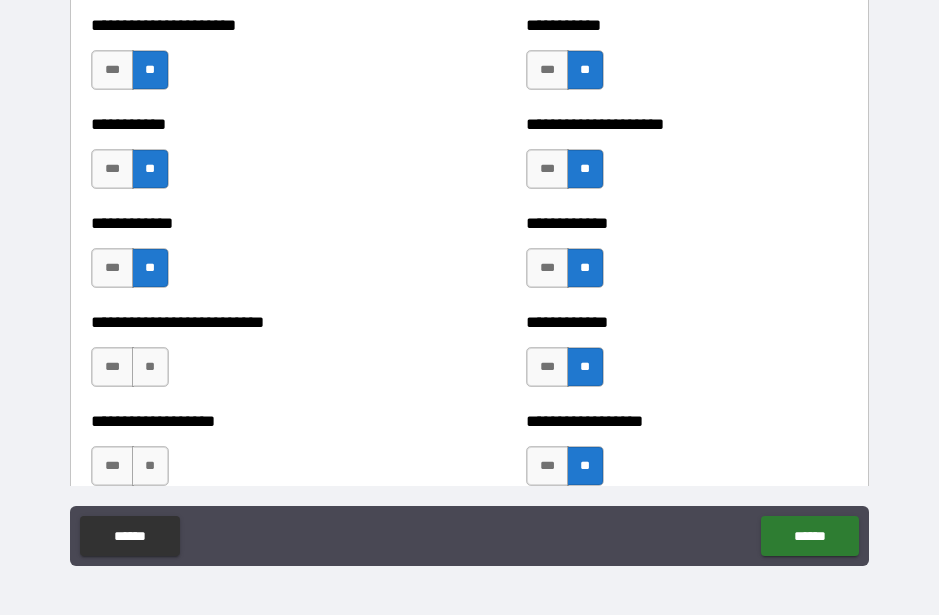 click on "**" at bounding box center (150, 367) 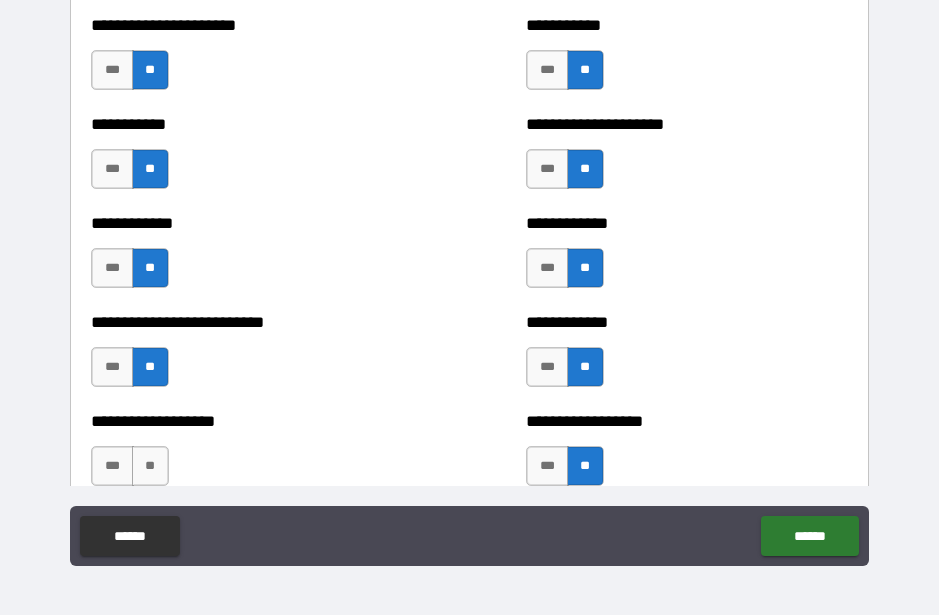 click on "**" at bounding box center (150, 466) 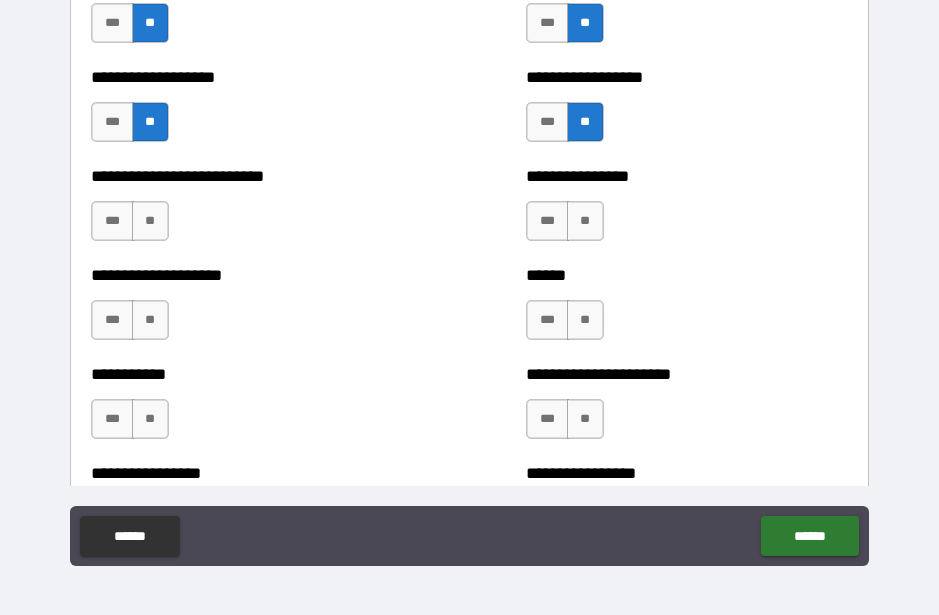 scroll, scrollTop: 5669, scrollLeft: 0, axis: vertical 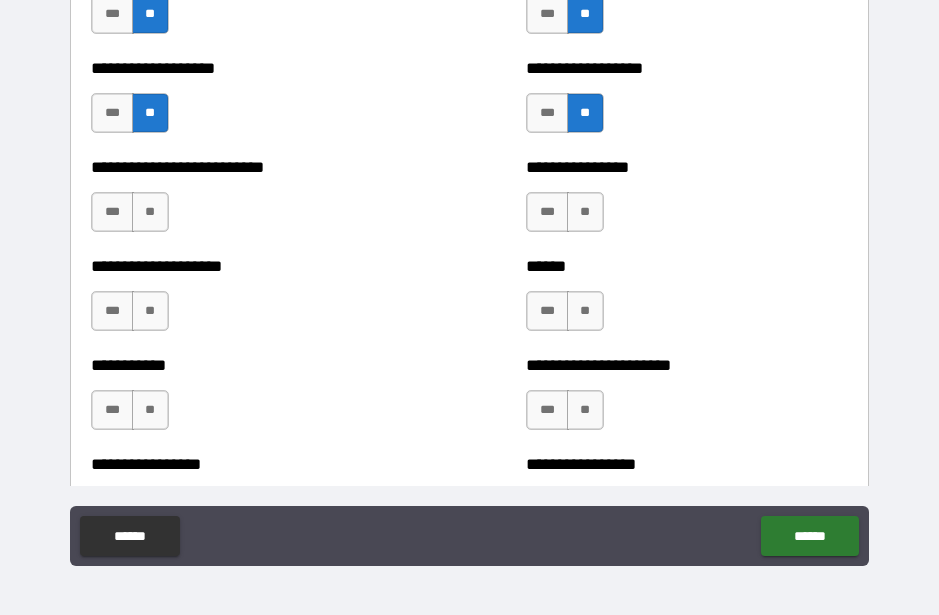 click on "**" at bounding box center (150, 212) 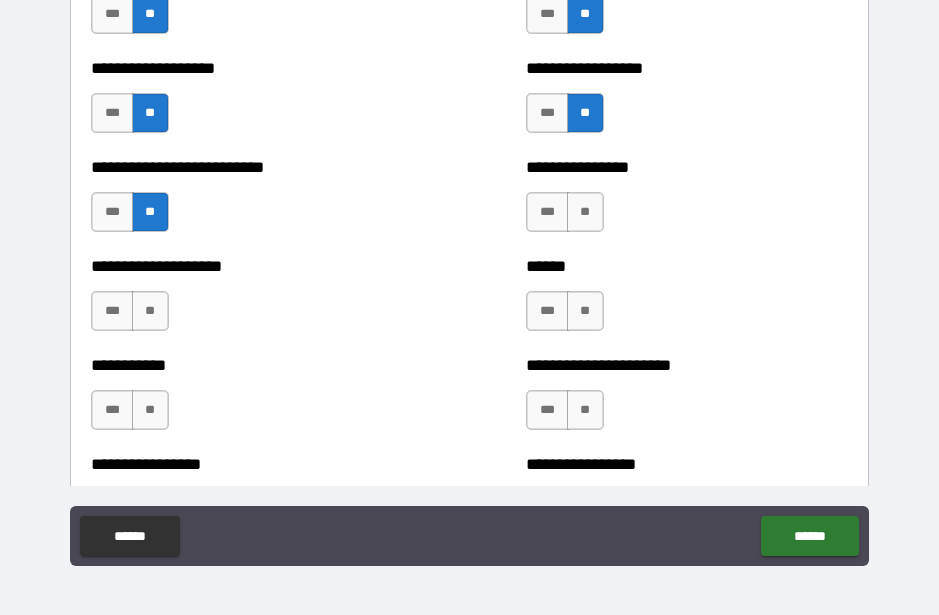 click on "**" at bounding box center (150, 311) 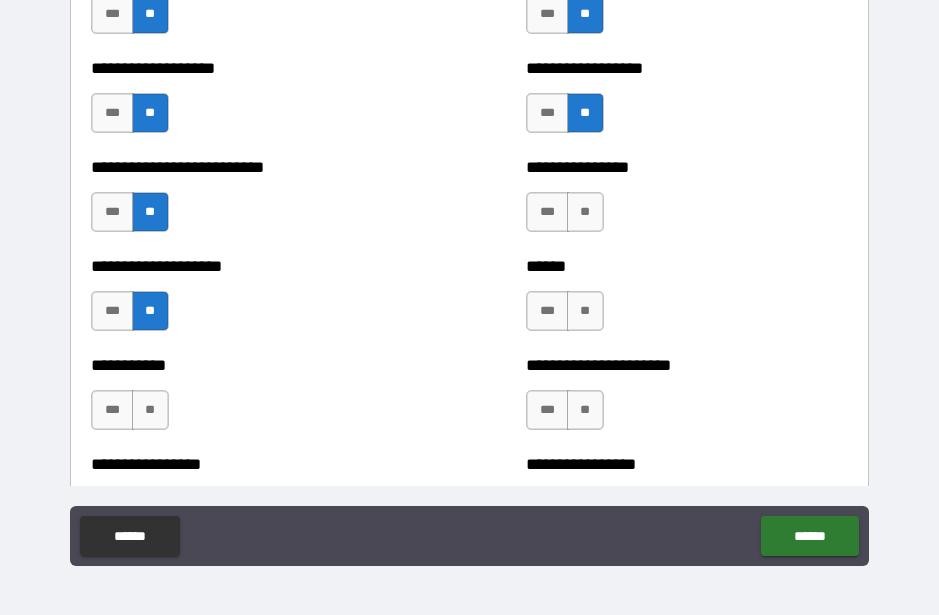 click on "**" at bounding box center [150, 410] 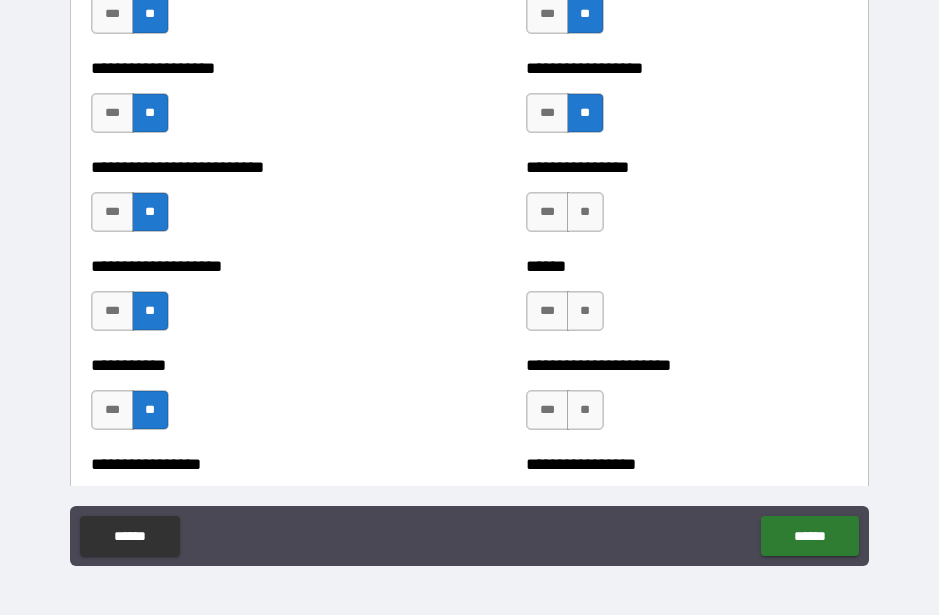 click on "**" at bounding box center (585, 212) 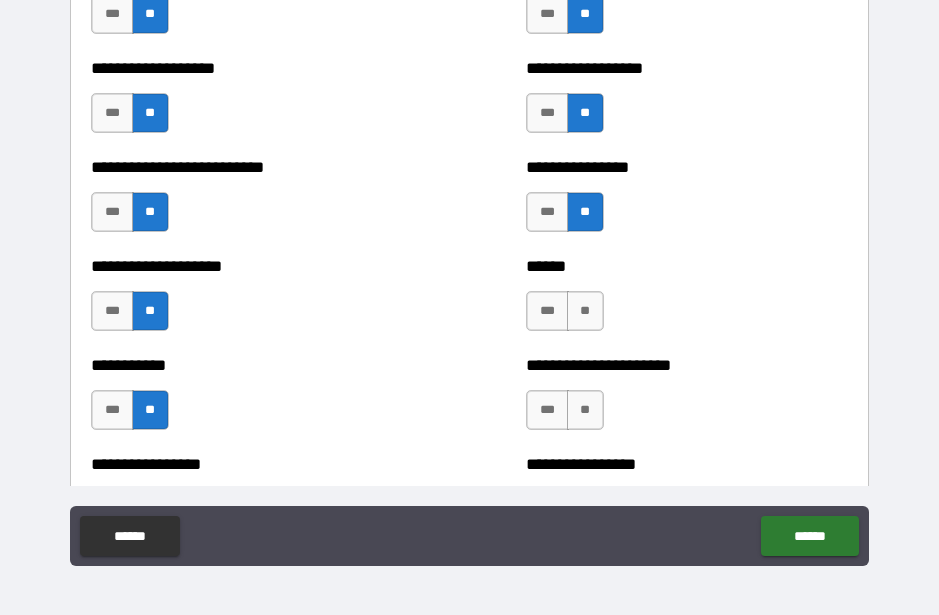 click on "**" at bounding box center [585, 311] 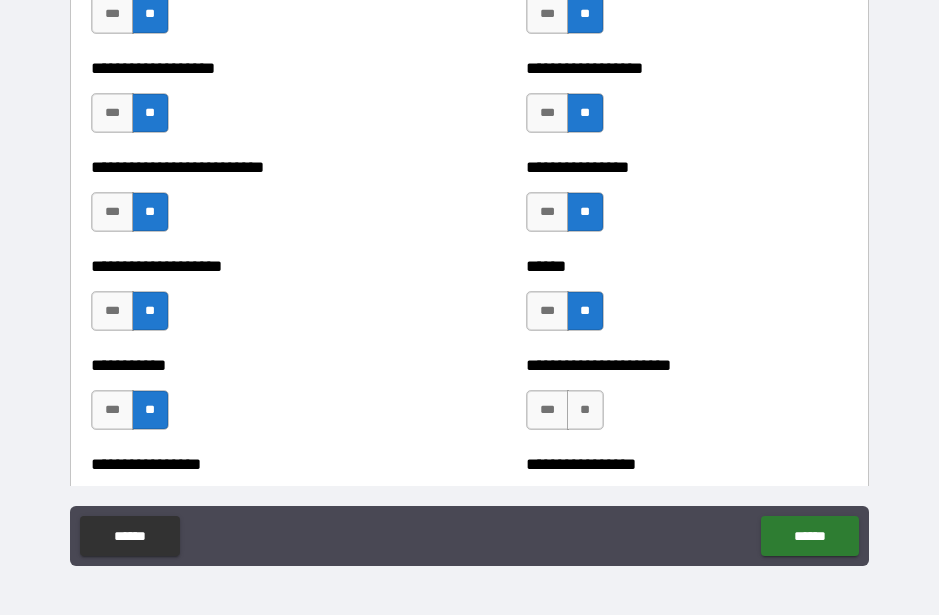 click on "**" at bounding box center (585, 410) 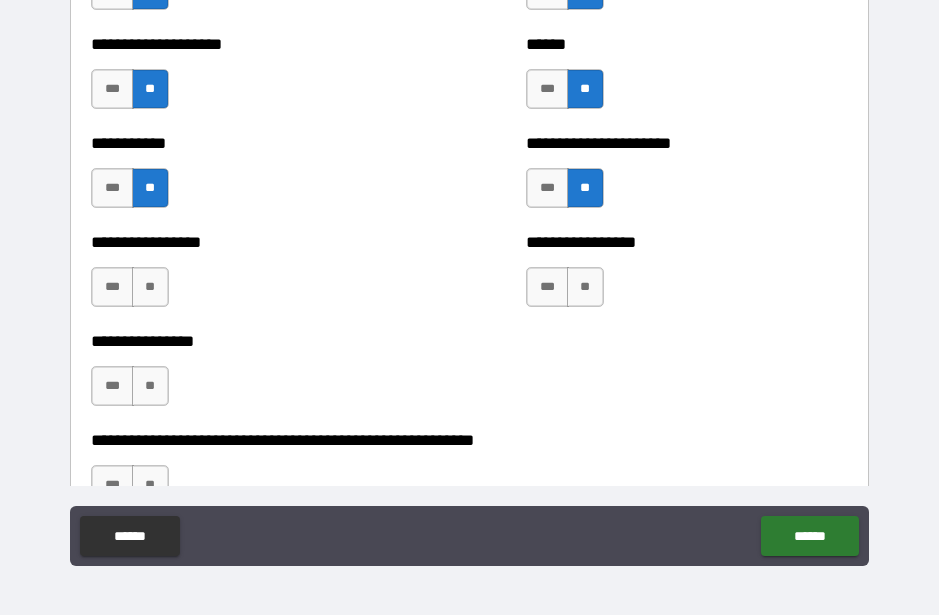 scroll, scrollTop: 5931, scrollLeft: 0, axis: vertical 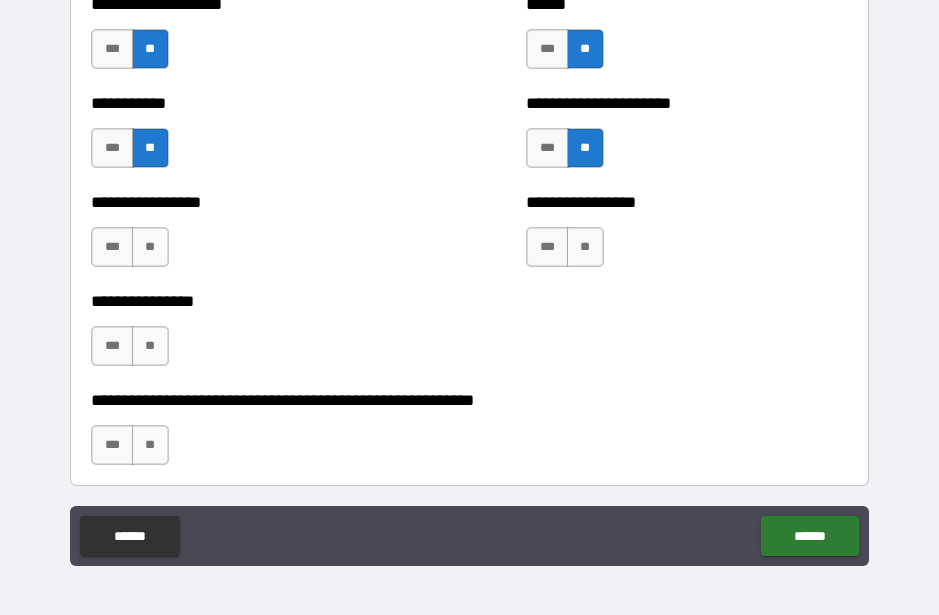 click on "**" at bounding box center [585, 247] 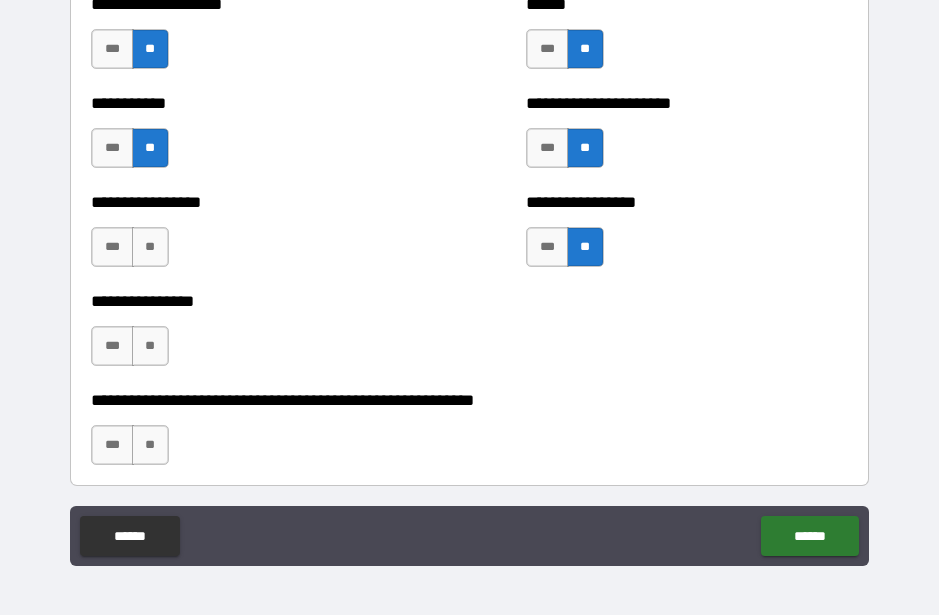 click on "**" at bounding box center [150, 247] 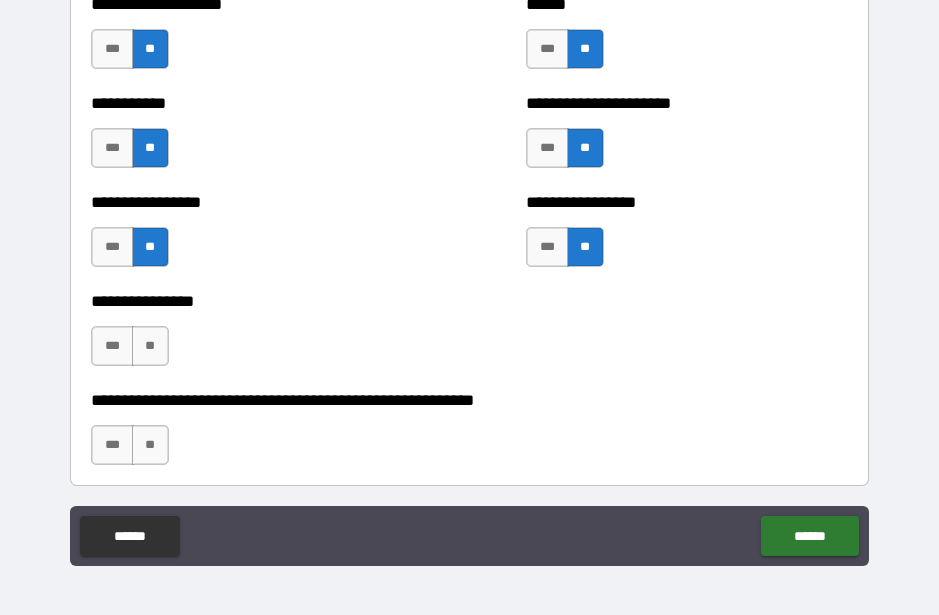 click on "**" at bounding box center (150, 346) 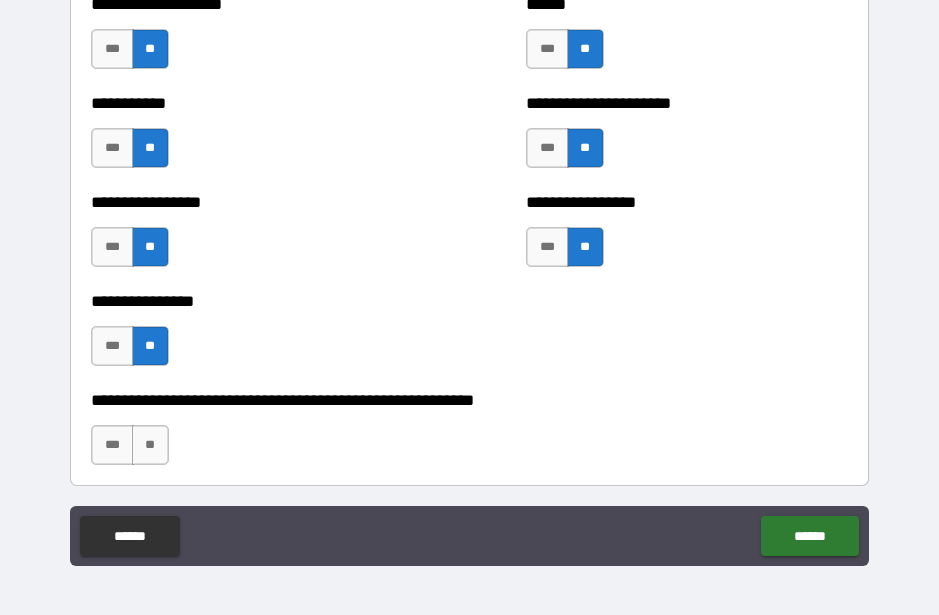 click on "**" at bounding box center [150, 445] 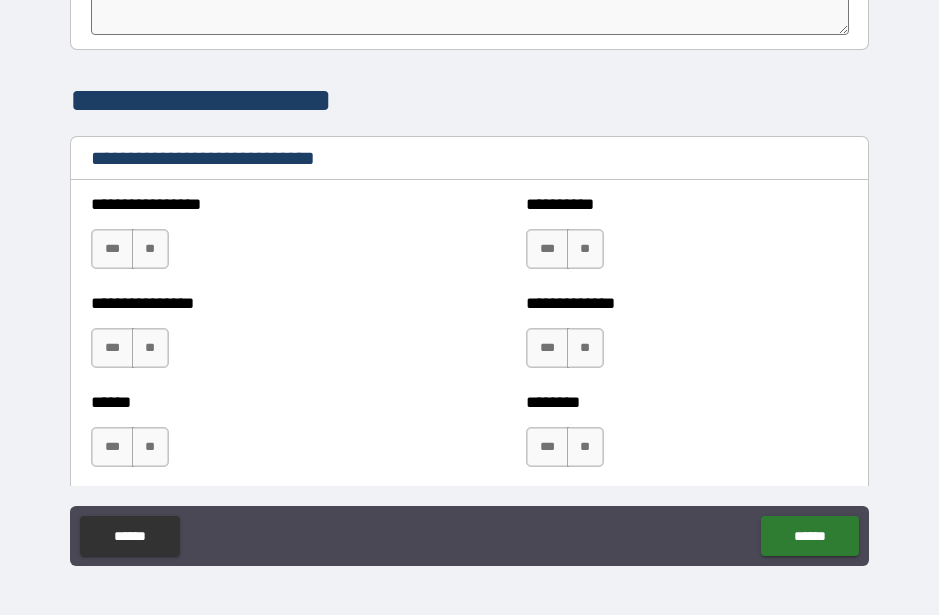 scroll, scrollTop: 6548, scrollLeft: 0, axis: vertical 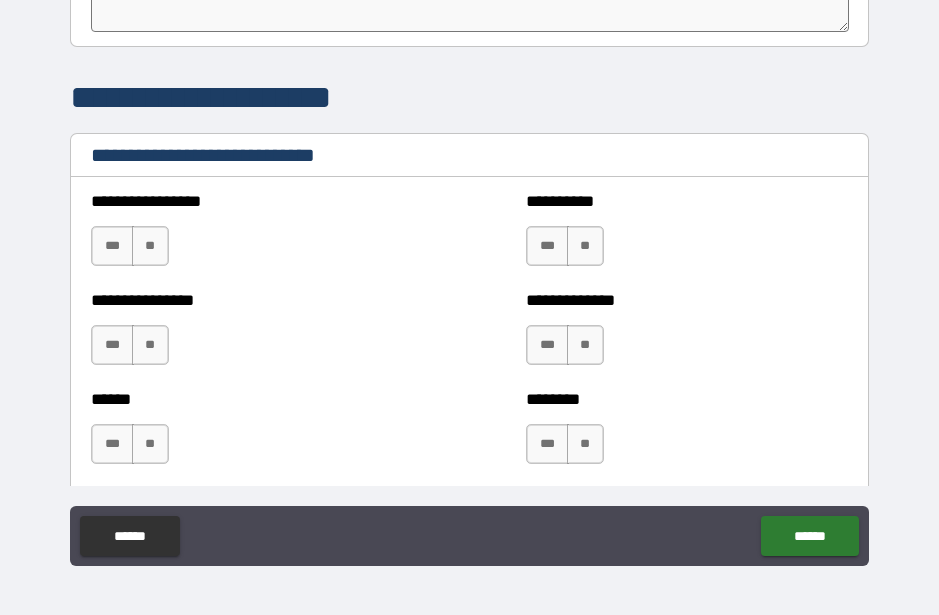 click on "**" at bounding box center (150, 246) 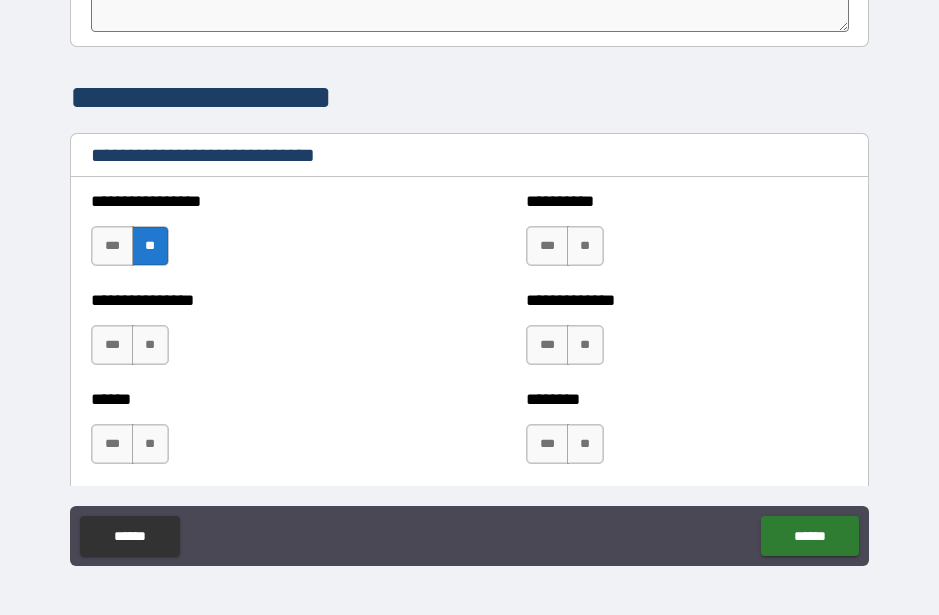 click on "**" at bounding box center [150, 345] 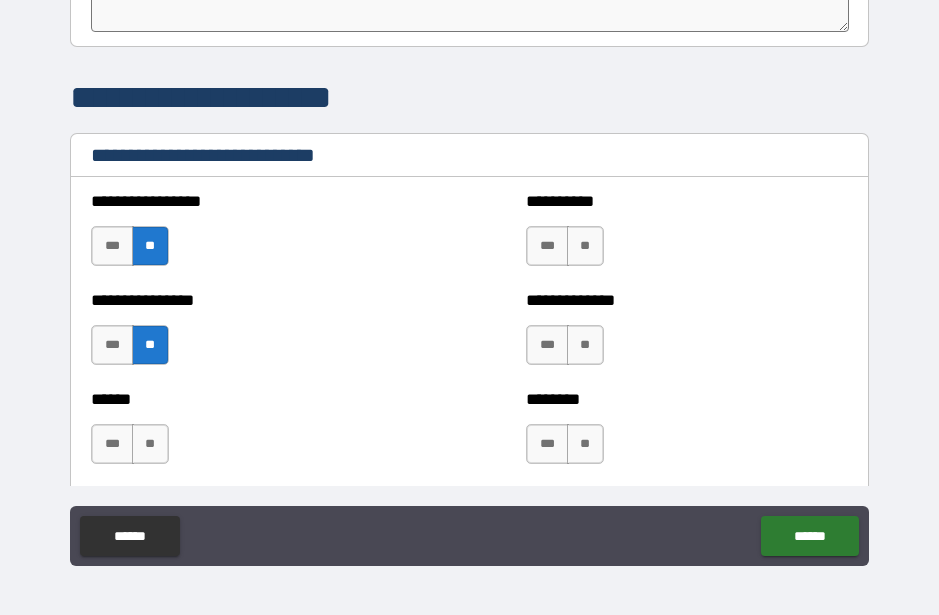 click on "**" at bounding box center [585, 246] 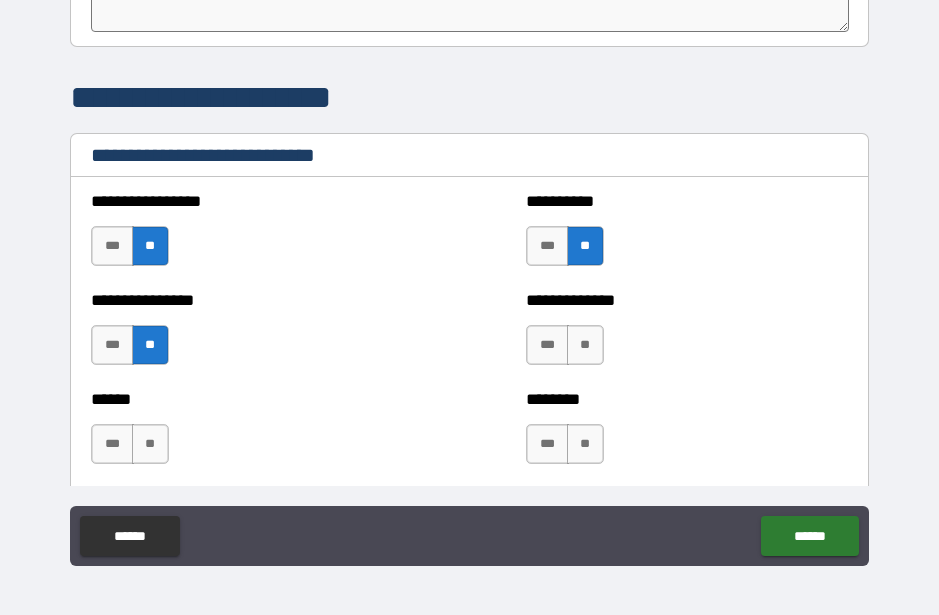 click on "**" at bounding box center (585, 345) 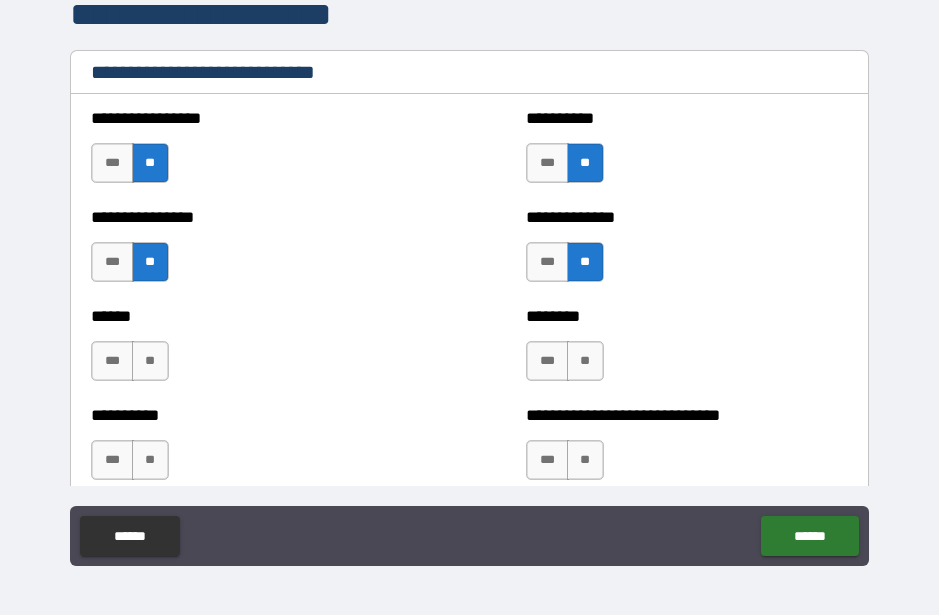 scroll, scrollTop: 6630, scrollLeft: 0, axis: vertical 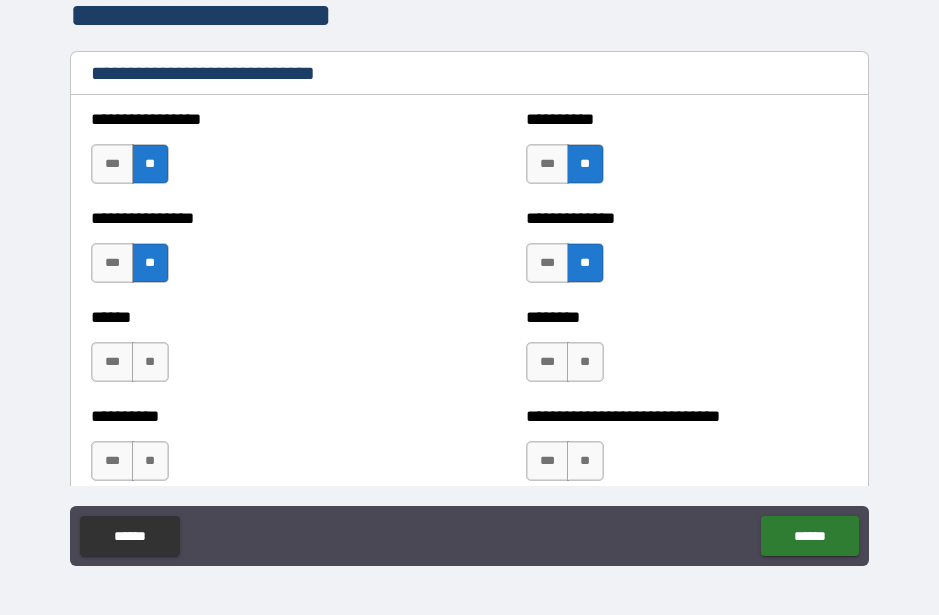 click on "***" at bounding box center (547, 362) 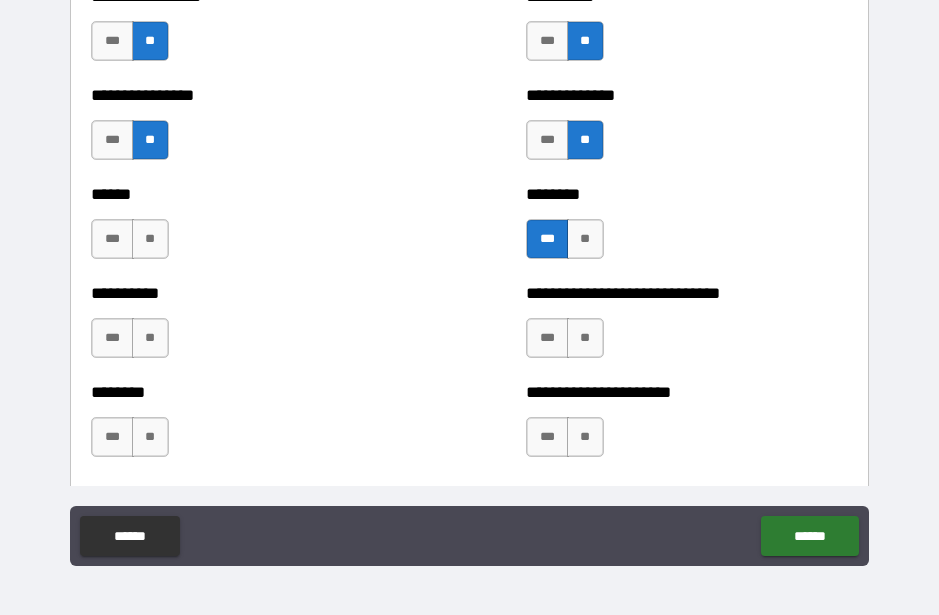 scroll, scrollTop: 6756, scrollLeft: 0, axis: vertical 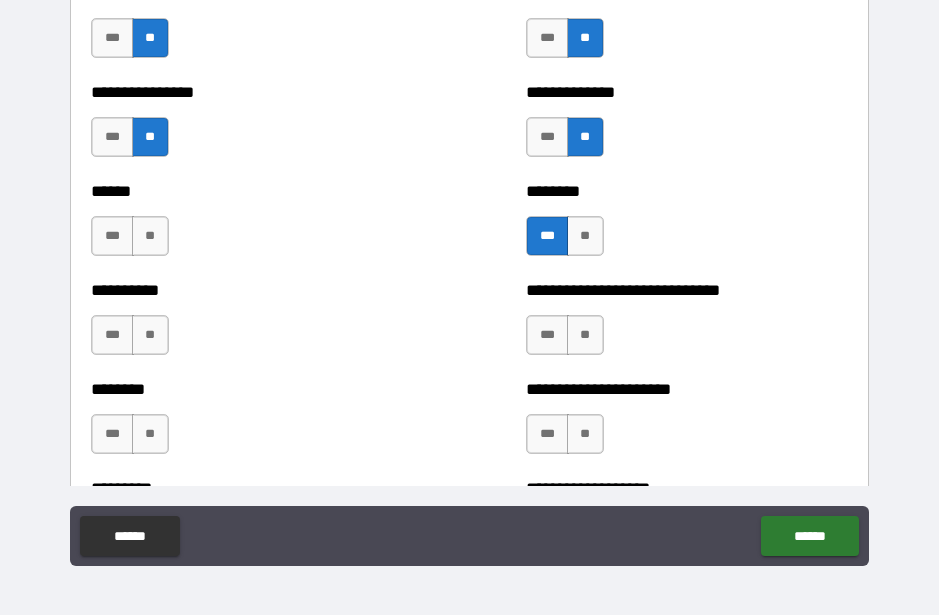 click on "**" at bounding box center (150, 236) 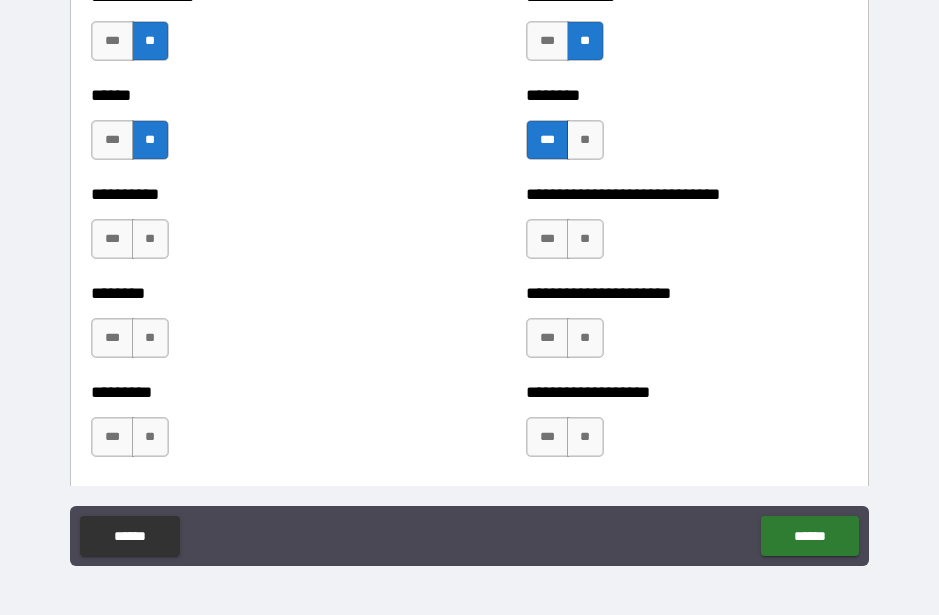 scroll, scrollTop: 6856, scrollLeft: 0, axis: vertical 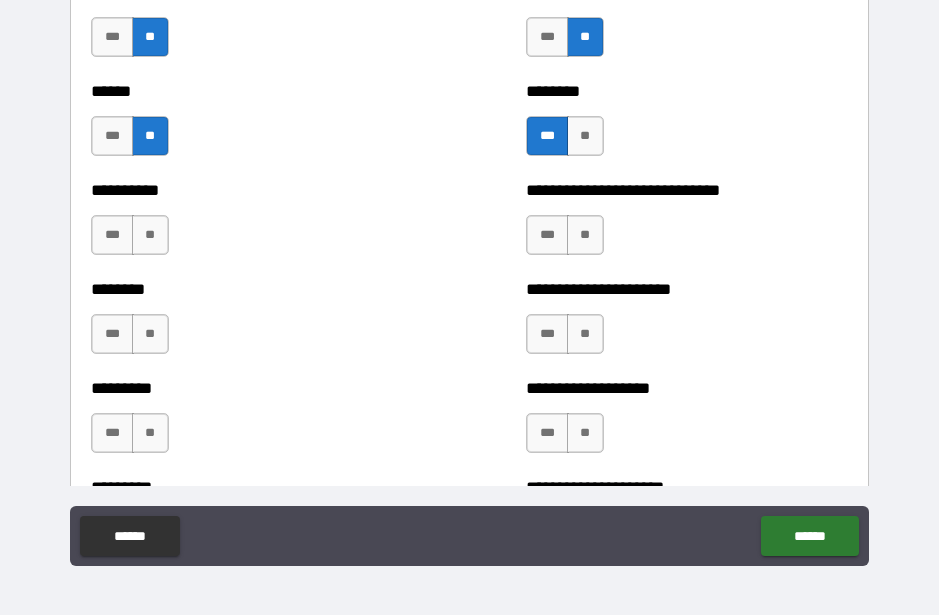 click on "**" at bounding box center [150, 235] 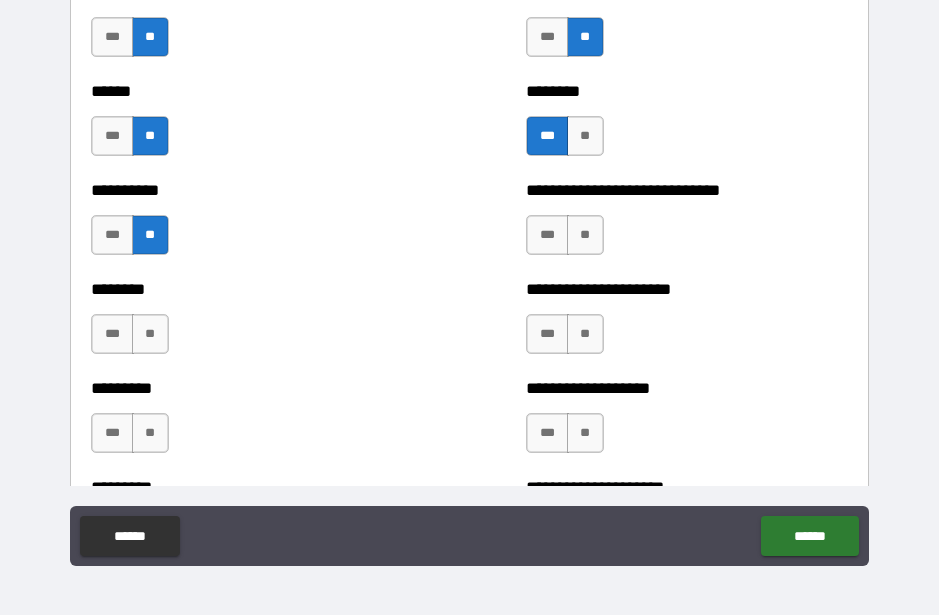 click on "**" at bounding box center [150, 334] 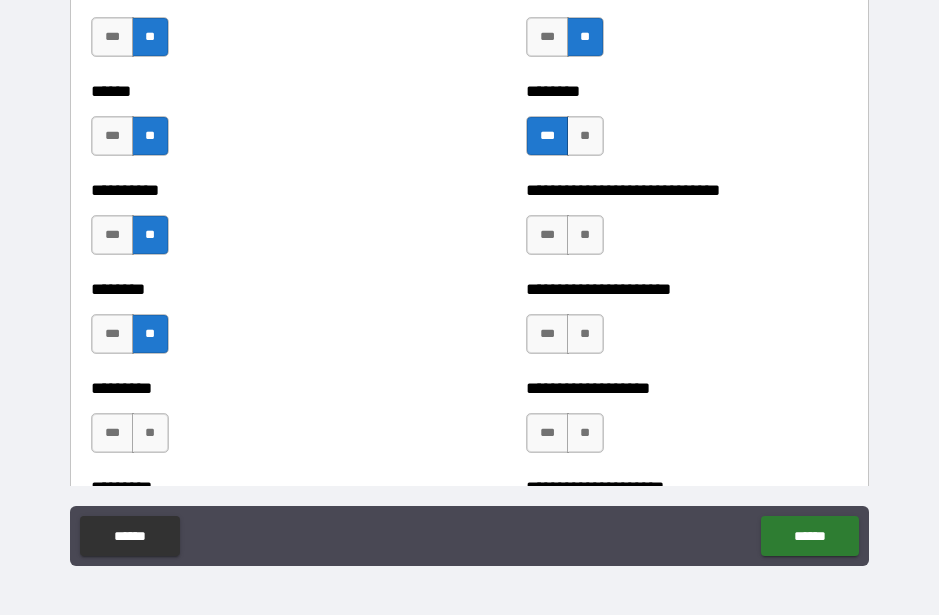 click on "***" at bounding box center (547, 334) 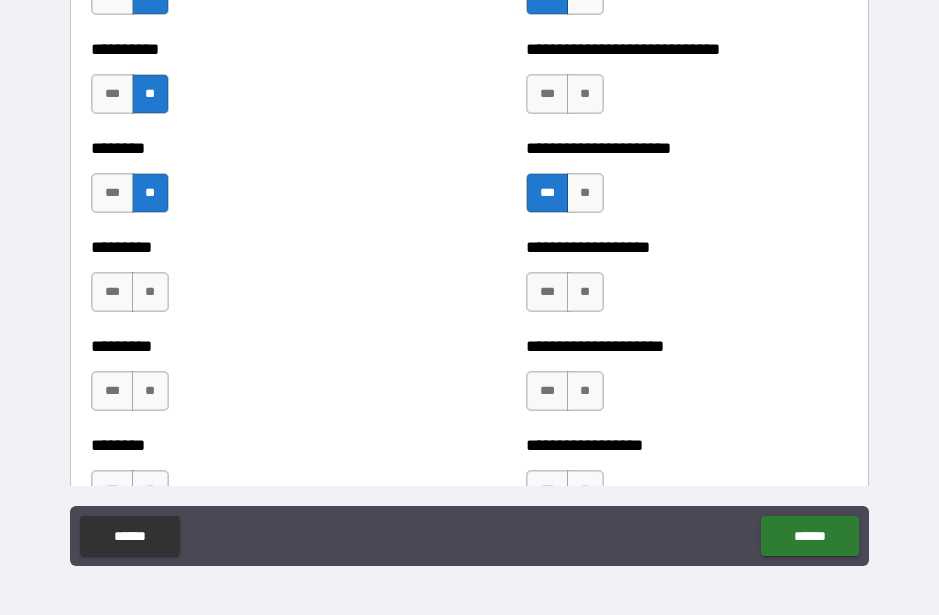 scroll, scrollTop: 7040, scrollLeft: 0, axis: vertical 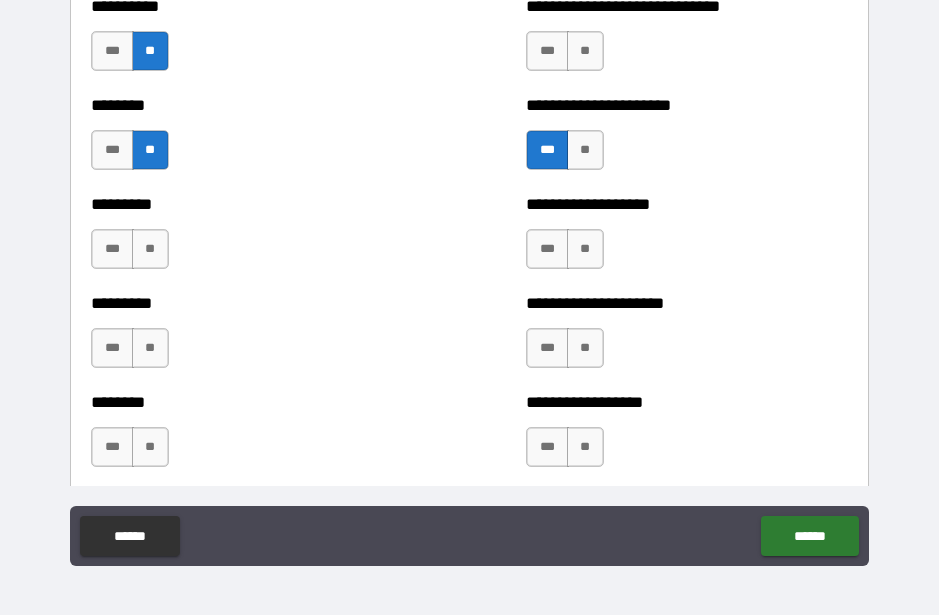 click on "**" at bounding box center [585, 249] 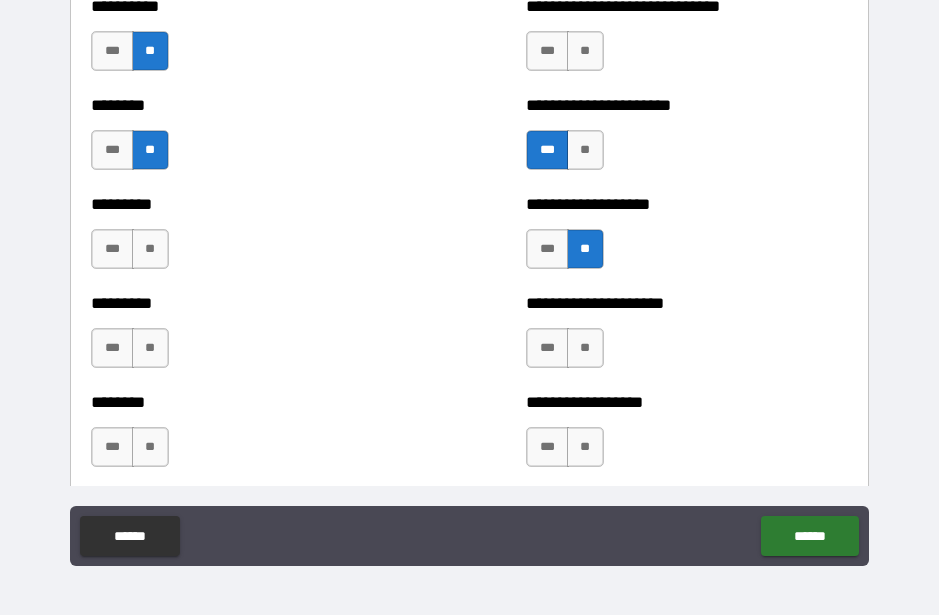 click on "**" at bounding box center [150, 249] 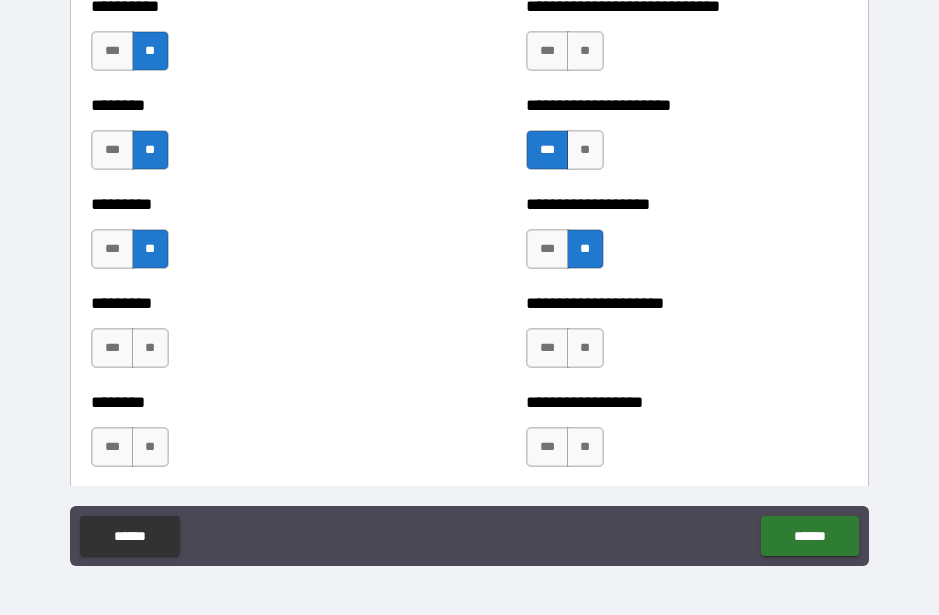 click on "**" at bounding box center (150, 348) 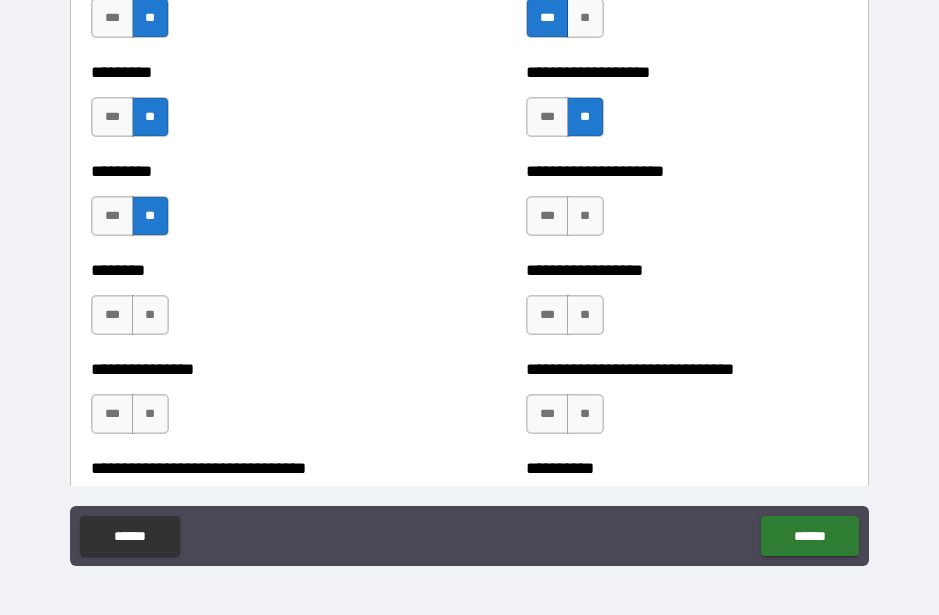 scroll, scrollTop: 7178, scrollLeft: 0, axis: vertical 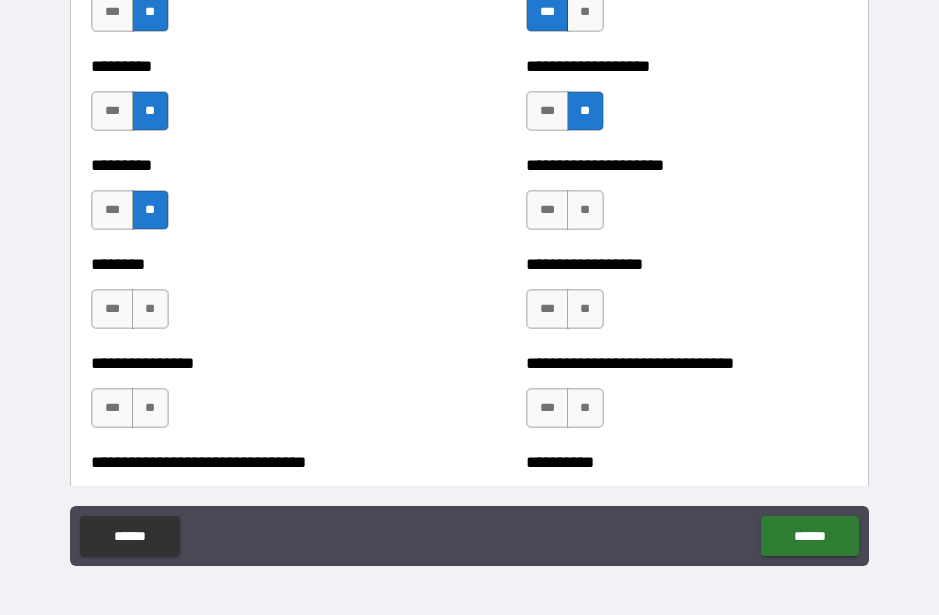 click on "***" at bounding box center [112, 210] 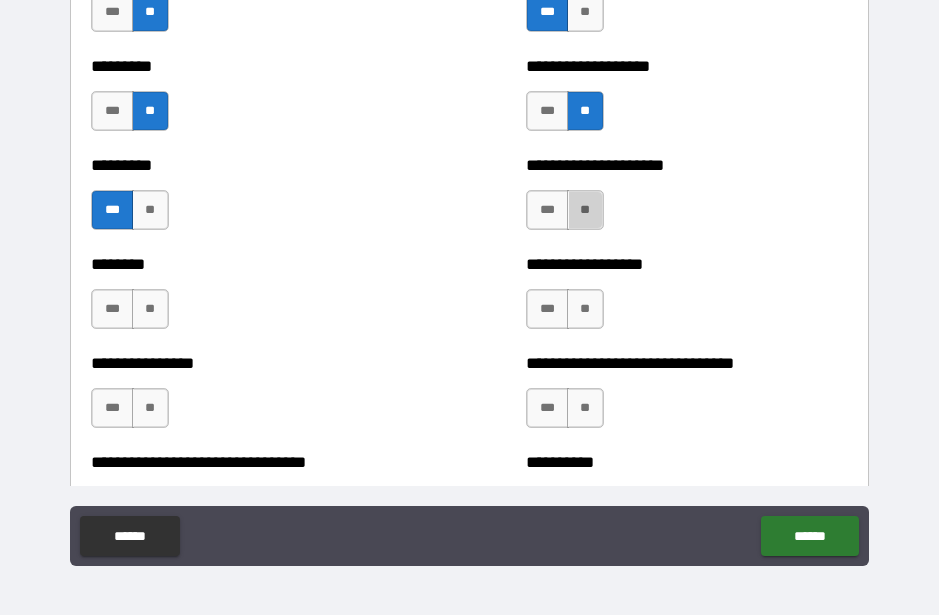 click on "**" at bounding box center [585, 210] 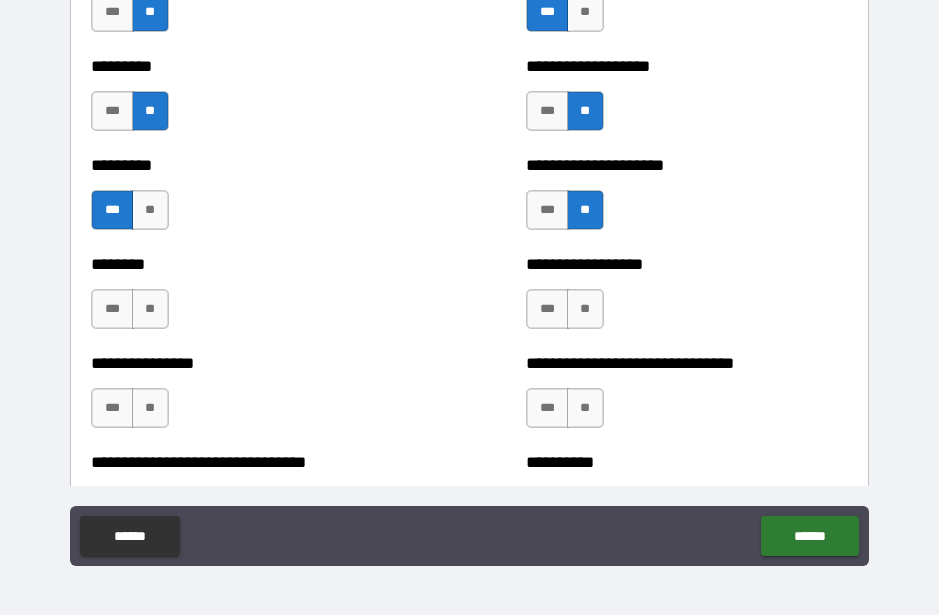 click on "**" at bounding box center [150, 309] 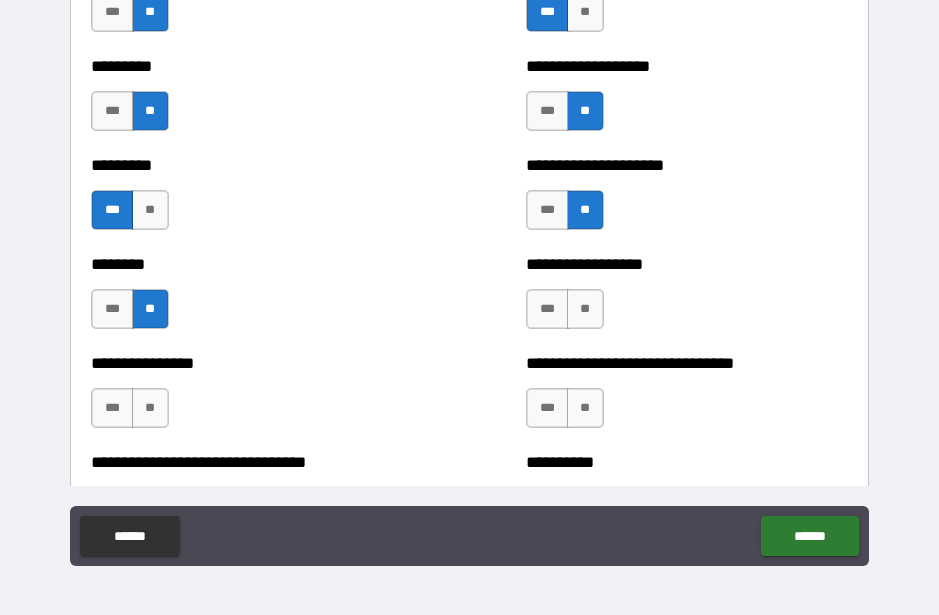 click on "**" at bounding box center (150, 408) 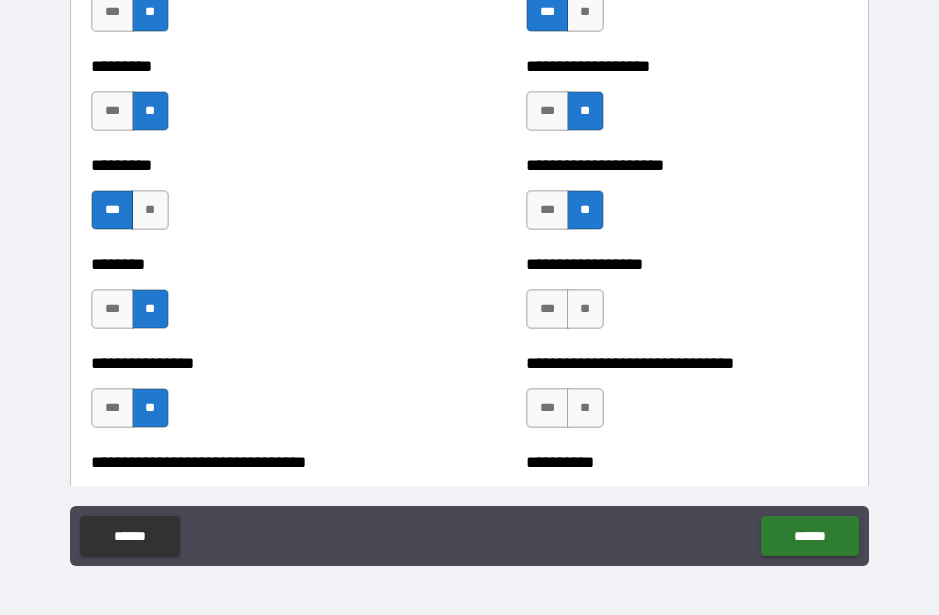 click on "**" at bounding box center (585, 309) 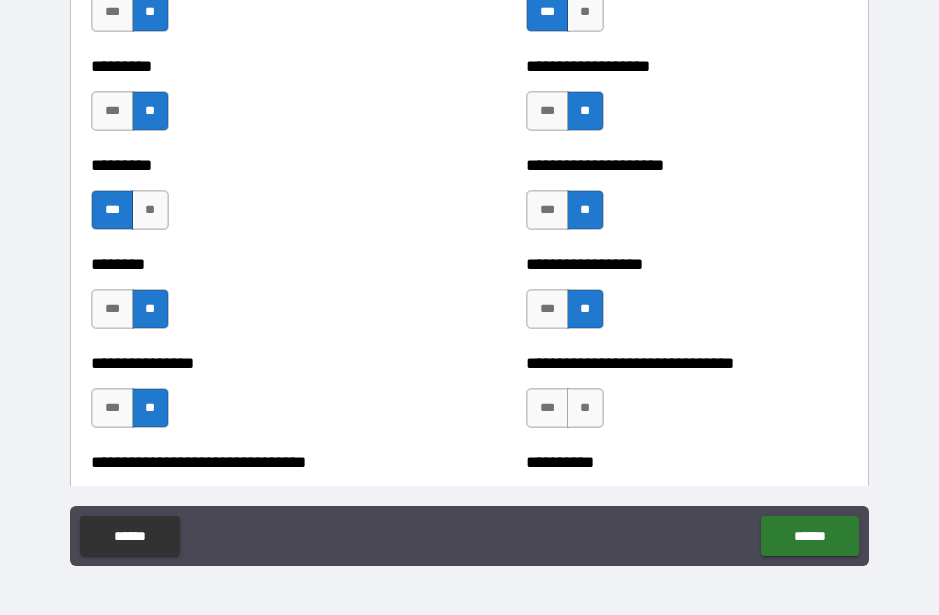 click on "**" at bounding box center (585, 408) 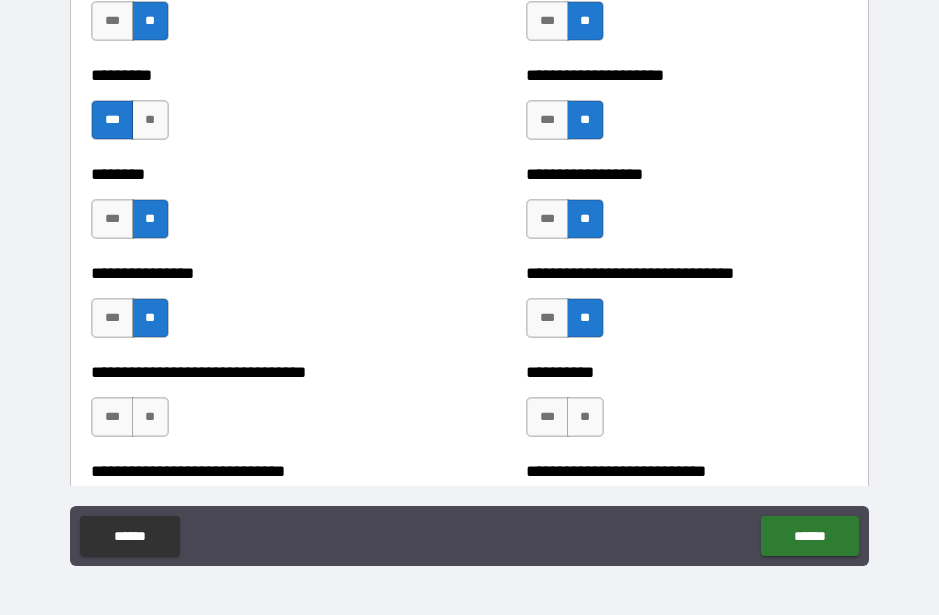 scroll, scrollTop: 7356, scrollLeft: 0, axis: vertical 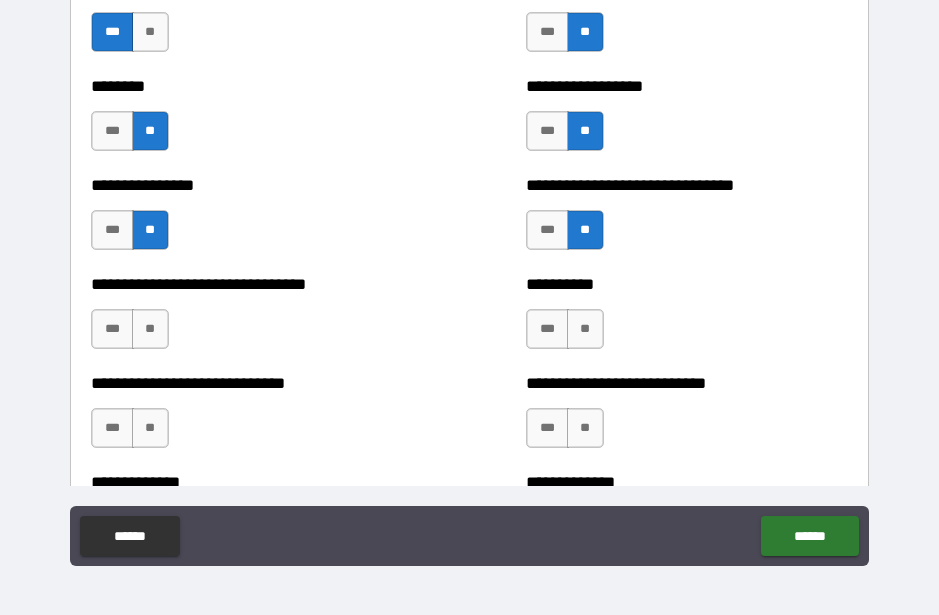 click on "**" at bounding box center [585, 329] 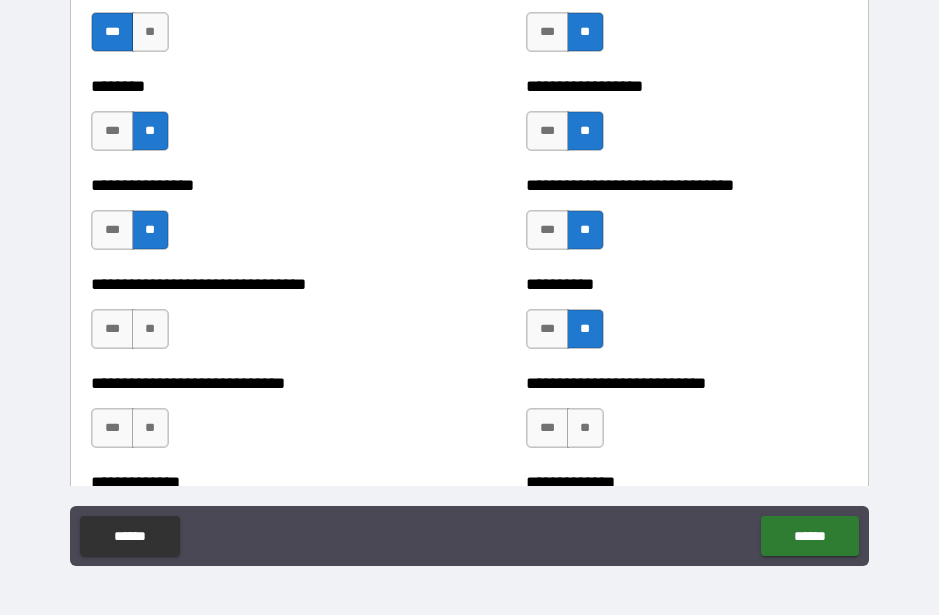 click on "**" at bounding box center (150, 329) 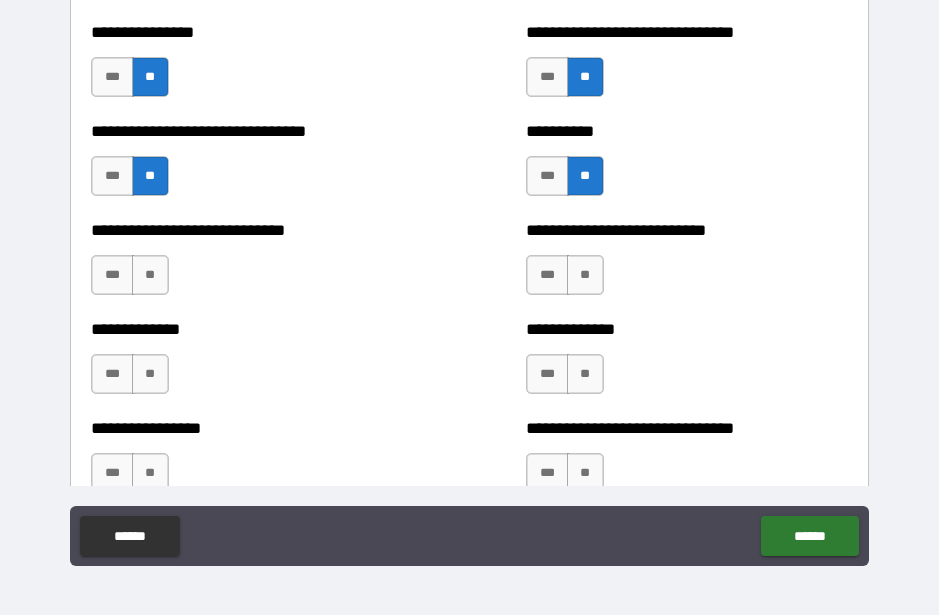scroll, scrollTop: 7514, scrollLeft: 0, axis: vertical 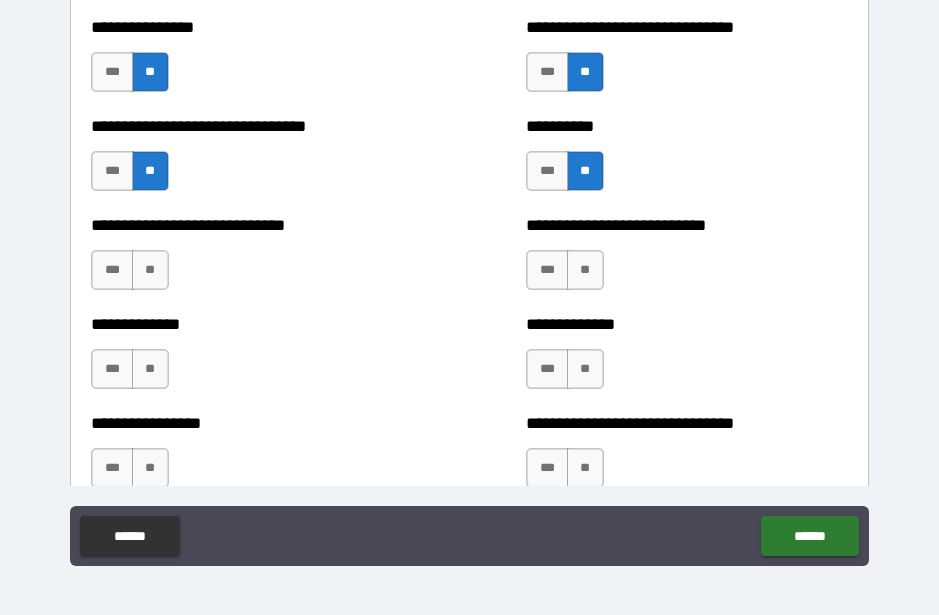click on "**" at bounding box center [150, 270] 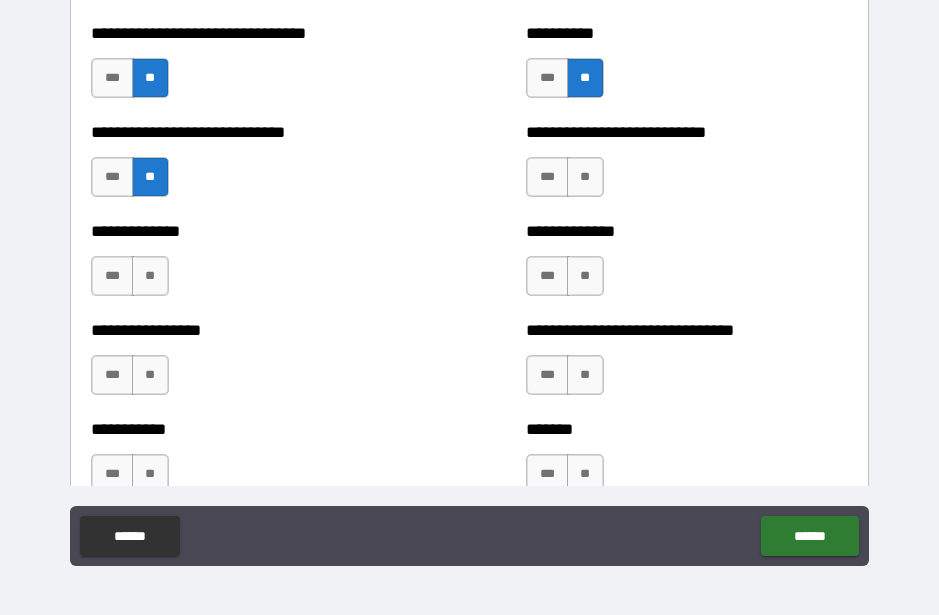 scroll, scrollTop: 7618, scrollLeft: 0, axis: vertical 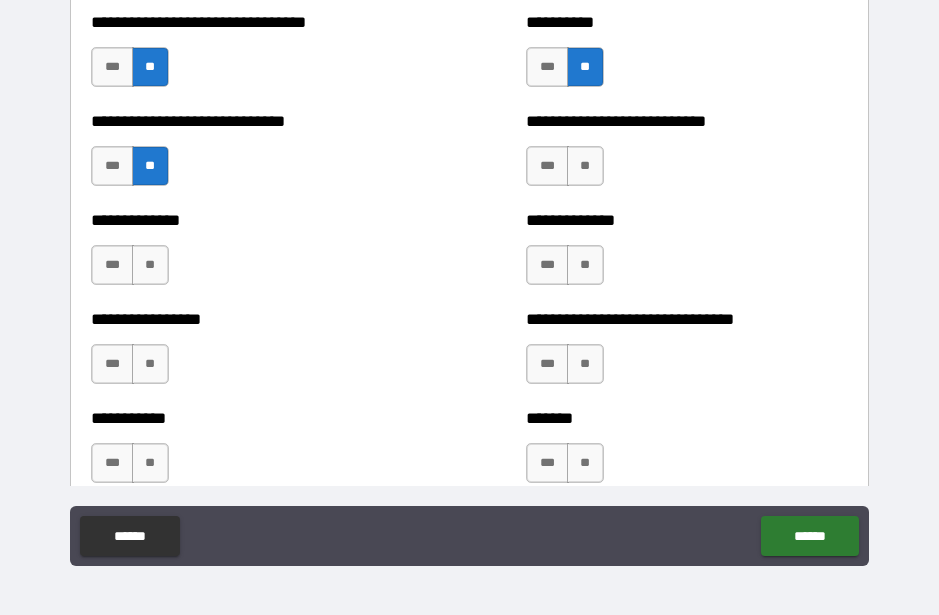 click on "**" at bounding box center [150, 265] 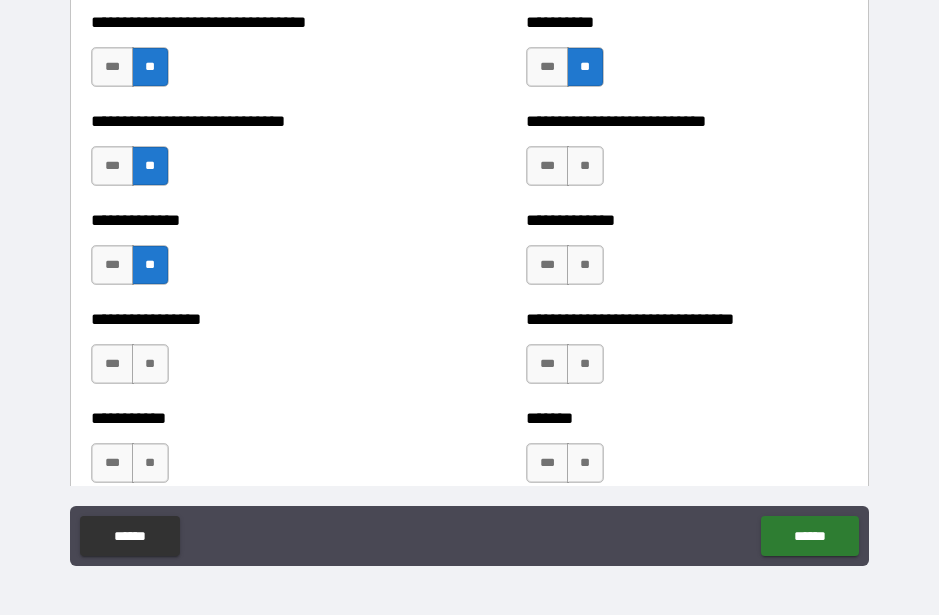 click on "**" at bounding box center (150, 364) 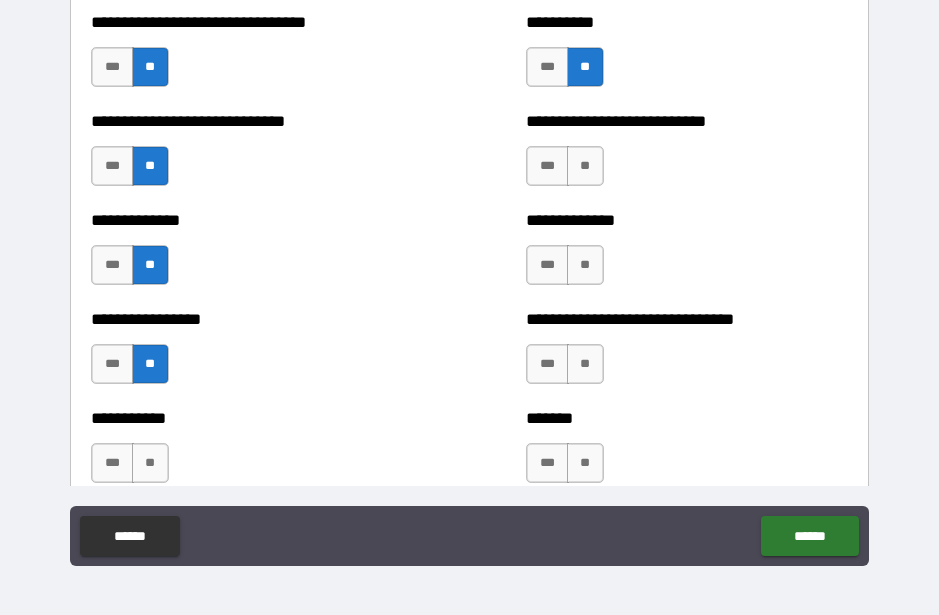 click on "**" at bounding box center [150, 463] 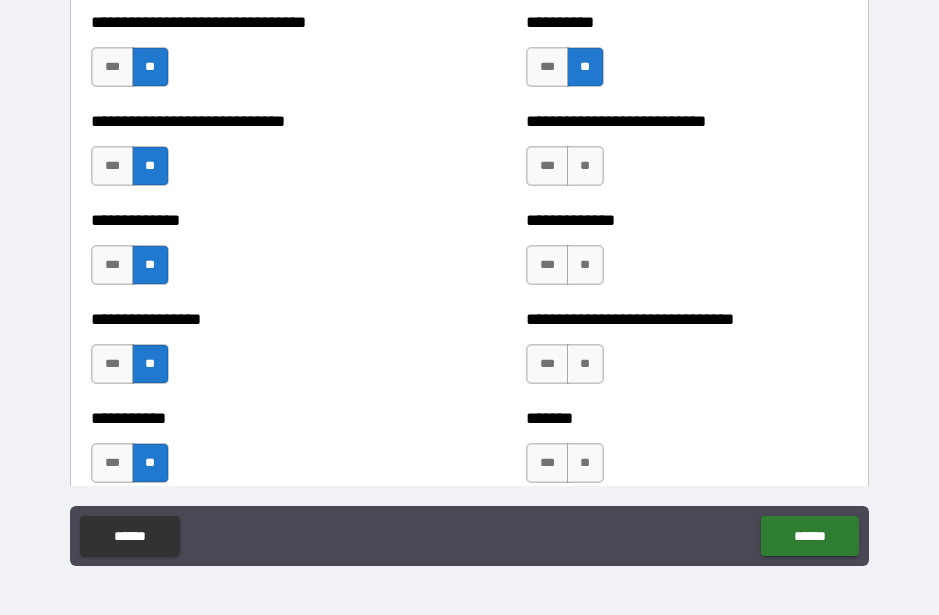 click on "**" at bounding box center (585, 166) 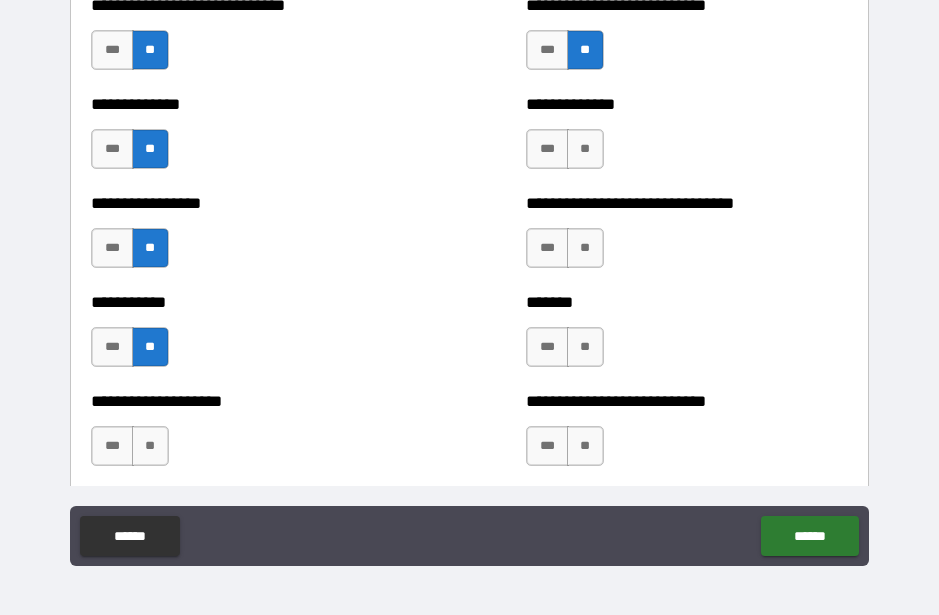 scroll, scrollTop: 7735, scrollLeft: 0, axis: vertical 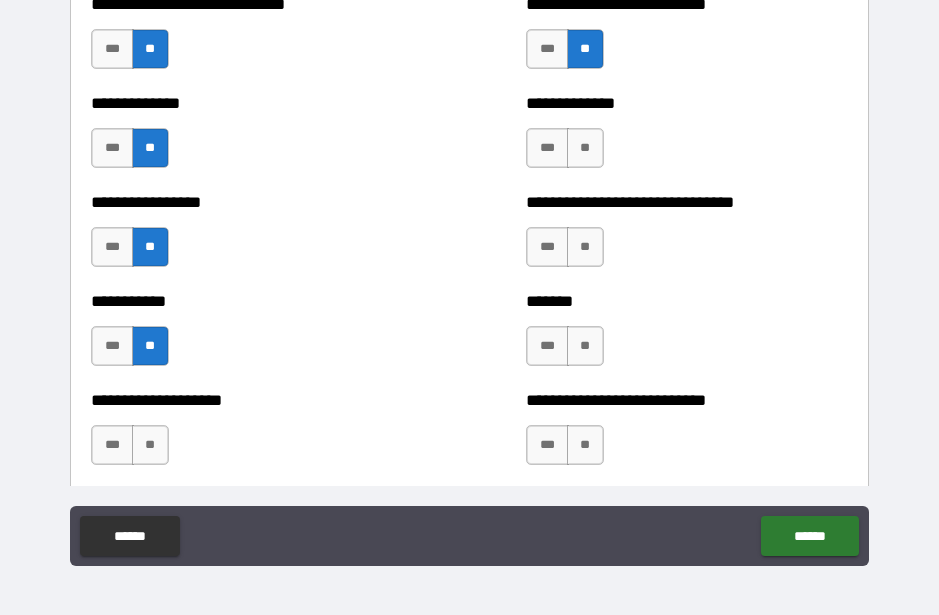 click on "**" at bounding box center [585, 148] 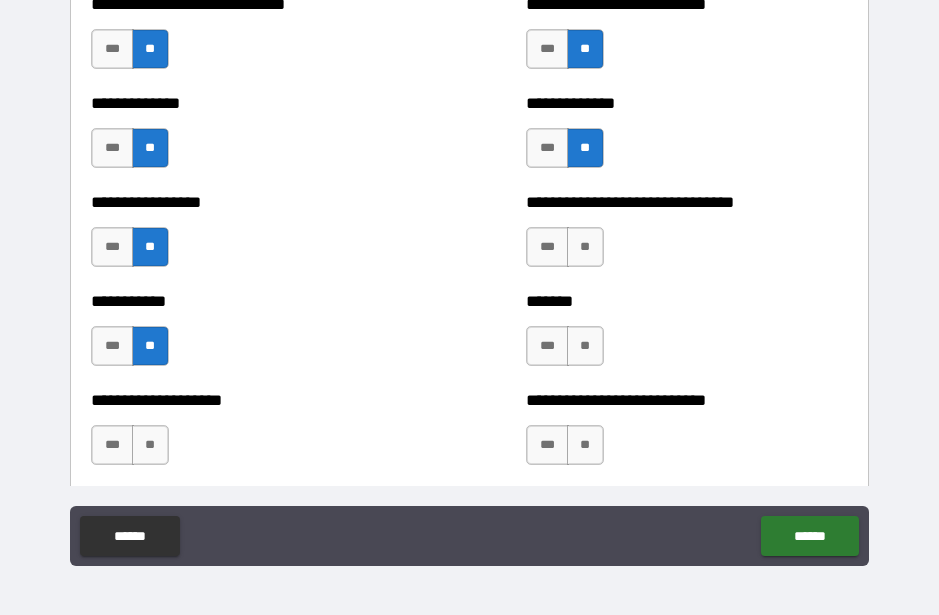 click on "**" at bounding box center [585, 247] 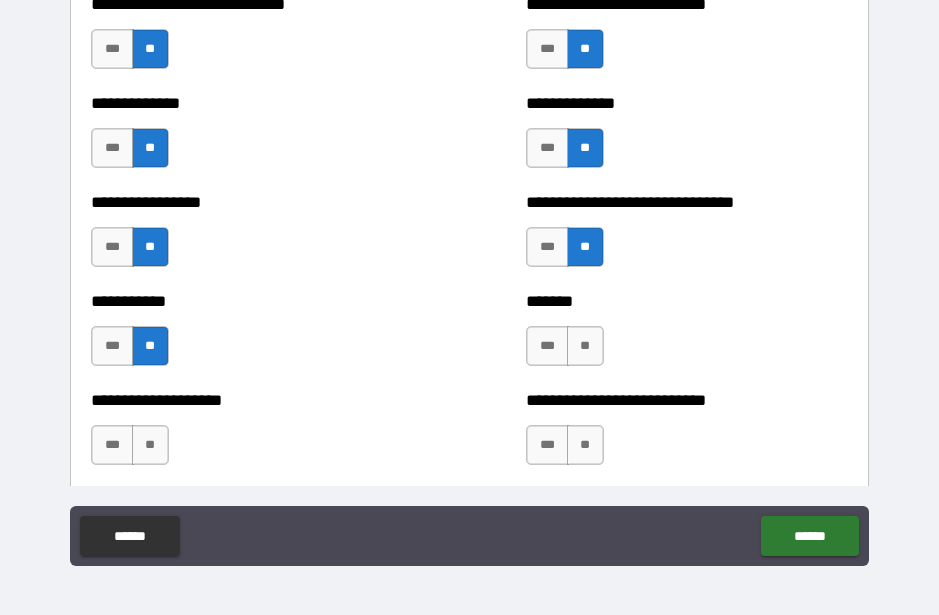 click on "**" at bounding box center (585, 346) 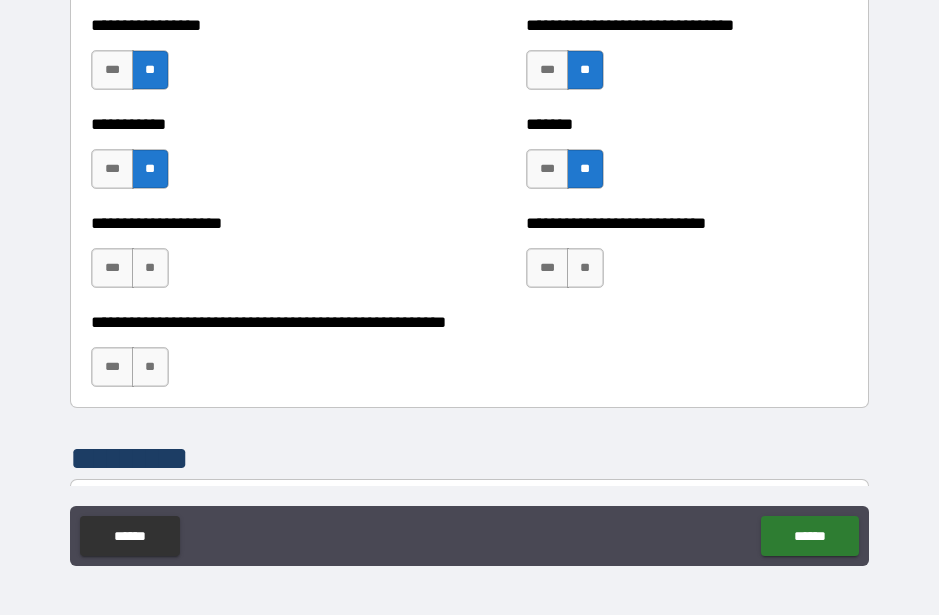 scroll, scrollTop: 7913, scrollLeft: 0, axis: vertical 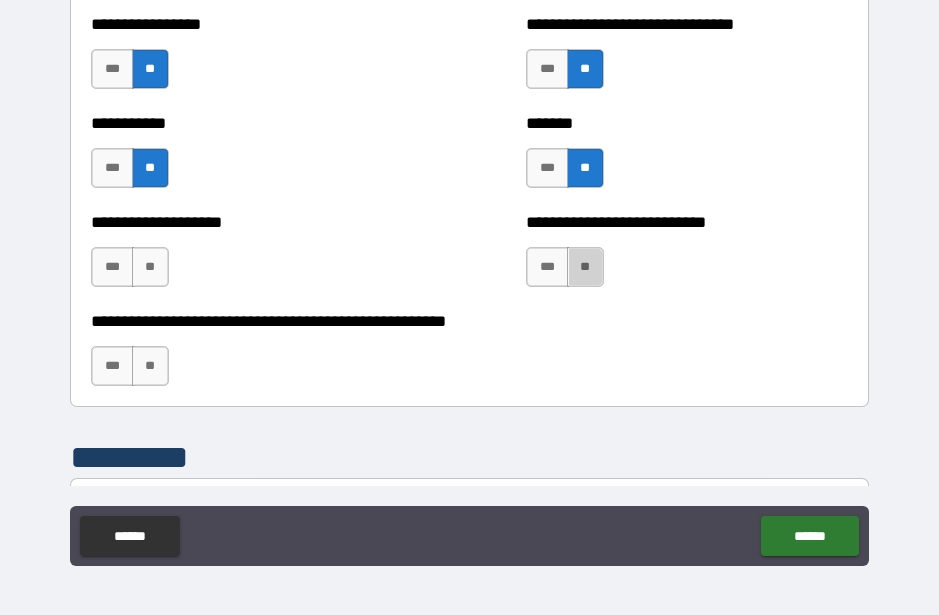 click on "**" at bounding box center (585, 267) 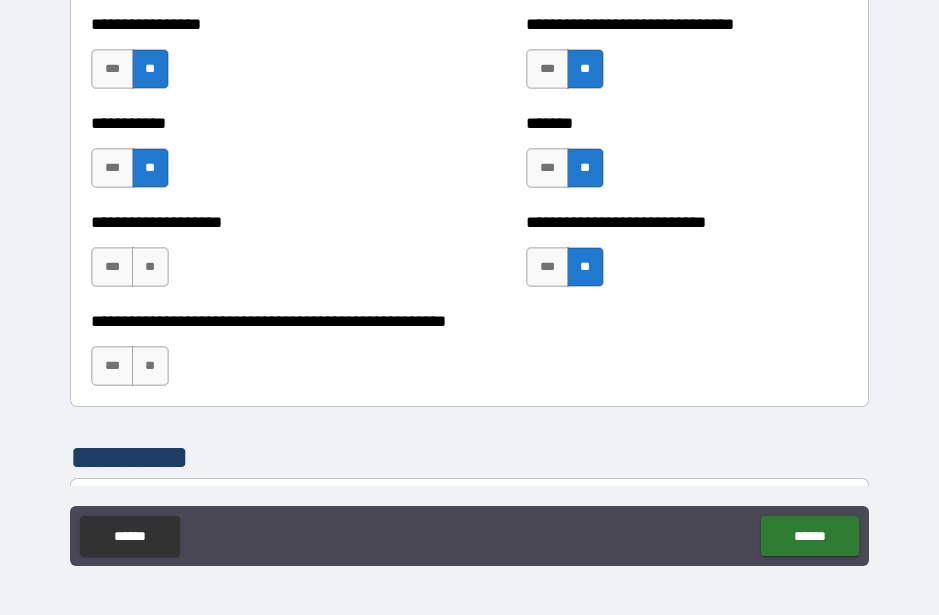 click on "**" at bounding box center (150, 267) 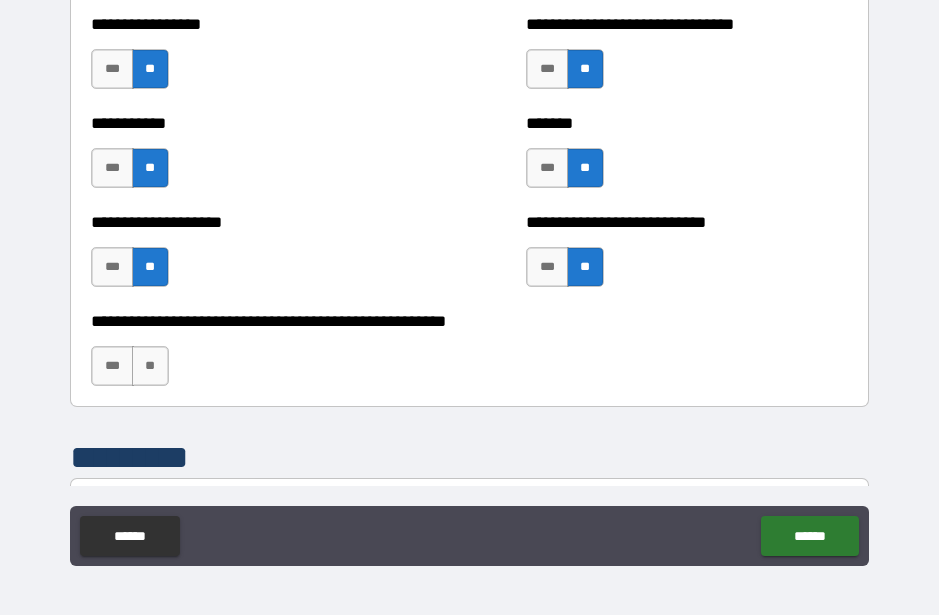 click on "**" at bounding box center [150, 366] 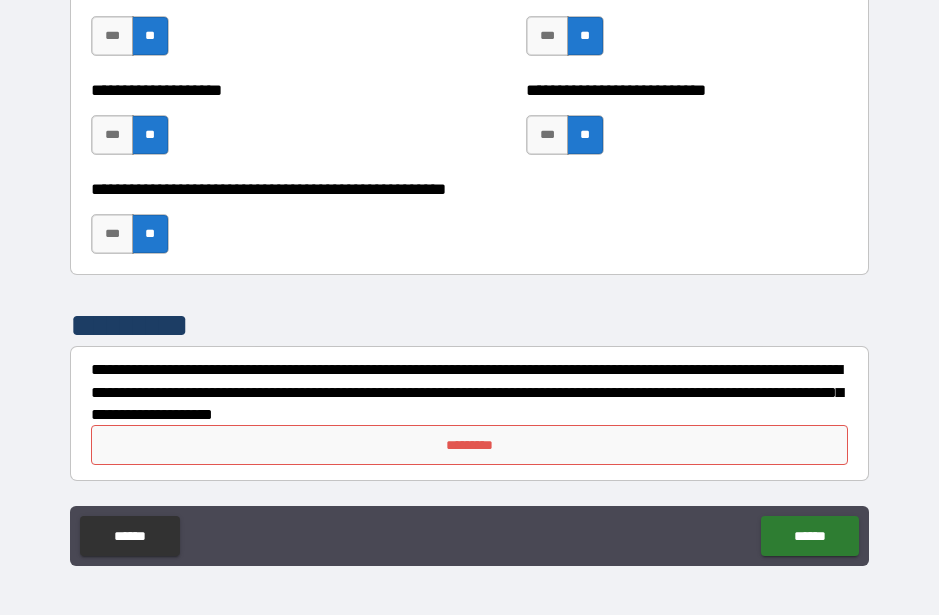 scroll, scrollTop: 8045, scrollLeft: 0, axis: vertical 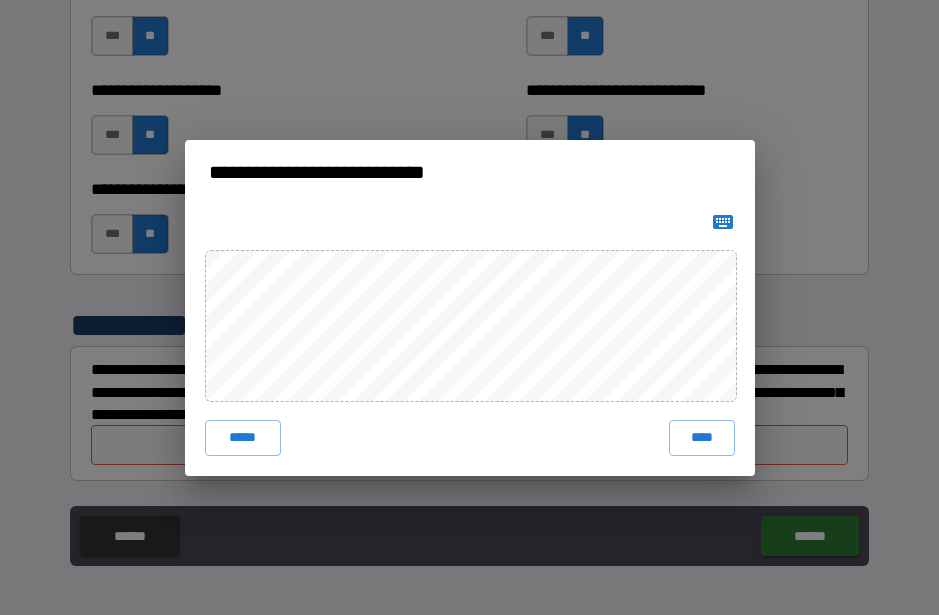 click on "****" at bounding box center [702, 438] 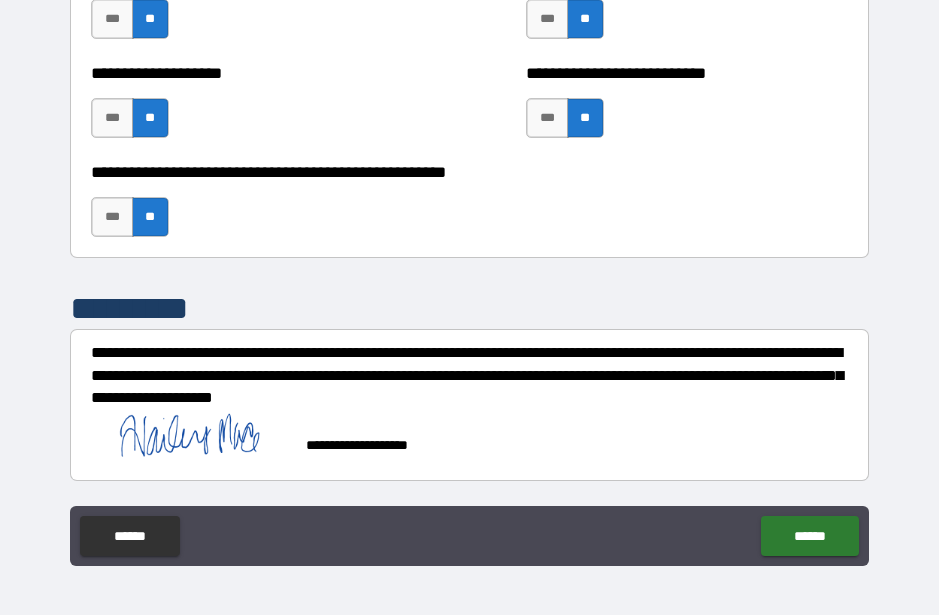 scroll, scrollTop: 8062, scrollLeft: 0, axis: vertical 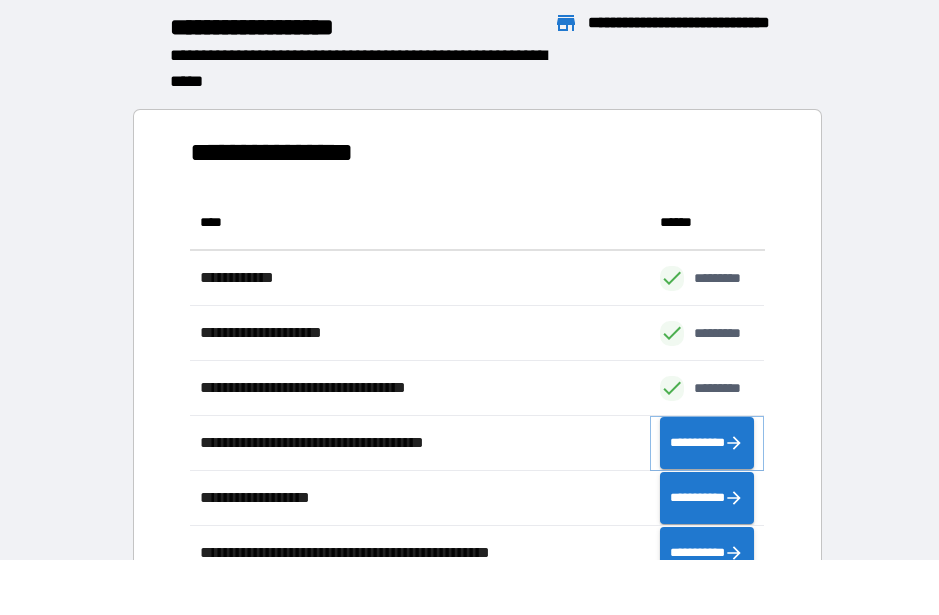 click on "**********" at bounding box center (707, 443) 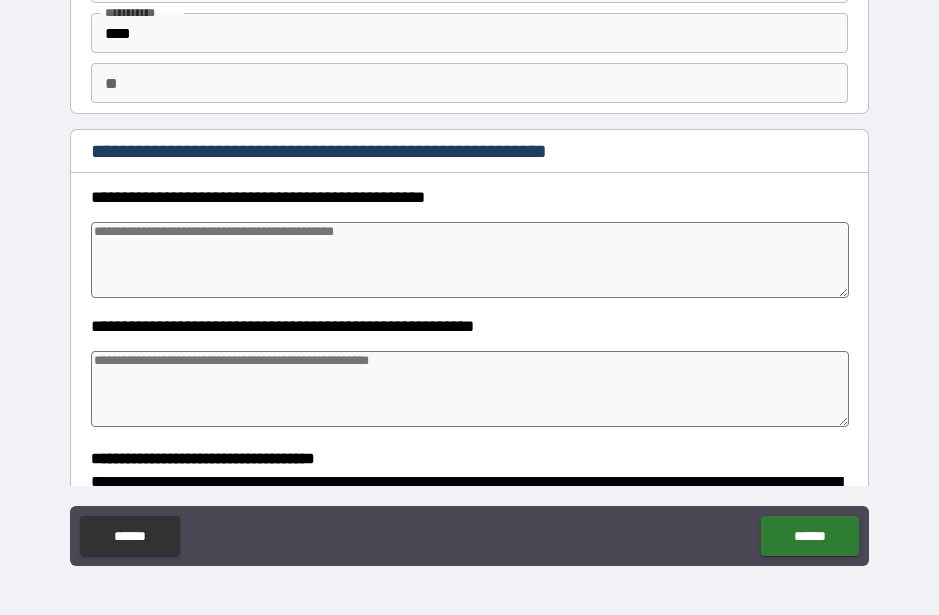 scroll, scrollTop: 128, scrollLeft: 0, axis: vertical 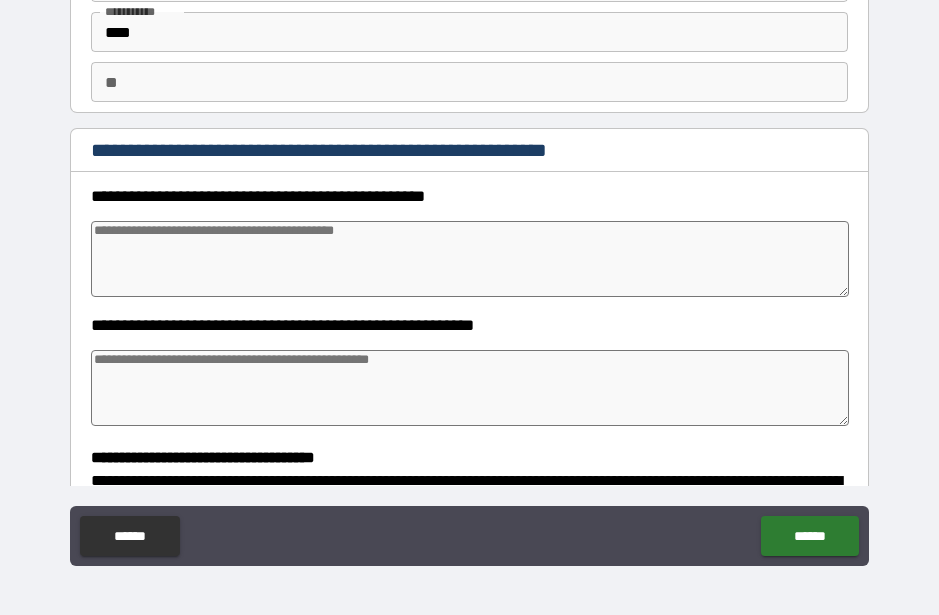 click at bounding box center [469, 259] 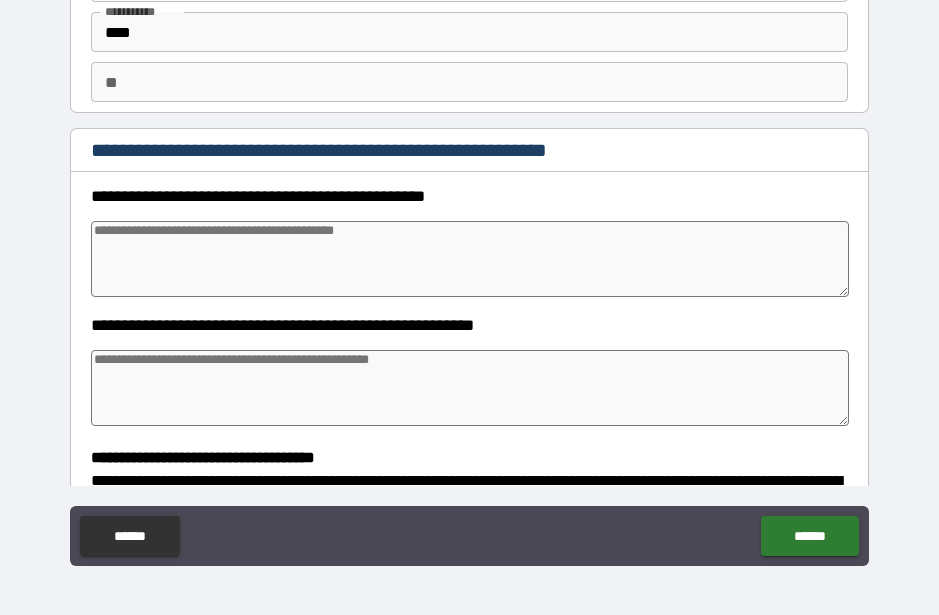 scroll, scrollTop: 54, scrollLeft: 0, axis: vertical 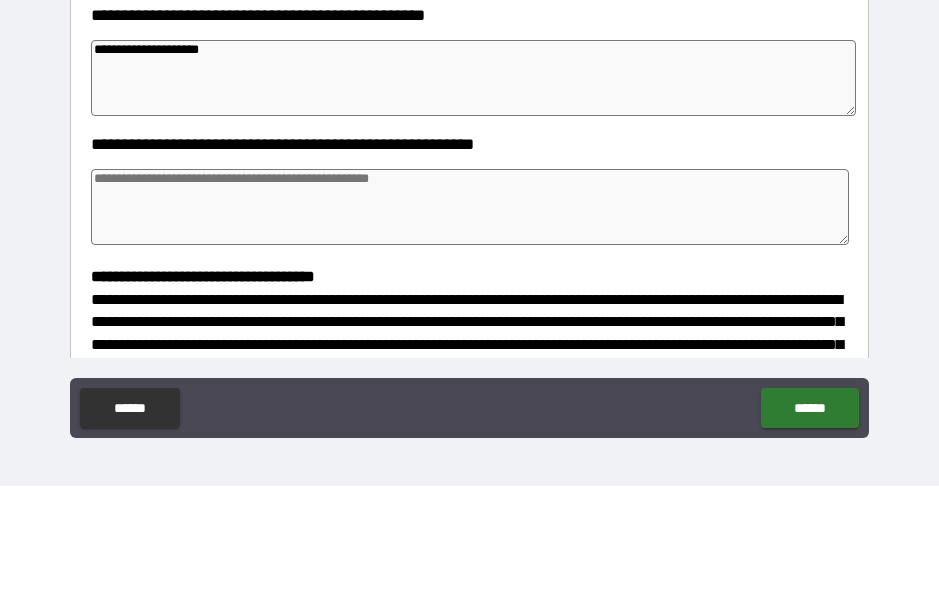 click at bounding box center (469, 336) 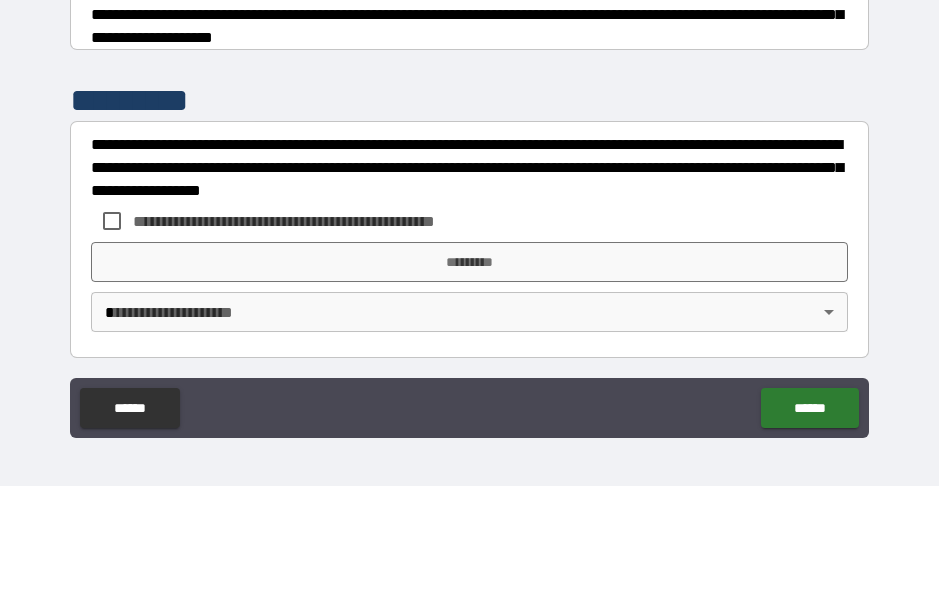 scroll, scrollTop: 601, scrollLeft: 0, axis: vertical 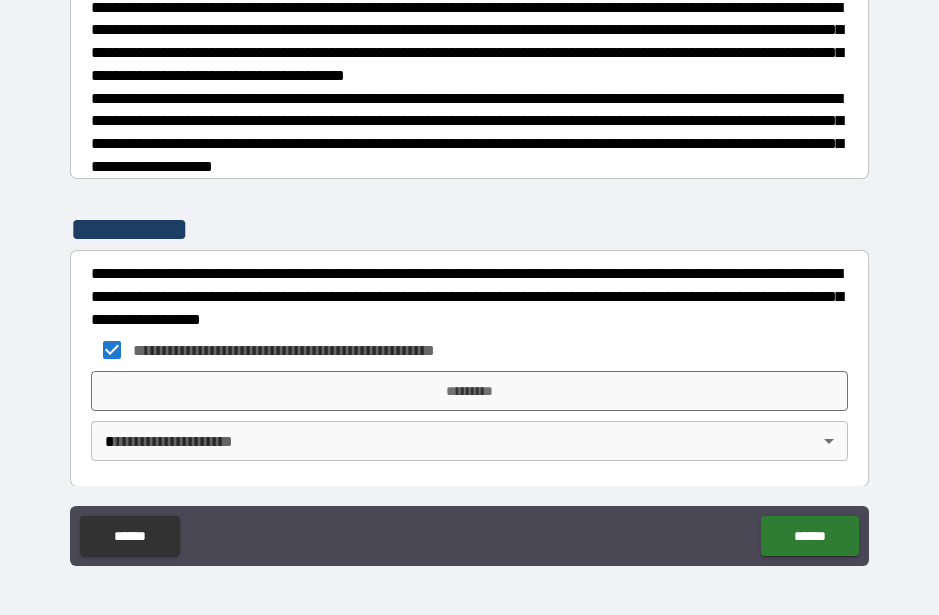click on "*********" at bounding box center (469, 391) 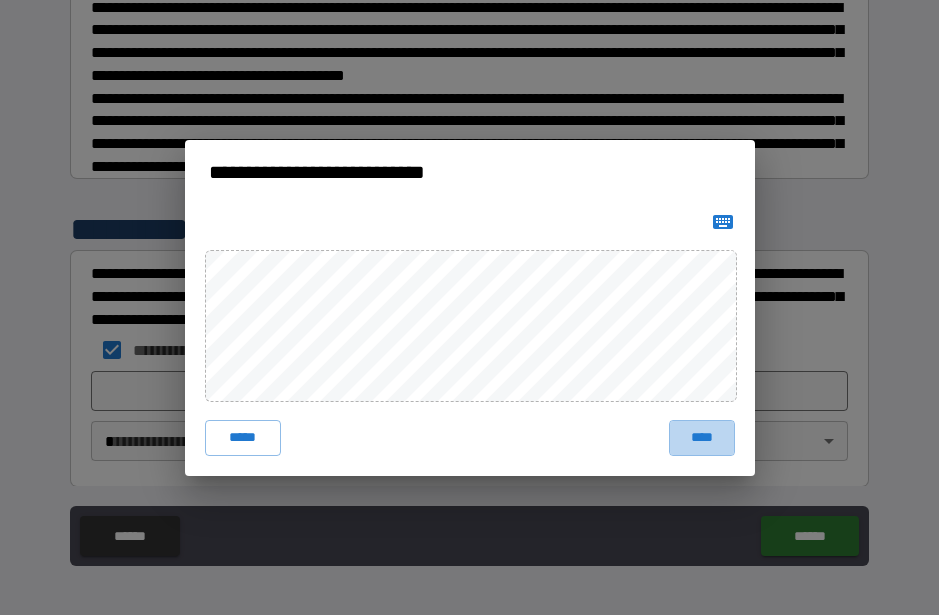 click on "****" at bounding box center [702, 438] 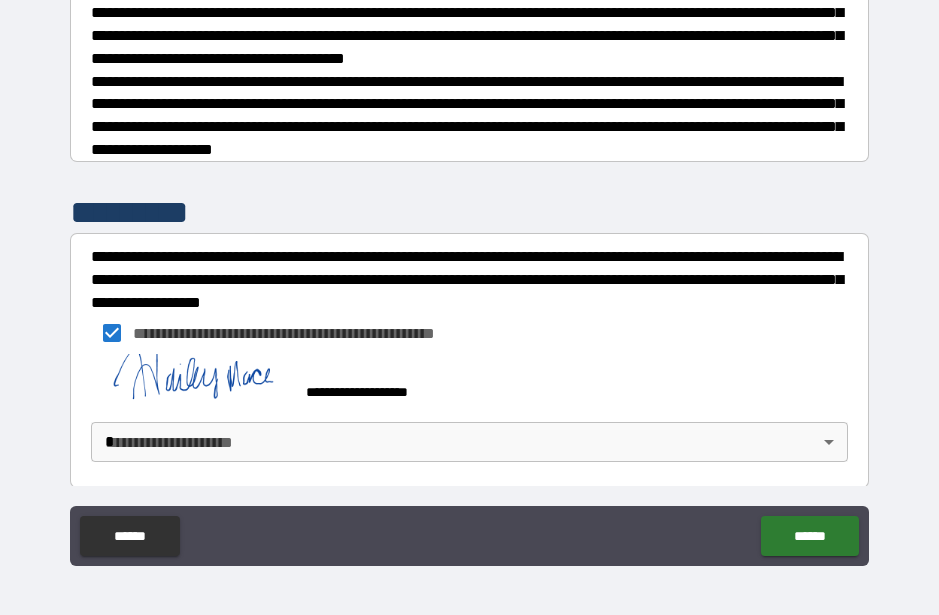 scroll, scrollTop: 618, scrollLeft: 0, axis: vertical 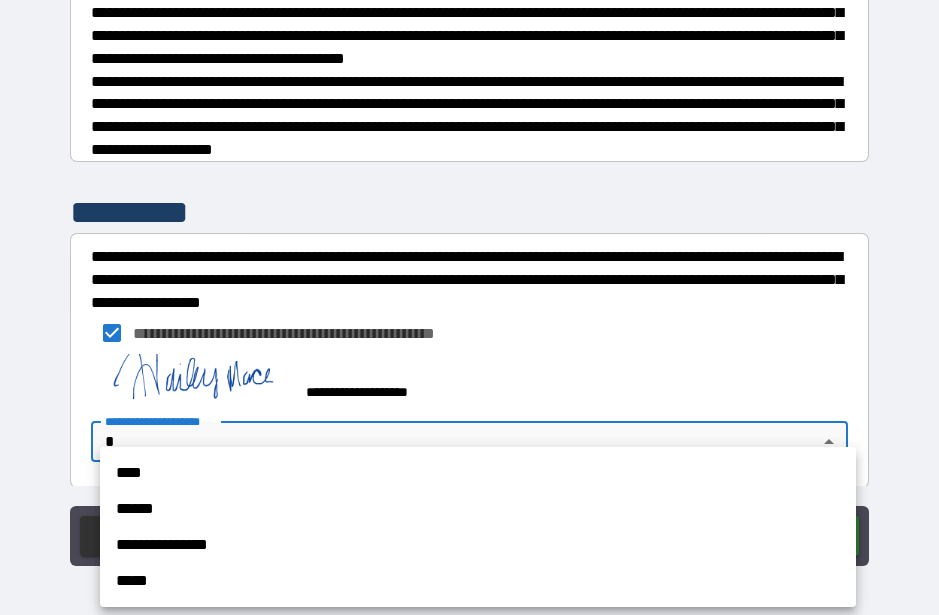 click on "****" at bounding box center (478, 473) 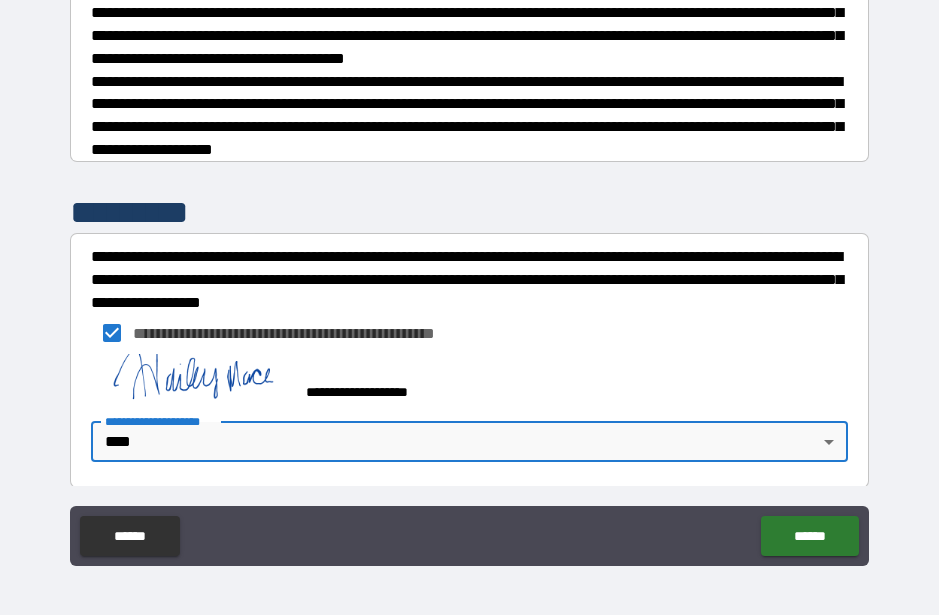 click on "******" at bounding box center [809, 536] 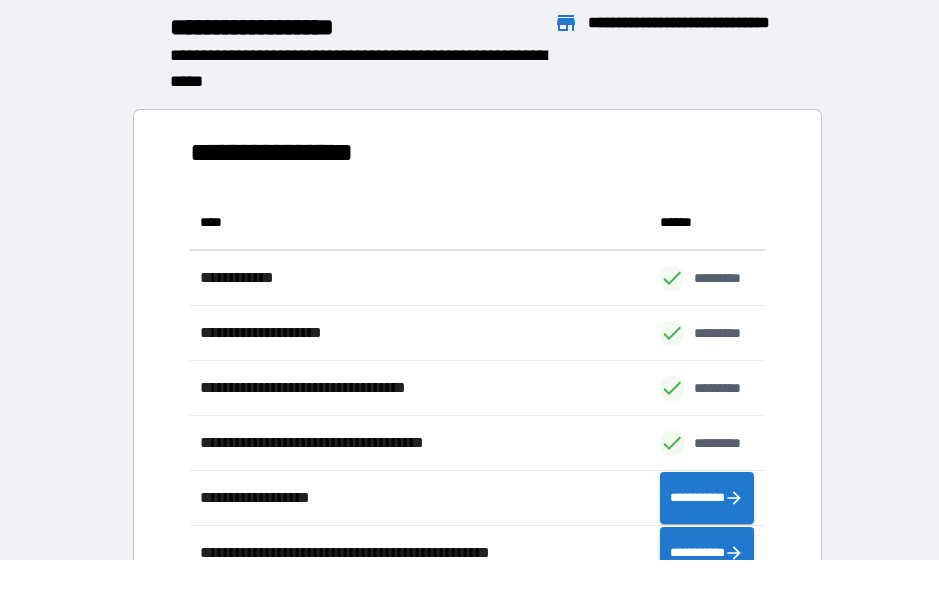scroll, scrollTop: 386, scrollLeft: 575, axis: both 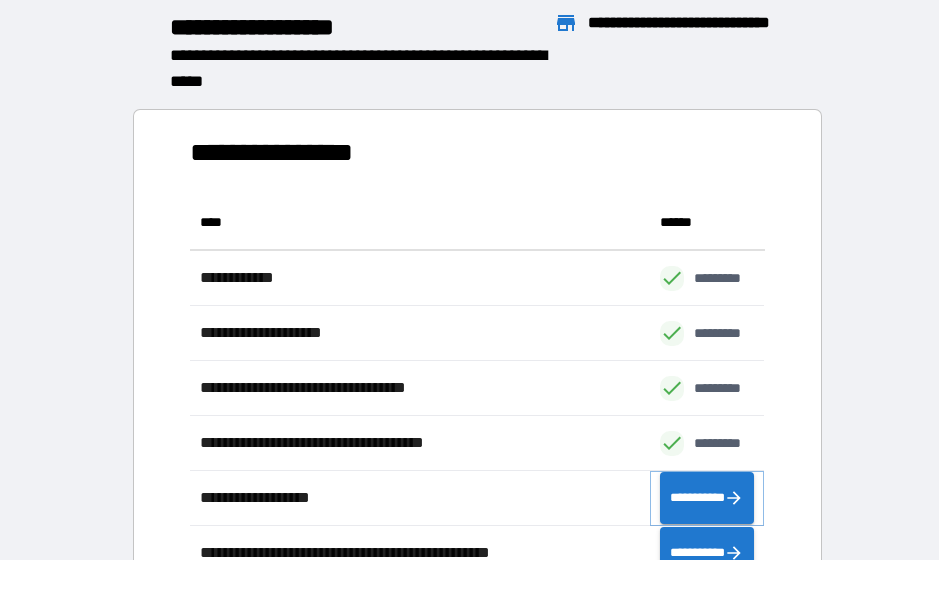 click 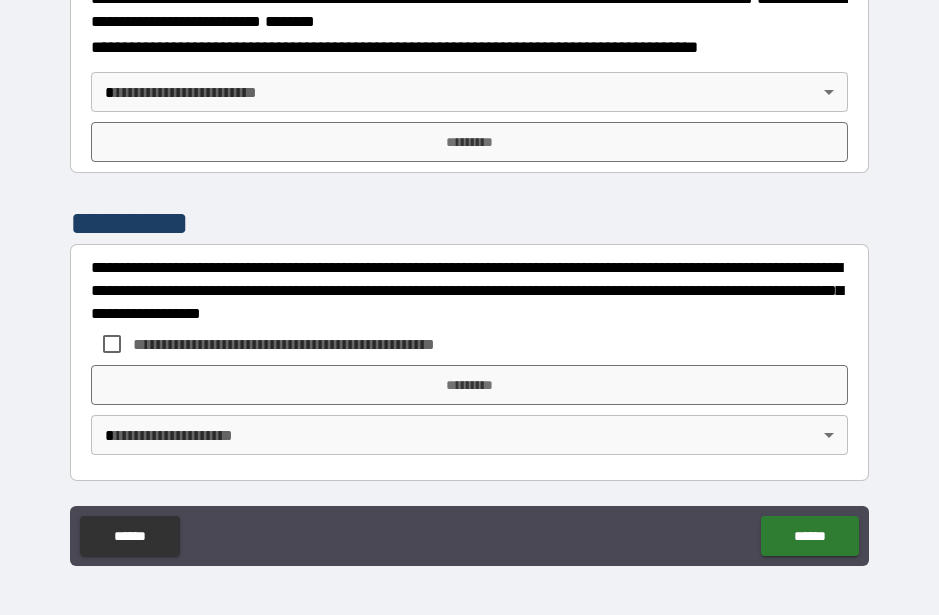 scroll, scrollTop: 2517, scrollLeft: 0, axis: vertical 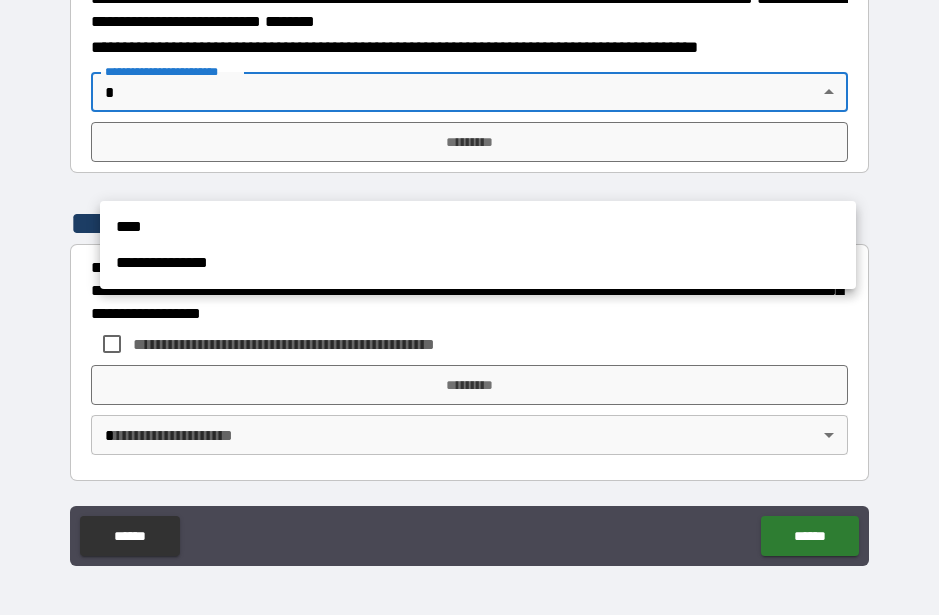click on "****" at bounding box center (478, 227) 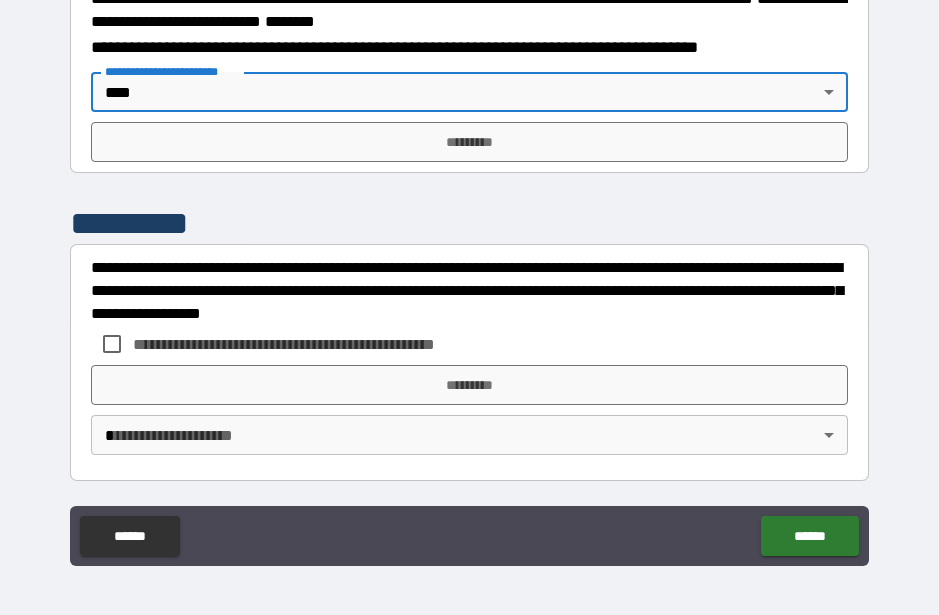 click on "*********" at bounding box center (469, 142) 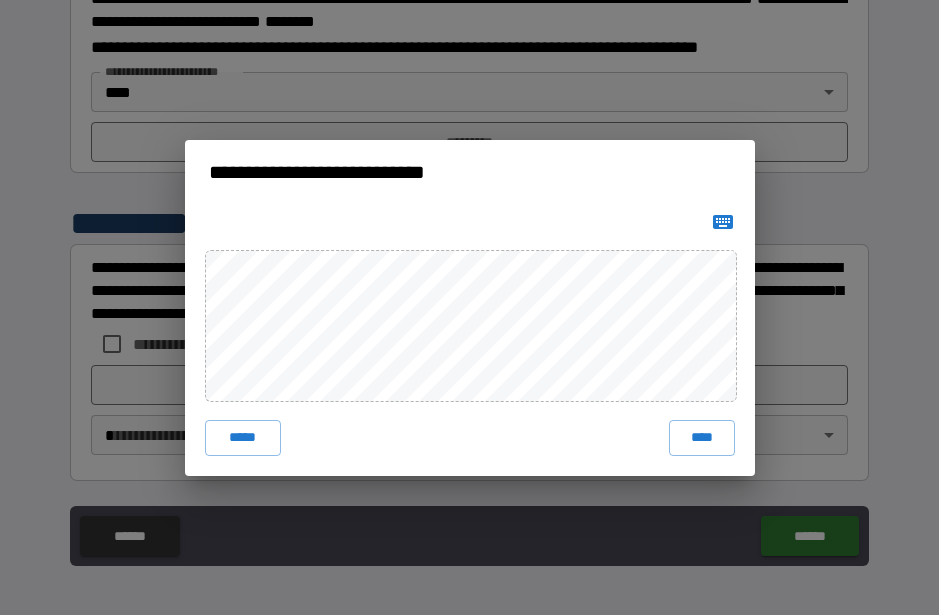 click on "****" at bounding box center [702, 438] 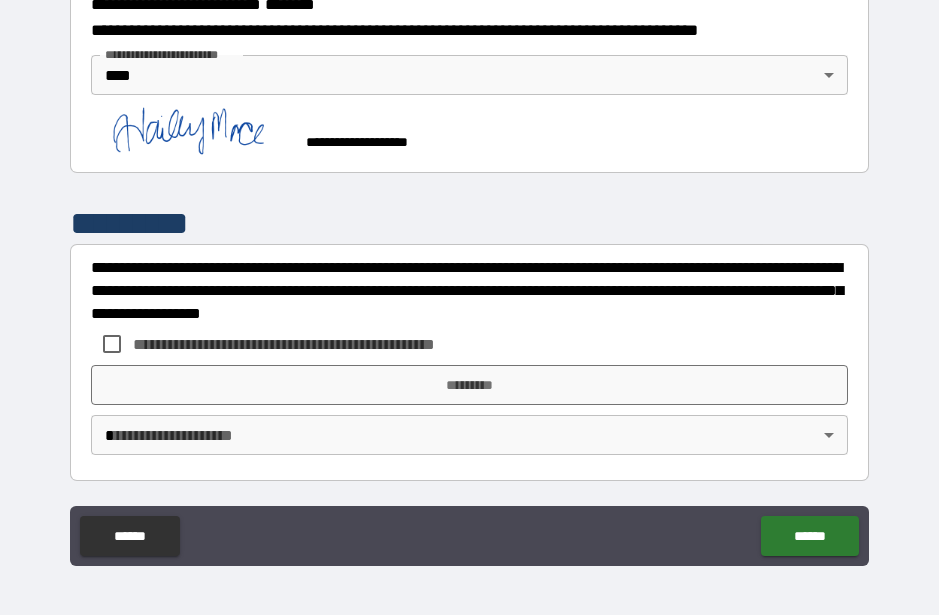 scroll, scrollTop: 2615, scrollLeft: 0, axis: vertical 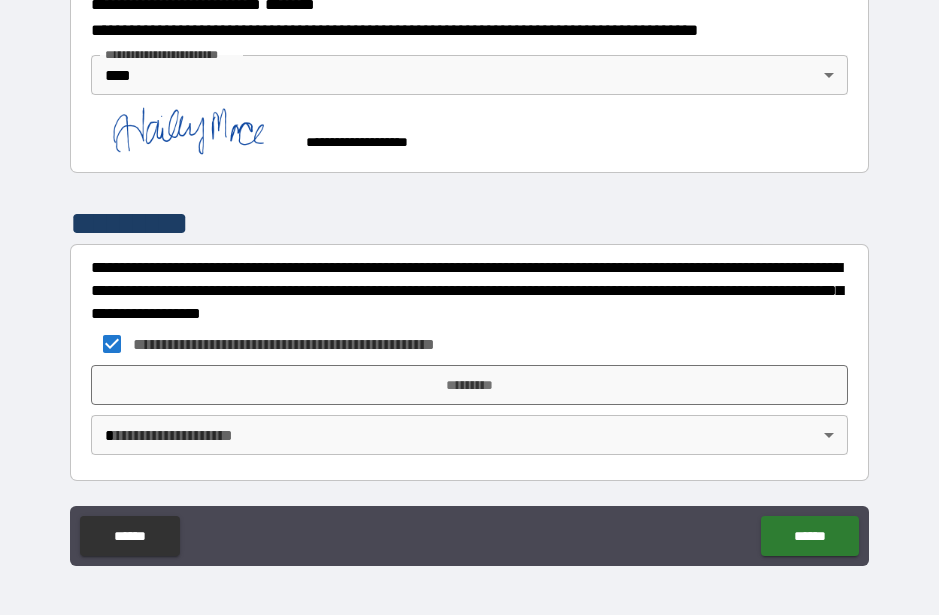 click on "*********" at bounding box center (469, 385) 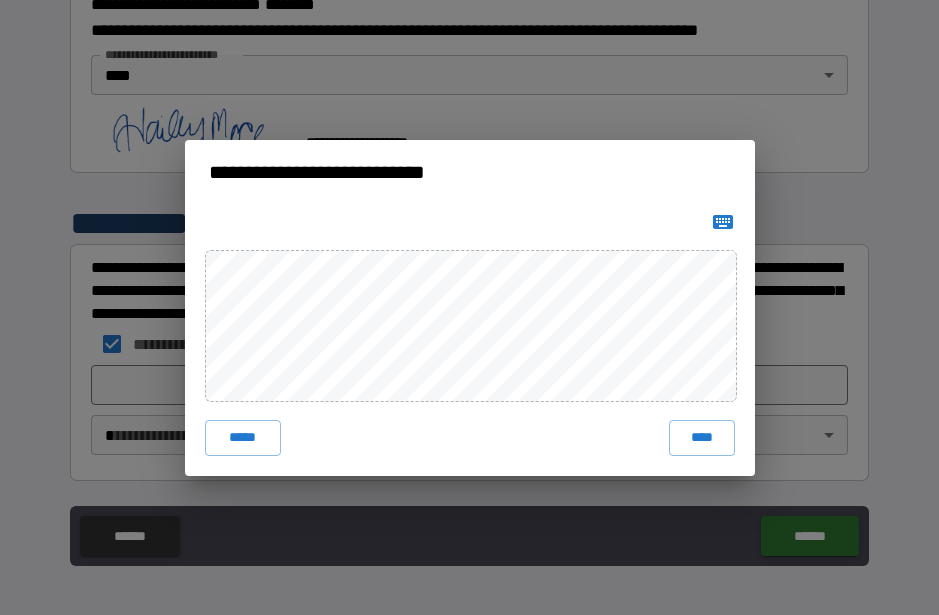 click on "****" at bounding box center (702, 438) 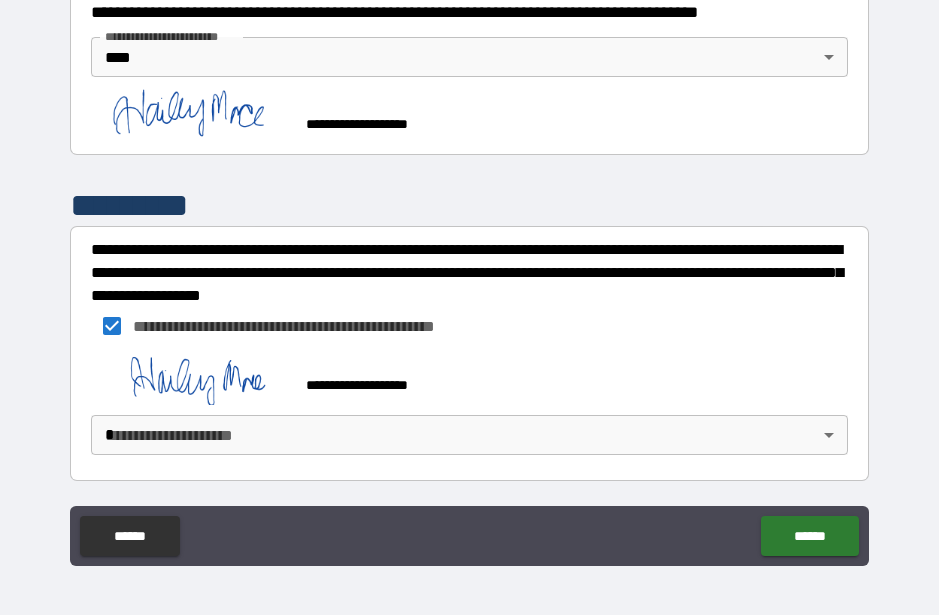 click on "**********" at bounding box center [469, 280] 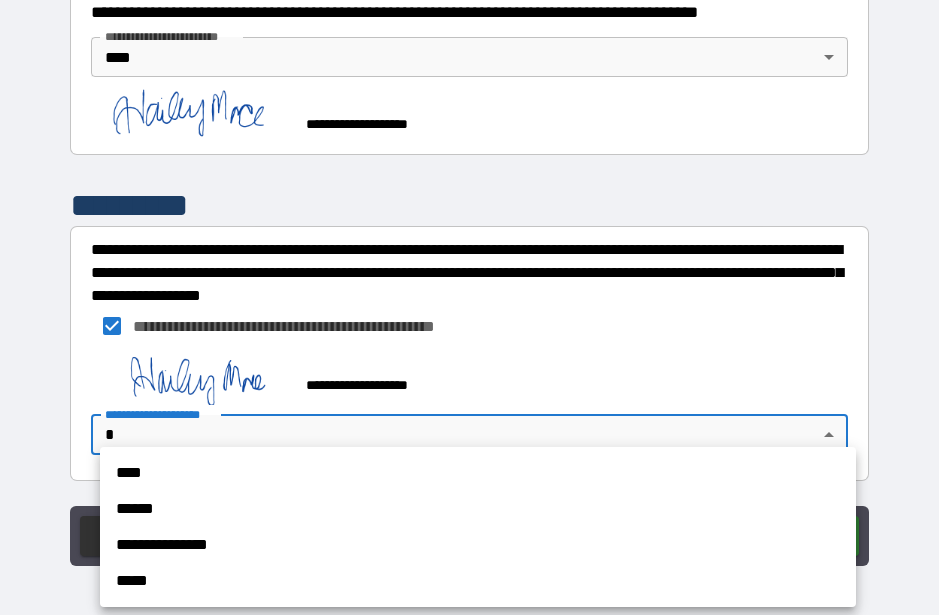 click on "****" at bounding box center (478, 473) 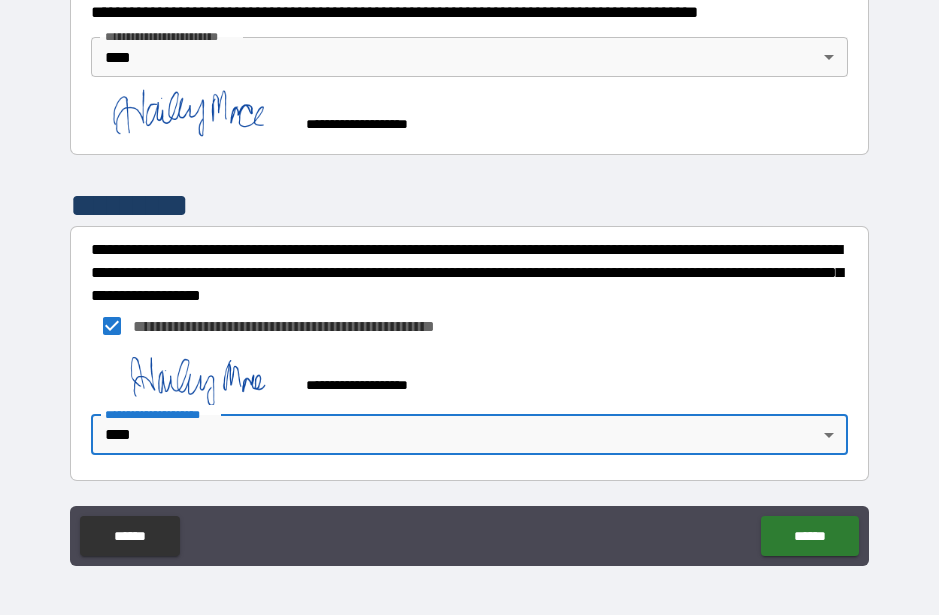 click on "******" at bounding box center [809, 536] 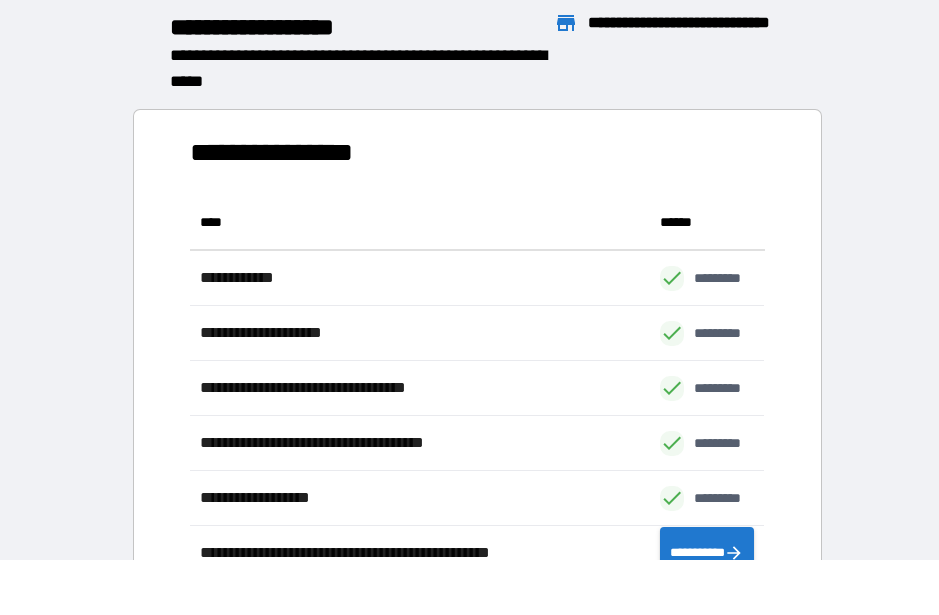 scroll, scrollTop: 1, scrollLeft: 1, axis: both 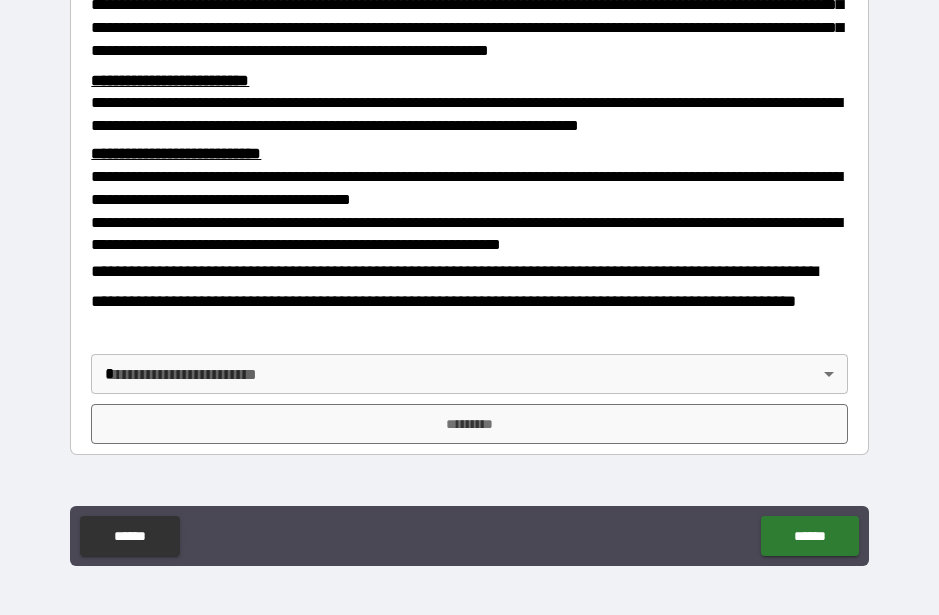 click on "**********" at bounding box center (469, 280) 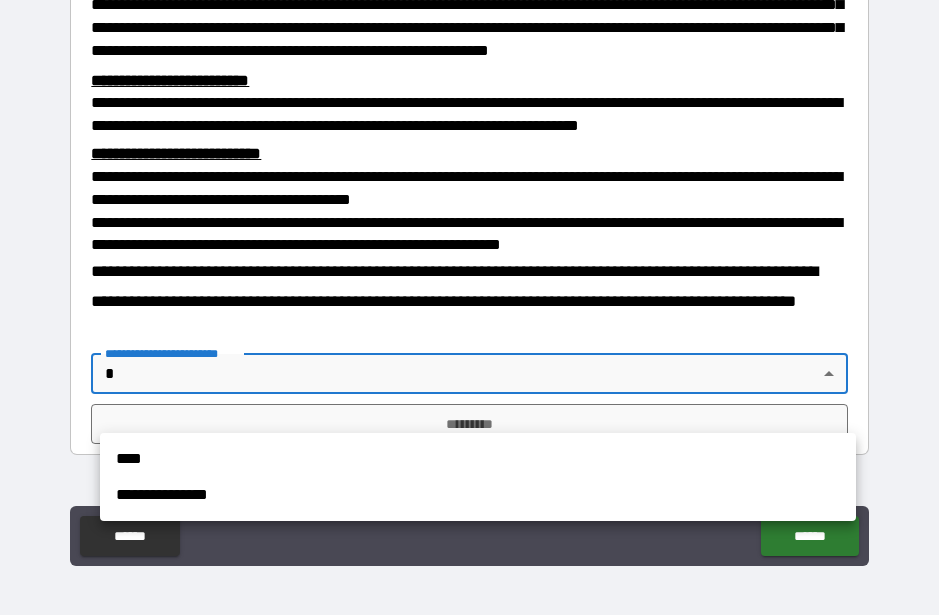 click on "****" at bounding box center [478, 459] 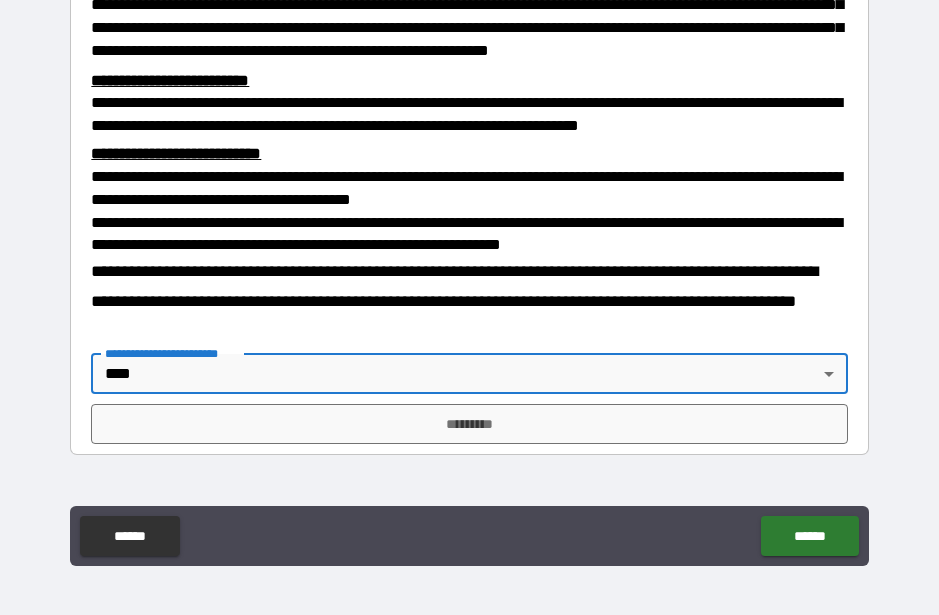 click on "*********" at bounding box center (469, 424) 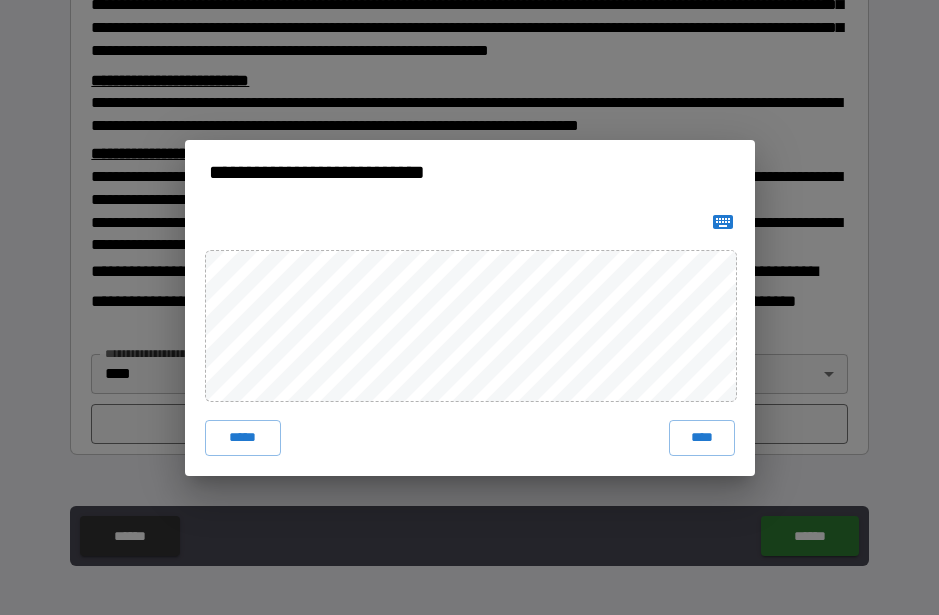 click on "****" at bounding box center [702, 438] 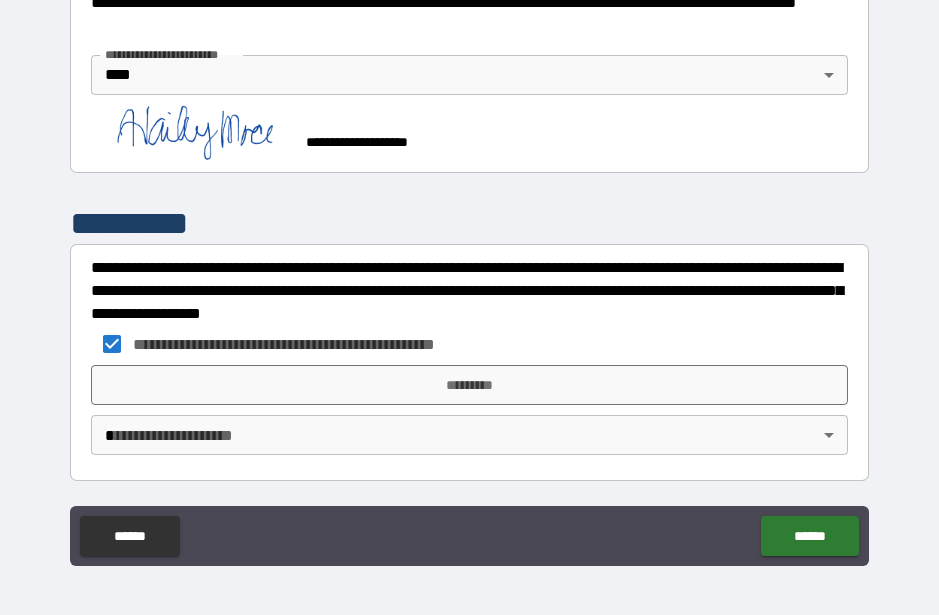 scroll, scrollTop: 864, scrollLeft: 0, axis: vertical 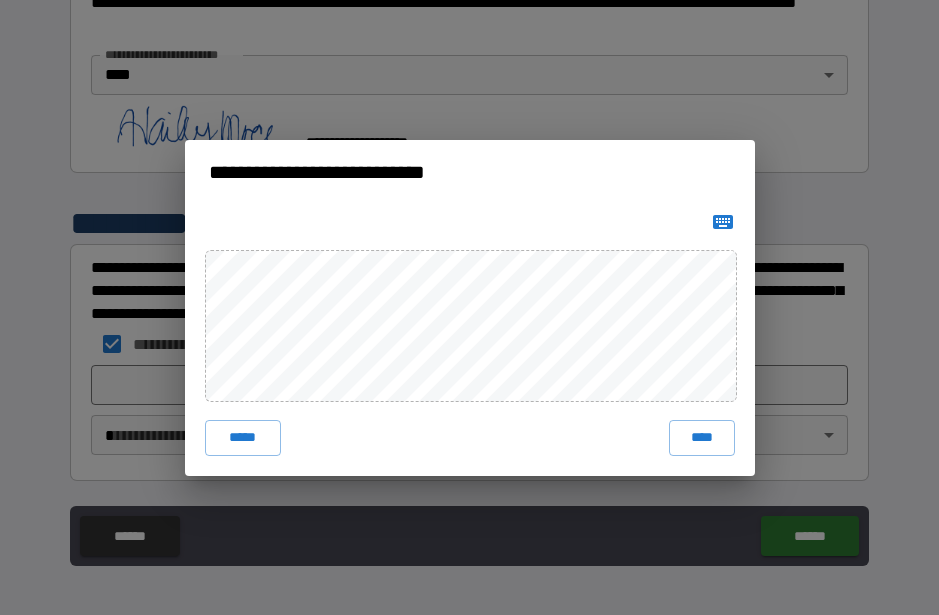 click on "****" at bounding box center [702, 438] 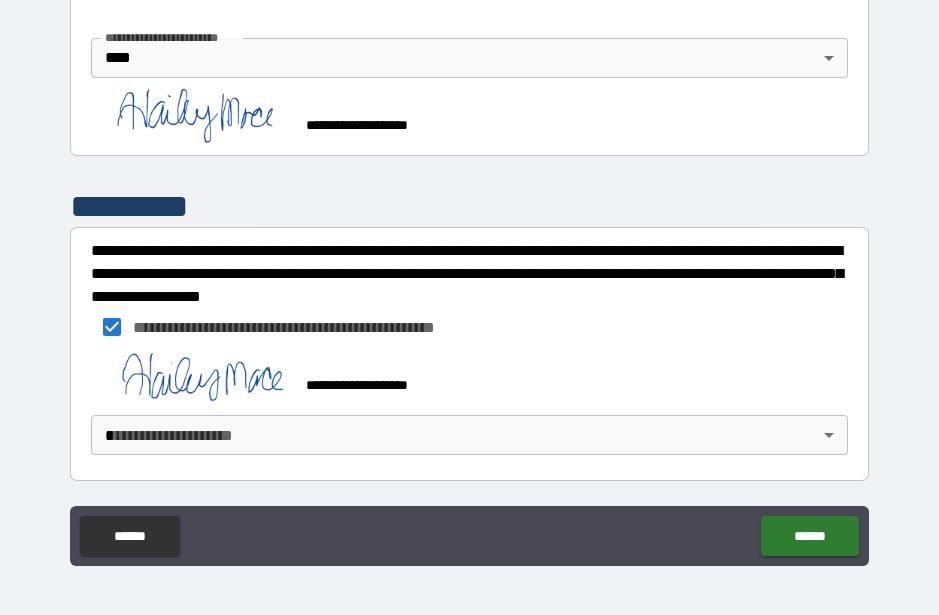 click on "**********" at bounding box center (469, 280) 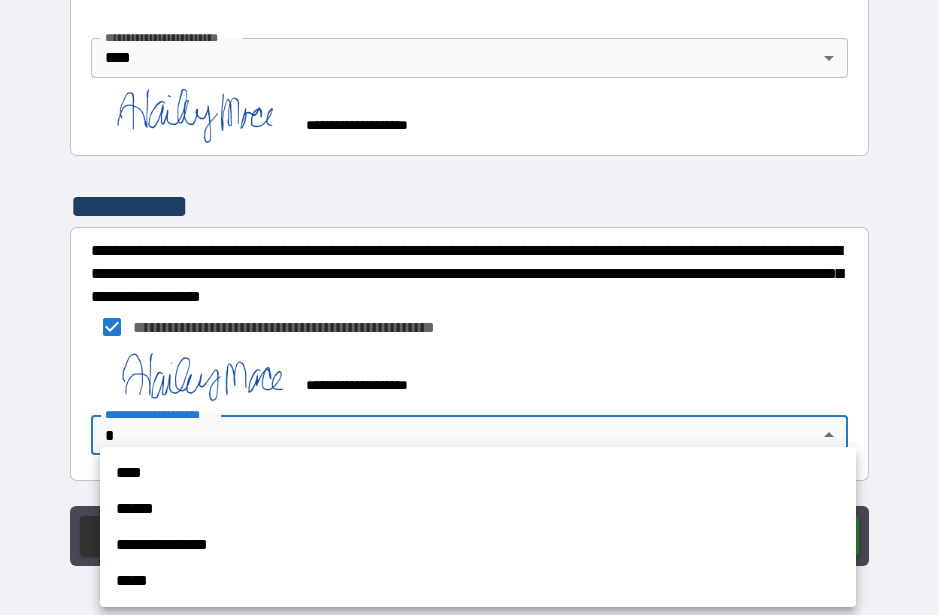 click on "****" at bounding box center (478, 473) 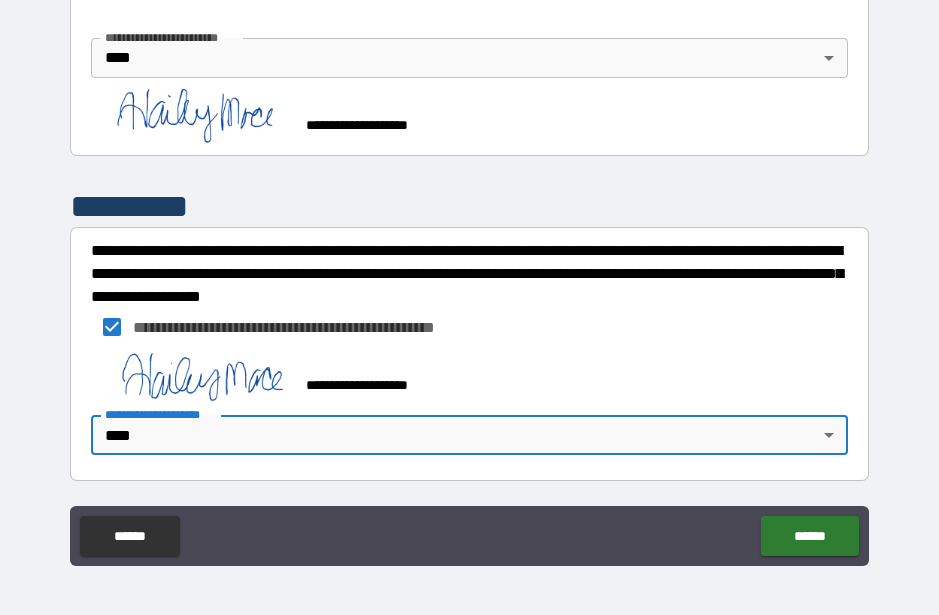 click on "******" at bounding box center (809, 536) 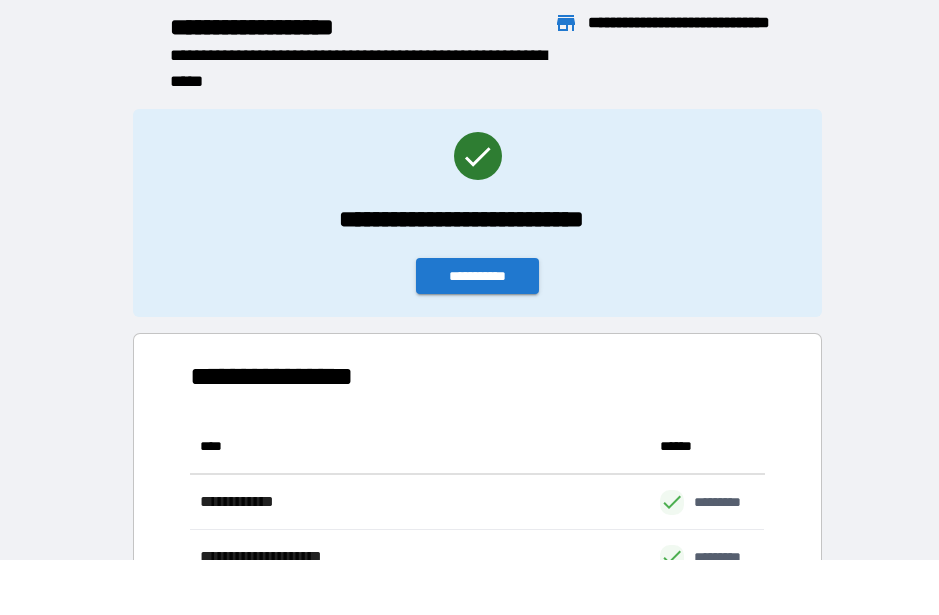 scroll, scrollTop: 386, scrollLeft: 575, axis: both 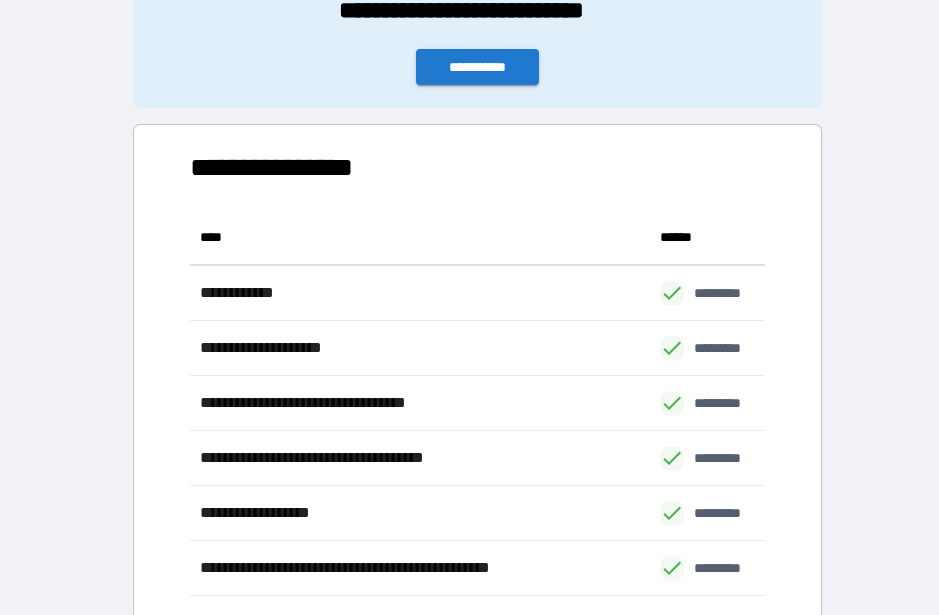 click on "**********" at bounding box center [478, 67] 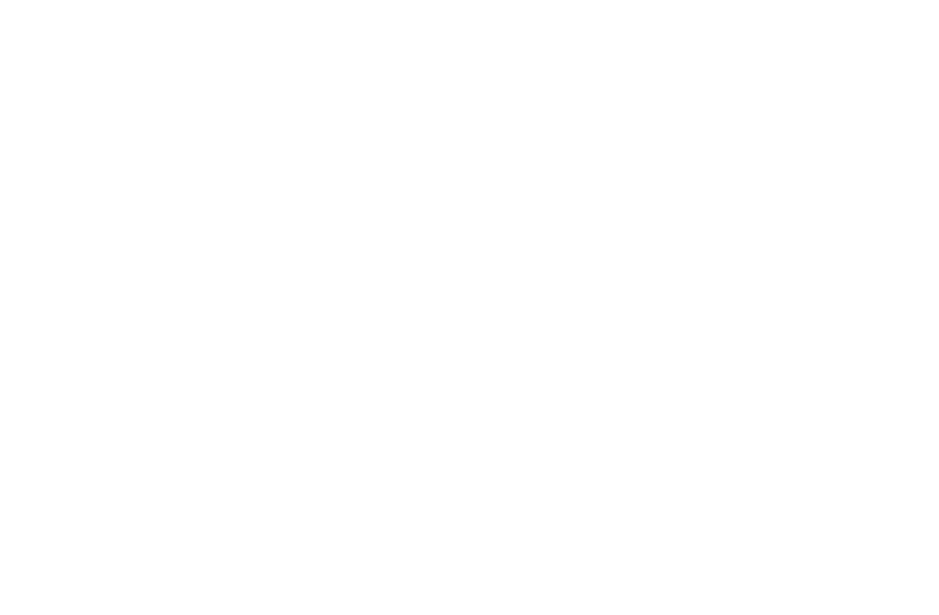 scroll, scrollTop: 0, scrollLeft: 0, axis: both 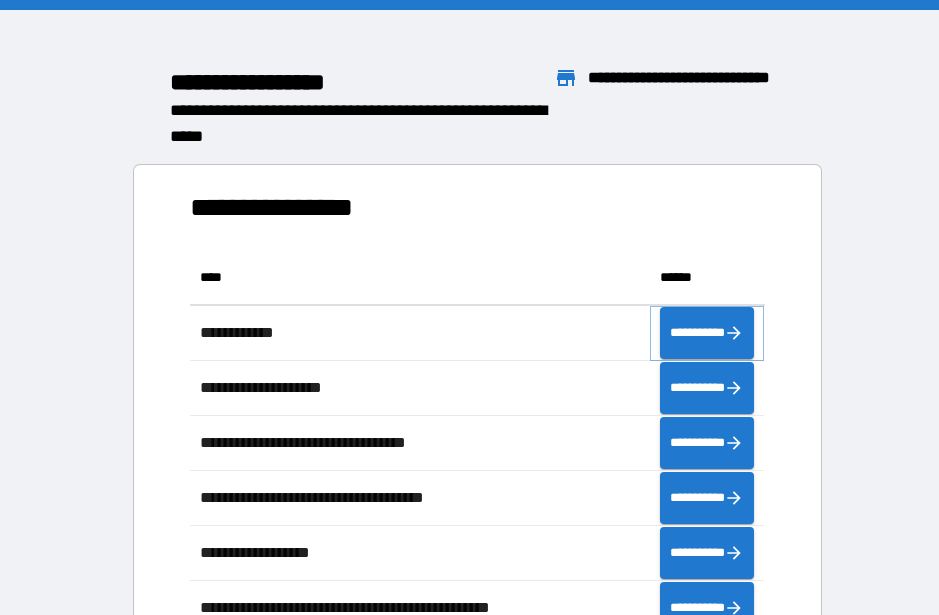 click on "**********" at bounding box center [707, 333] 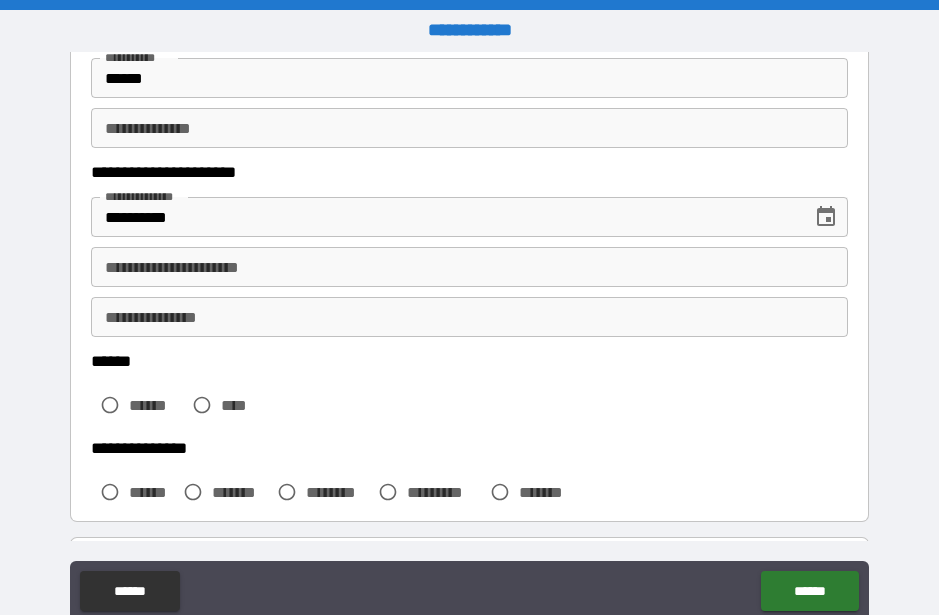 scroll, scrollTop: 242, scrollLeft: 0, axis: vertical 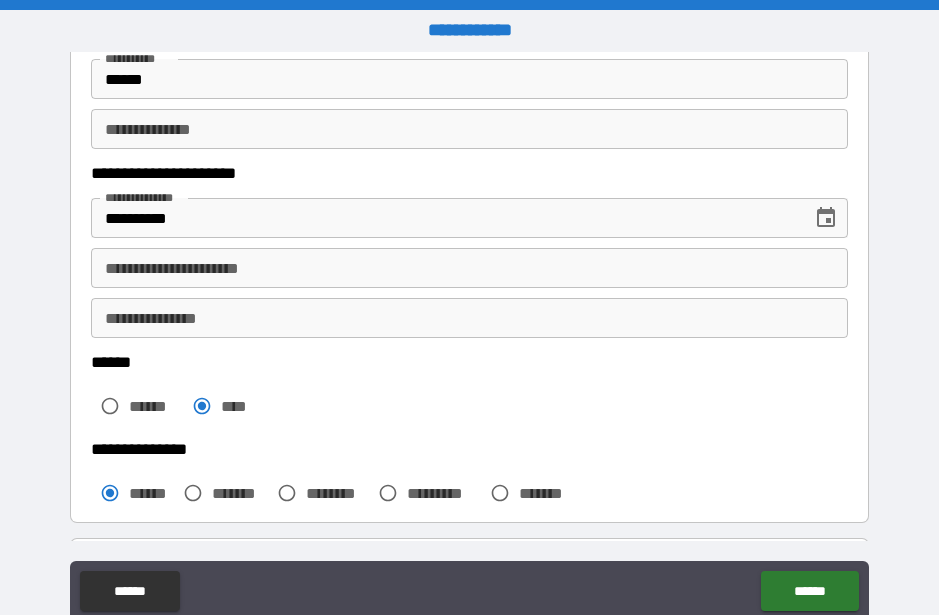 click on "**********" at bounding box center [469, 268] 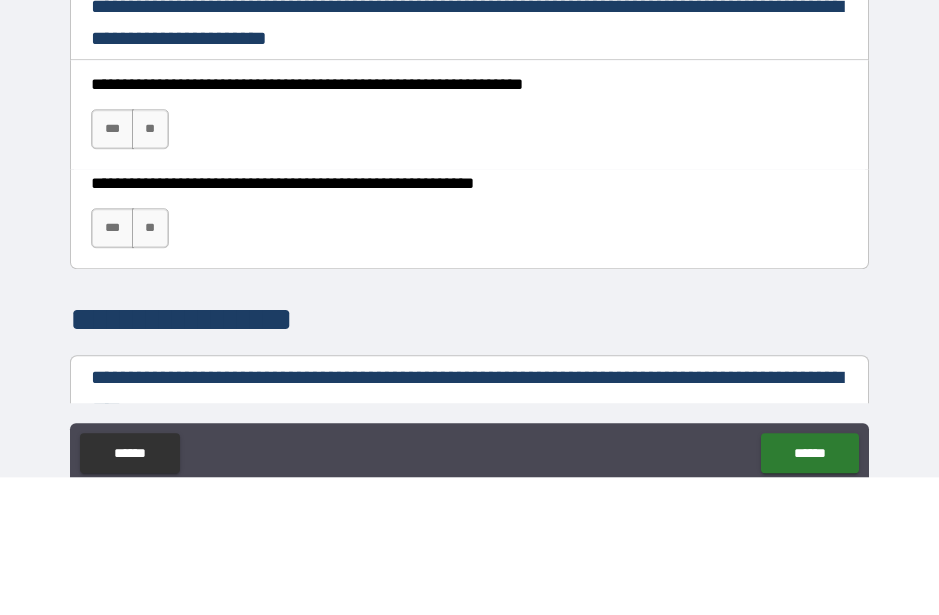 scroll, scrollTop: 1303, scrollLeft: 0, axis: vertical 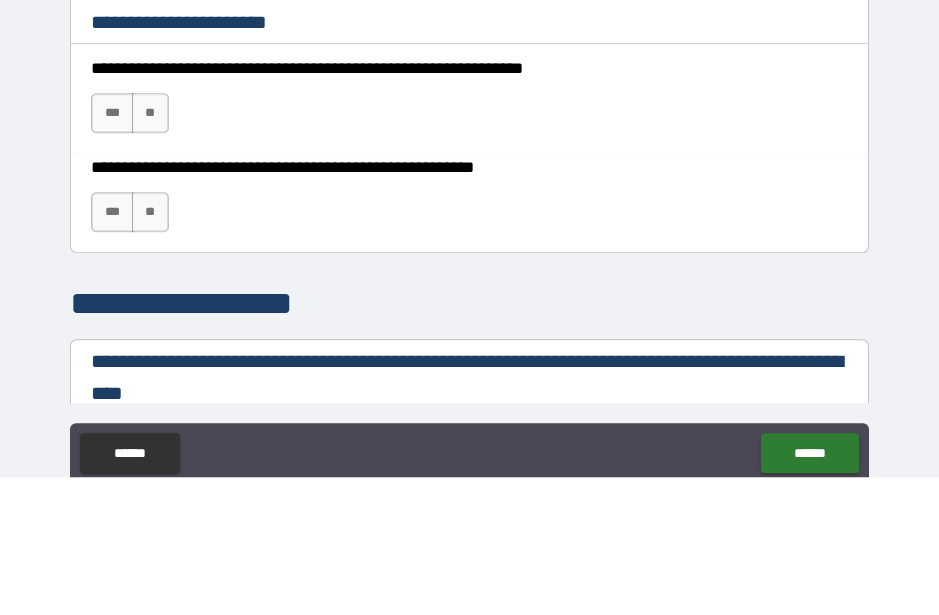 click on "***" at bounding box center [112, 251] 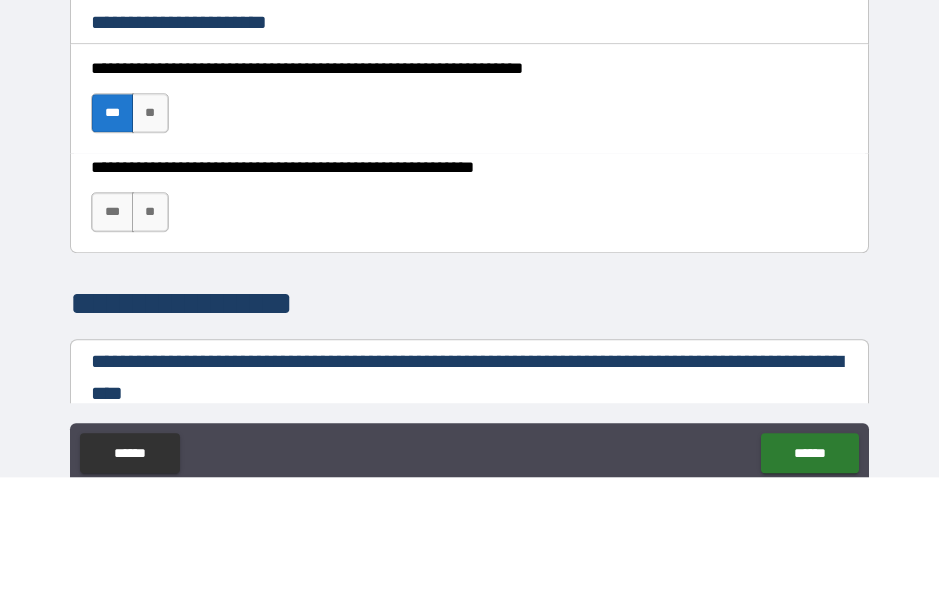 scroll, scrollTop: 55, scrollLeft: 0, axis: vertical 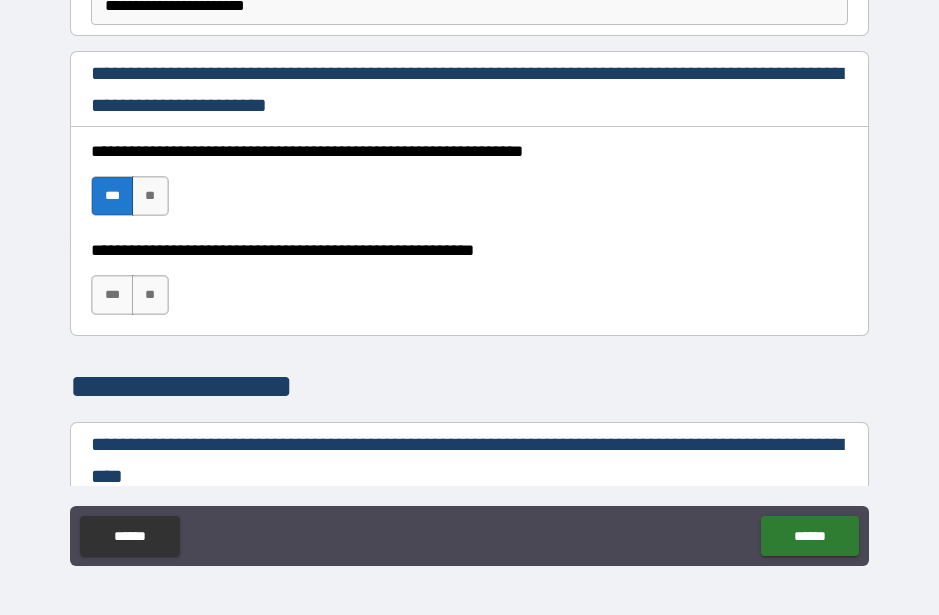 click on "***" at bounding box center [112, 295] 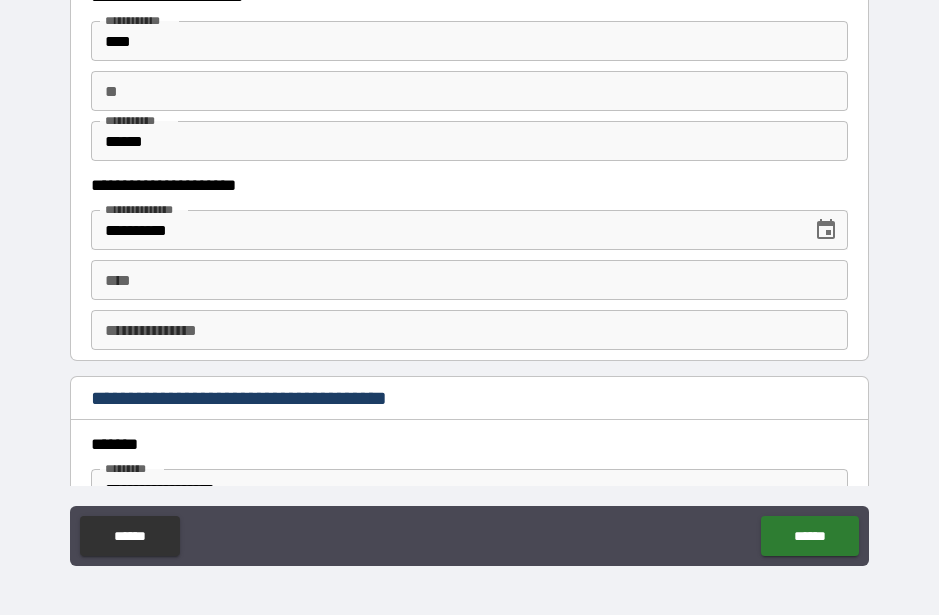 scroll, scrollTop: 2029, scrollLeft: 0, axis: vertical 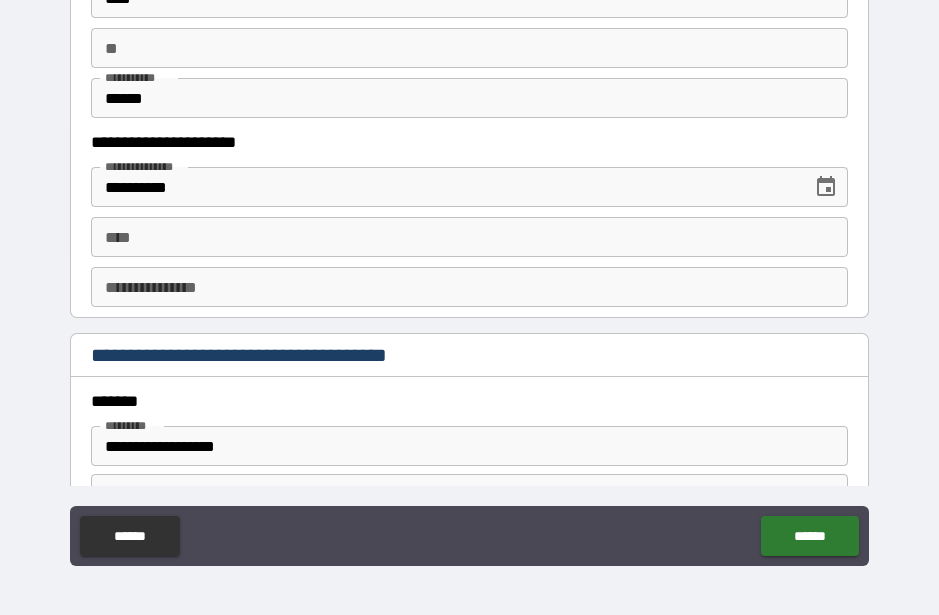 click on "****" at bounding box center (469, 237) 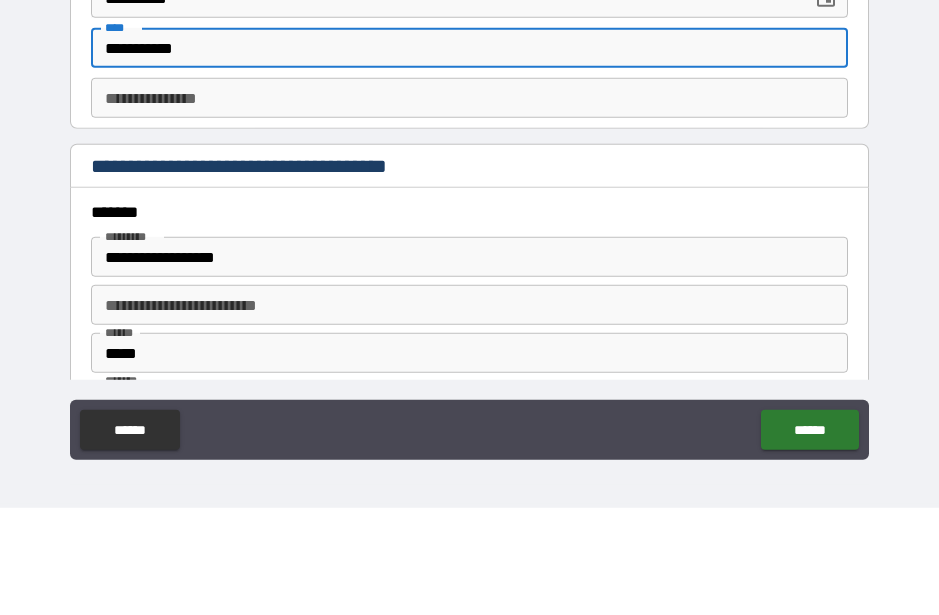 scroll, scrollTop: 2113, scrollLeft: 0, axis: vertical 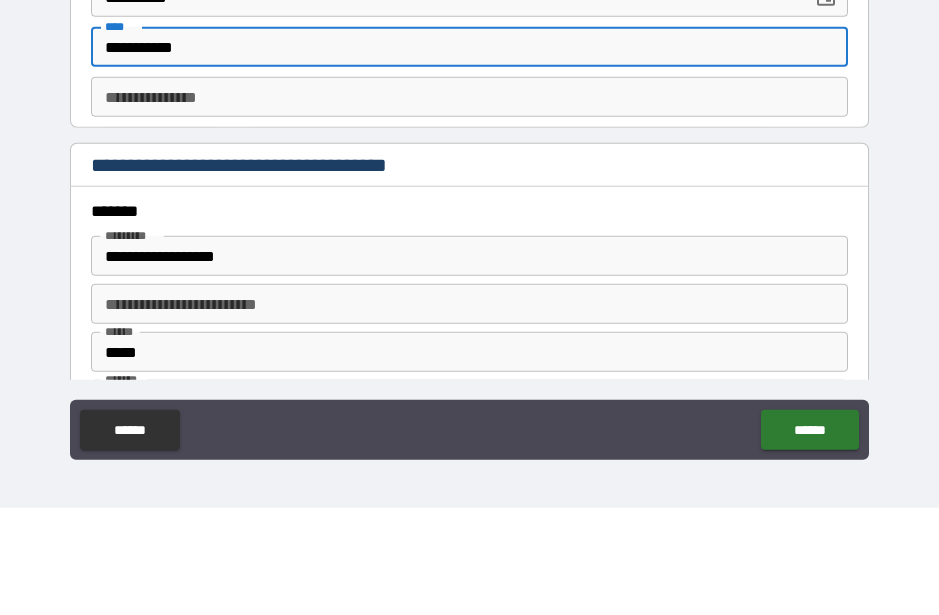type on "**********" 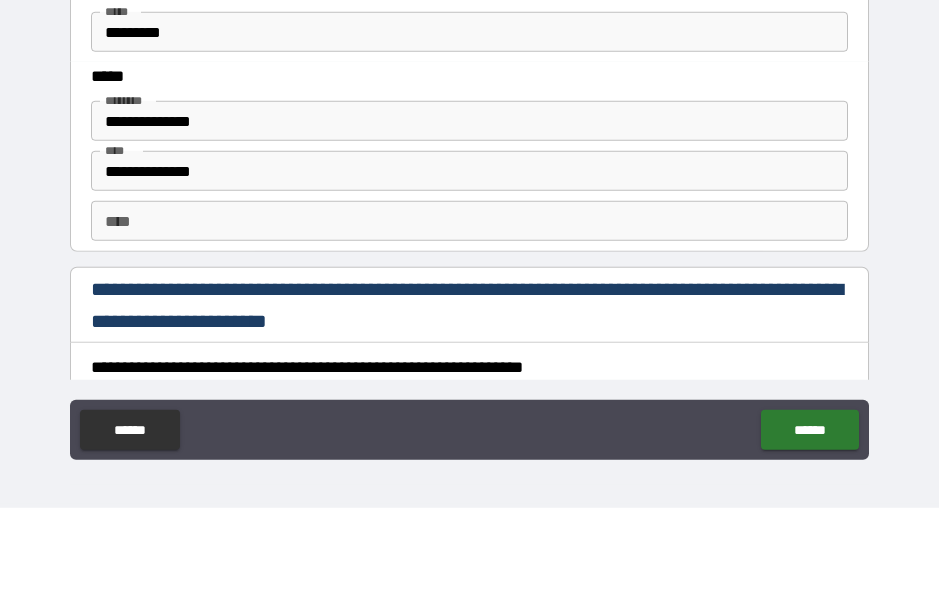 scroll, scrollTop: 2590, scrollLeft: 0, axis: vertical 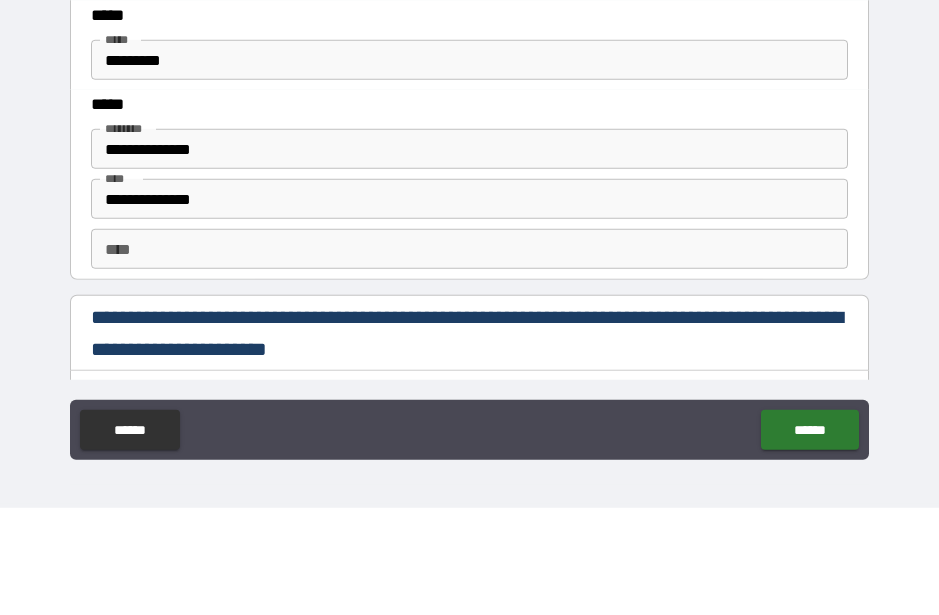 type on "**********" 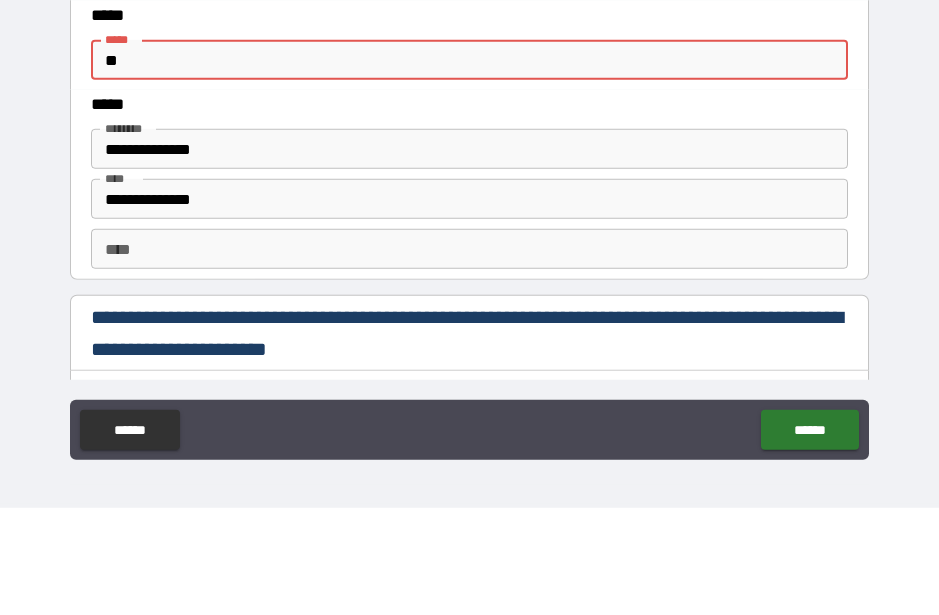 type on "*" 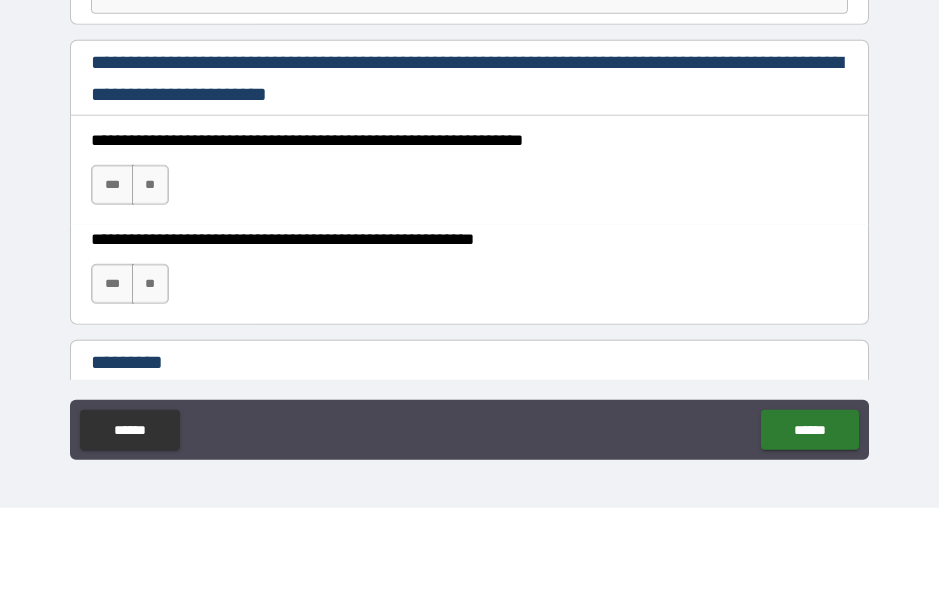 scroll, scrollTop: 2846, scrollLeft: 0, axis: vertical 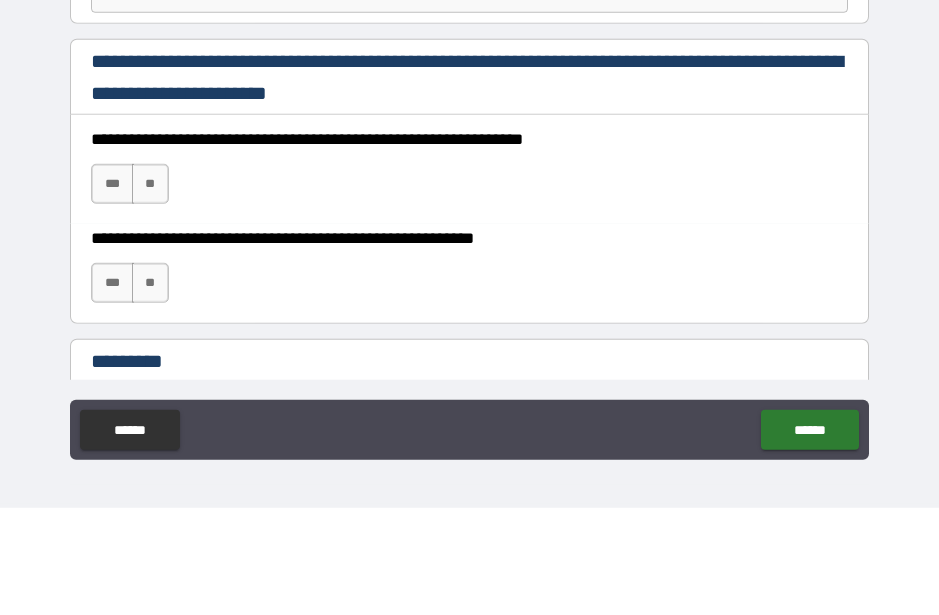 type on "**********" 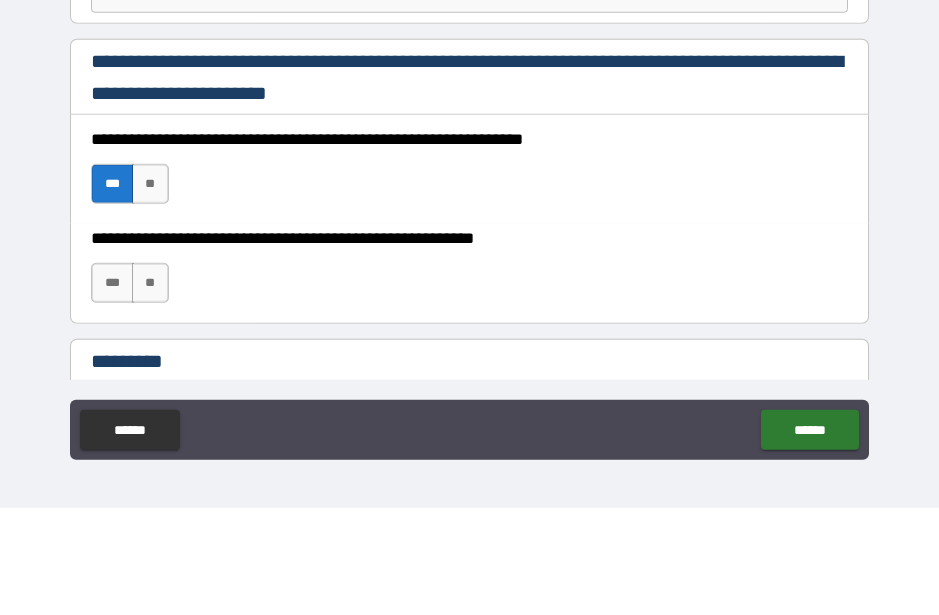 scroll, scrollTop: 55, scrollLeft: 0, axis: vertical 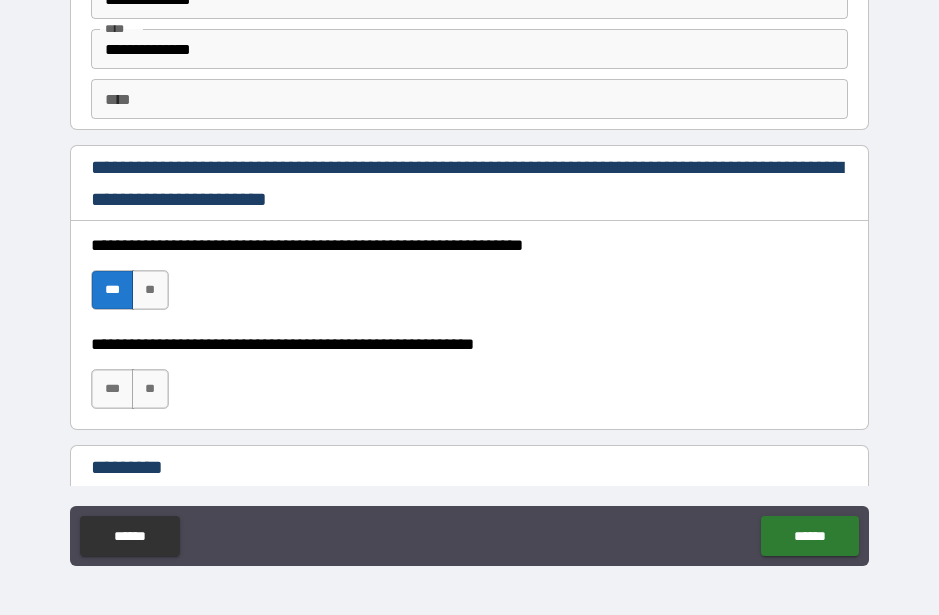 click on "***" at bounding box center [112, 389] 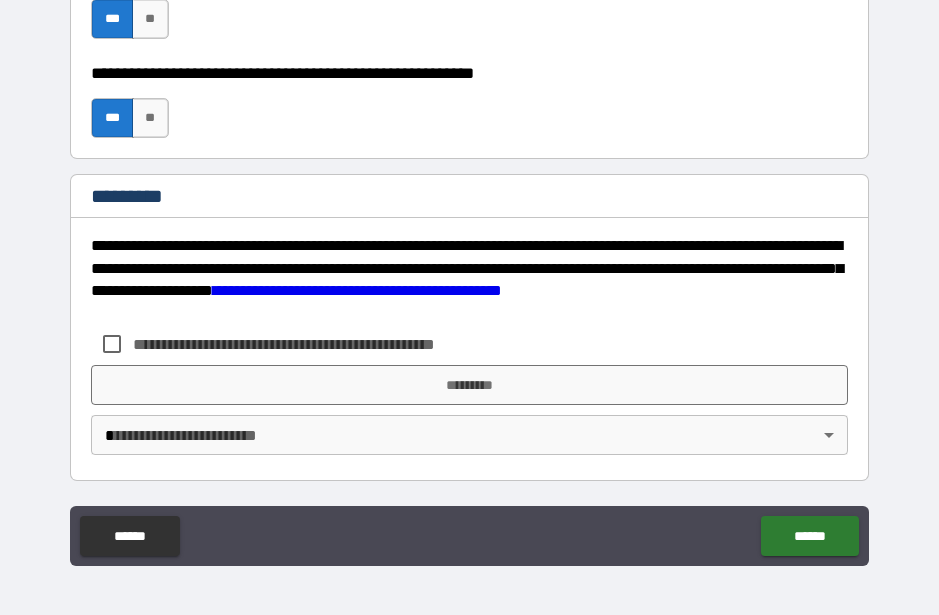 scroll, scrollTop: 3117, scrollLeft: 0, axis: vertical 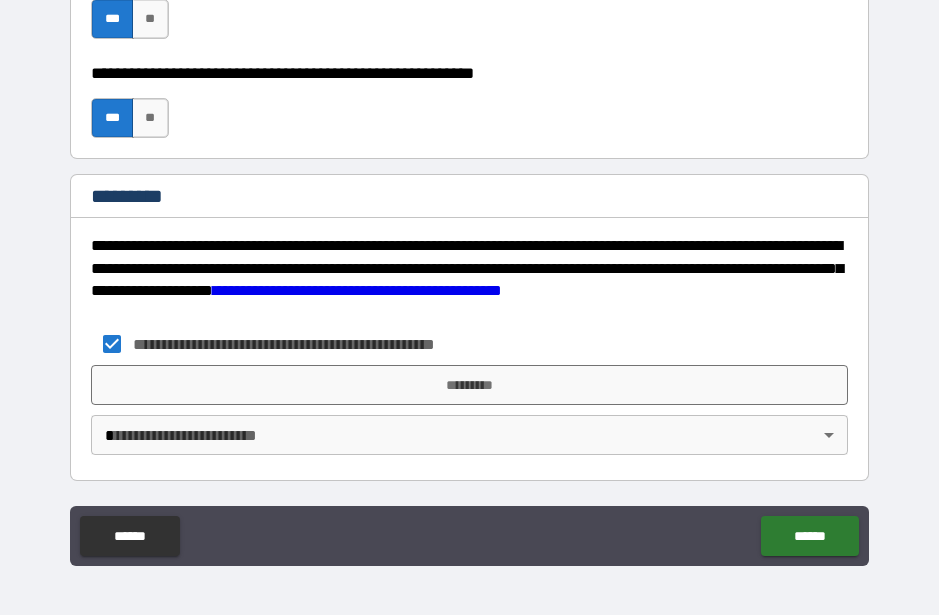 click on "*********" at bounding box center (469, 385) 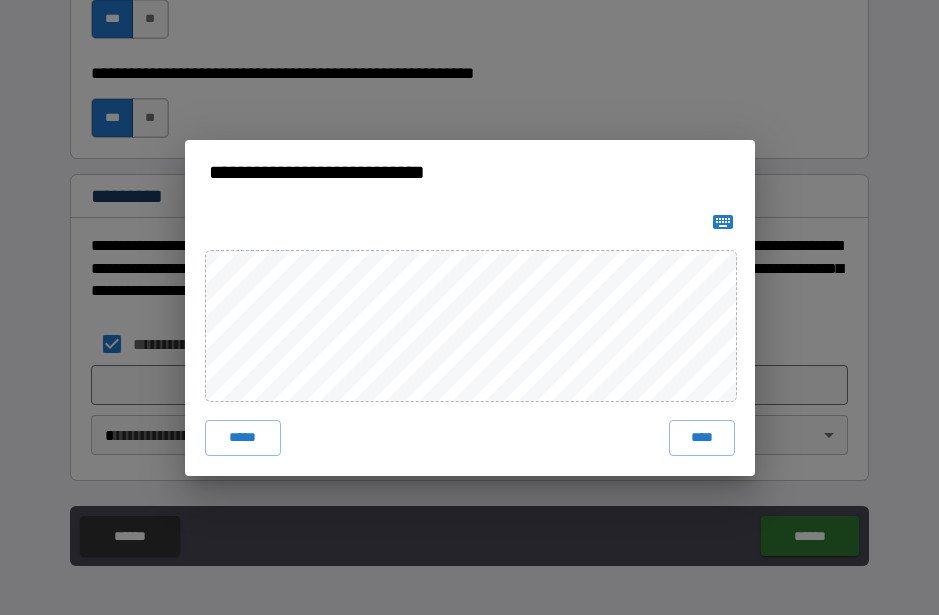 click on "****" at bounding box center [702, 438] 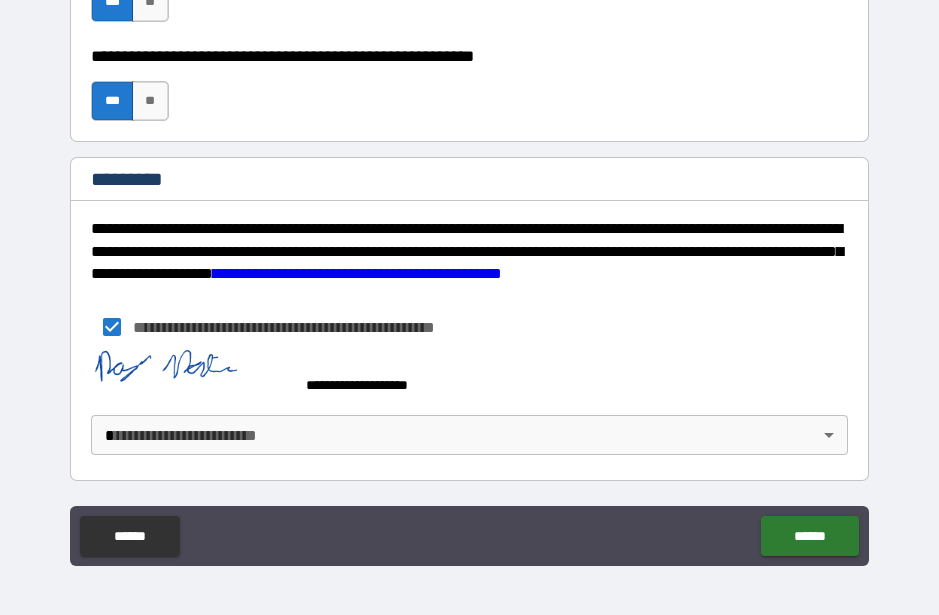 scroll, scrollTop: 3134, scrollLeft: 0, axis: vertical 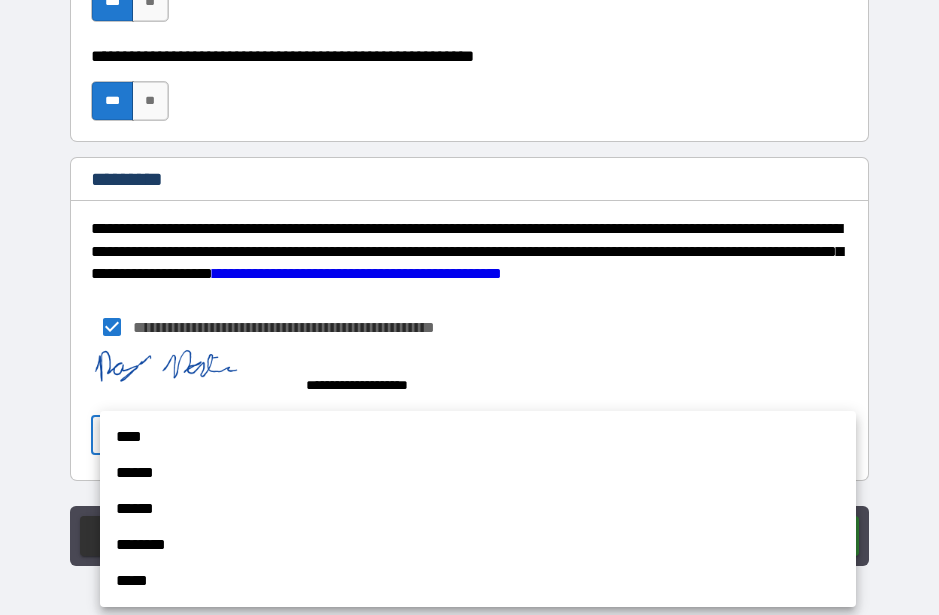 click on "******" at bounding box center (478, 473) 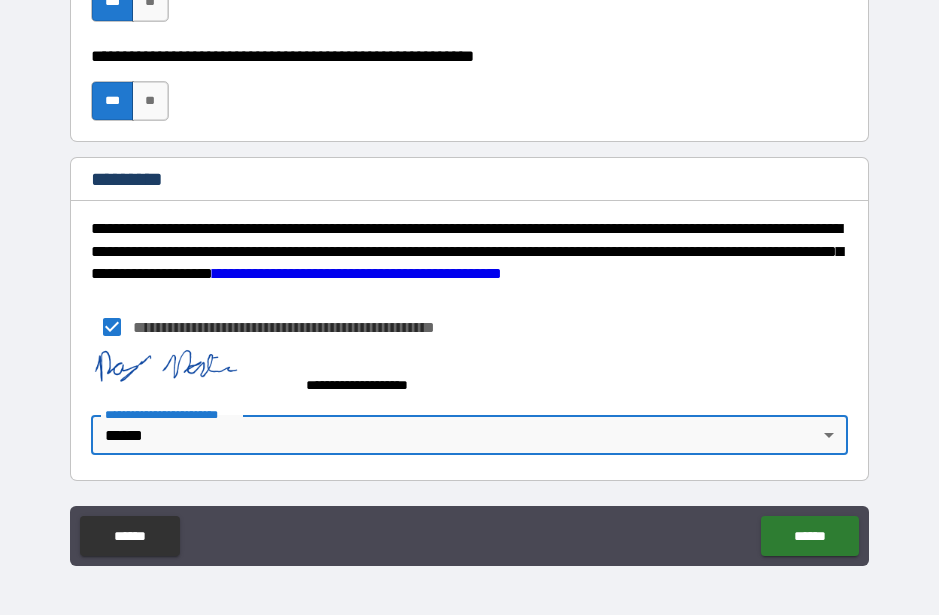 click on "******" at bounding box center [809, 536] 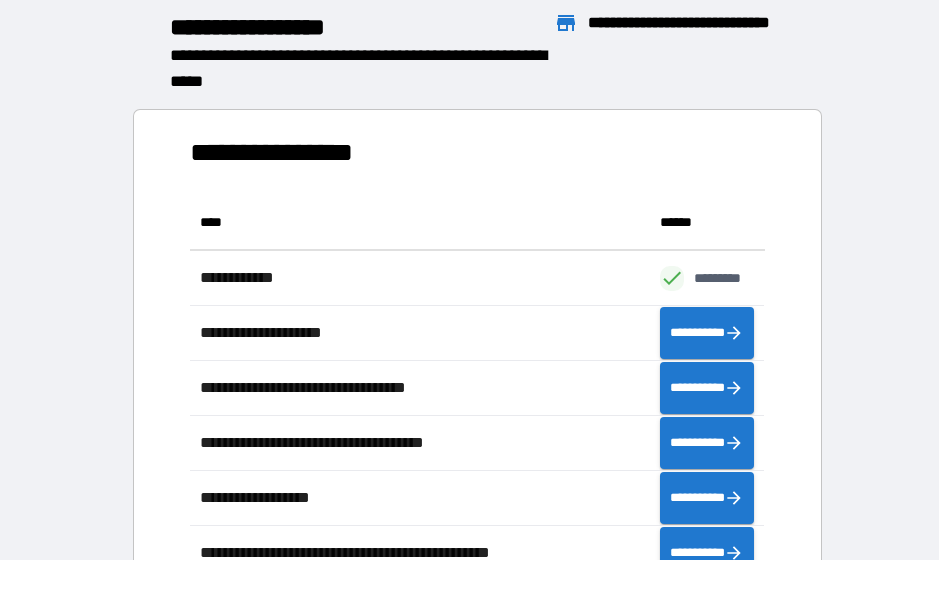 scroll, scrollTop: 1, scrollLeft: 1, axis: both 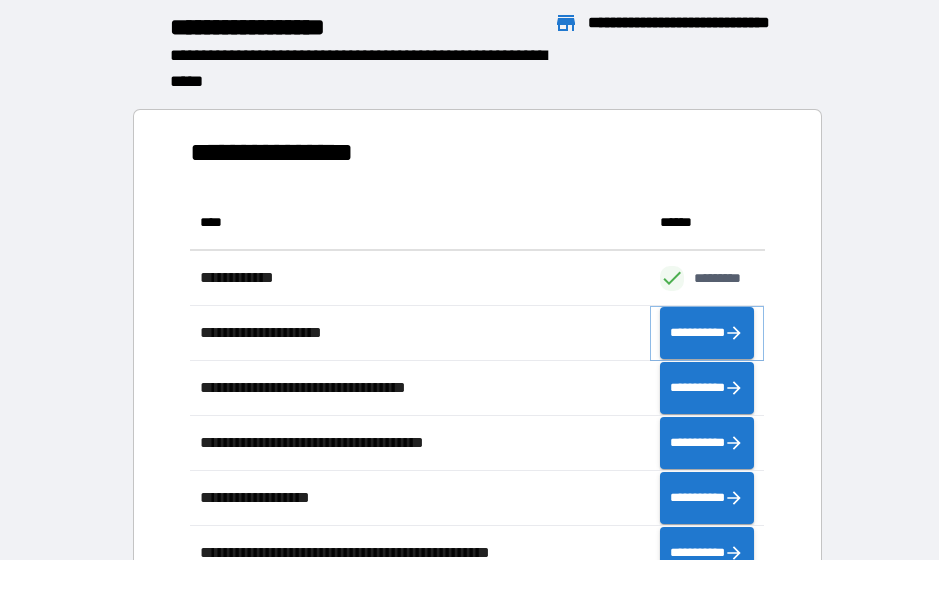 click on "**********" at bounding box center (707, 333) 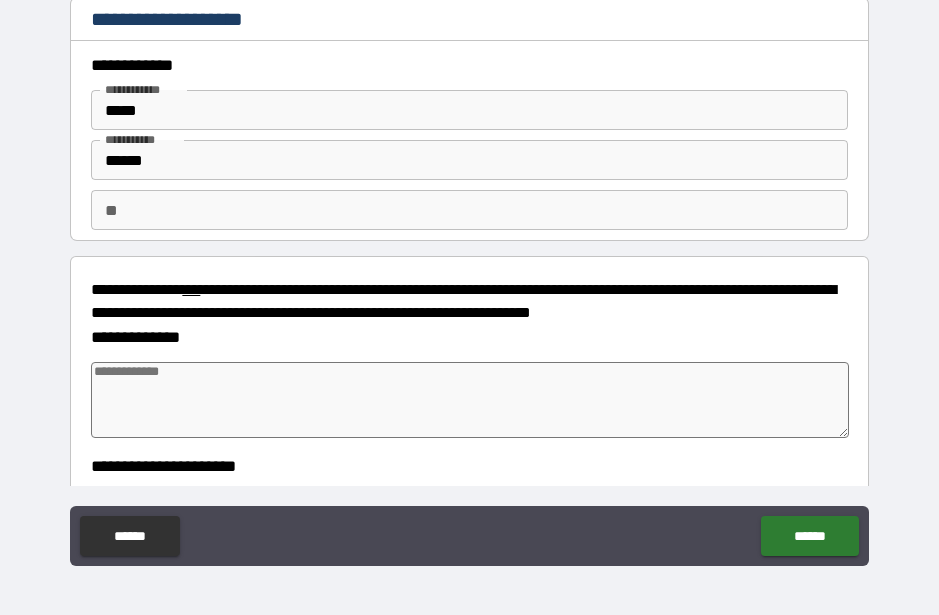 type on "*" 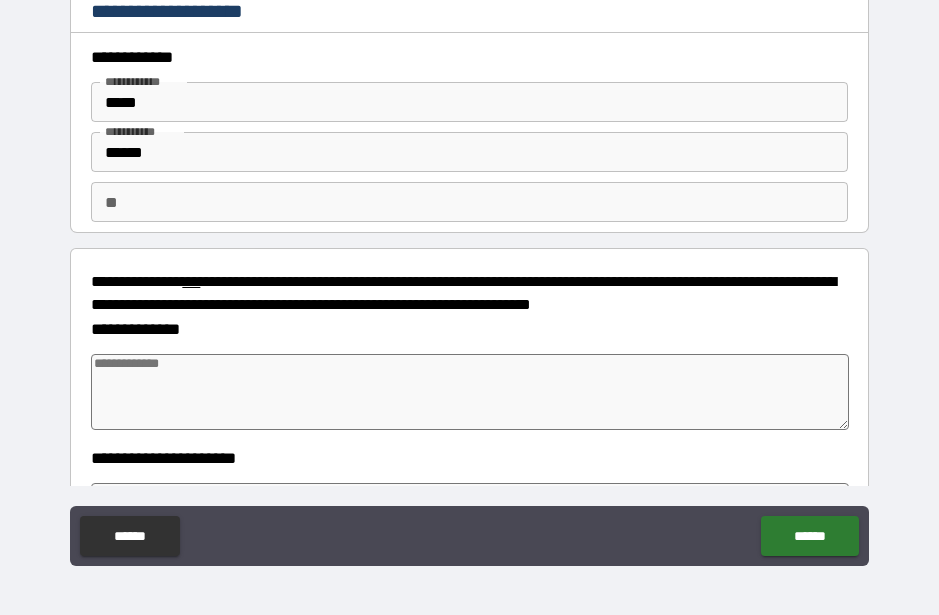 scroll, scrollTop: 22, scrollLeft: 0, axis: vertical 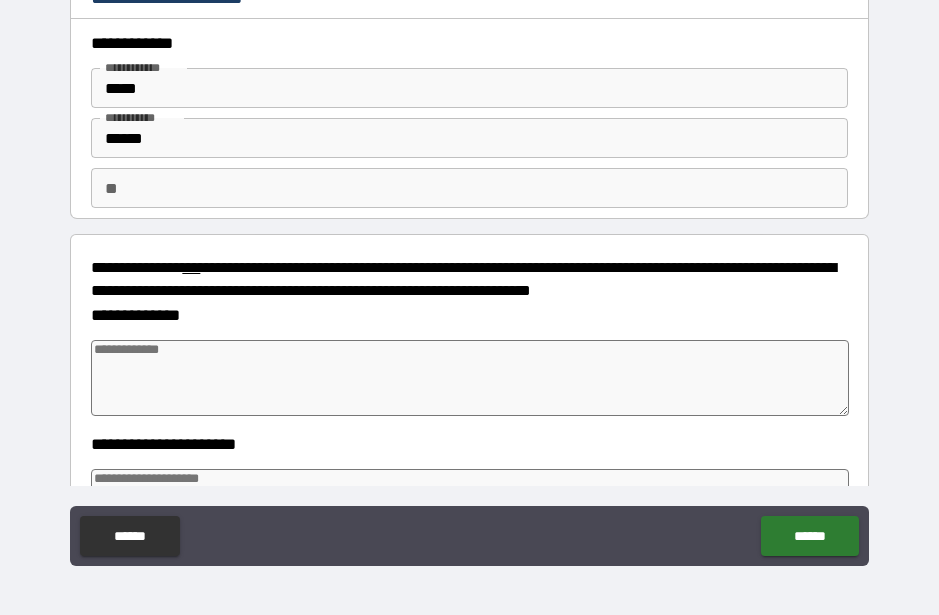 click at bounding box center [469, 378] 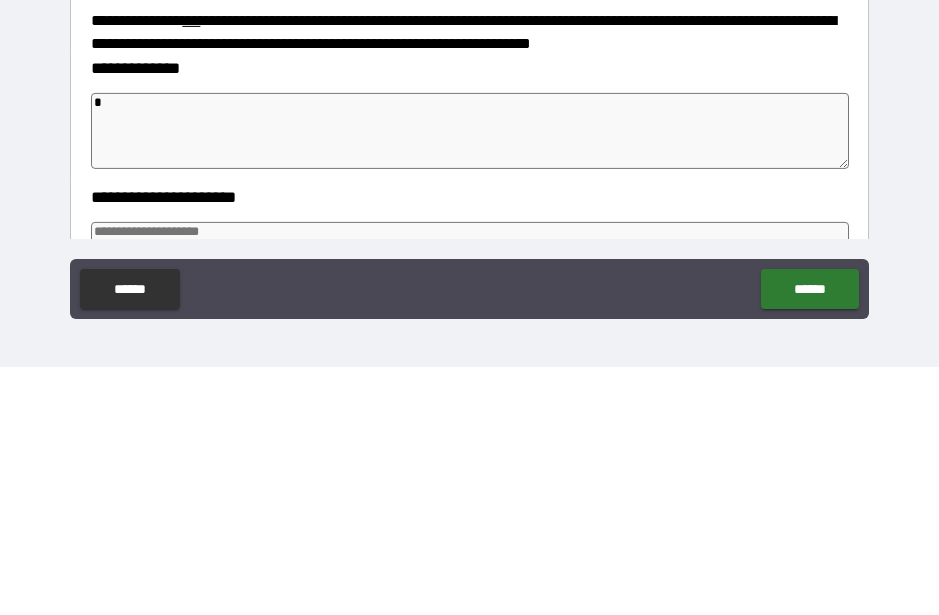 type on "*" 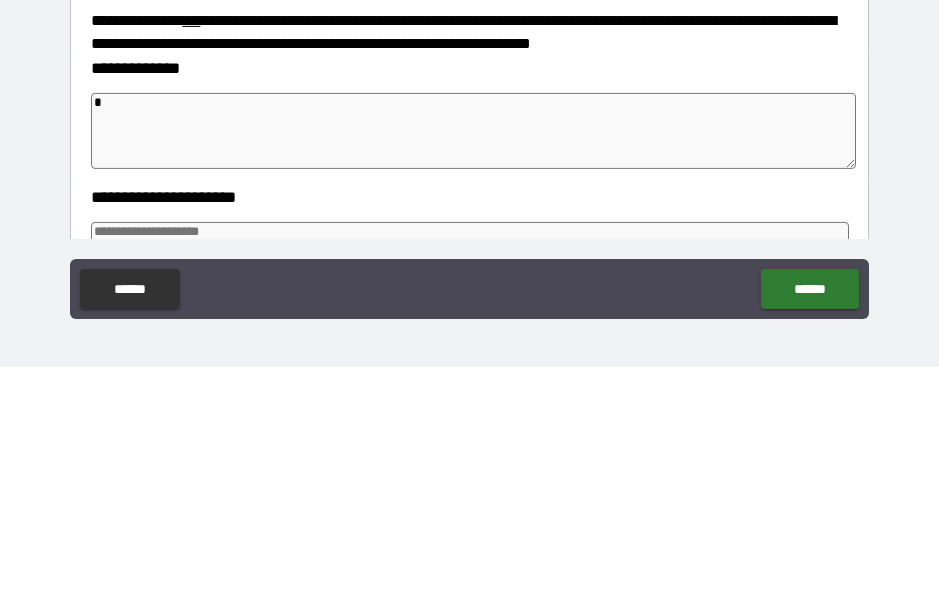 type on "*" 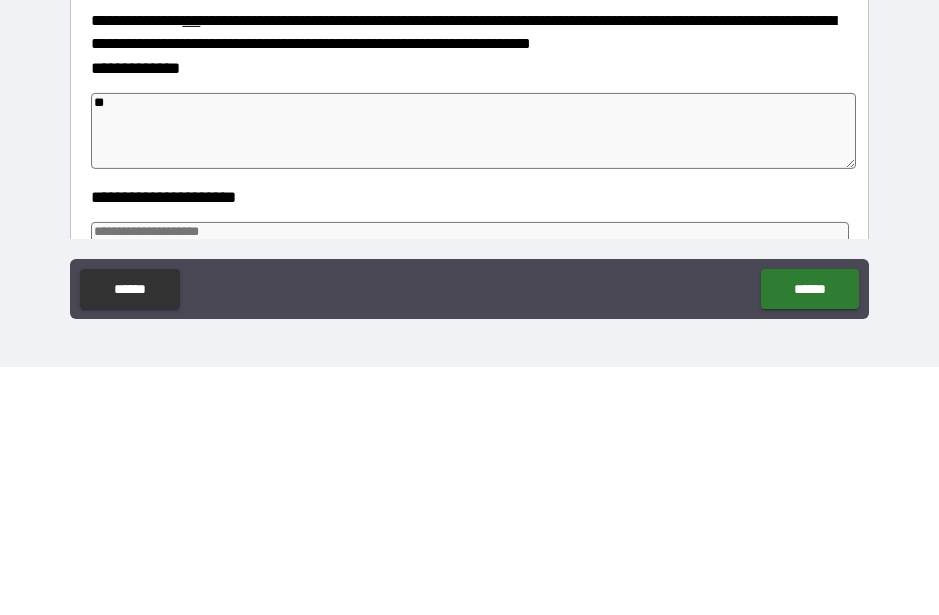 type on "*" 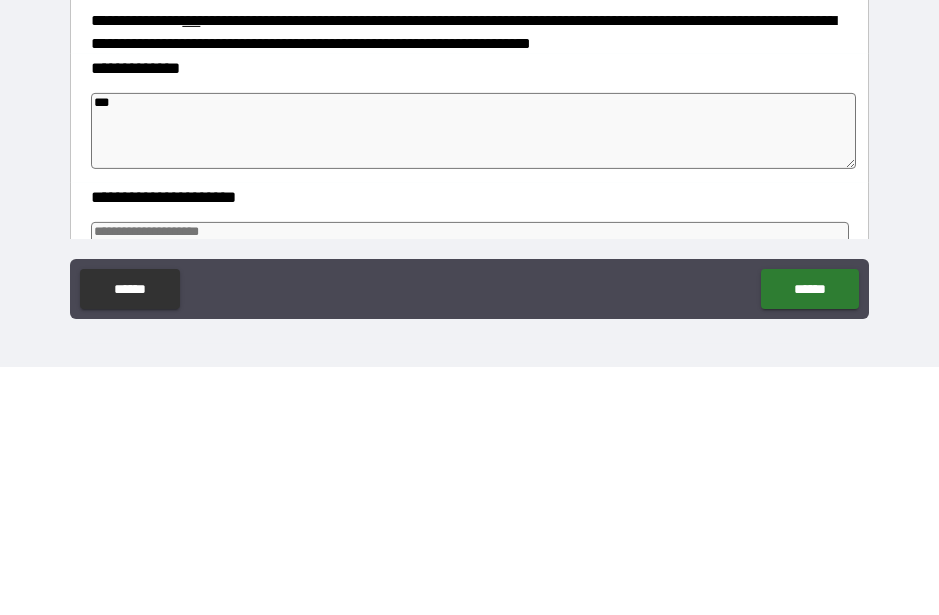 type on "*" 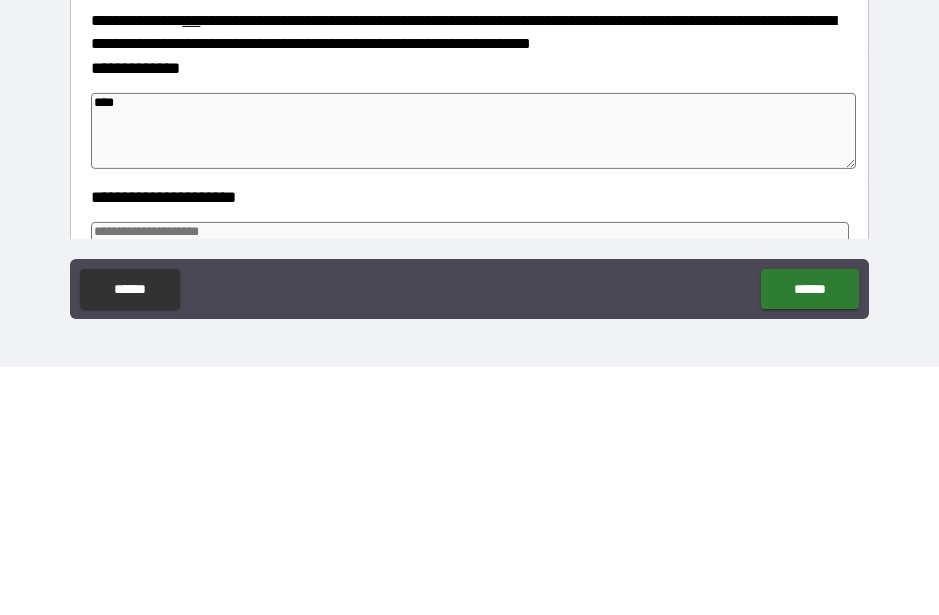 type on "*****" 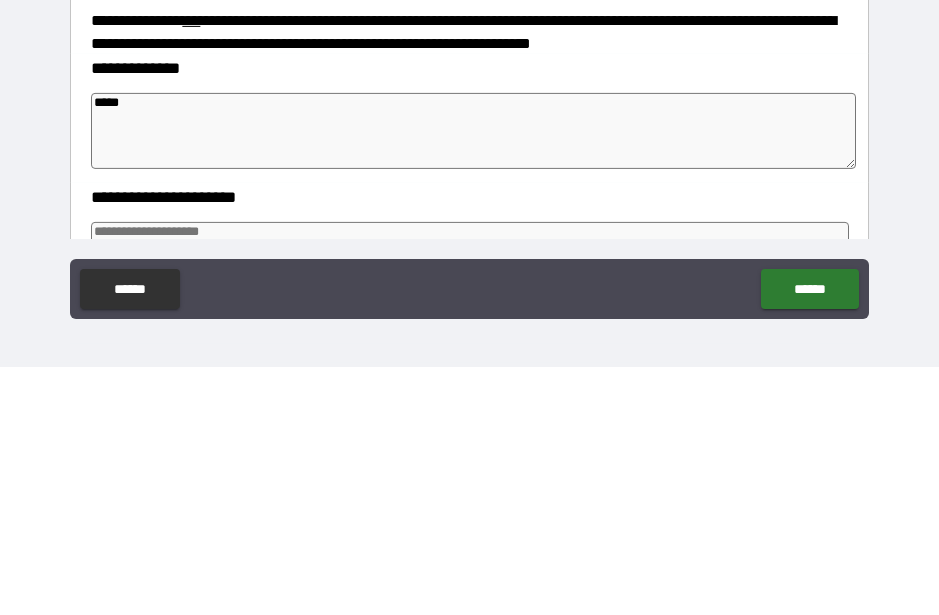 type on "*" 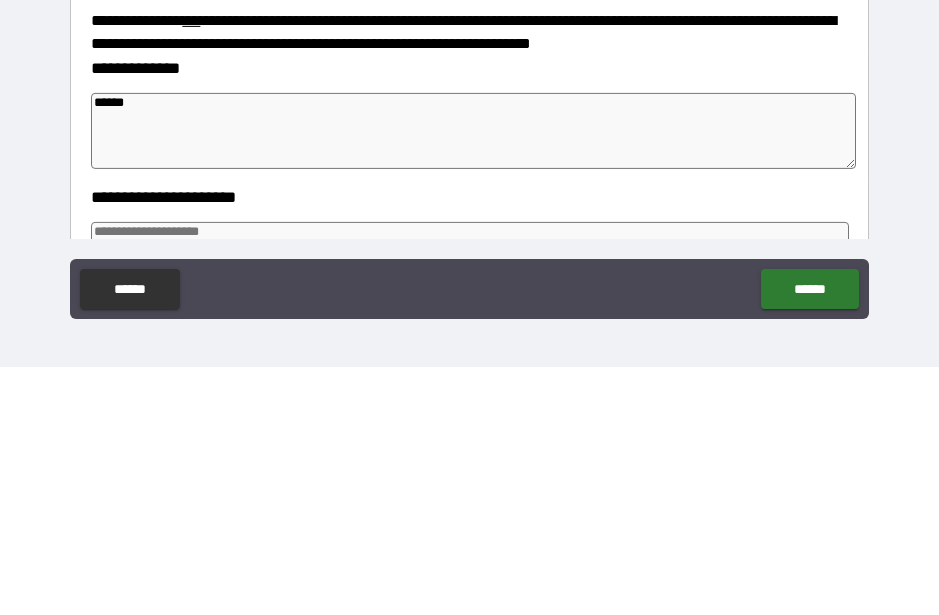 type on "*" 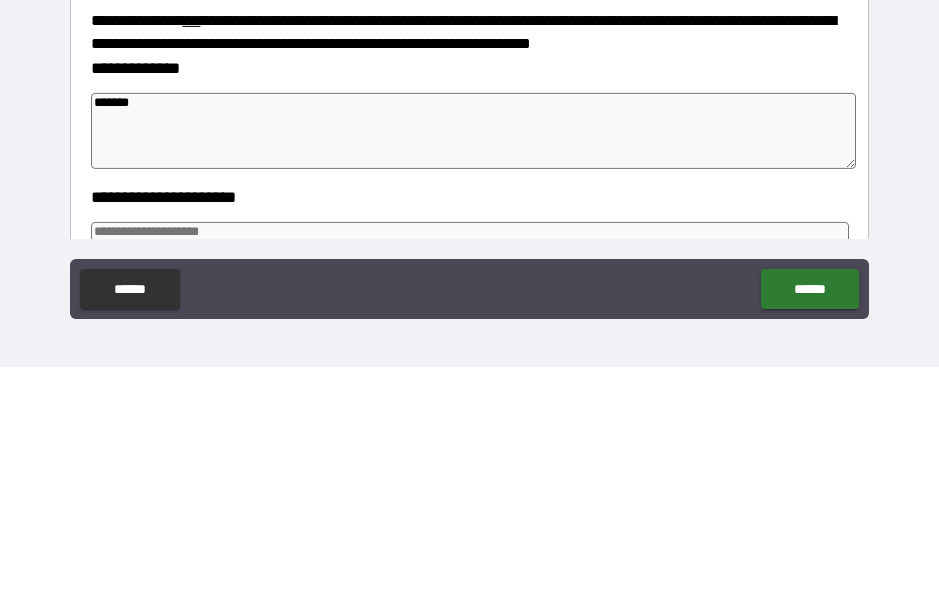 type on "*" 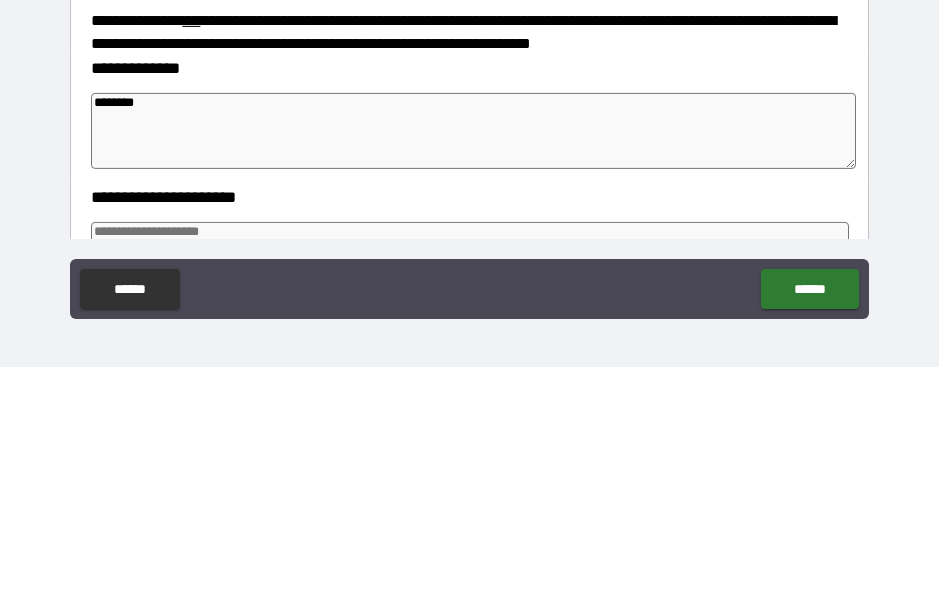 type on "*" 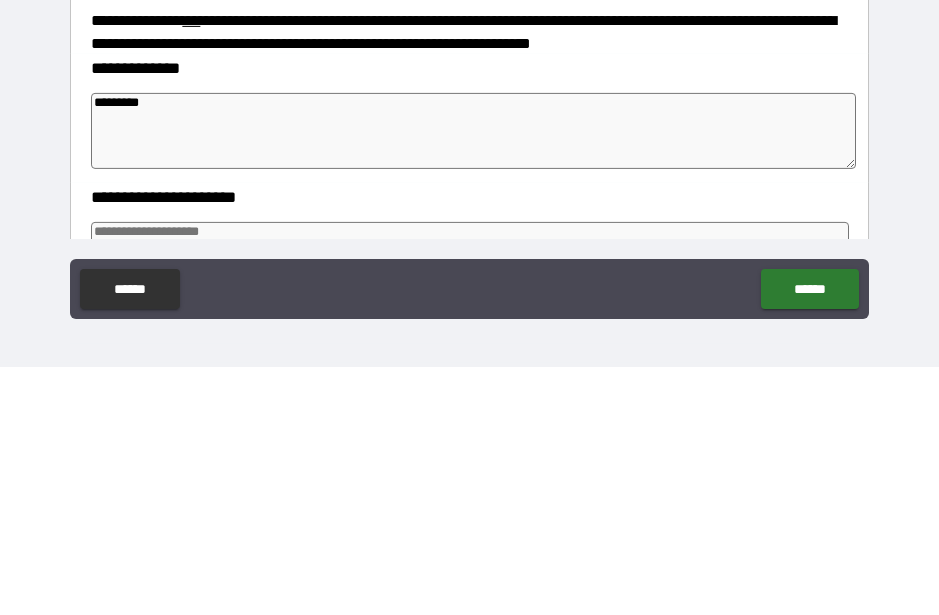 type on "*" 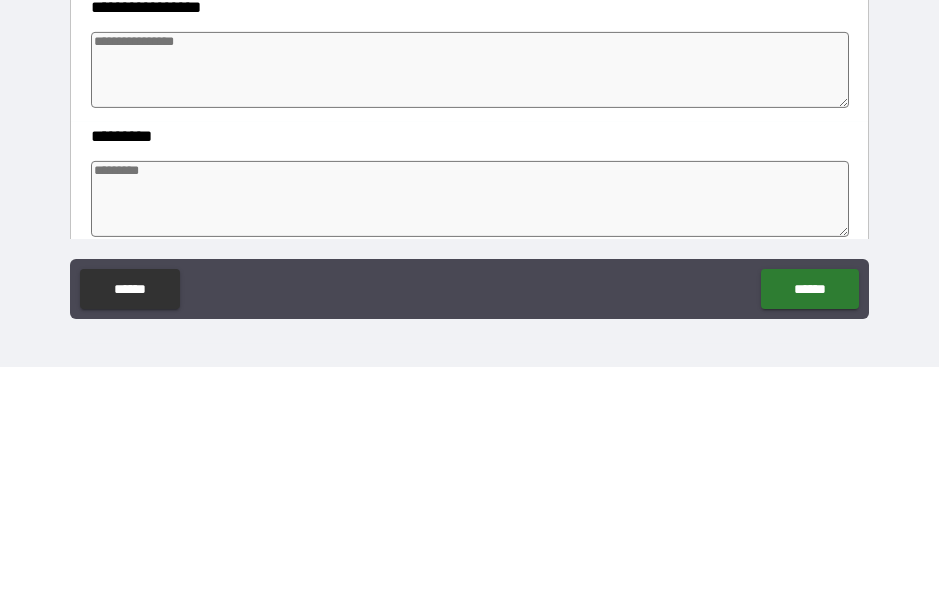 scroll, scrollTop: 342, scrollLeft: 0, axis: vertical 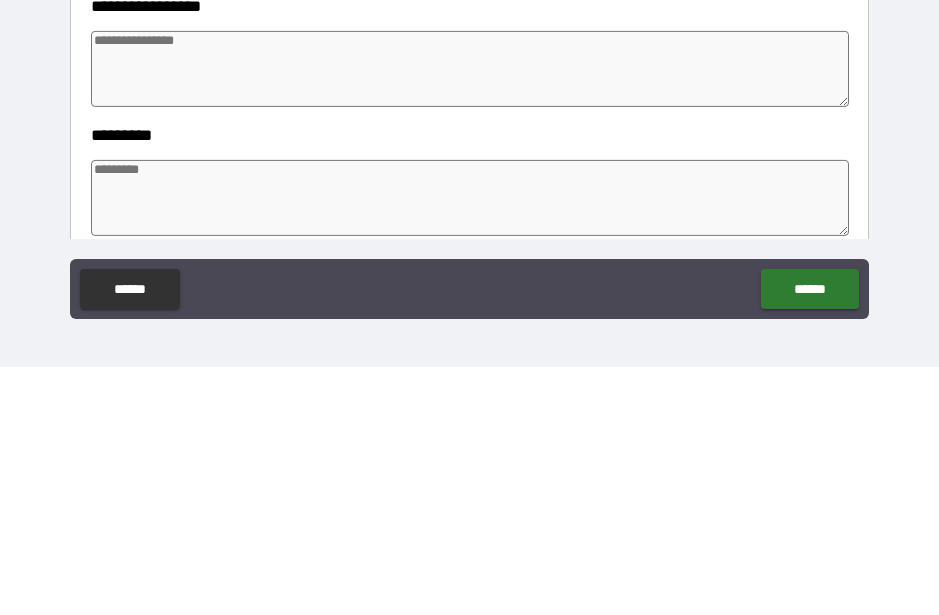 type on "*********" 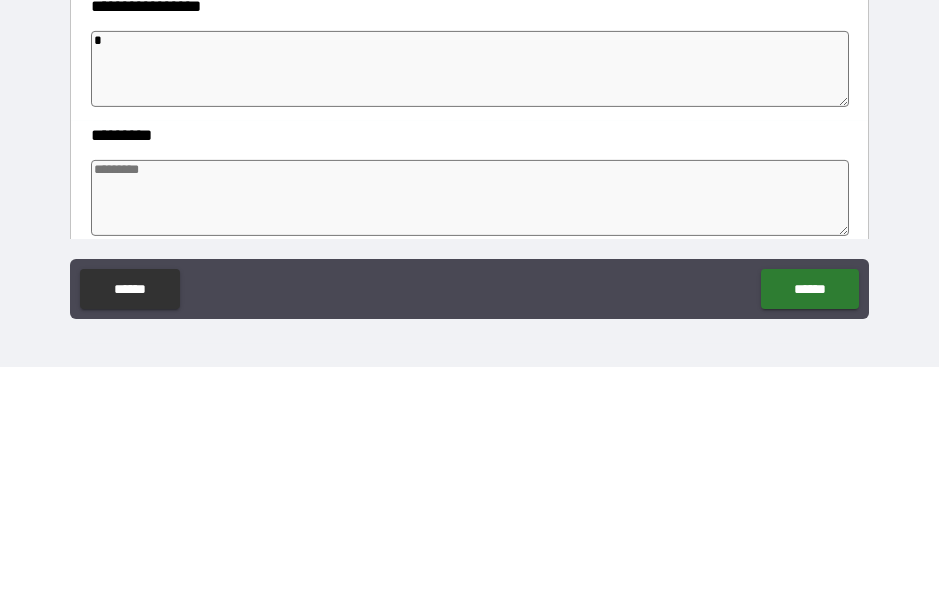 type on "*" 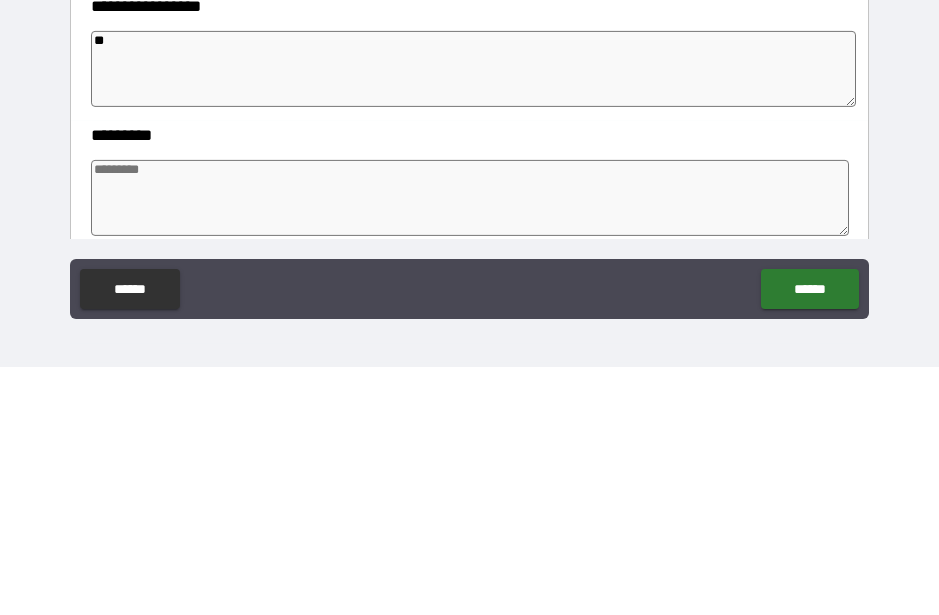 type on "***" 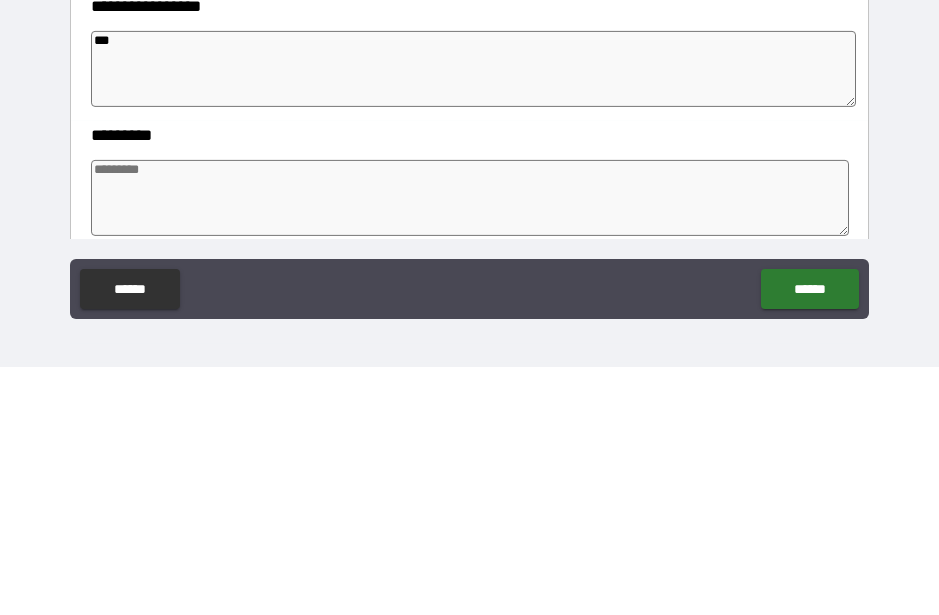 type on "*" 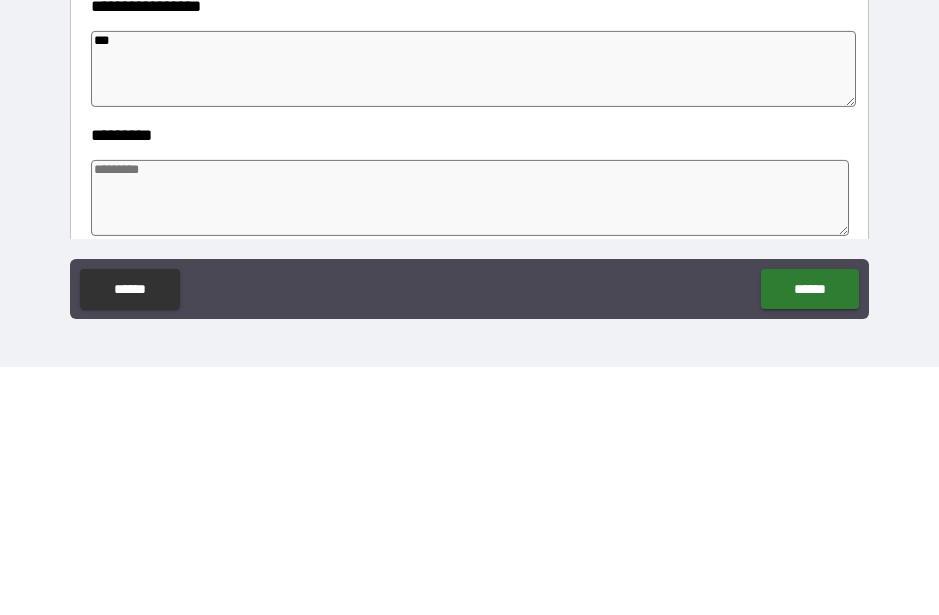 type on "*" 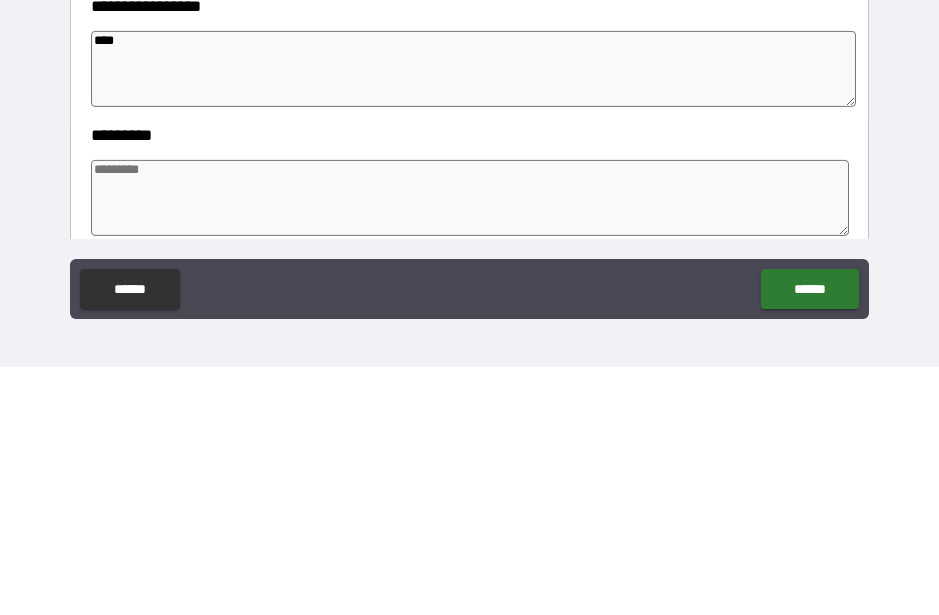 type on "*****" 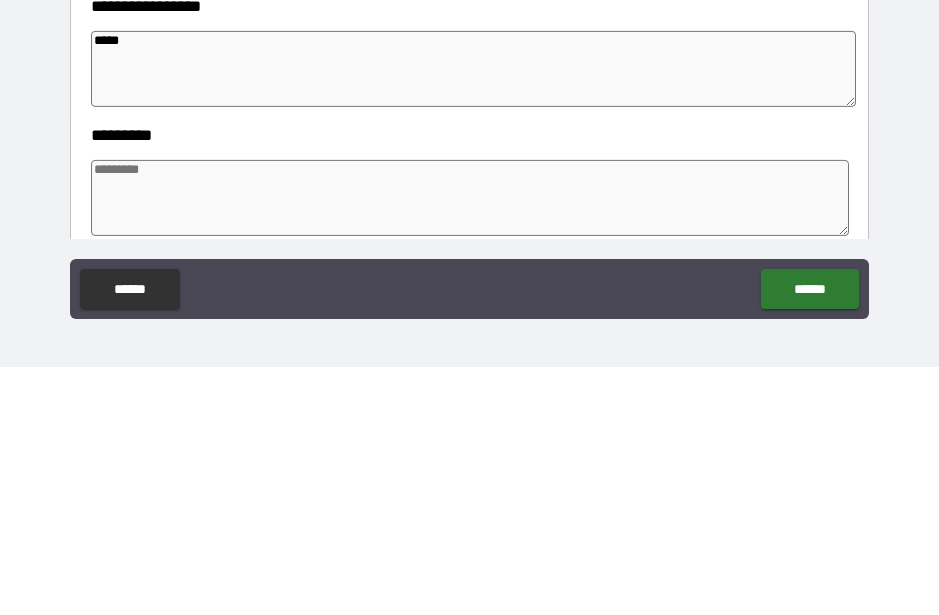 type on "*" 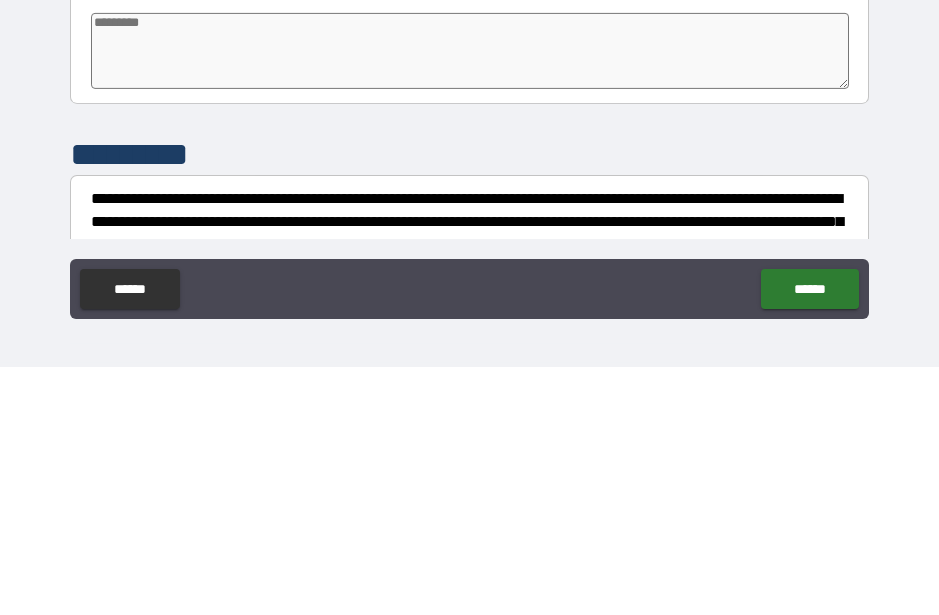 scroll, scrollTop: 488, scrollLeft: 0, axis: vertical 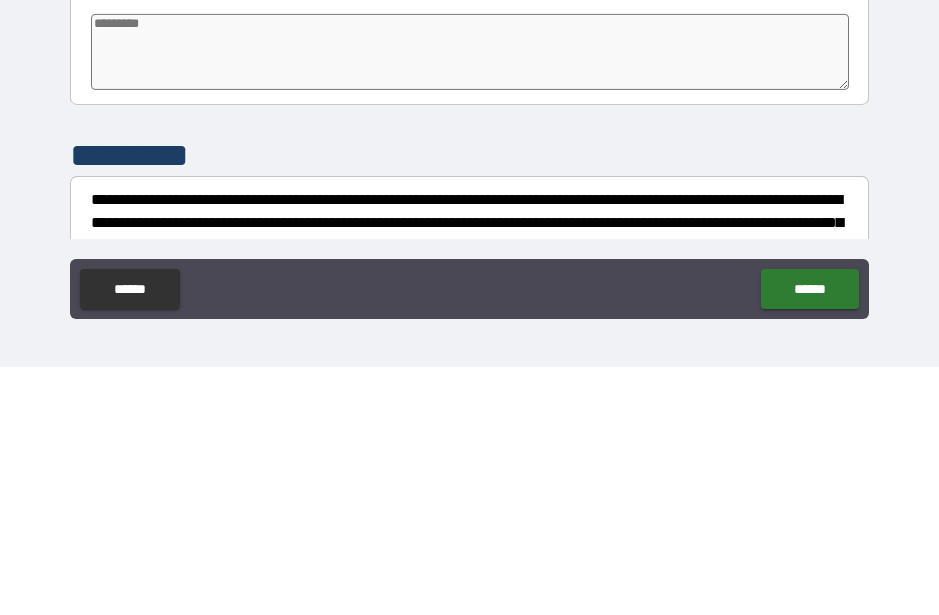 type on "*****" 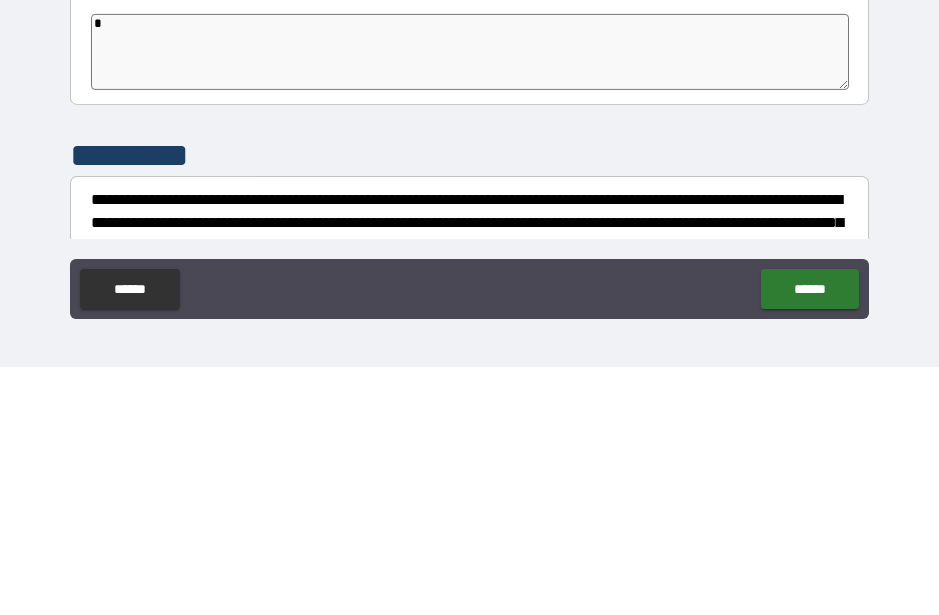 type on "*" 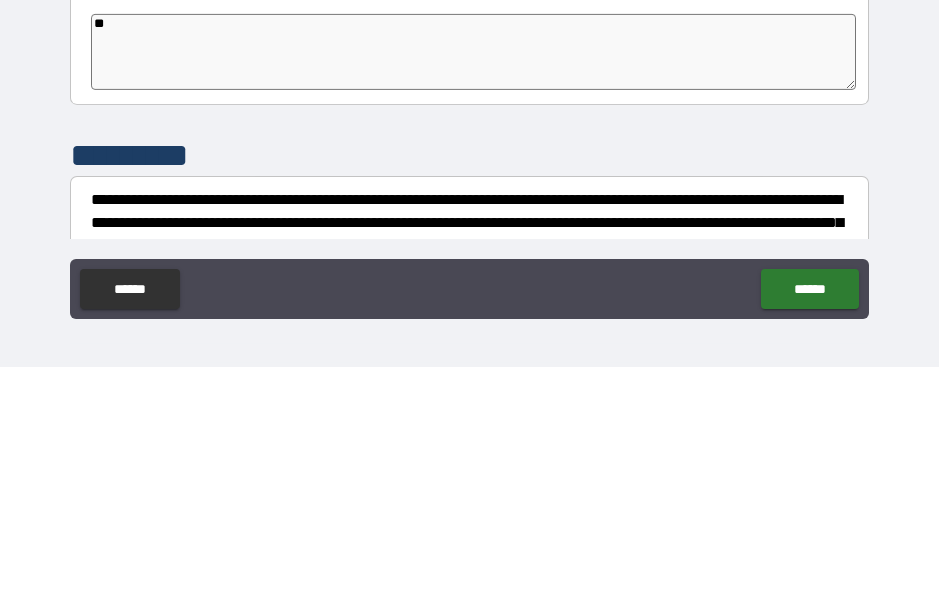 type on "*" 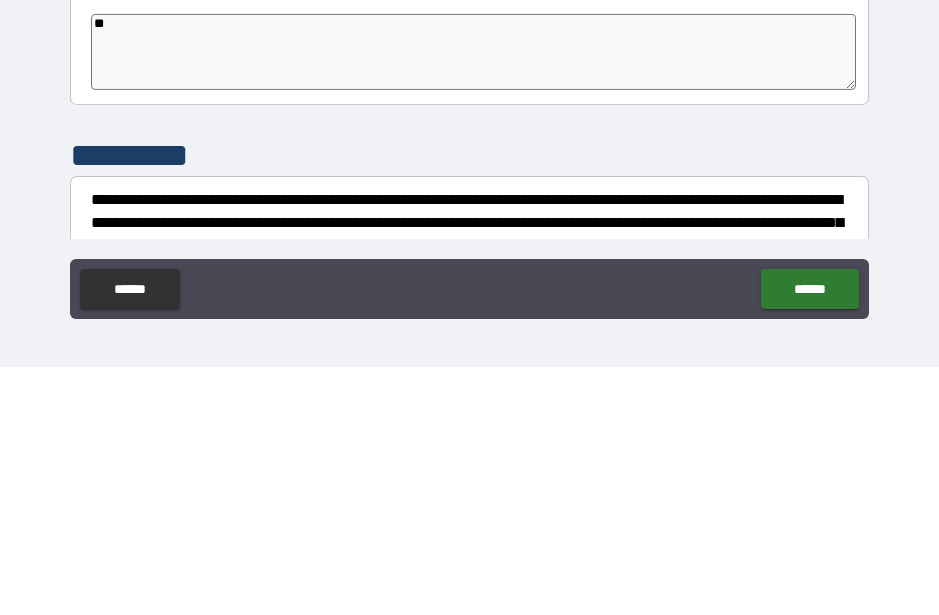 type on "***" 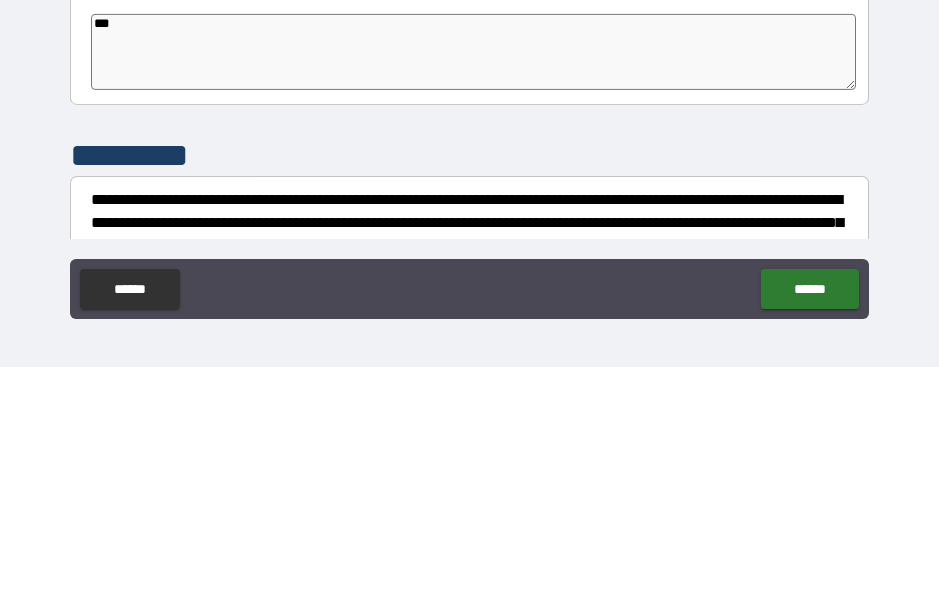 type on "*" 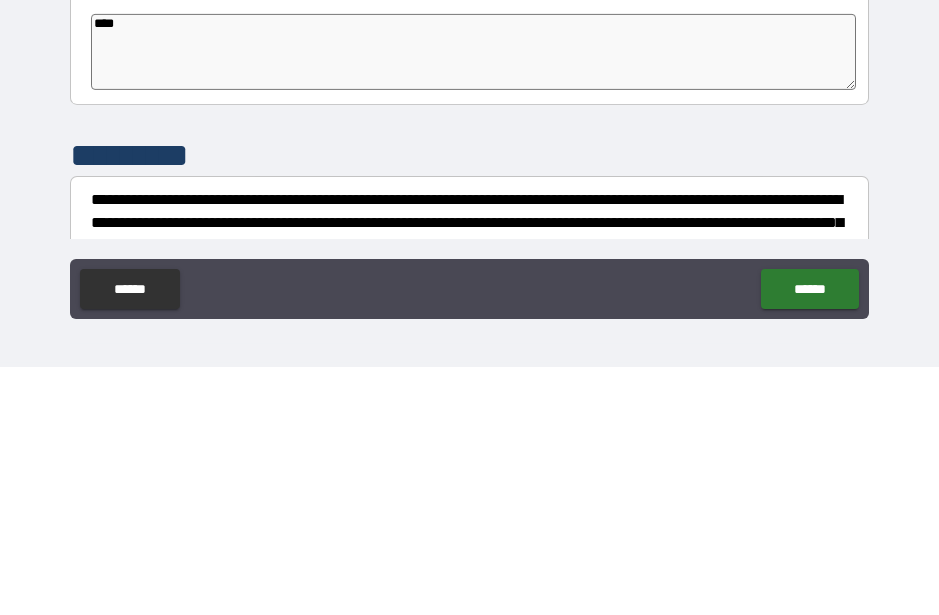 type on "*" 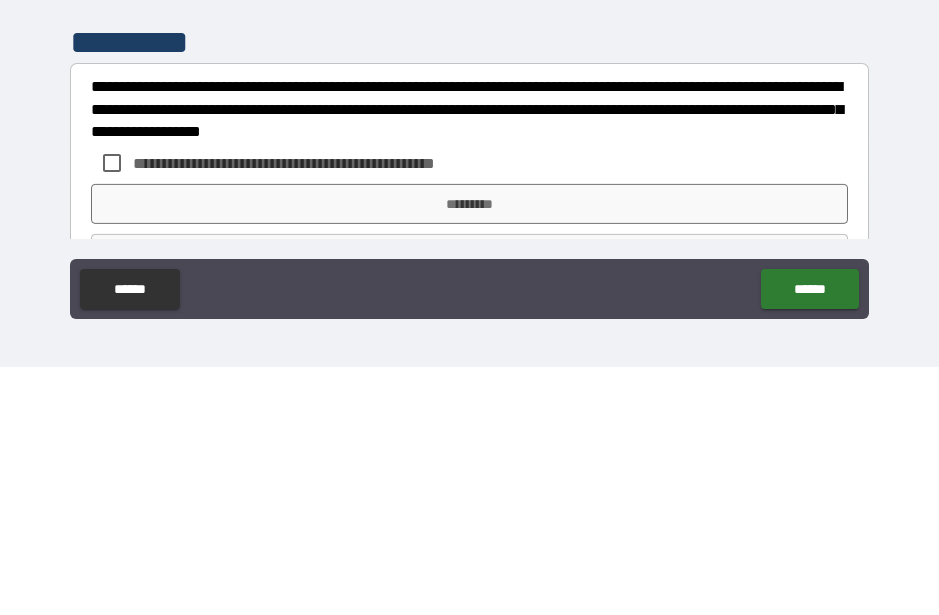 scroll, scrollTop: 628, scrollLeft: 0, axis: vertical 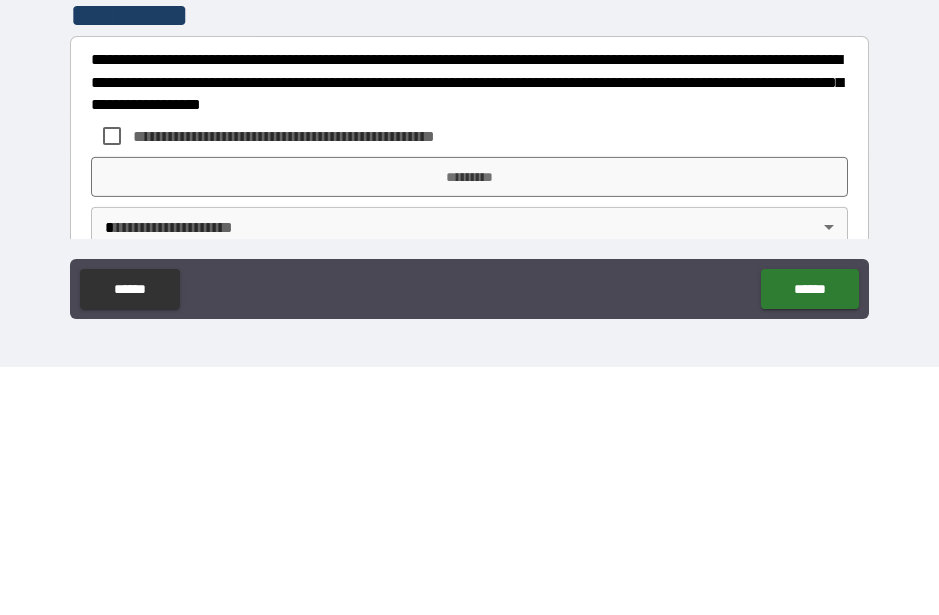 type on "****" 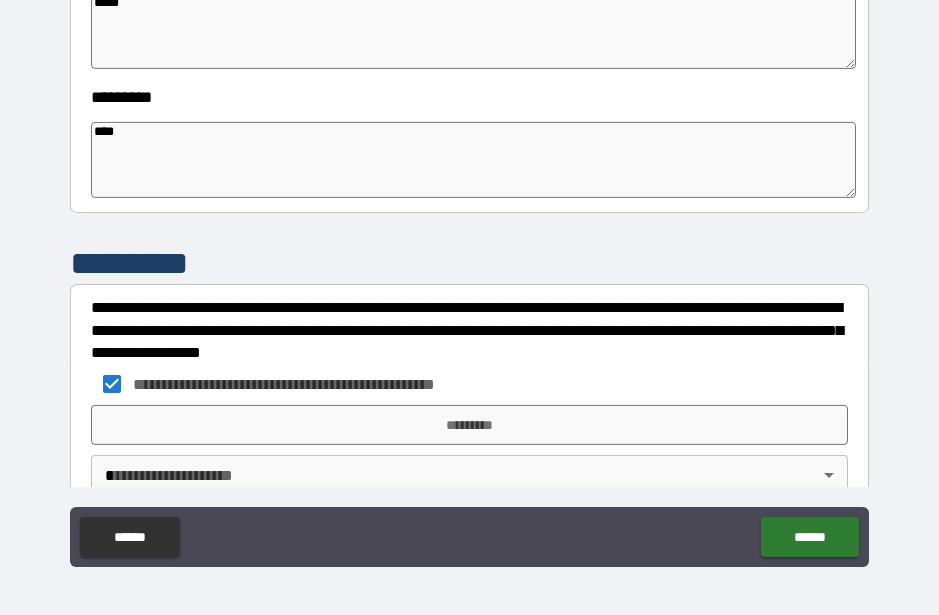 type on "*" 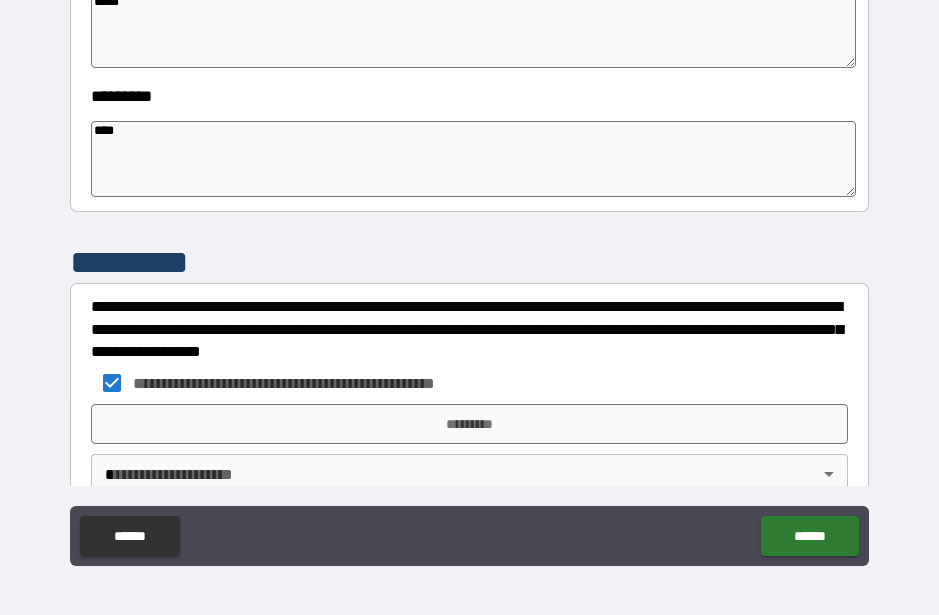 click on "*********" at bounding box center [469, 424] 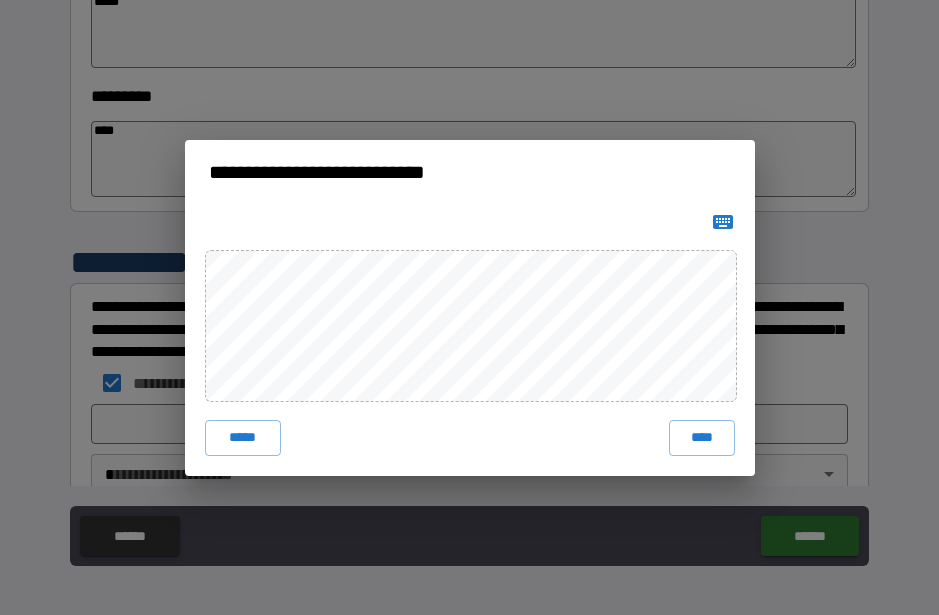click on "****" at bounding box center (702, 438) 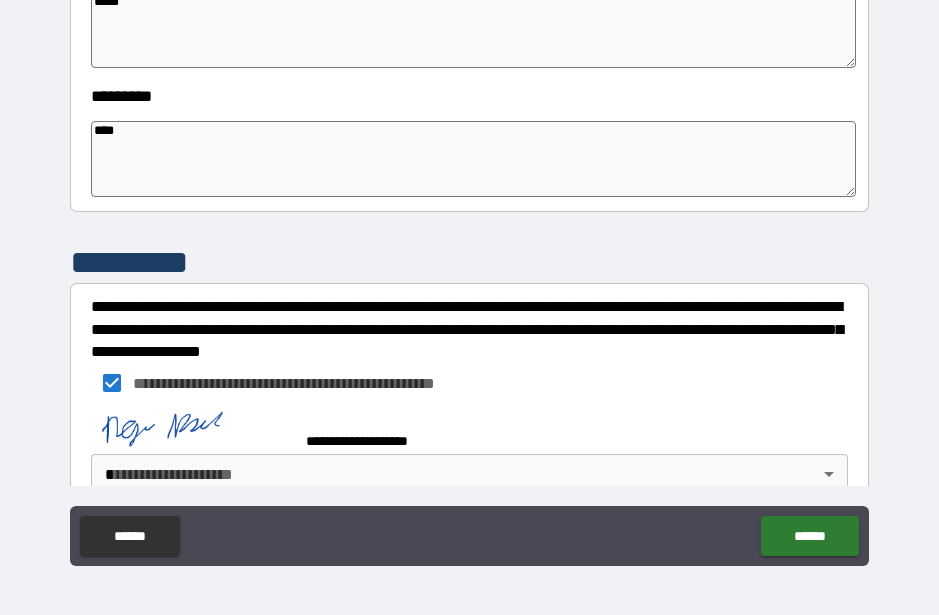 type on "*" 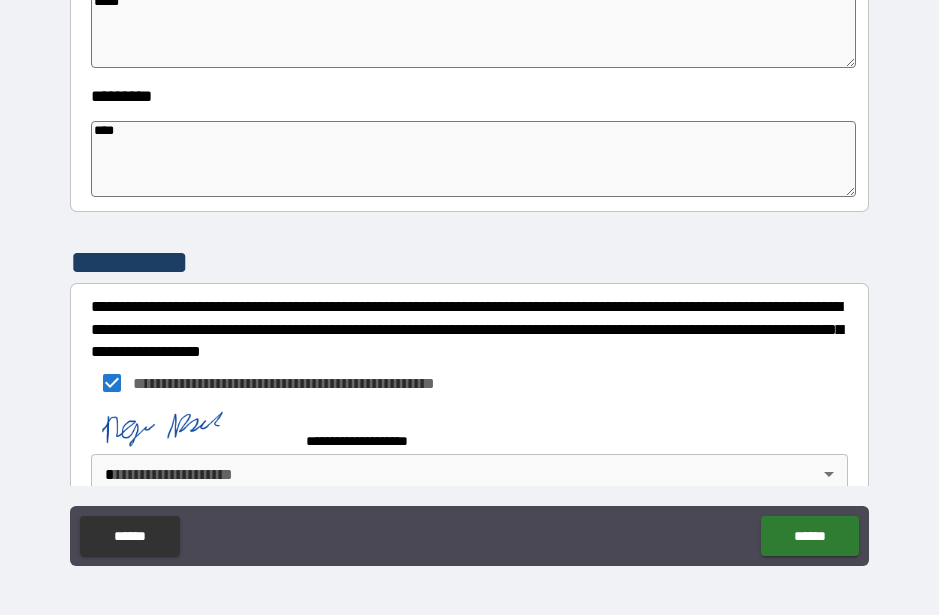 type on "*" 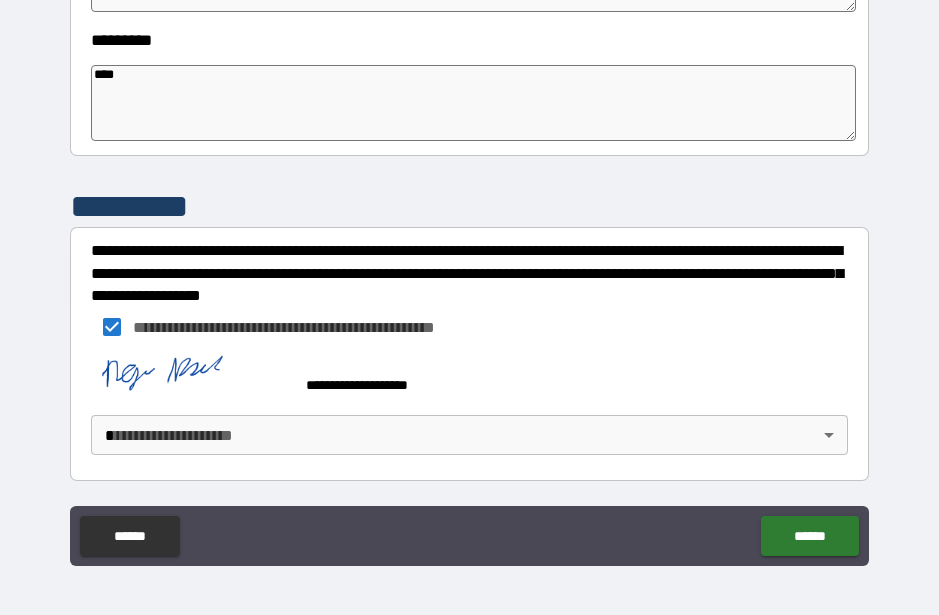 click on "**********" at bounding box center (469, 280) 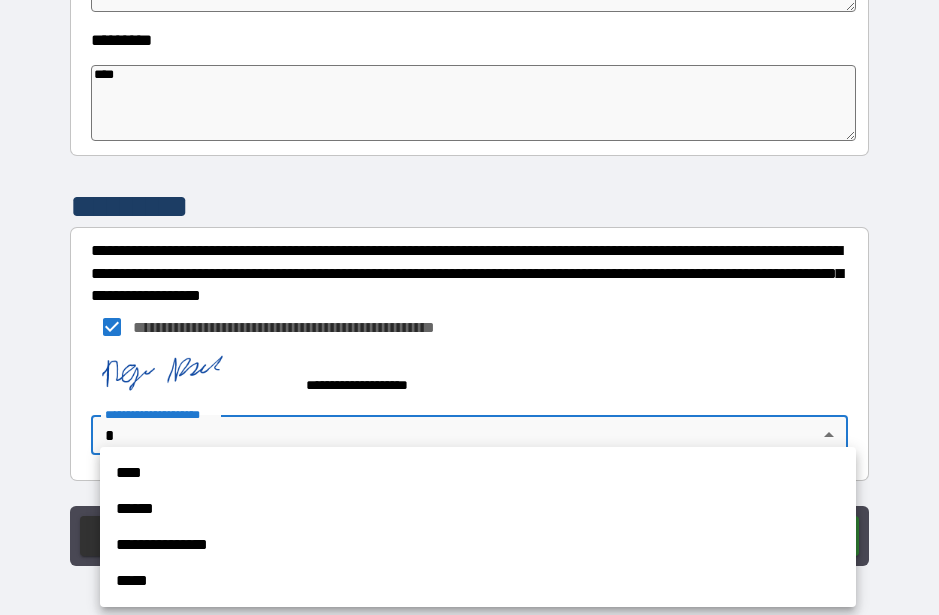 click on "****" at bounding box center [478, 473] 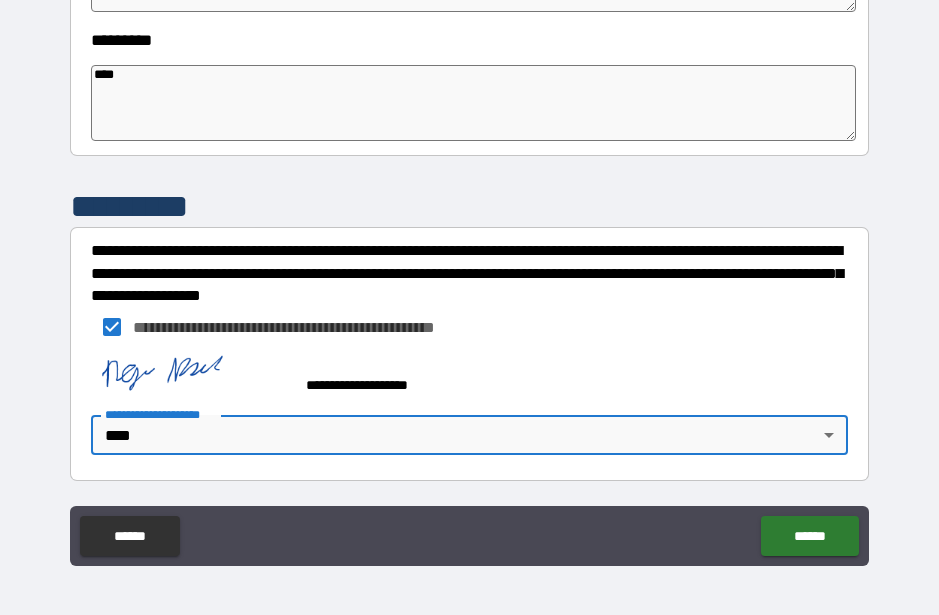 click on "**********" at bounding box center (469, 280) 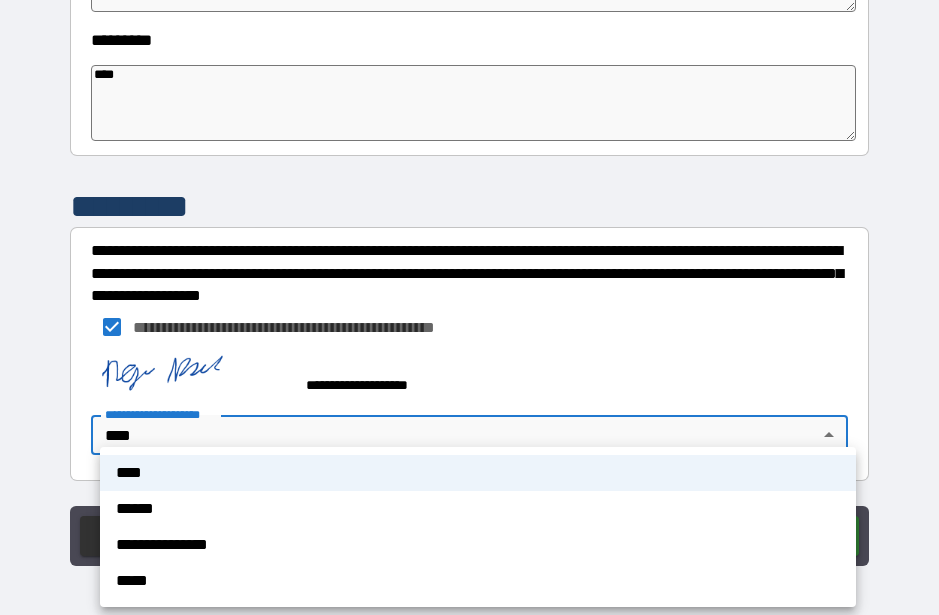 click on "**********" at bounding box center [478, 545] 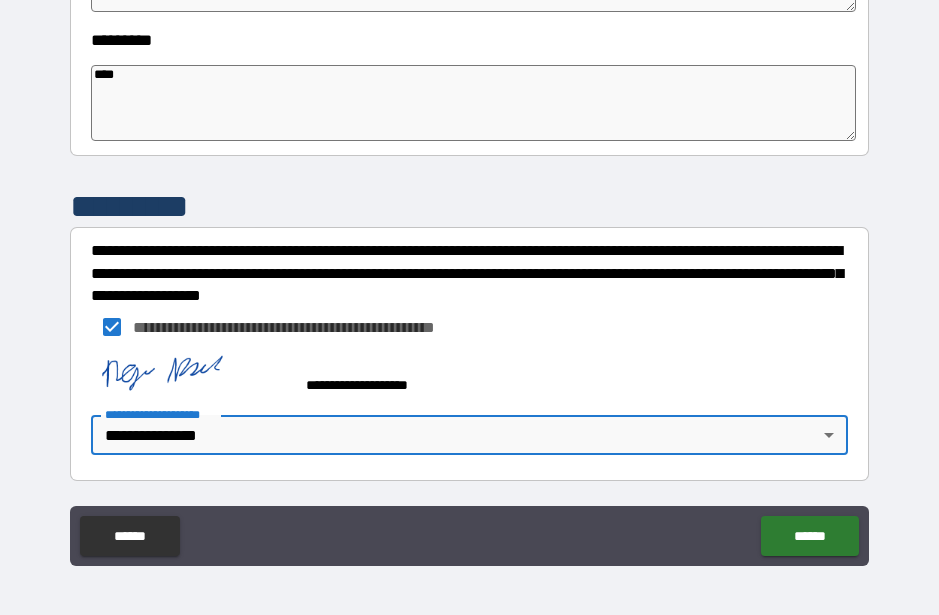 type on "*" 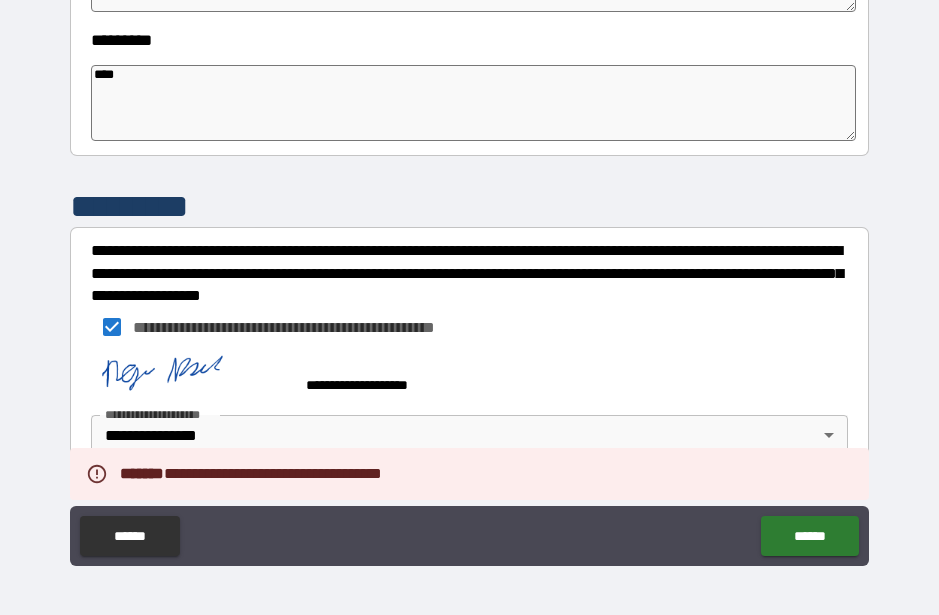 type on "*" 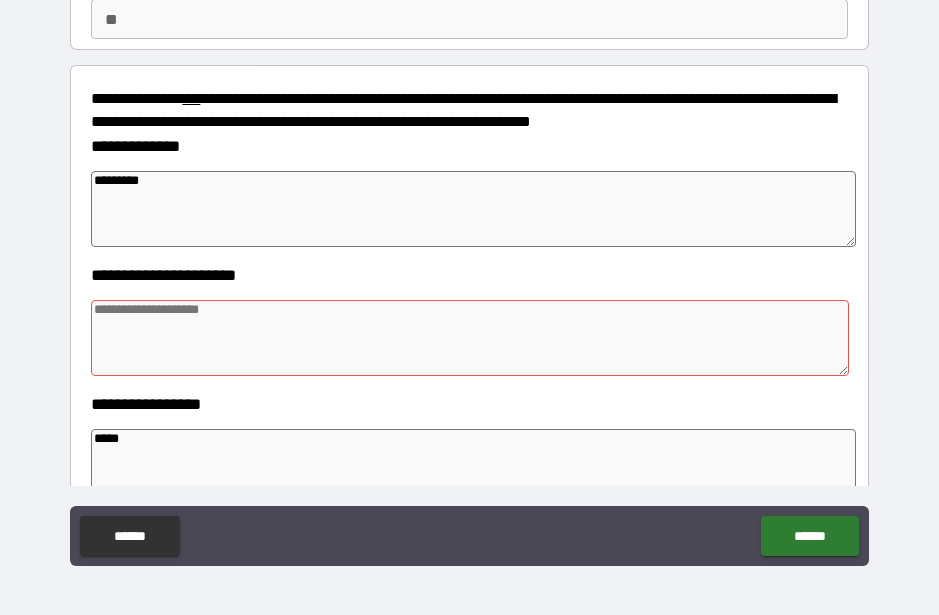 scroll, scrollTop: 230, scrollLeft: 0, axis: vertical 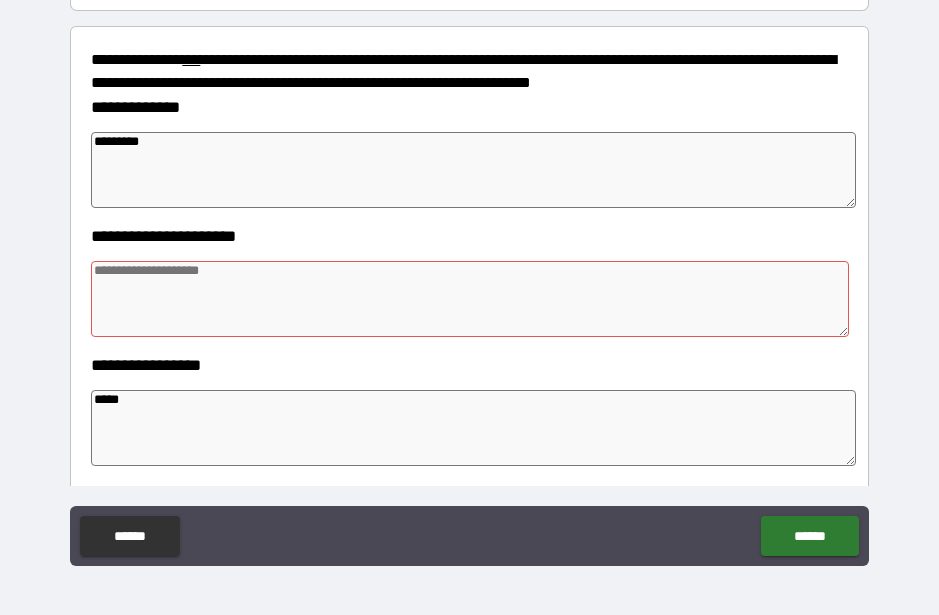 click at bounding box center [469, 299] 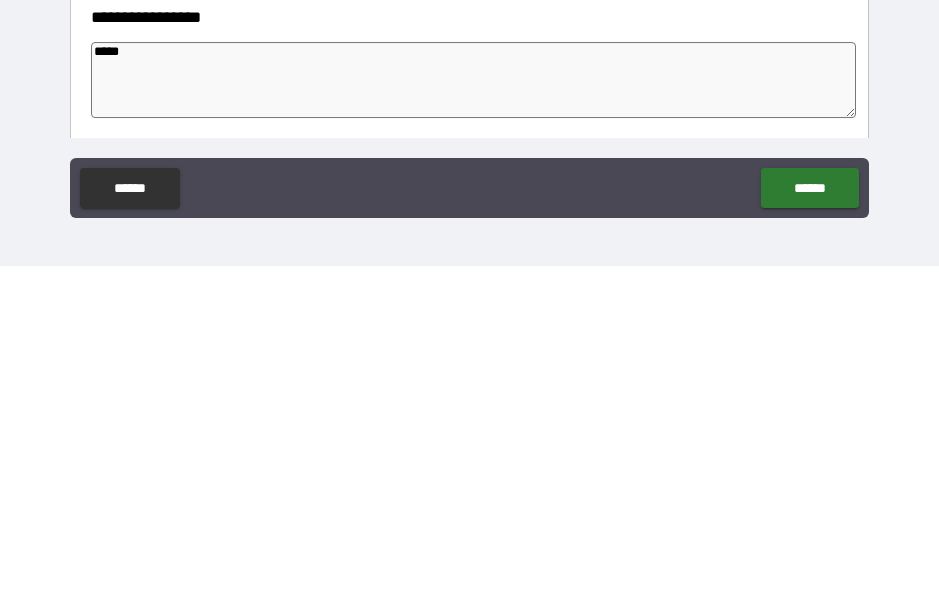 scroll, scrollTop: 55, scrollLeft: 0, axis: vertical 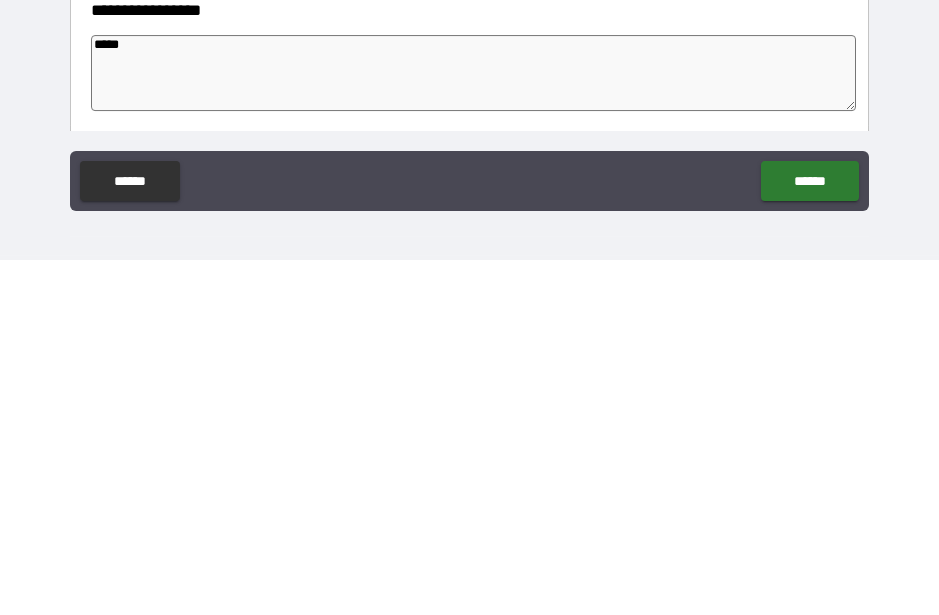 click on "******" at bounding box center [809, 536] 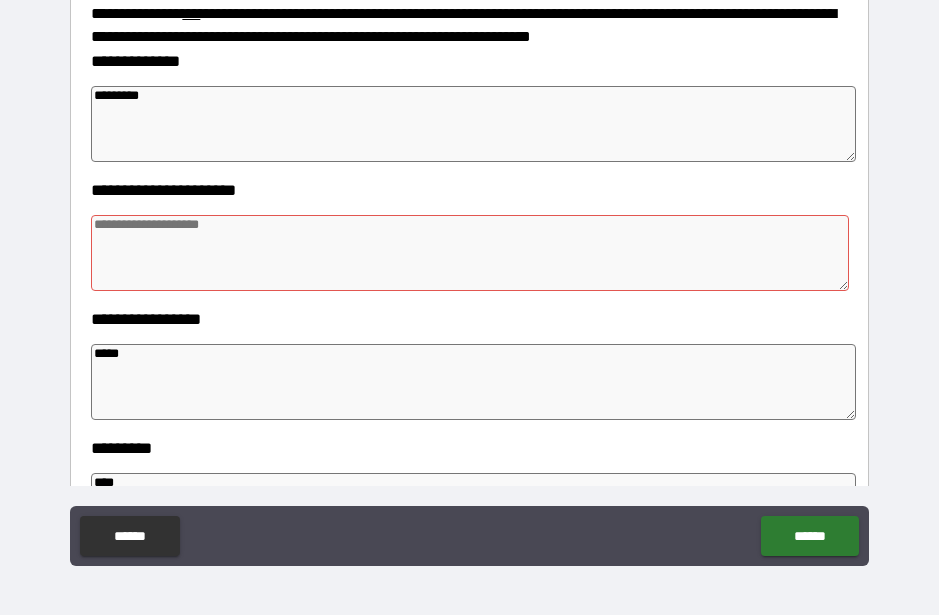 scroll, scrollTop: 277, scrollLeft: 0, axis: vertical 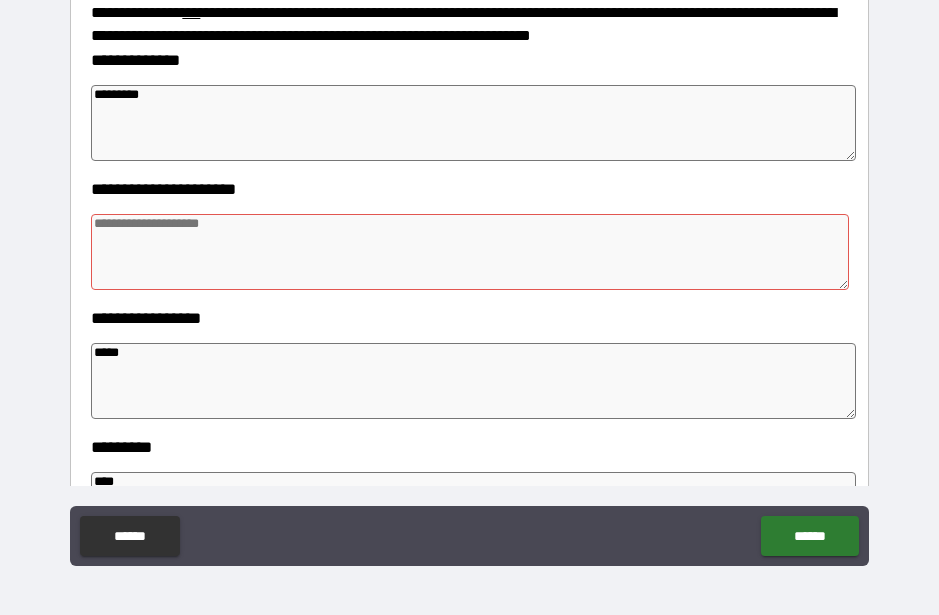 click at bounding box center [469, 252] 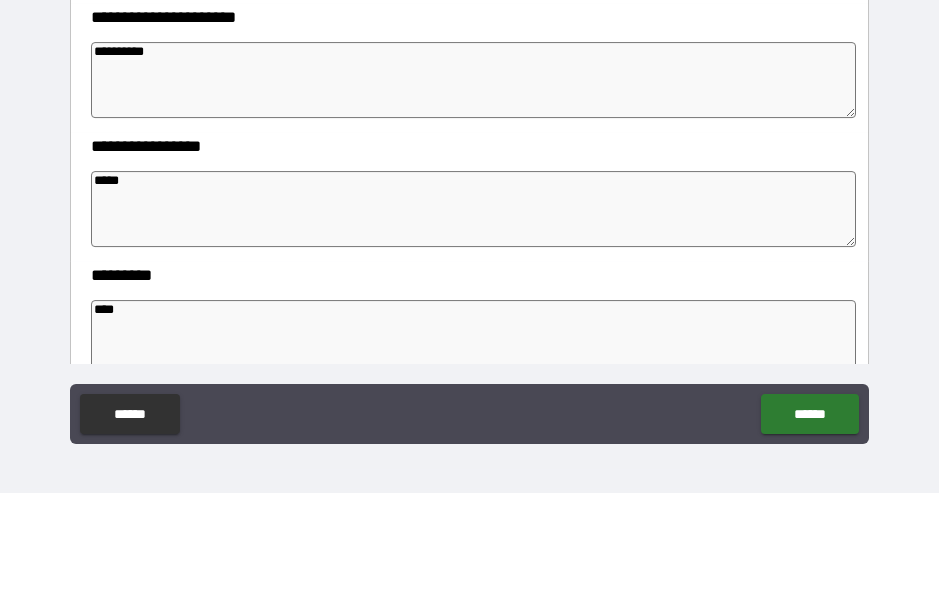 scroll, scrollTop: 325, scrollLeft: 0, axis: vertical 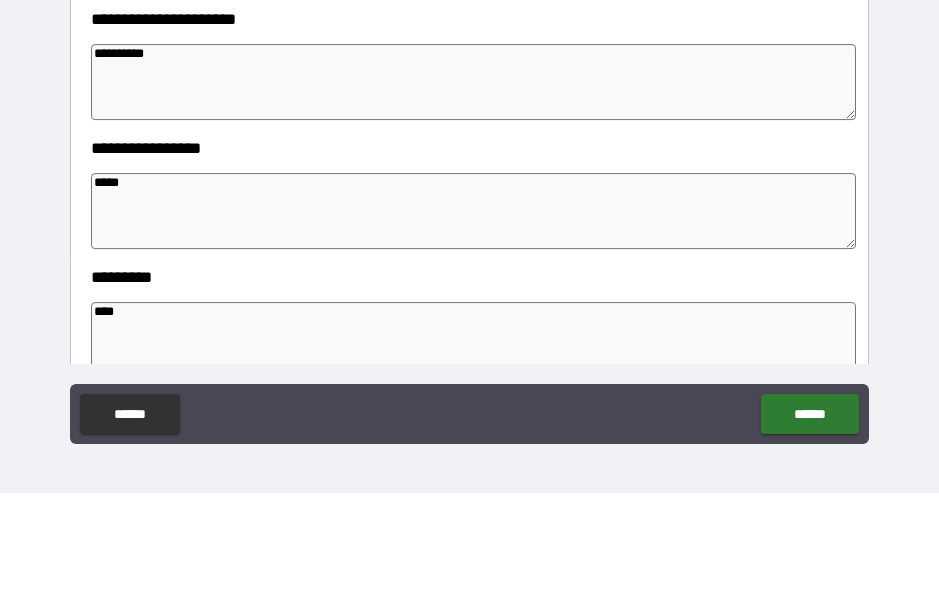 click on "*****" at bounding box center (473, 333) 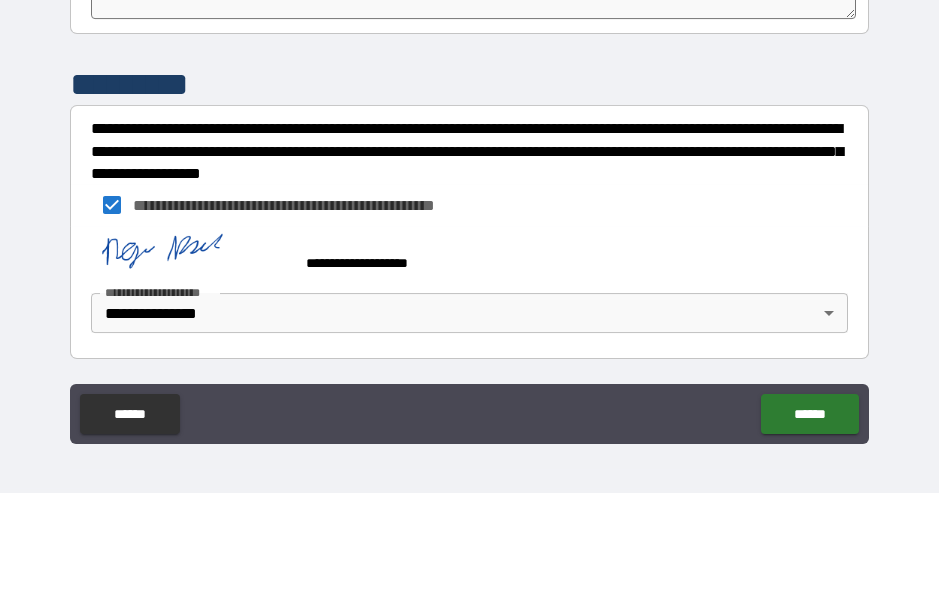 scroll, scrollTop: 684, scrollLeft: 0, axis: vertical 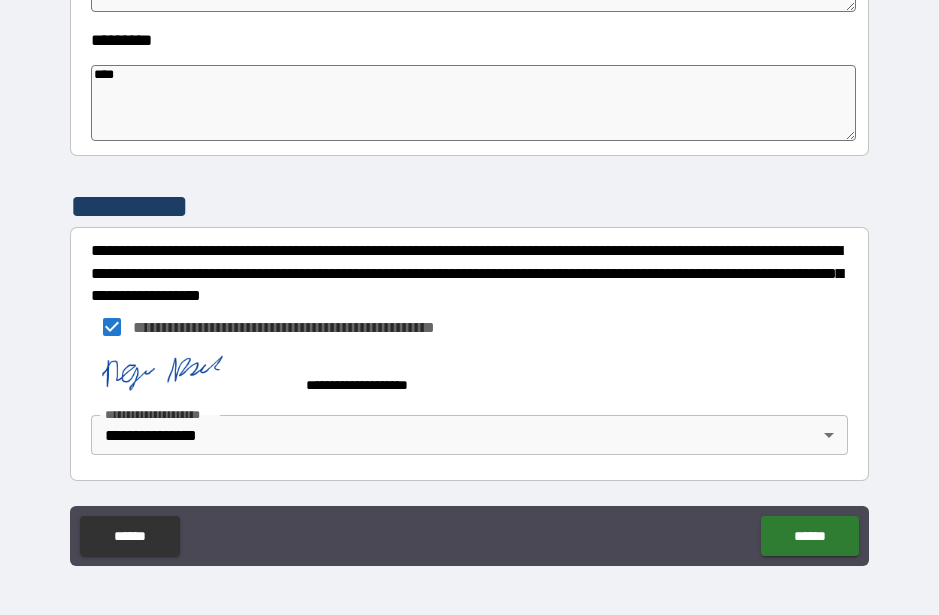 click on "******" at bounding box center (809, 536) 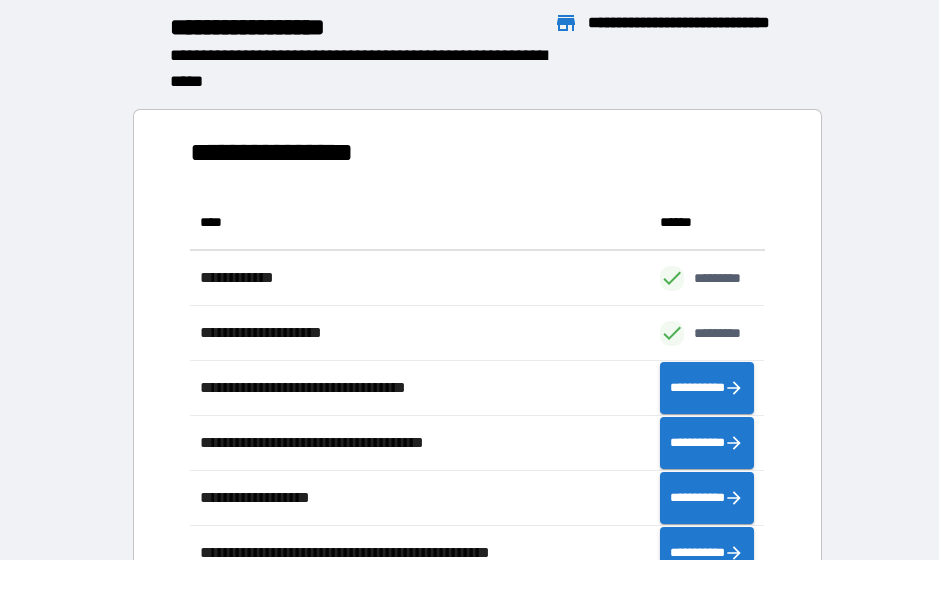 scroll, scrollTop: 386, scrollLeft: 575, axis: both 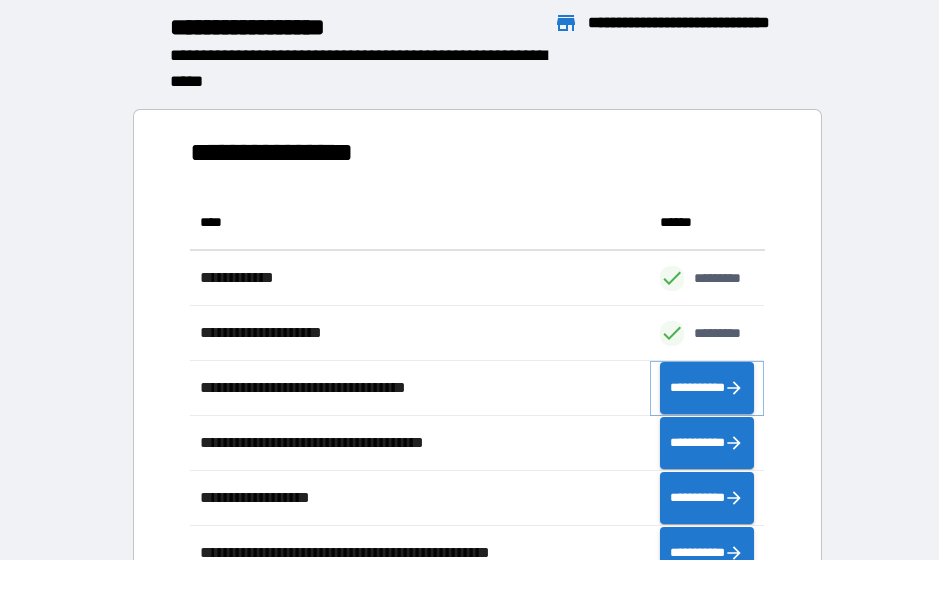click on "**********" at bounding box center [707, 388] 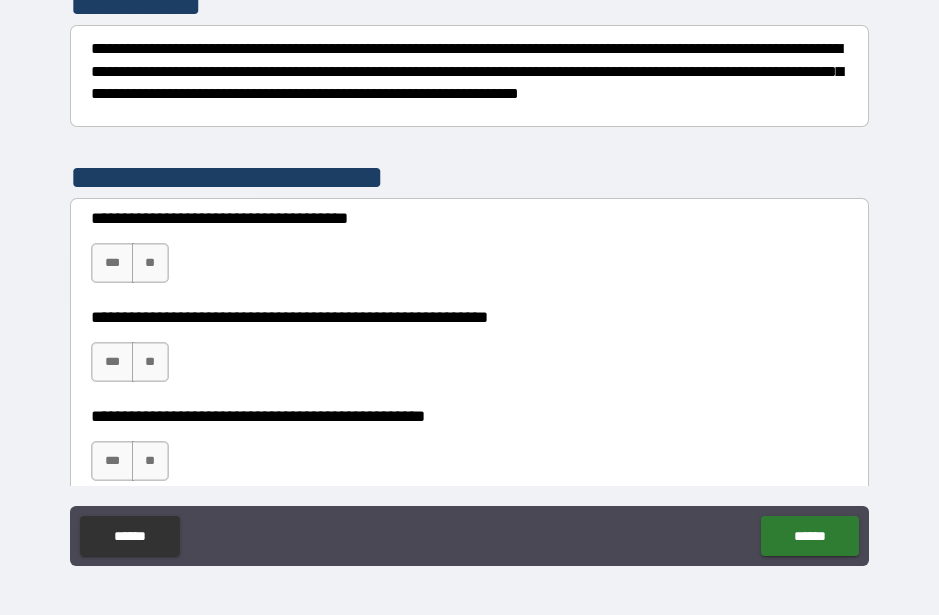 scroll, scrollTop: 306, scrollLeft: 0, axis: vertical 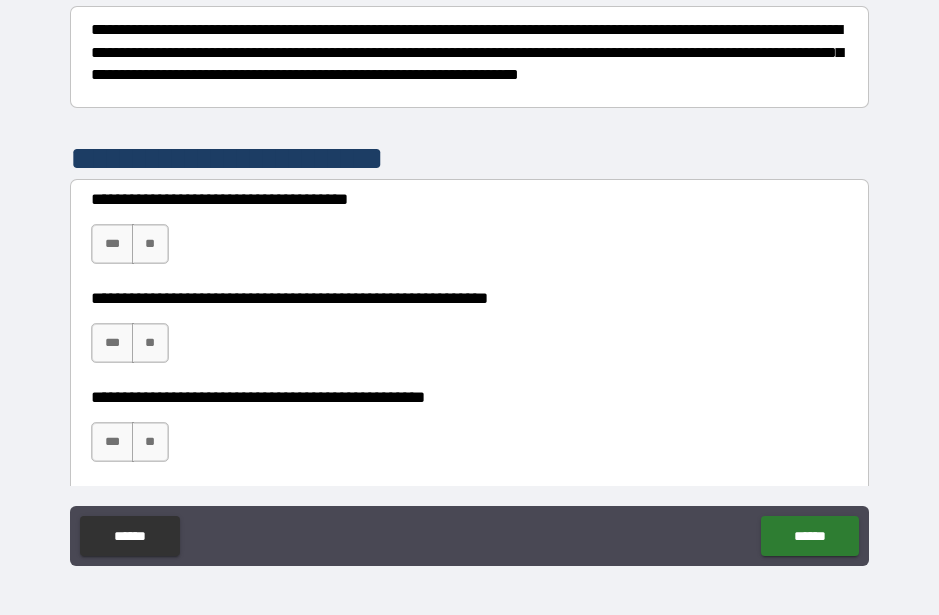click on "***" at bounding box center [112, 244] 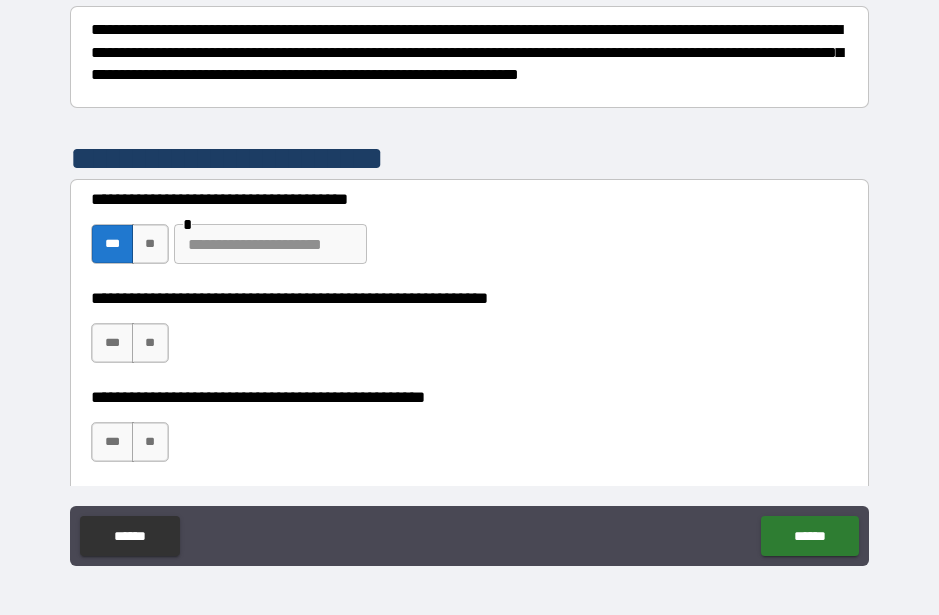 click on "**" at bounding box center (150, 343) 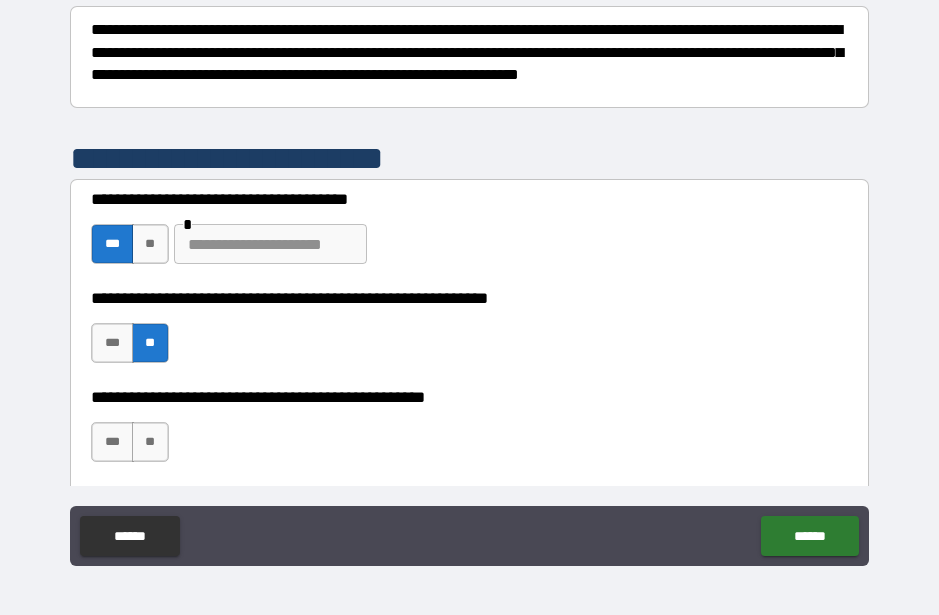 click on "**" at bounding box center [150, 442] 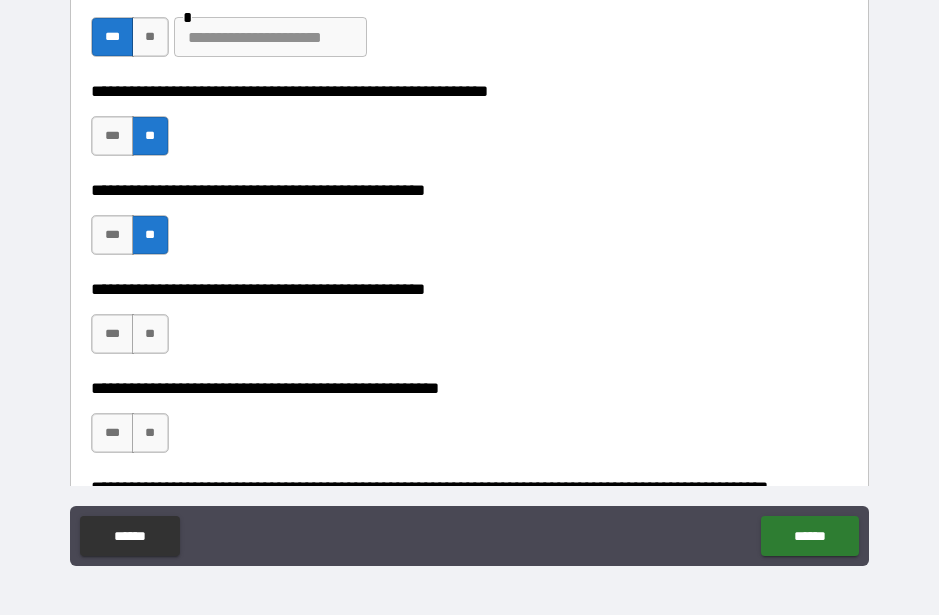 scroll, scrollTop: 516, scrollLeft: 0, axis: vertical 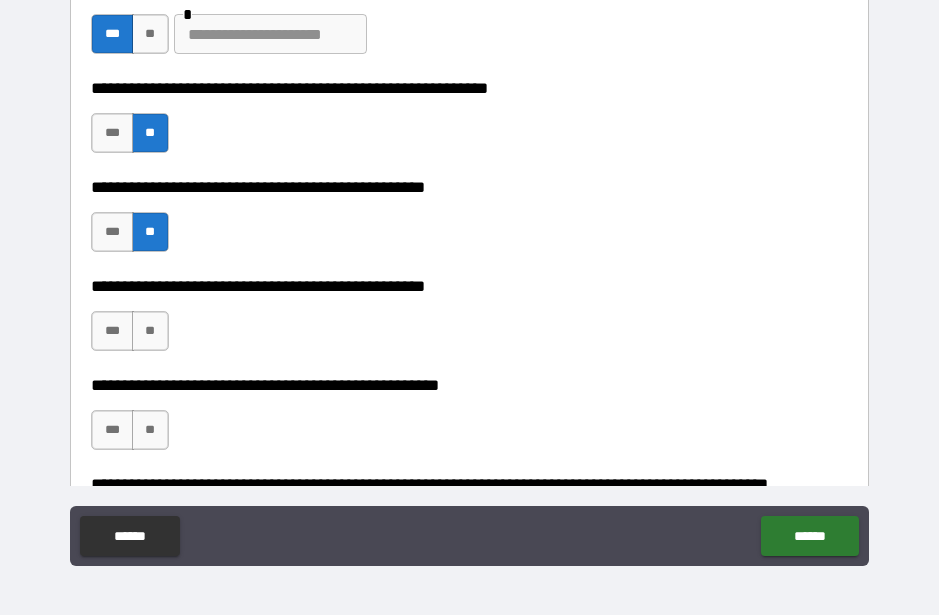click on "**" at bounding box center [150, 331] 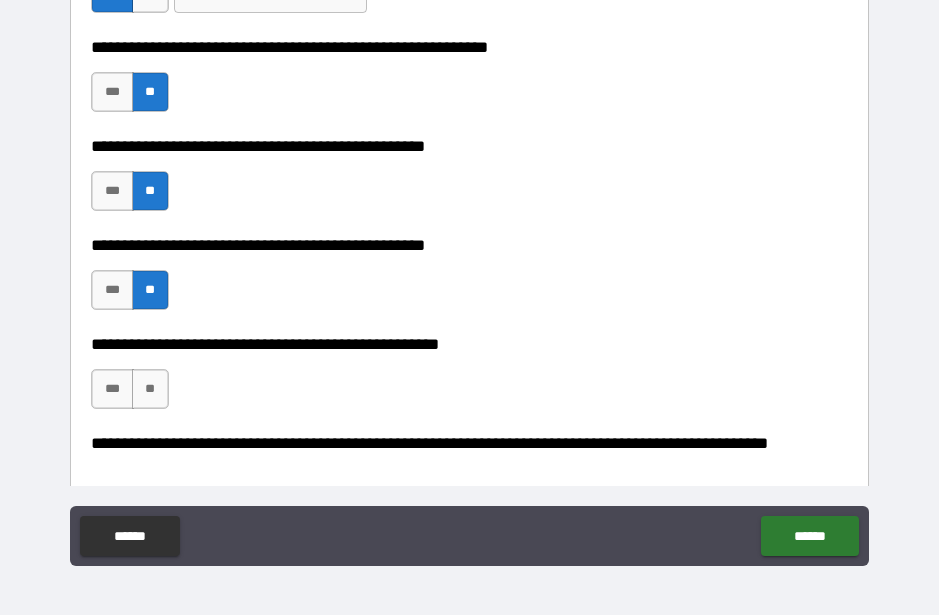 scroll, scrollTop: 581, scrollLeft: 0, axis: vertical 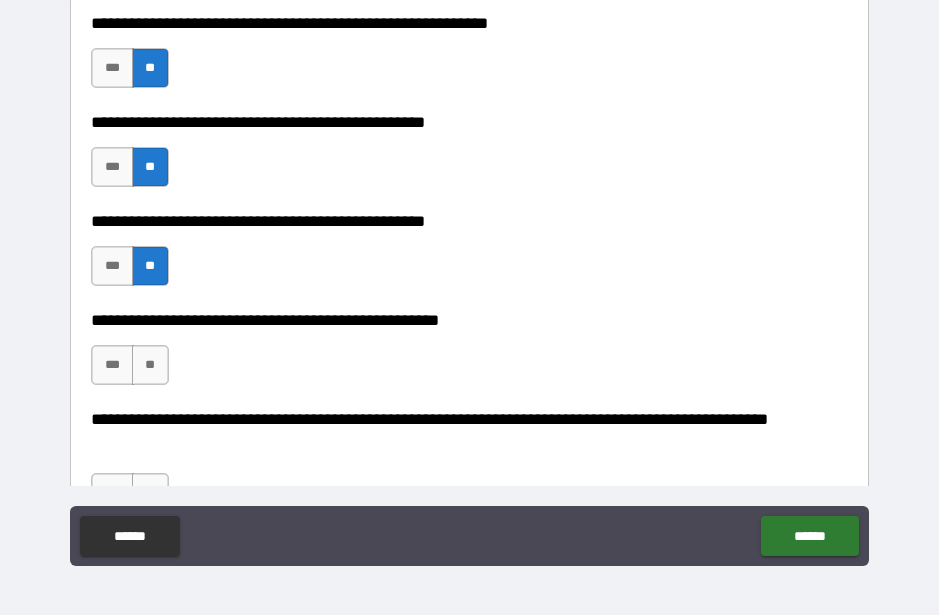 click on "**" at bounding box center [150, 365] 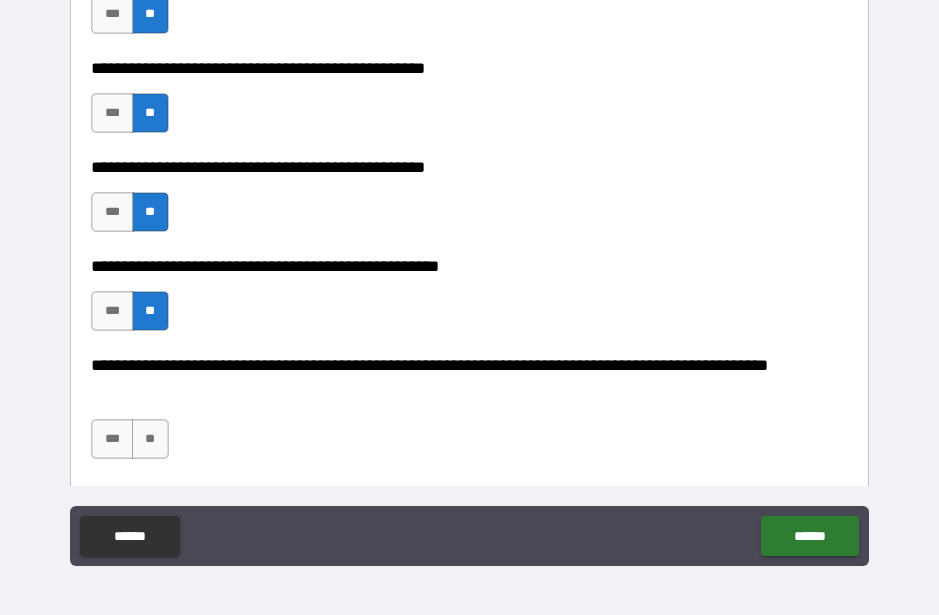 scroll, scrollTop: 667, scrollLeft: 0, axis: vertical 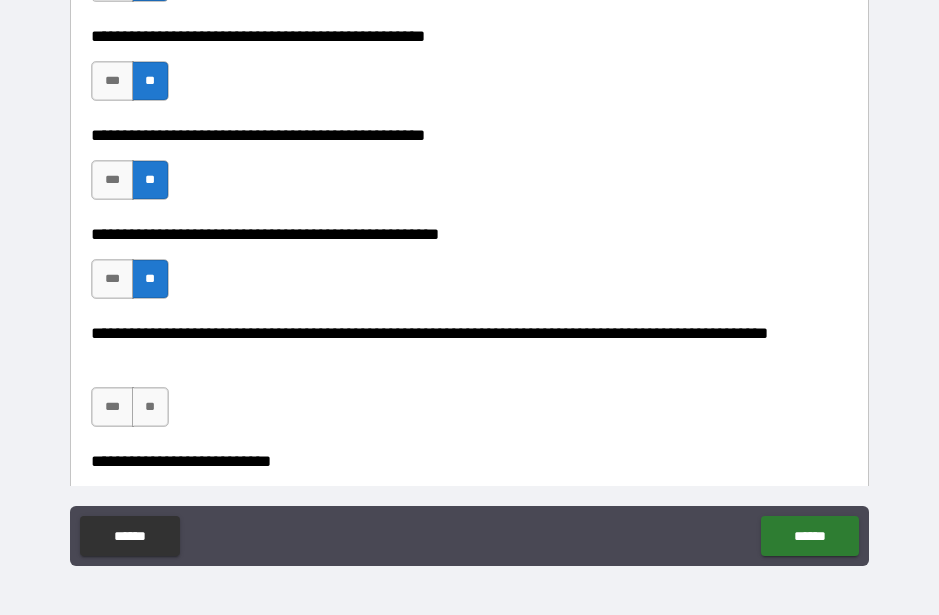 click on "**" at bounding box center [150, 407] 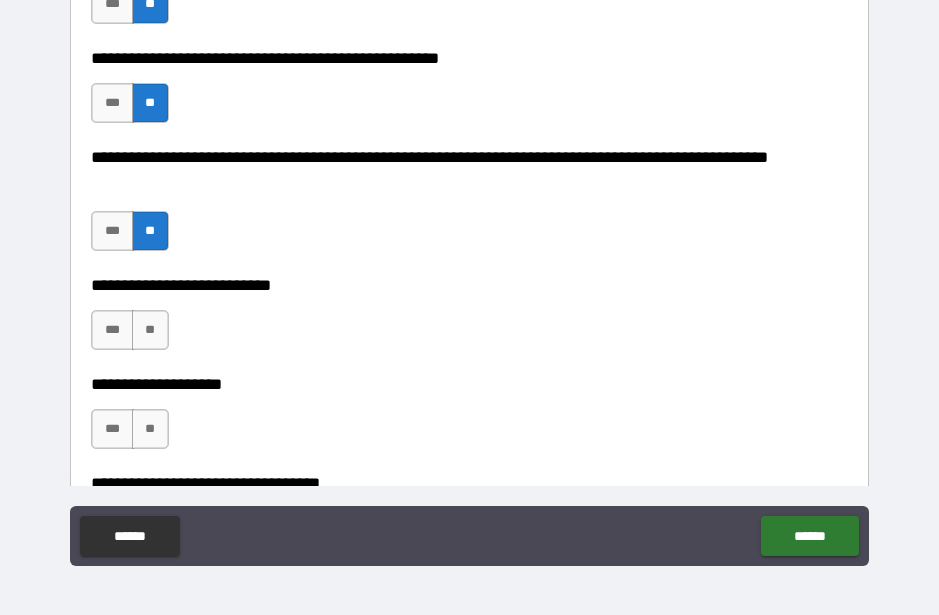 scroll, scrollTop: 846, scrollLeft: 0, axis: vertical 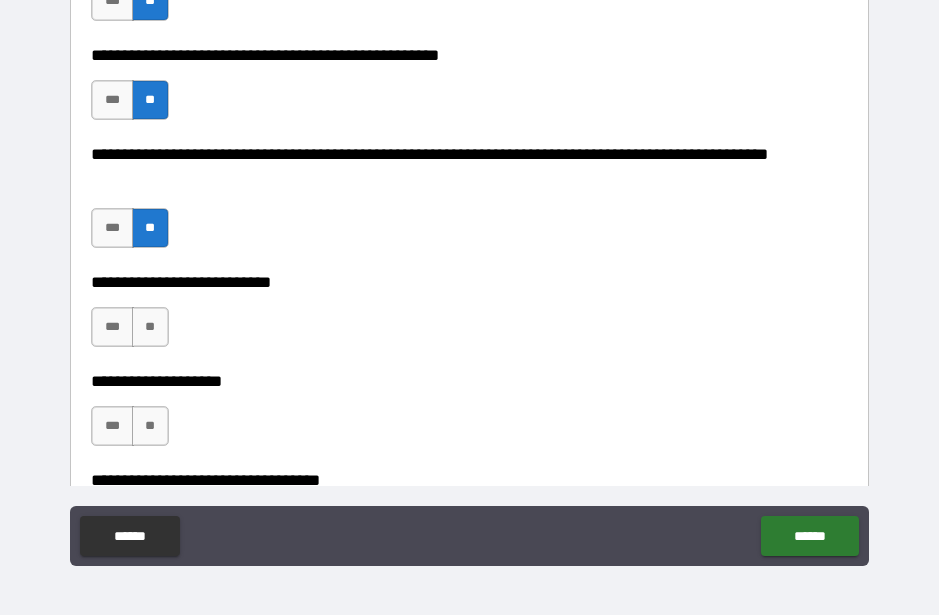 click on "**" at bounding box center [150, 327] 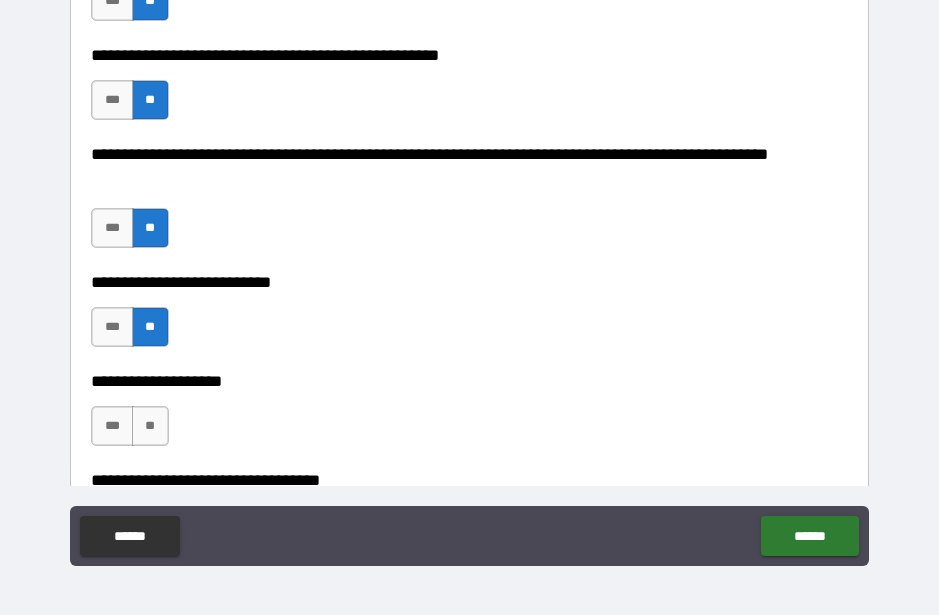 click on "**" at bounding box center [150, 426] 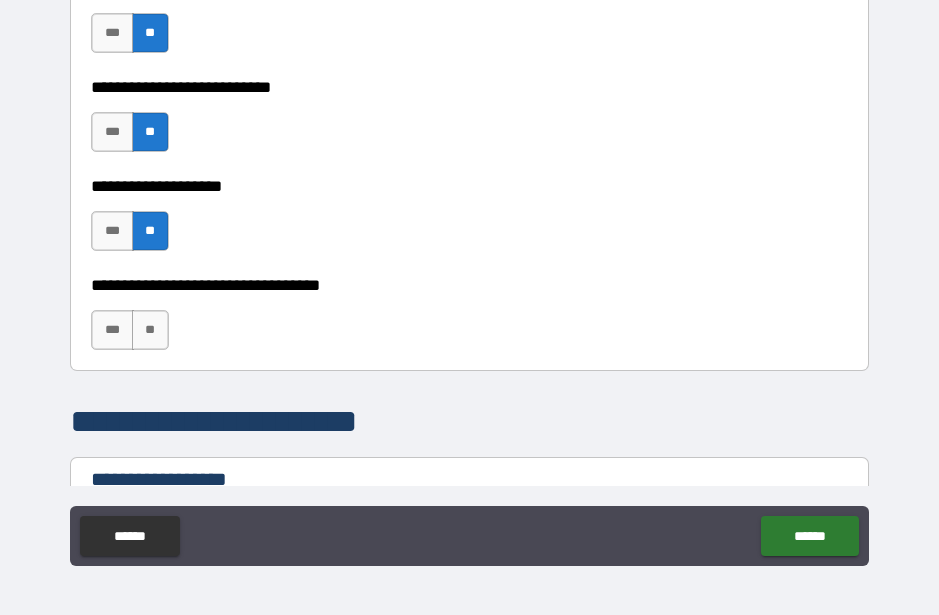 click on "**" at bounding box center [150, 330] 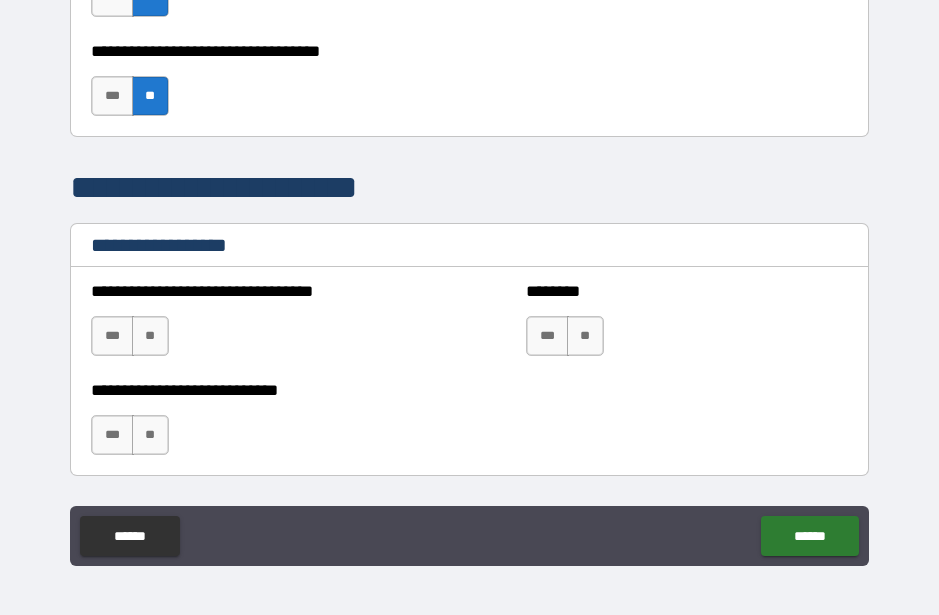 scroll, scrollTop: 1279, scrollLeft: 0, axis: vertical 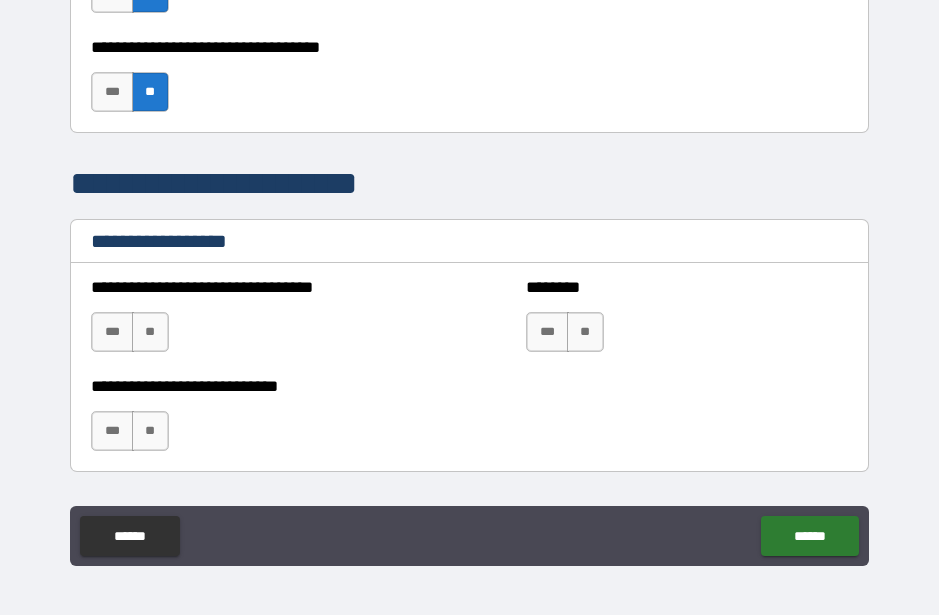 click on "**" at bounding box center [150, 332] 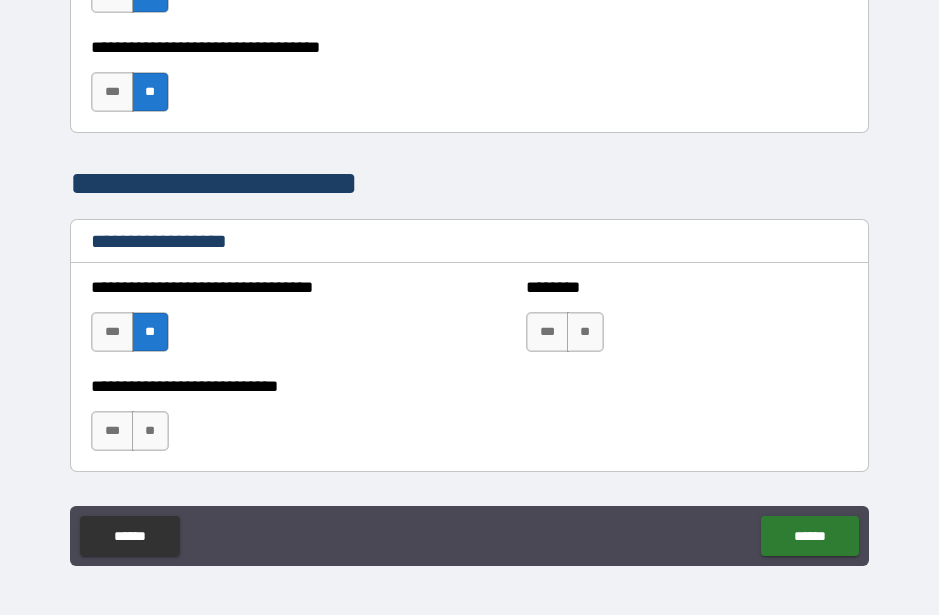 click on "**" at bounding box center [150, 431] 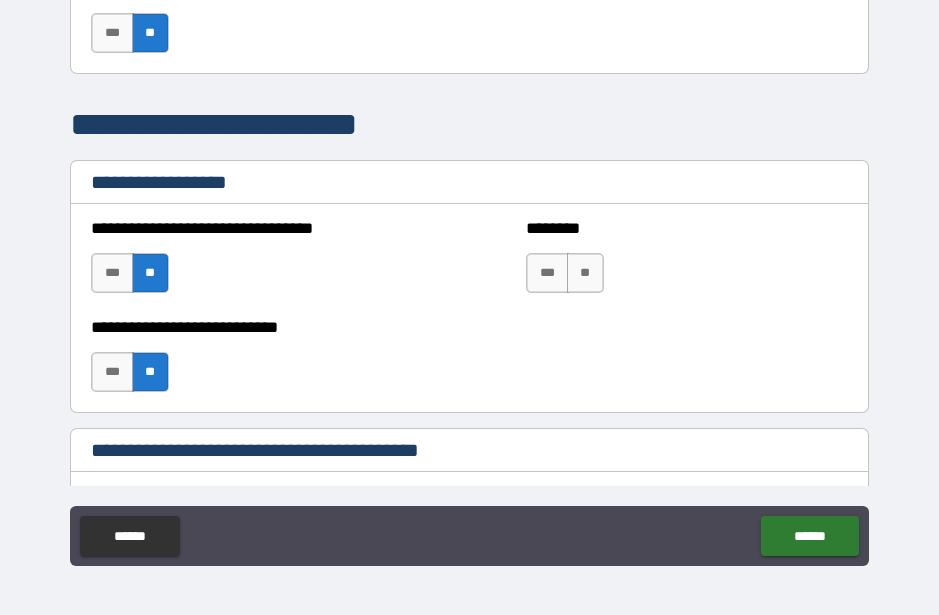 scroll, scrollTop: 1347, scrollLeft: 0, axis: vertical 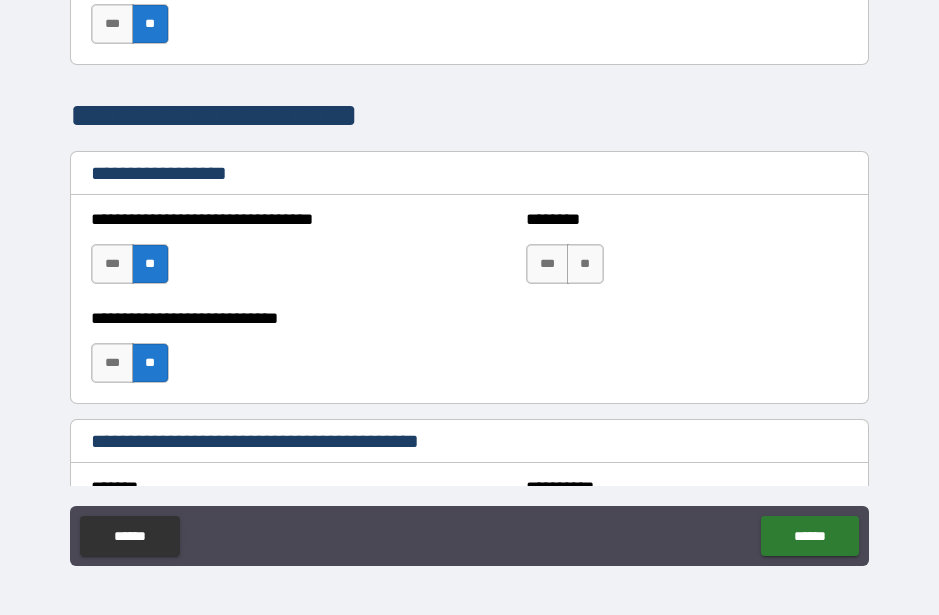 click on "**" at bounding box center (585, 264) 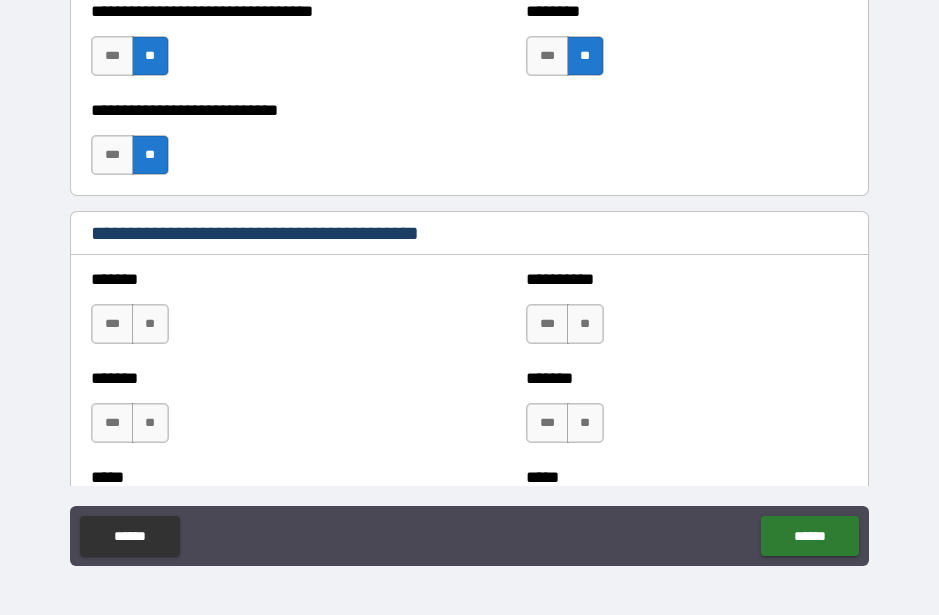scroll, scrollTop: 1565, scrollLeft: 0, axis: vertical 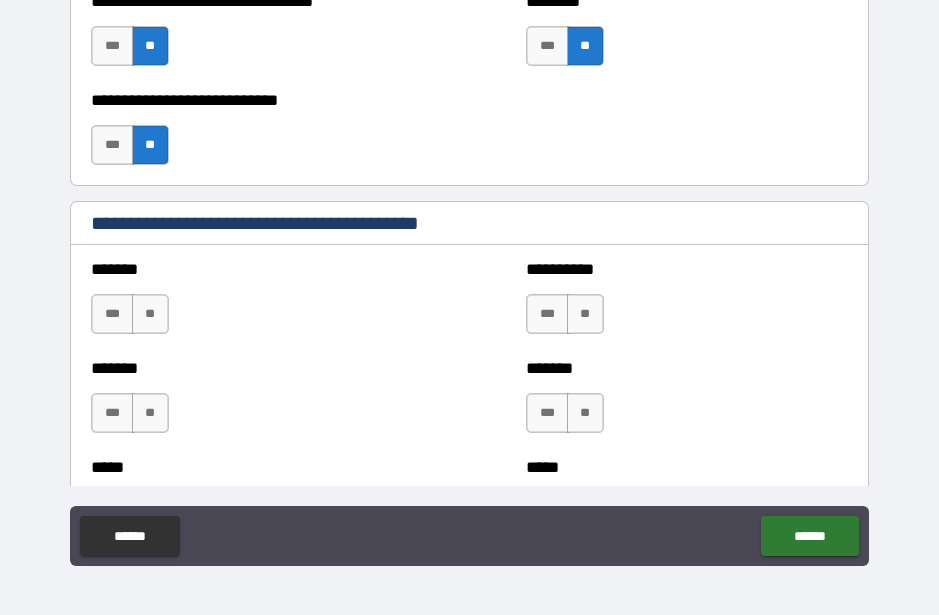 click on "**" at bounding box center (150, 314) 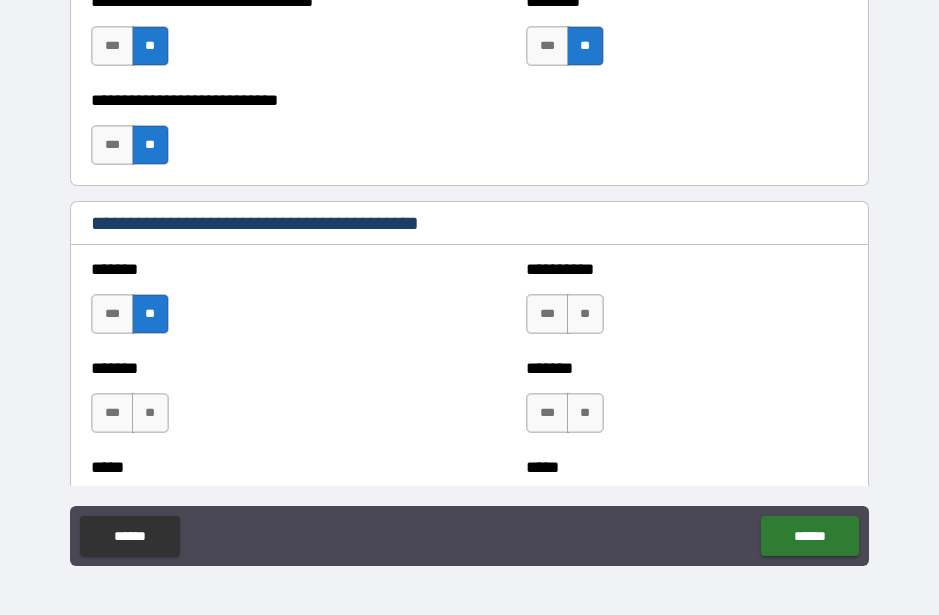 click on "**" at bounding box center (150, 413) 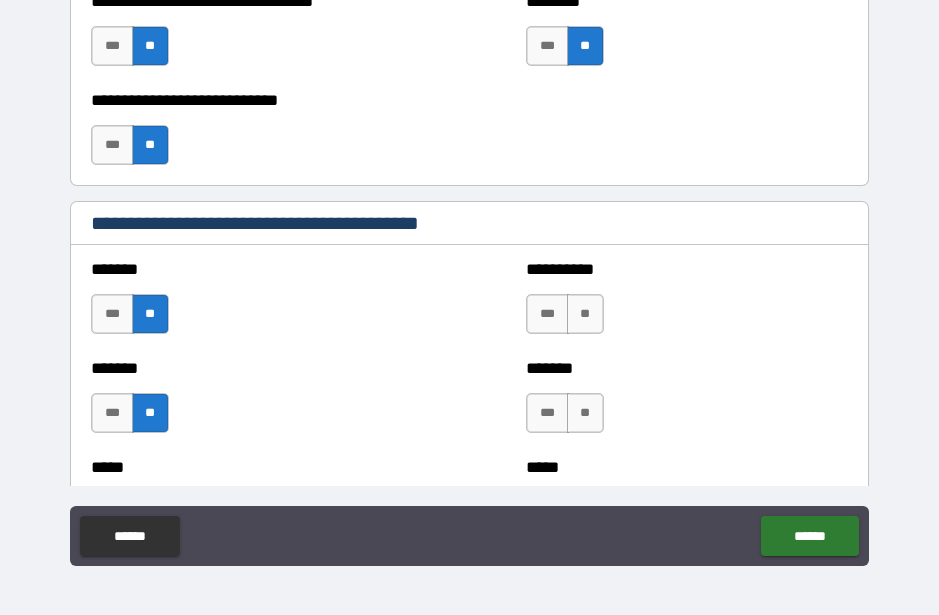 click on "**" at bounding box center (585, 314) 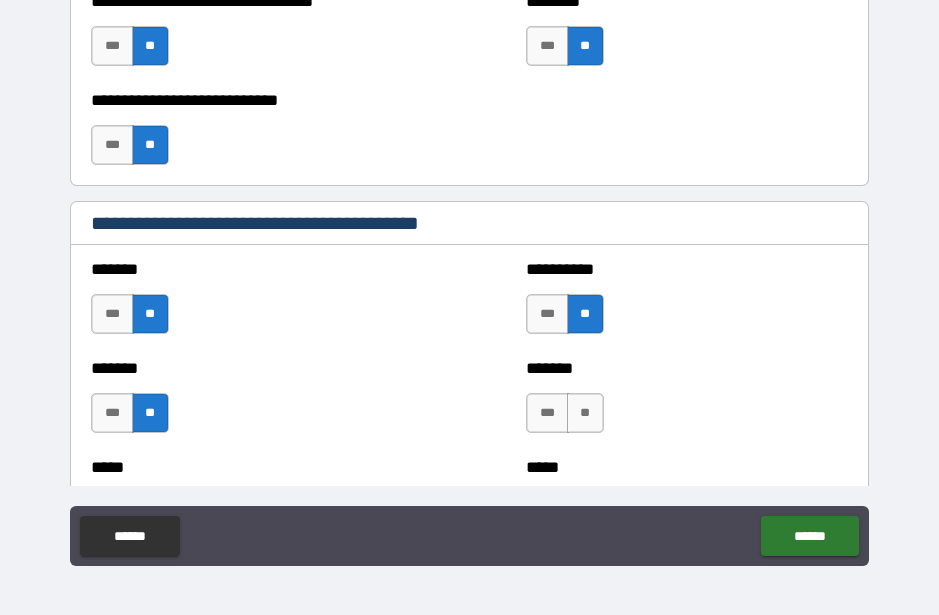 click on "**" at bounding box center [585, 413] 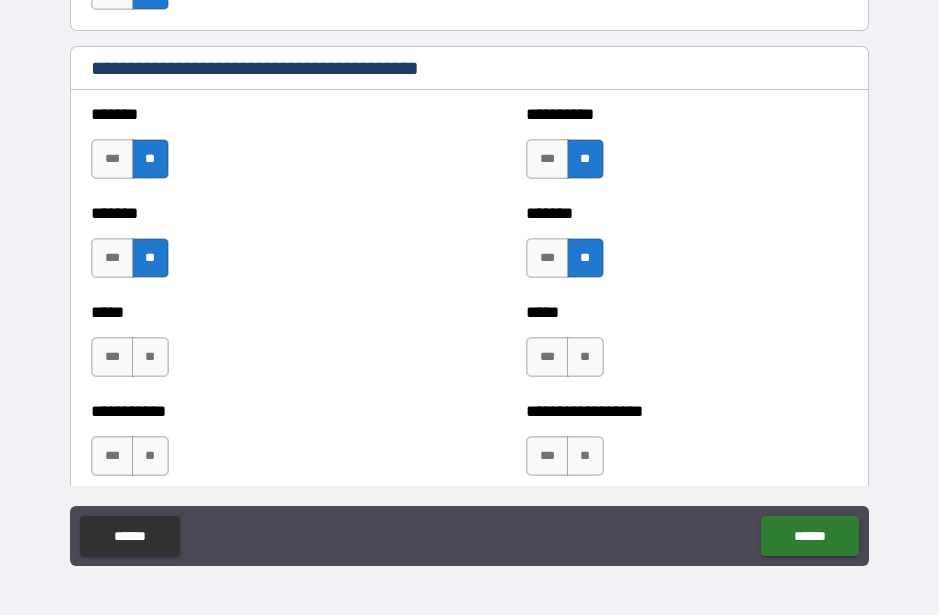 scroll, scrollTop: 1757, scrollLeft: 0, axis: vertical 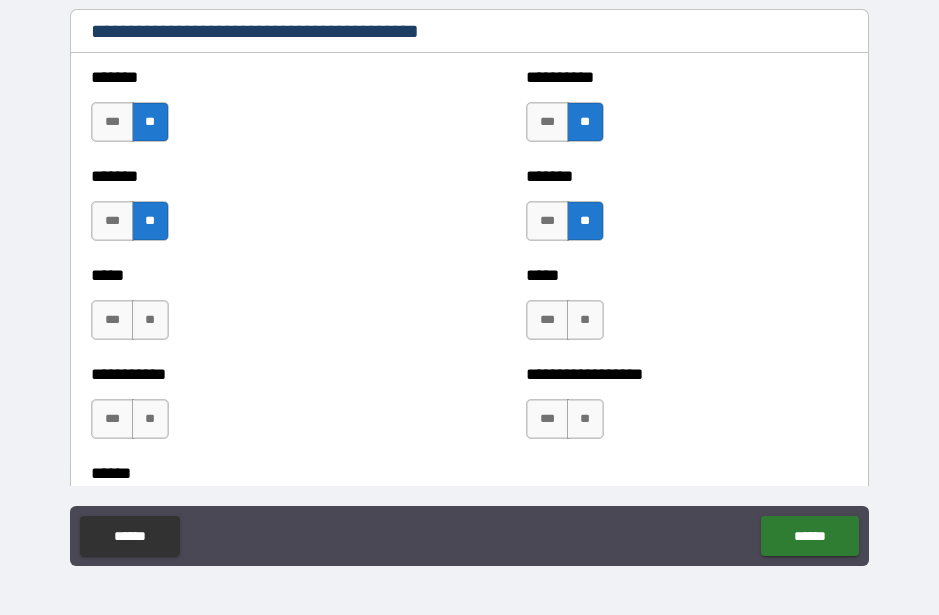 click on "**" at bounding box center [150, 320] 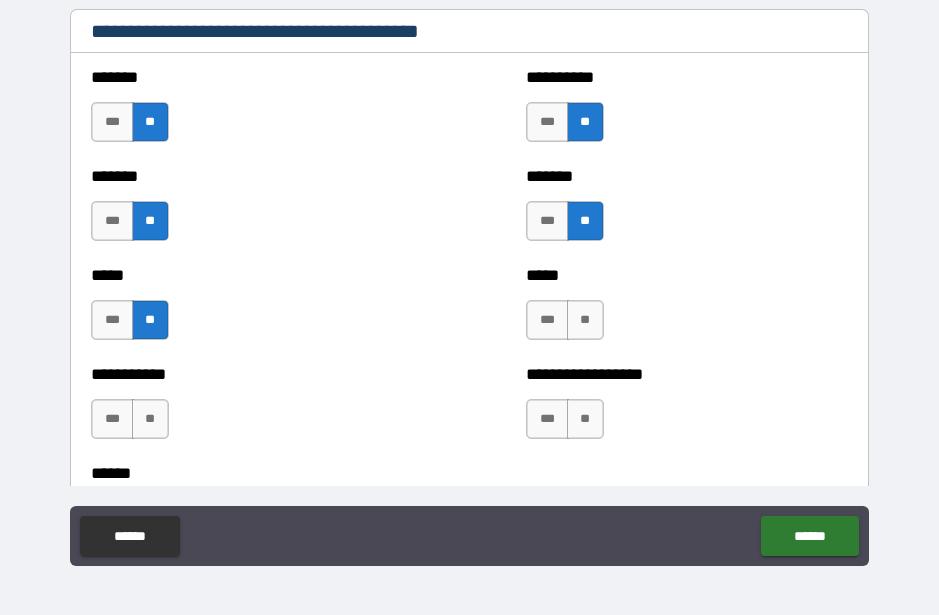 click on "**" at bounding box center (150, 419) 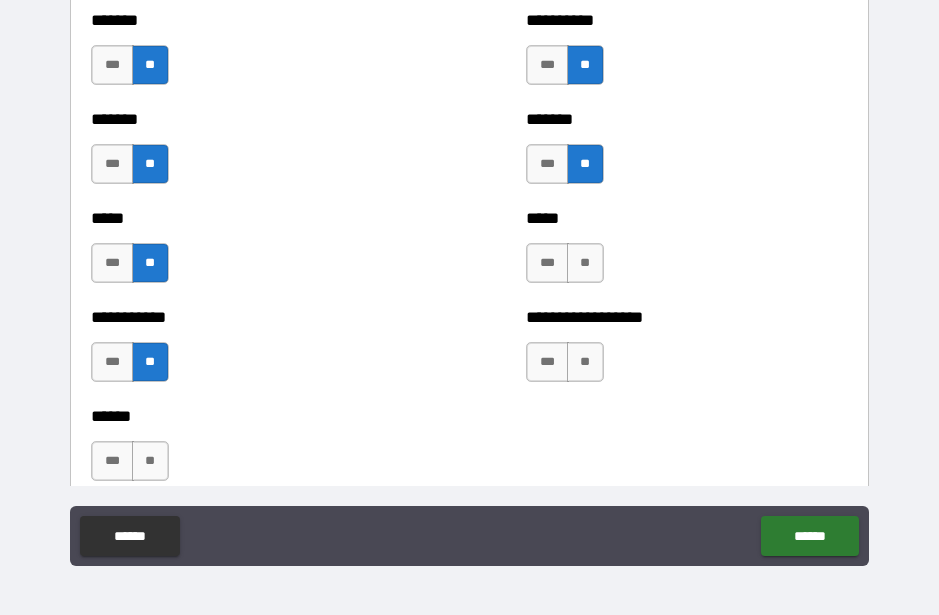 scroll, scrollTop: 1839, scrollLeft: 0, axis: vertical 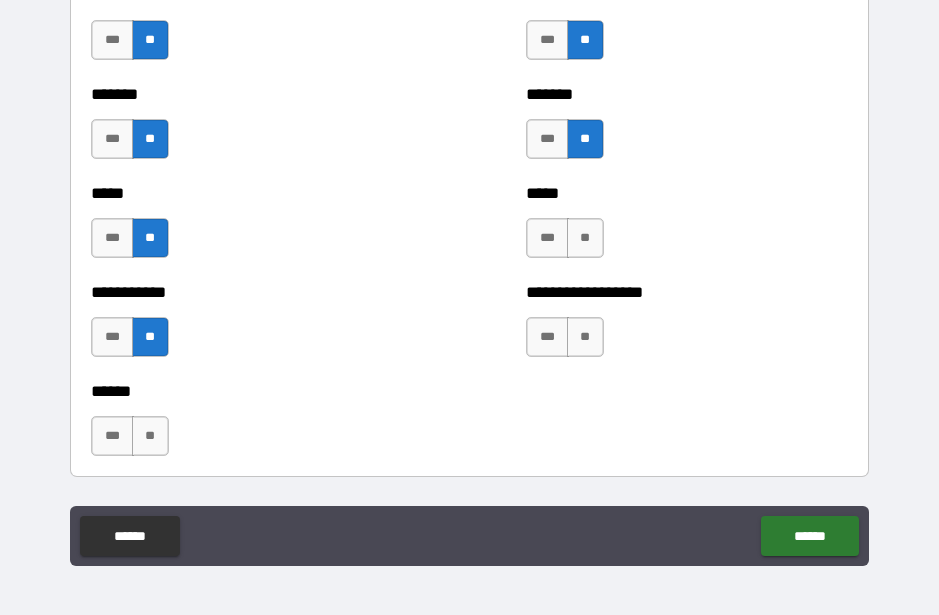 click on "**" at bounding box center [585, 238] 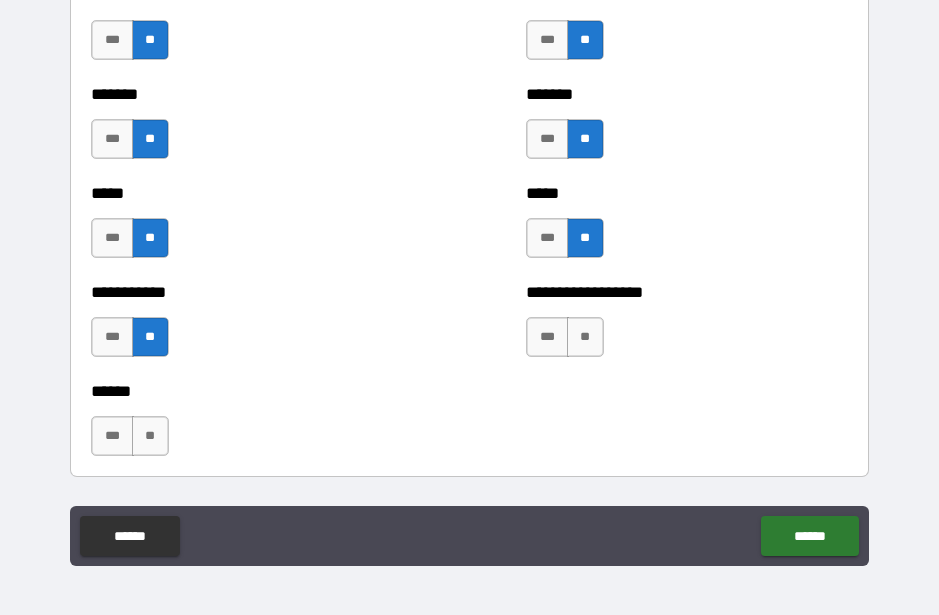 click on "**" at bounding box center (585, 337) 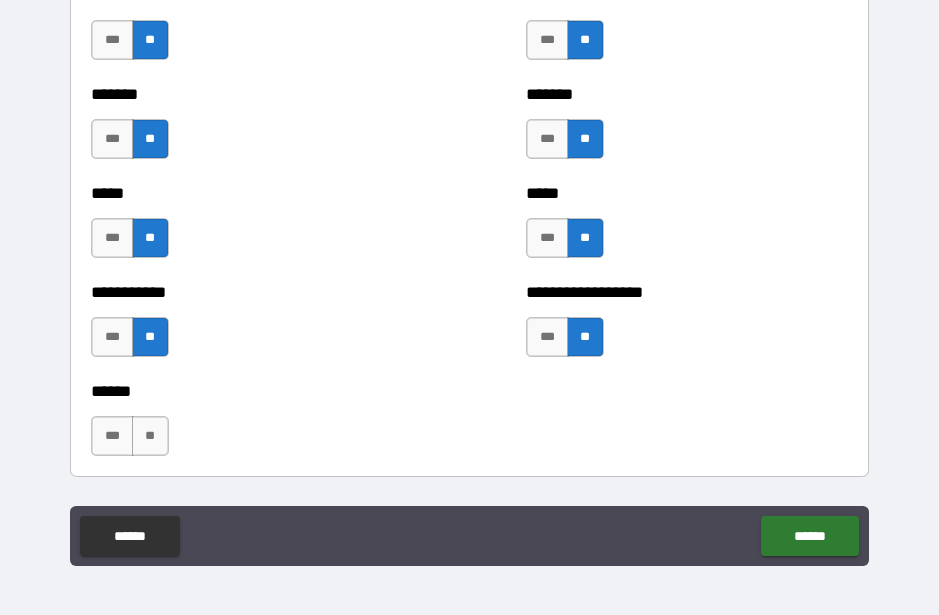 click on "**" at bounding box center (150, 436) 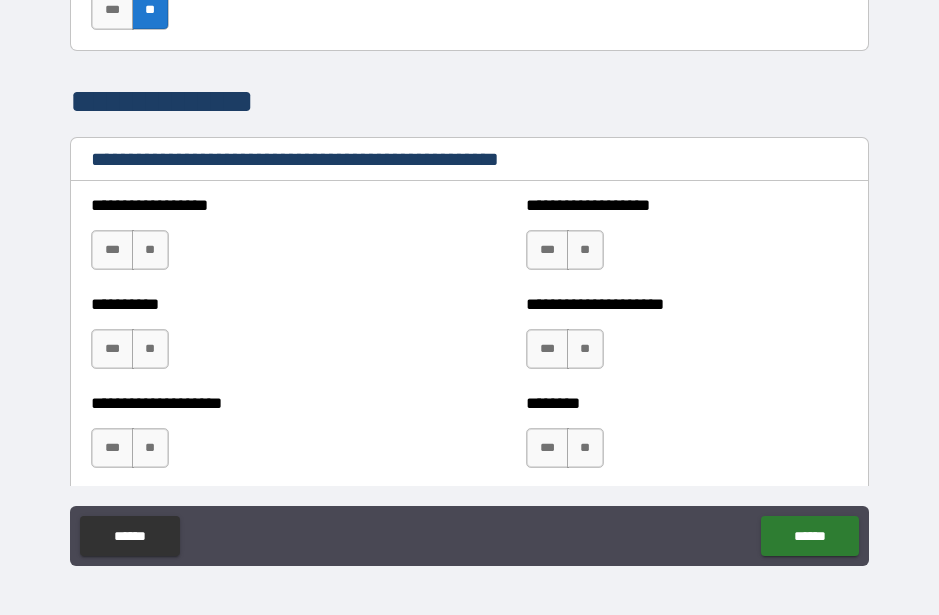 scroll, scrollTop: 2307, scrollLeft: 0, axis: vertical 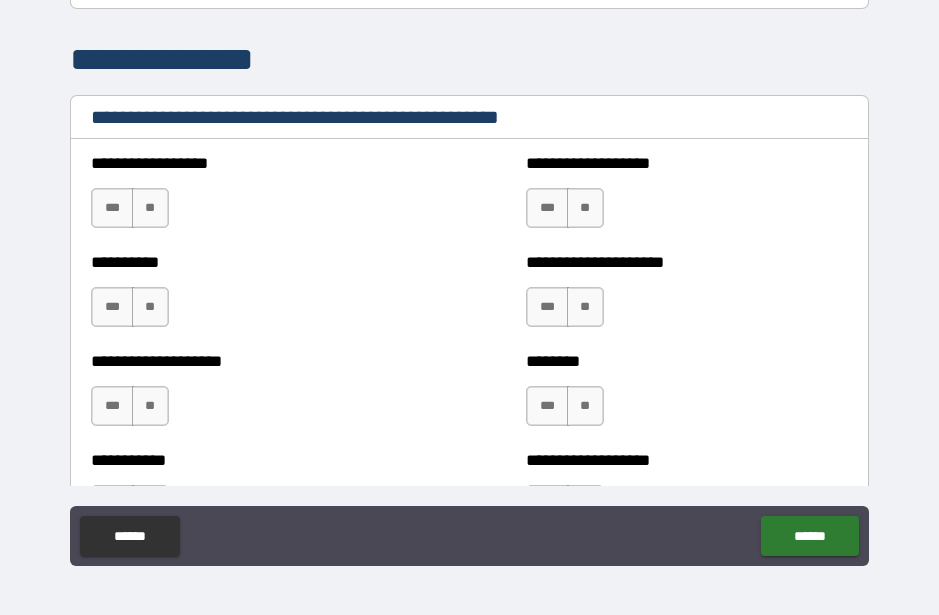 click on "**" at bounding box center (150, 208) 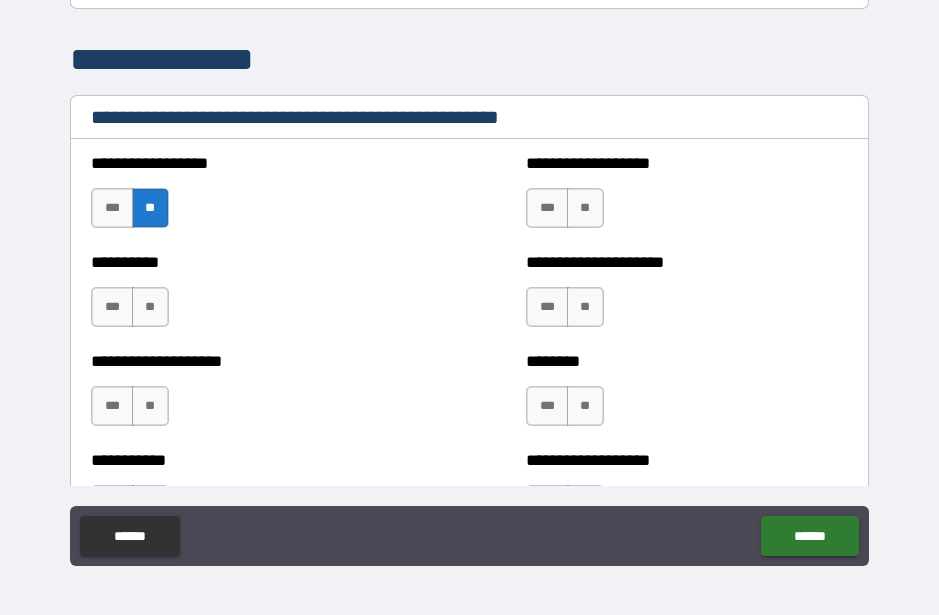 click on "**" at bounding box center [150, 307] 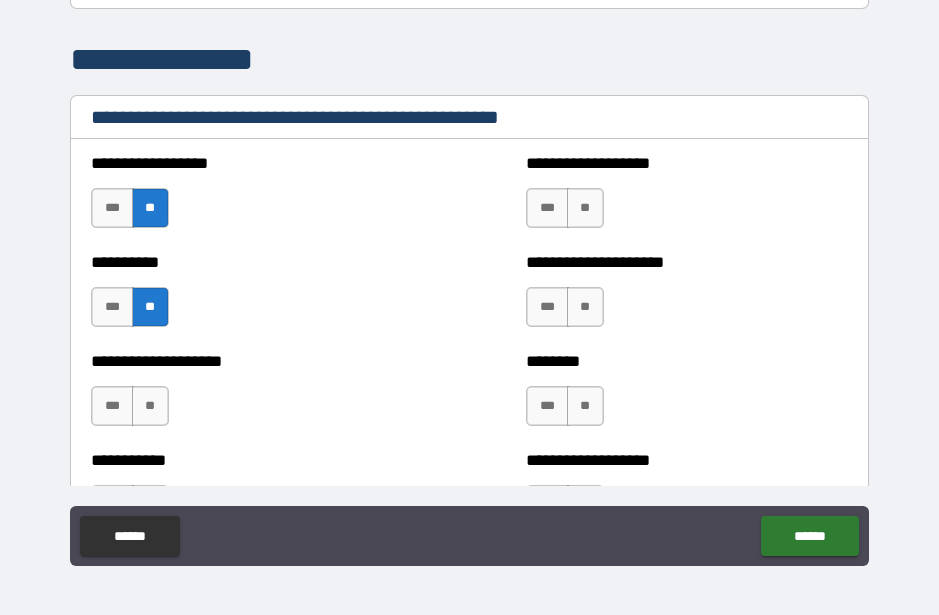 click on "**" at bounding box center [150, 406] 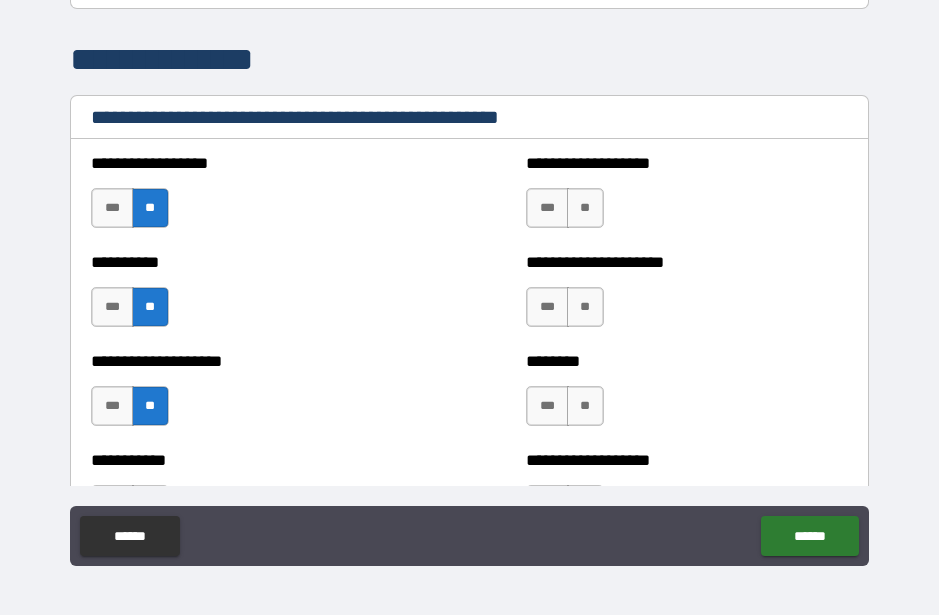 scroll, scrollTop: 2466, scrollLeft: 0, axis: vertical 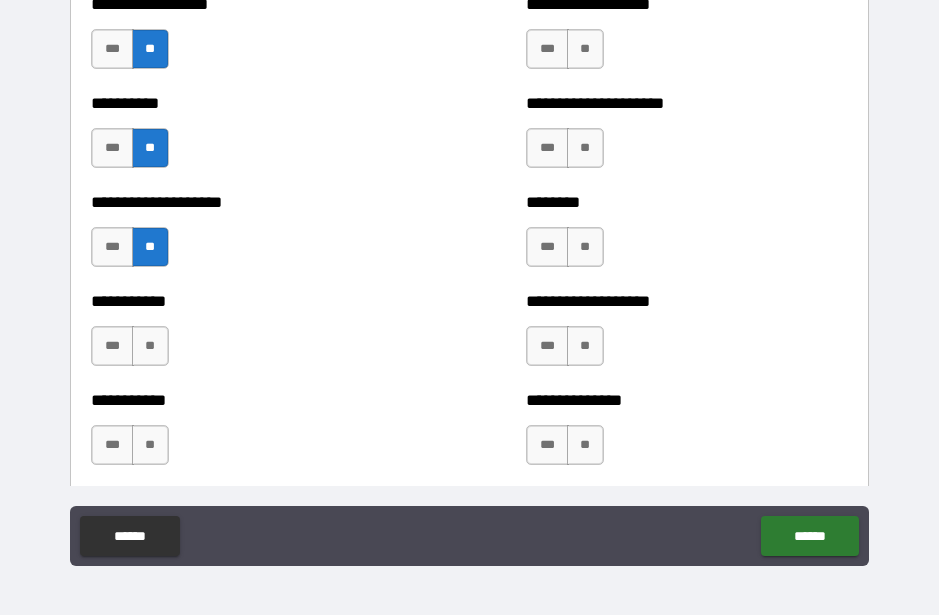 click on "**" at bounding box center [150, 346] 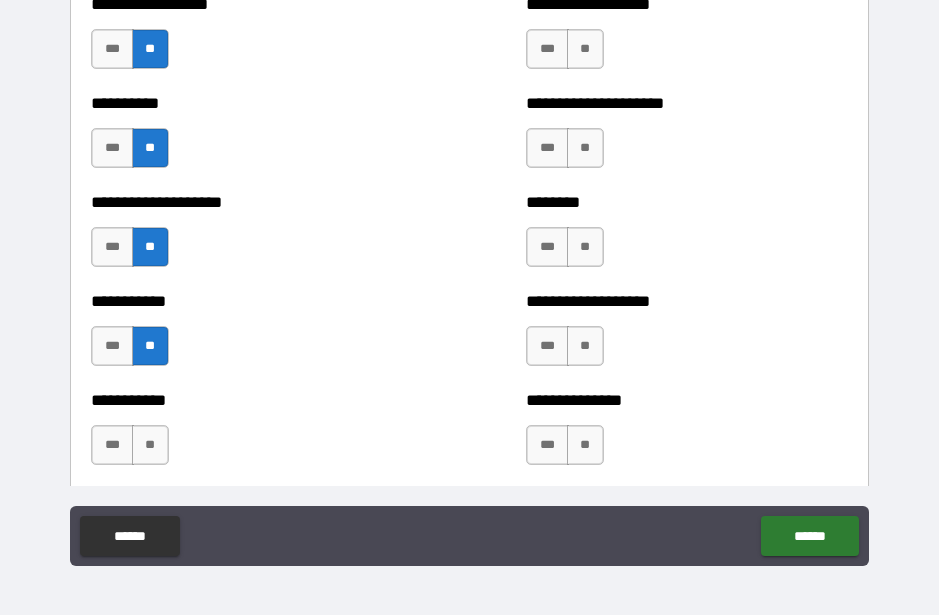click on "**" at bounding box center (150, 445) 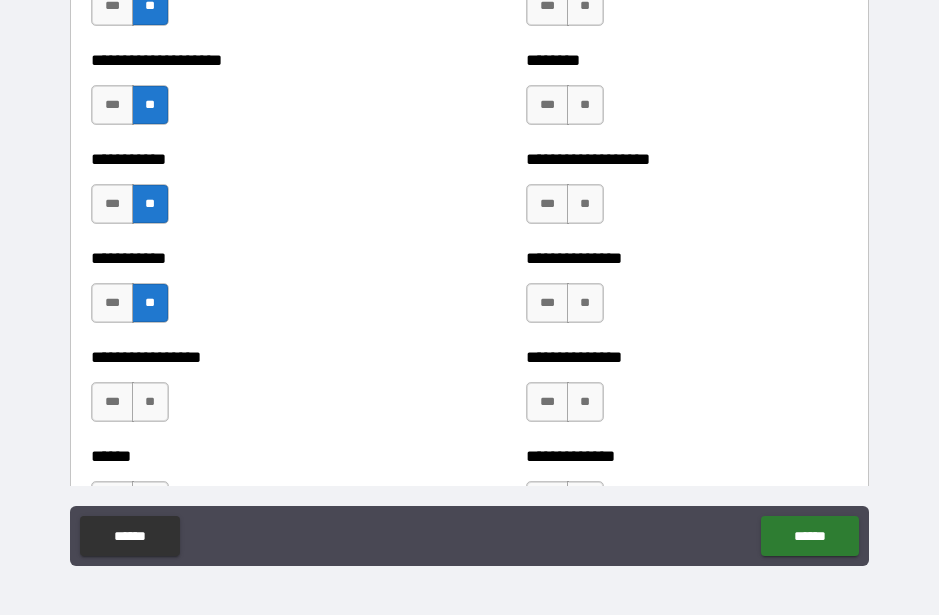 click on "**" at bounding box center [150, 402] 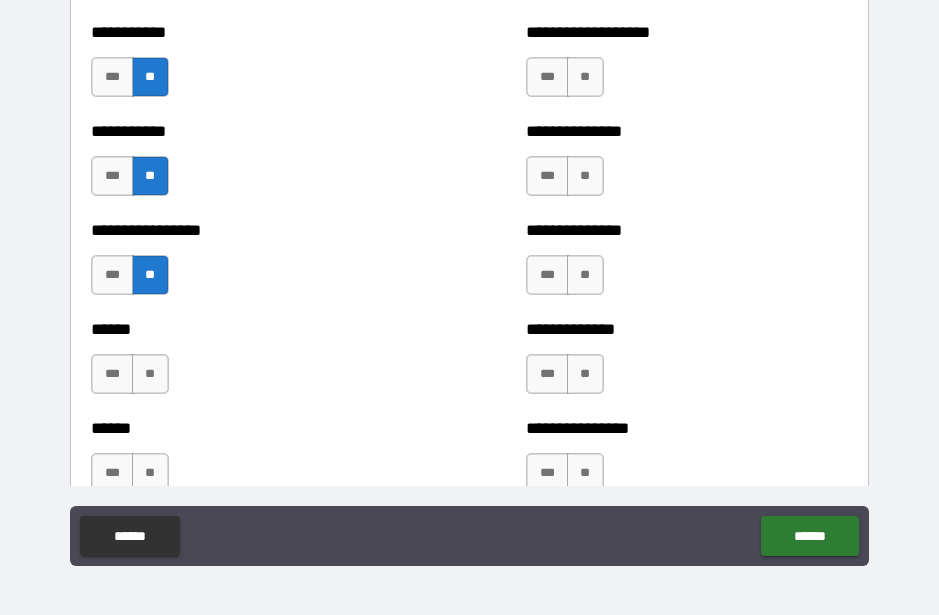 click on "**" at bounding box center [150, 374] 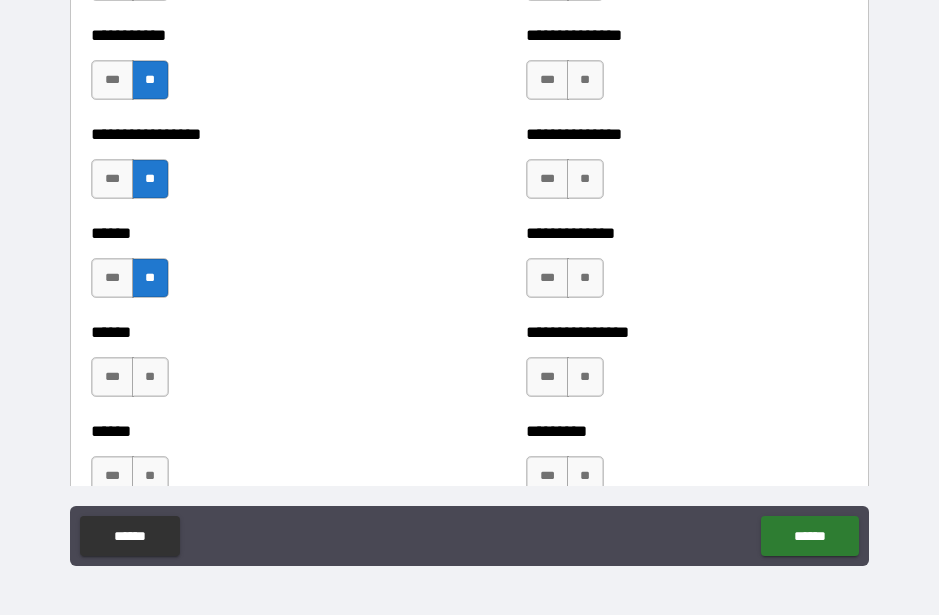 click on "**" at bounding box center (150, 377) 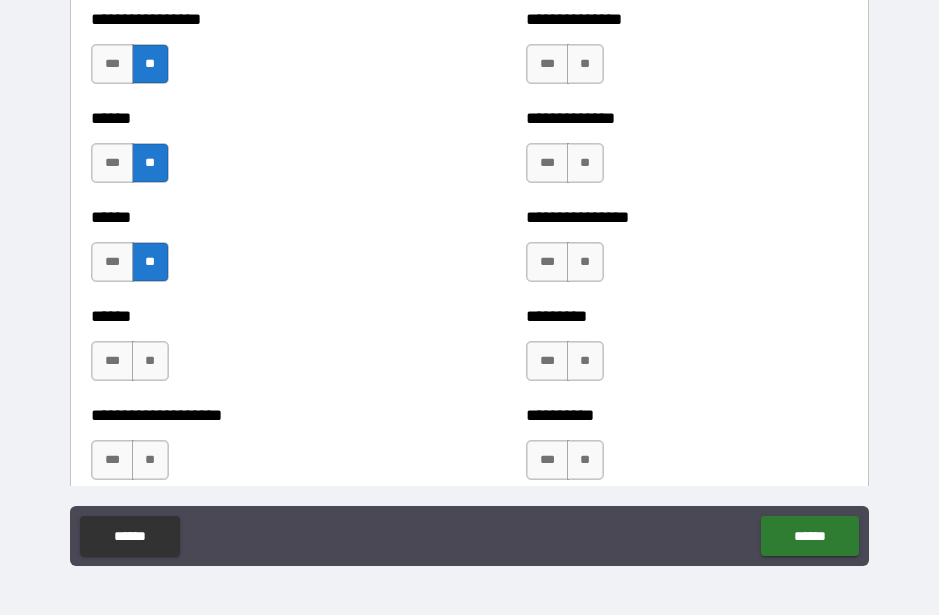 click on "**" at bounding box center [150, 361] 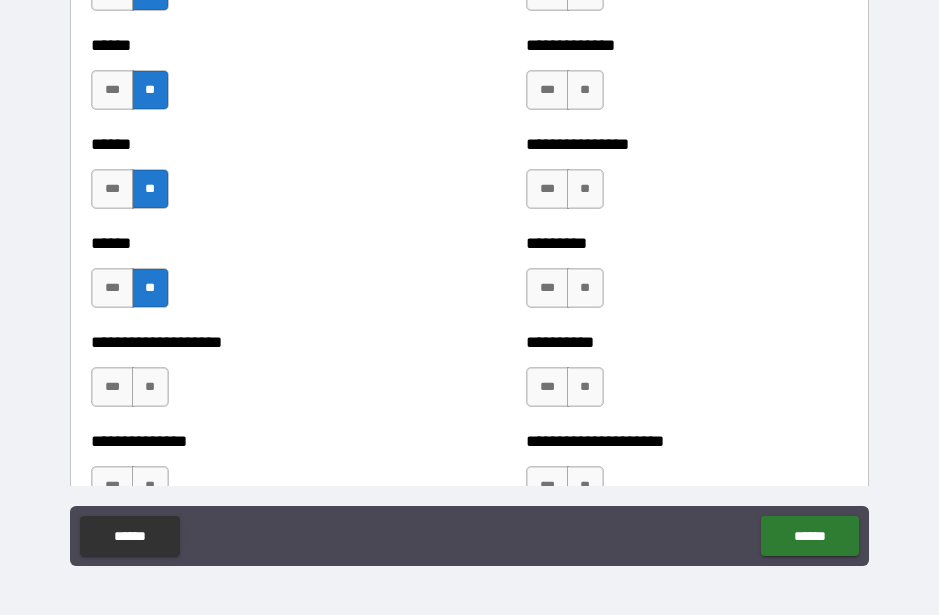 click on "**" at bounding box center (150, 387) 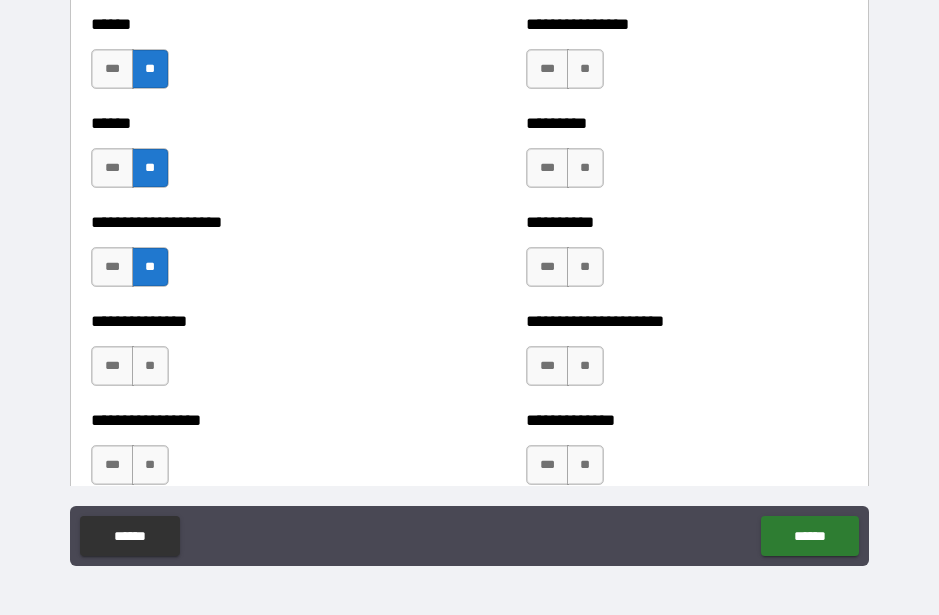 click on "**" at bounding box center [150, 366] 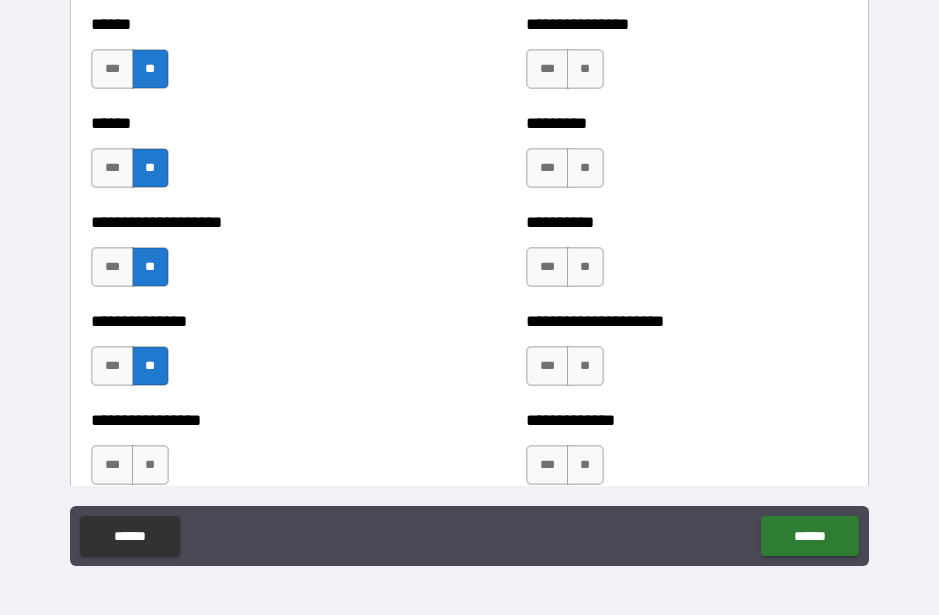click on "**" at bounding box center (150, 465) 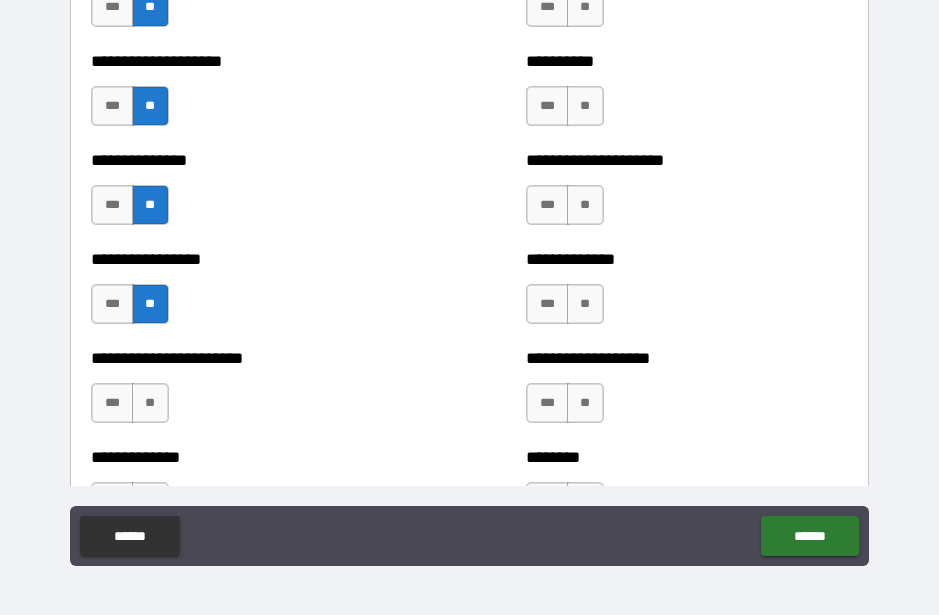 click on "**" at bounding box center (150, 403) 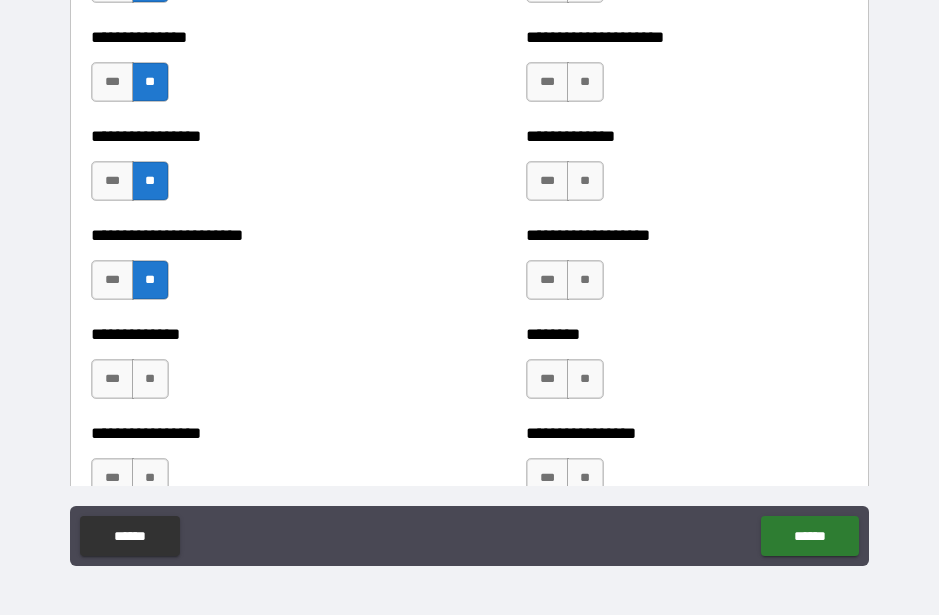 click on "**" at bounding box center (150, 379) 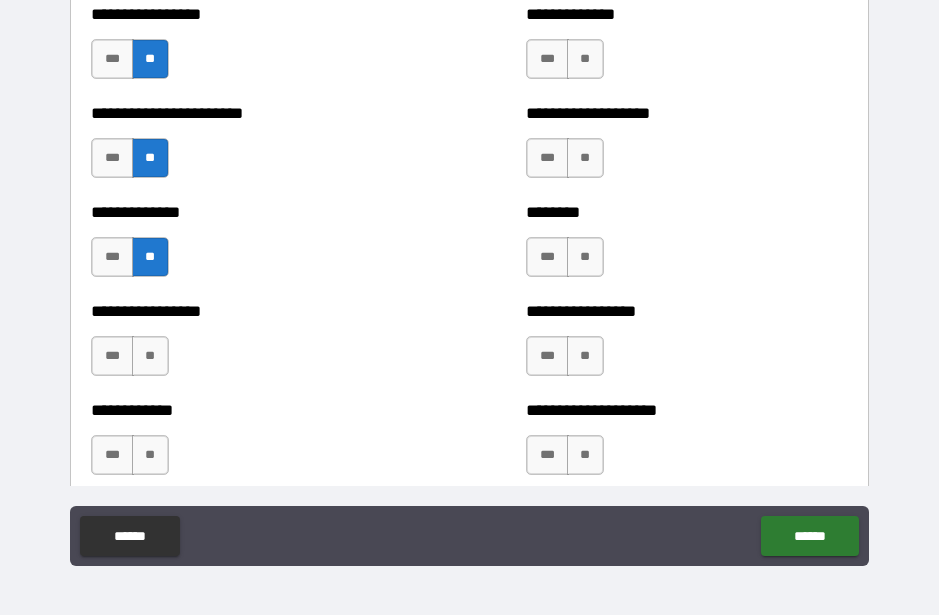 click on "**" at bounding box center [150, 356] 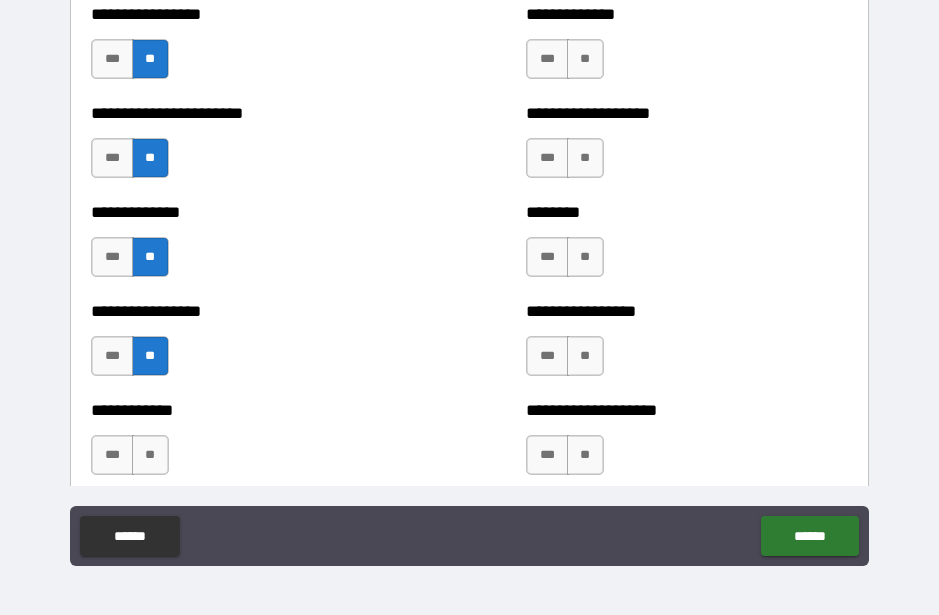 click on "**" at bounding box center [150, 455] 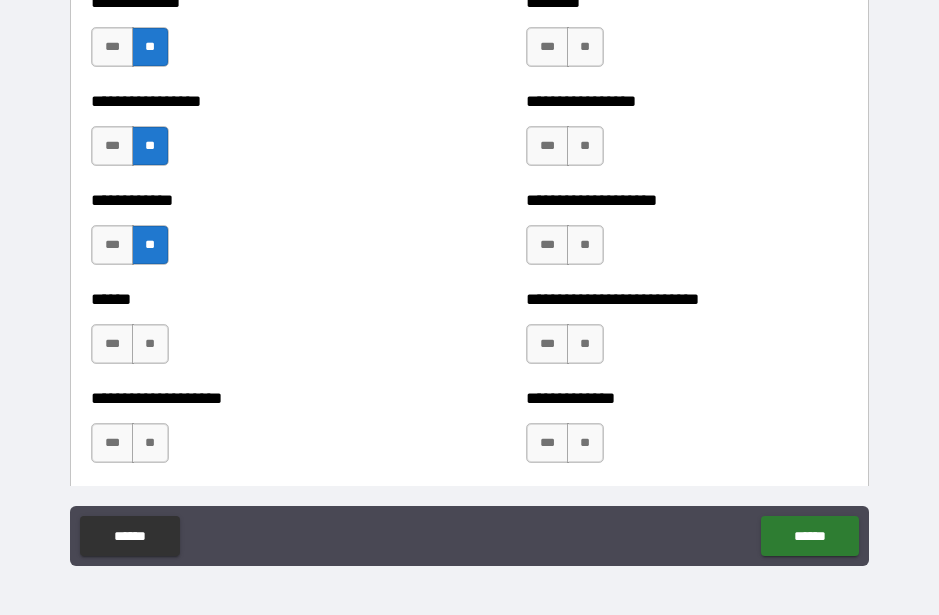 scroll, scrollTop: 3766, scrollLeft: 0, axis: vertical 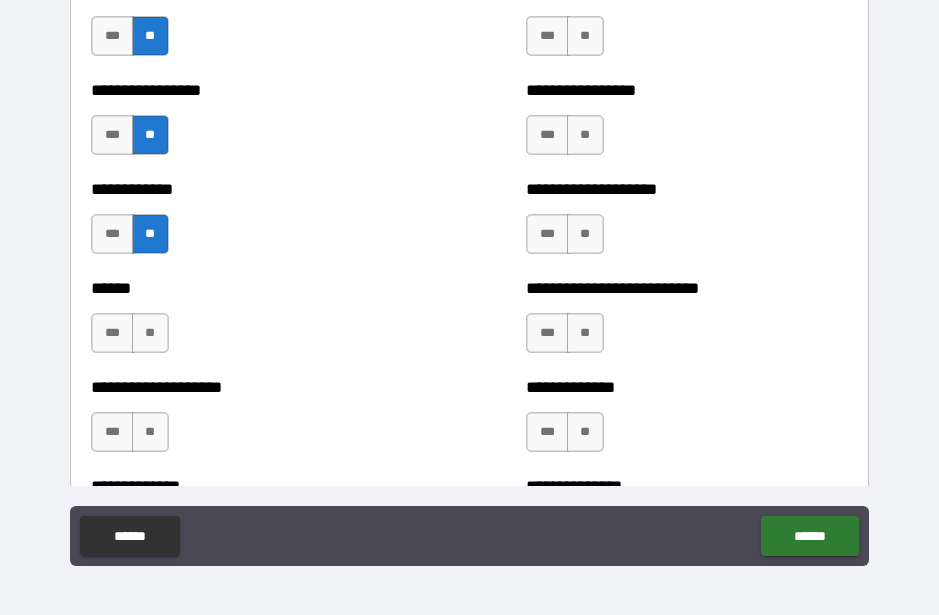 click on "**" at bounding box center [150, 333] 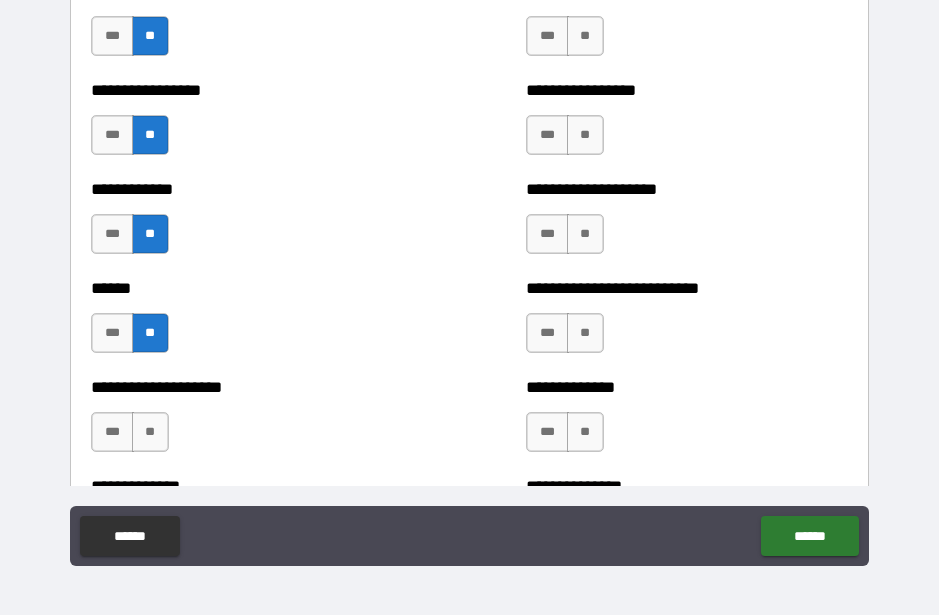 click on "**" at bounding box center [150, 432] 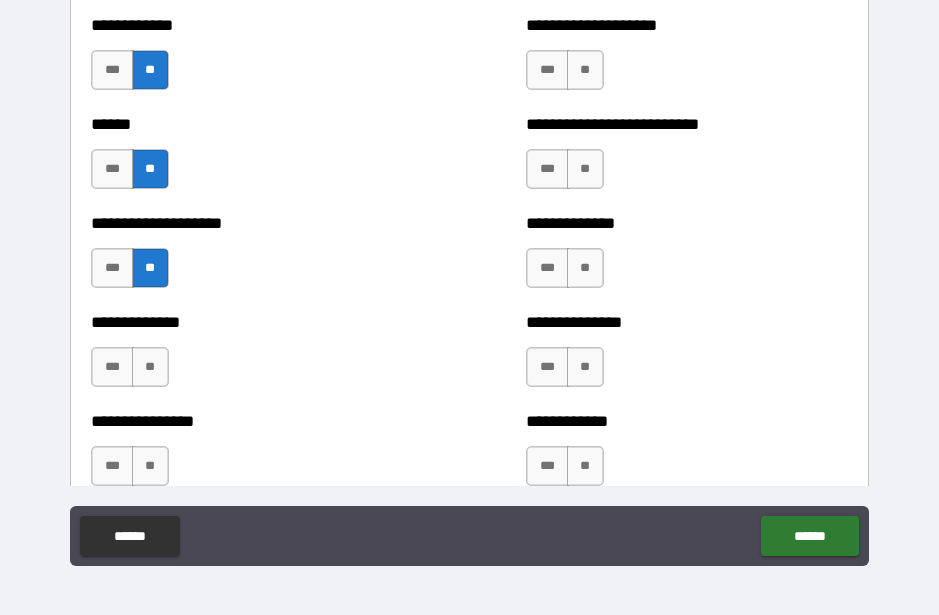 click on "**" at bounding box center [150, 367] 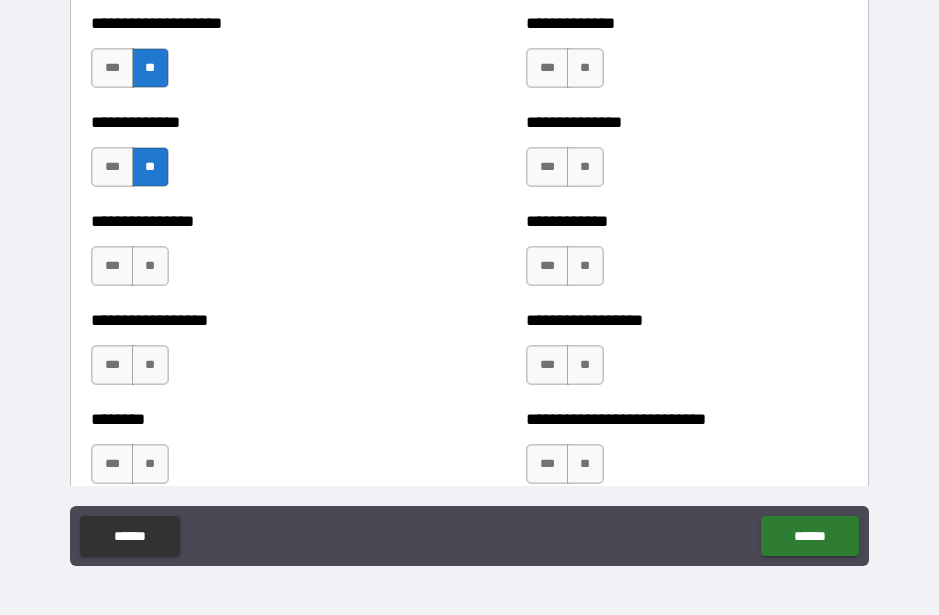 scroll, scrollTop: 4136, scrollLeft: 0, axis: vertical 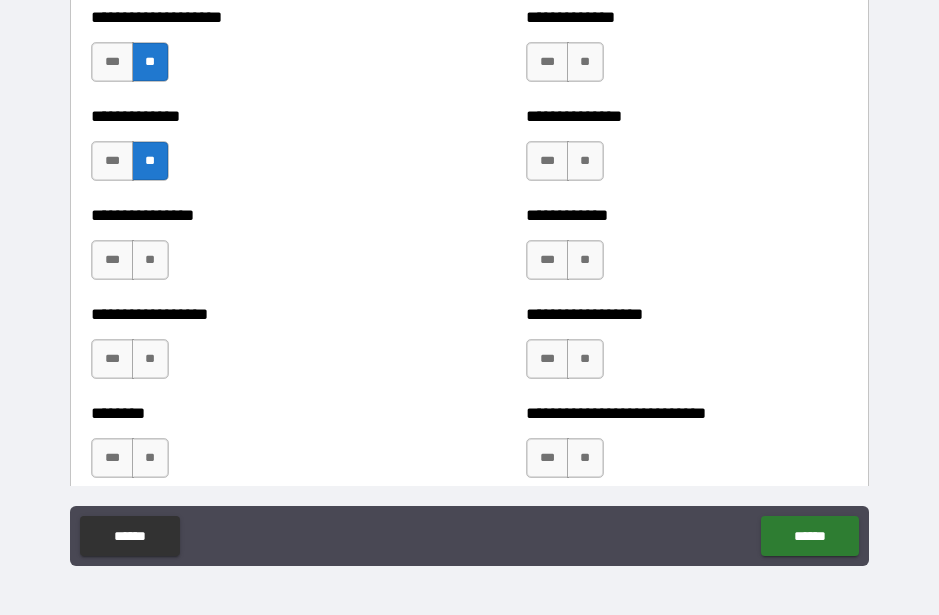 click on "**" at bounding box center [150, 260] 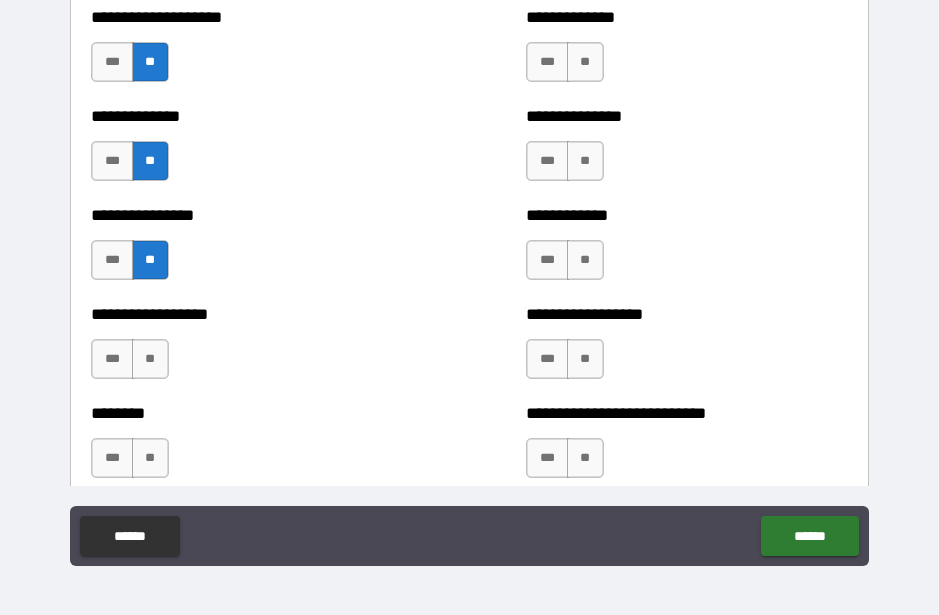 click on "**" at bounding box center [150, 359] 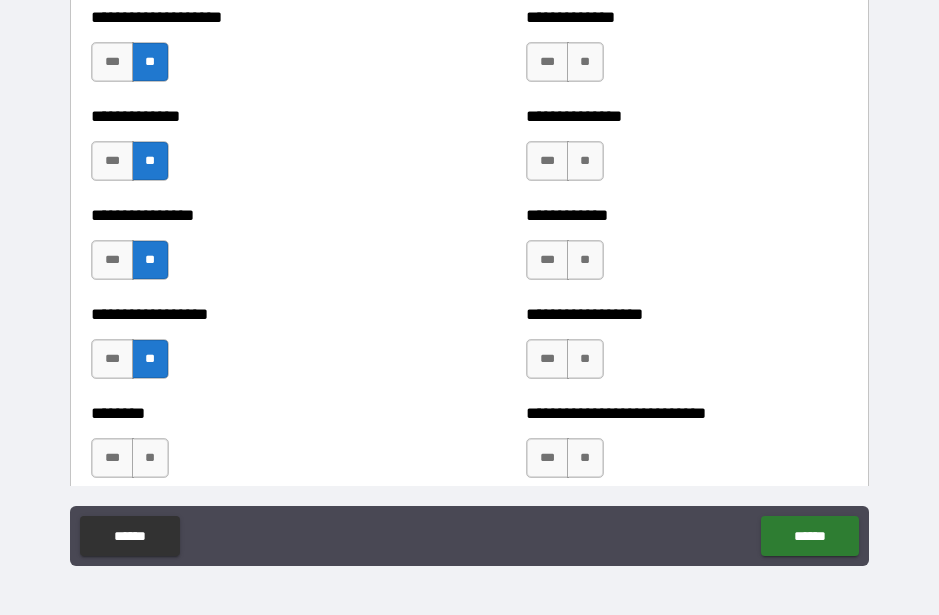 click on "**" at bounding box center (150, 458) 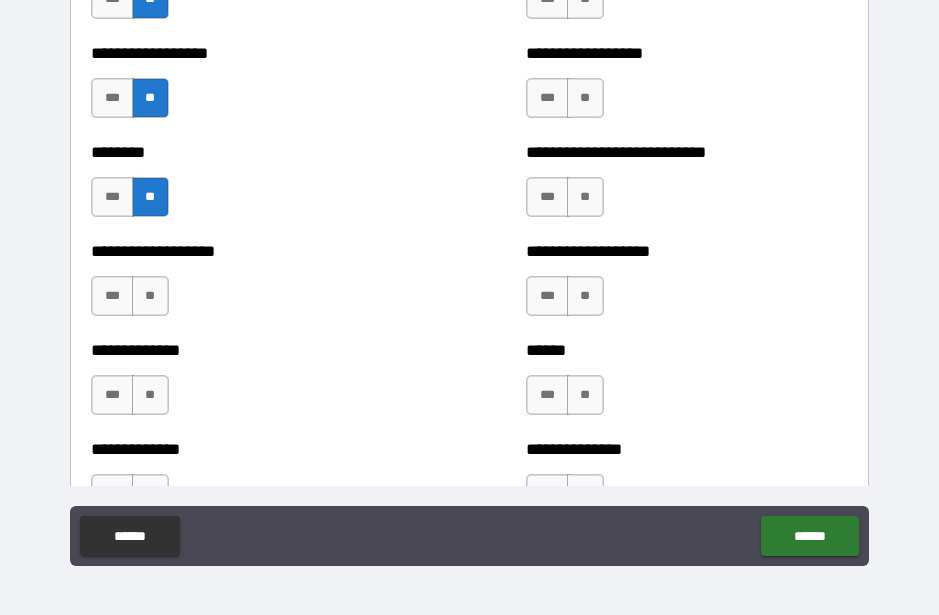 click on "**" at bounding box center (150, 296) 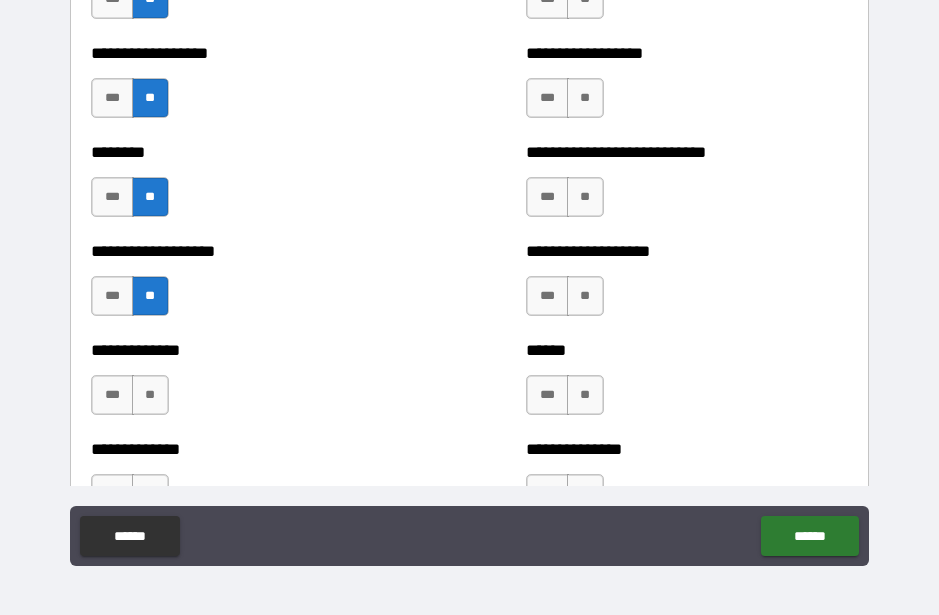 click on "**" at bounding box center [150, 395] 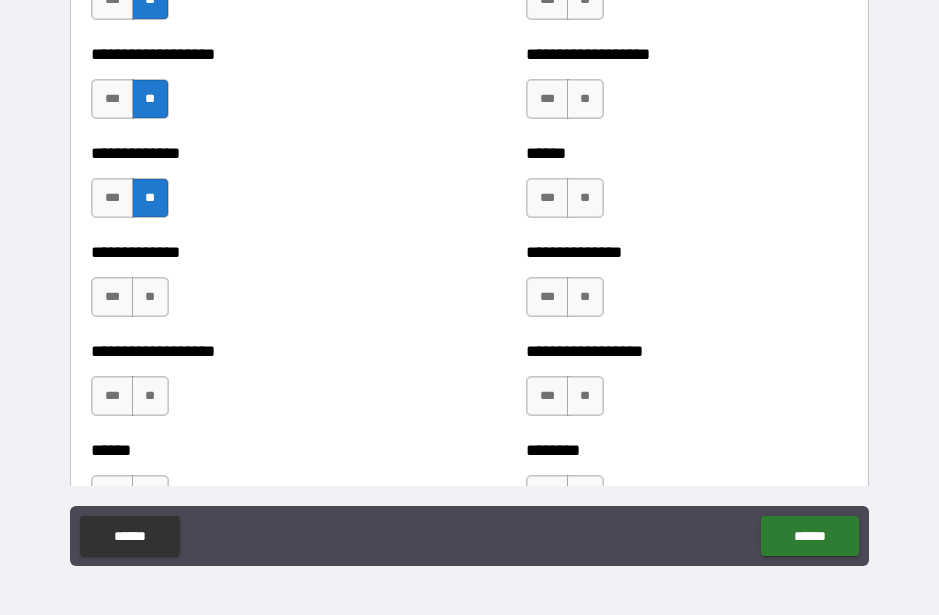 click on "**" at bounding box center (150, 297) 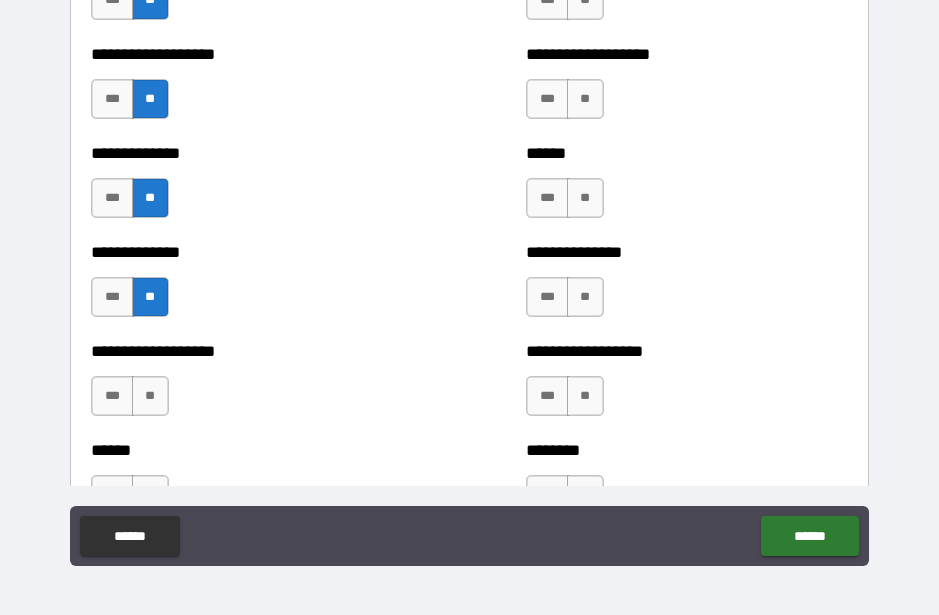 click on "**" at bounding box center (150, 396) 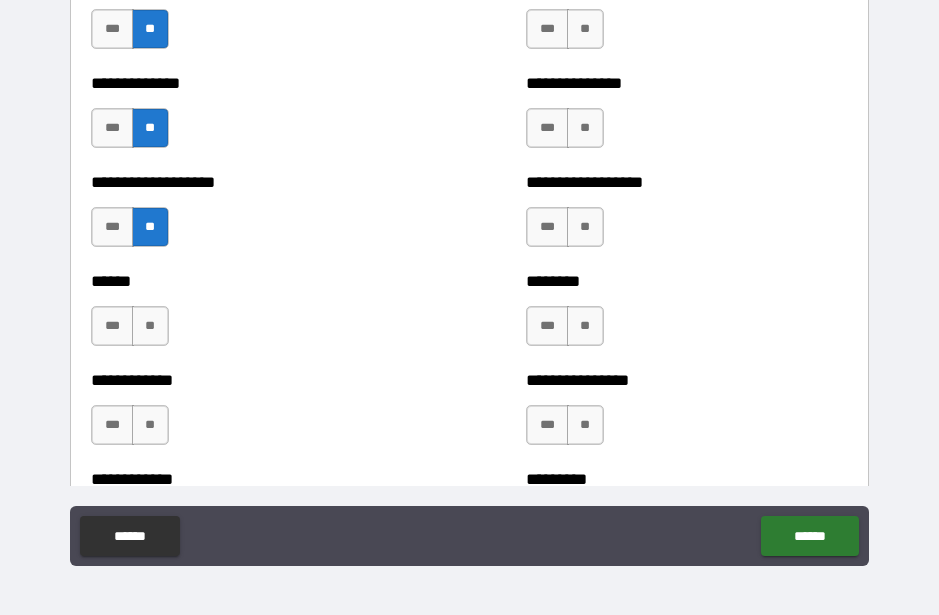 scroll, scrollTop: 4779, scrollLeft: 0, axis: vertical 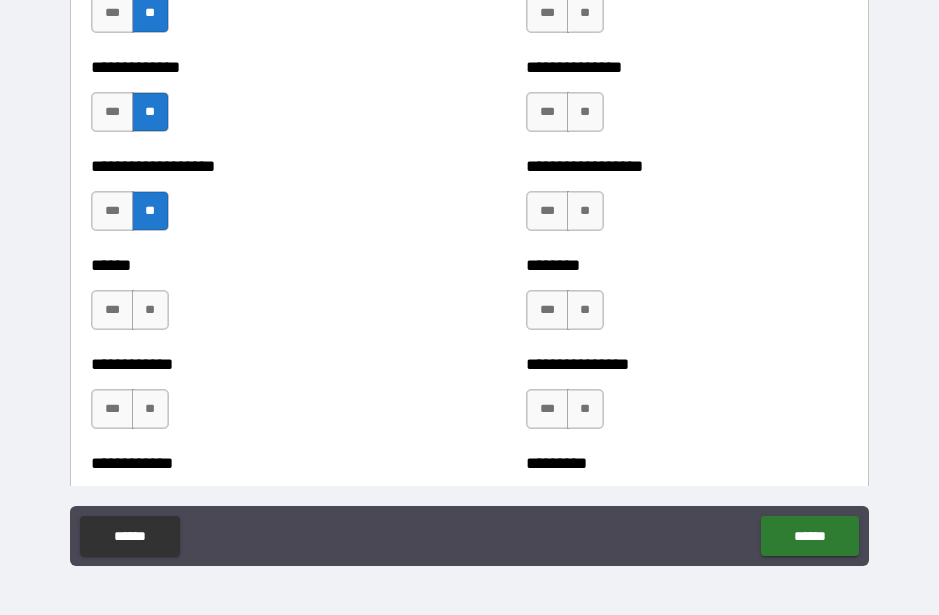 click on "**" at bounding box center [150, 310] 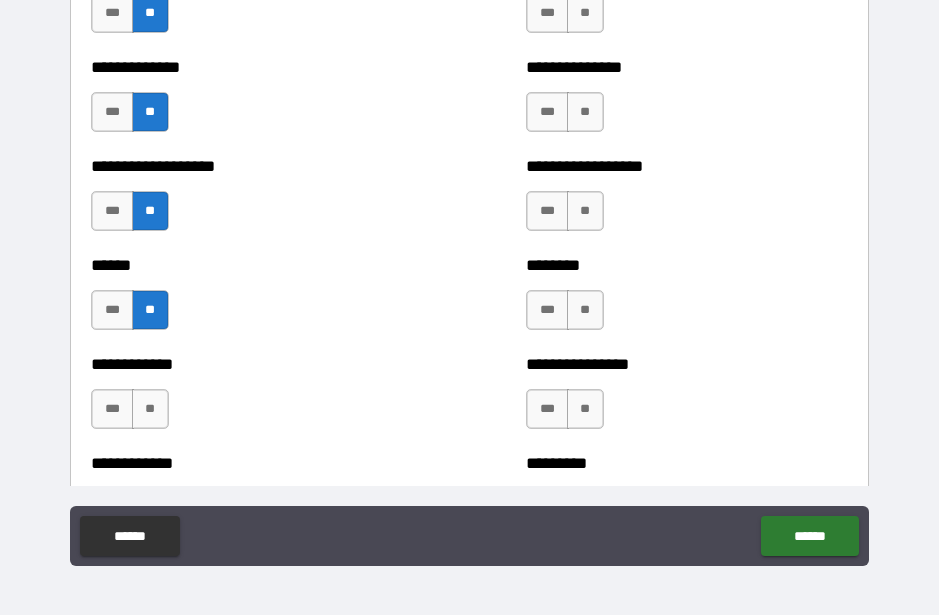 click on "**" at bounding box center [150, 409] 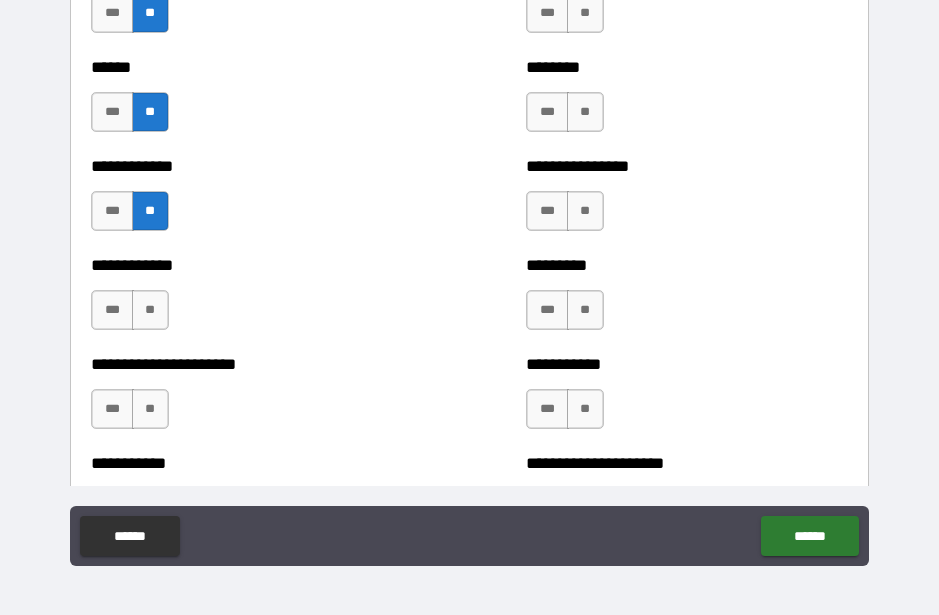 scroll, scrollTop: 4975, scrollLeft: 0, axis: vertical 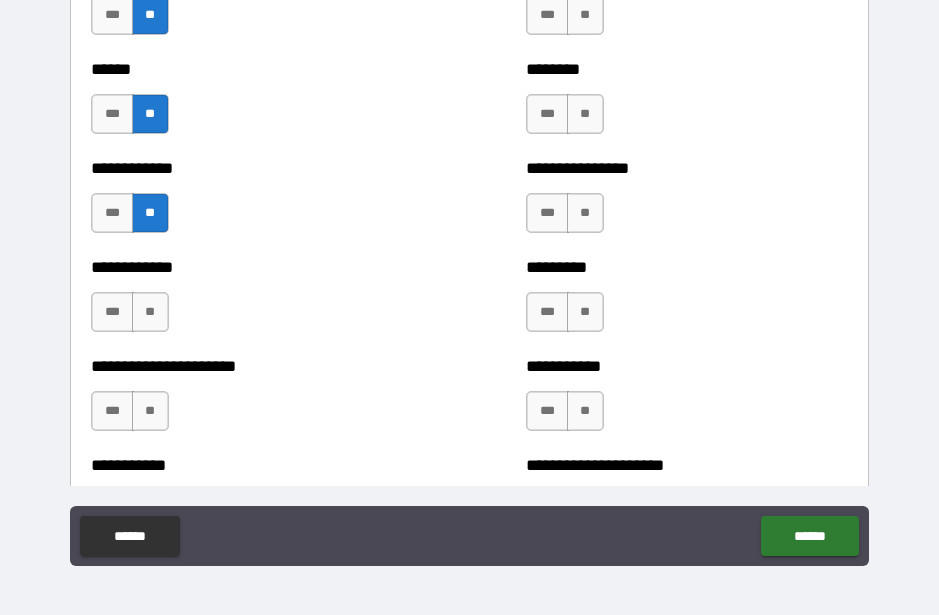 click on "**" at bounding box center [150, 312] 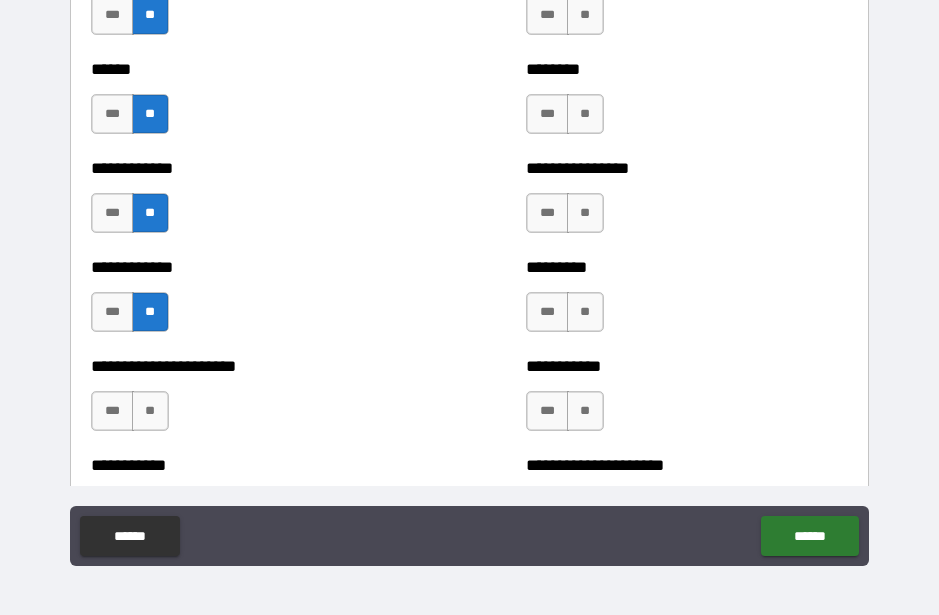 click on "**" at bounding box center (150, 411) 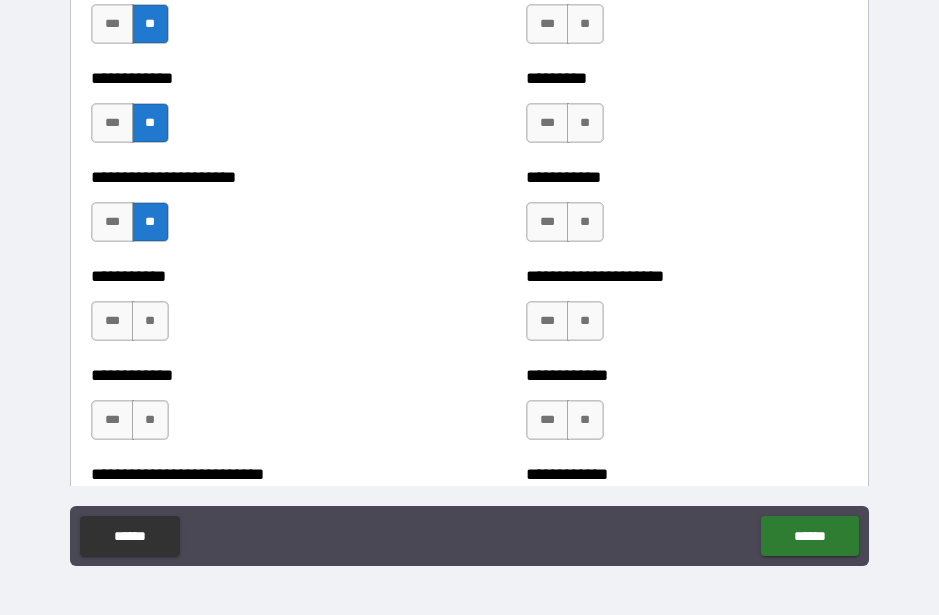 scroll, scrollTop: 5184, scrollLeft: 0, axis: vertical 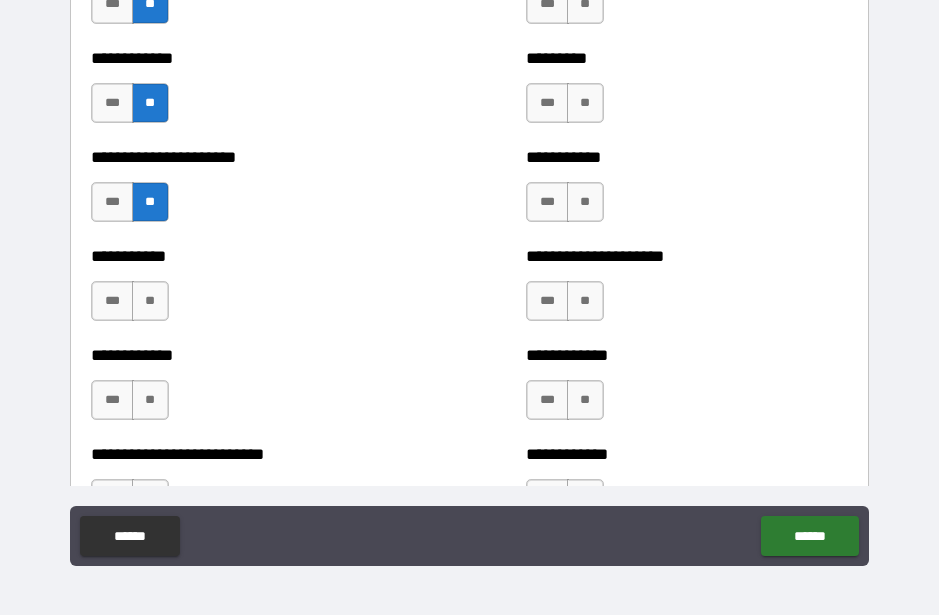 click on "**" at bounding box center (150, 301) 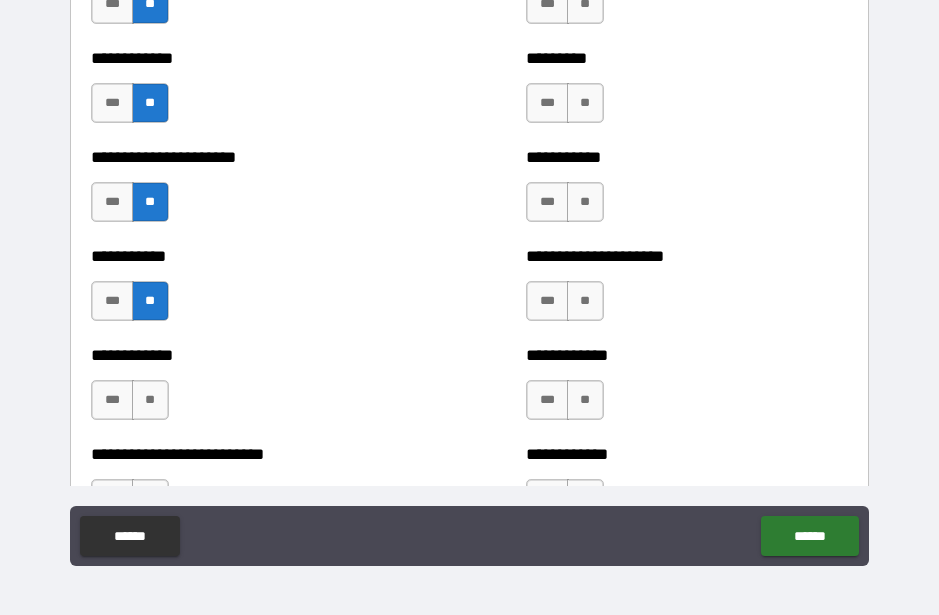 click on "**" at bounding box center [150, 400] 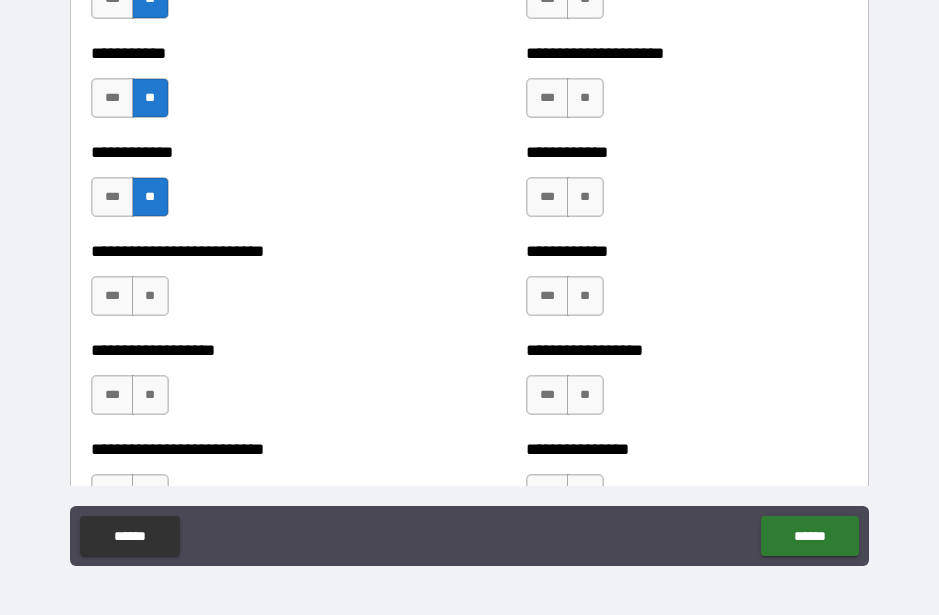 scroll, scrollTop: 5399, scrollLeft: 0, axis: vertical 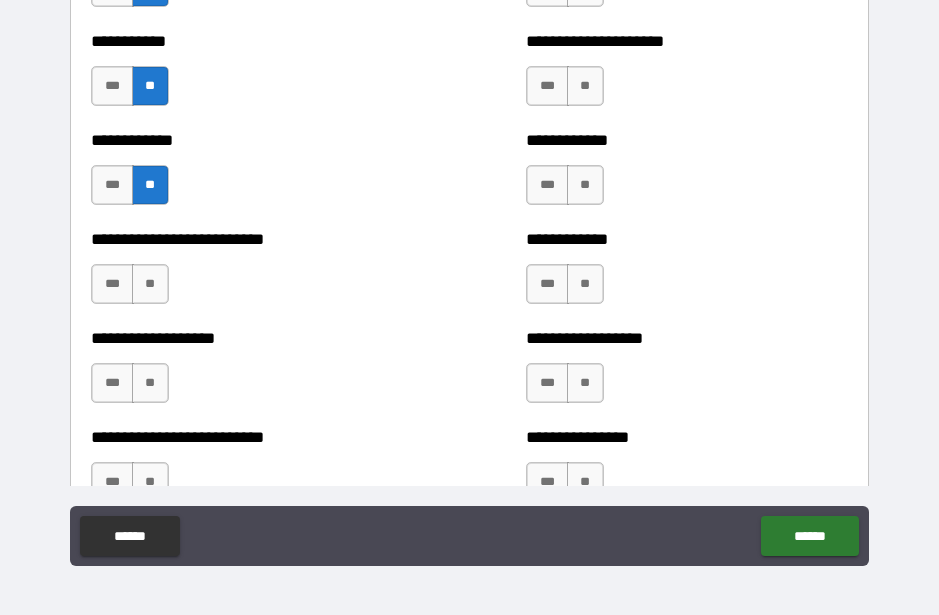 click on "**" at bounding box center (150, 284) 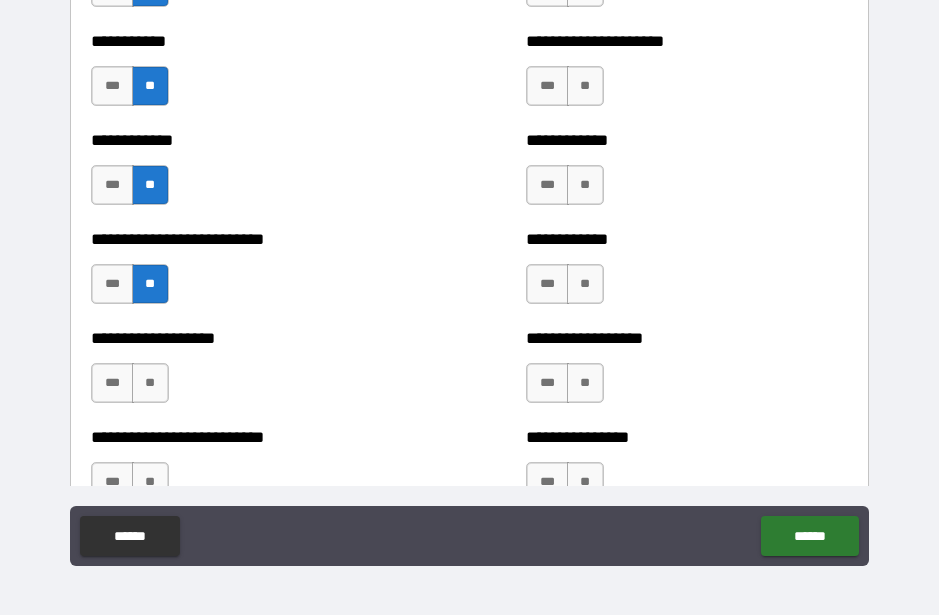 click on "**" at bounding box center [150, 383] 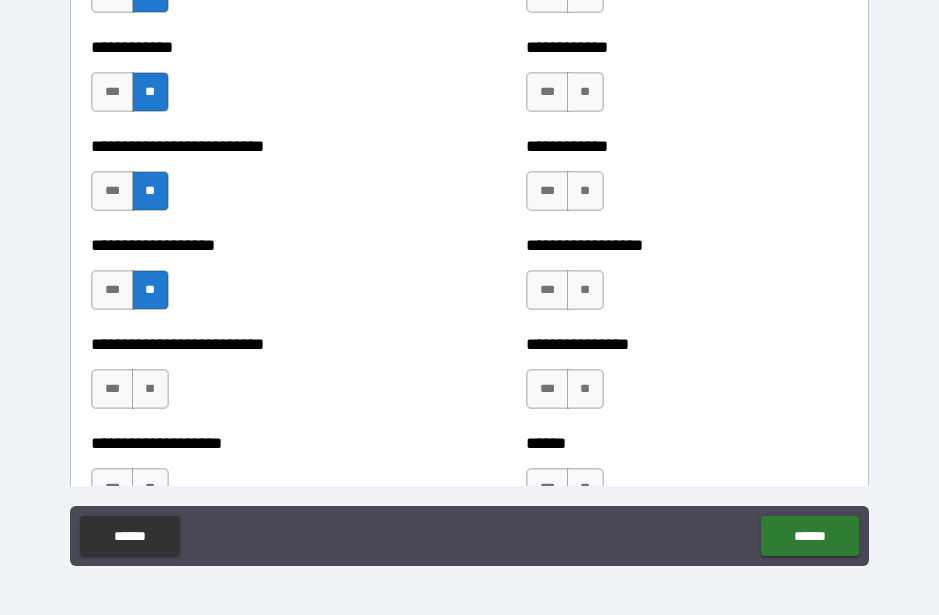 scroll, scrollTop: 5565, scrollLeft: 0, axis: vertical 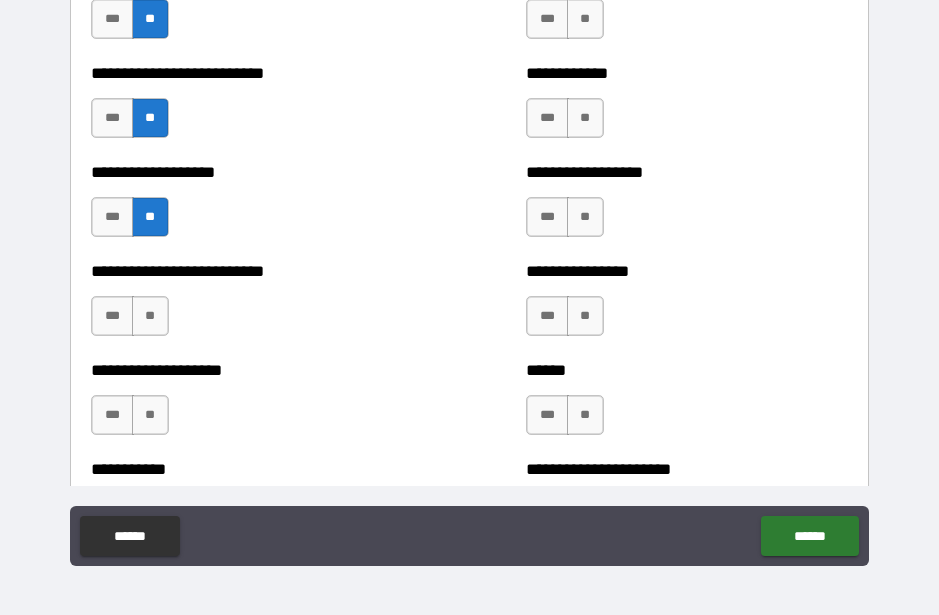 click on "**" at bounding box center (150, 316) 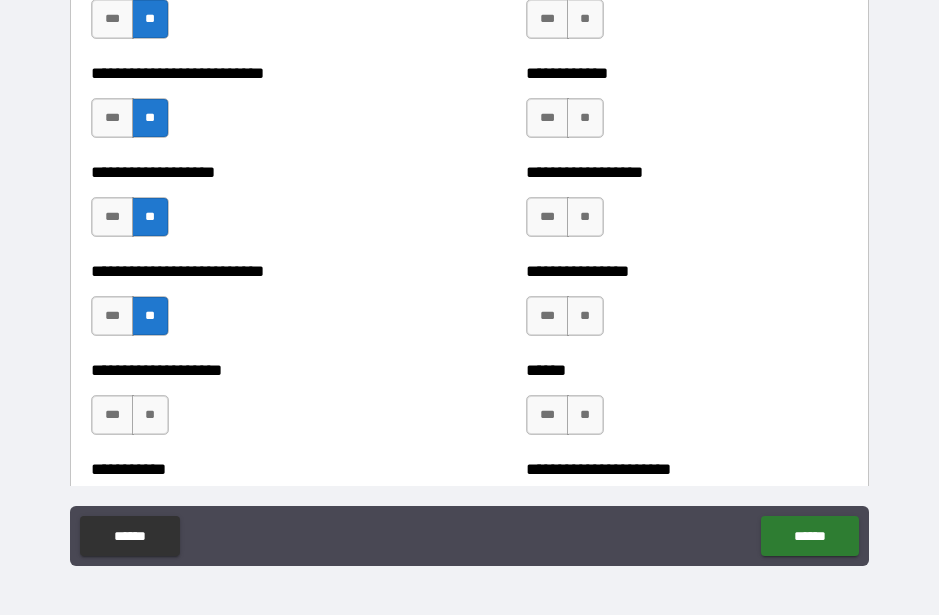 click on "**" at bounding box center (150, 415) 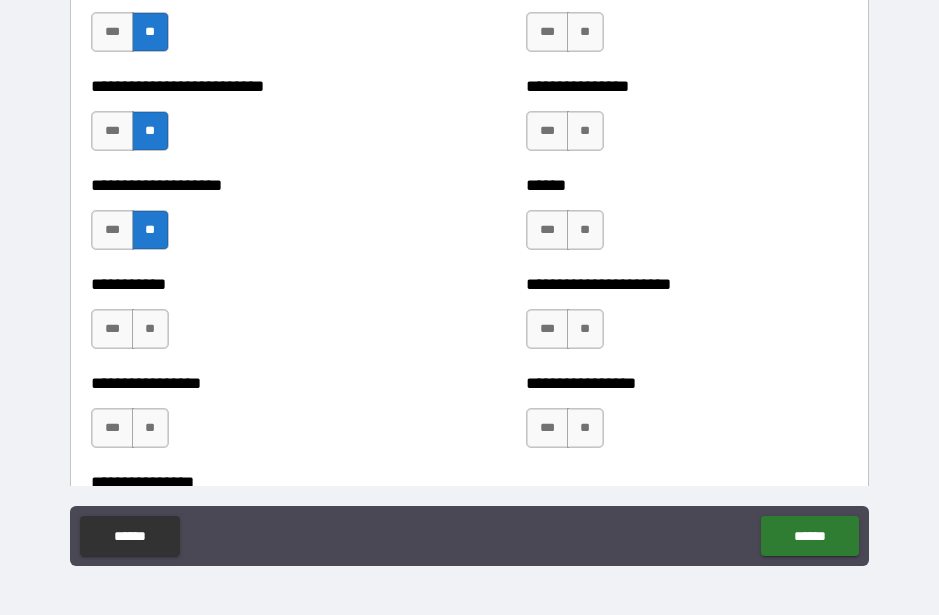 click on "**" at bounding box center (150, 329) 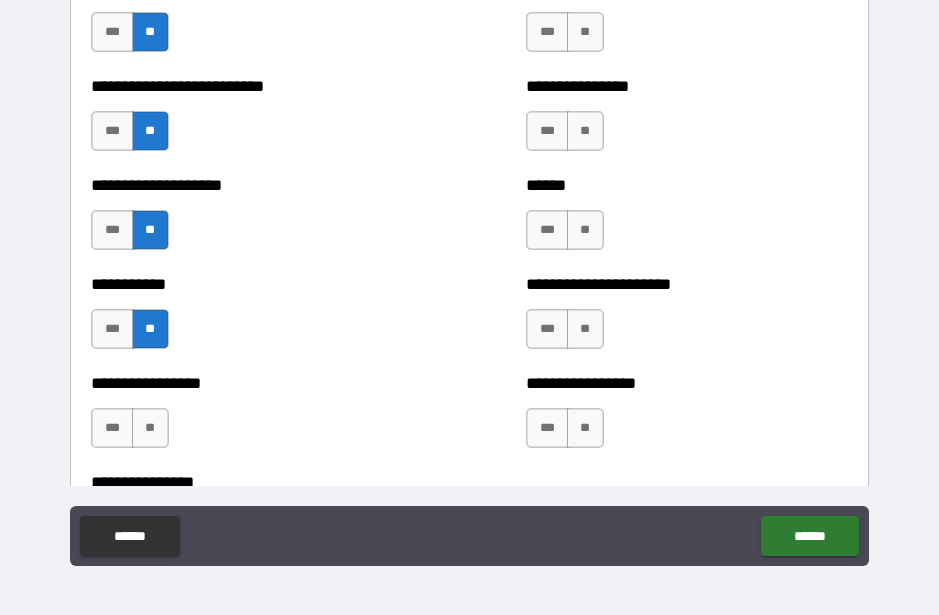 click on "**" at bounding box center (150, 428) 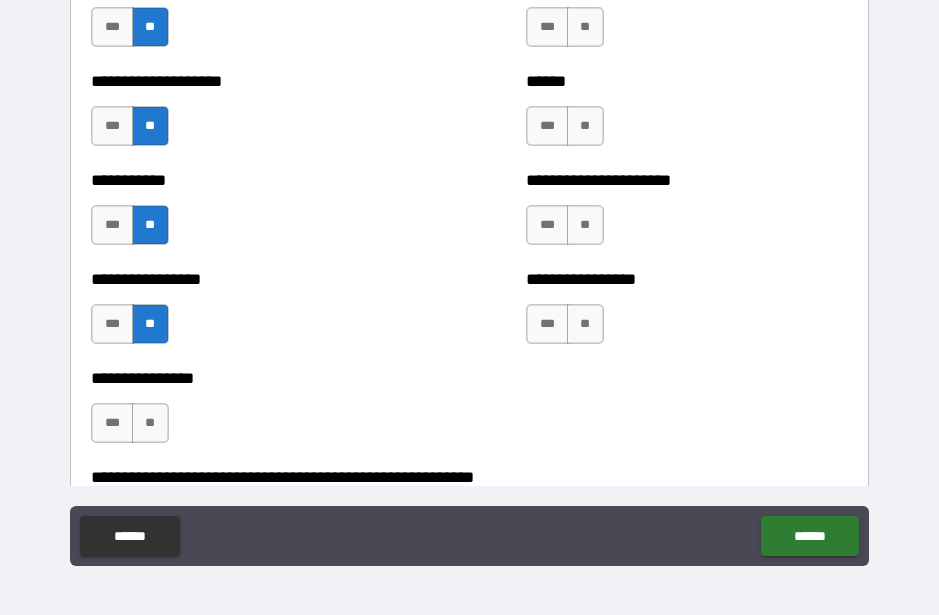 scroll, scrollTop: 5940, scrollLeft: 0, axis: vertical 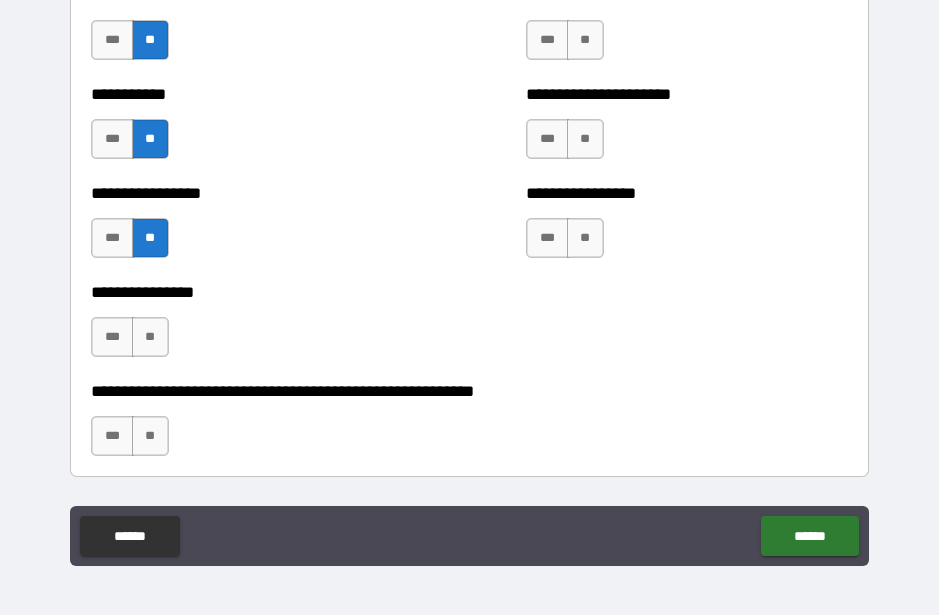click on "**" at bounding box center (150, 337) 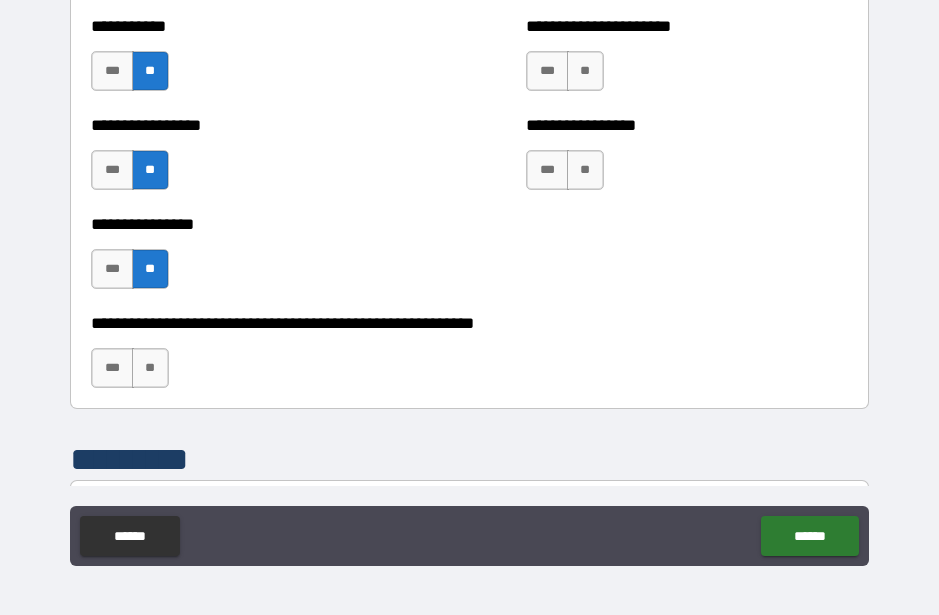 scroll, scrollTop: 6015, scrollLeft: 0, axis: vertical 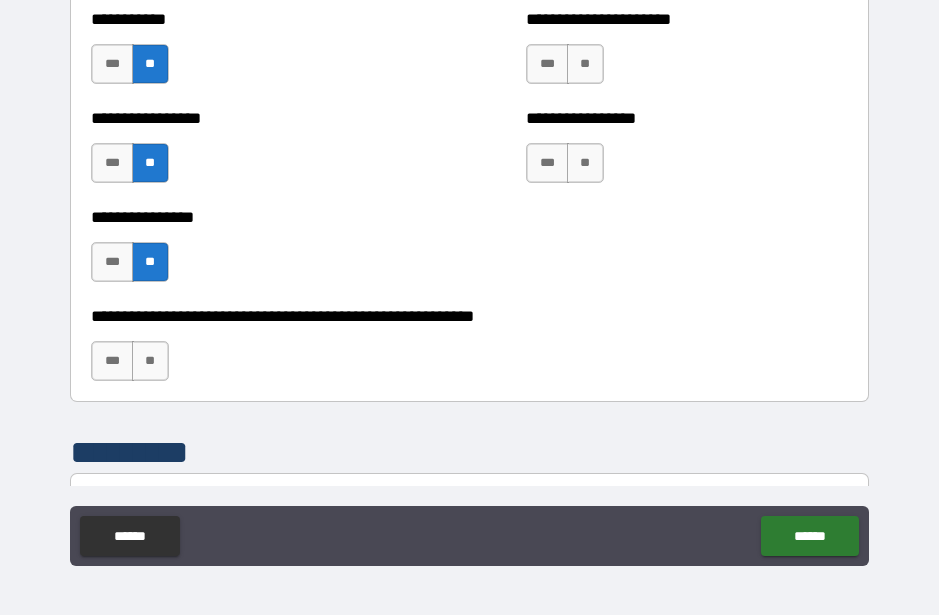 click on "**" at bounding box center [150, 361] 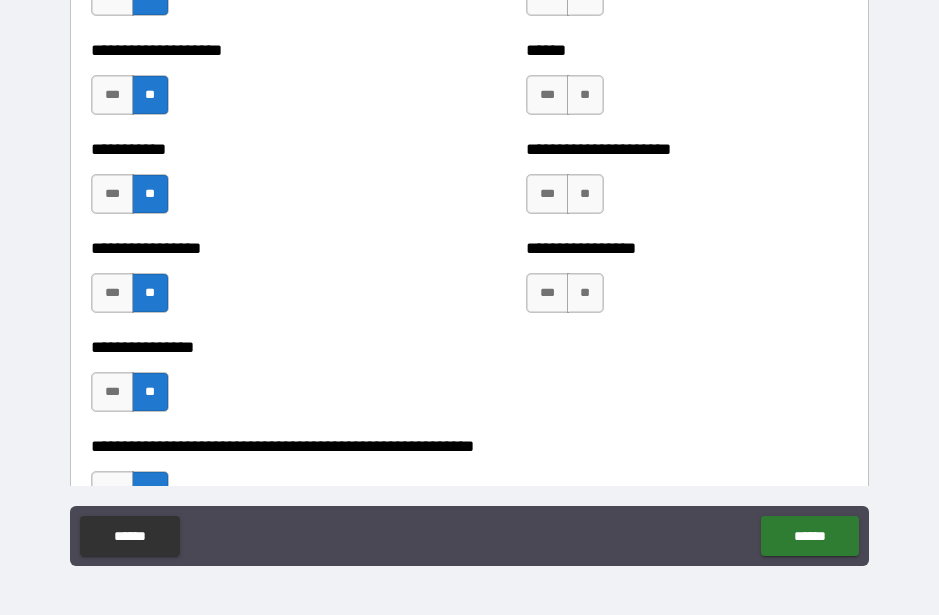 click on "**" at bounding box center (585, 293) 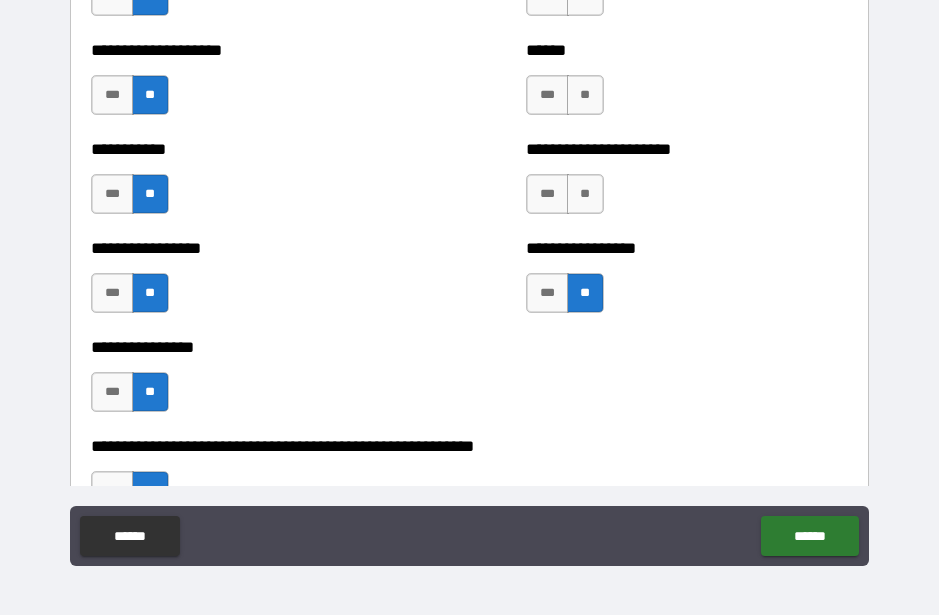click on "**" at bounding box center [585, 194] 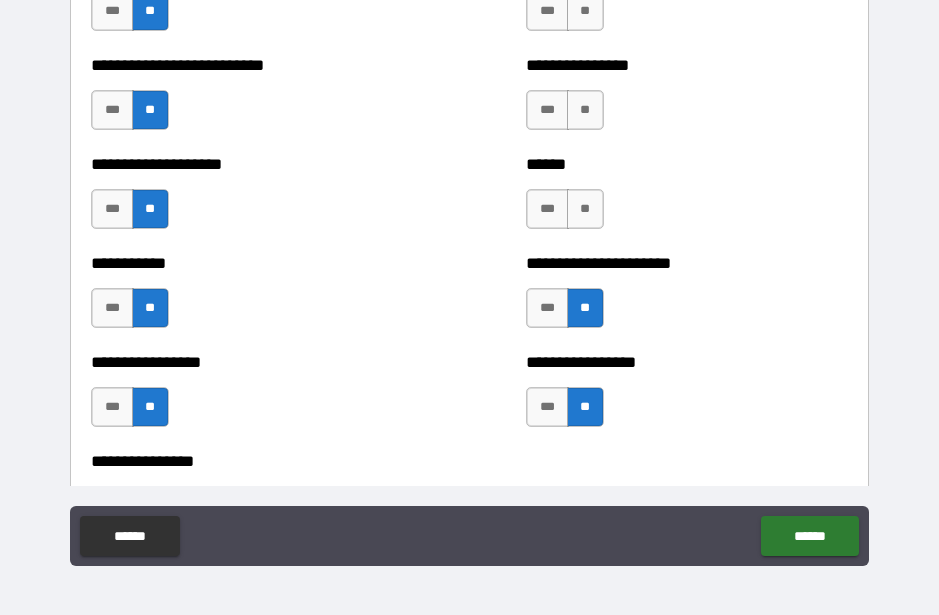 click on "**" at bounding box center (585, 209) 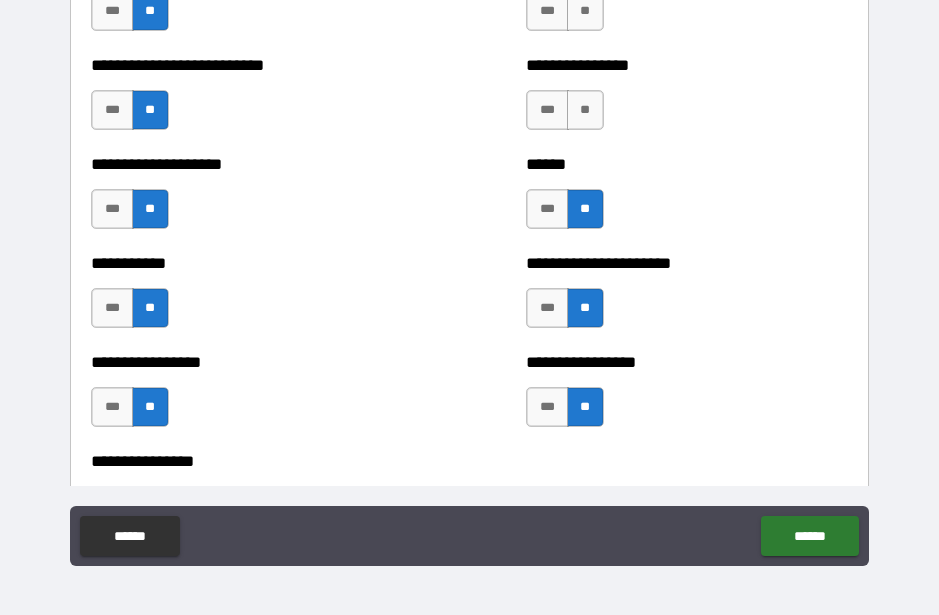 click on "**" at bounding box center (585, 110) 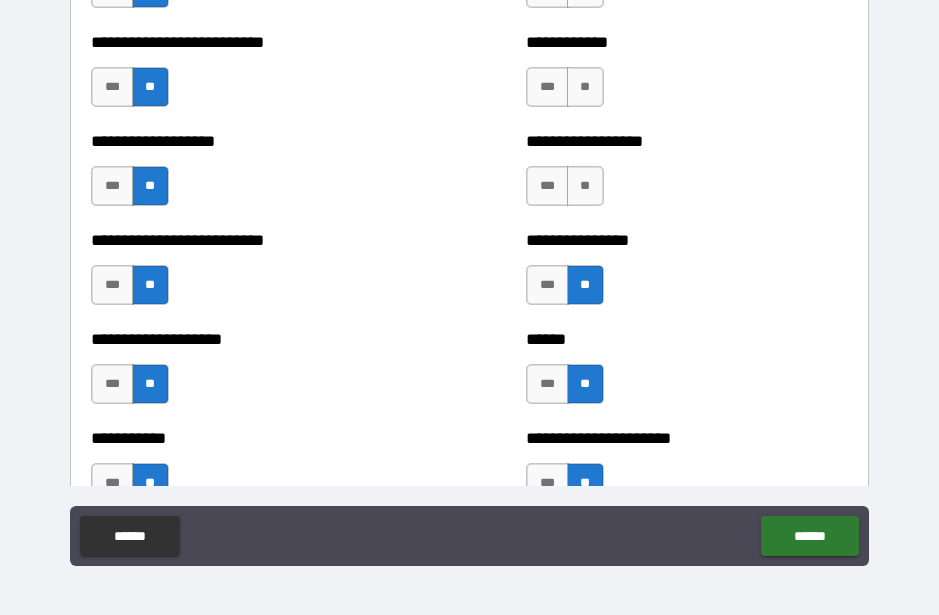 click on "**" at bounding box center (585, 186) 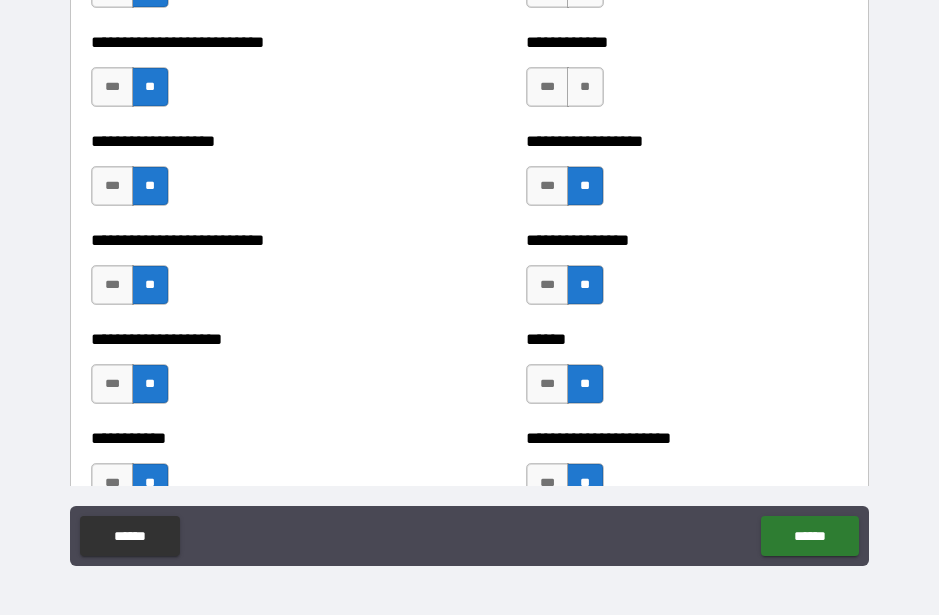 click on "**" at bounding box center (585, 87) 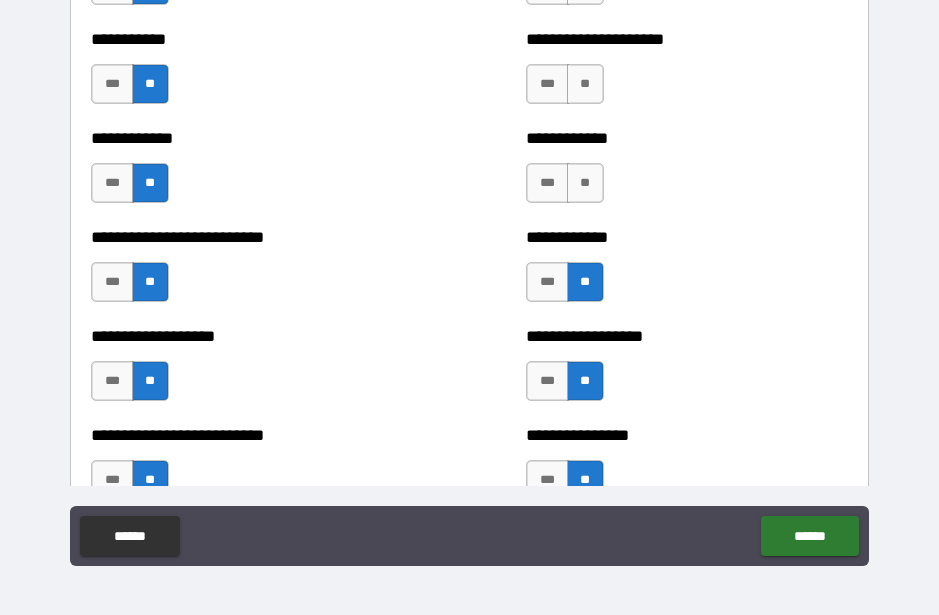 click on "**" at bounding box center [585, 183] 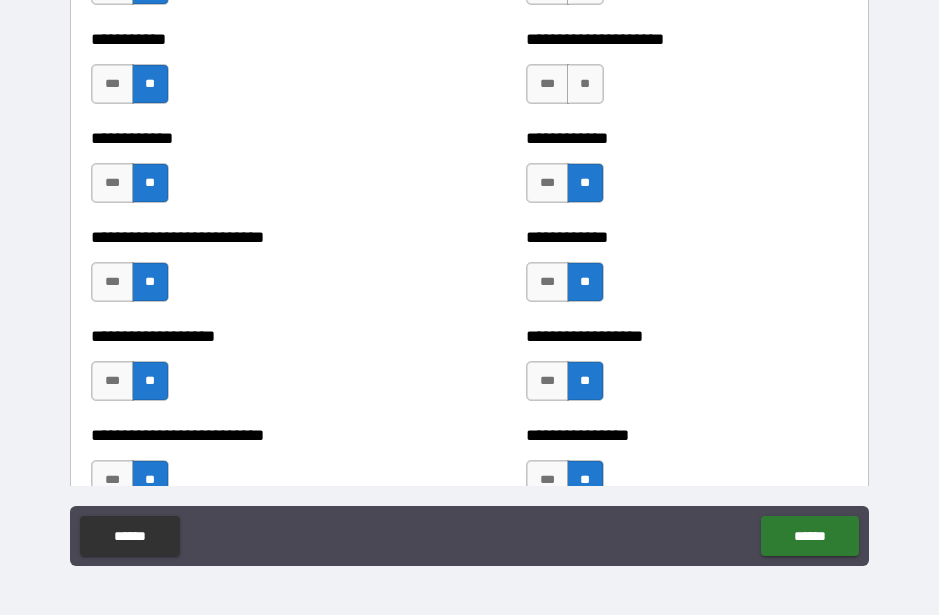 click on "**" at bounding box center (585, 84) 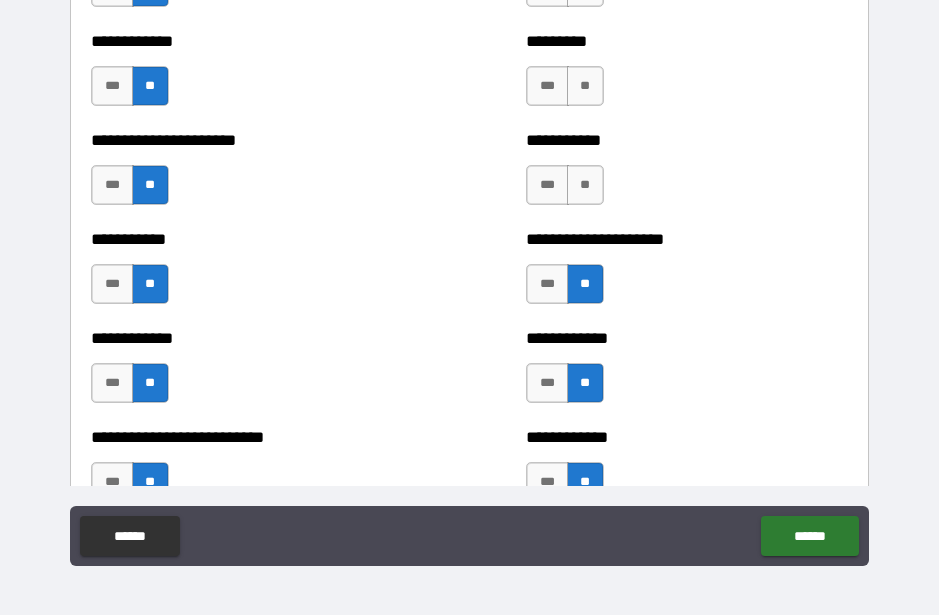 scroll, scrollTop: 5196, scrollLeft: 0, axis: vertical 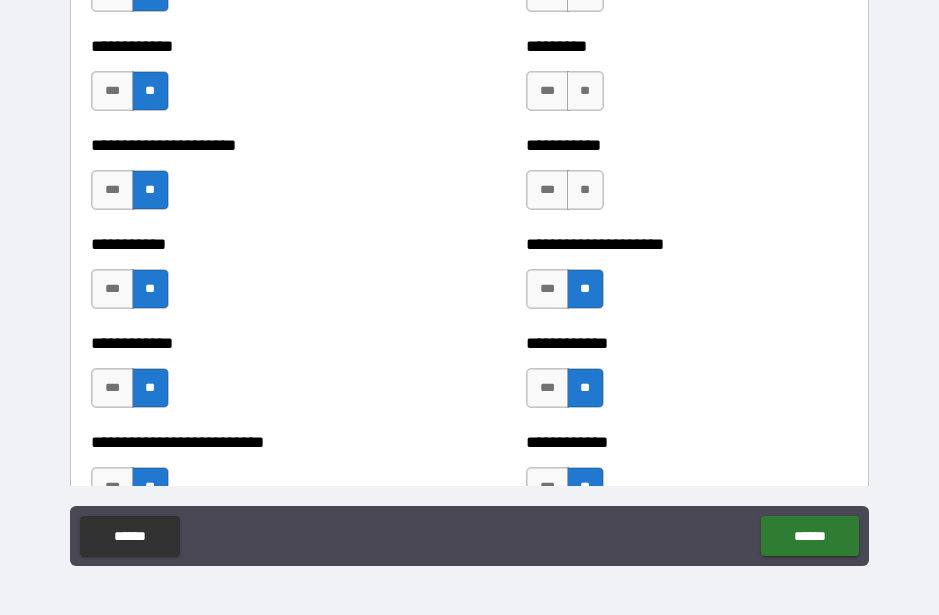 click on "**" at bounding box center [585, 190] 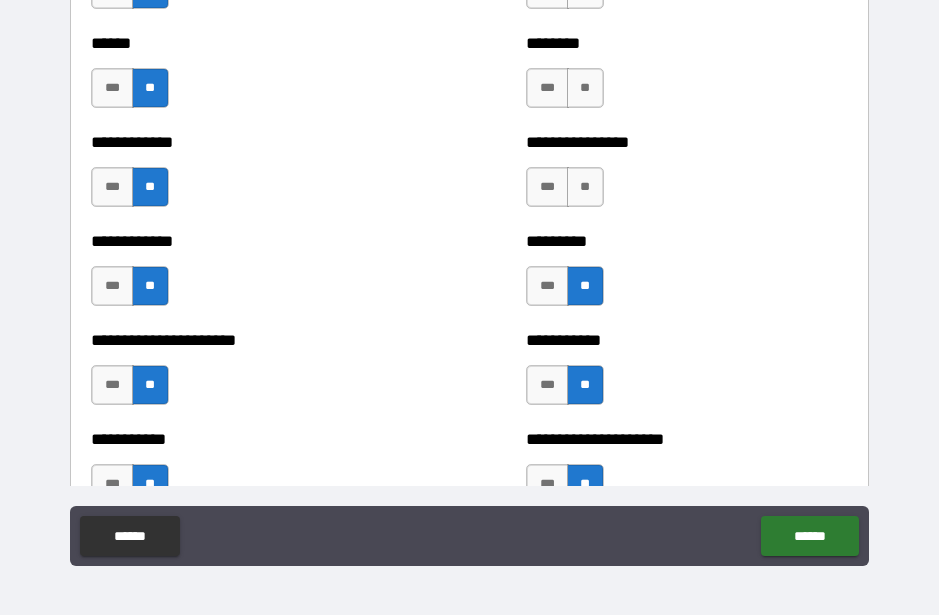 scroll, scrollTop: 4996, scrollLeft: 0, axis: vertical 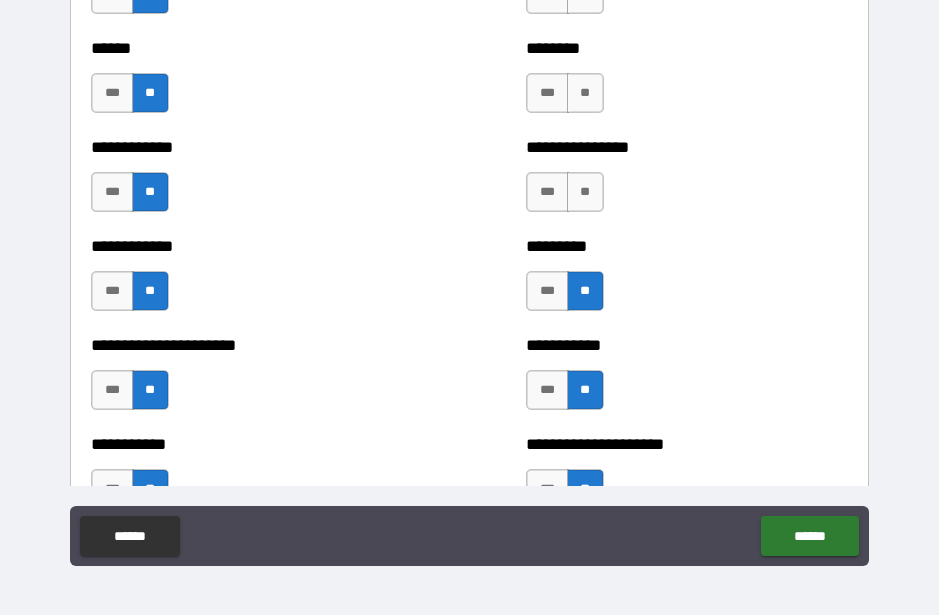 click on "**" at bounding box center (585, 192) 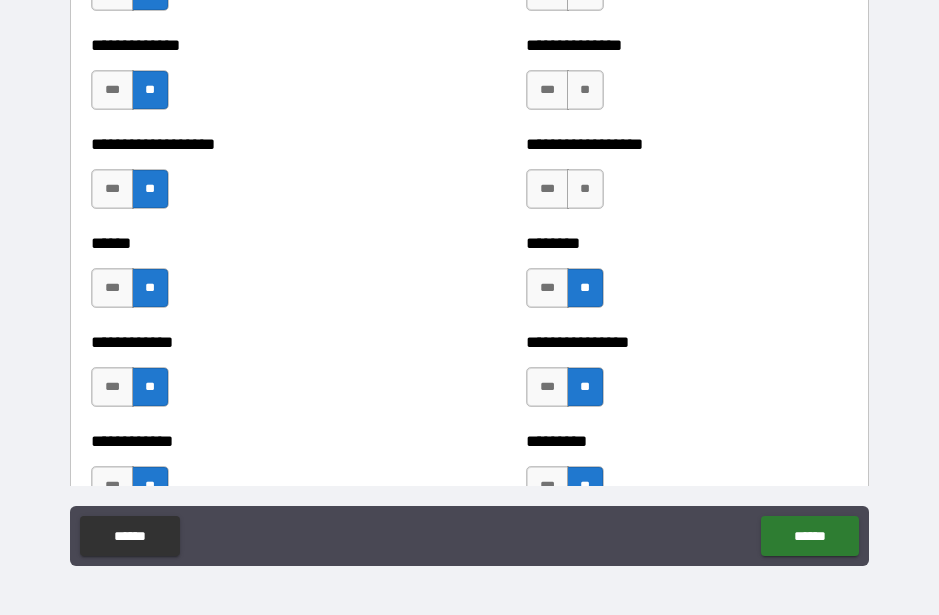 click on "**" at bounding box center [585, 189] 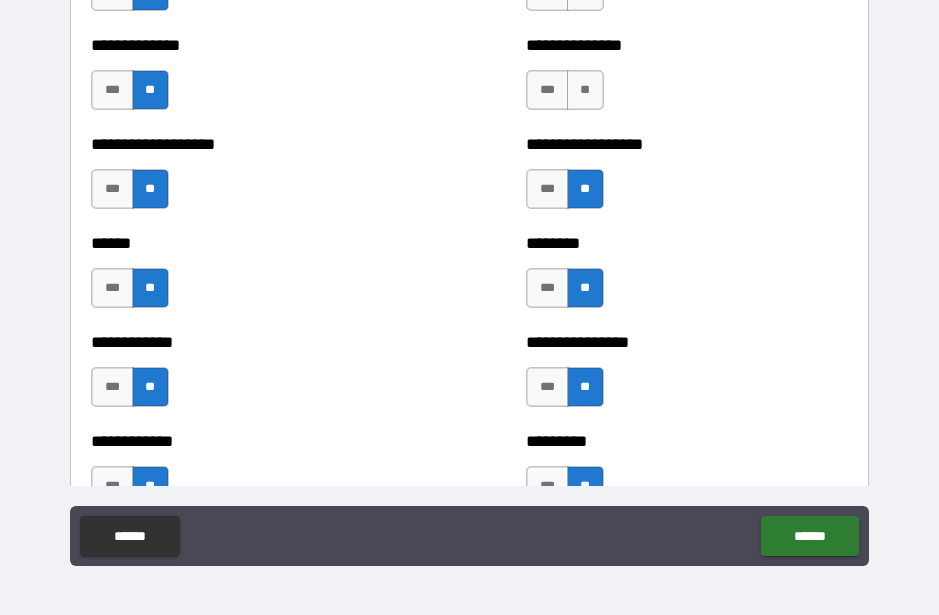 click on "**" at bounding box center (585, 90) 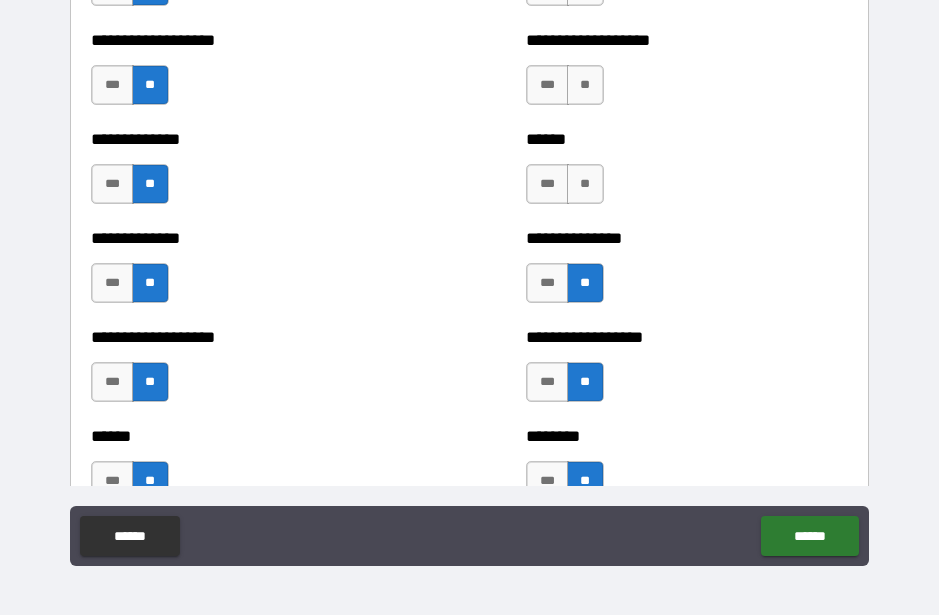 scroll, scrollTop: 4606, scrollLeft: 0, axis: vertical 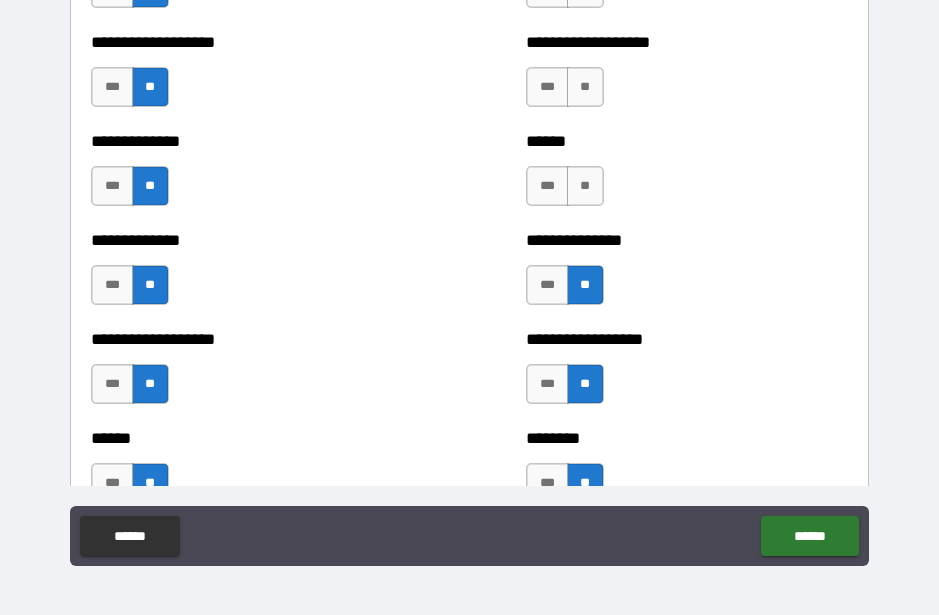click on "**" at bounding box center (585, 186) 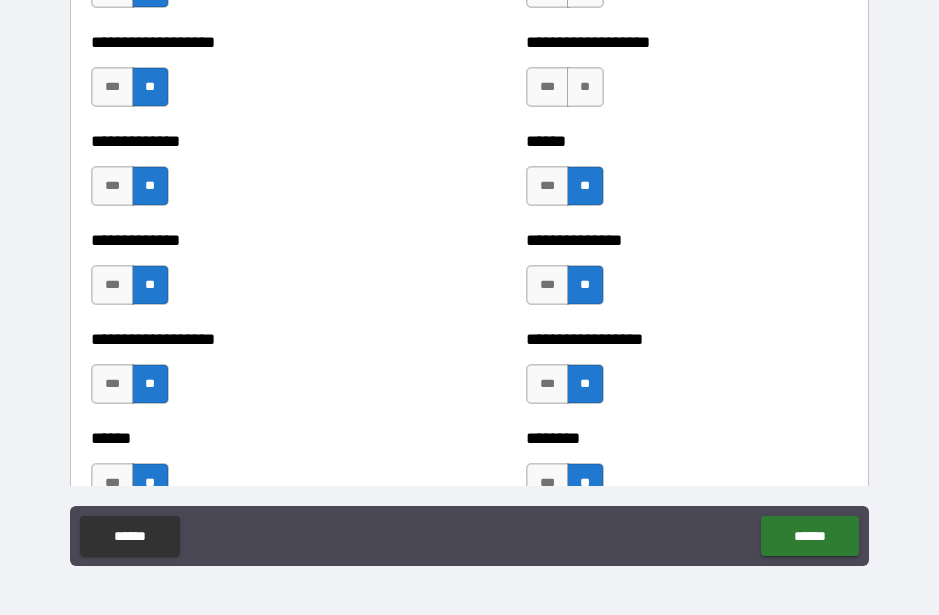 click on "**" at bounding box center [585, 87] 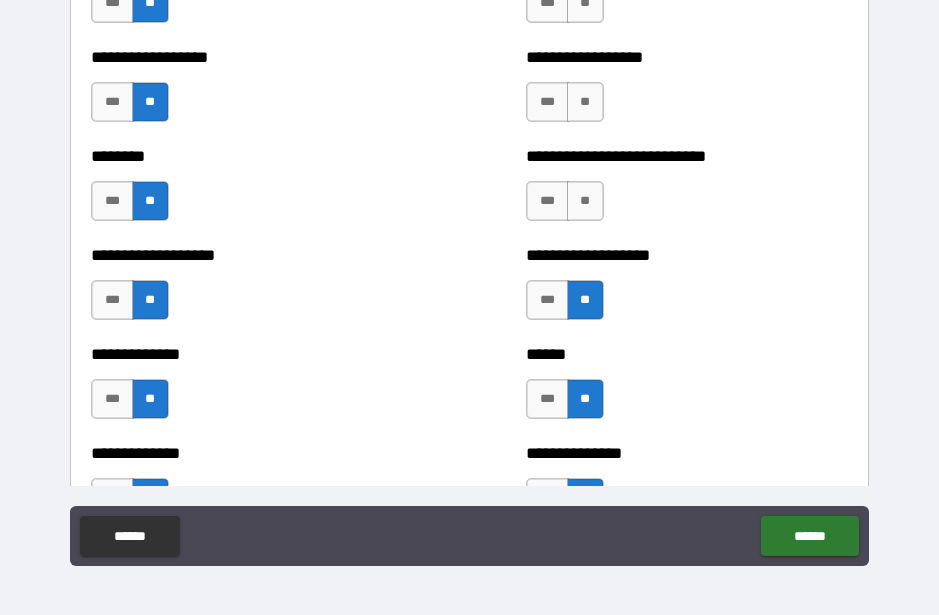 scroll, scrollTop: 4379, scrollLeft: 0, axis: vertical 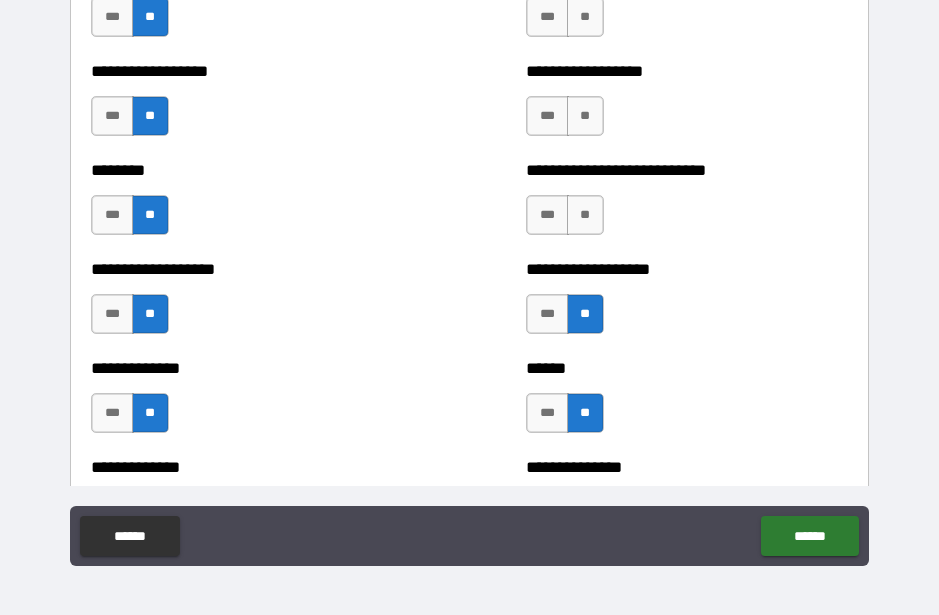 click on "**********" at bounding box center (686, 205) 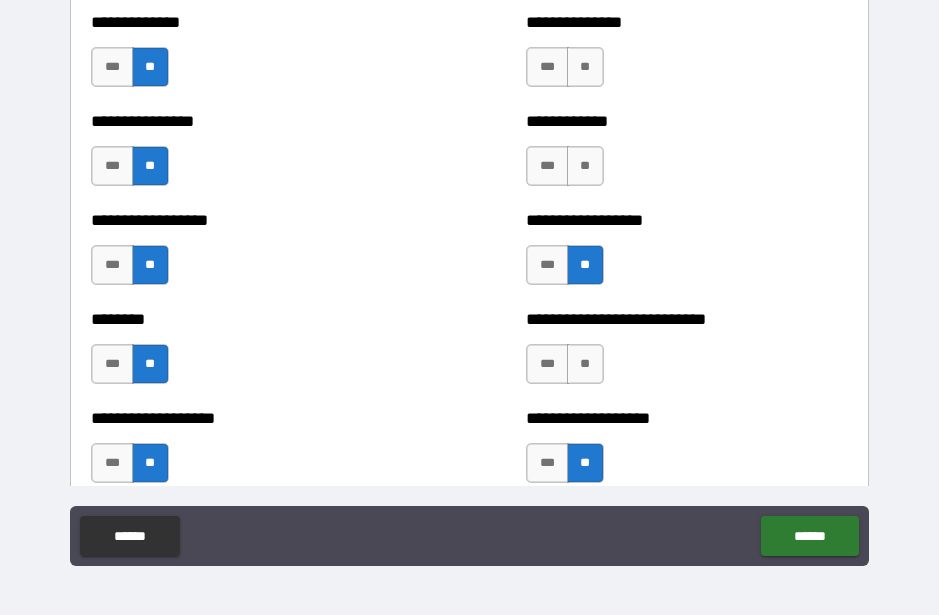 scroll, scrollTop: 4227, scrollLeft: 0, axis: vertical 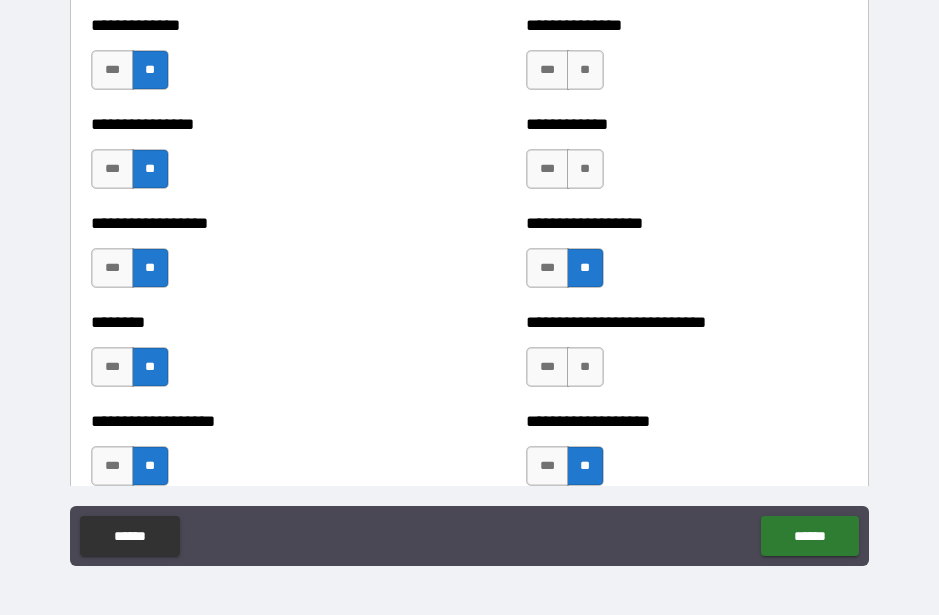 click on "**********" at bounding box center (686, 357) 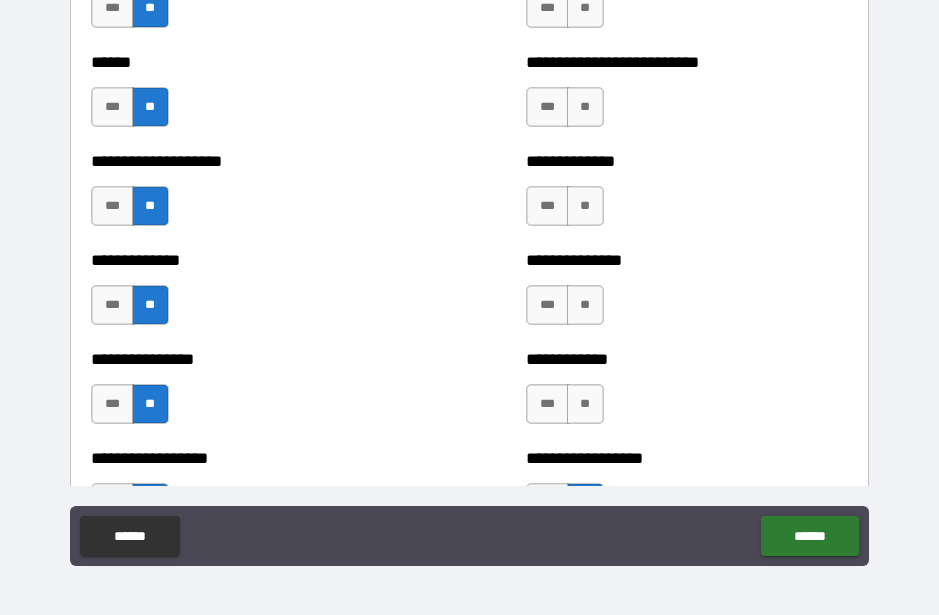 scroll, scrollTop: 4009, scrollLeft: 0, axis: vertical 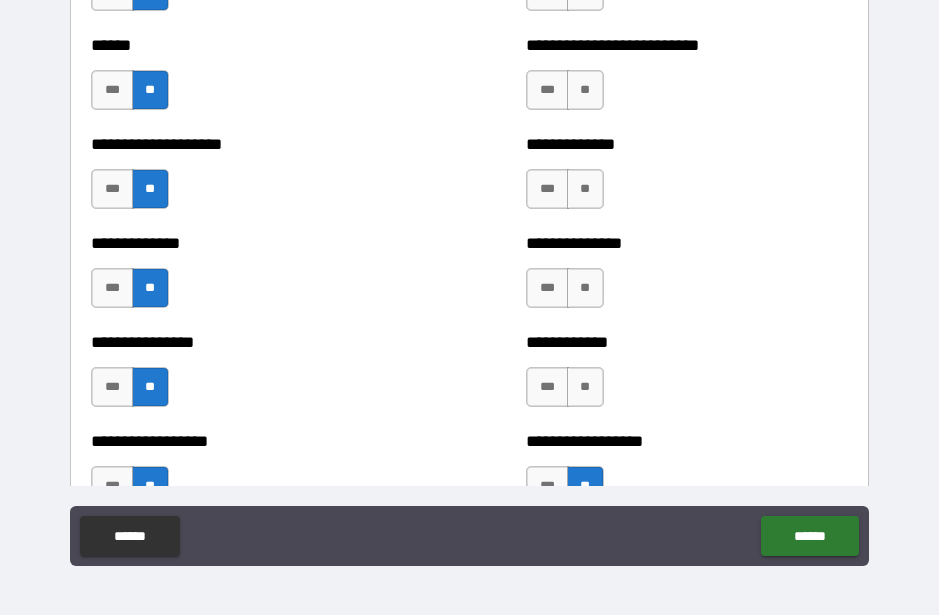 click on "**" at bounding box center [585, 387] 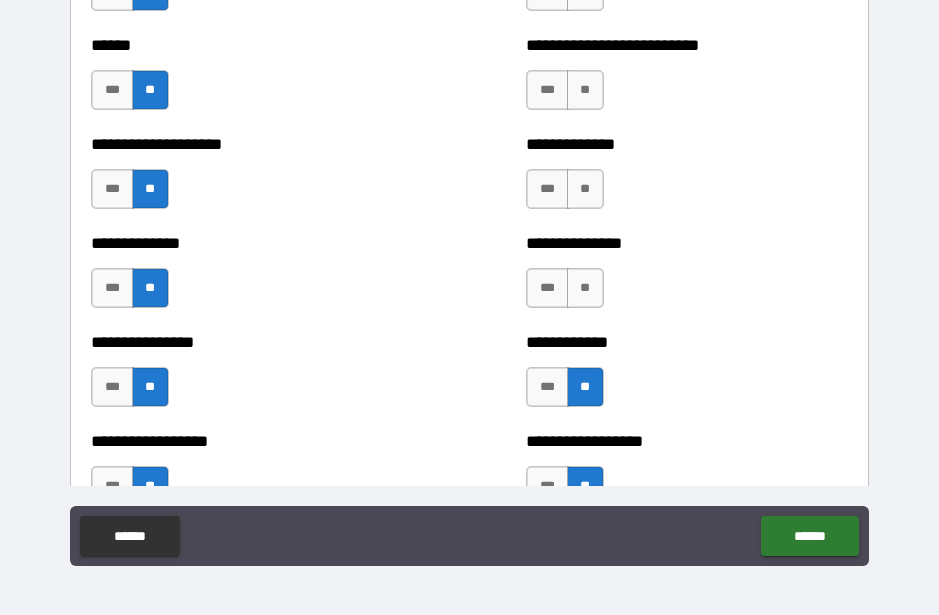 click on "**" at bounding box center [585, 288] 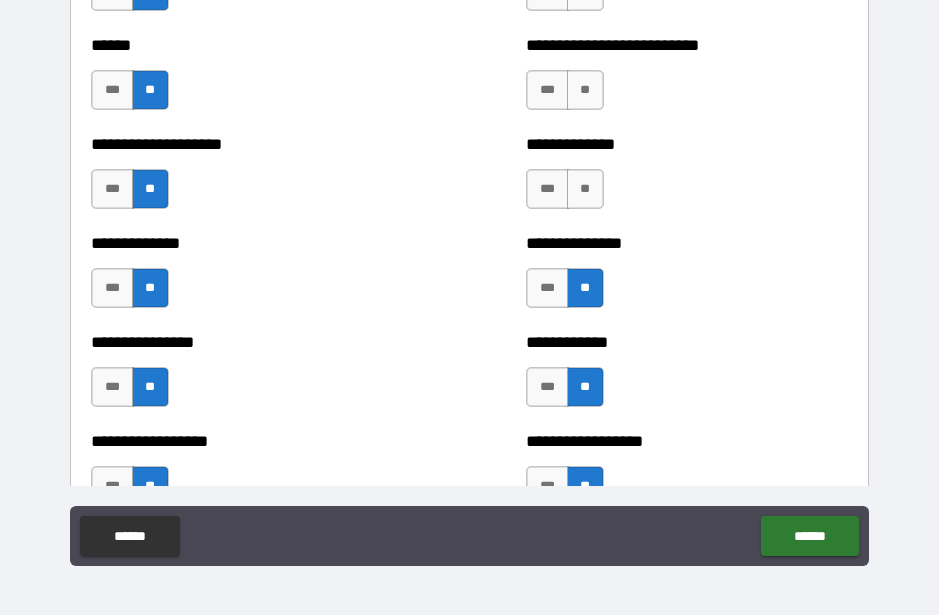 click on "**********" at bounding box center [686, 144] 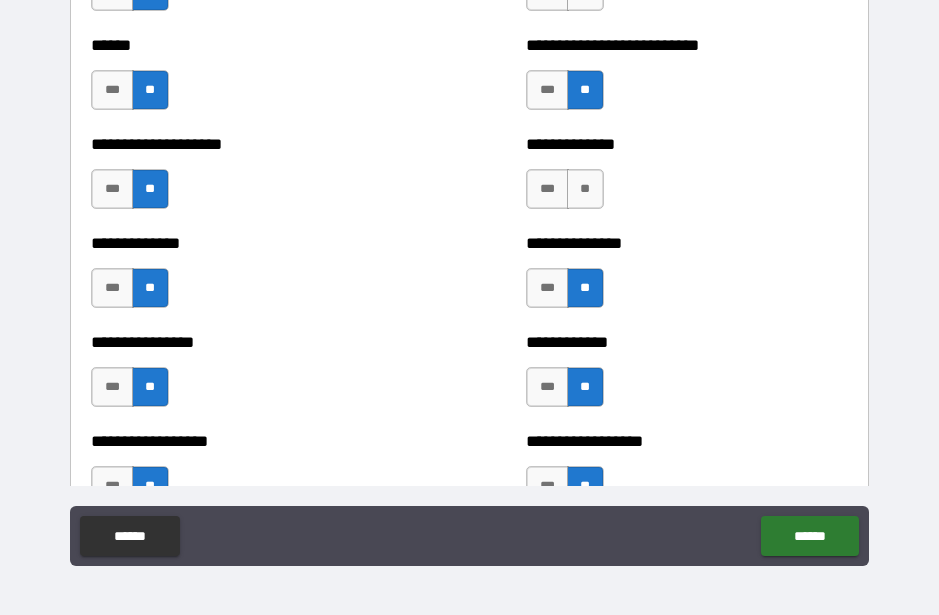 click on "**" at bounding box center (585, 189) 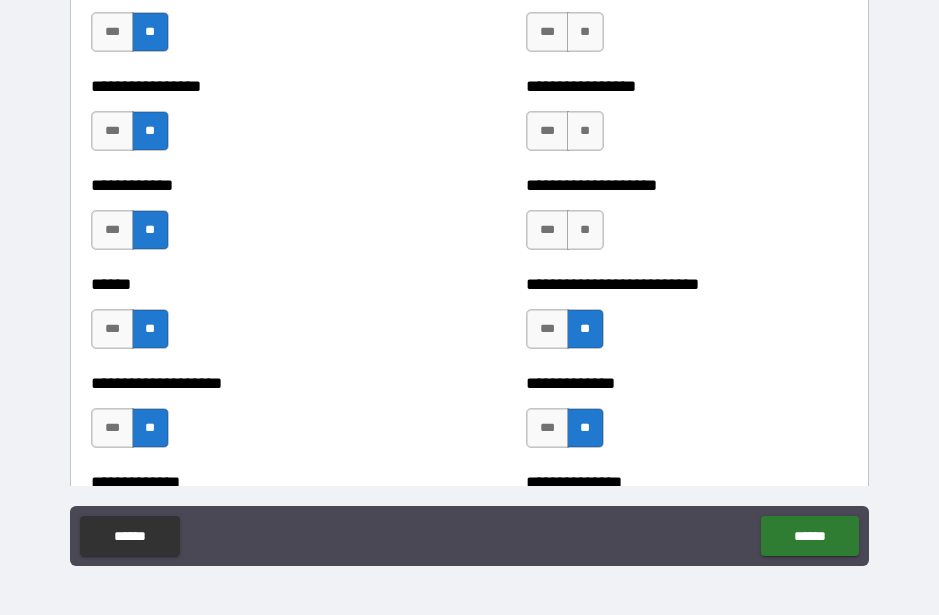 scroll, scrollTop: 3747, scrollLeft: 0, axis: vertical 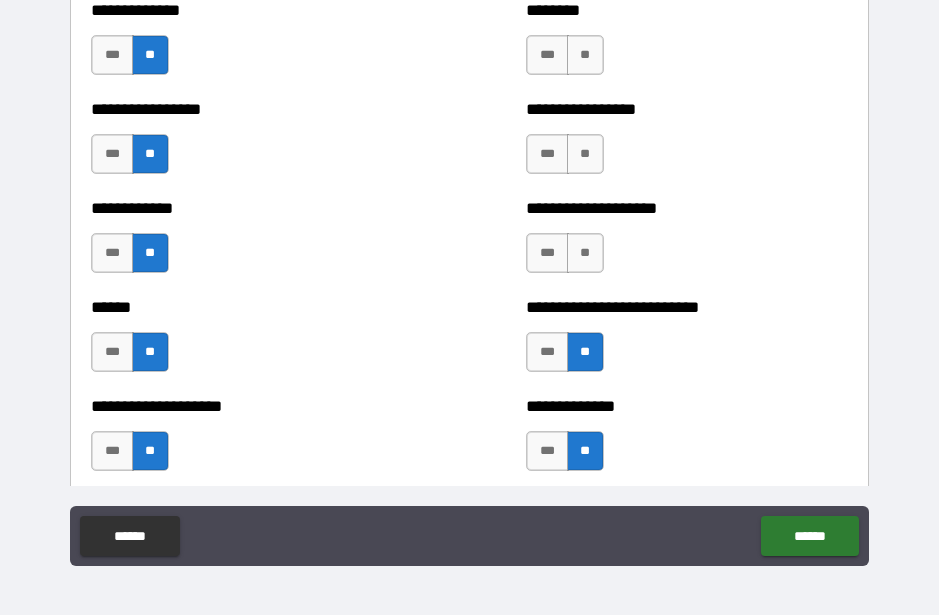 click on "**" at bounding box center (585, 253) 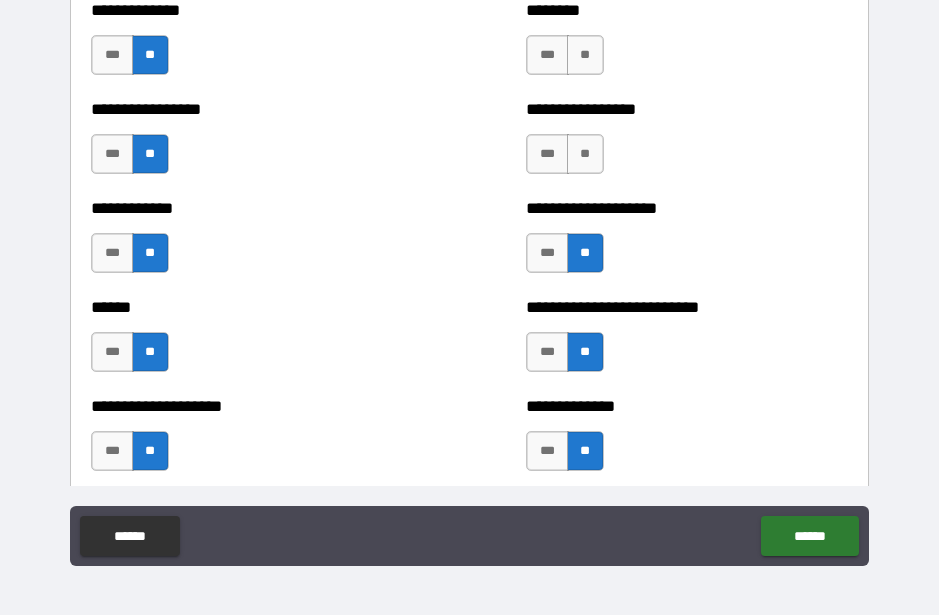 click on "**" at bounding box center (585, 154) 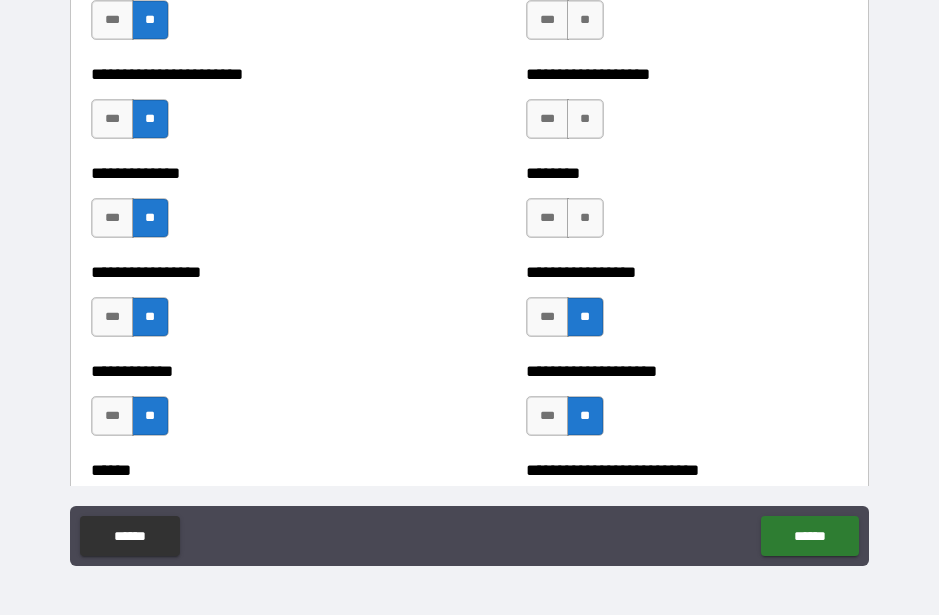 scroll, scrollTop: 3578, scrollLeft: 0, axis: vertical 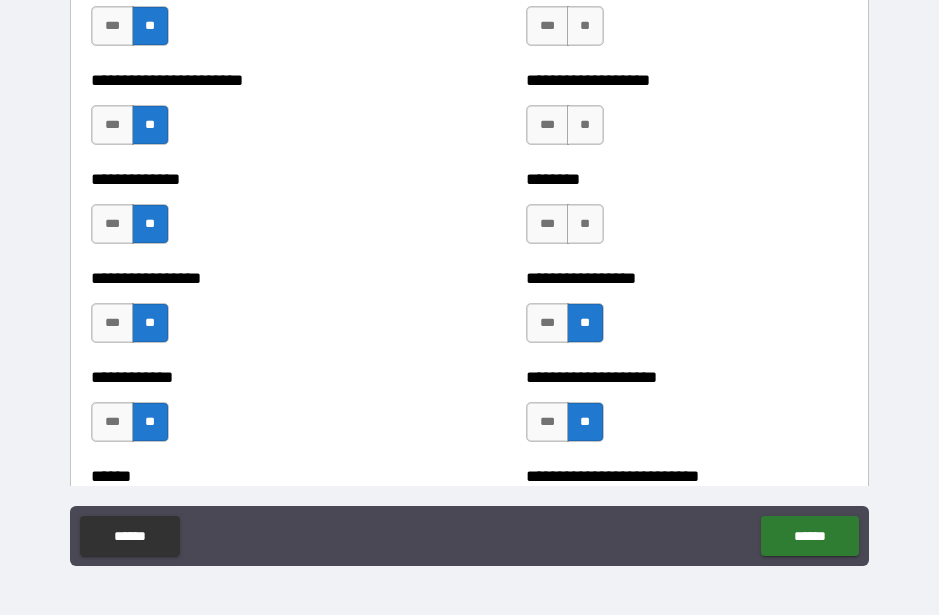 click on "**" at bounding box center [585, 224] 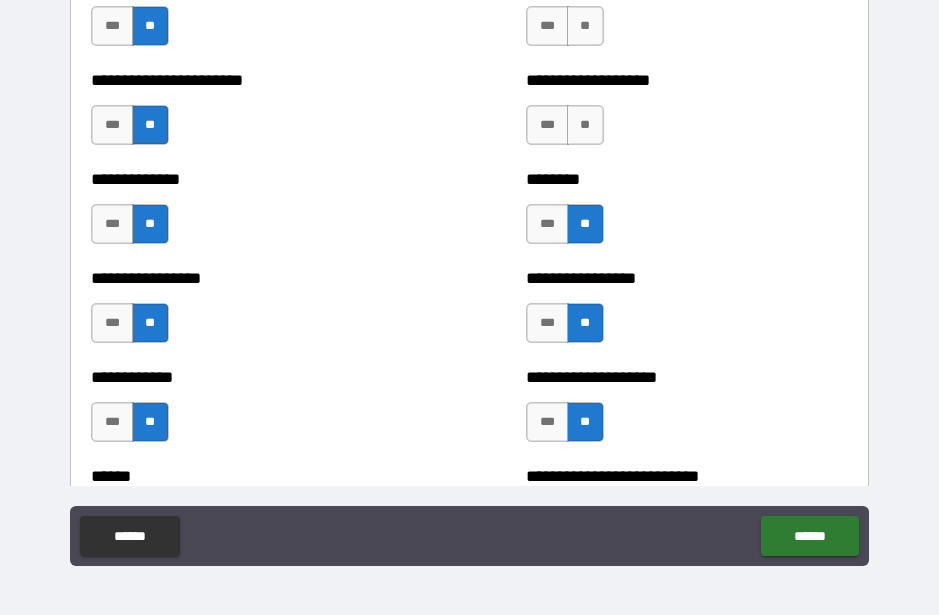 click on "**********" at bounding box center (686, 115) 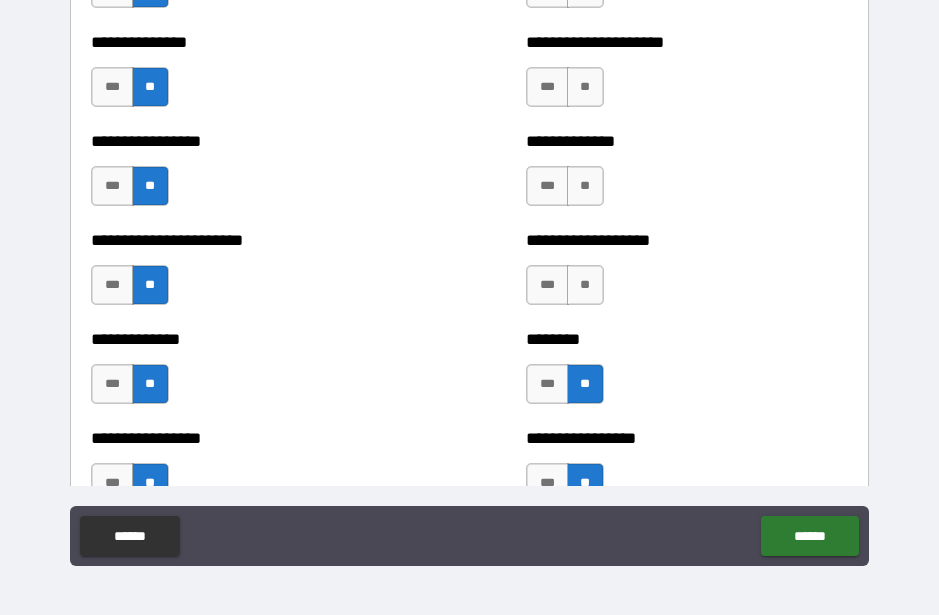 scroll, scrollTop: 3409, scrollLeft: 0, axis: vertical 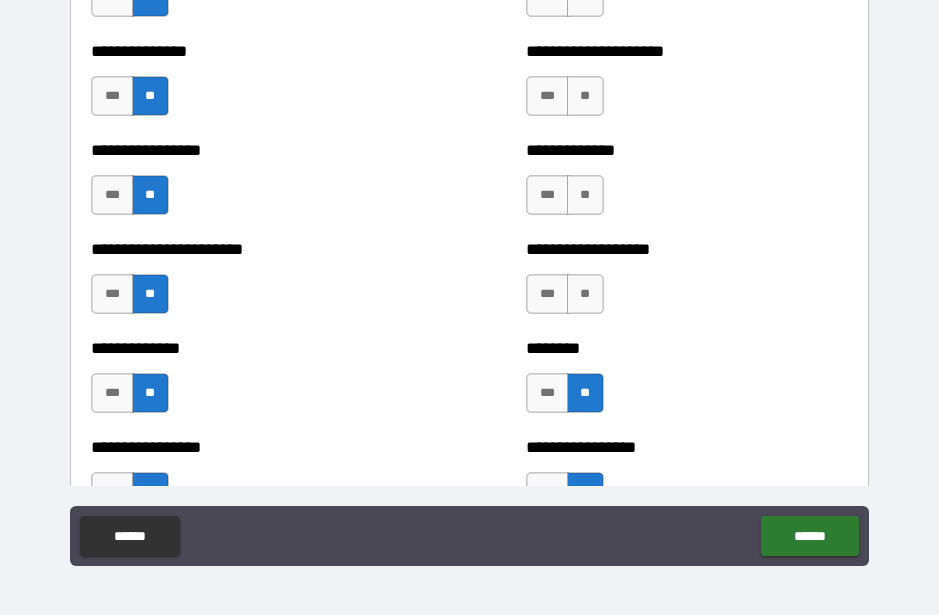 click on "**" at bounding box center [585, 294] 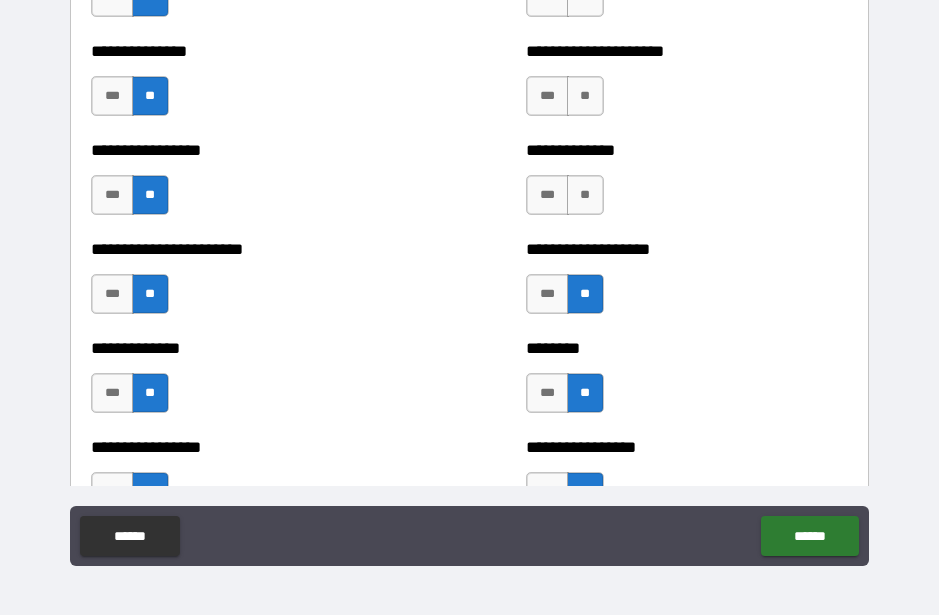click on "**" at bounding box center (585, 195) 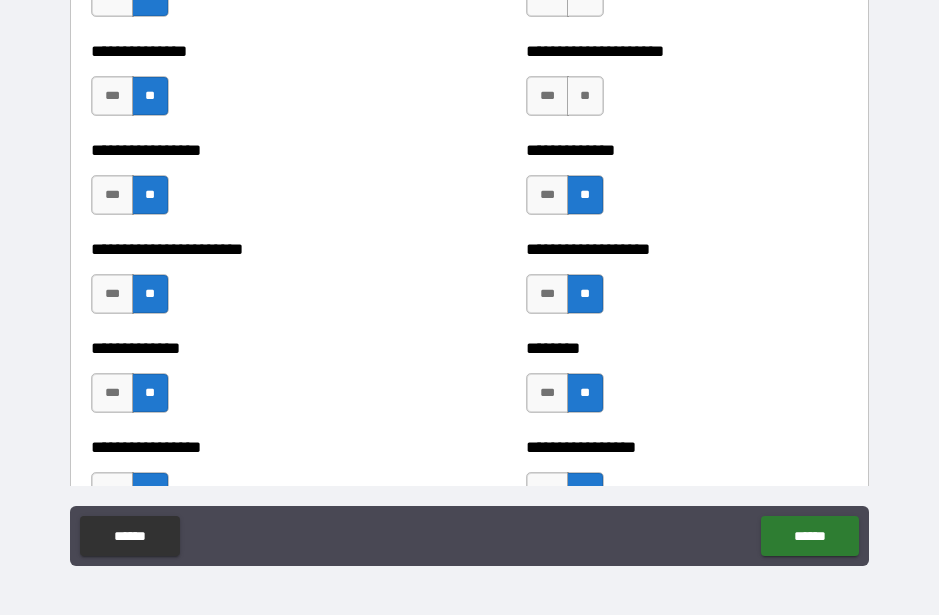 click on "**" at bounding box center [585, 96] 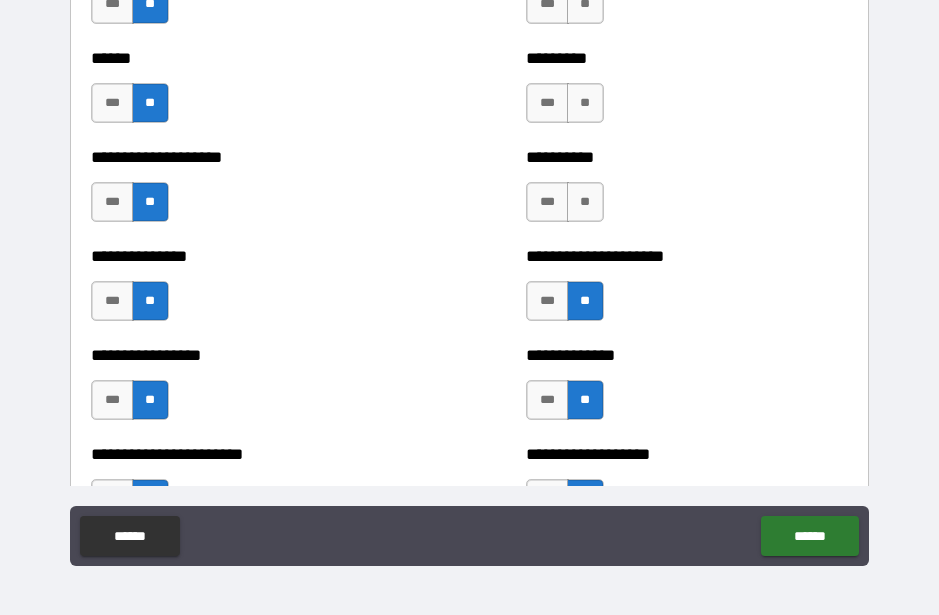 scroll, scrollTop: 3175, scrollLeft: 0, axis: vertical 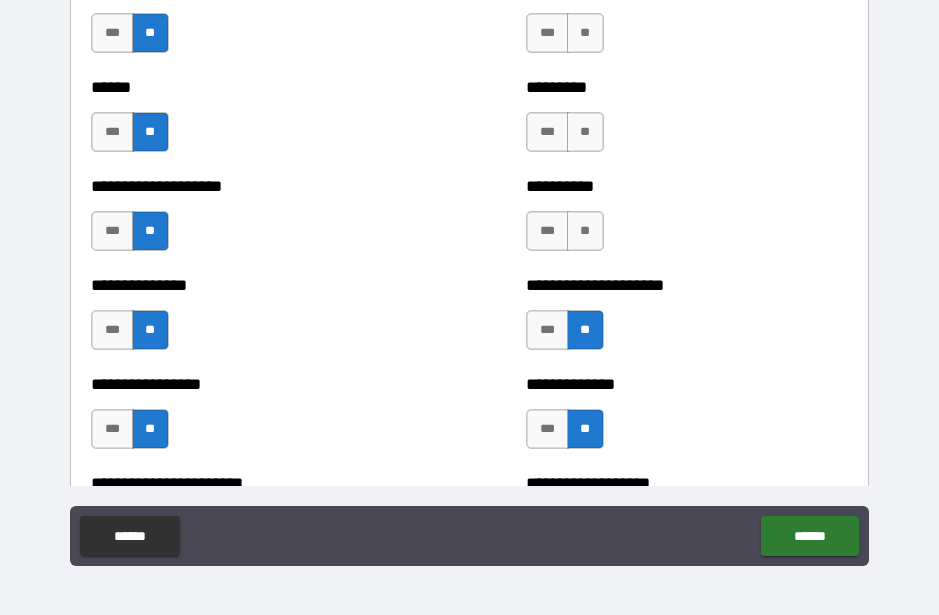 click on "**" at bounding box center [585, 231] 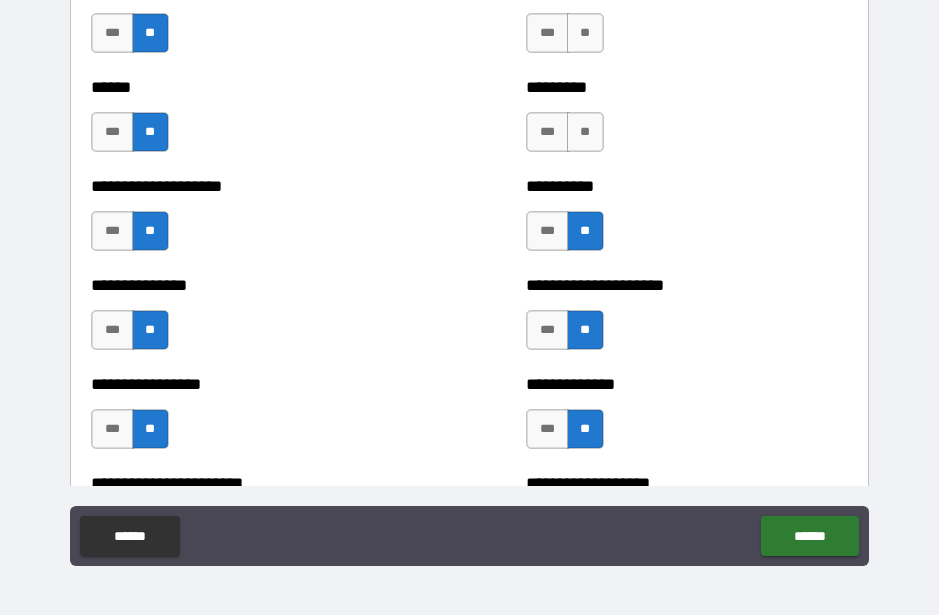 click on "**" at bounding box center (585, 132) 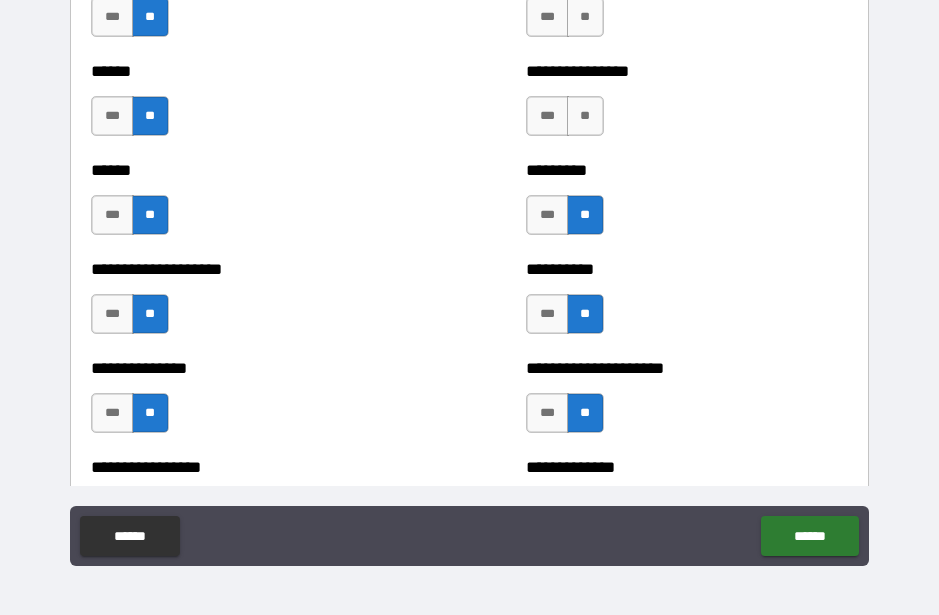 scroll, scrollTop: 2970, scrollLeft: 0, axis: vertical 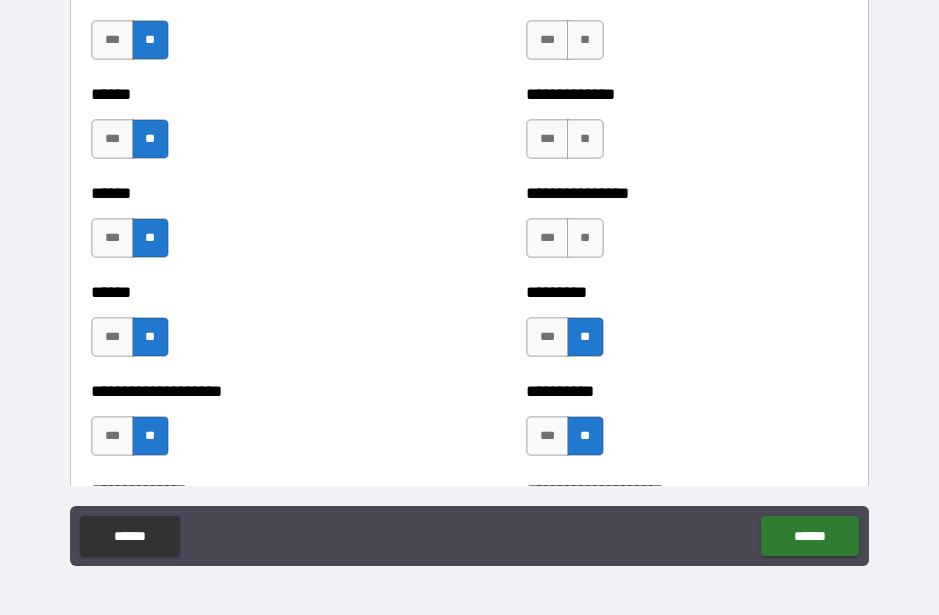 click on "**" at bounding box center [585, 238] 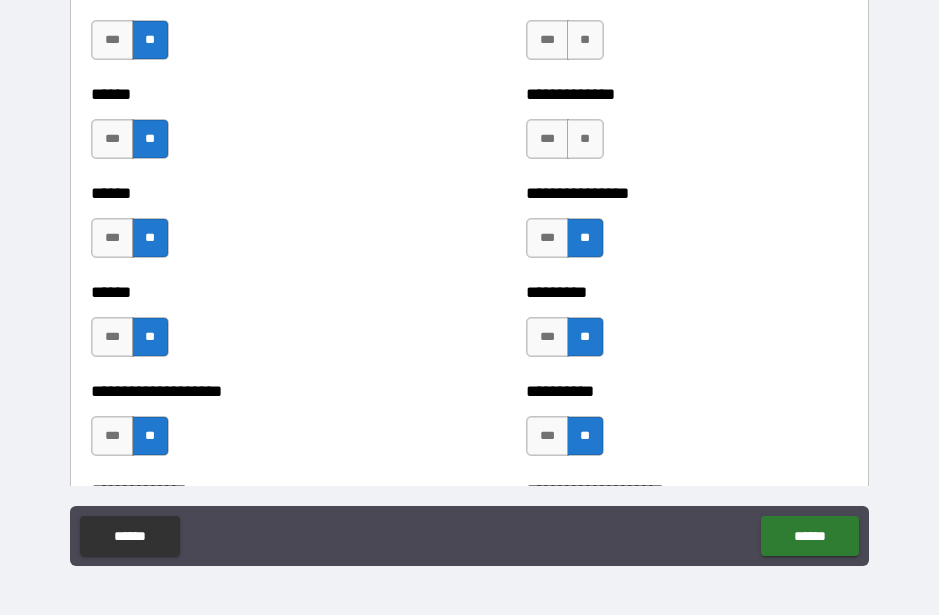 click on "**" at bounding box center (585, 139) 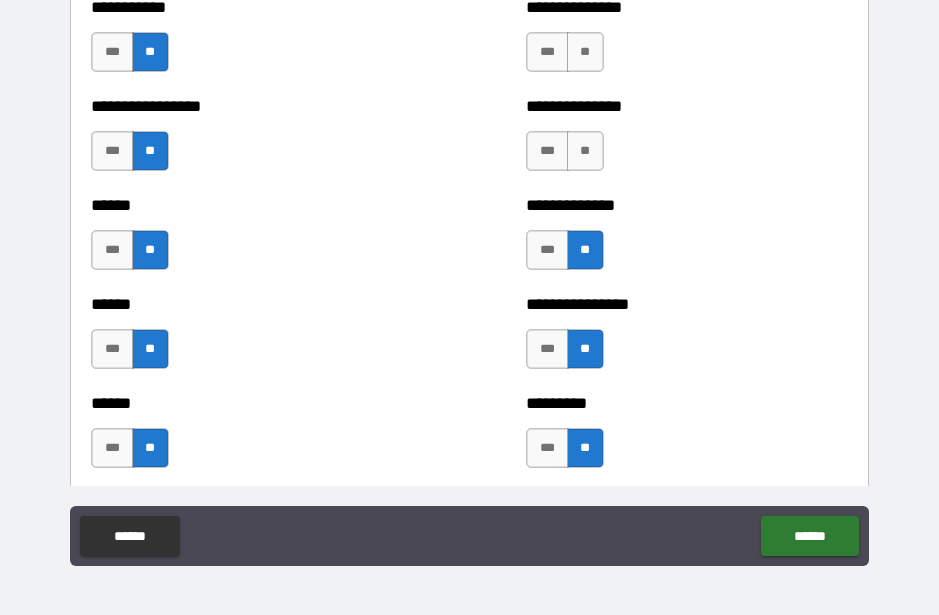 scroll, scrollTop: 2780, scrollLeft: 0, axis: vertical 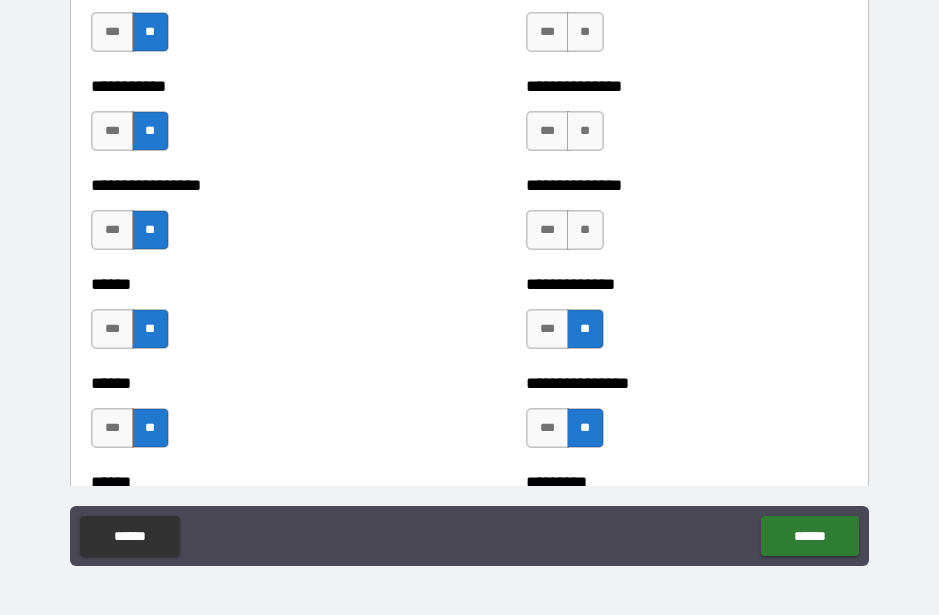 click on "**" at bounding box center (585, 230) 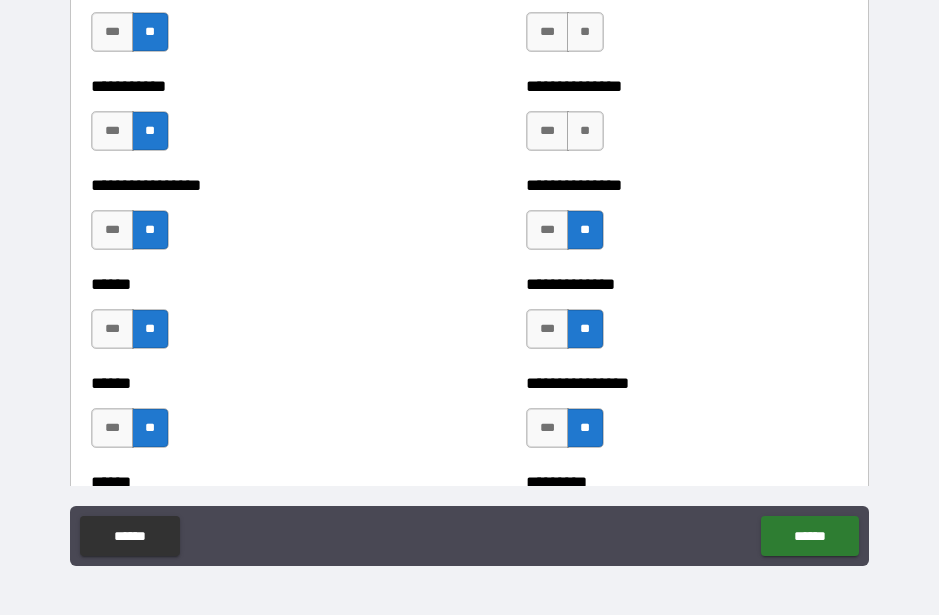click on "**" at bounding box center [585, 131] 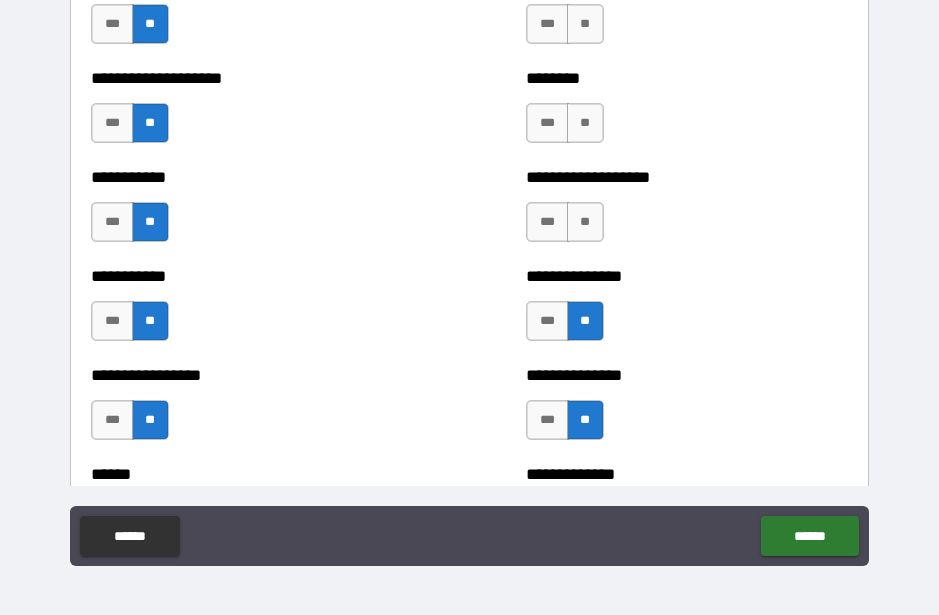 scroll, scrollTop: 2587, scrollLeft: 0, axis: vertical 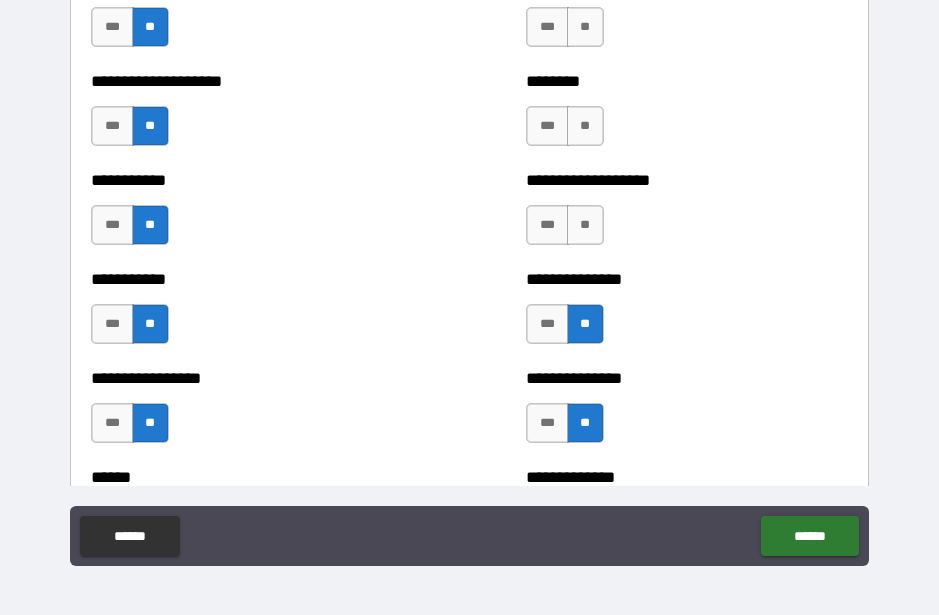 click on "**" at bounding box center (585, 225) 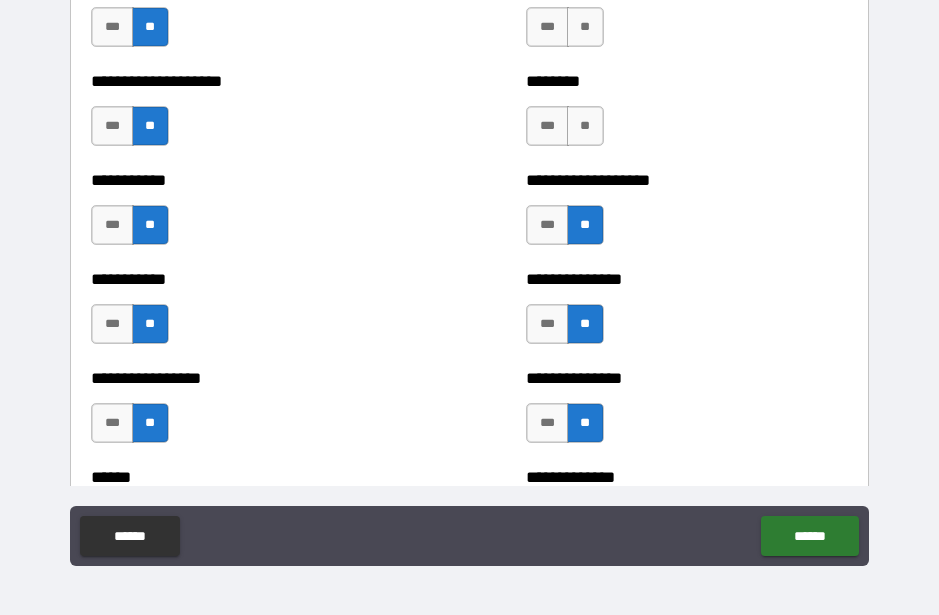 click on "**" at bounding box center (585, 126) 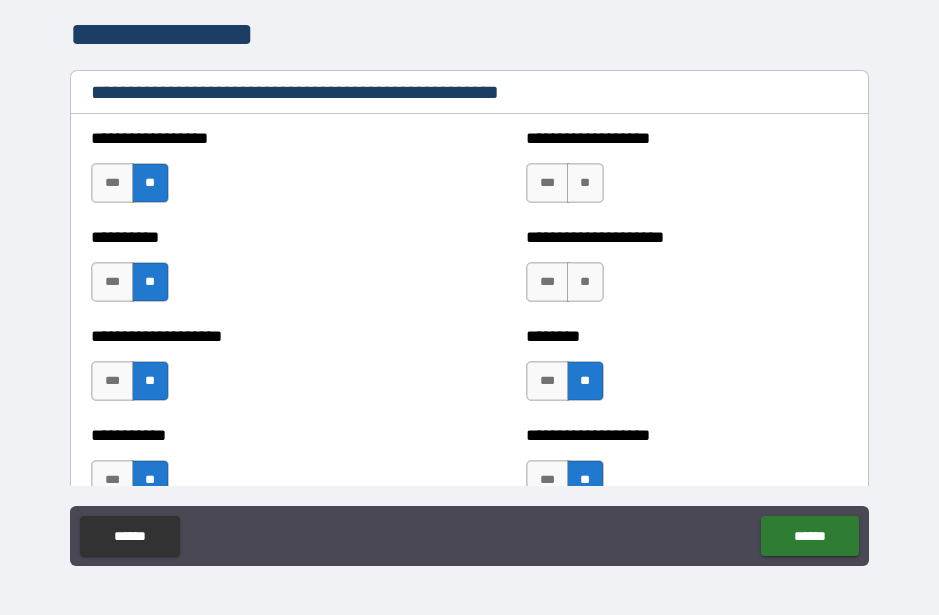 scroll, scrollTop: 2327, scrollLeft: 0, axis: vertical 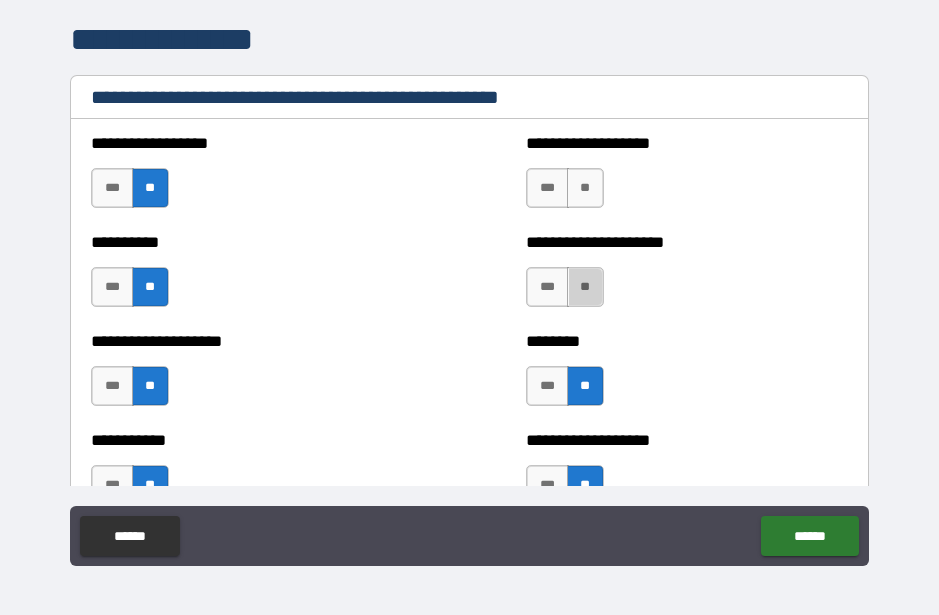 click on "**" at bounding box center (585, 287) 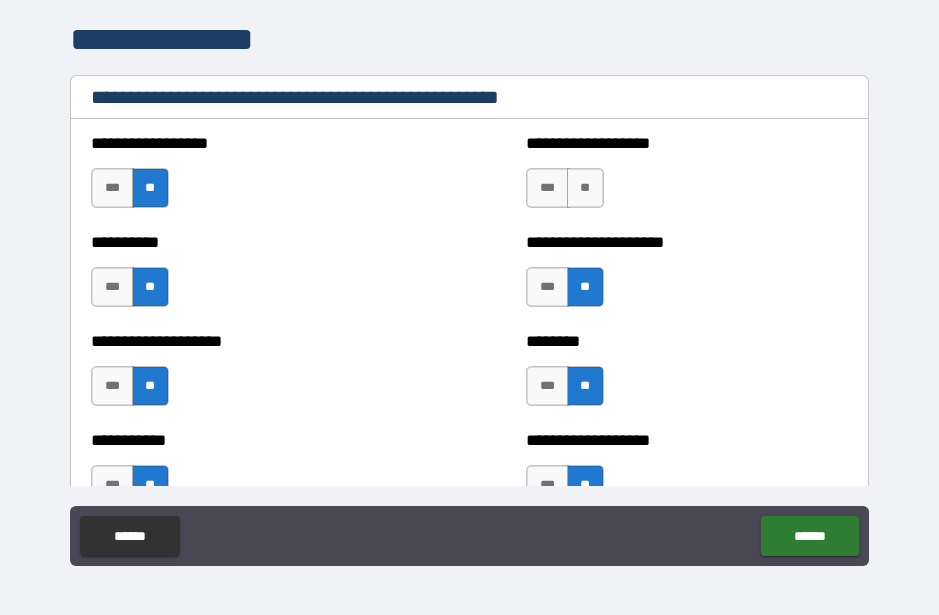 click on "**" at bounding box center (585, 188) 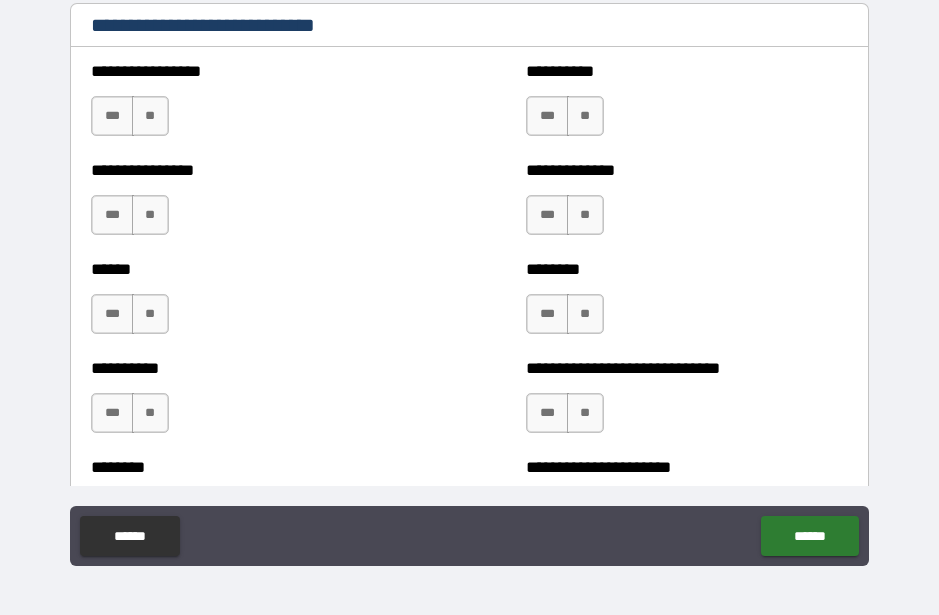 scroll, scrollTop: 6693, scrollLeft: 0, axis: vertical 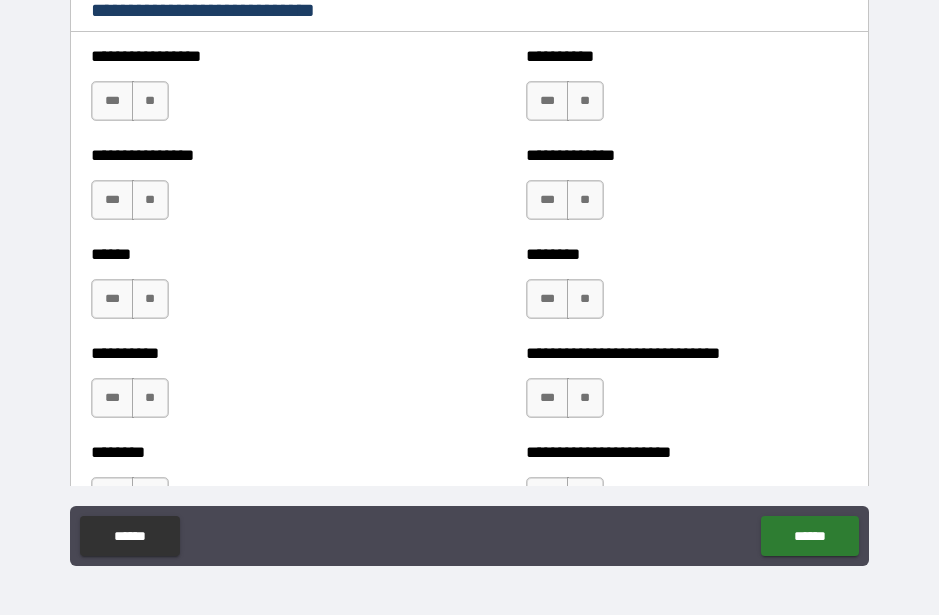 click on "**" at bounding box center [150, 101] 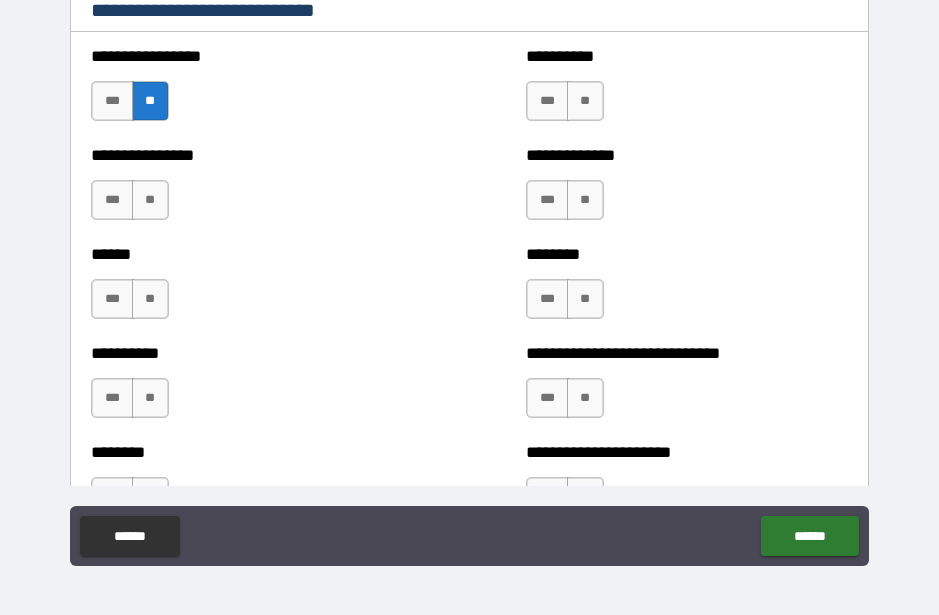 click on "**" at bounding box center [150, 200] 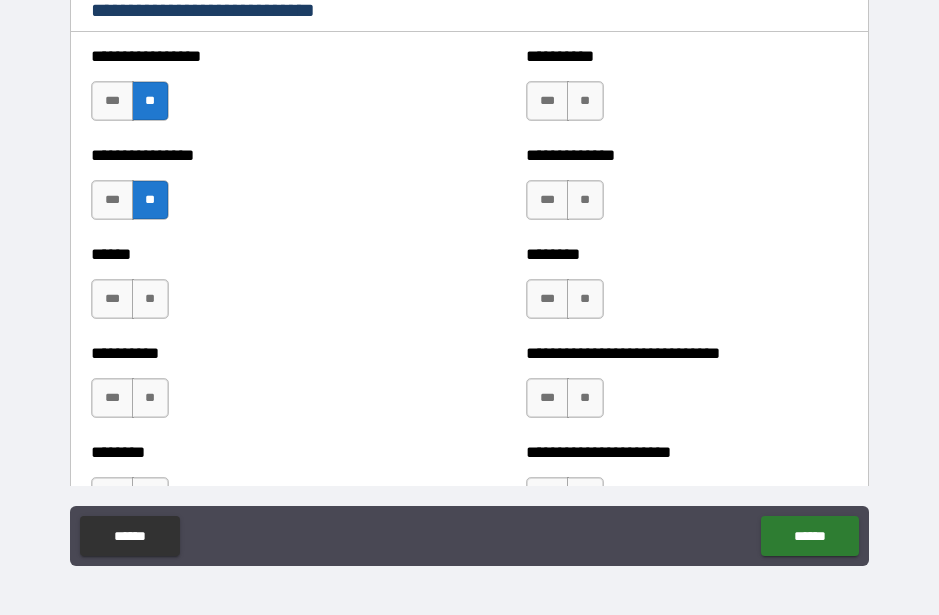 click on "**" at bounding box center (150, 299) 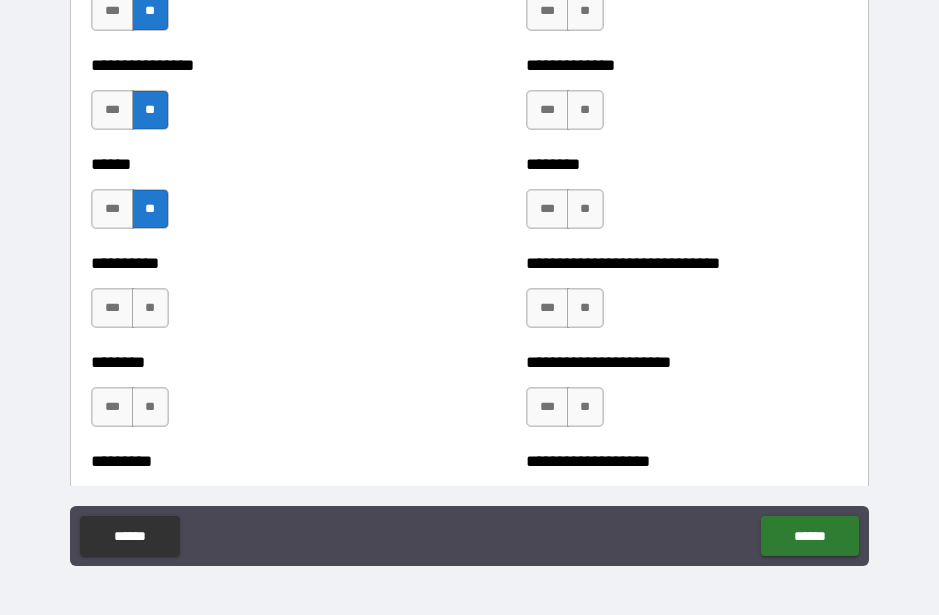 scroll, scrollTop: 6788, scrollLeft: 0, axis: vertical 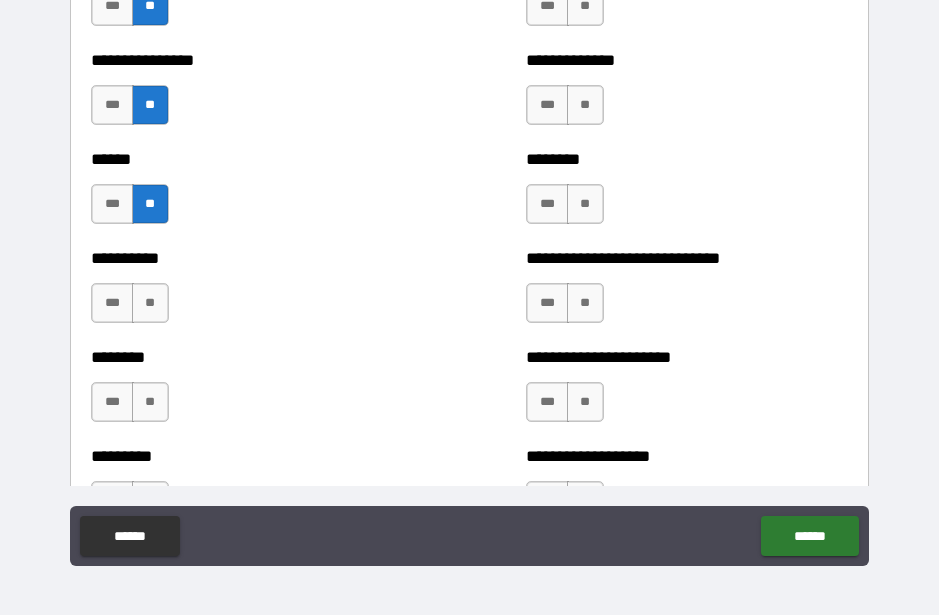 click on "**" at bounding box center [150, 303] 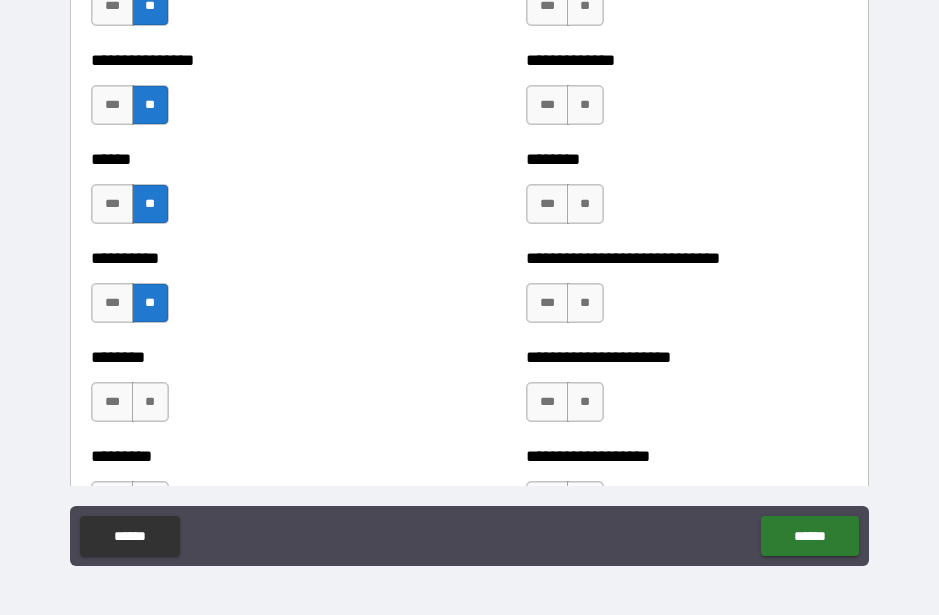 click on "**" at bounding box center [150, 402] 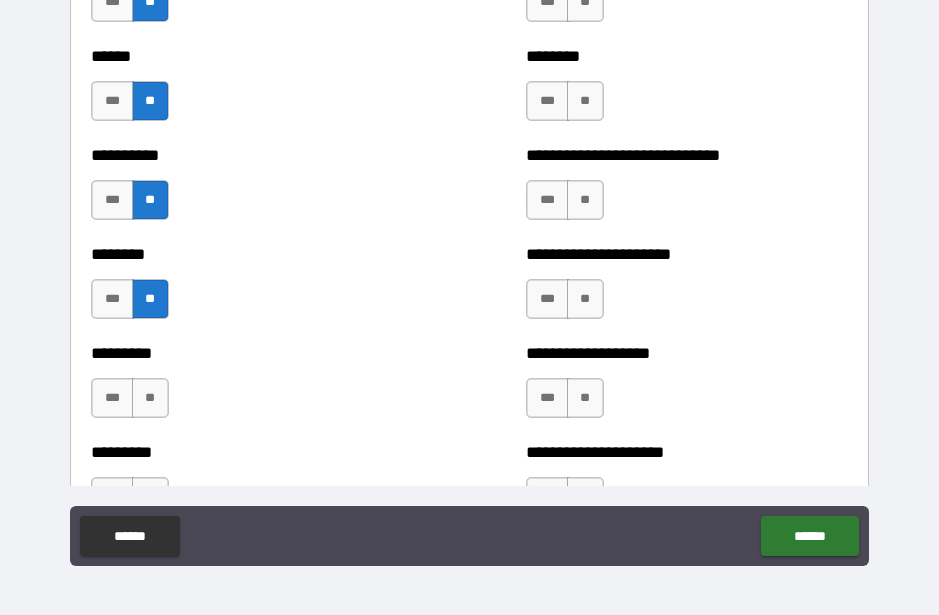 click on "**" at bounding box center [150, 398] 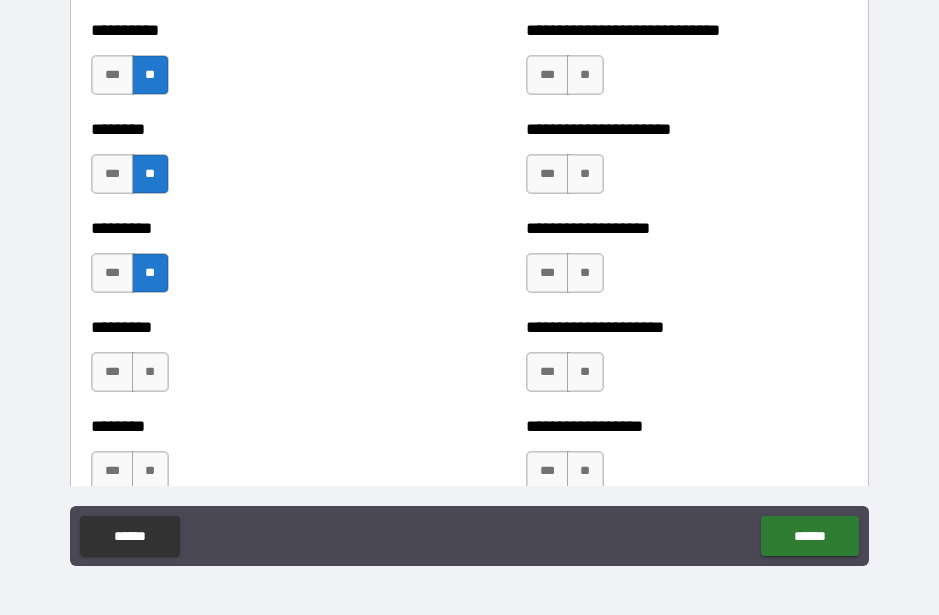 click on "**" at bounding box center [150, 372] 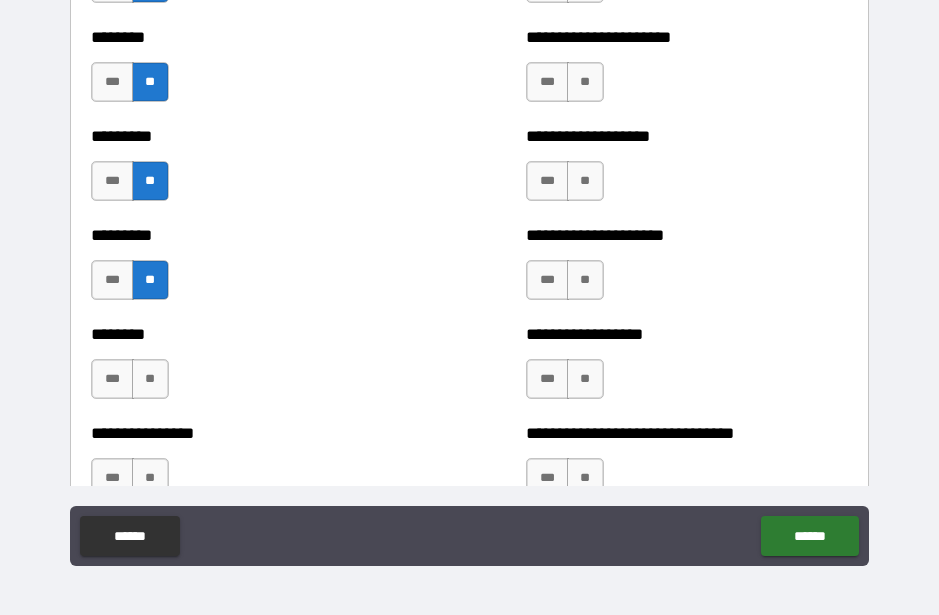 click on "**" at bounding box center [150, 379] 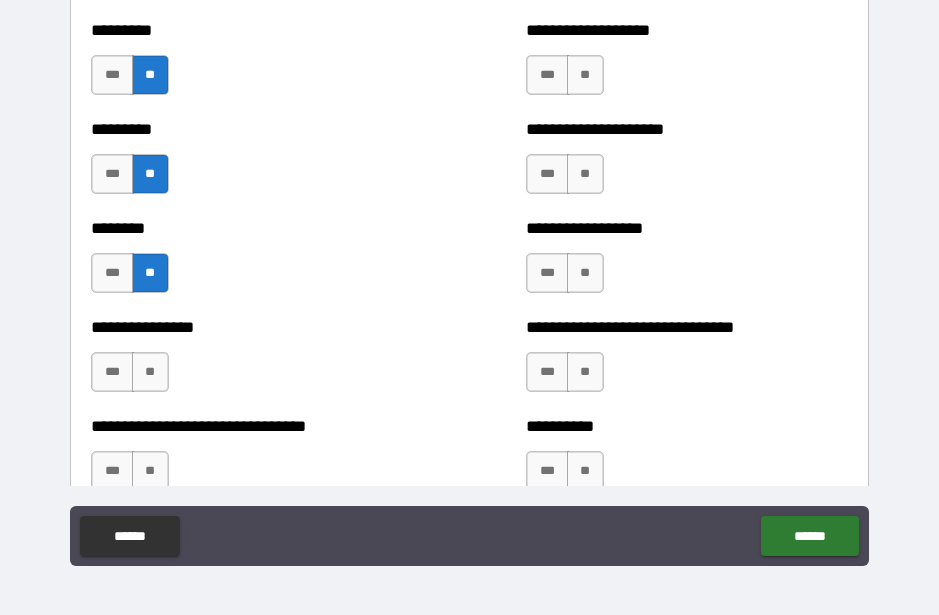 click on "**" at bounding box center [150, 372] 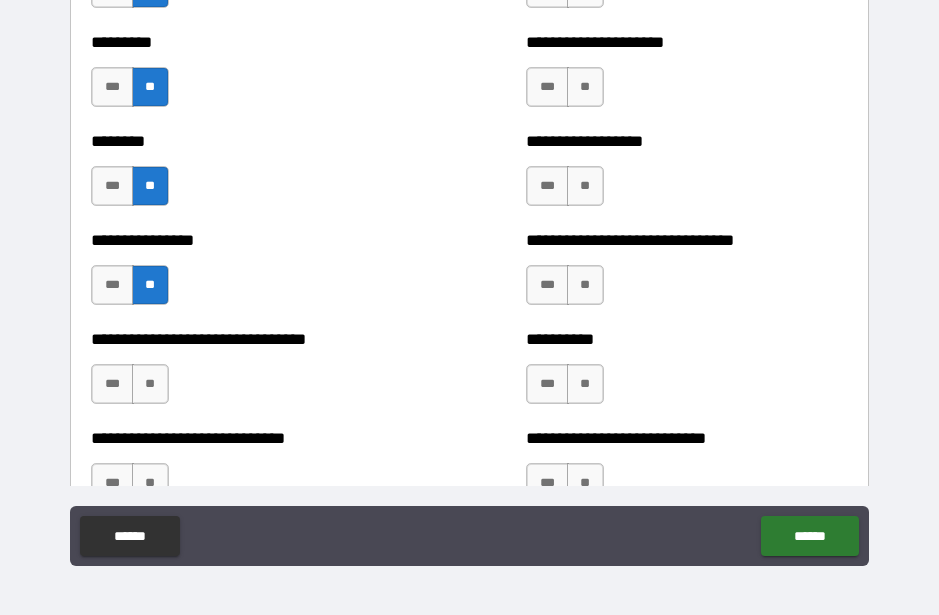click on "**" at bounding box center [150, 384] 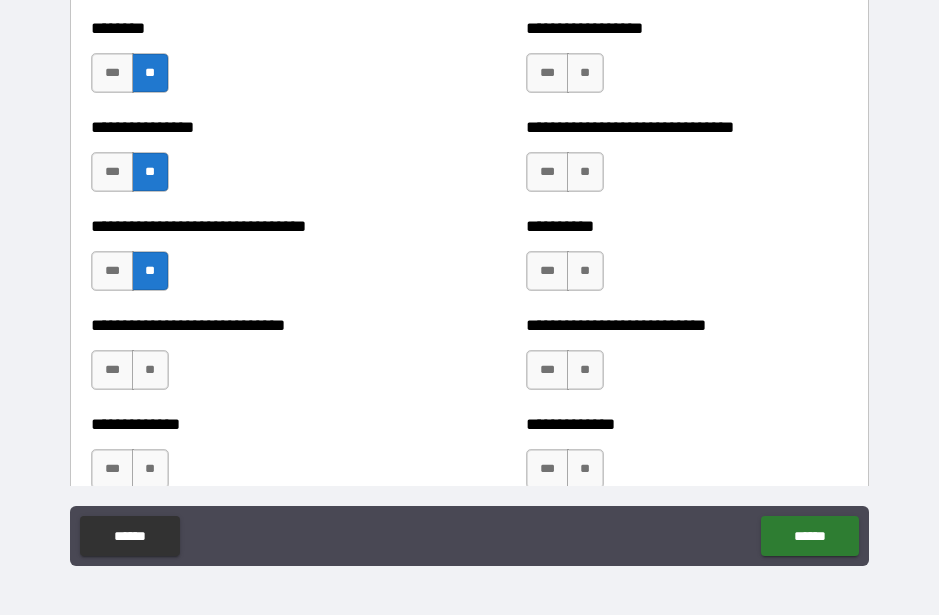 scroll, scrollTop: 7445, scrollLeft: 0, axis: vertical 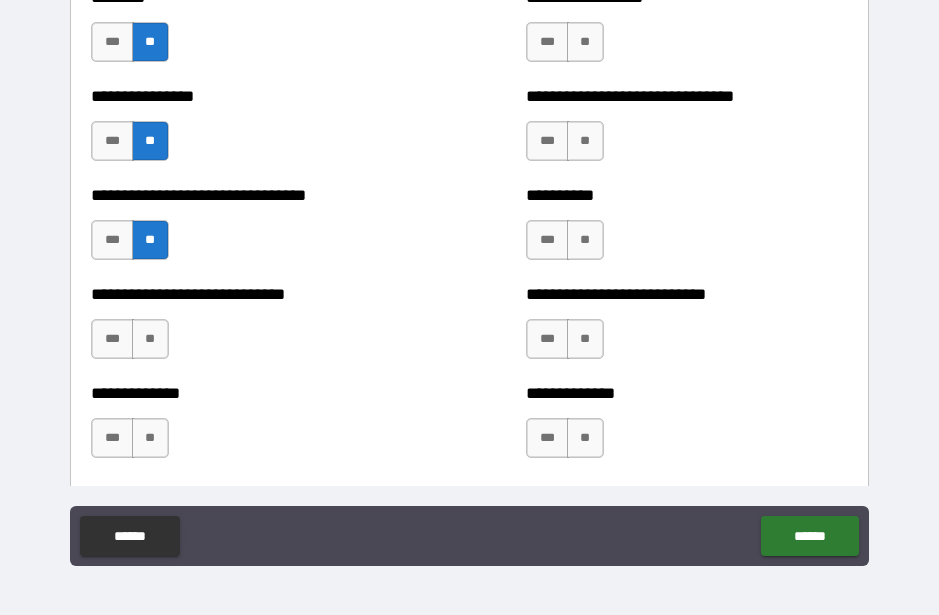 click on "**" at bounding box center (150, 339) 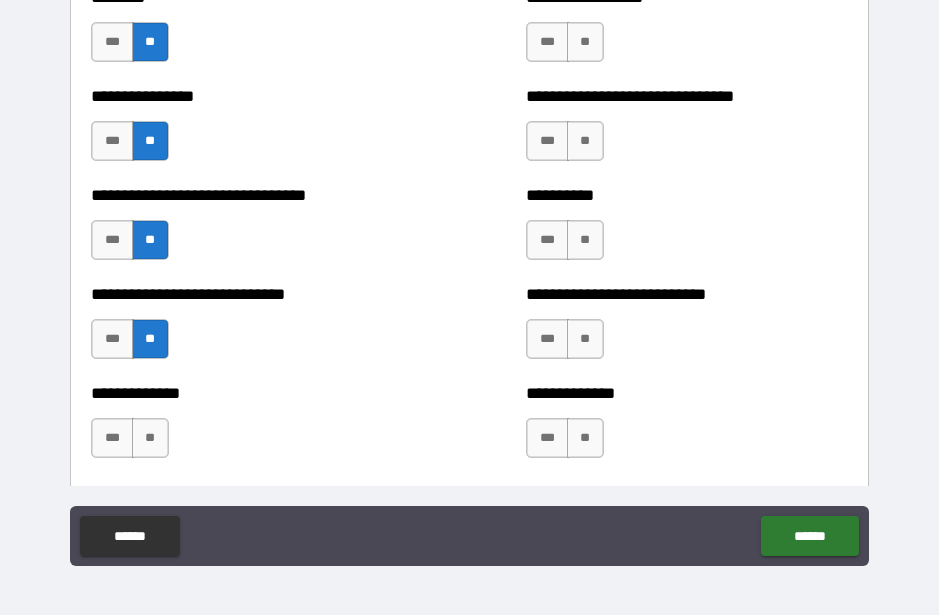 click on "**" at bounding box center [150, 438] 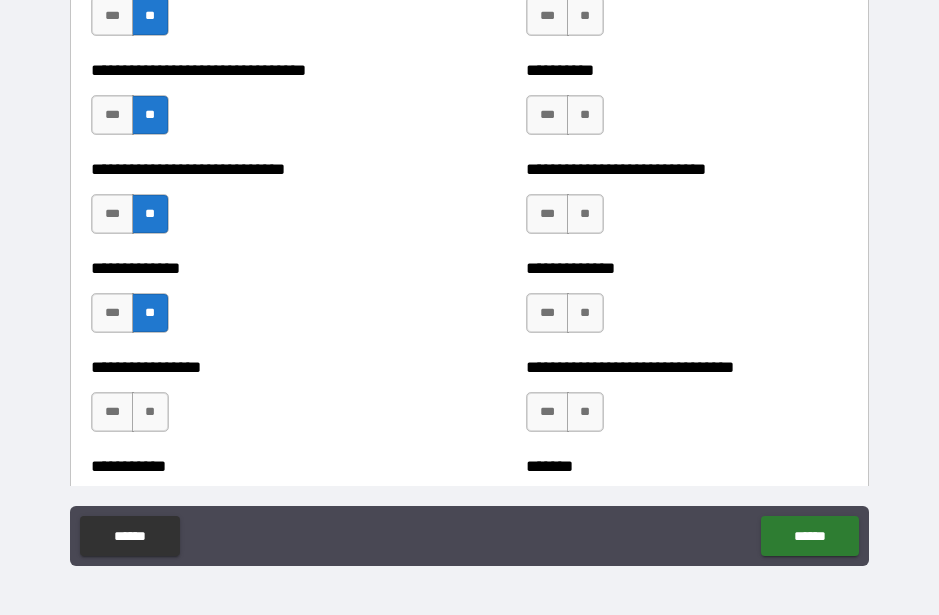 click on "**" at bounding box center (150, 412) 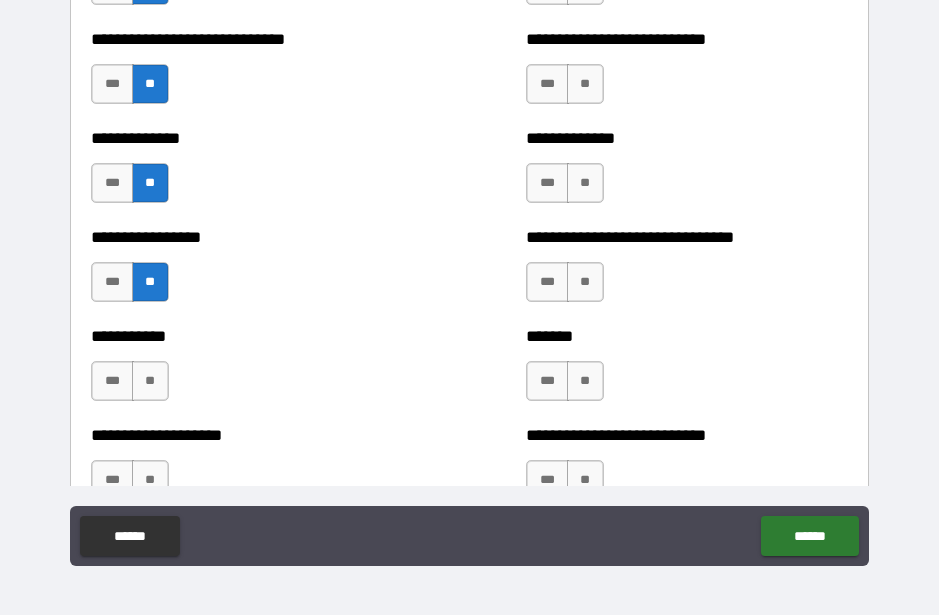 click on "**" at bounding box center (150, 381) 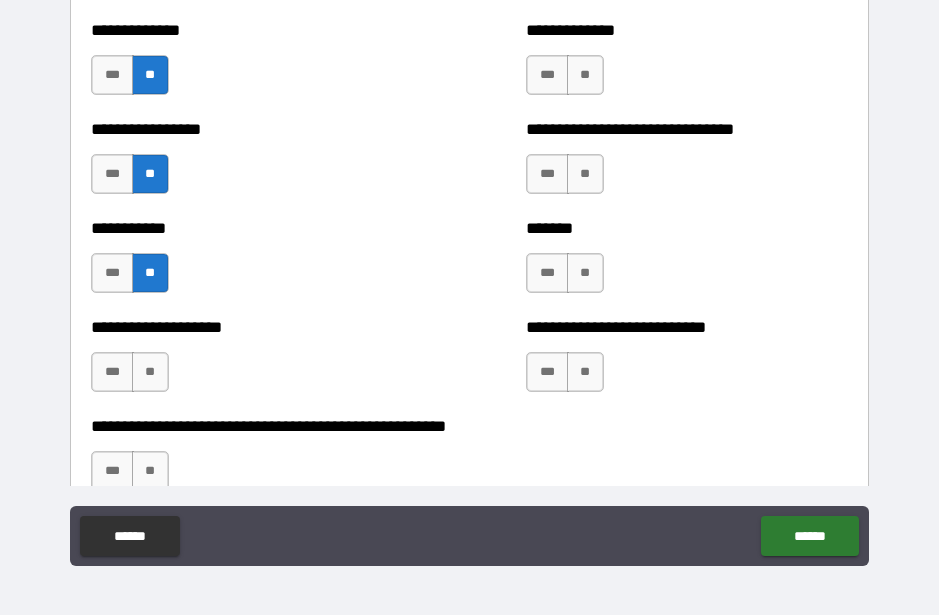click on "**" at bounding box center [150, 372] 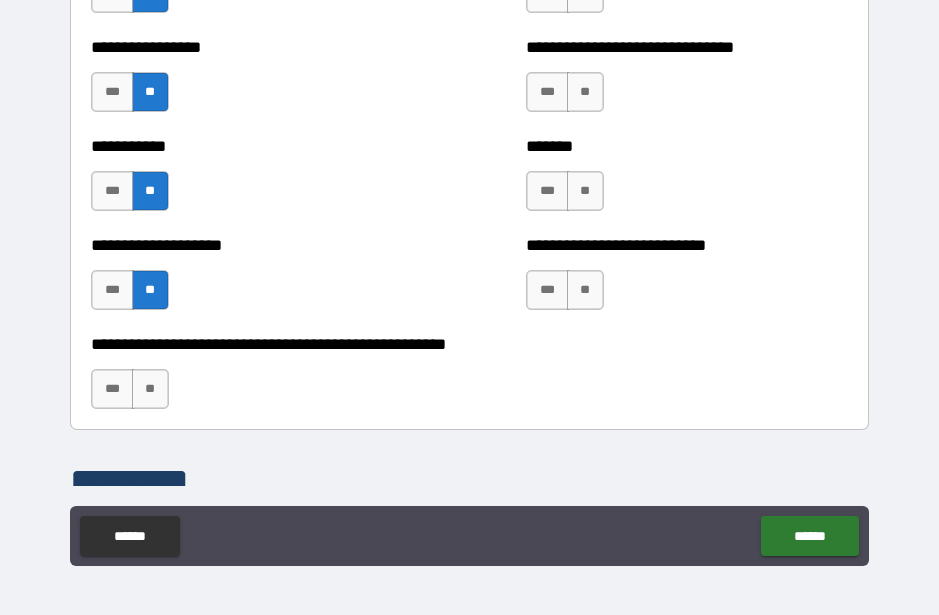 scroll, scrollTop: 7913, scrollLeft: 0, axis: vertical 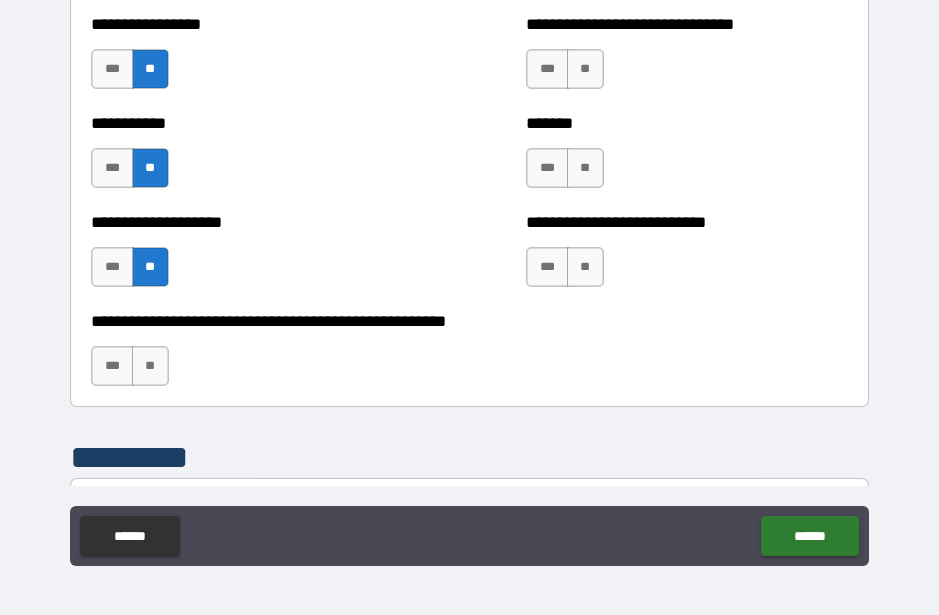 click on "**" at bounding box center (150, 366) 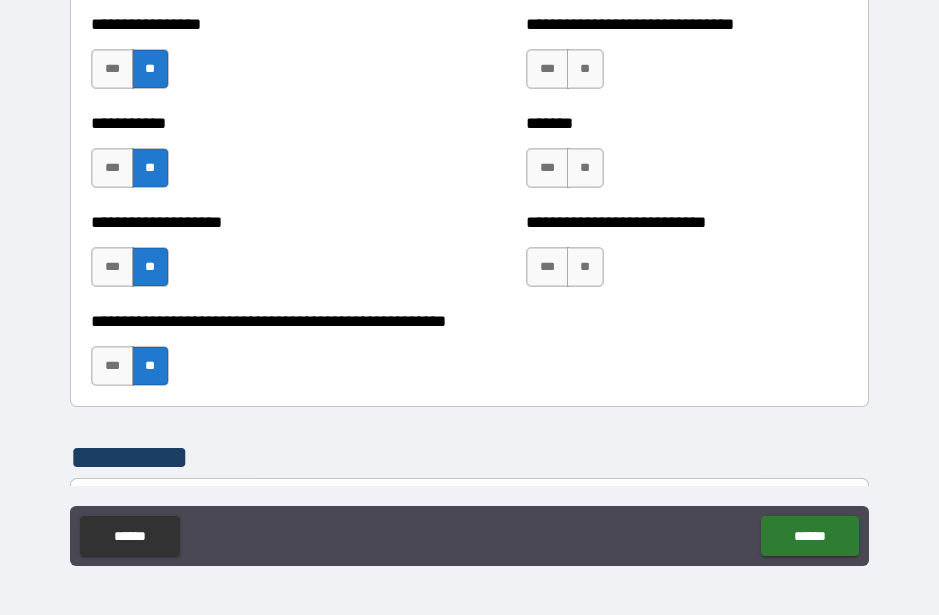 click on "**" at bounding box center (585, 267) 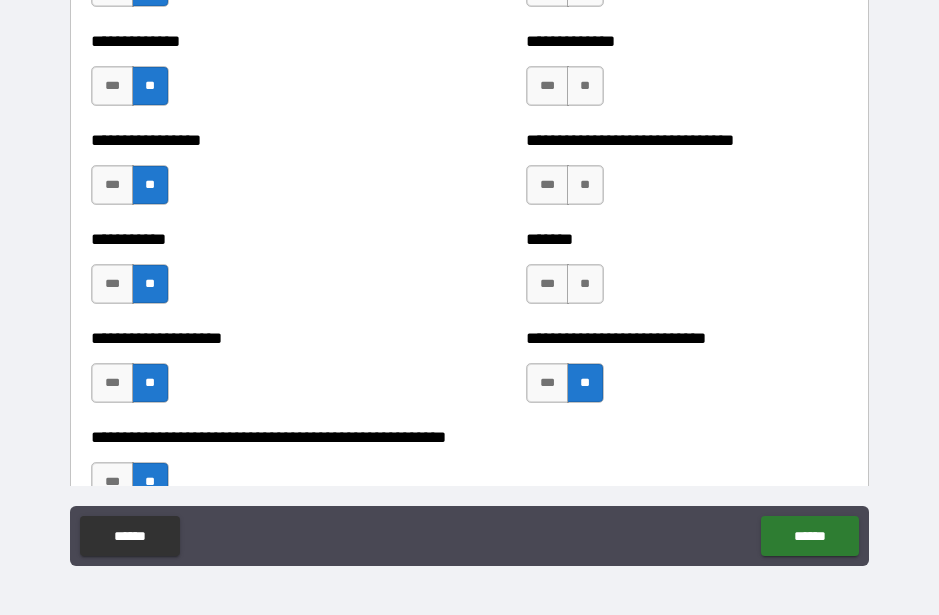 scroll, scrollTop: 7798, scrollLeft: 0, axis: vertical 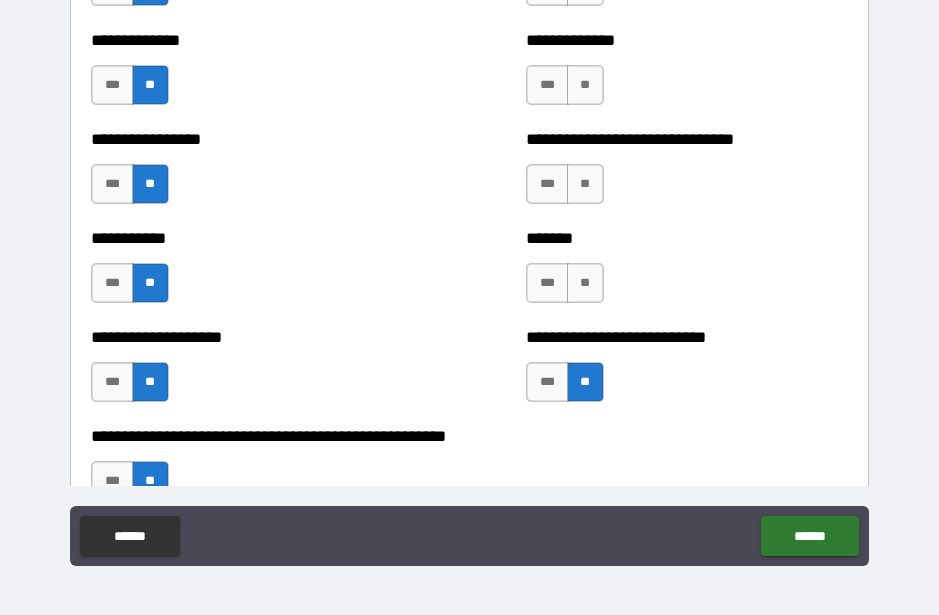 click on "***" at bounding box center [547, 382] 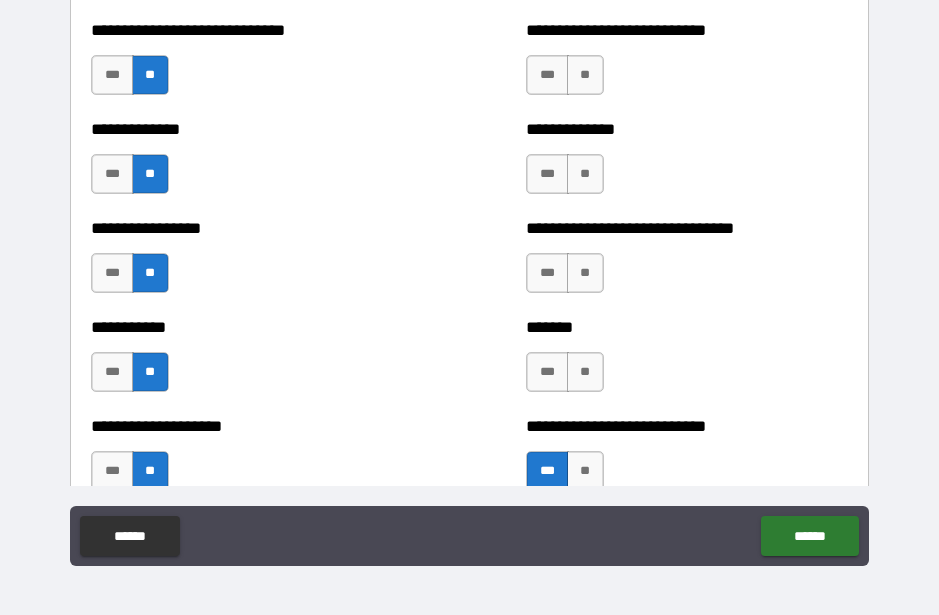 scroll, scrollTop: 7707, scrollLeft: 0, axis: vertical 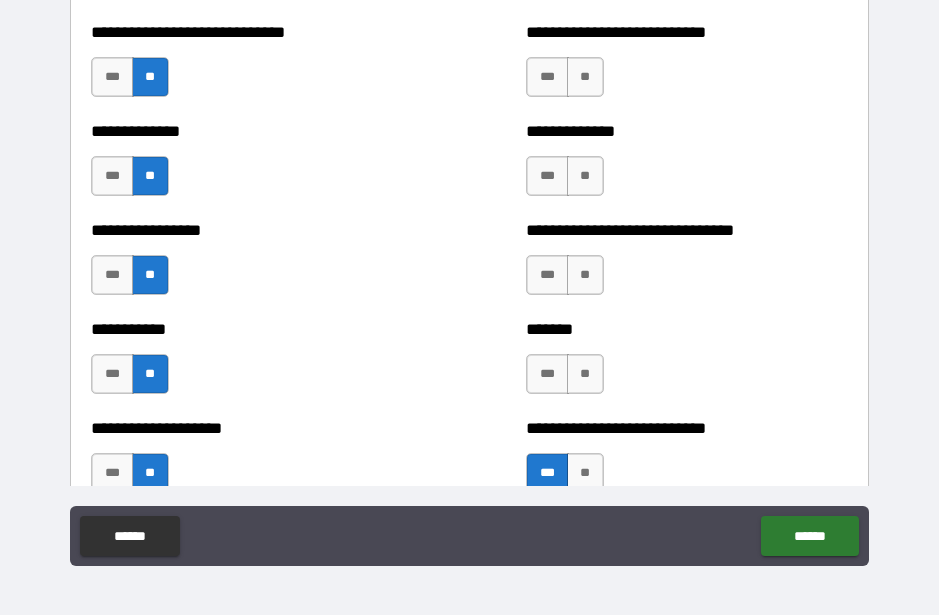 click on "**" at bounding box center (585, 374) 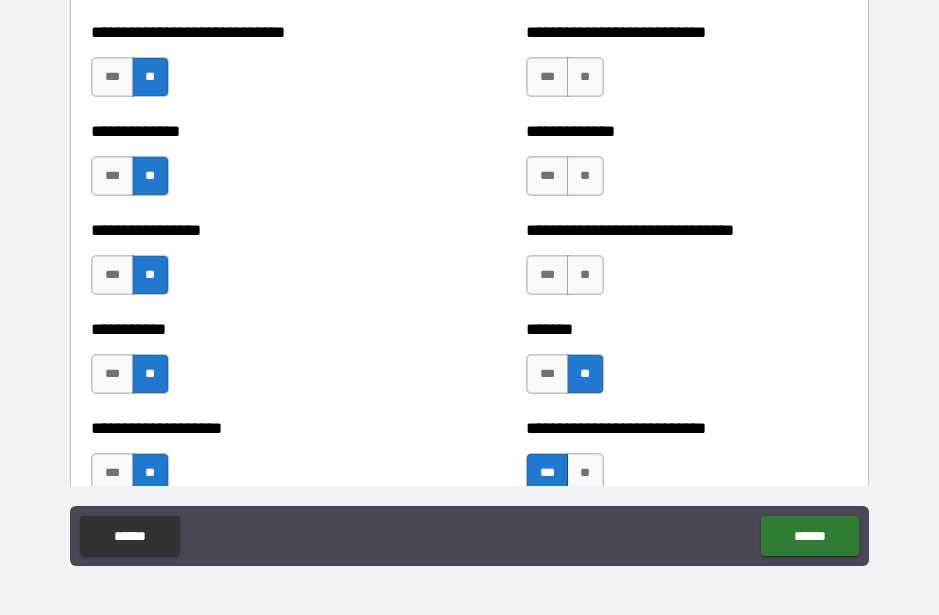 click on "**" at bounding box center (585, 275) 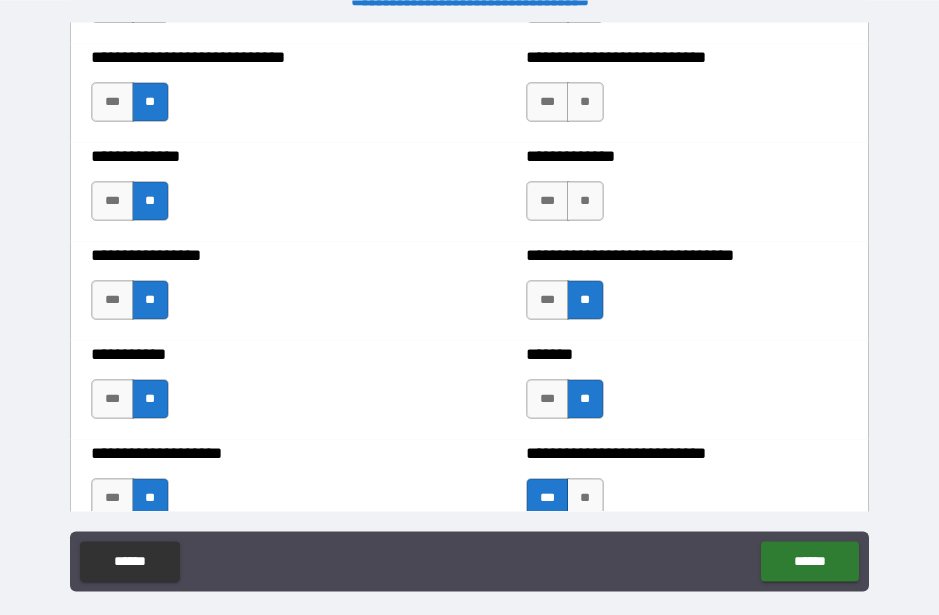 scroll, scrollTop: 30, scrollLeft: 0, axis: vertical 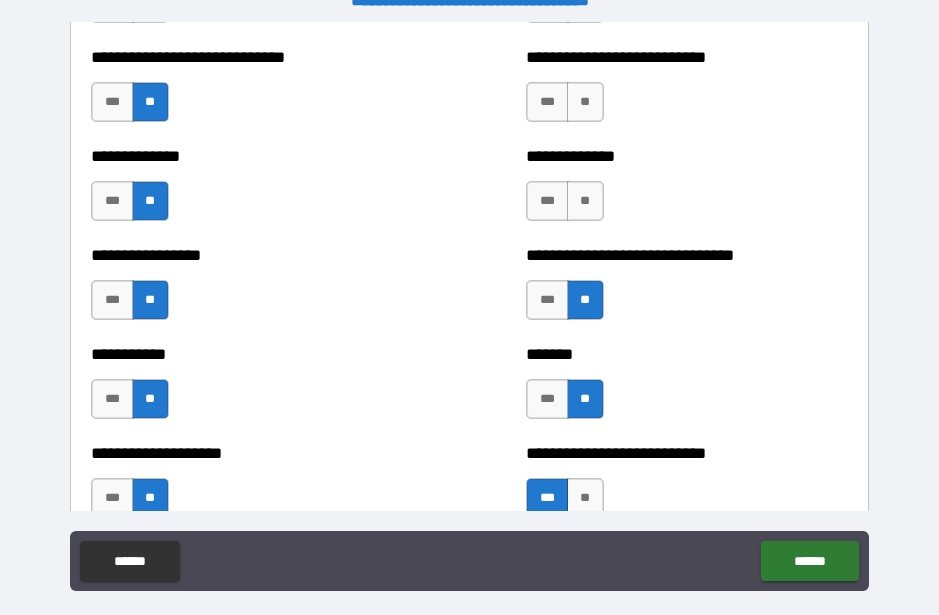 click on "**" at bounding box center (585, 201) 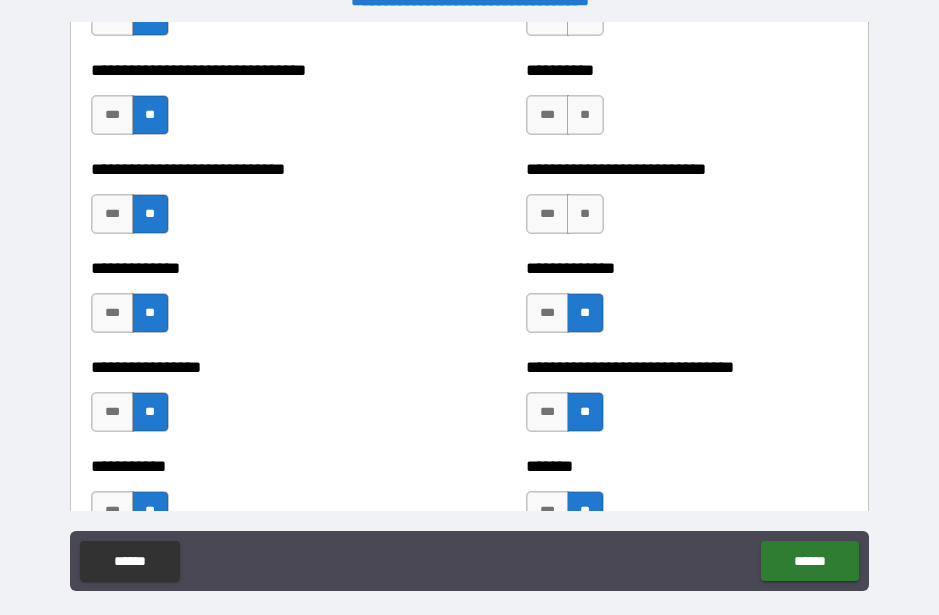click on "**" at bounding box center [585, 214] 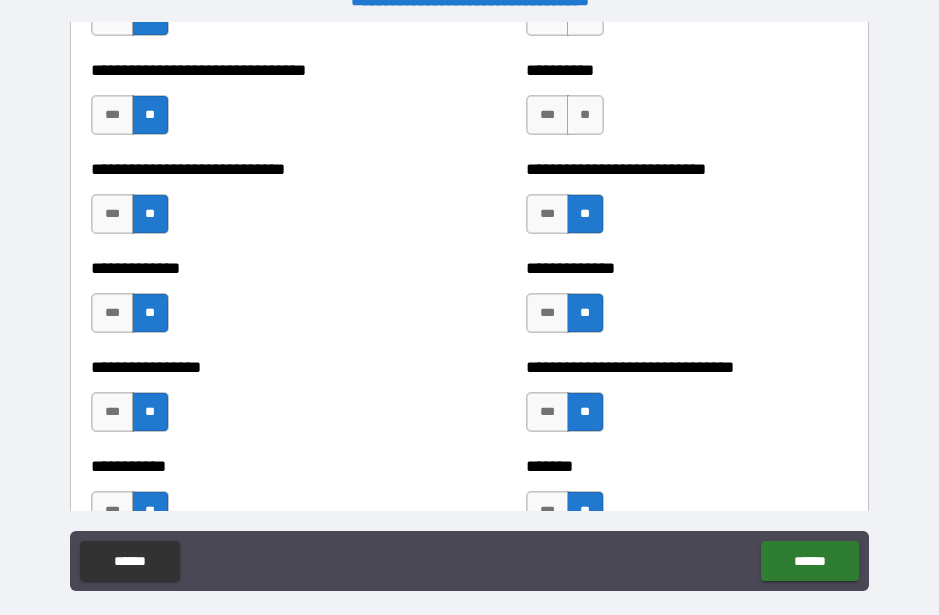 scroll, scrollTop: 7478, scrollLeft: 0, axis: vertical 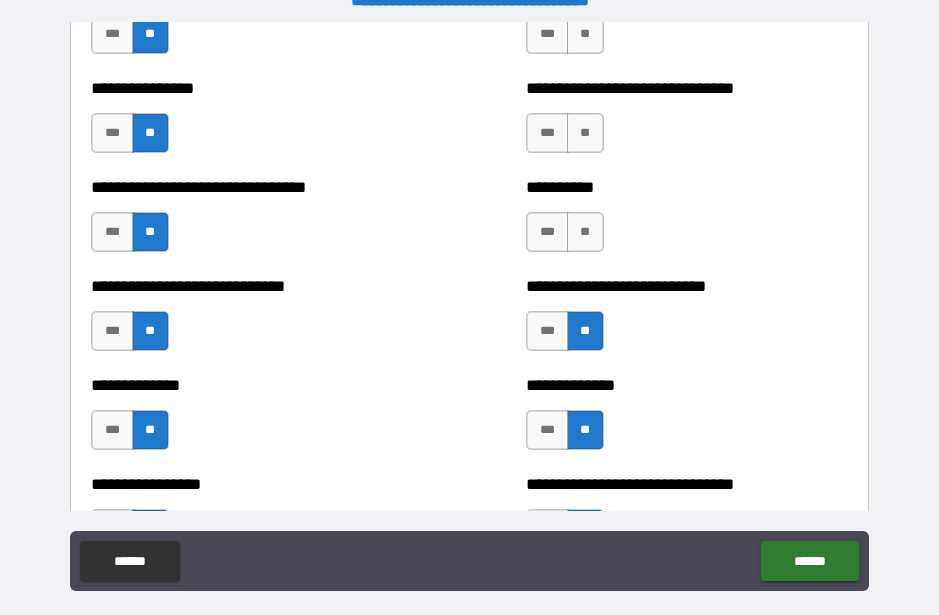 click on "**" at bounding box center (585, 232) 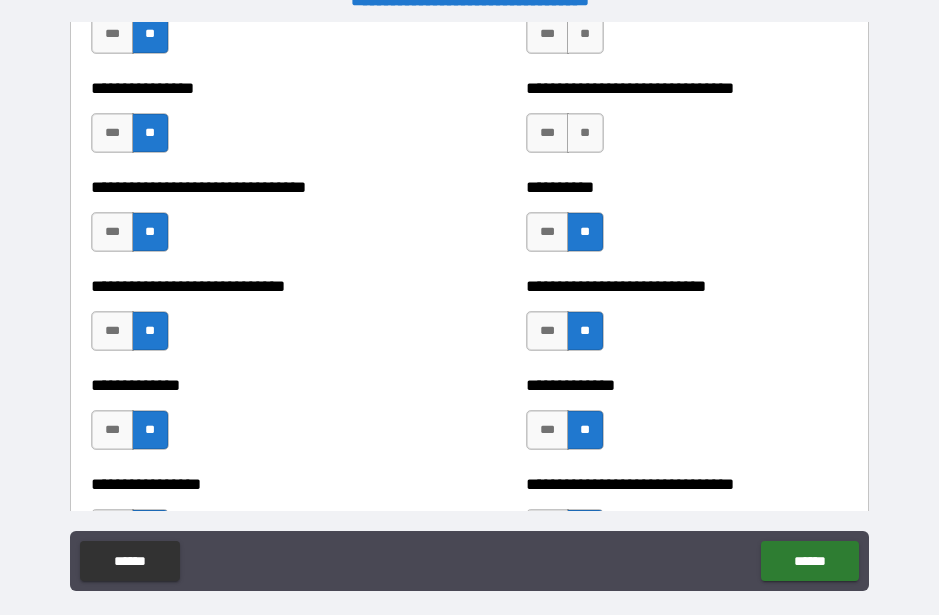 click on "**" at bounding box center (585, 133) 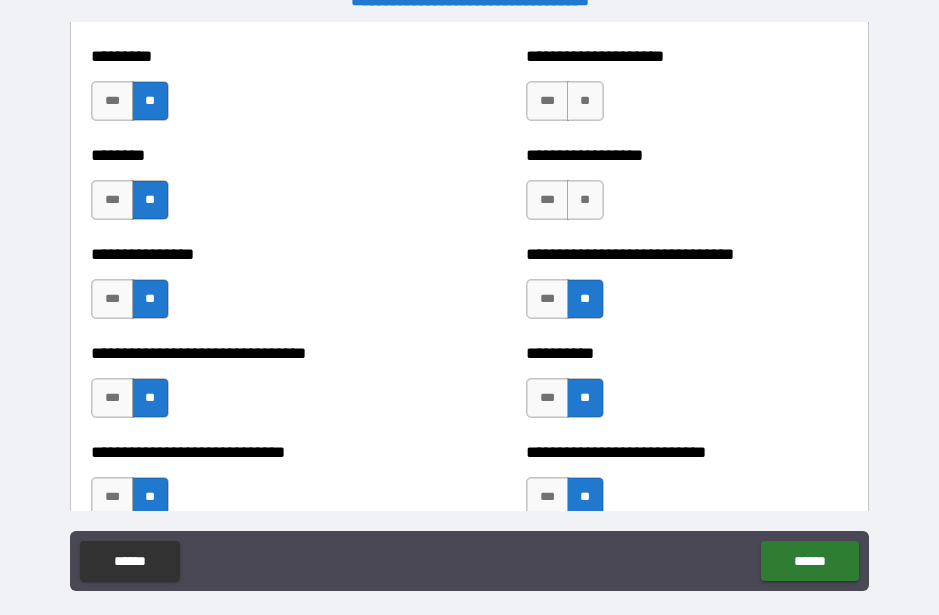 click on "**" at bounding box center [585, 200] 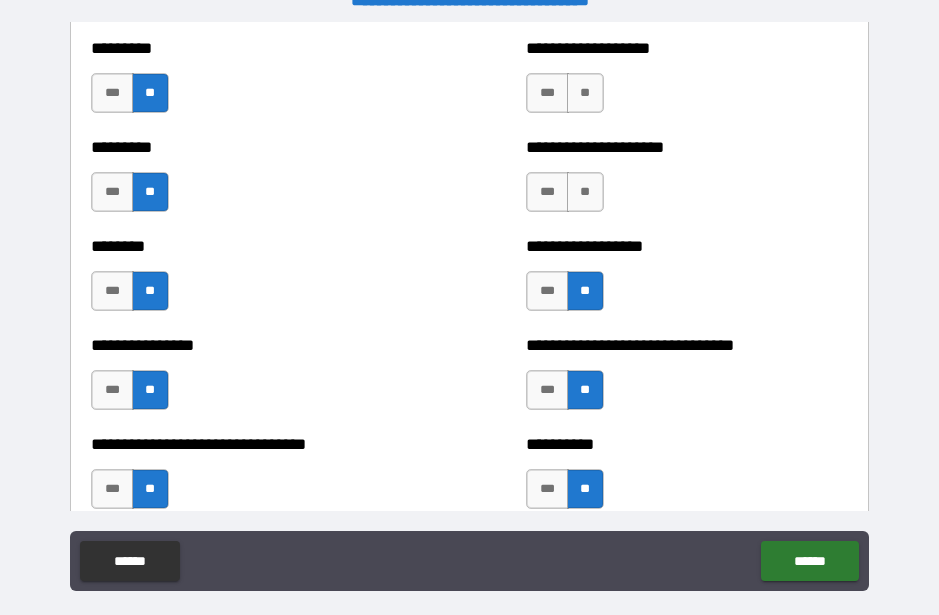 scroll, scrollTop: 7195, scrollLeft: 0, axis: vertical 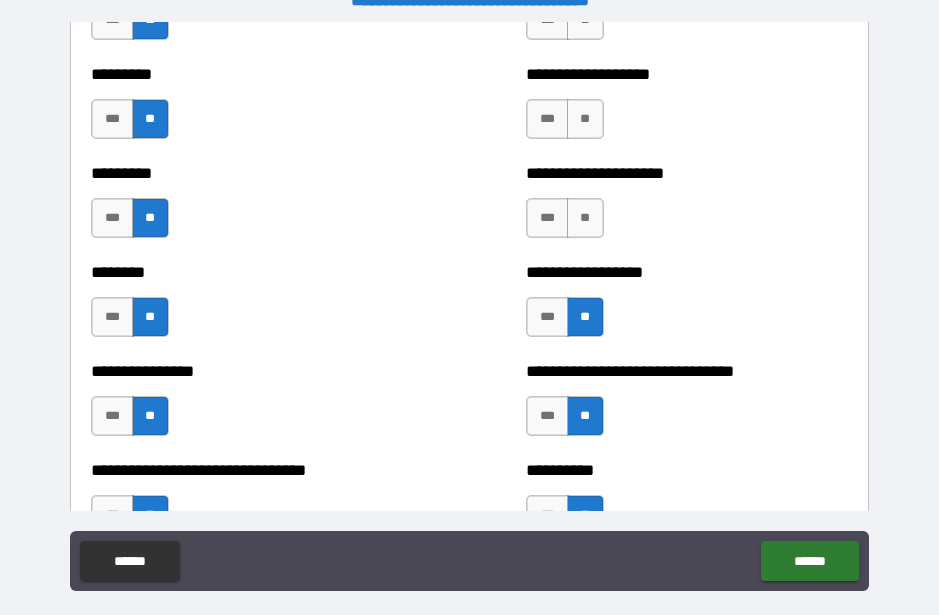 click on "**" at bounding box center (585, 218) 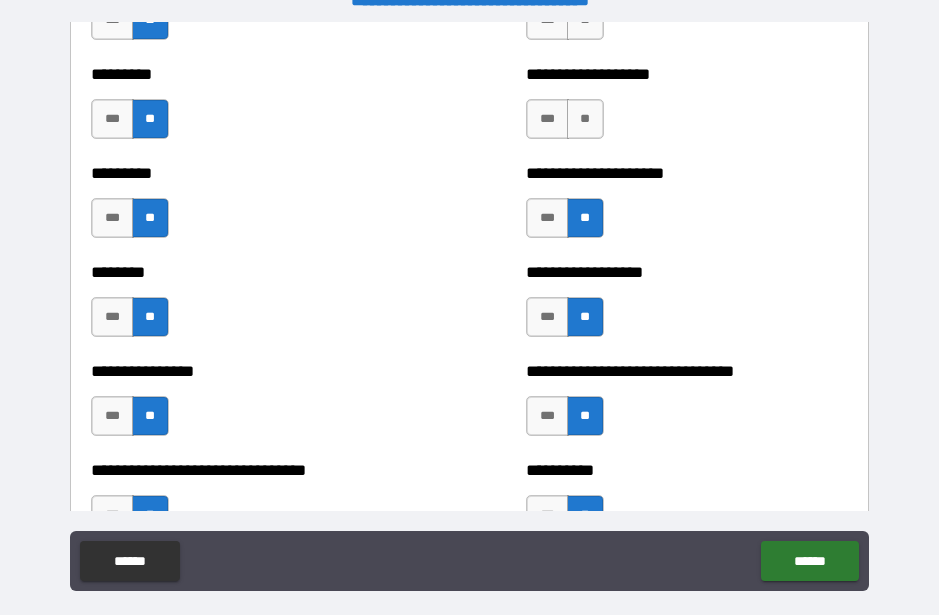 click on "**" at bounding box center [585, 119] 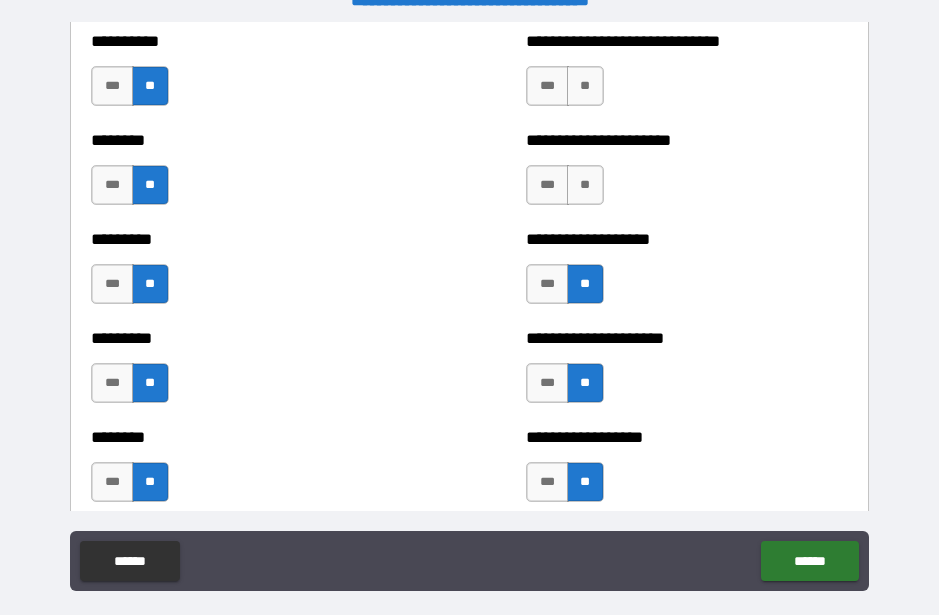 click on "**" at bounding box center (585, 185) 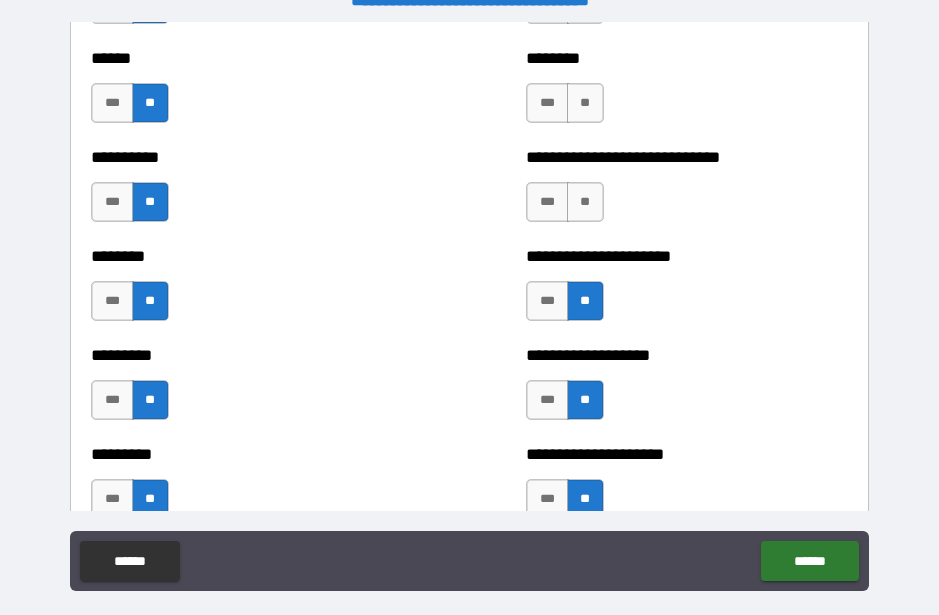 click on "**" at bounding box center (585, 202) 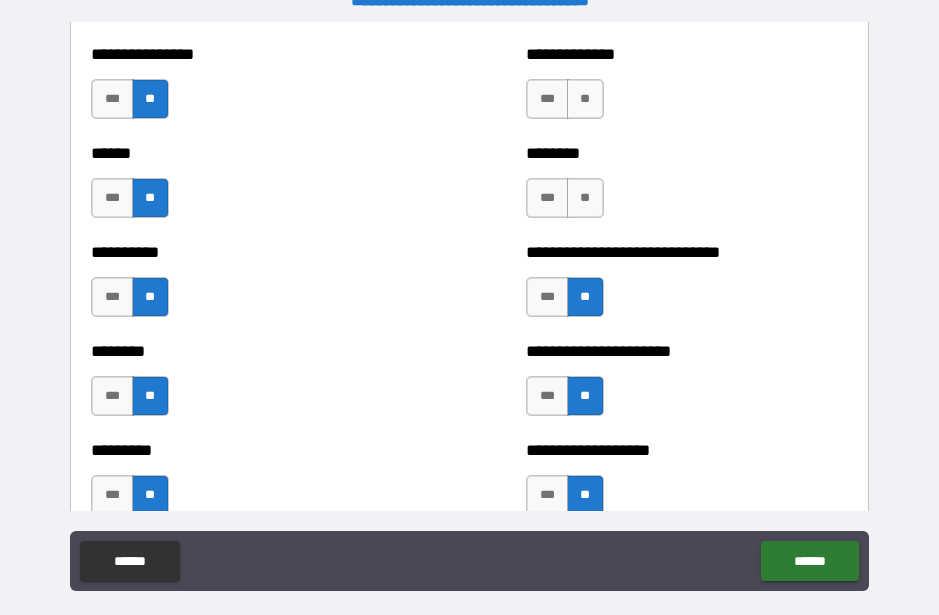 scroll, scrollTop: 6797, scrollLeft: 0, axis: vertical 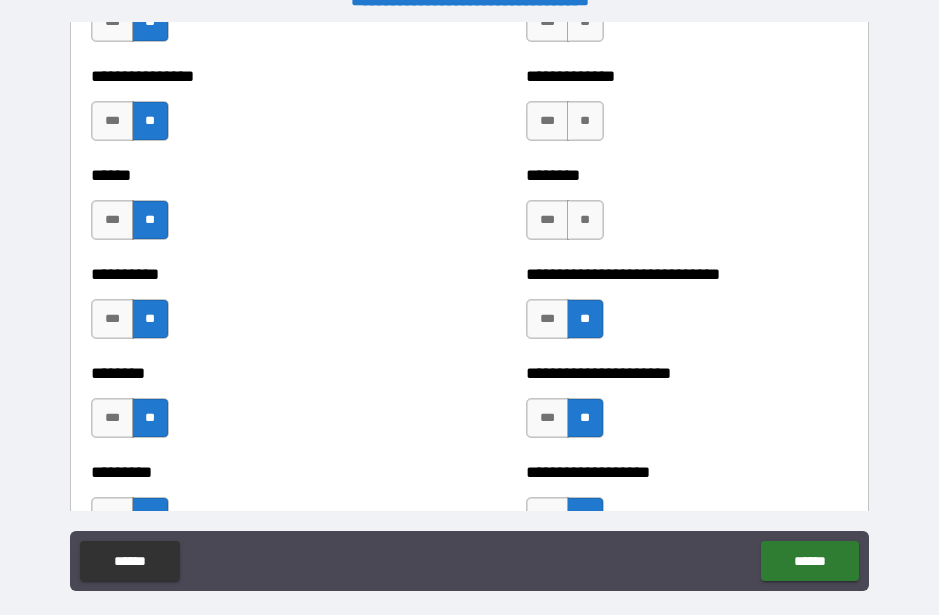 click on "**" at bounding box center (585, 220) 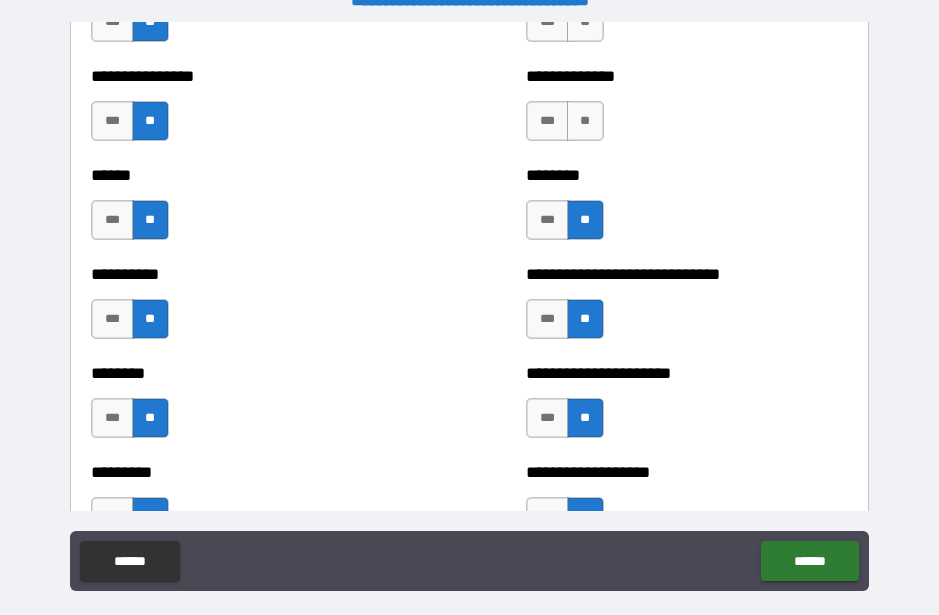 click on "**" at bounding box center (585, 121) 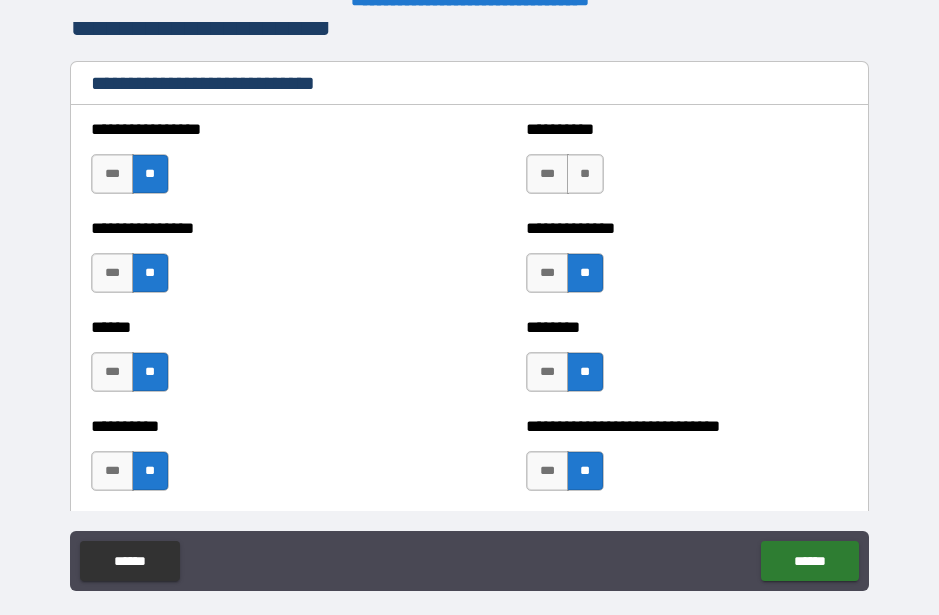 scroll, scrollTop: 6644, scrollLeft: 0, axis: vertical 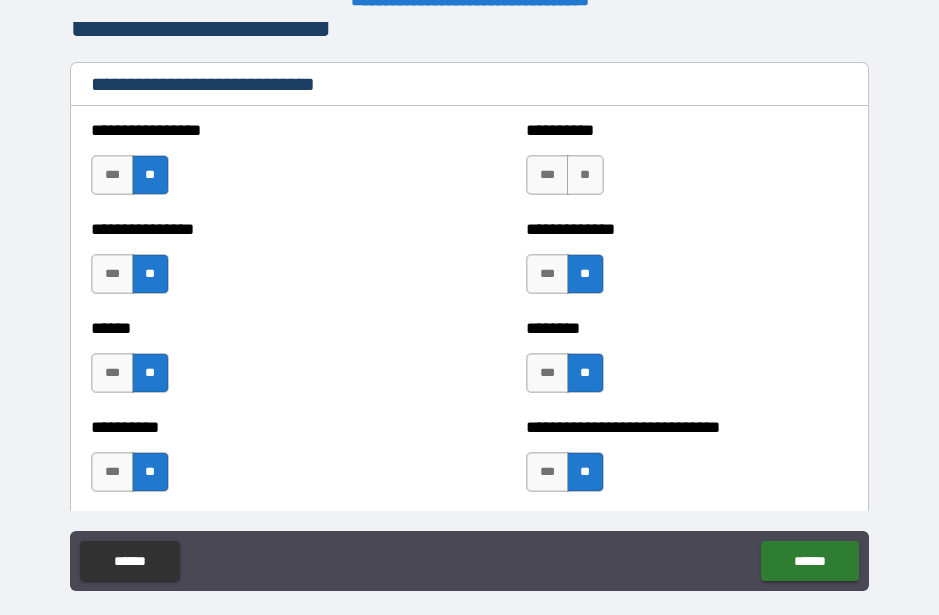 click on "**" at bounding box center (585, 175) 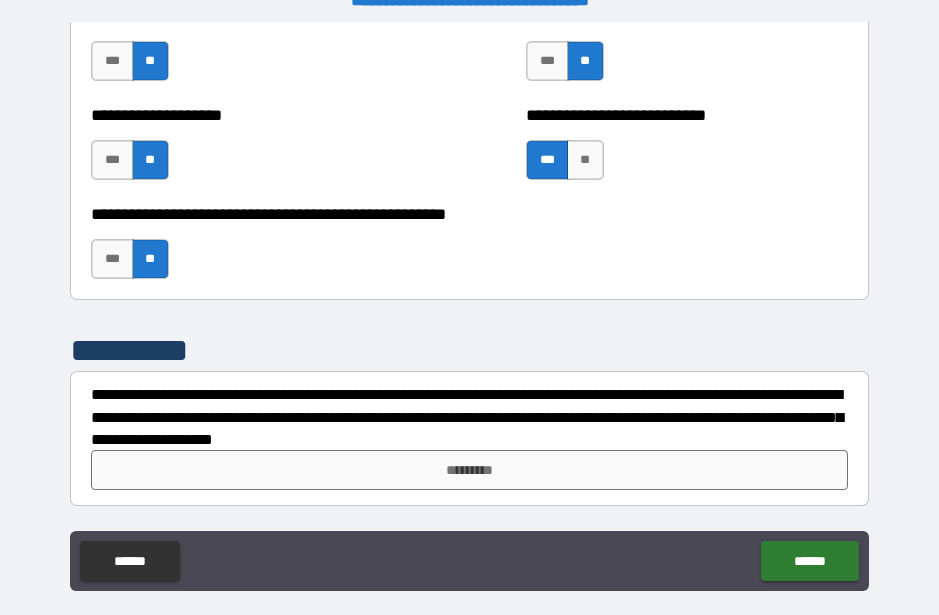 scroll, scrollTop: 8045, scrollLeft: 0, axis: vertical 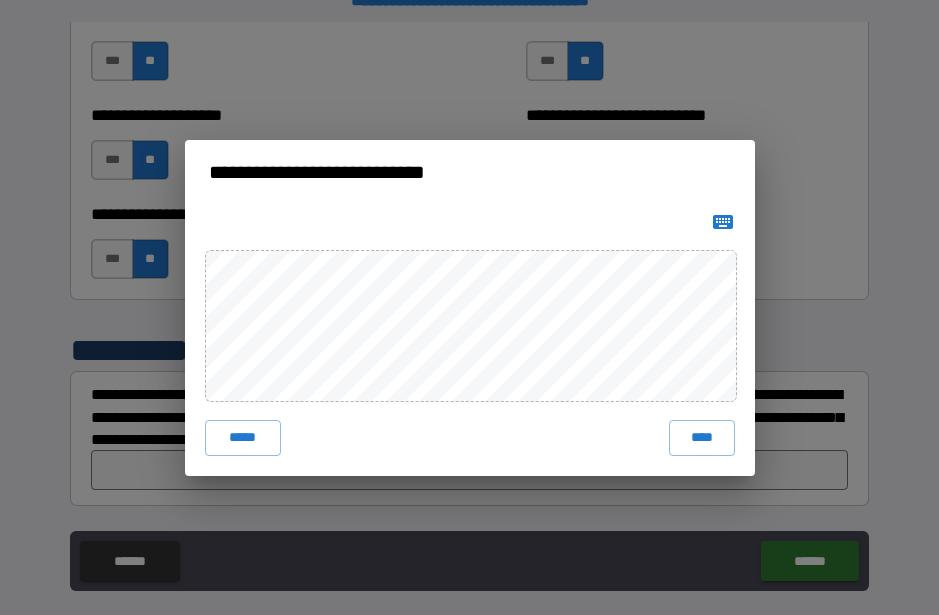 click on "****" at bounding box center [702, 438] 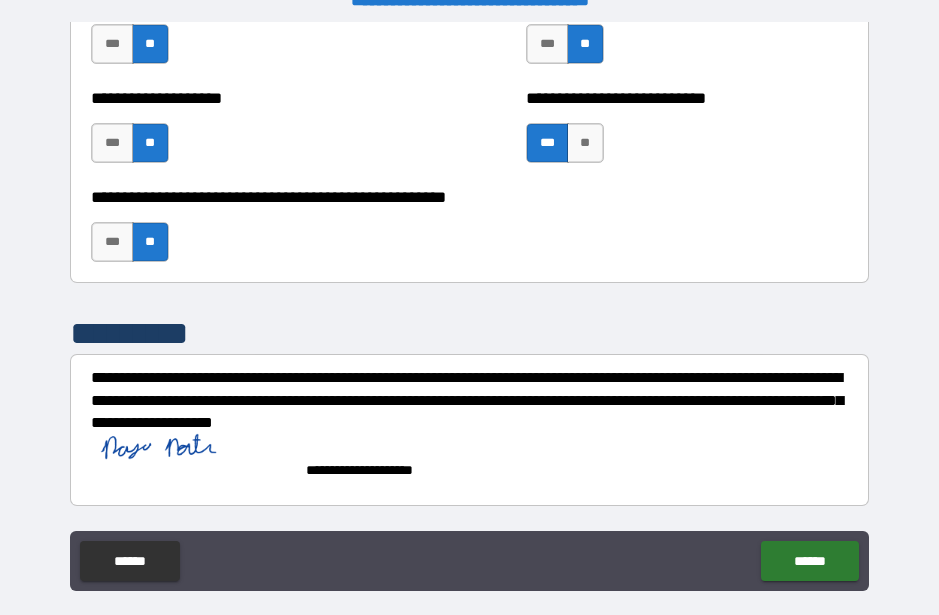 scroll, scrollTop: 8063, scrollLeft: 0, axis: vertical 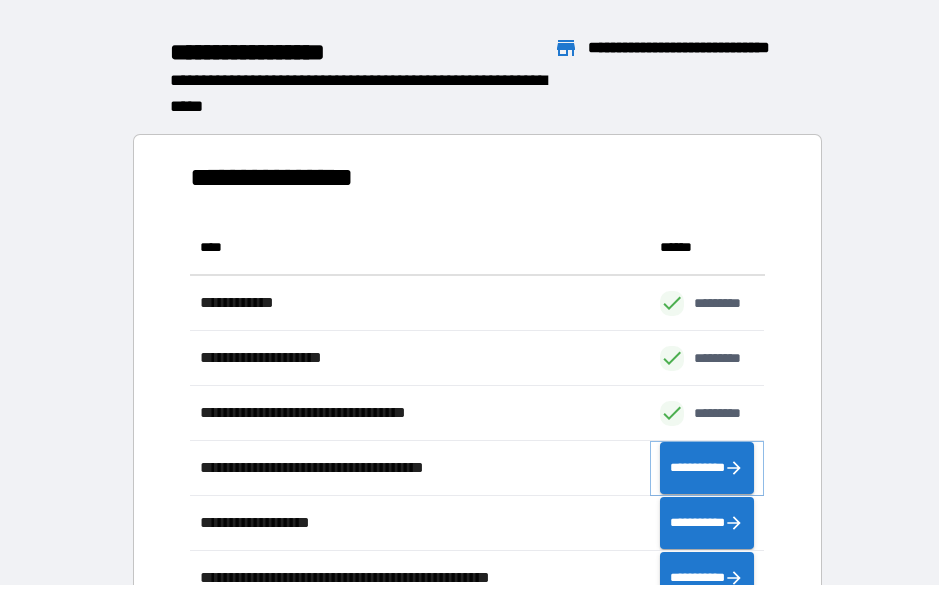 click on "**********" at bounding box center [707, 468] 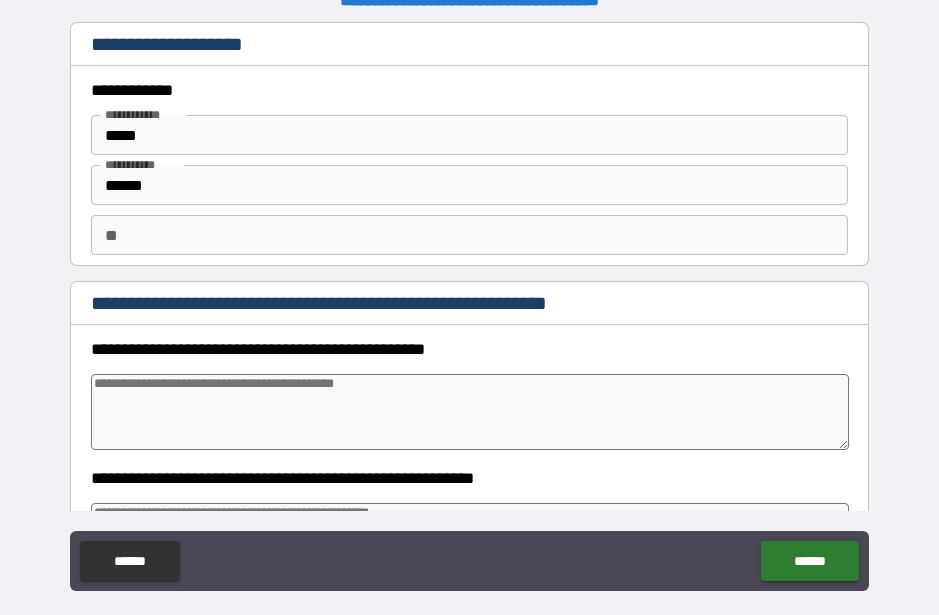 click at bounding box center [469, 412] 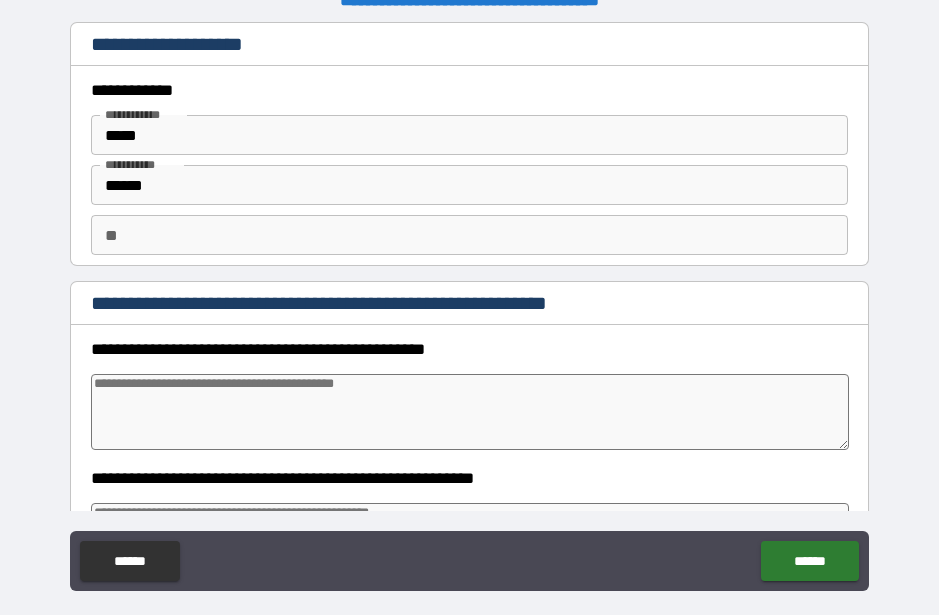 scroll, scrollTop: 30, scrollLeft: 0, axis: vertical 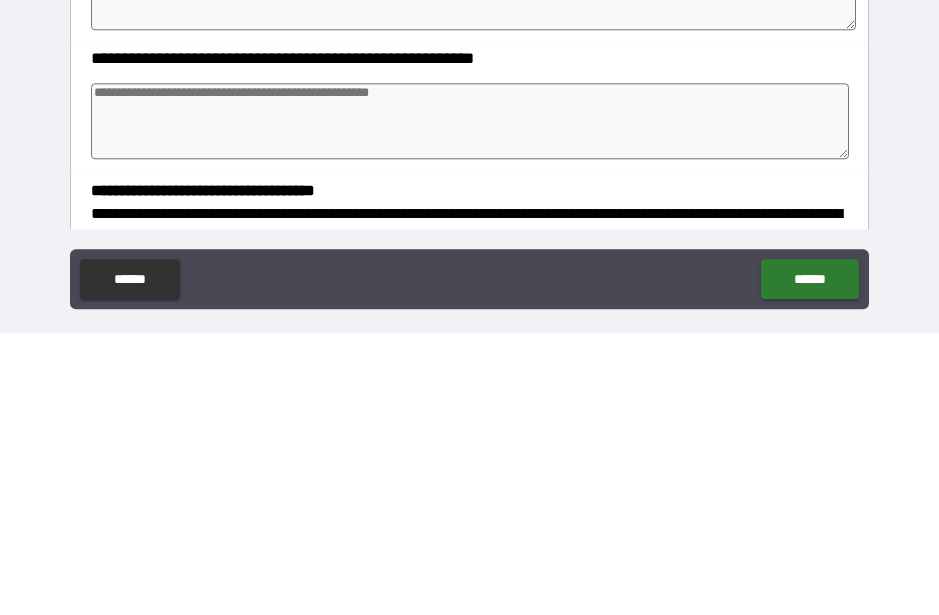 click at bounding box center [469, 403] 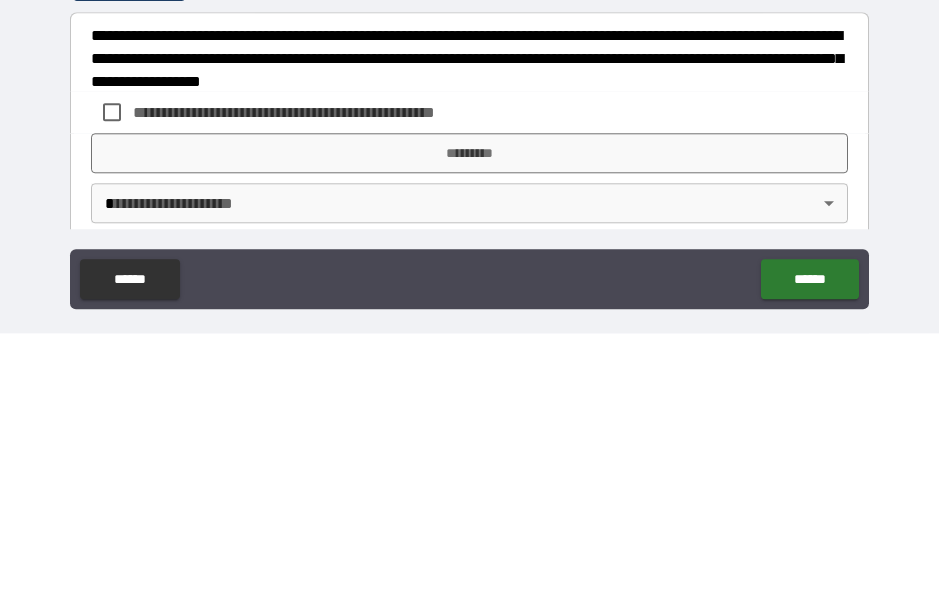 scroll, scrollTop: 573, scrollLeft: 0, axis: vertical 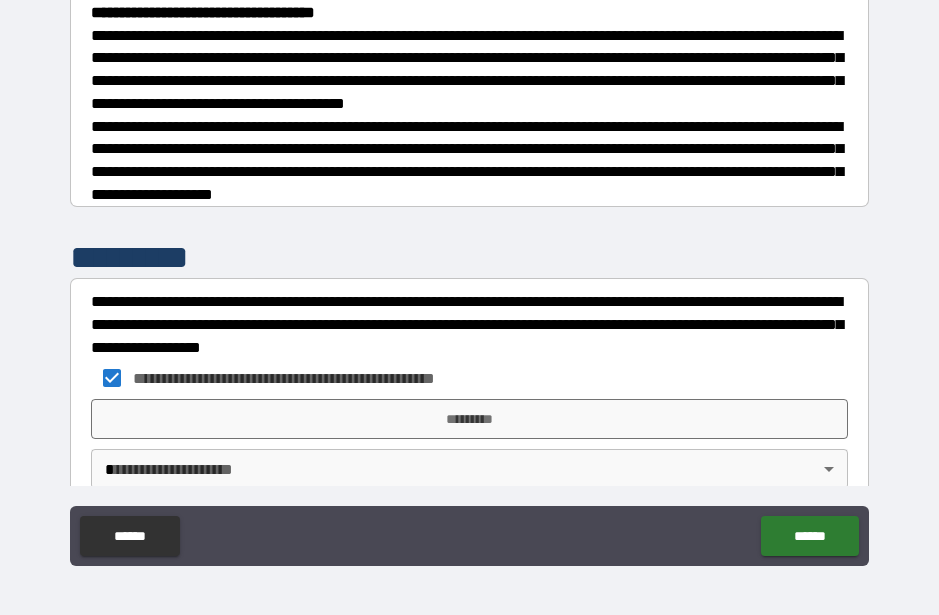 click on "*********" at bounding box center (469, 419) 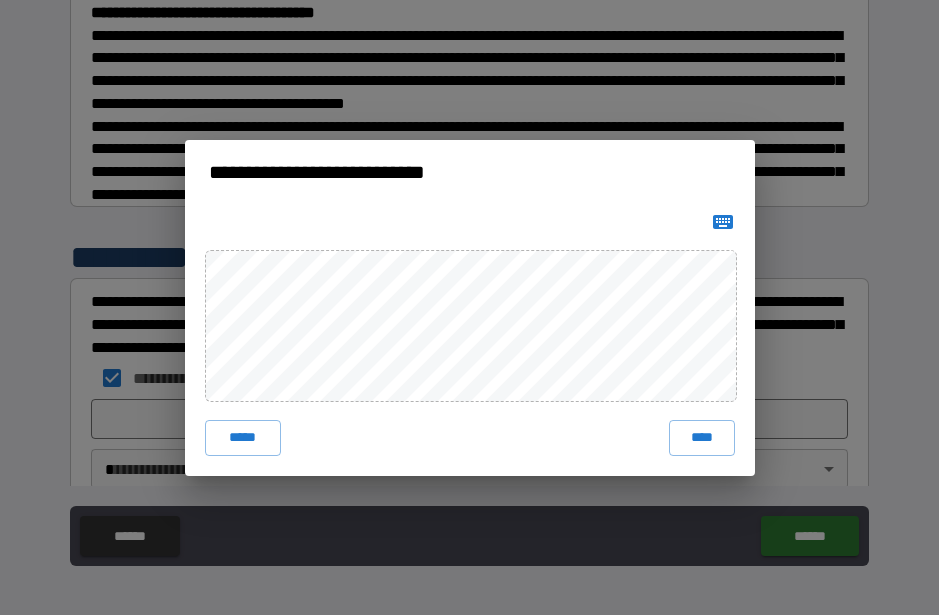 click on "****" at bounding box center (702, 438) 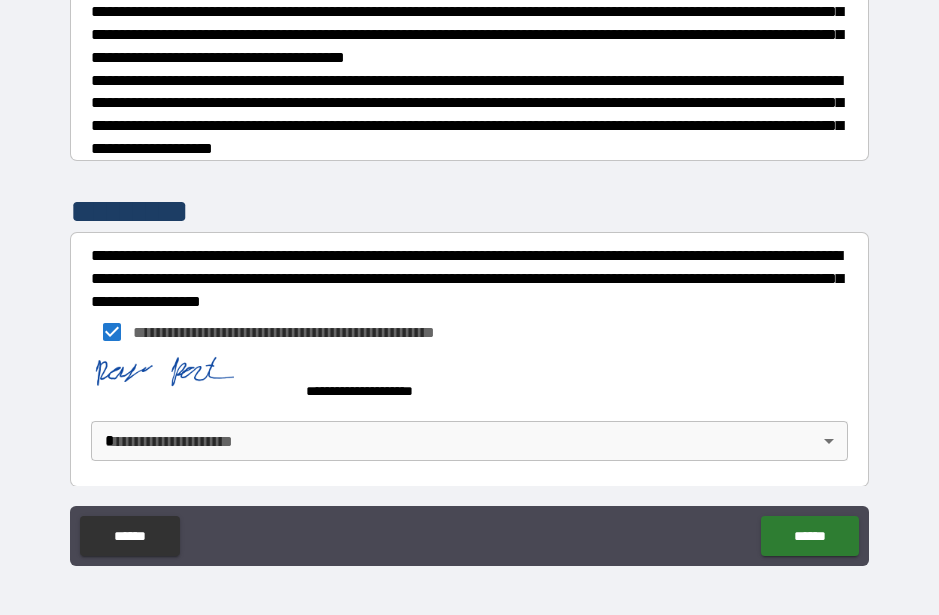 scroll, scrollTop: 618, scrollLeft: 0, axis: vertical 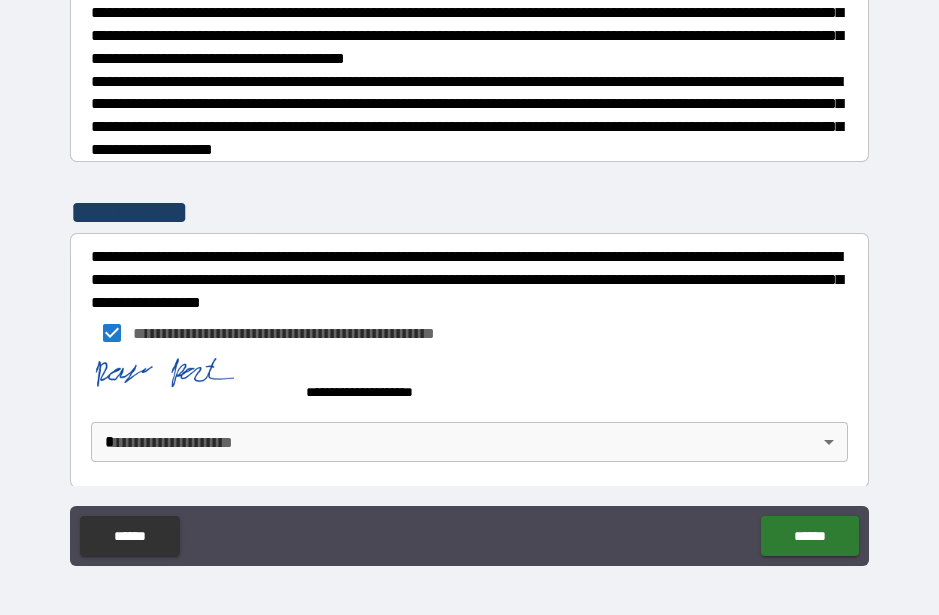 click on "**********" at bounding box center [469, 280] 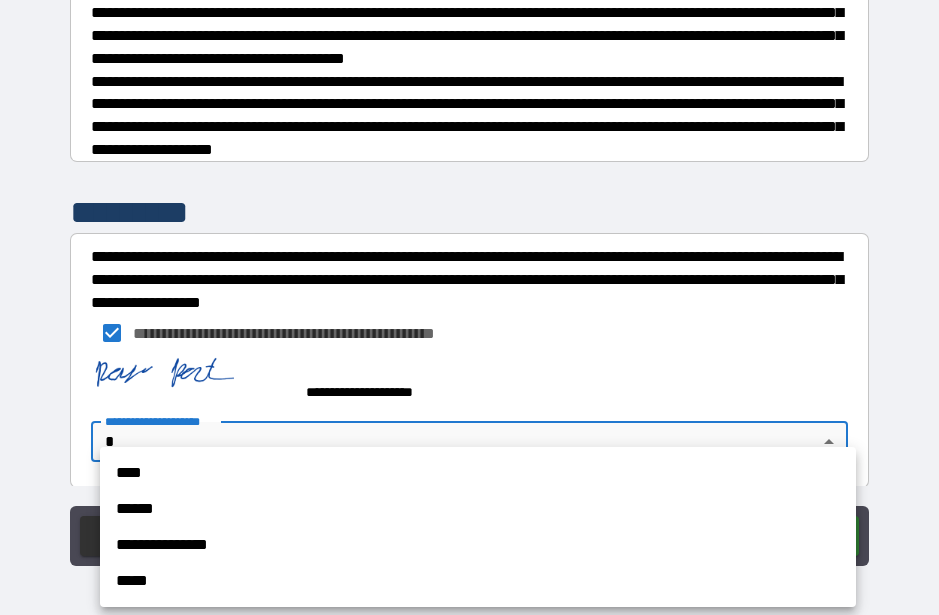 click on "**********" at bounding box center (478, 545) 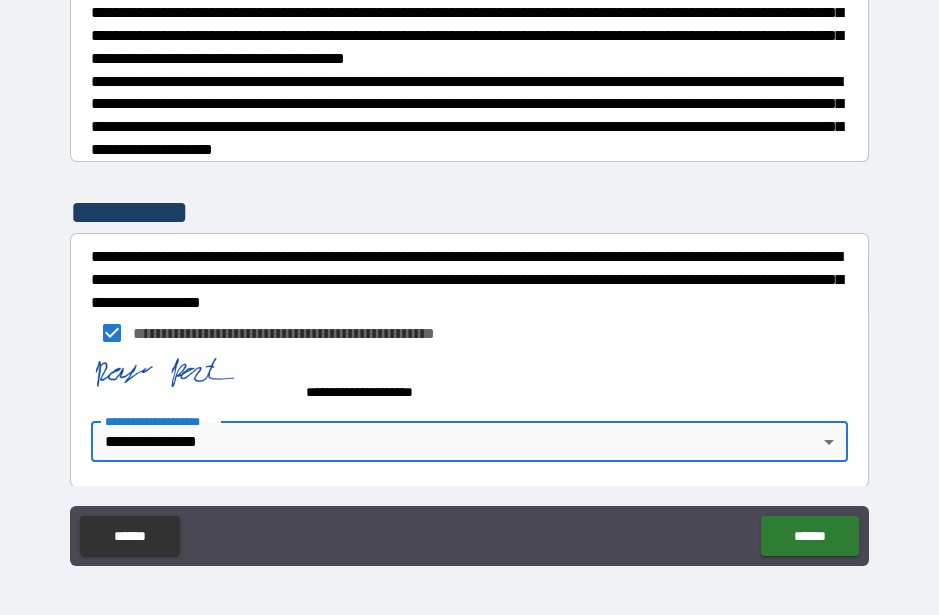 scroll, scrollTop: 618, scrollLeft: 0, axis: vertical 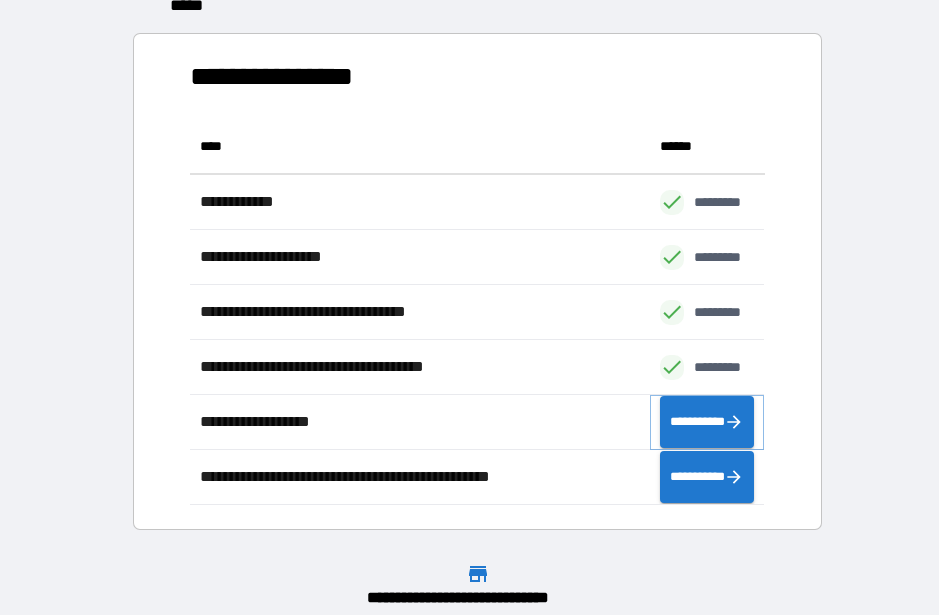 click on "**********" at bounding box center [707, 422] 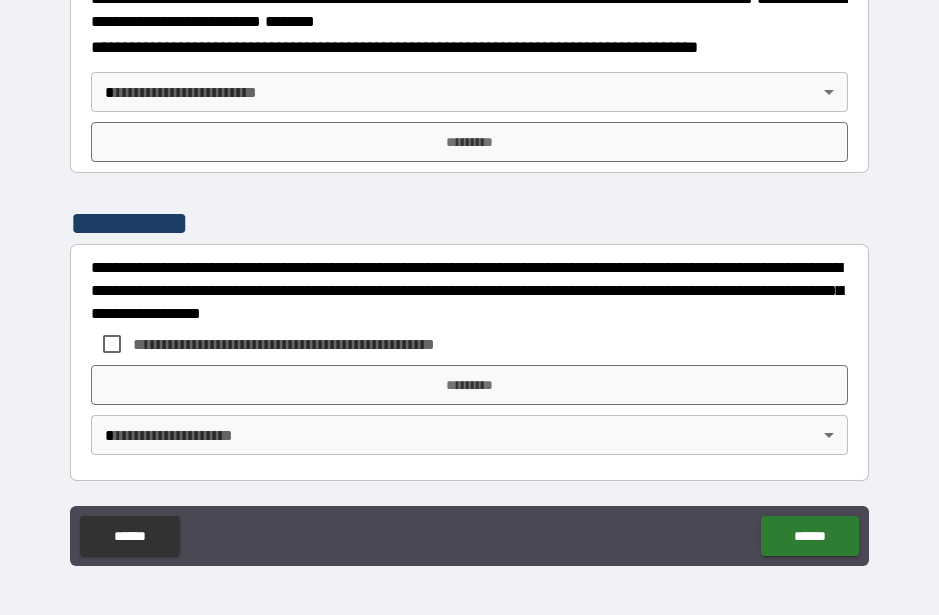 scroll, scrollTop: 2532, scrollLeft: 0, axis: vertical 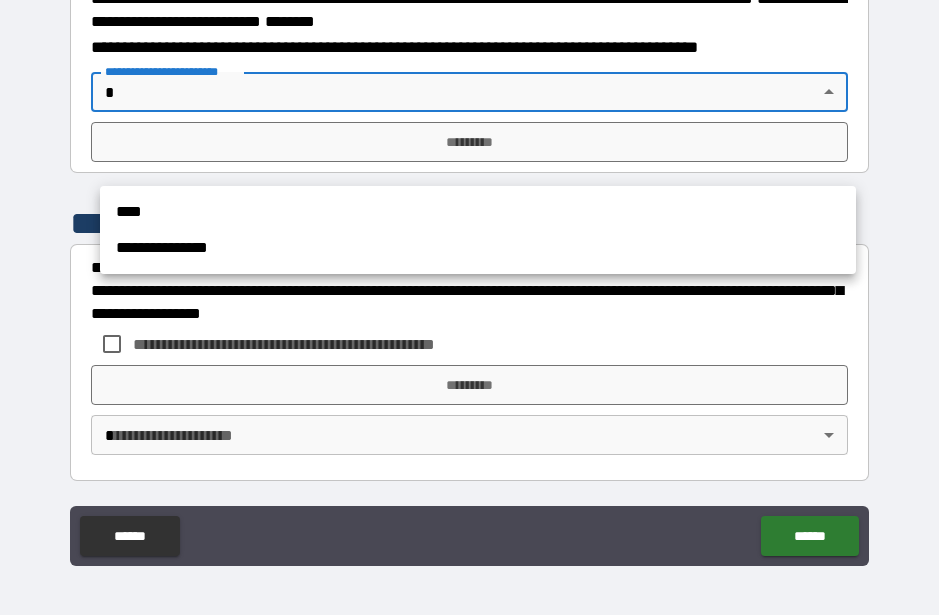 click on "**********" at bounding box center (478, 248) 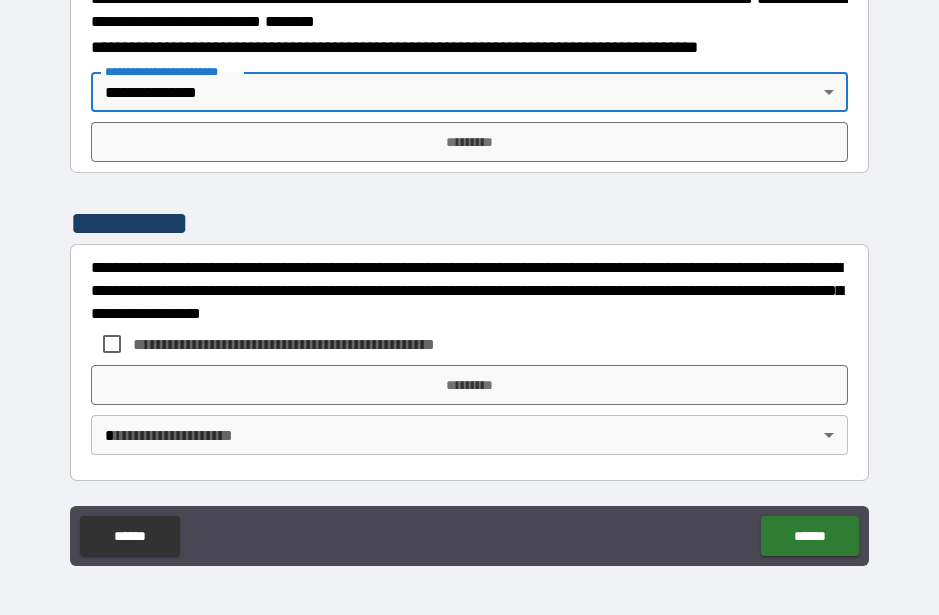 click on "*********" at bounding box center (469, 142) 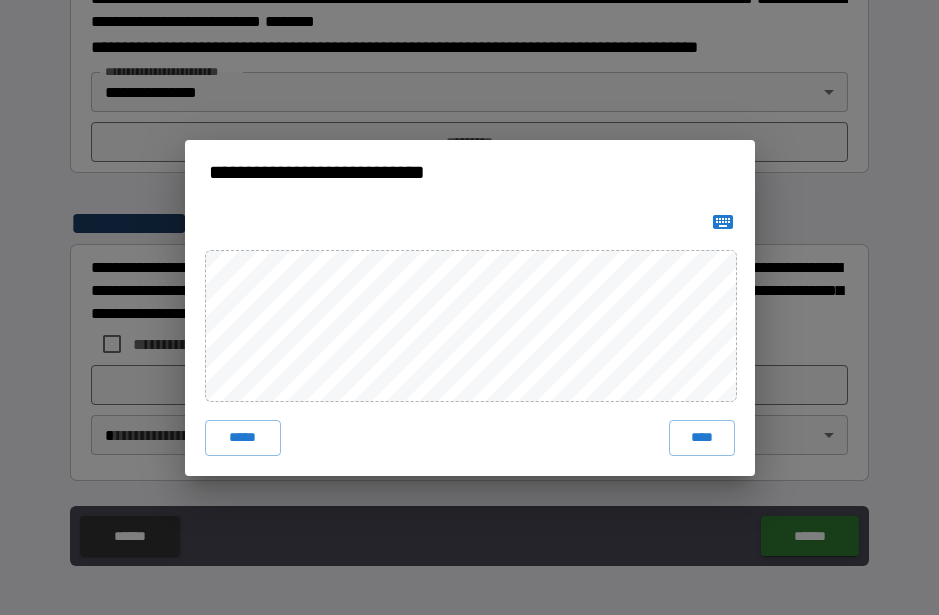 click on "****" at bounding box center (702, 438) 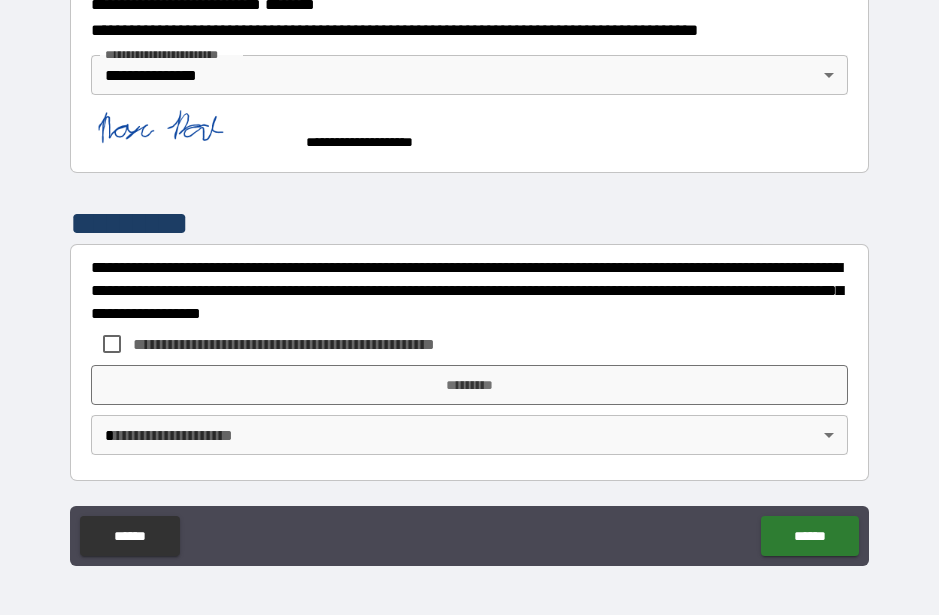 scroll, scrollTop: 2615, scrollLeft: 0, axis: vertical 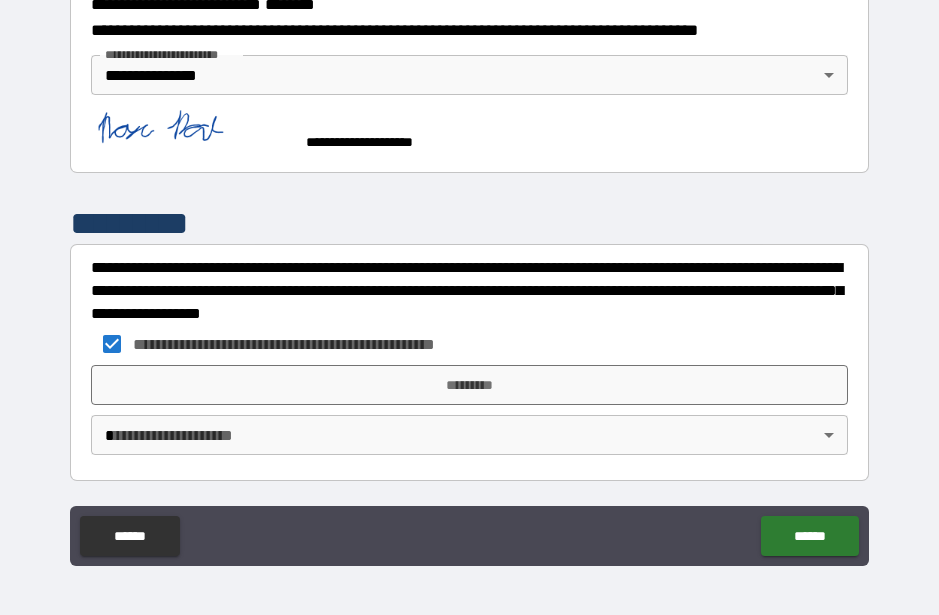 click on "*********" at bounding box center [469, 385] 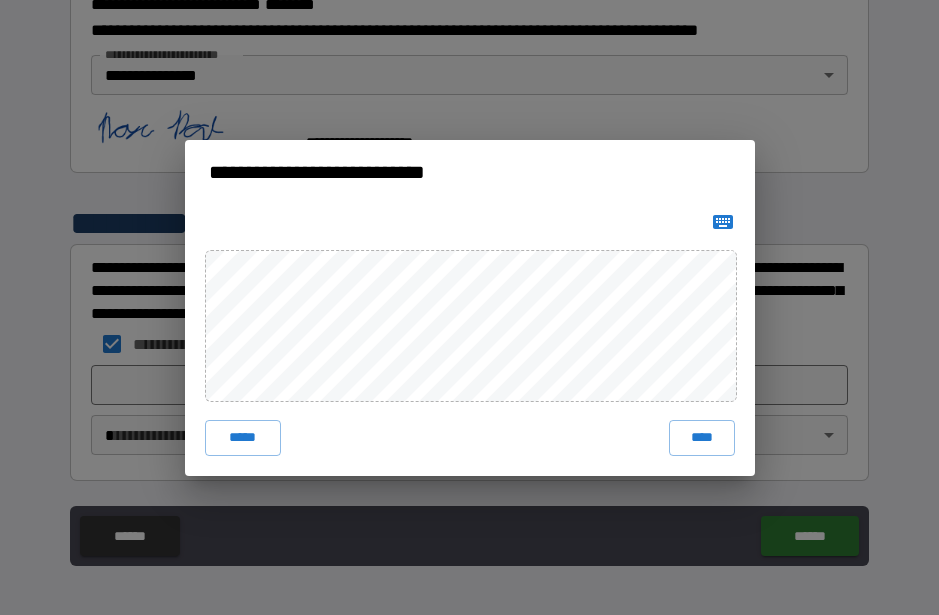 click on "****" at bounding box center [702, 438] 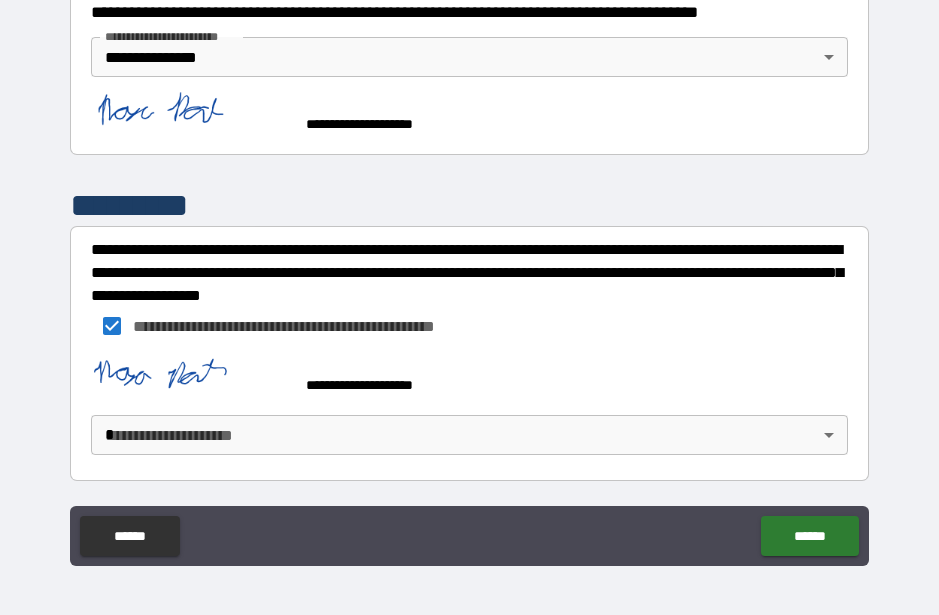 scroll, scrollTop: 2632, scrollLeft: 0, axis: vertical 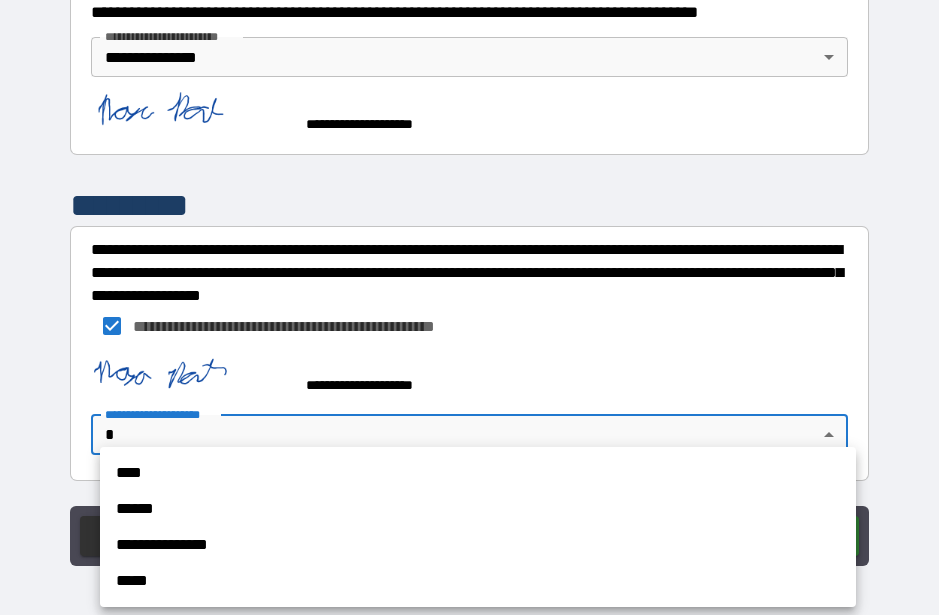 click on "**********" at bounding box center [478, 545] 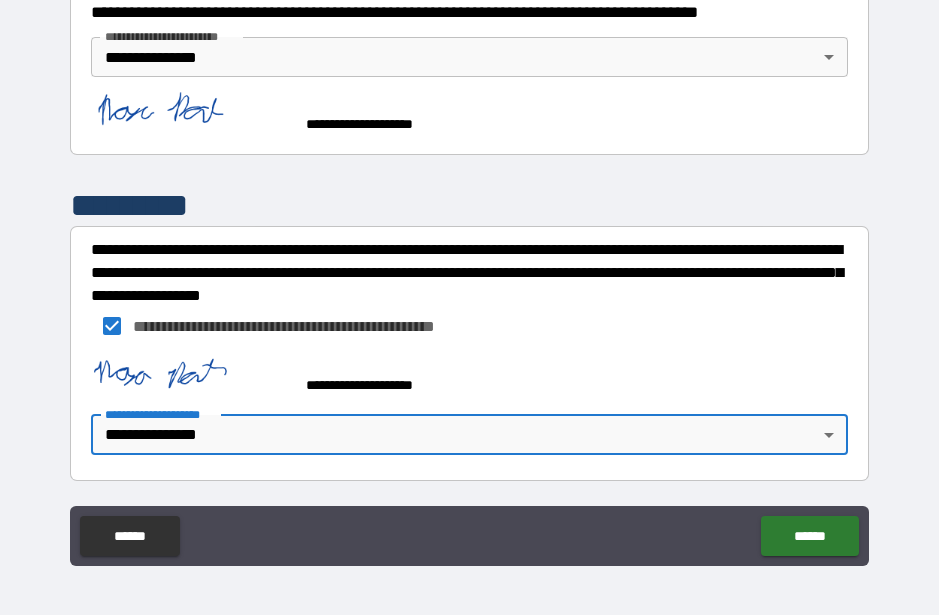 click on "******" at bounding box center [809, 536] 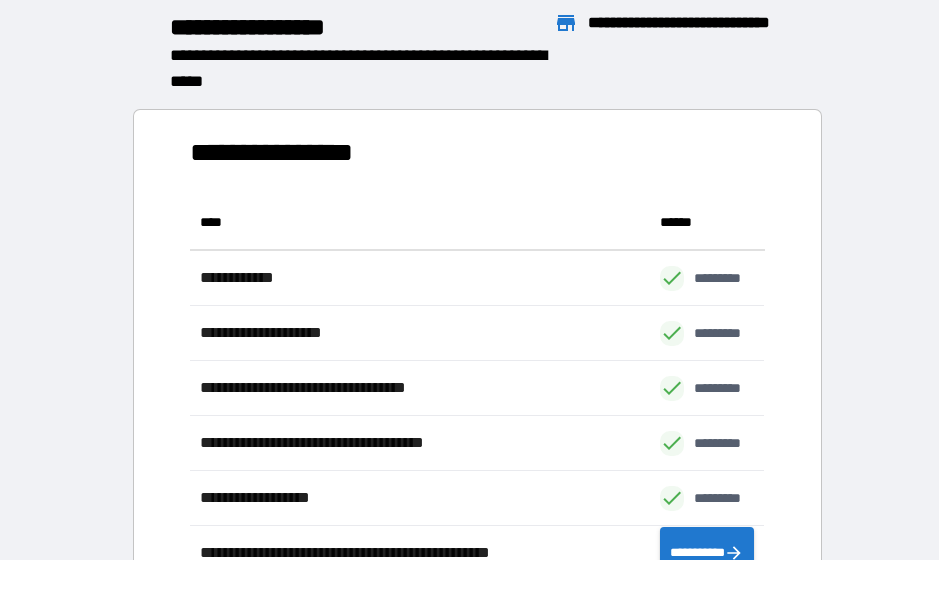 scroll, scrollTop: 1, scrollLeft: 1, axis: both 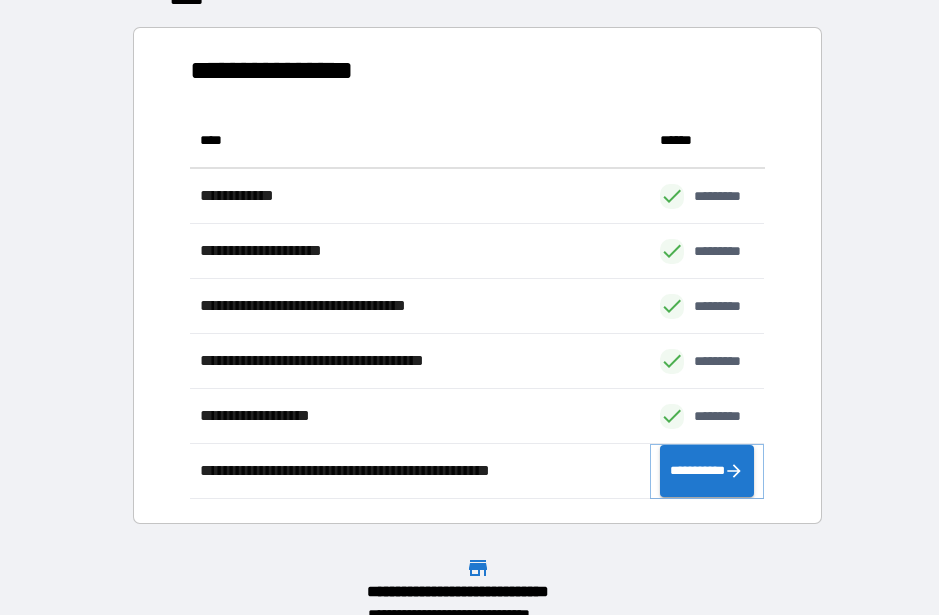 click on "**********" at bounding box center (707, 471) 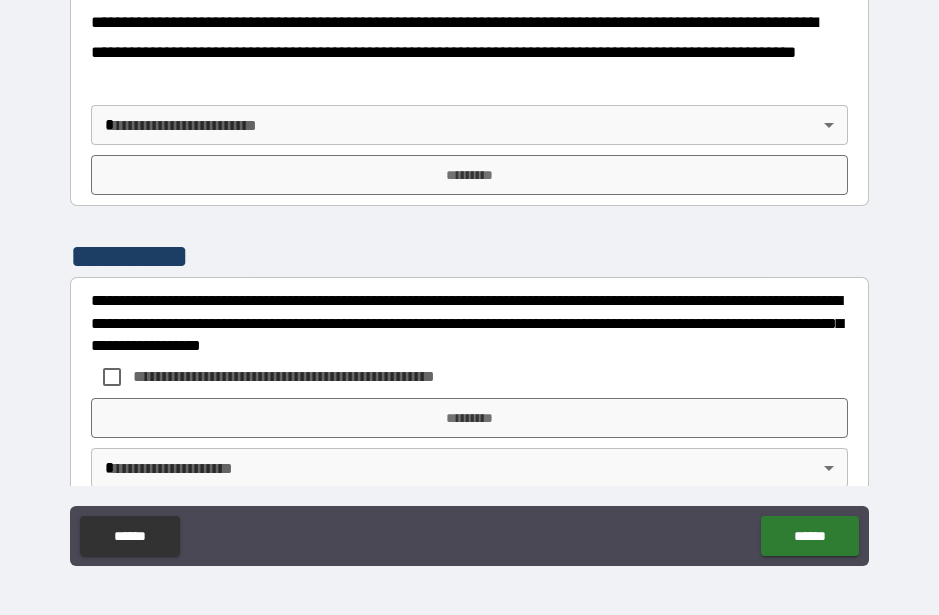 scroll, scrollTop: 786, scrollLeft: 0, axis: vertical 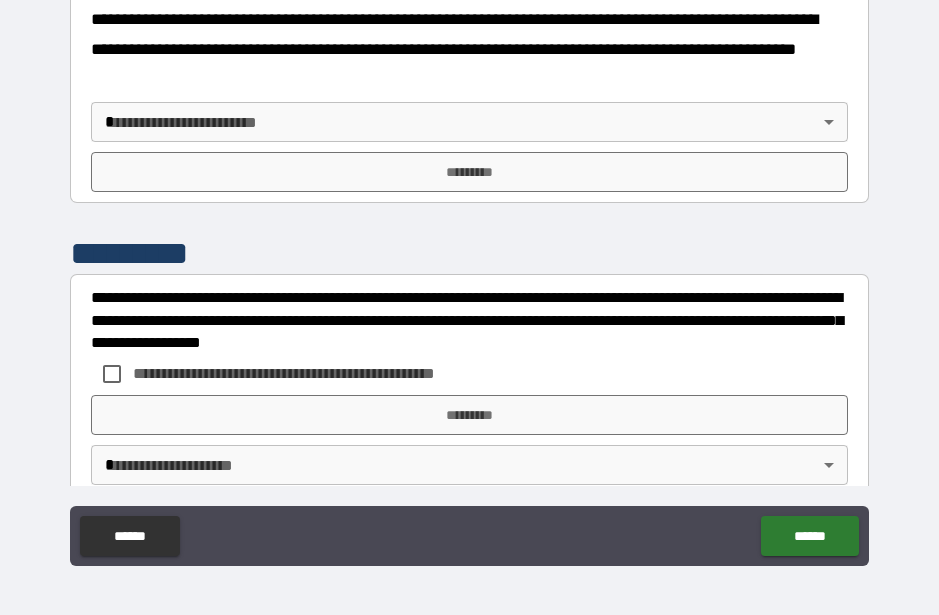 click on "**********" at bounding box center [469, 280] 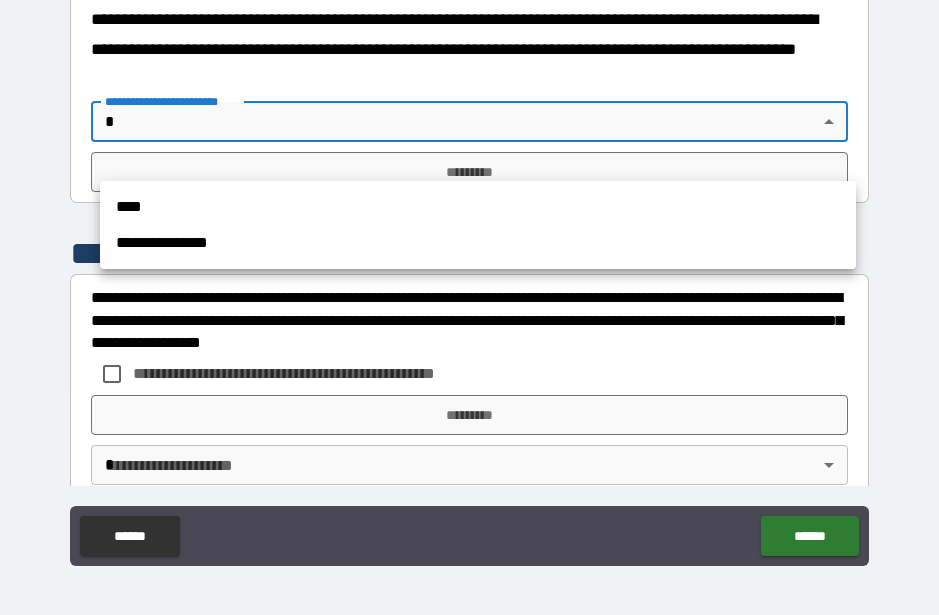 click on "**********" at bounding box center [478, 243] 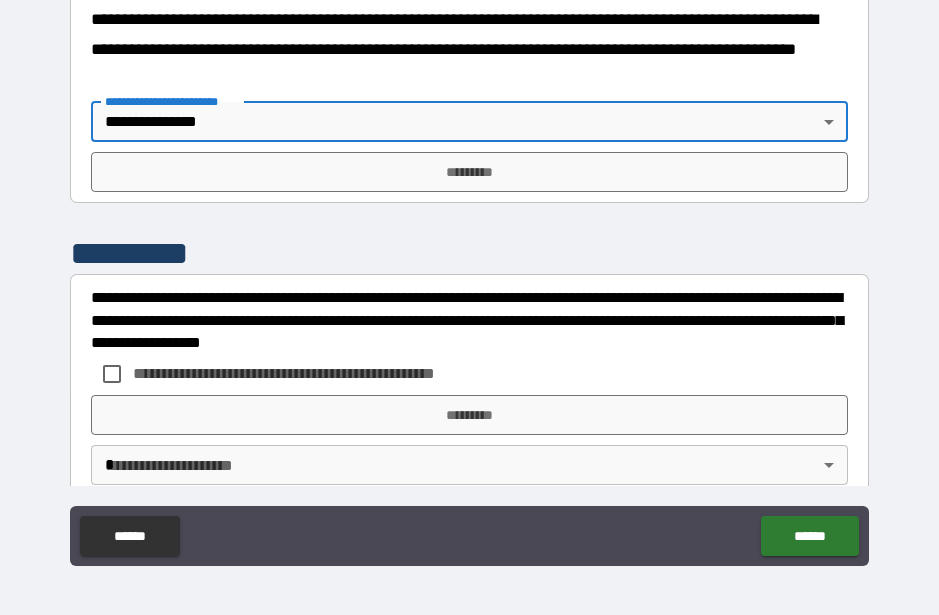 click on "*********" at bounding box center (469, 172) 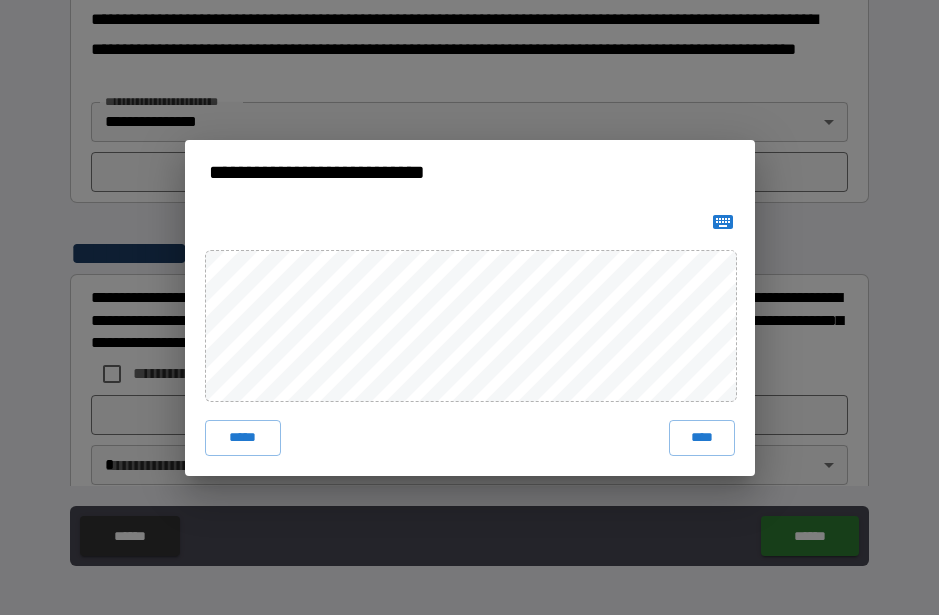 click on "****" at bounding box center (702, 438) 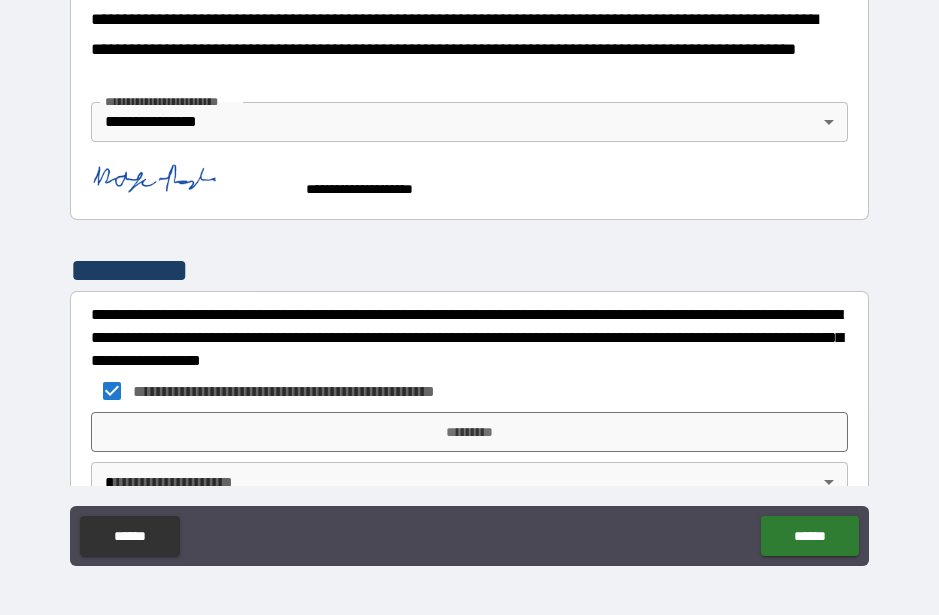 click on "*********" at bounding box center (469, 432) 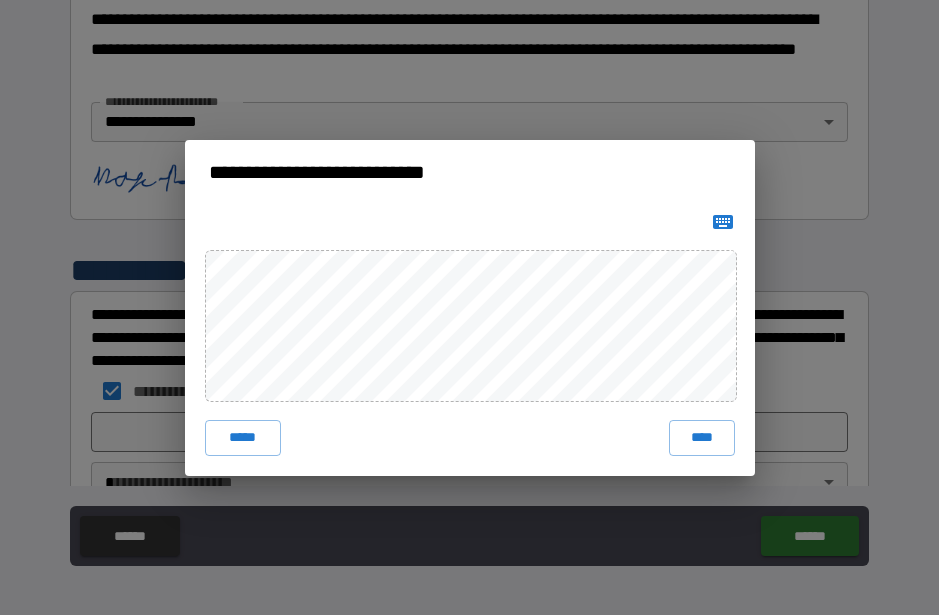 click on "****" at bounding box center [702, 438] 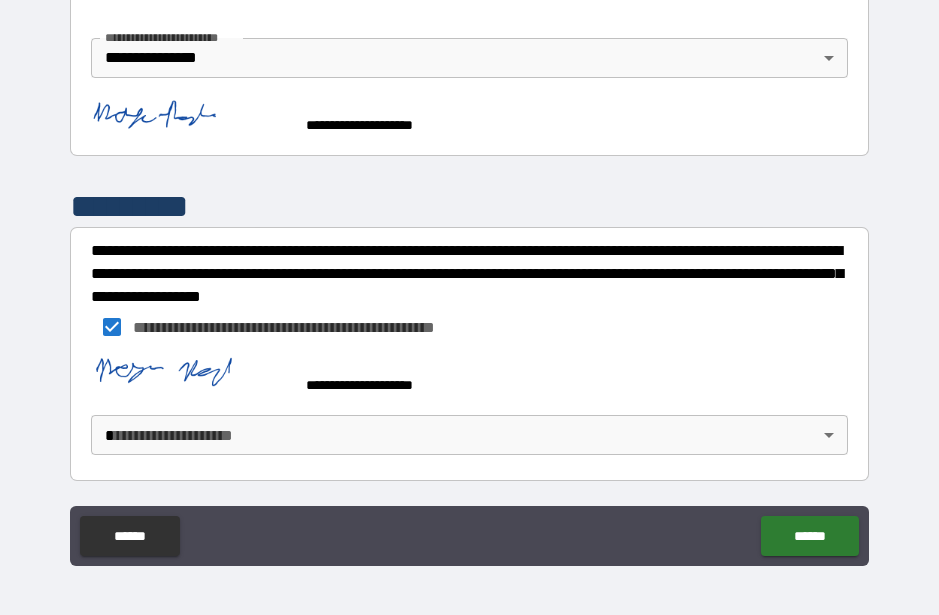 scroll, scrollTop: 881, scrollLeft: 0, axis: vertical 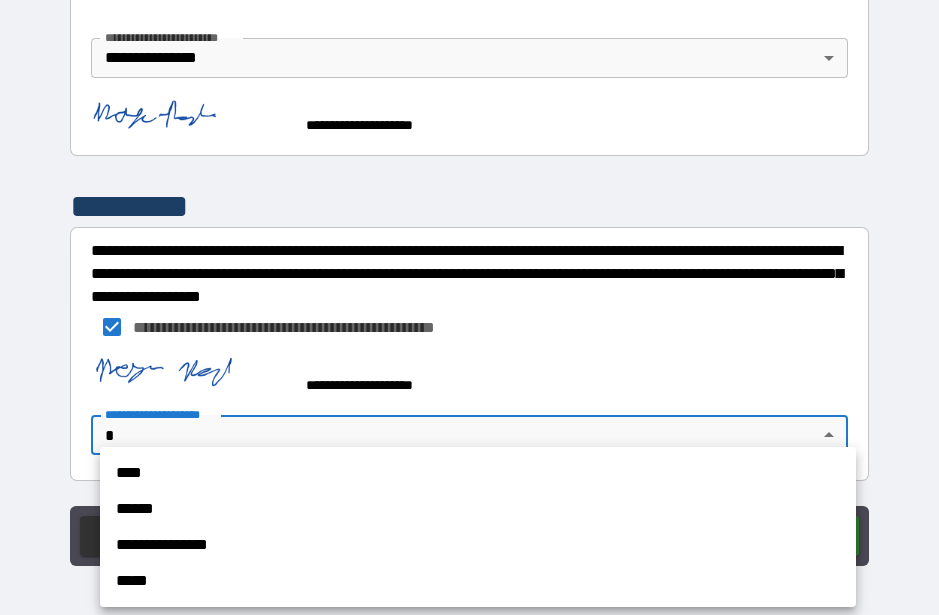 click on "**********" at bounding box center (478, 545) 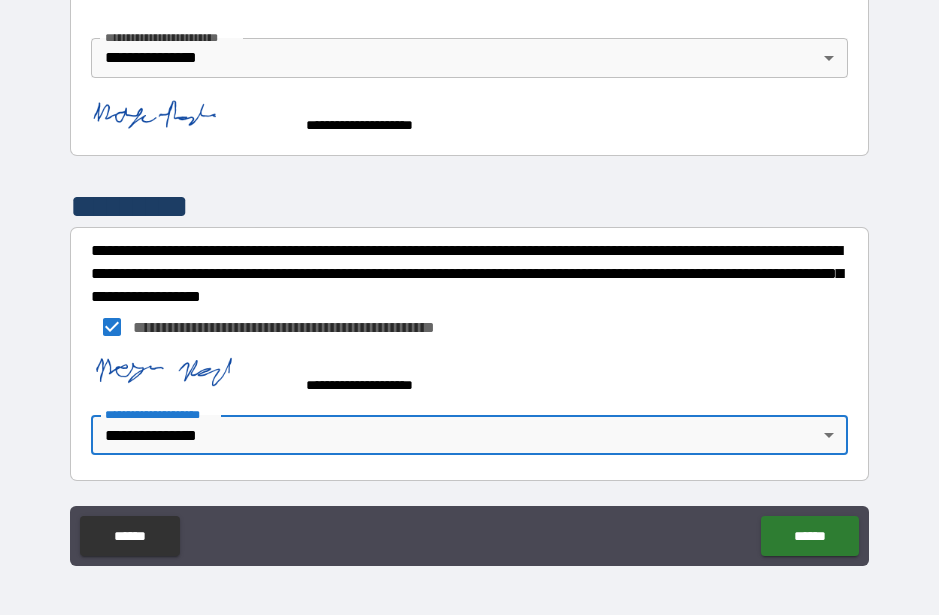 click on "******" at bounding box center (809, 536) 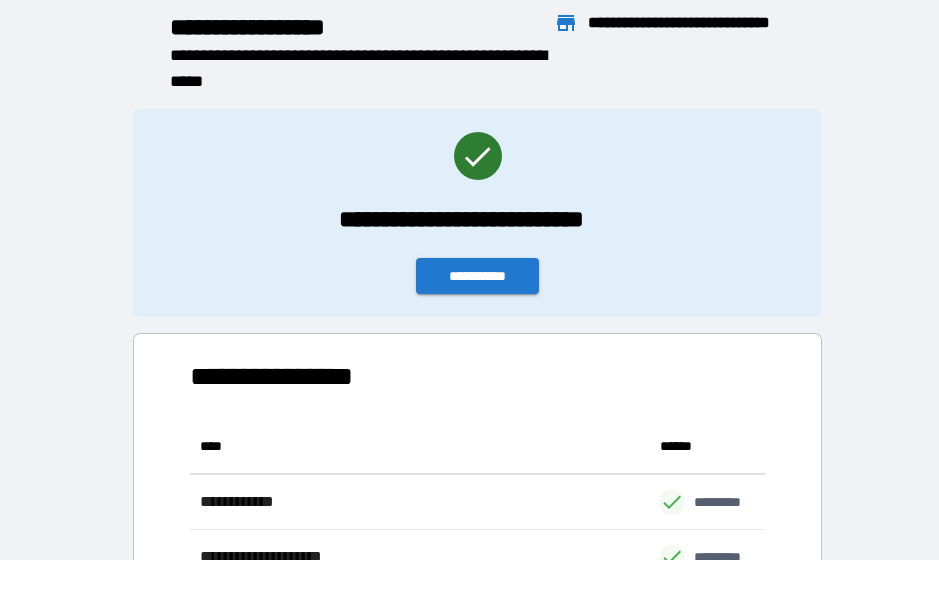 scroll, scrollTop: 1, scrollLeft: 1, axis: both 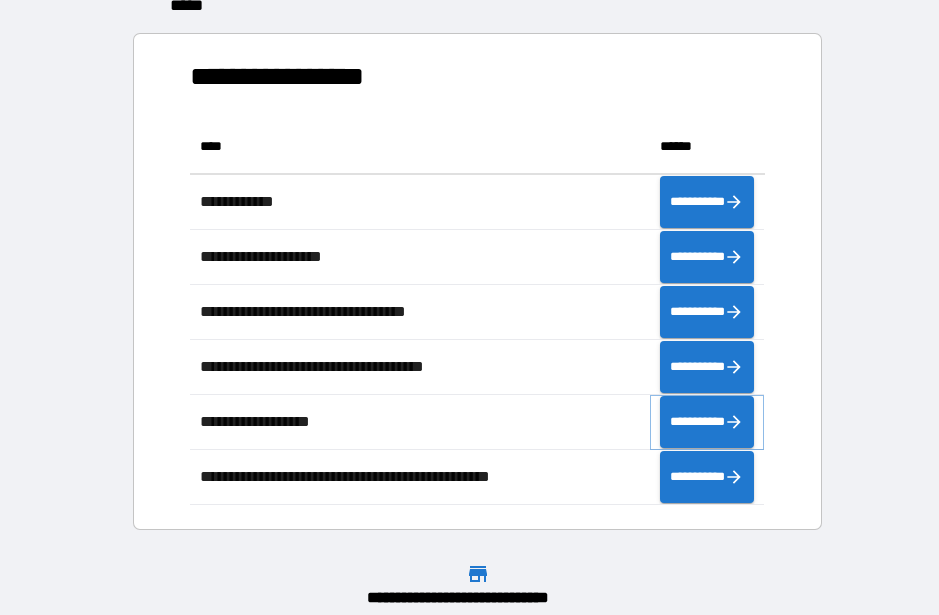 click 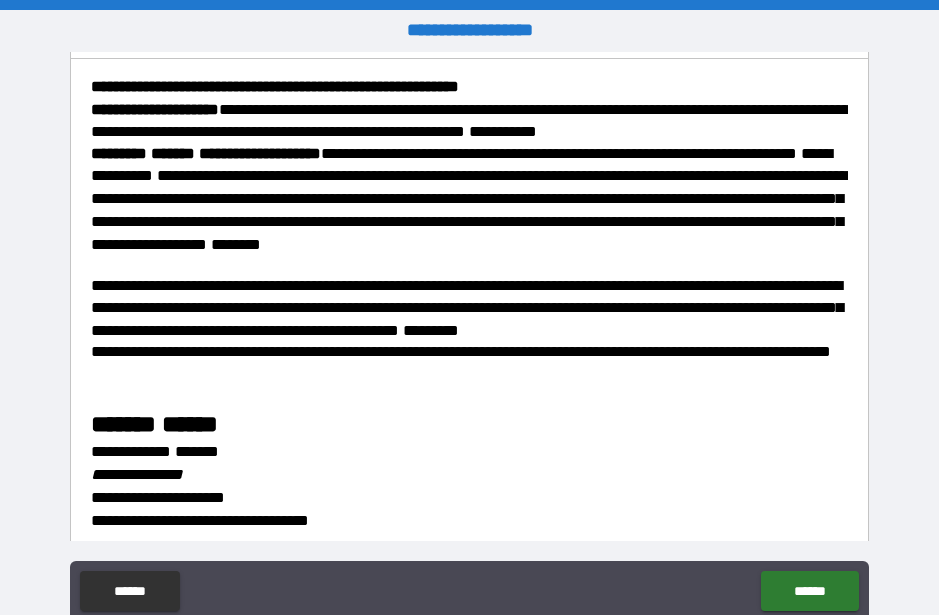 scroll, scrollTop: 297, scrollLeft: 0, axis: vertical 